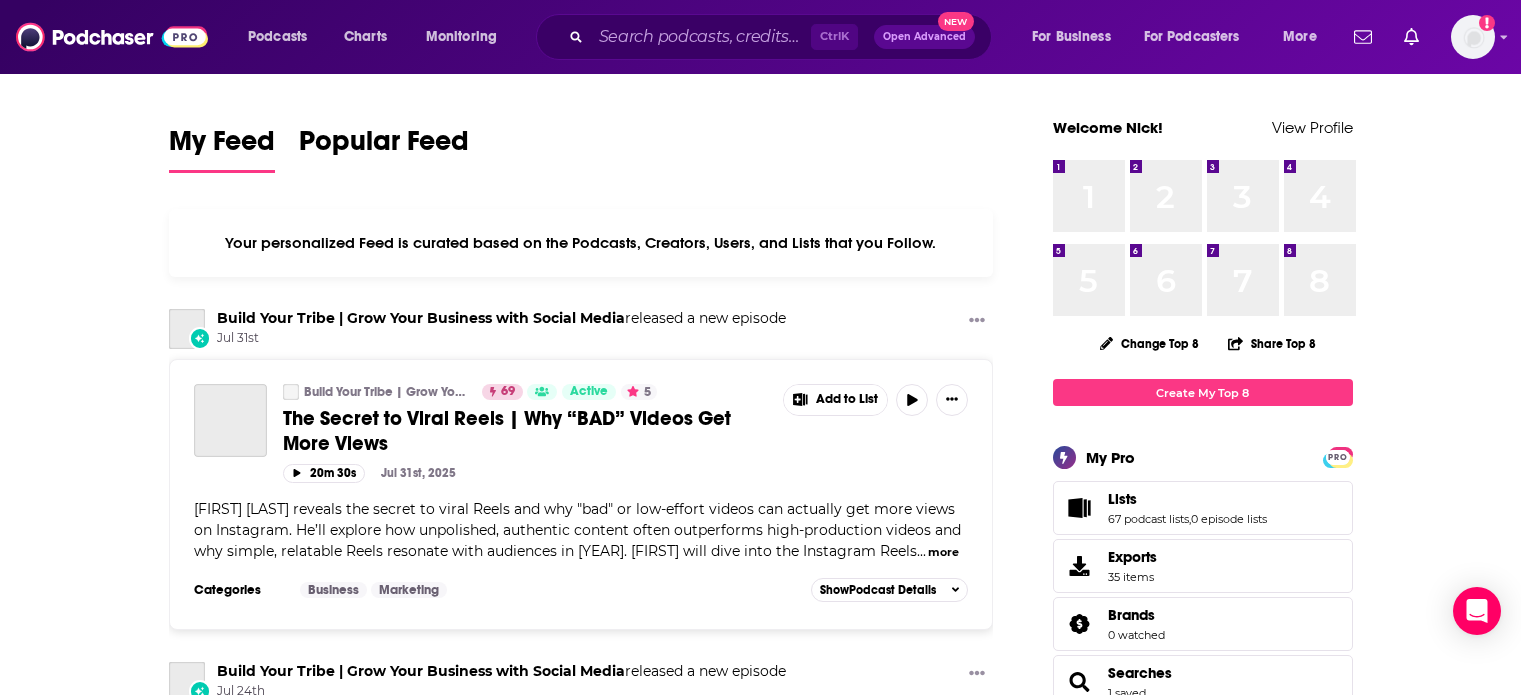 scroll, scrollTop: 0, scrollLeft: 0, axis: both 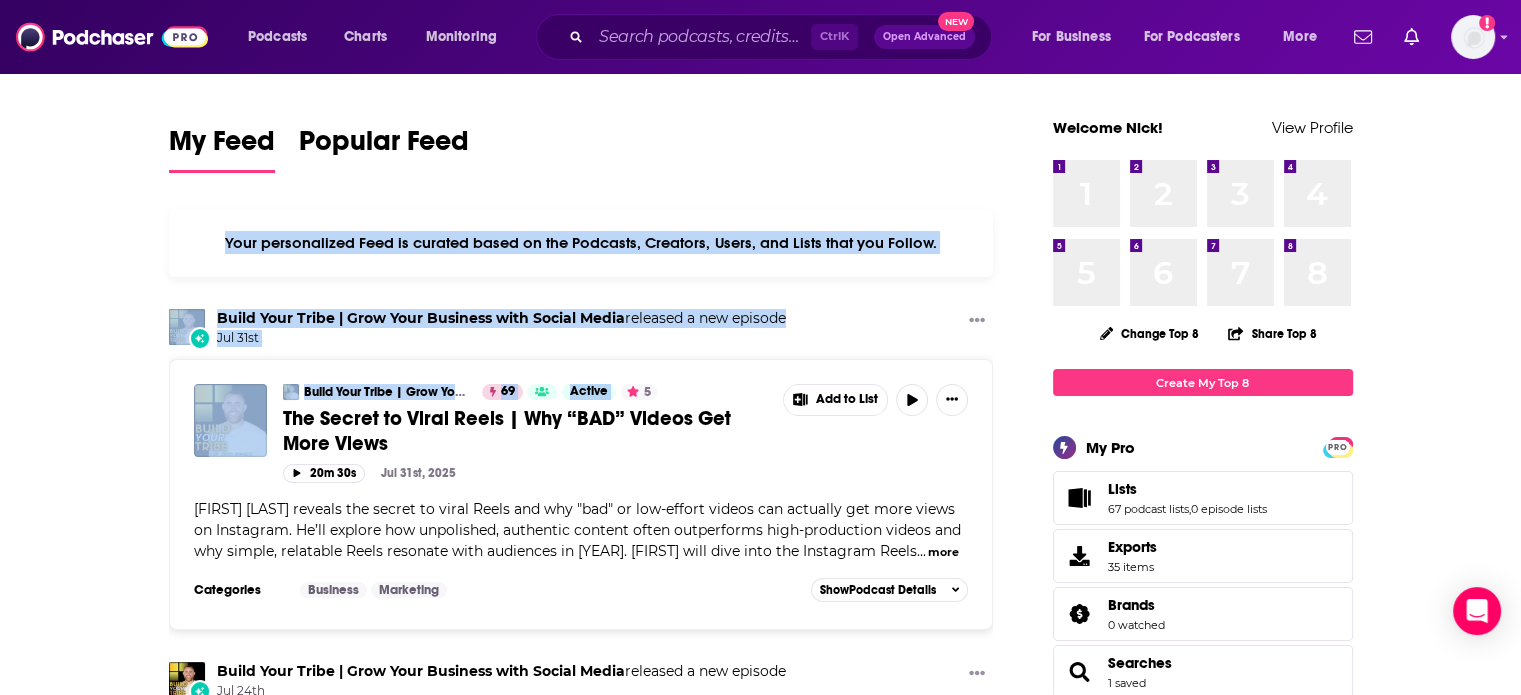 drag, startPoint x: 661, startPoint y: 155, endPoint x: 690, endPoint y: 364, distance: 211.00237 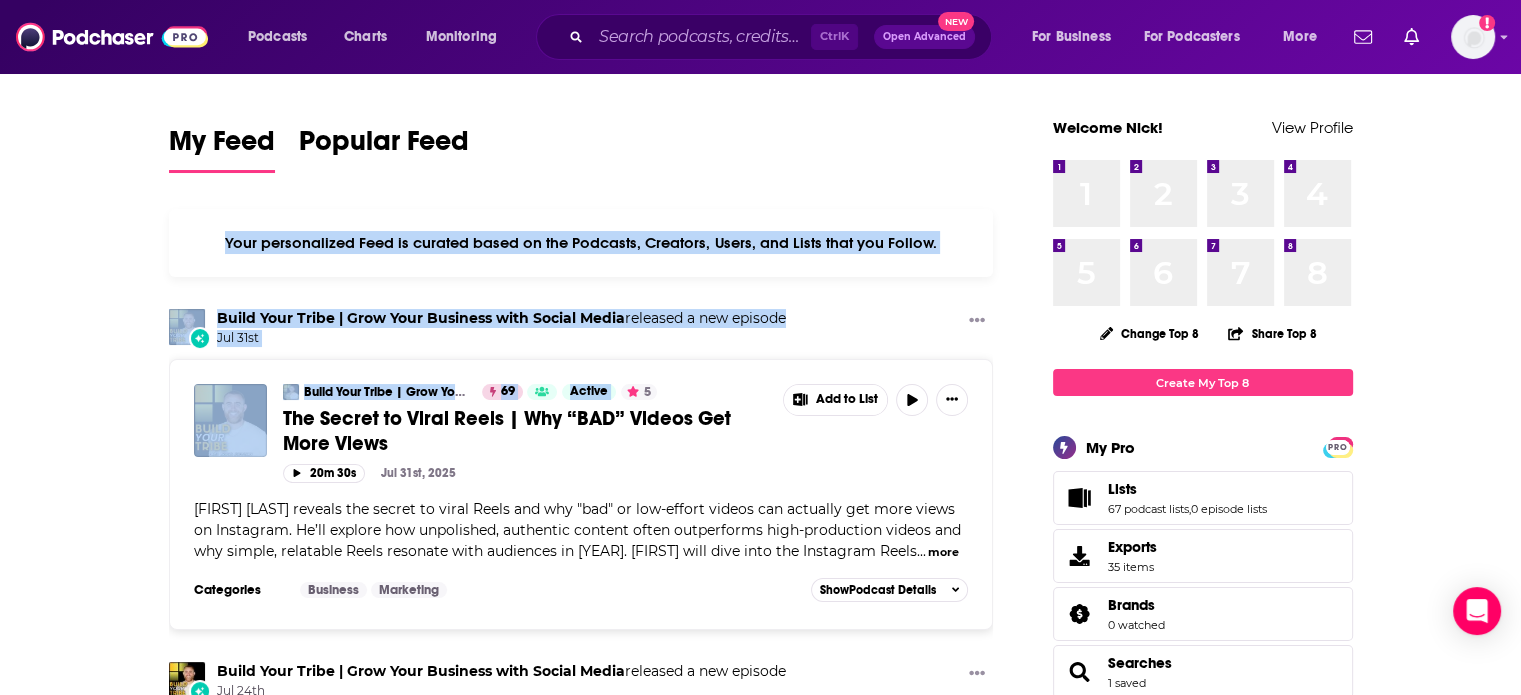 click on "My Feed Popular Feed Your personalized Feed is curated based on the Podcasts, Creators, Users, and Lists that you Follow. Build Your Tribe | Grow Your Business with Social Media  released a new episode Jul 31st Build Your Tribe | Grow Your Business with Social Media 69 Active 5 The Secret to Viral Reels | Why “BAD” Videos Get More Views Add to List 20m 30s  Jul 31st, 2025 Brock Johnson reveals the secret to viral Reels and why "bad" or low-effort videos can actually get more views on Instagram. He’ll explore how unpolished, authentic content often outperforms high-production videos and why simple, relatable Reels resonate with audiences in 2025. Brock will dive into the Instagram Reels  ... more Categories Business Marketing Add to List Show  Podcast Details Build Your Tribe | Grow Your Business with Social Media  released a new episode Jul 24th Build Your Tribe | Grow Your Business with Social Media 69 Active 5 How to Create Viral Hooks That ACTUALLY Get Views Add to List 30m 12s  Jul 24th, 2025 ... 69" at bounding box center (581, 2054) 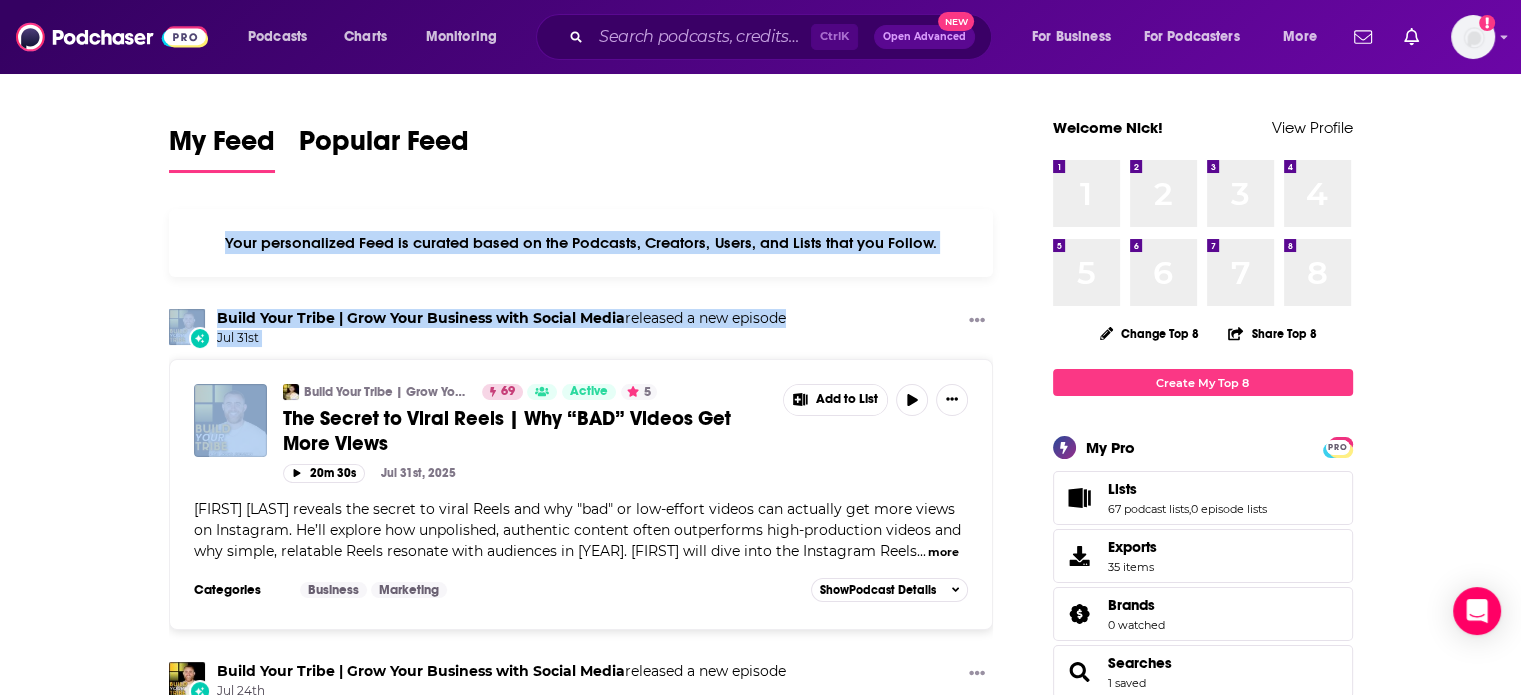 drag, startPoint x: 721, startPoint y: 173, endPoint x: 269, endPoint y: 403, distance: 507.15283 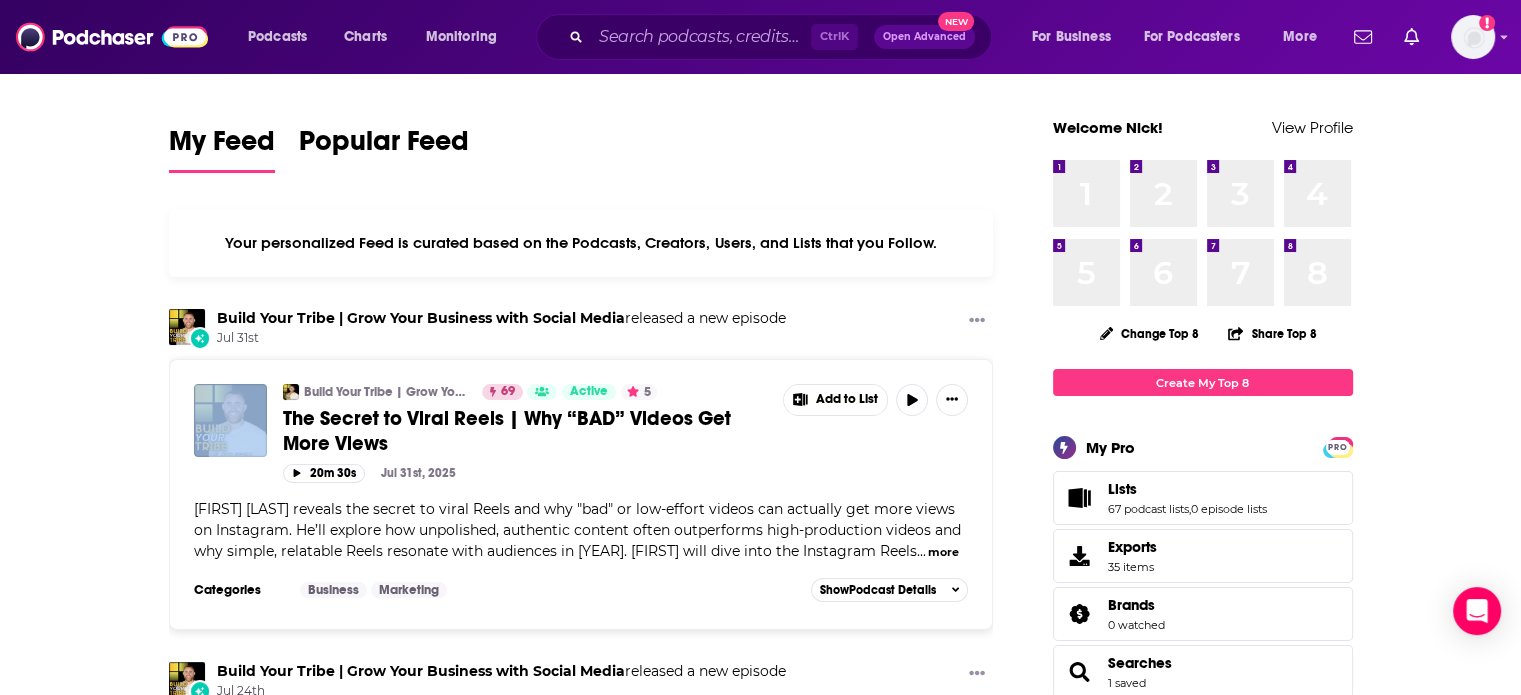 click on "Build Your Tribe | Grow Your Business with Social Media 69 Active 5 The Secret to Viral Reels | Why “BAD” Videos Get More Views Add to List 20m 30s  Jul 31st, 2025 Brock Johnson reveals the secret to viral Reels and why "bad" or low-effort videos can actually get more views on Instagram. He’ll explore how unpolished, authentic content often outperforms high-production videos and why simple, relatable Reels resonate with audiences in 2025. Brock will dive into the Instagram Reels  ... more Categories Business Marketing Add to List Show  Podcast Details" at bounding box center [581, 494] 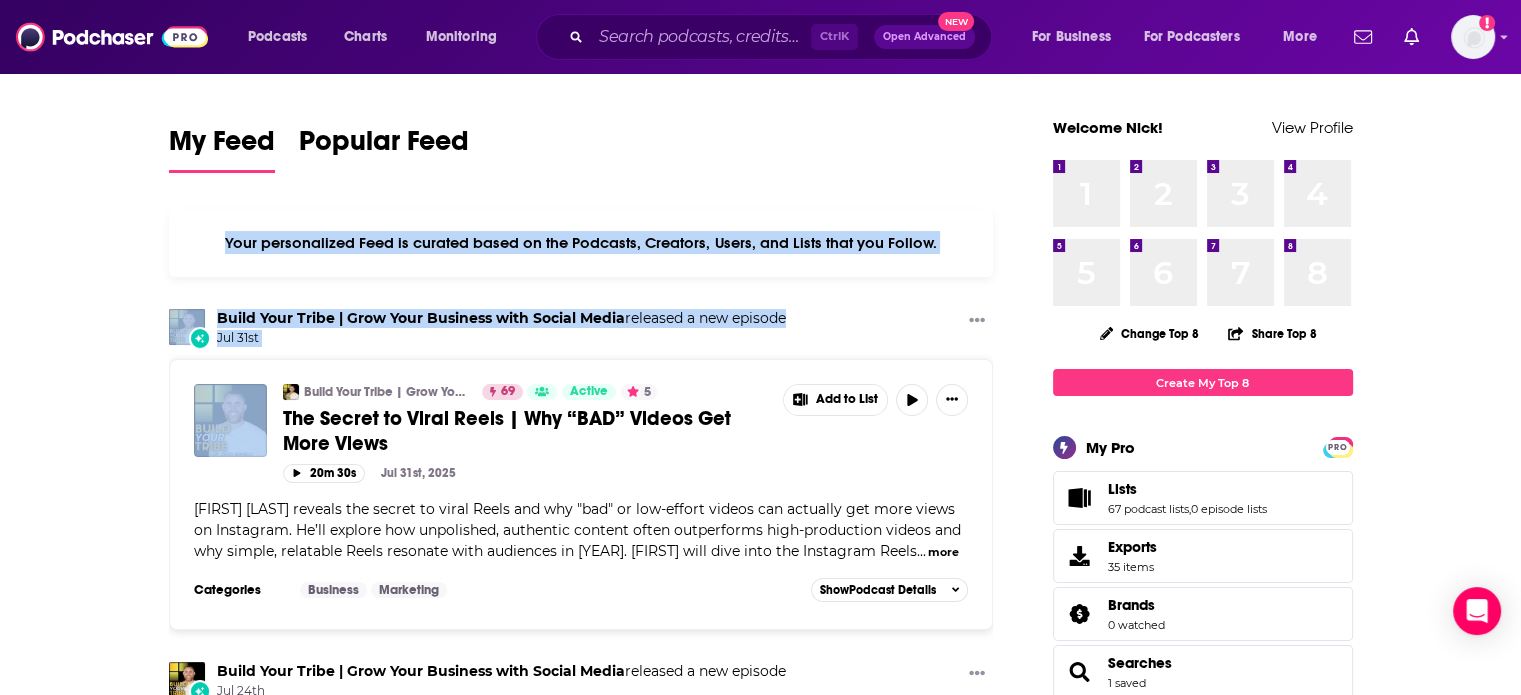 drag, startPoint x: 273, startPoint y: 374, endPoint x: 239, endPoint y: 230, distance: 147.95946 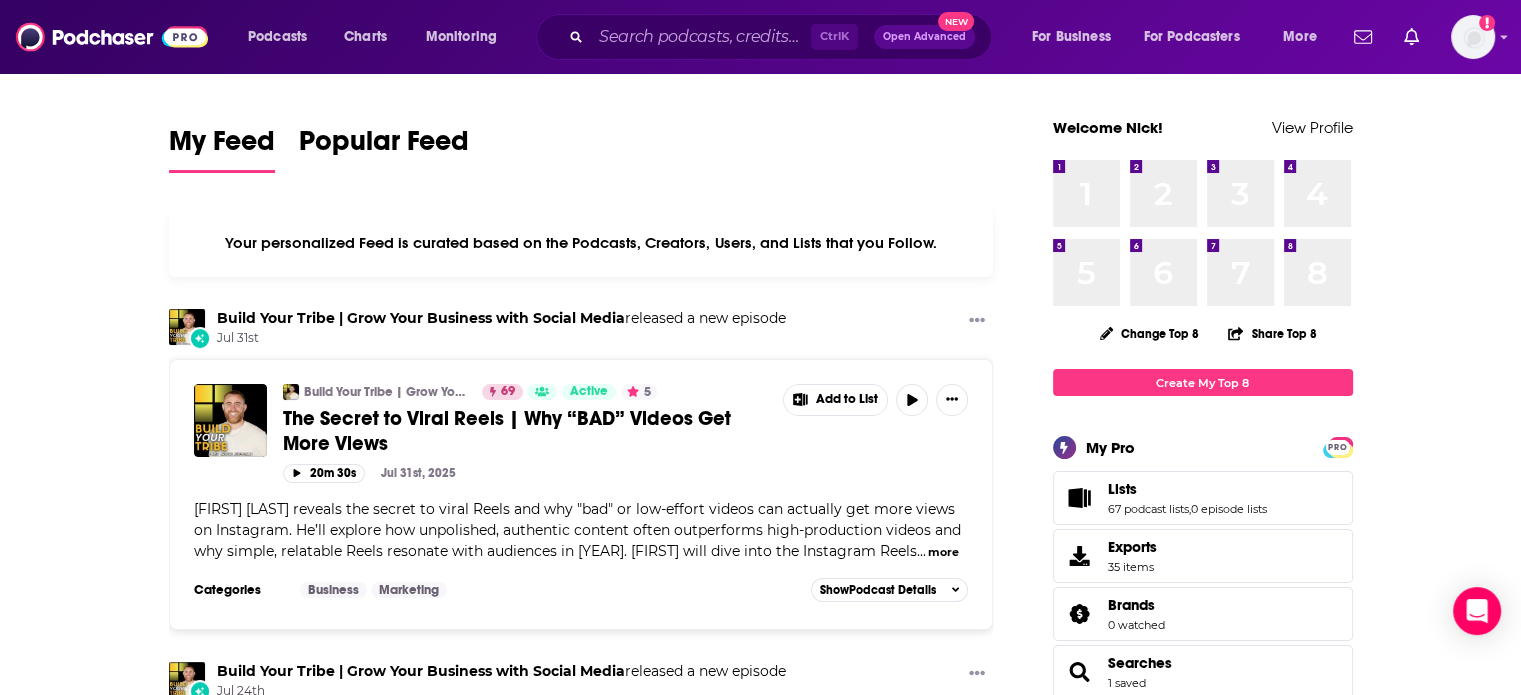 click on "My Feed Popular Feed Your personalized Feed is curated based on the Podcasts, Creators, Users, and Lists that you Follow. Build Your Tribe | Grow Your Business with Social Media  released a new episode Jul 31st Build Your Tribe | Grow Your Business with Social Media 69 Active 5 The Secret to Viral Reels | Why “BAD” Videos Get More Views Add to List 20m 30s  Jul 31st, 2025 Brock Johnson reveals the secret to viral Reels and why "bad" or low-effort videos can actually get more views on Instagram. He’ll explore how unpolished, authentic content often outperforms high-production videos and why simple, relatable Reels resonate with audiences in 2025. Brock will dive into the Instagram Reels  ... more Categories Business Marketing Add to List Show  Podcast Details Build Your Tribe | Grow Your Business with Social Media  released a new episode Jul 24th Build Your Tribe | Grow Your Business with Social Media 69 Active 5 How to Create Viral Hooks That ACTUALLY Get Views Add to List 30m 12s  Jul 24th, 2025 ... 69" at bounding box center (760, 2054) 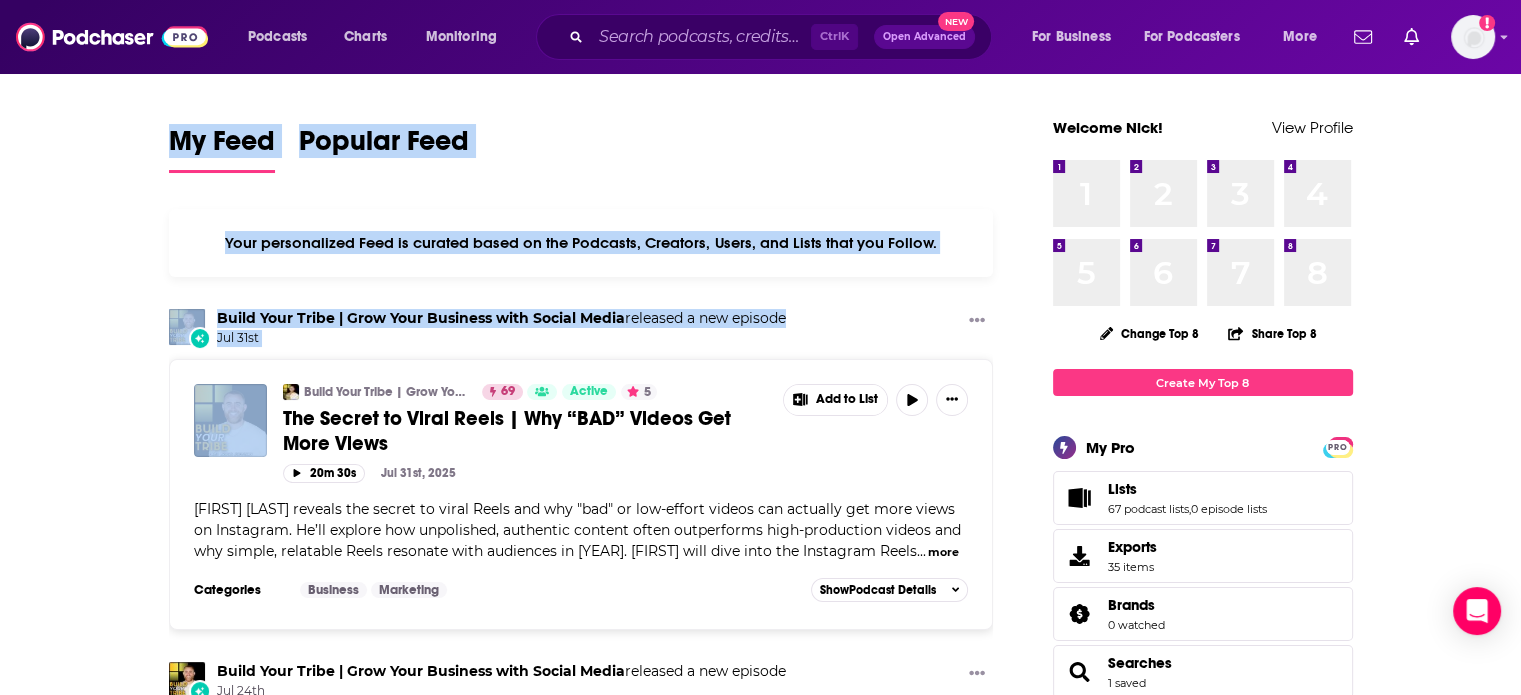 drag, startPoint x: 148, startPoint y: 134, endPoint x: 240, endPoint y: 419, distance: 299.48123 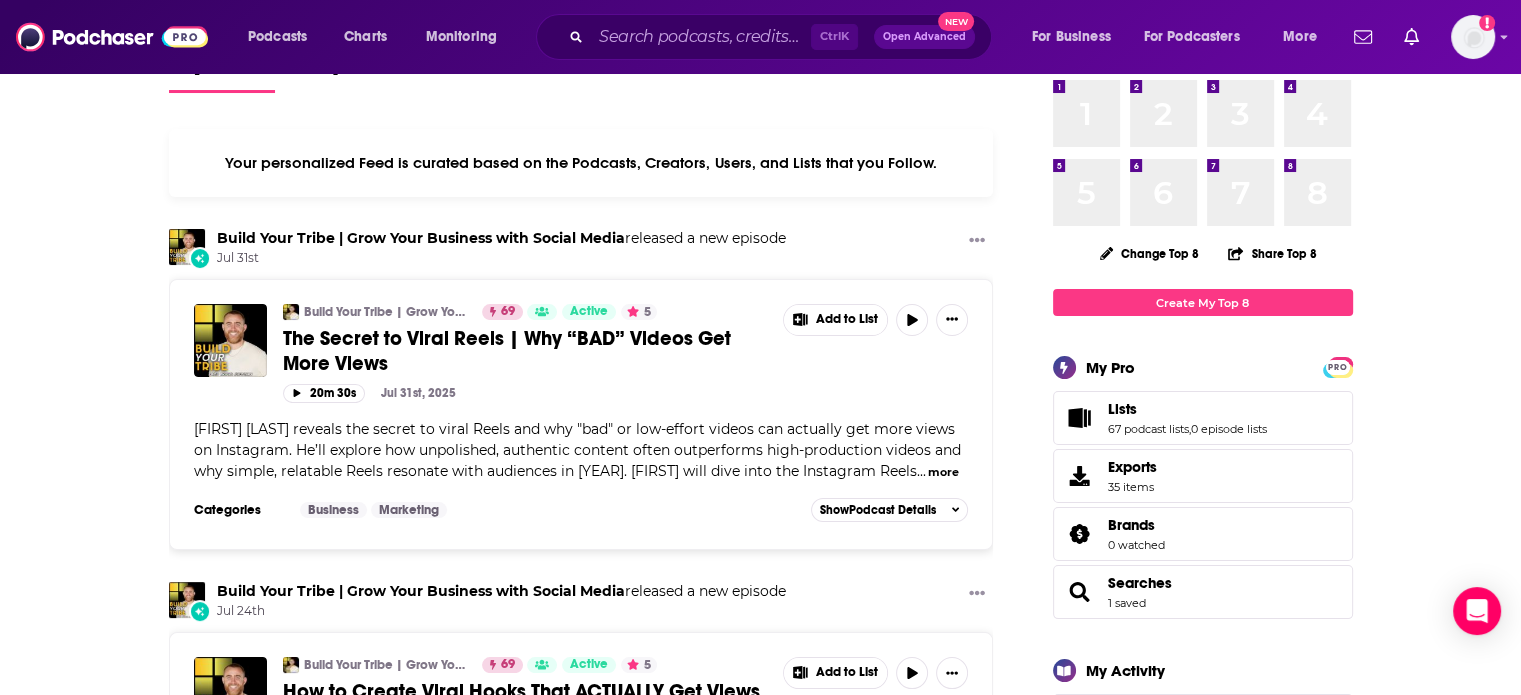 scroll, scrollTop: 120, scrollLeft: 0, axis: vertical 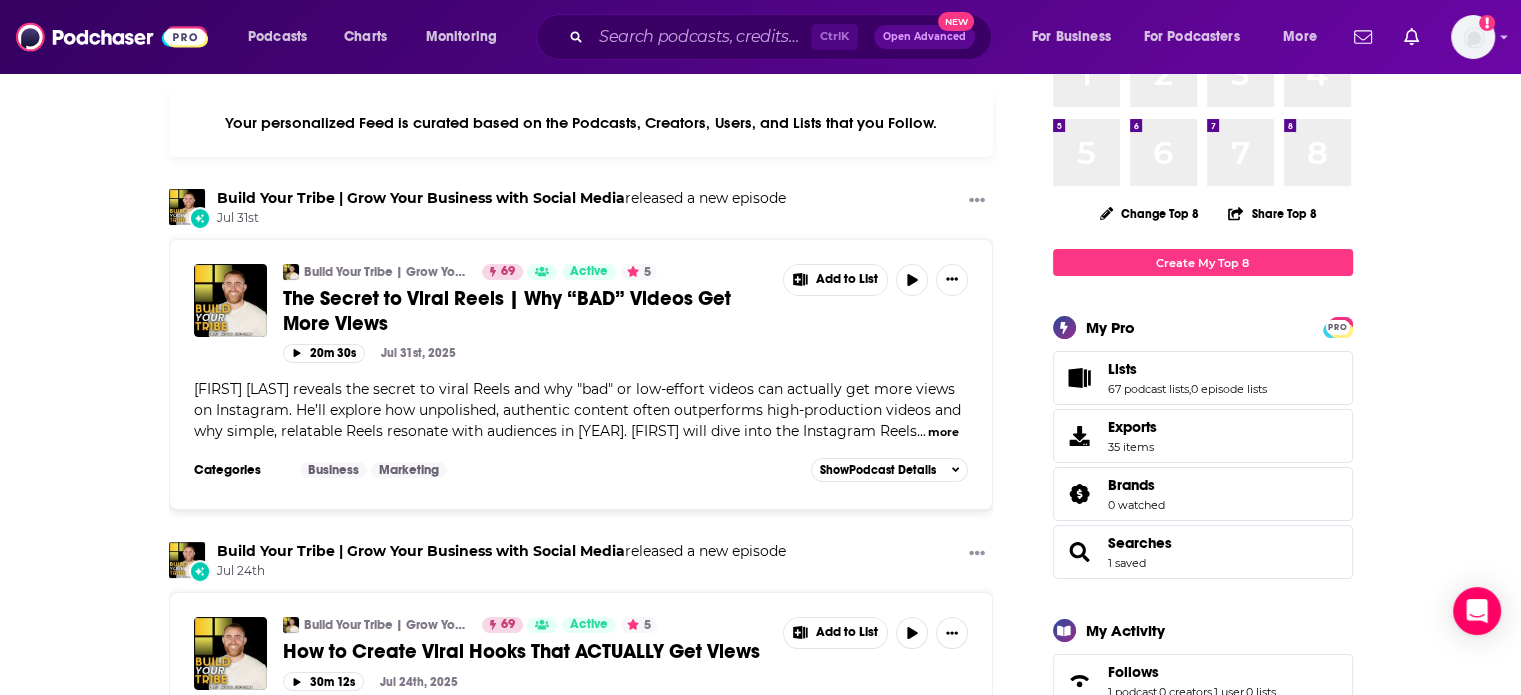 click on "My Feed Popular Feed Your personalized Feed is curated based on the Podcasts, Creators, Users, and Lists that you Follow. Build Your Tribe | Grow Your Business with Social Media  released a new episode Jul 31st Build Your Tribe | Grow Your Business with Social Media 69 Active 5 The Secret to Viral Reels | Why “BAD” Videos Get More Views Add to List 20m 30s  Jul 31st, 2025 Brock Johnson reveals the secret to viral Reels and why "bad" or low-effort videos can actually get more views on Instagram. He’ll explore how unpolished, authentic content often outperforms high-production videos and why simple, relatable Reels resonate with audiences in 2025. Brock will dive into the Instagram Reels  ... more Categories Business Marketing Add to List Show  Podcast Details Build Your Tribe | Grow Your Business with Social Media  released a new episode Jul 24th Build Your Tribe | Grow Your Business with Social Media 69 Active 5 How to Create Viral Hooks That ACTUALLY Get Views Add to List 30m 12s  Jul 24th, 2025 ... 69" at bounding box center [760, 1934] 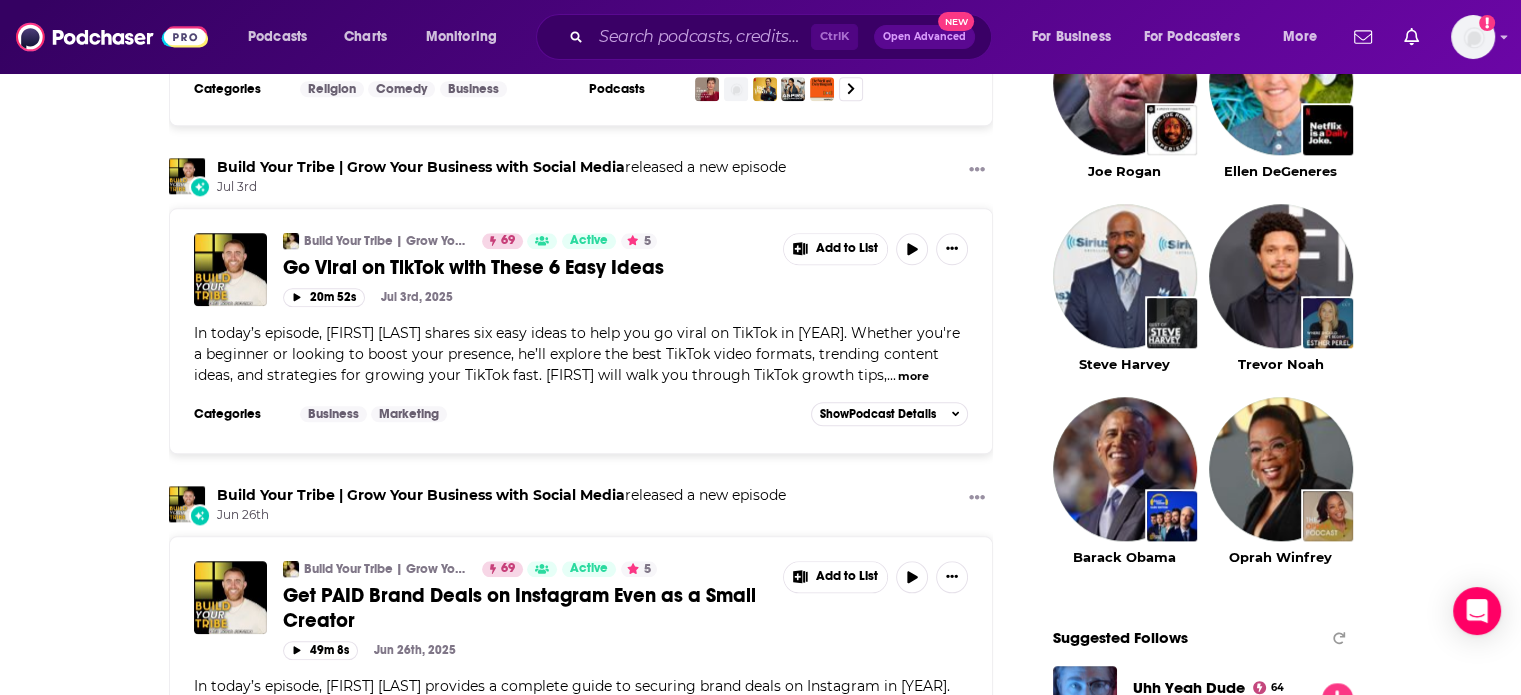 scroll, scrollTop: 2552, scrollLeft: 0, axis: vertical 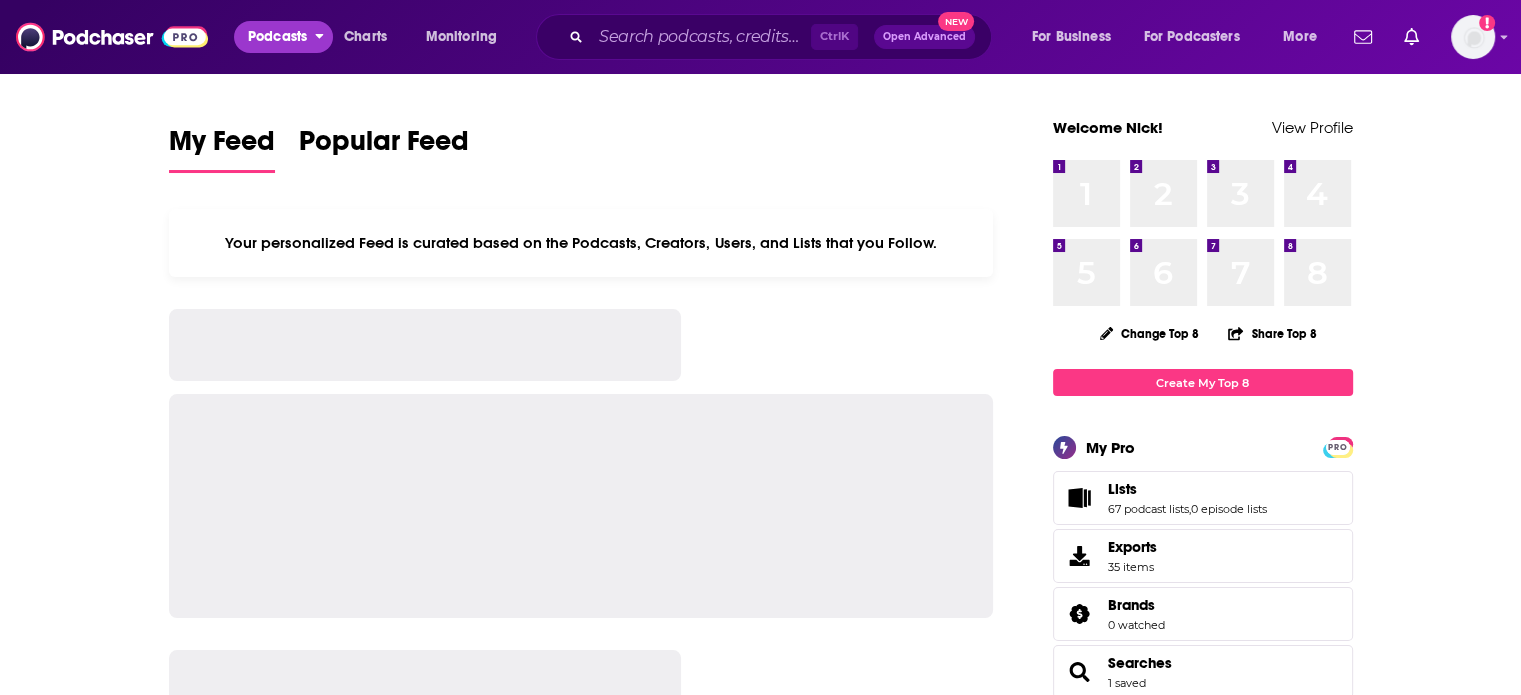 click on "Podcasts" at bounding box center [277, 37] 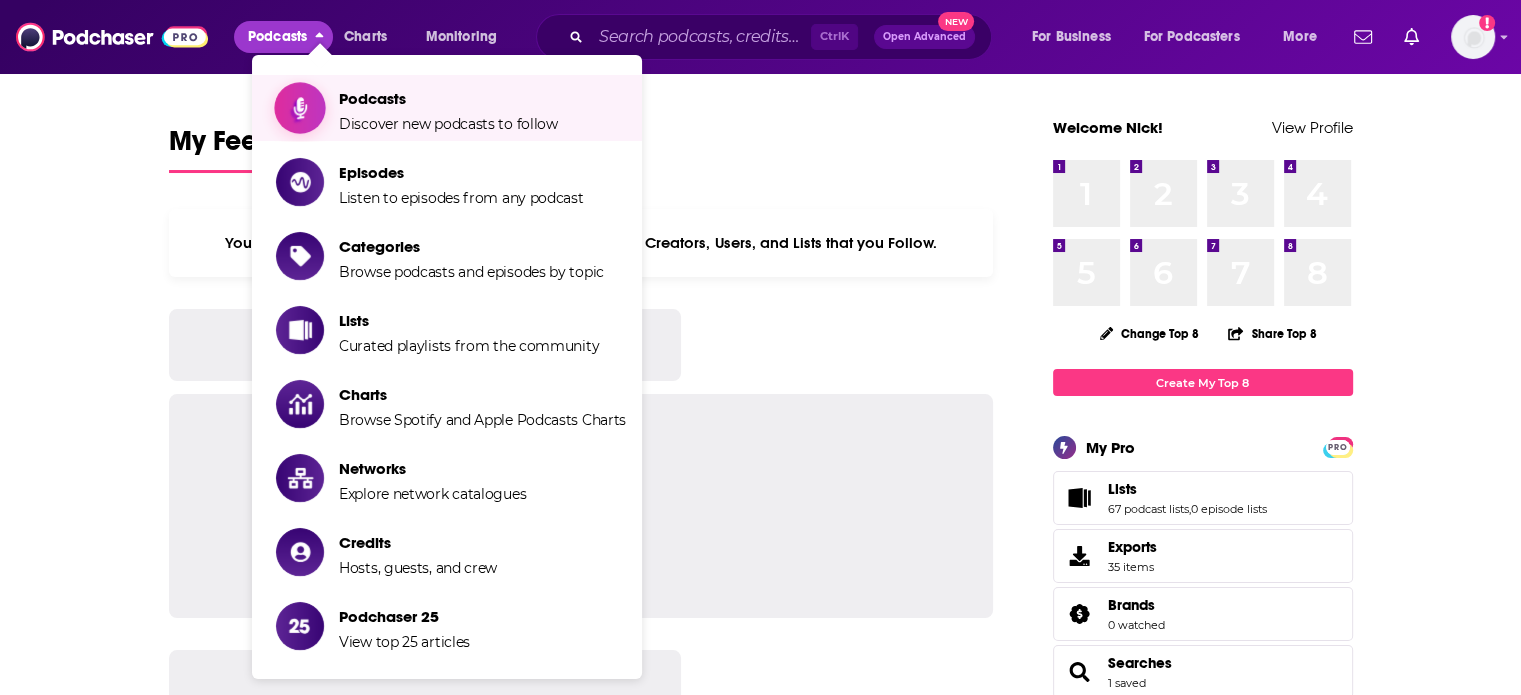 click at bounding box center [300, 108] 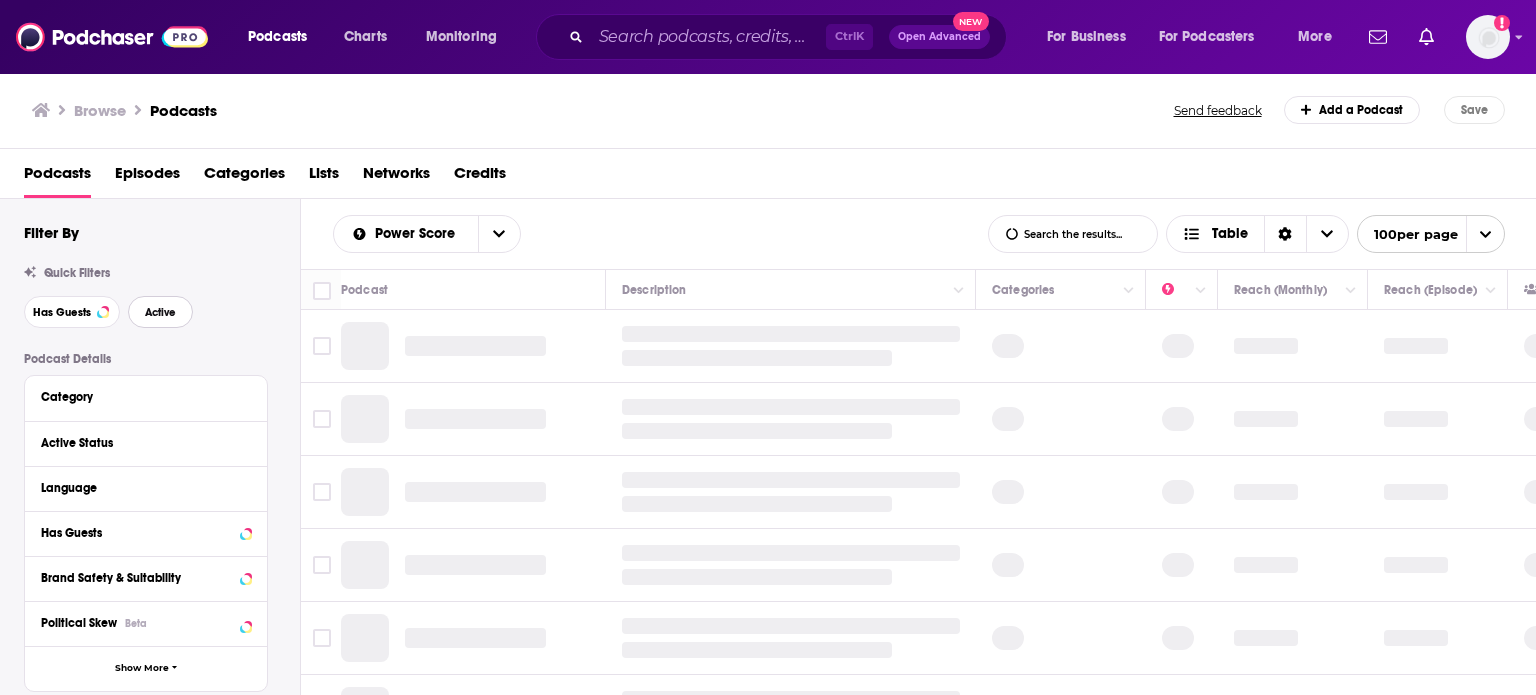 click on "Active" at bounding box center (160, 312) 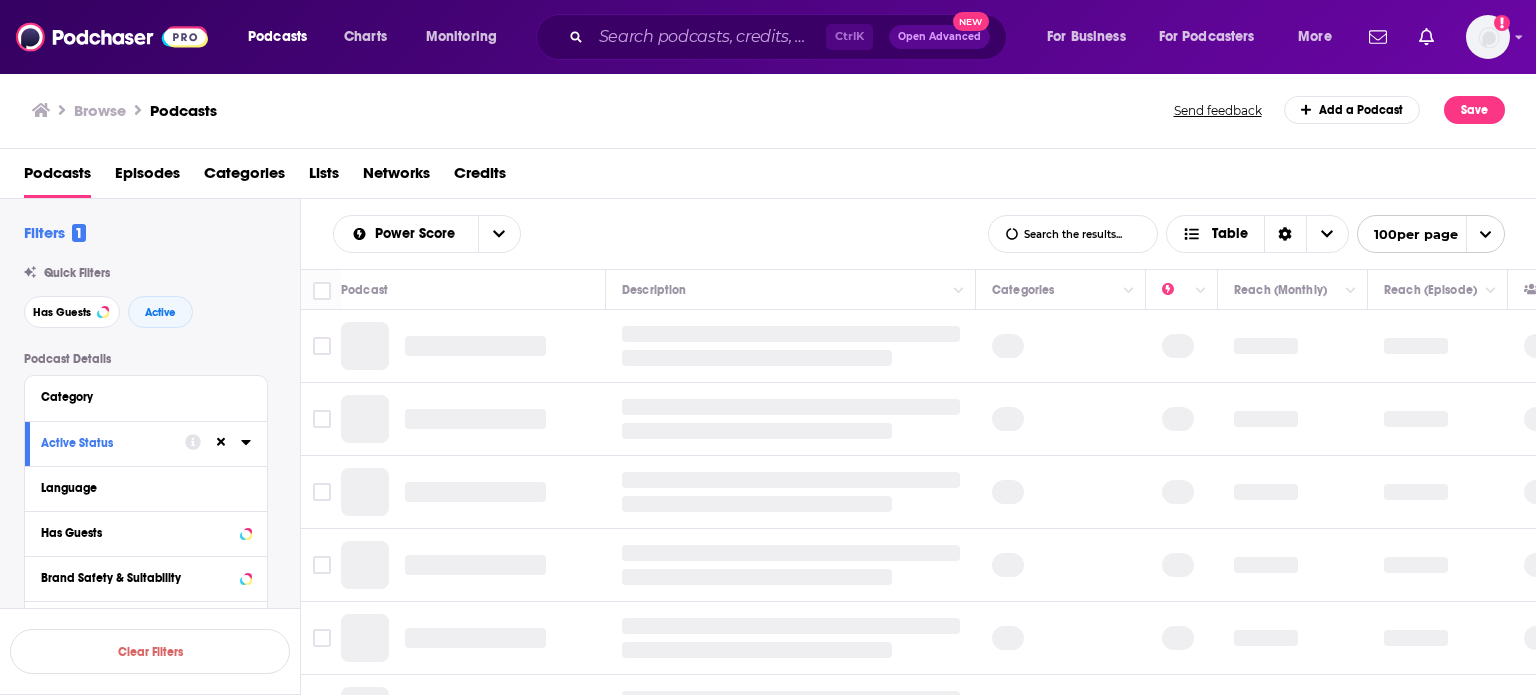 click on "Filters 1 Quick Filters Has Guests Active Podcast Details Category Active Status Language Has Guests Brand Safety & Suitability Political Skew Beta Show More Audience & Reach Power Score™ Reach (Monthly) Reach (Episode Average) Gender Age Income Show More" at bounding box center (150, 659) 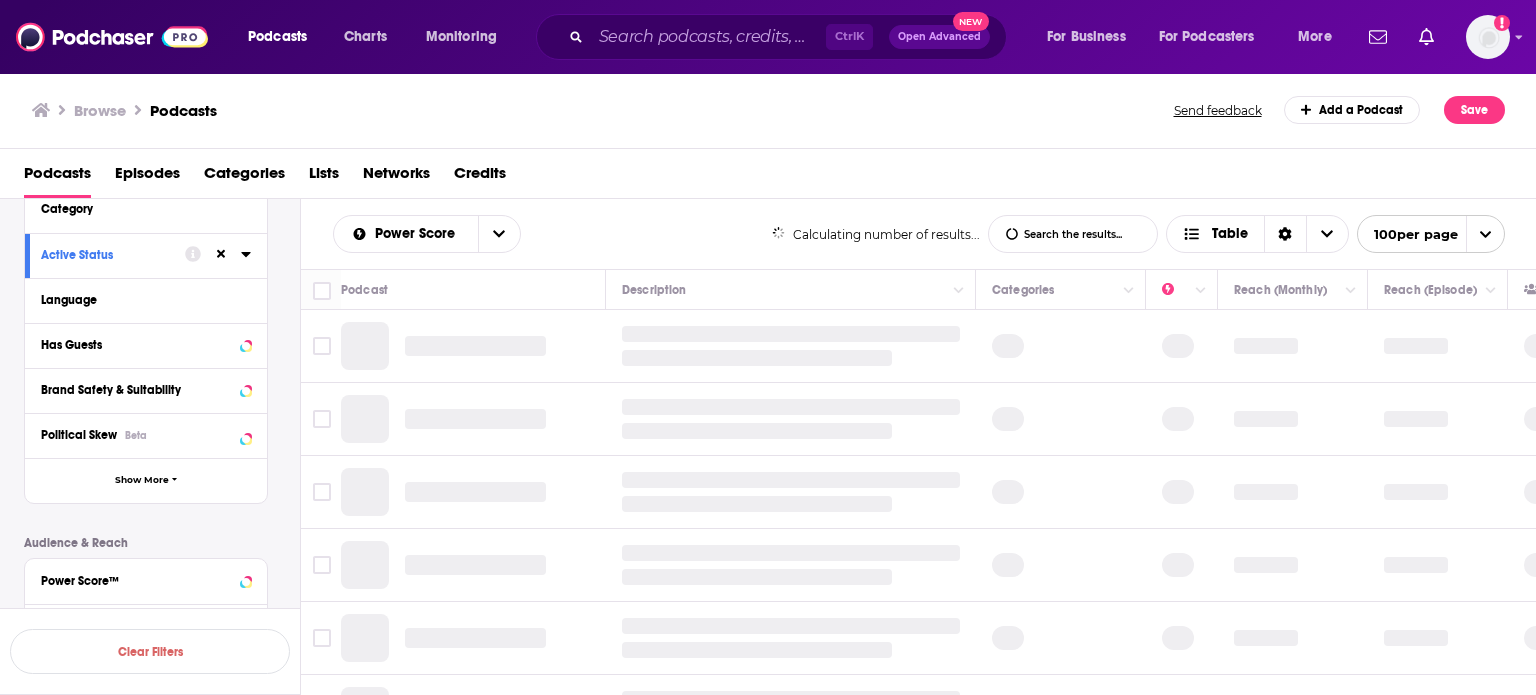 scroll, scrollTop: 200, scrollLeft: 0, axis: vertical 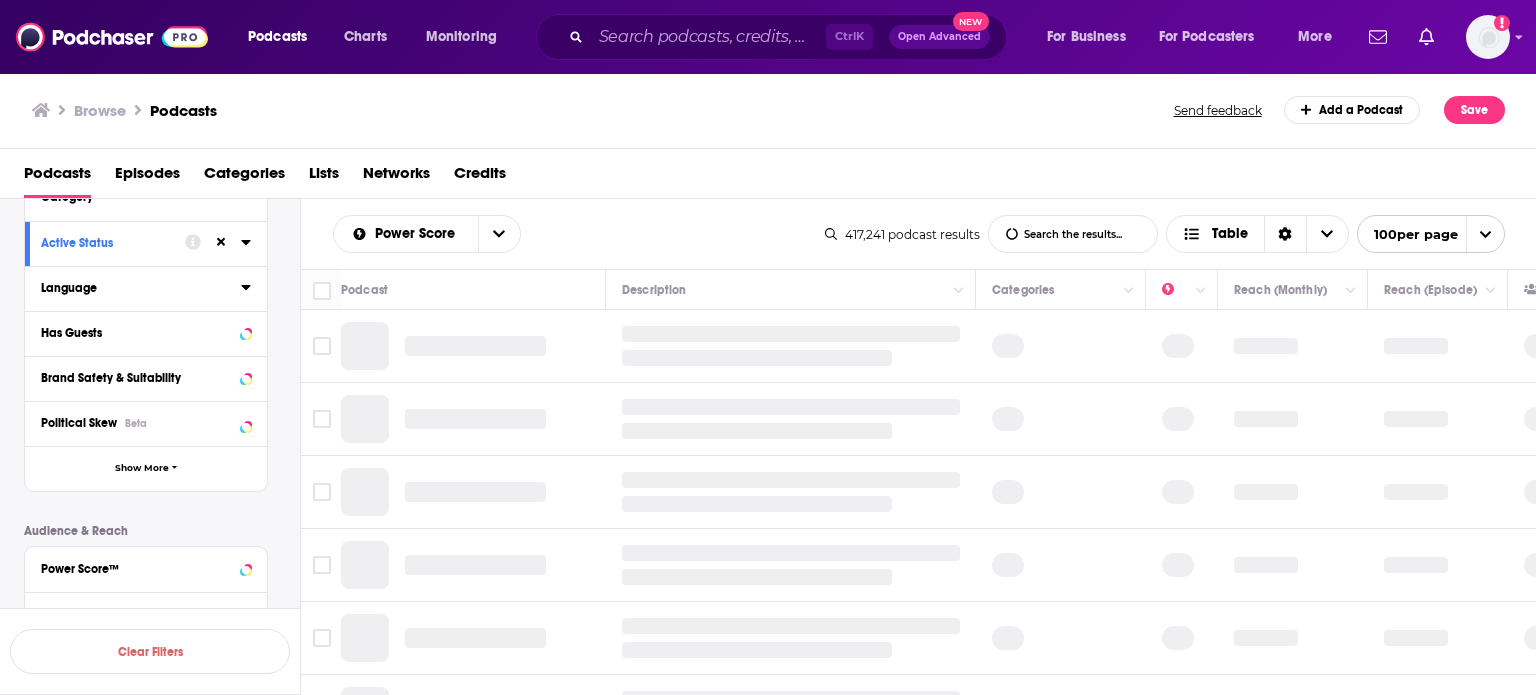 click 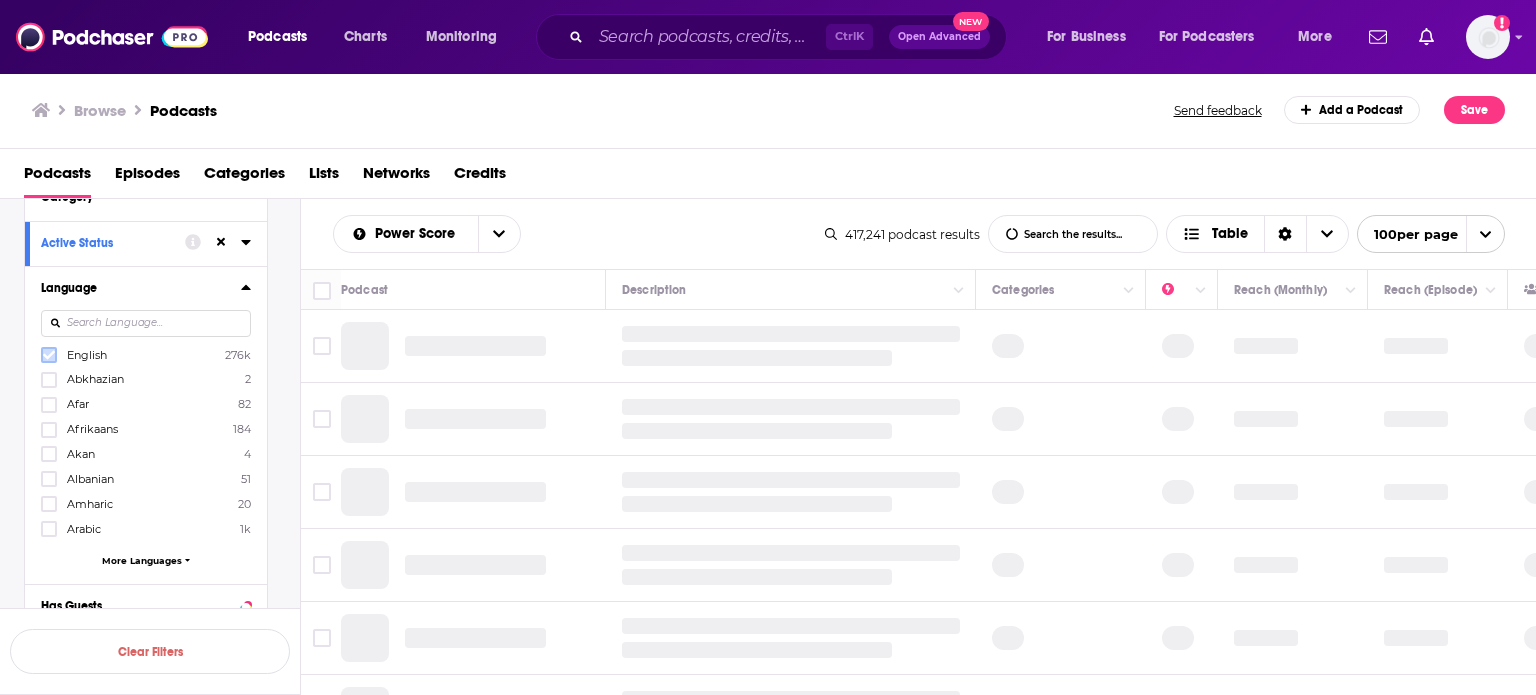 click 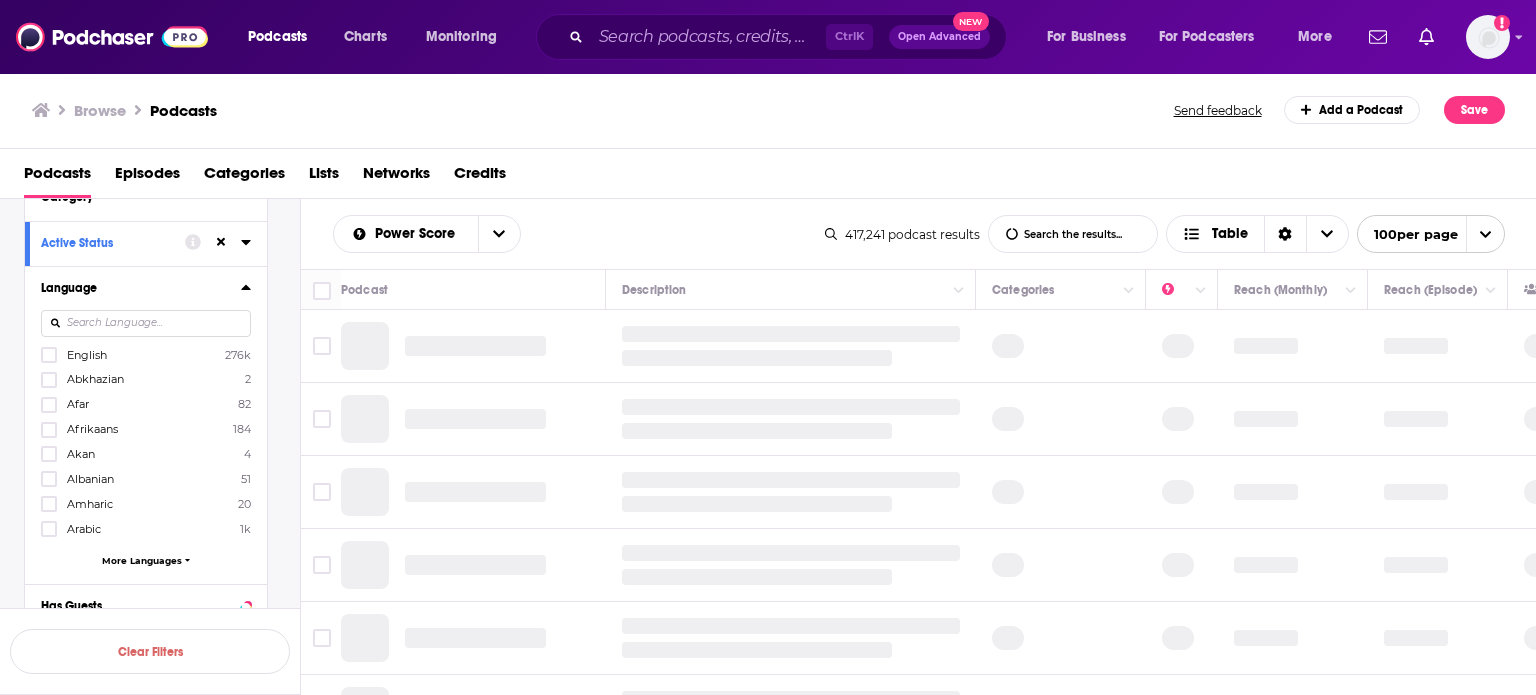 click at bounding box center [246, 287] 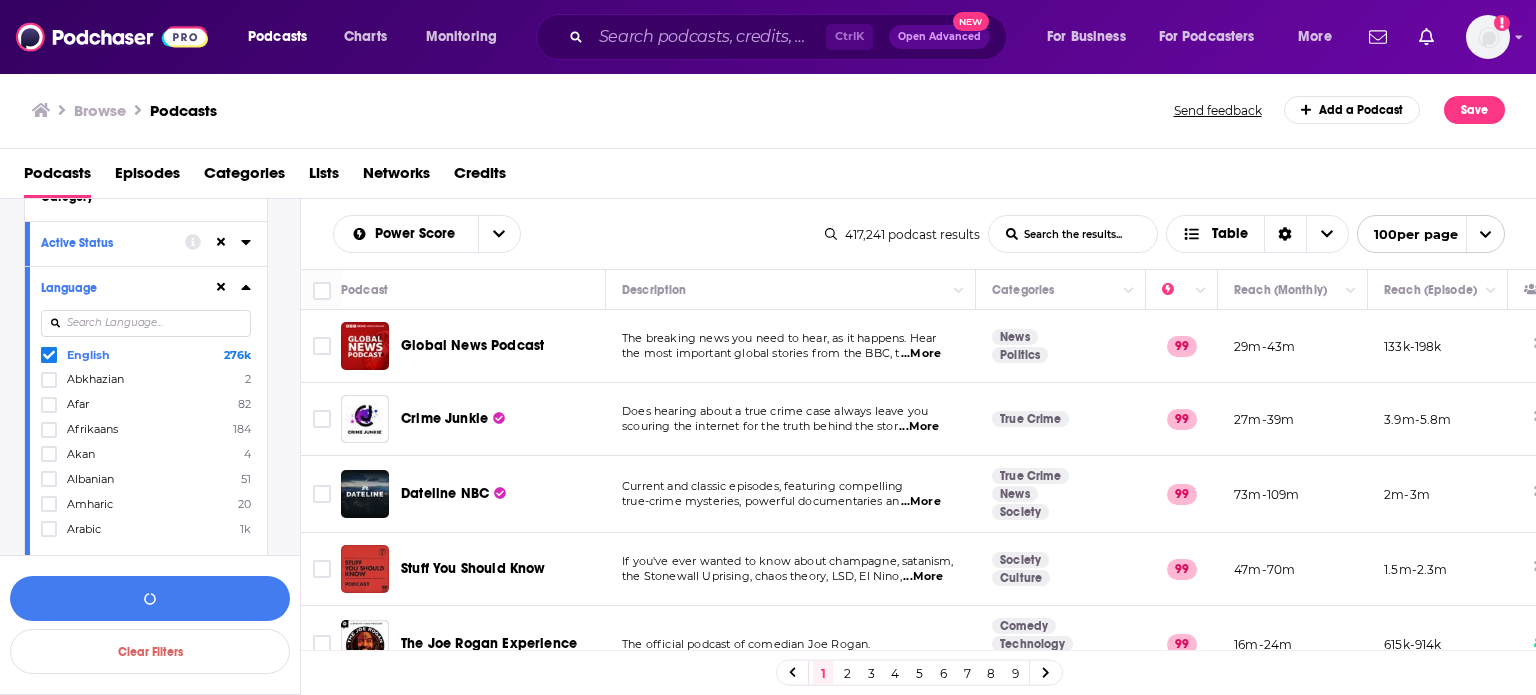 click 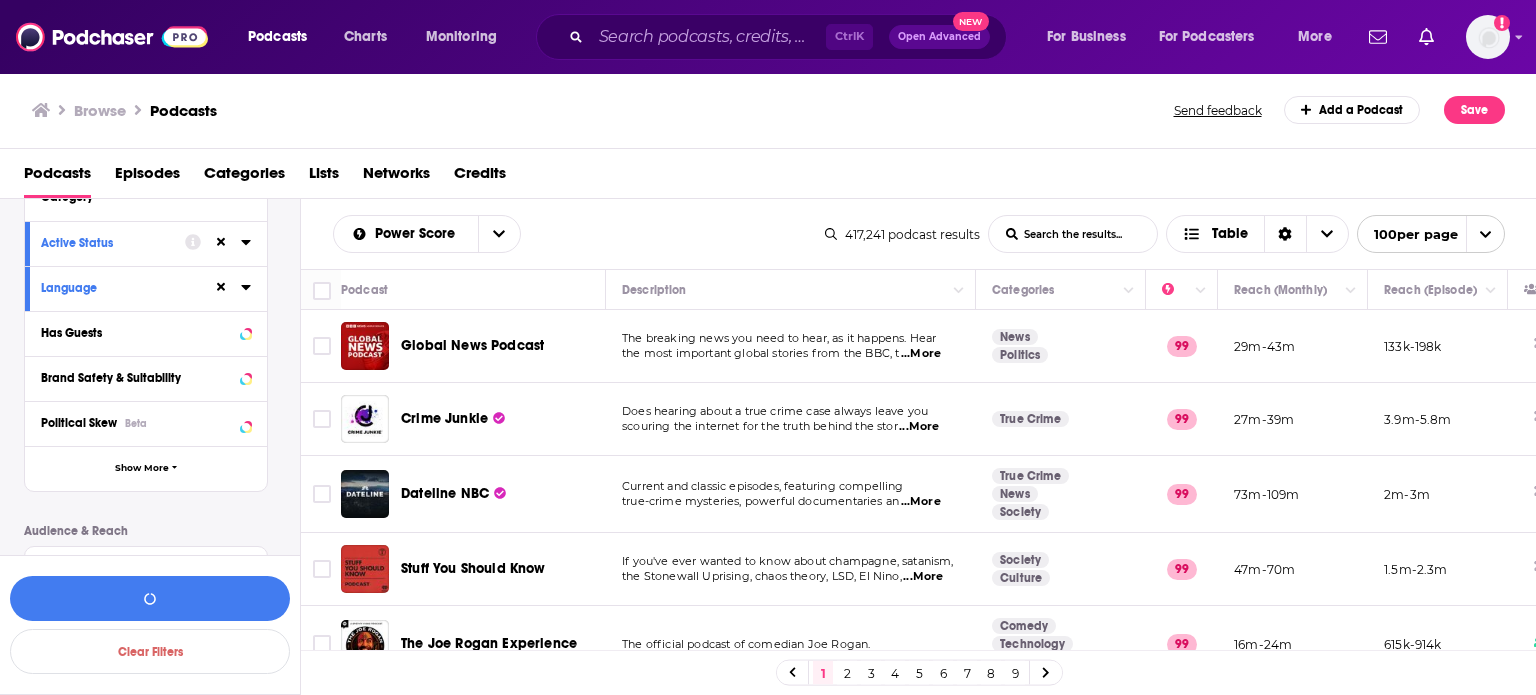 click on "Filters 2 Quick Filters Has Guests Active Podcast Details Category Active Status Language Has Guests Brand Safety & Suitability Political Skew Beta Show More Audience & Reach Power Score™ Reach (Monthly) Reach (Episode Average) Gender Age Income Show More" at bounding box center (150, 459) 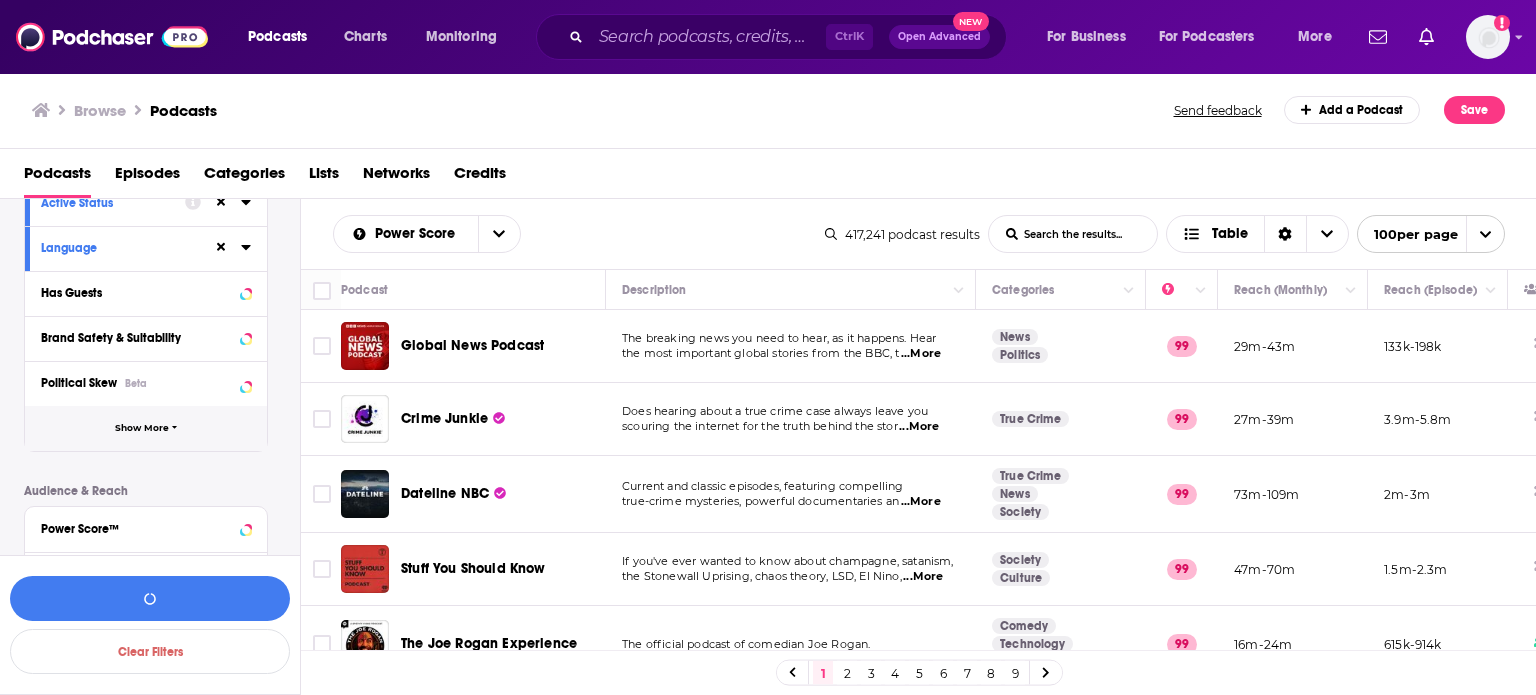 click on "Show More" at bounding box center [146, 428] 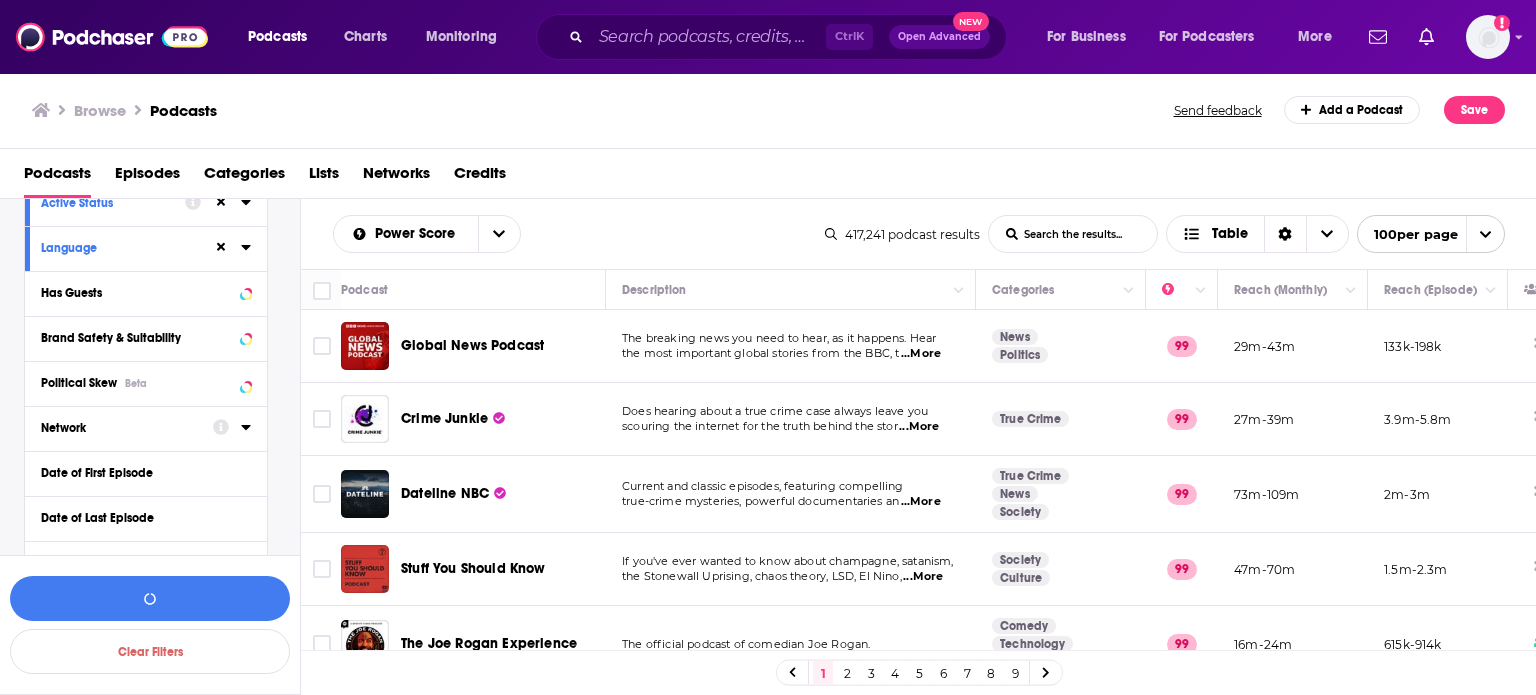 click 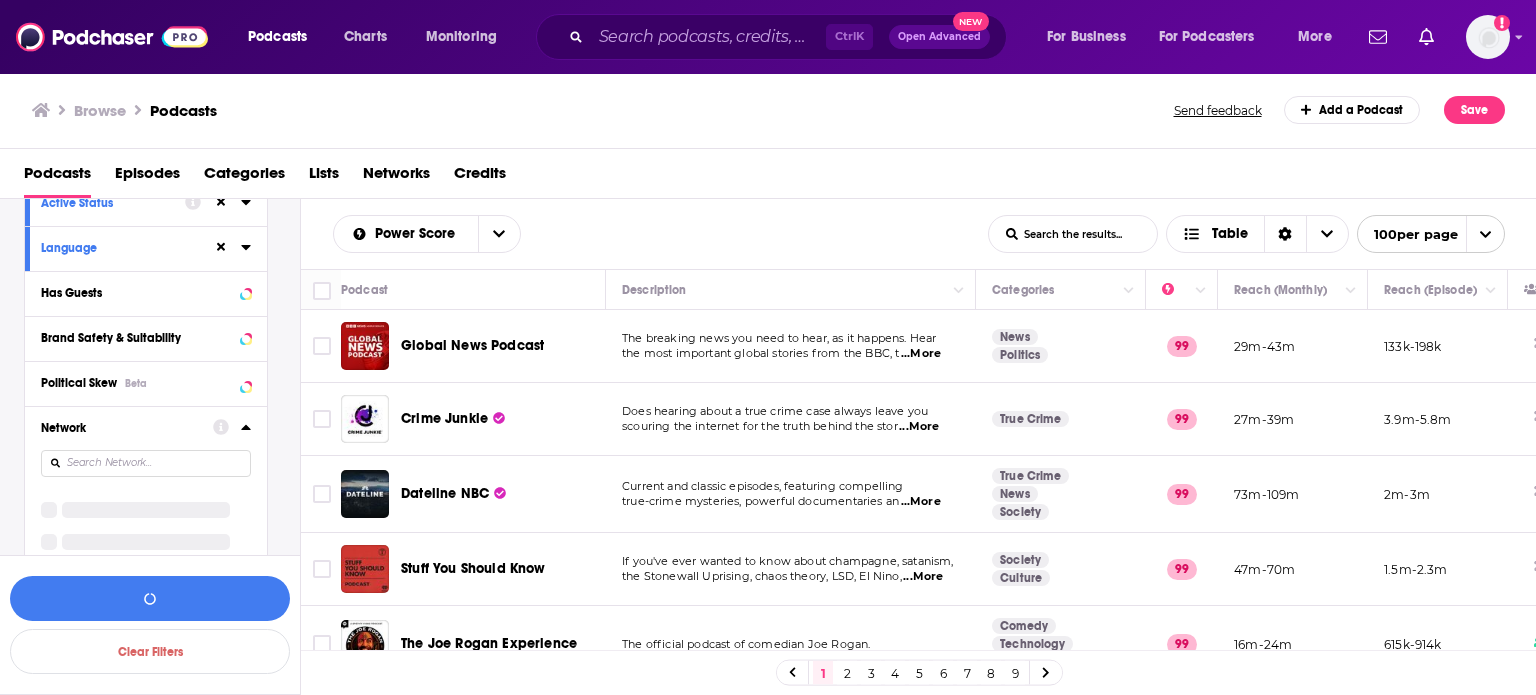 click 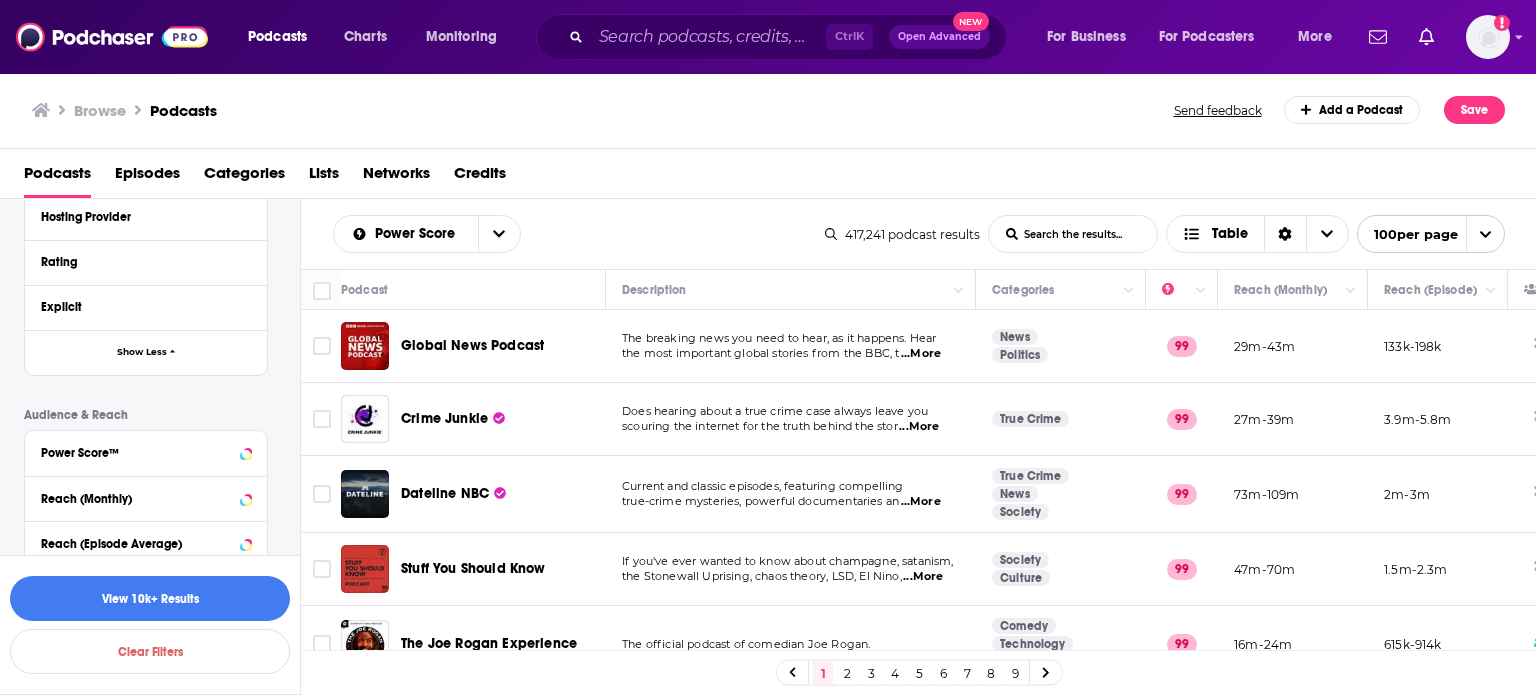scroll, scrollTop: 881, scrollLeft: 0, axis: vertical 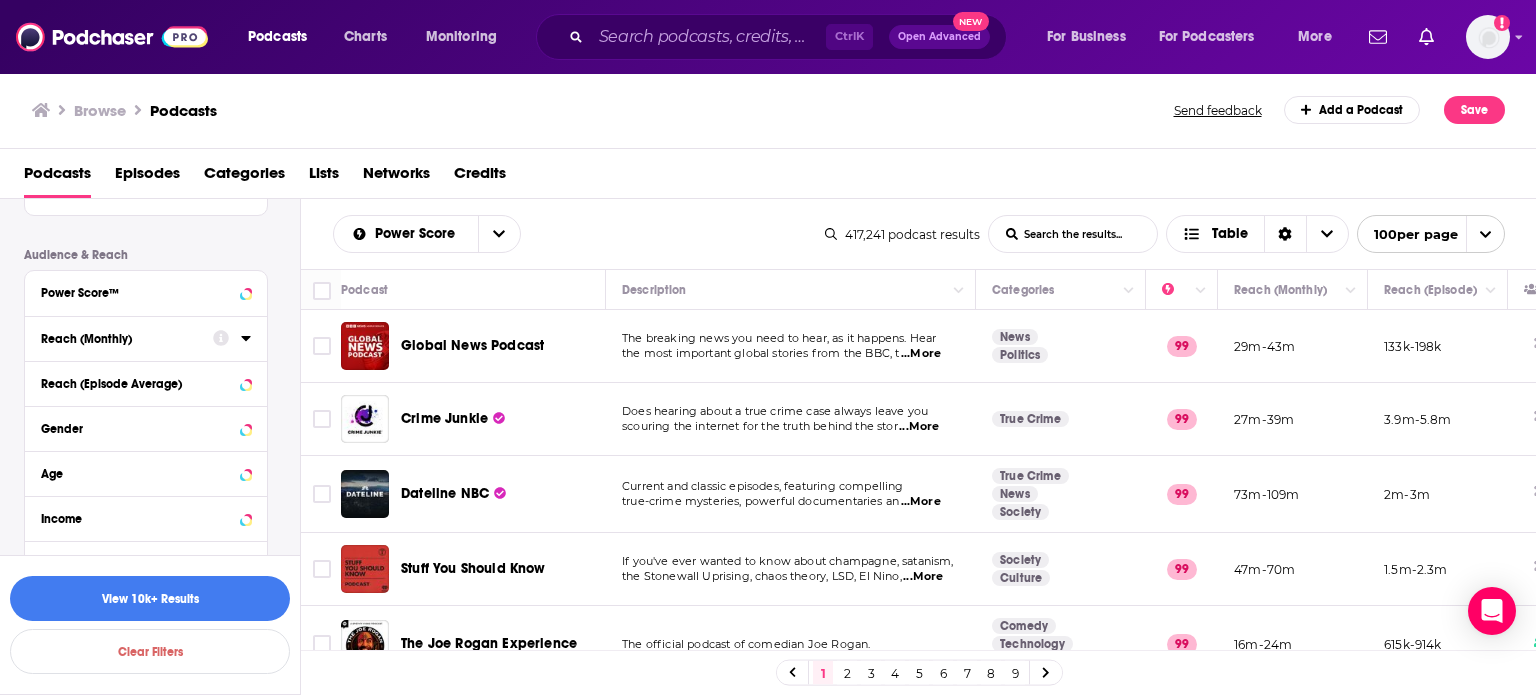 click at bounding box center [232, 337] 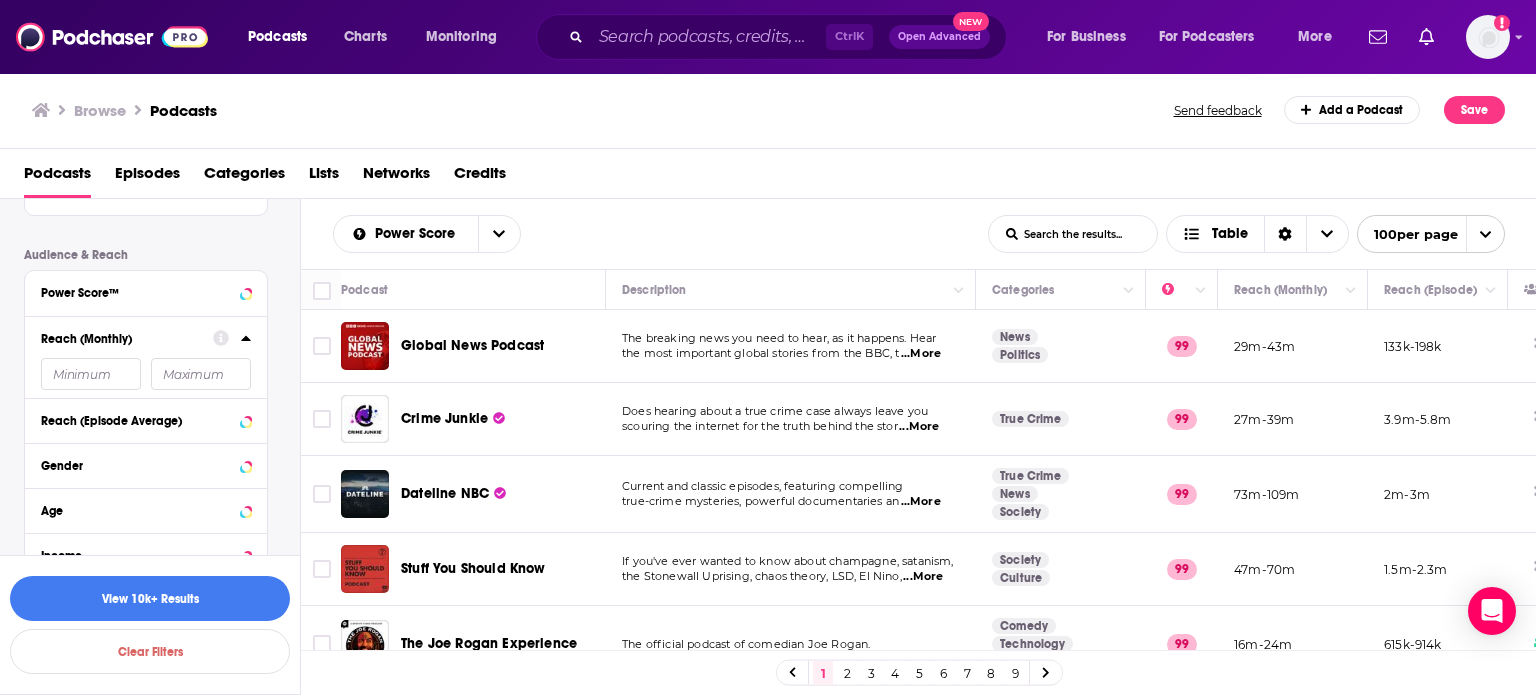click at bounding box center [91, 374] 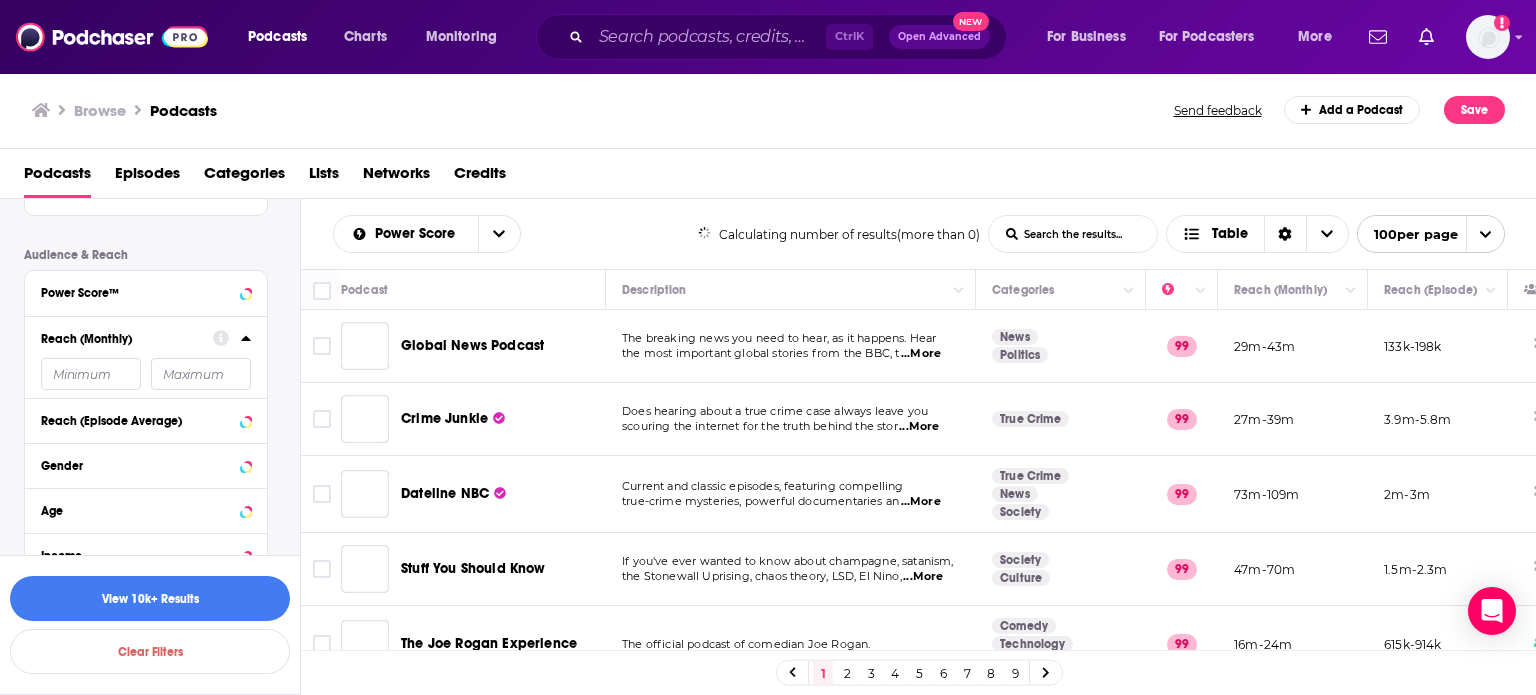 click at bounding box center (91, 374) 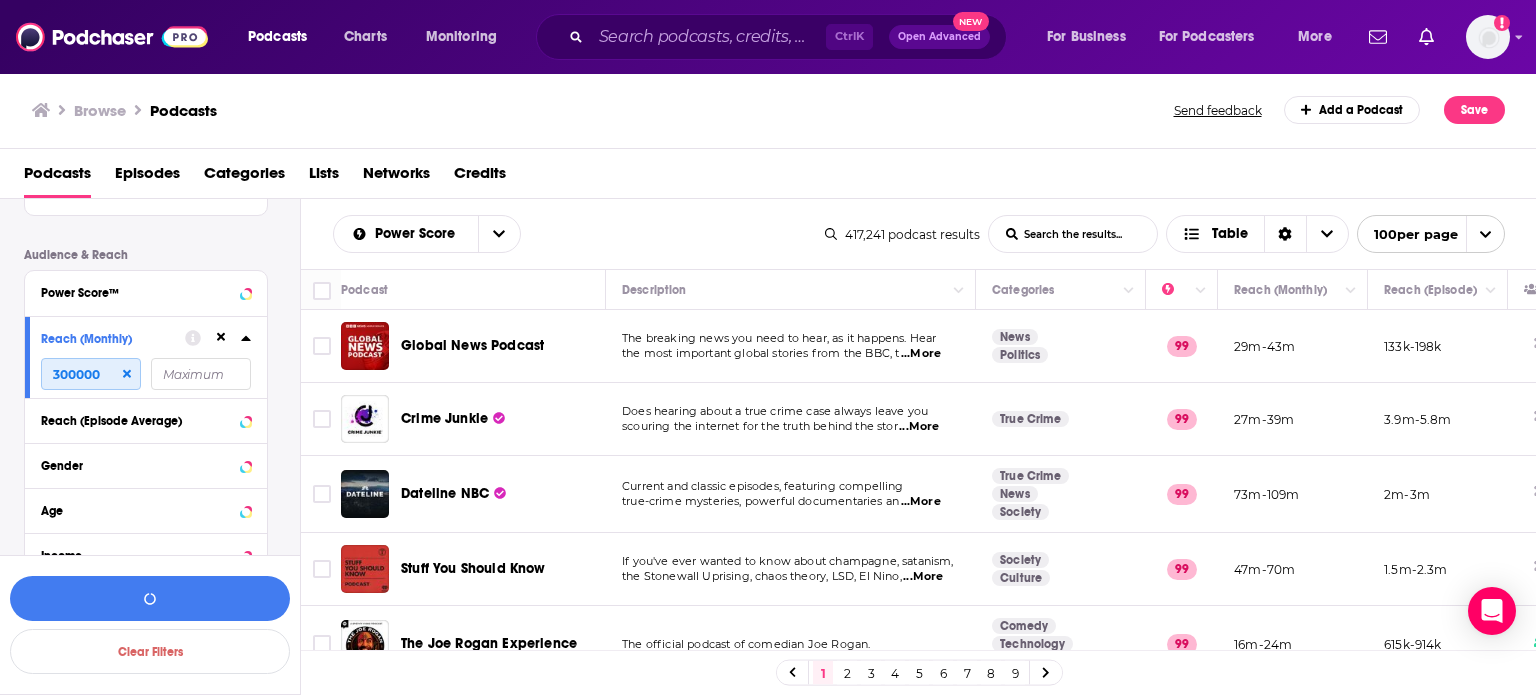 click on "300000" at bounding box center [91, 374] 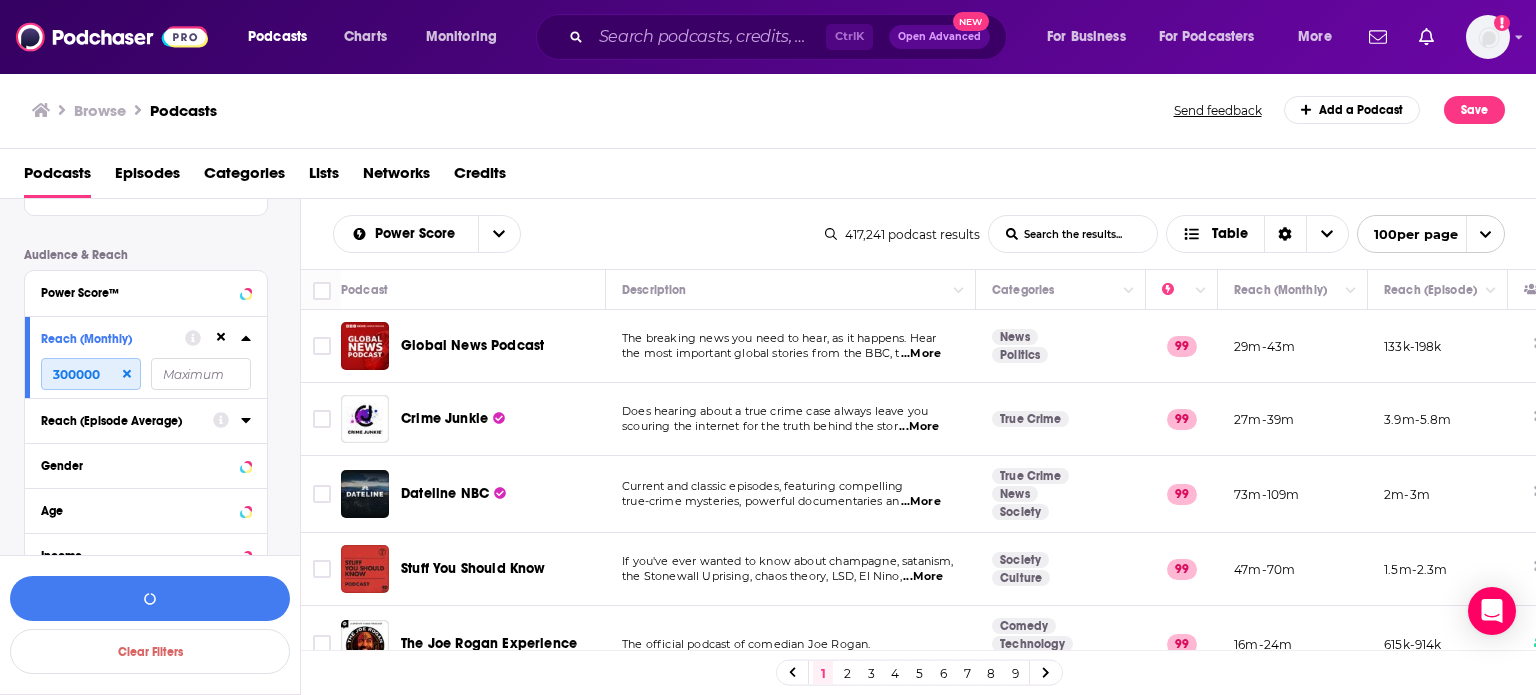 type on "300000" 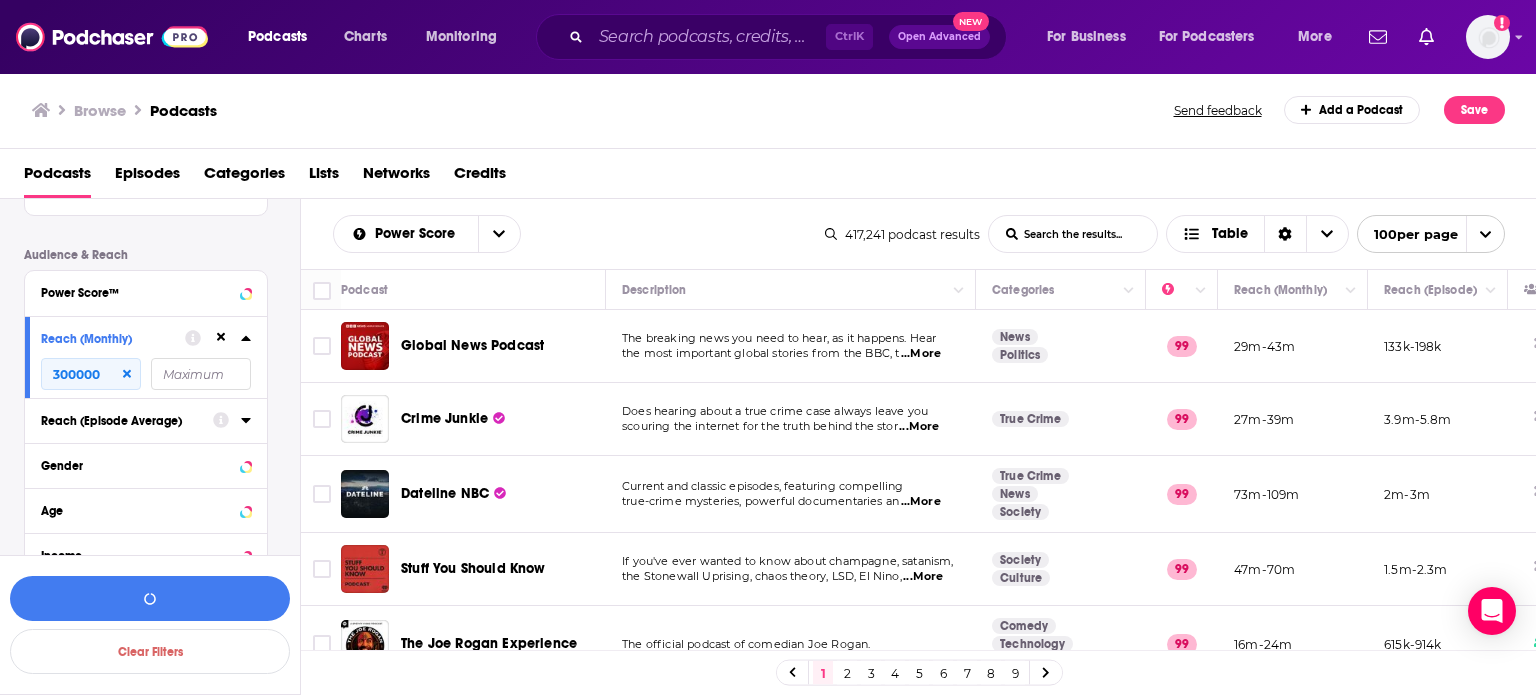 click on "Podcast Details Category Active Status Language Has Guests Brand Safety & Suitability Political Skew Beta Network Date of First Episode Date of Last Episode Episode Length Release Schedule Episode Count Hosting Provider Rating Explicit Show Less Audience & Reach Power Score™ Reach (Monthly) 300000 Reach (Episode Average) Gender Age Income Show More" at bounding box center (162, 47) 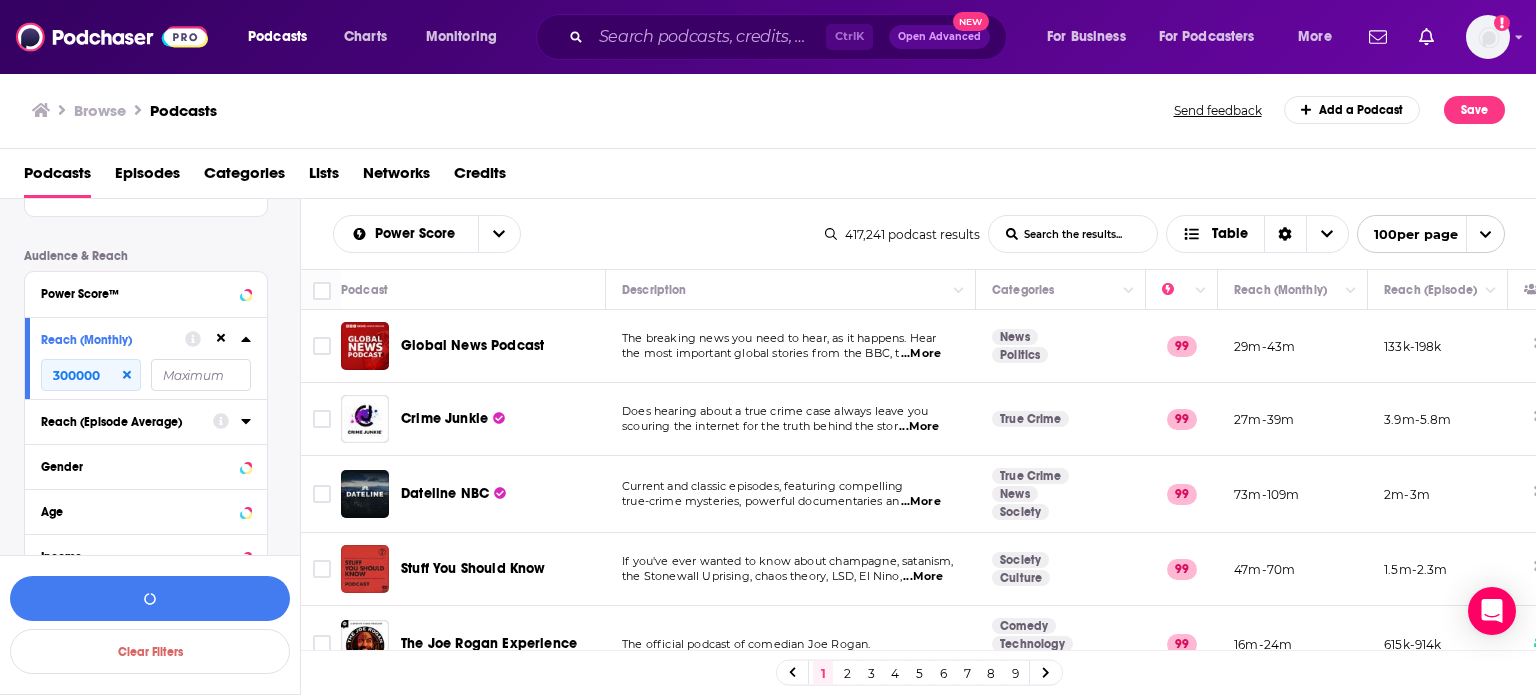 scroll, scrollTop: 878, scrollLeft: 0, axis: vertical 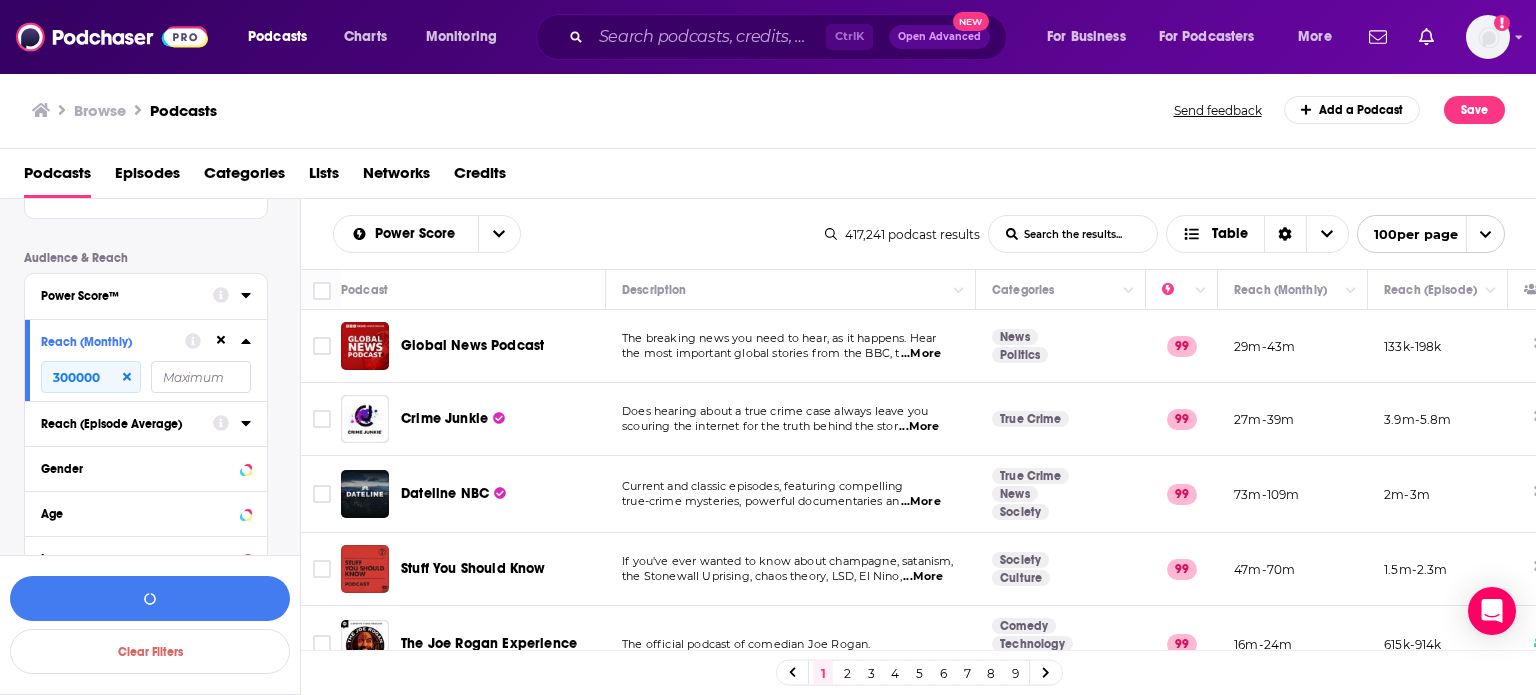 click 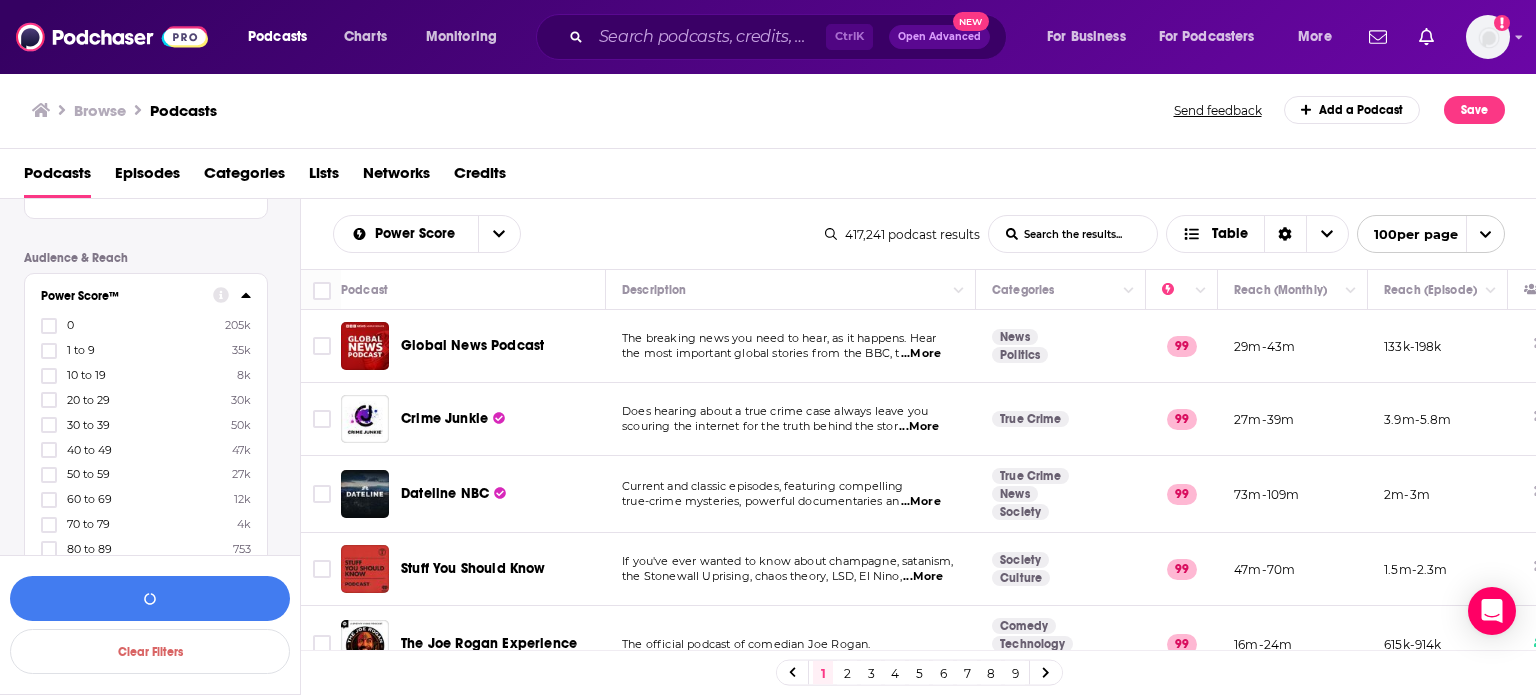 click on "Filters 3 Quick Filters Has Guests Active Podcast Details Category Active Status Language Has Guests Brand Safety & Suitability Political Skew Beta Network Date of First Episode Date of Last Episode Episode Length Release Schedule Episode Count Hosting Provider Rating Explicit Show Less Audience & Reach Power Score™ 0 205k 1 to 9 35k 10 to 19 8k 20 to 29 30k 30 to 39 50k 40 to 49 47k 50 to 59 27k 60 to 69 12k 70 to 79 4k 80 to 89 753 90 to 100 112 Reach (Monthly) 300000 Reach (Episode Average) Gender Age Income Show More" at bounding box center [150, 141] 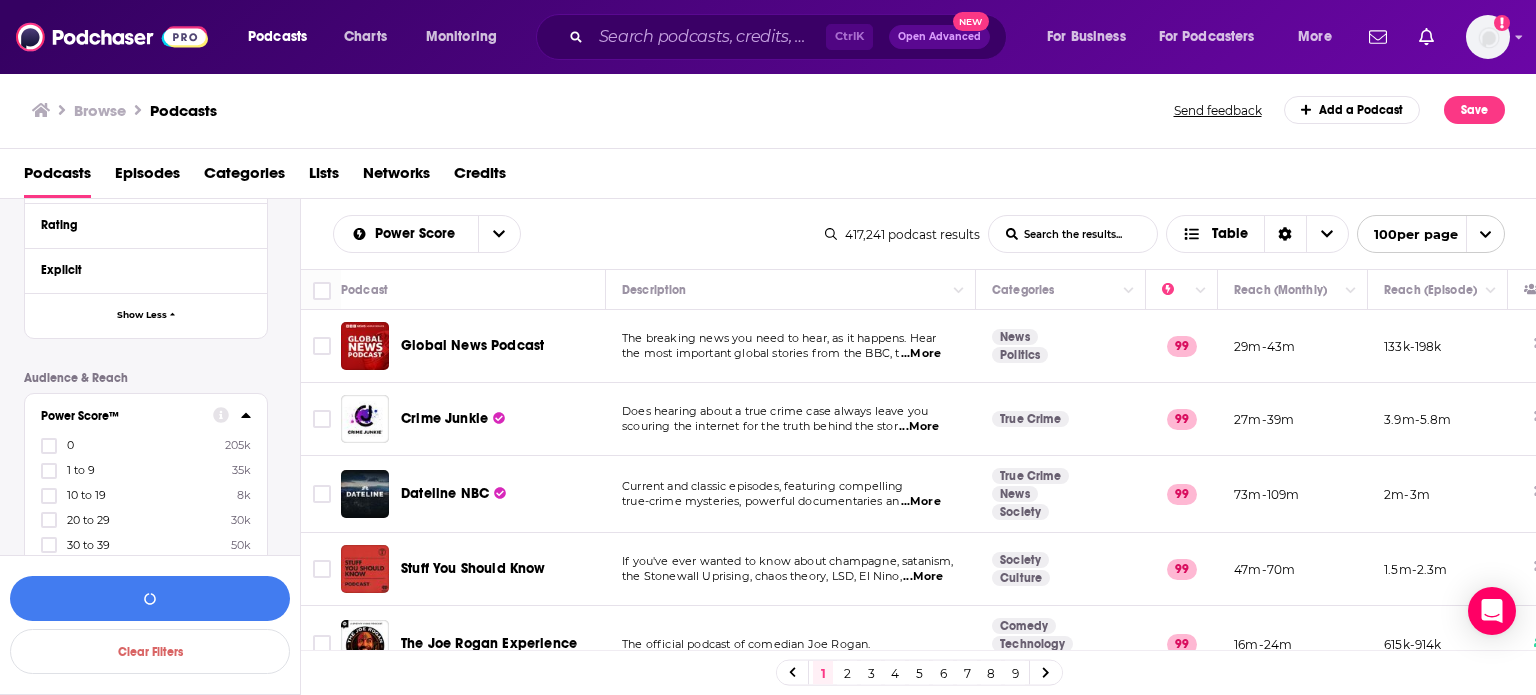 scroll, scrollTop: 718, scrollLeft: 0, axis: vertical 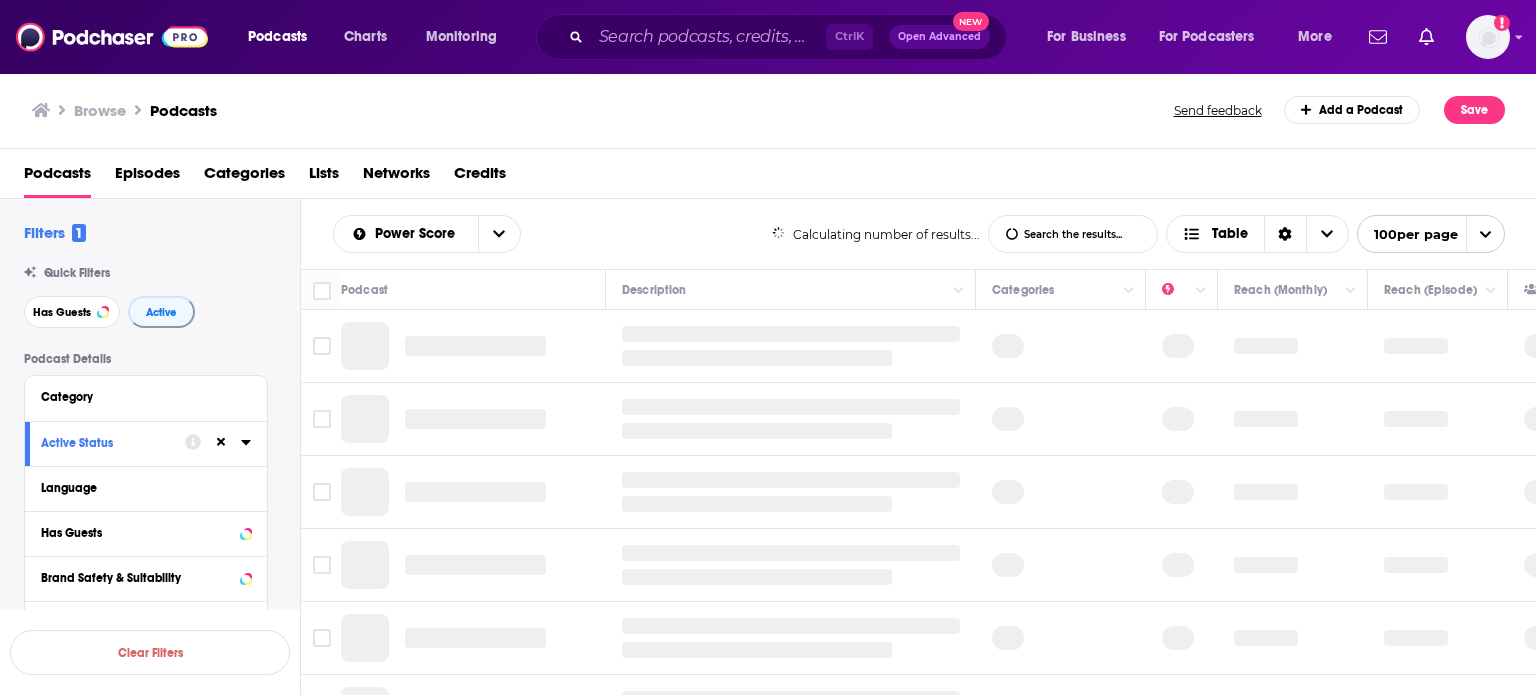 click on "Filters 1 Quick Filters Has Guests Active Podcast Details Category Active Status Language Has Guests Brand Safety & Suitability Political Skew Beta Show More Audience & Reach Power Score™ Reach (Monthly) Reach (Episode Average) Gender Age Income Show More" at bounding box center [162, 659] 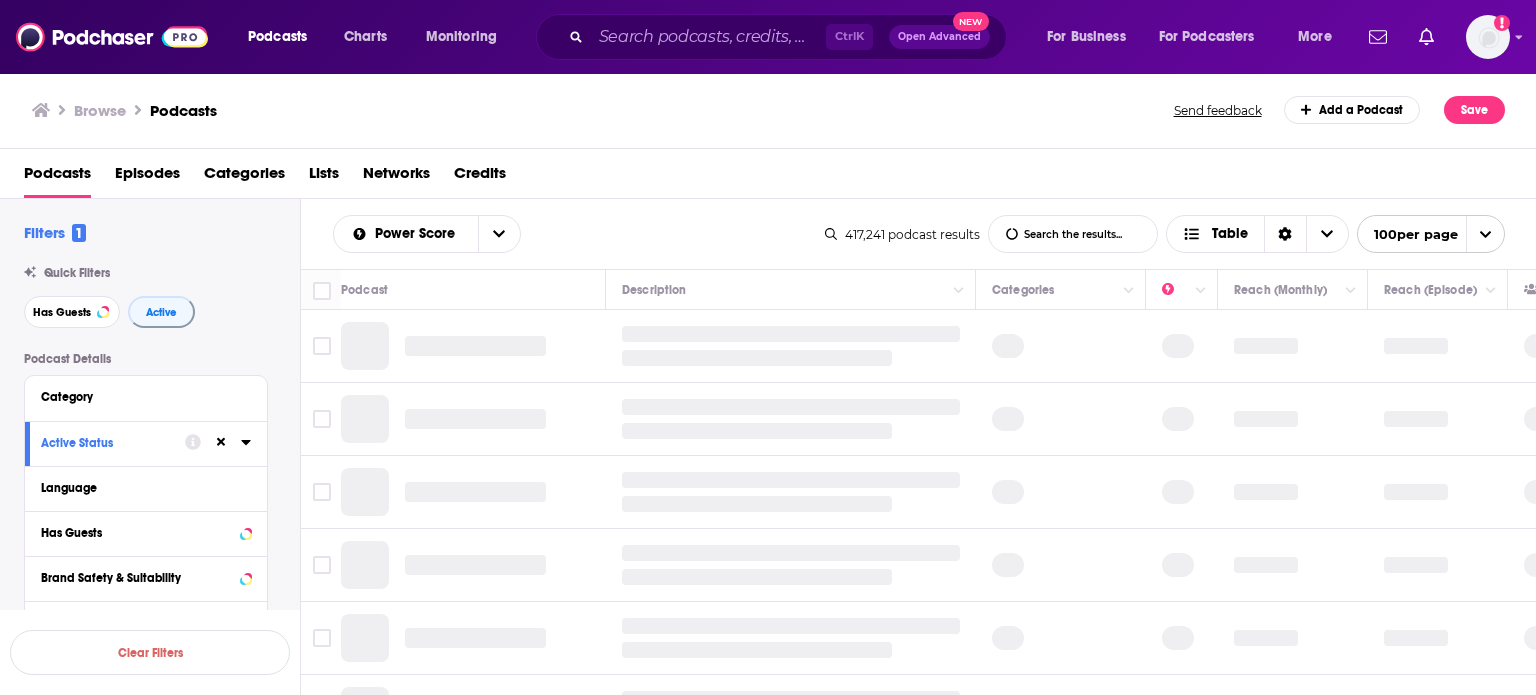 scroll, scrollTop: 40, scrollLeft: 0, axis: vertical 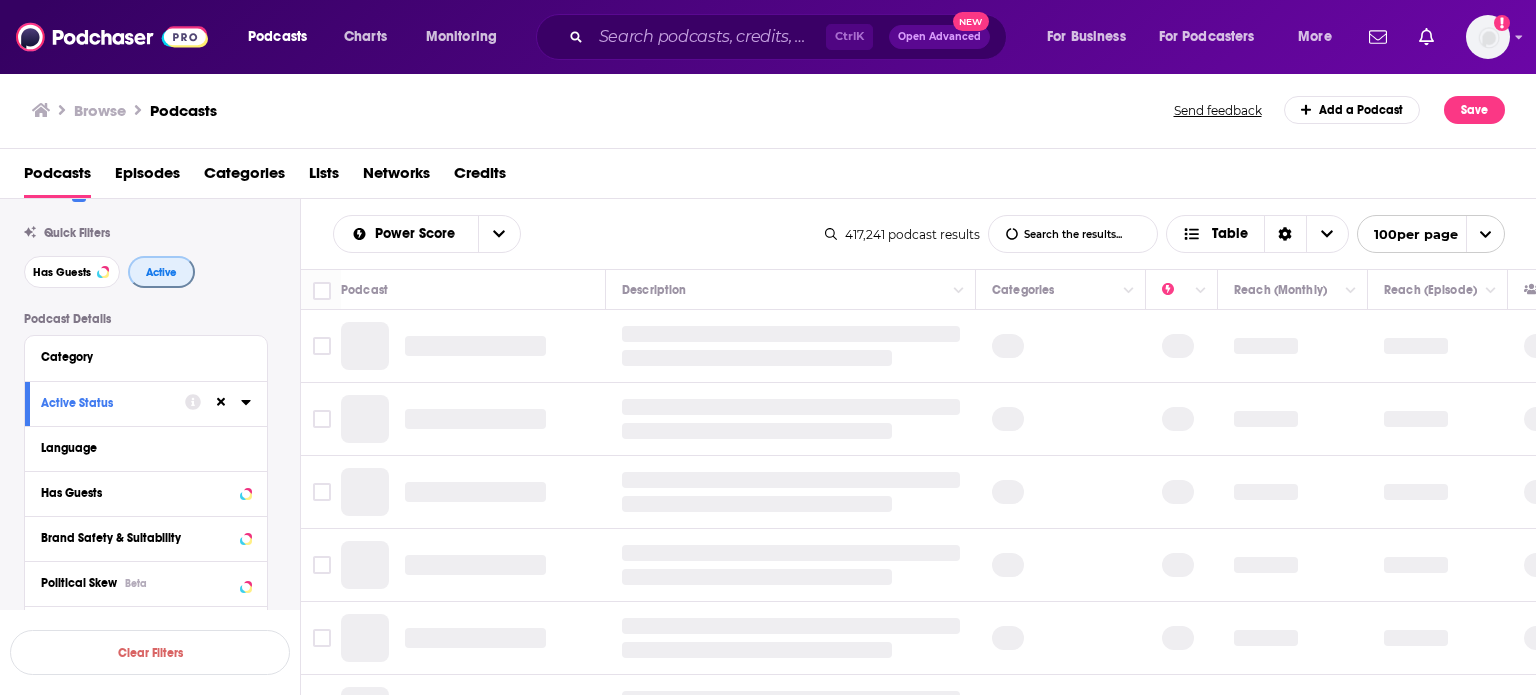 click on "Active" at bounding box center [161, 272] 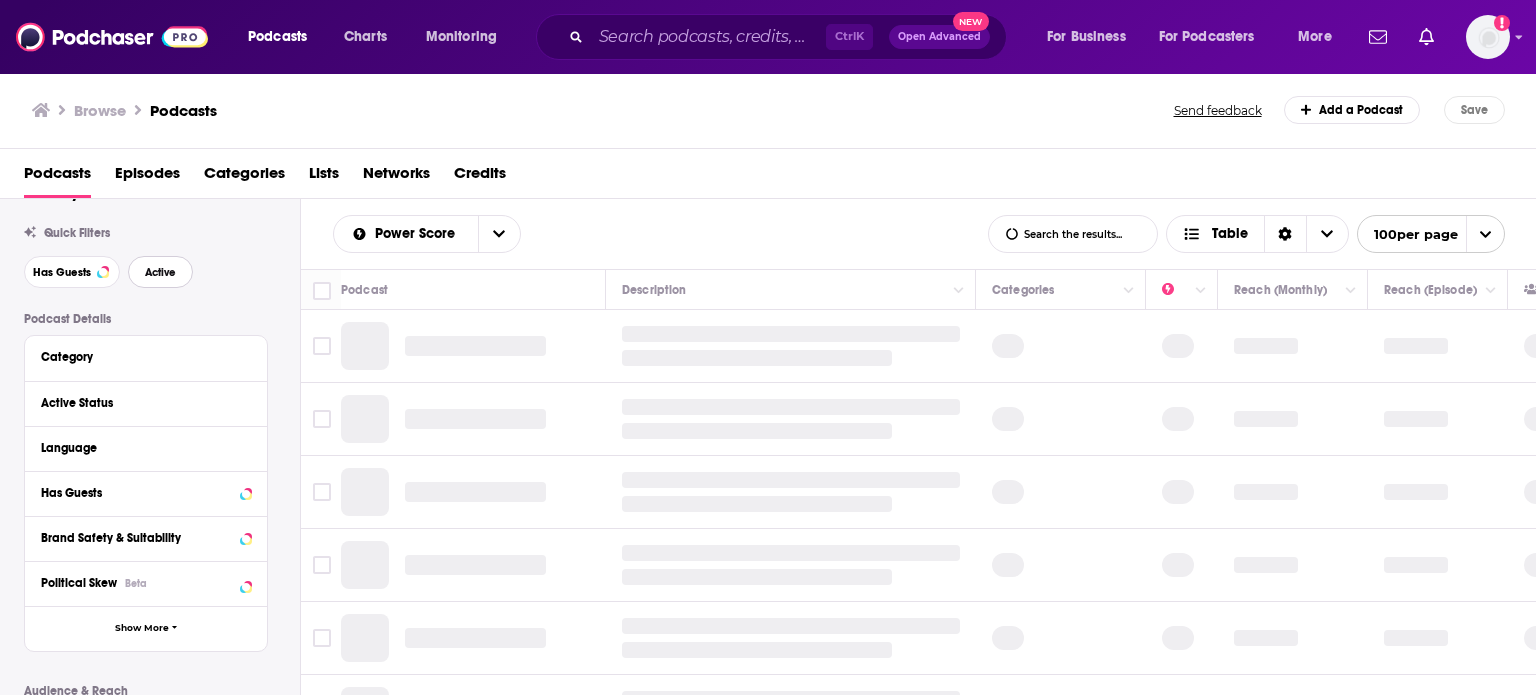 click on "Active" at bounding box center (160, 272) 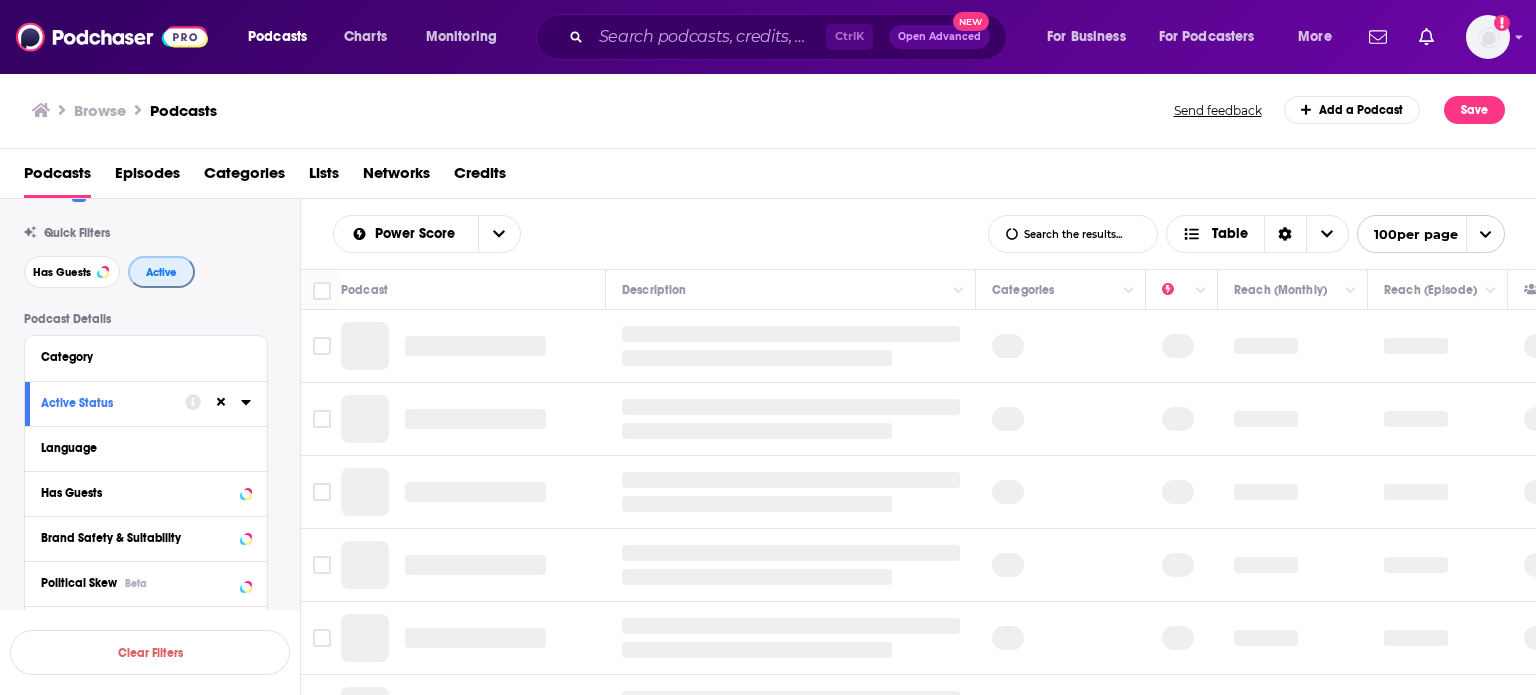 type 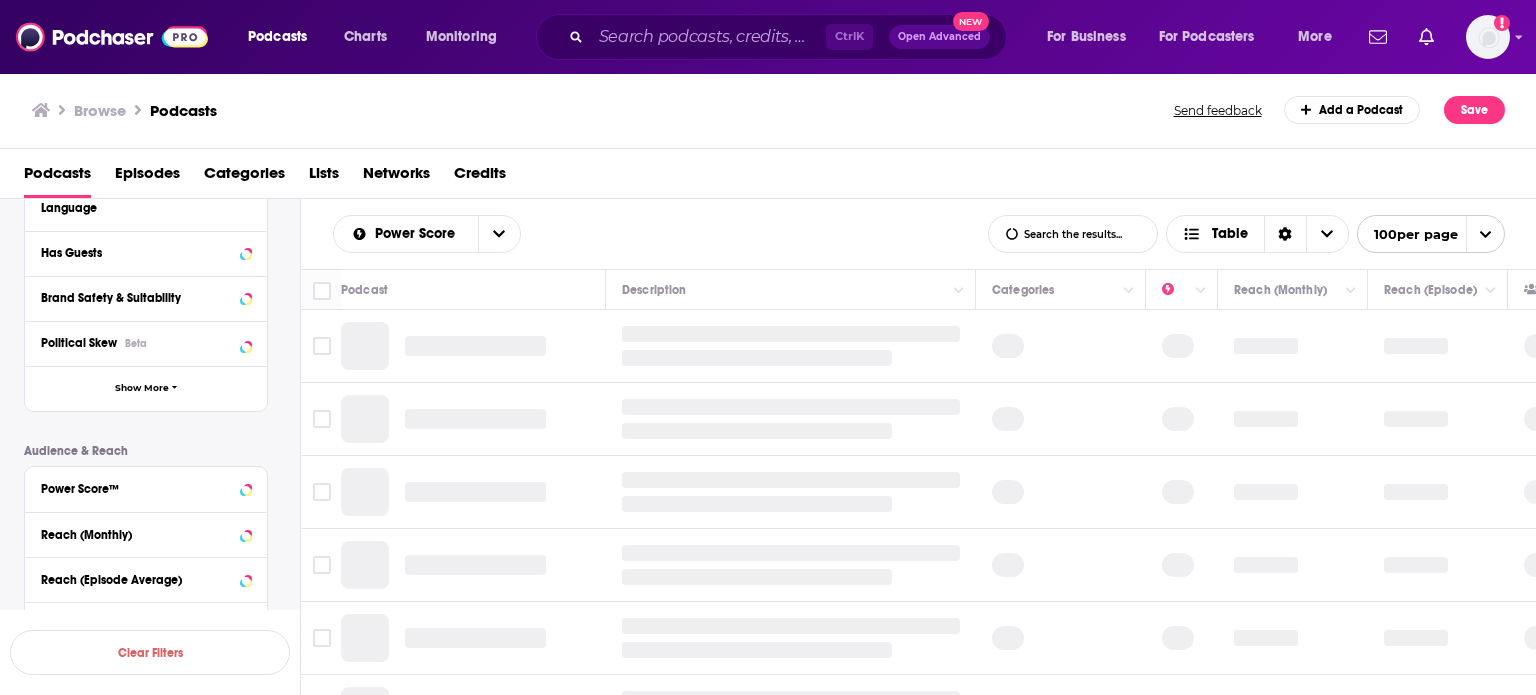scroll, scrollTop: 240, scrollLeft: 0, axis: vertical 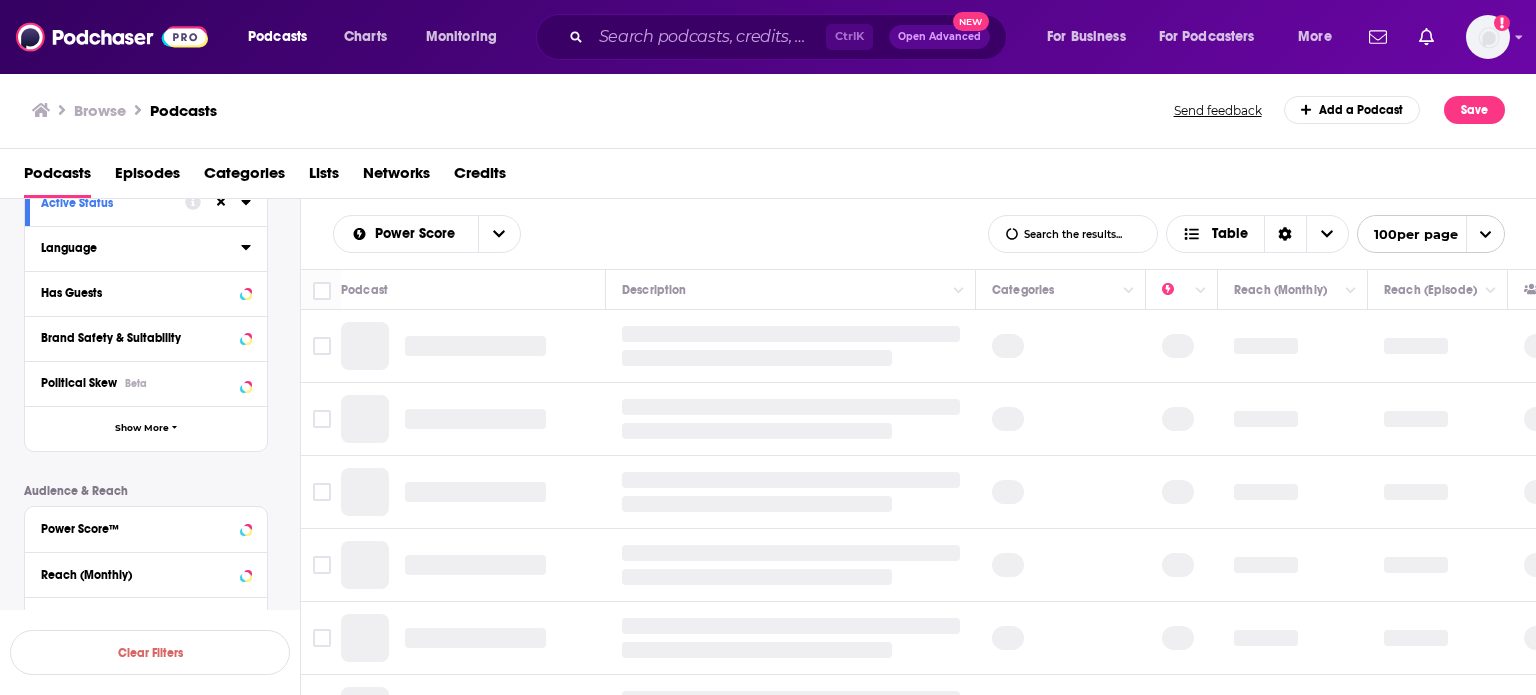 click at bounding box center (246, 247) 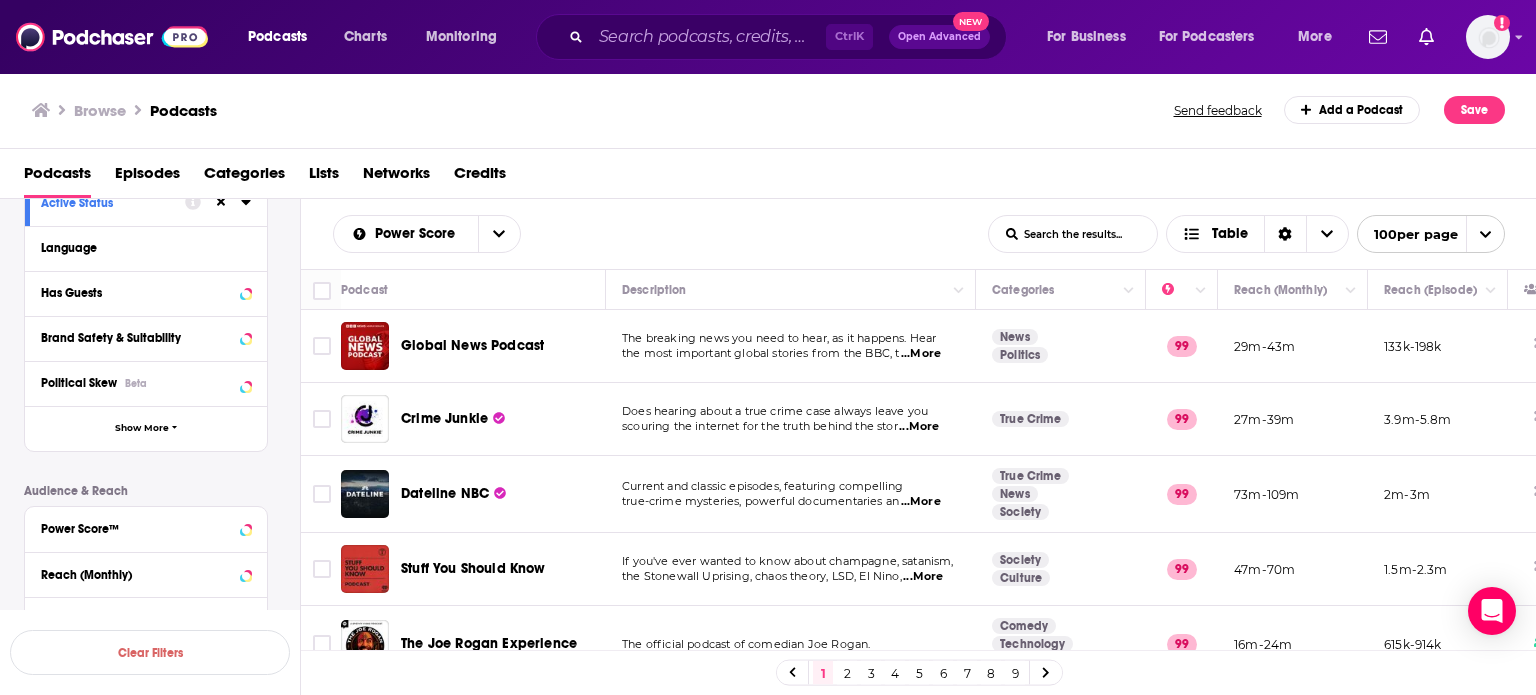 click on "Podcast Details Category Active Status Language Has Guests Brand Safety & Suitability Political Skew Beta Show More Audience & Reach Power Score™ Reach (Monthly) Reach (Episode Average) Gender Age Income Show More" at bounding box center [162, 467] 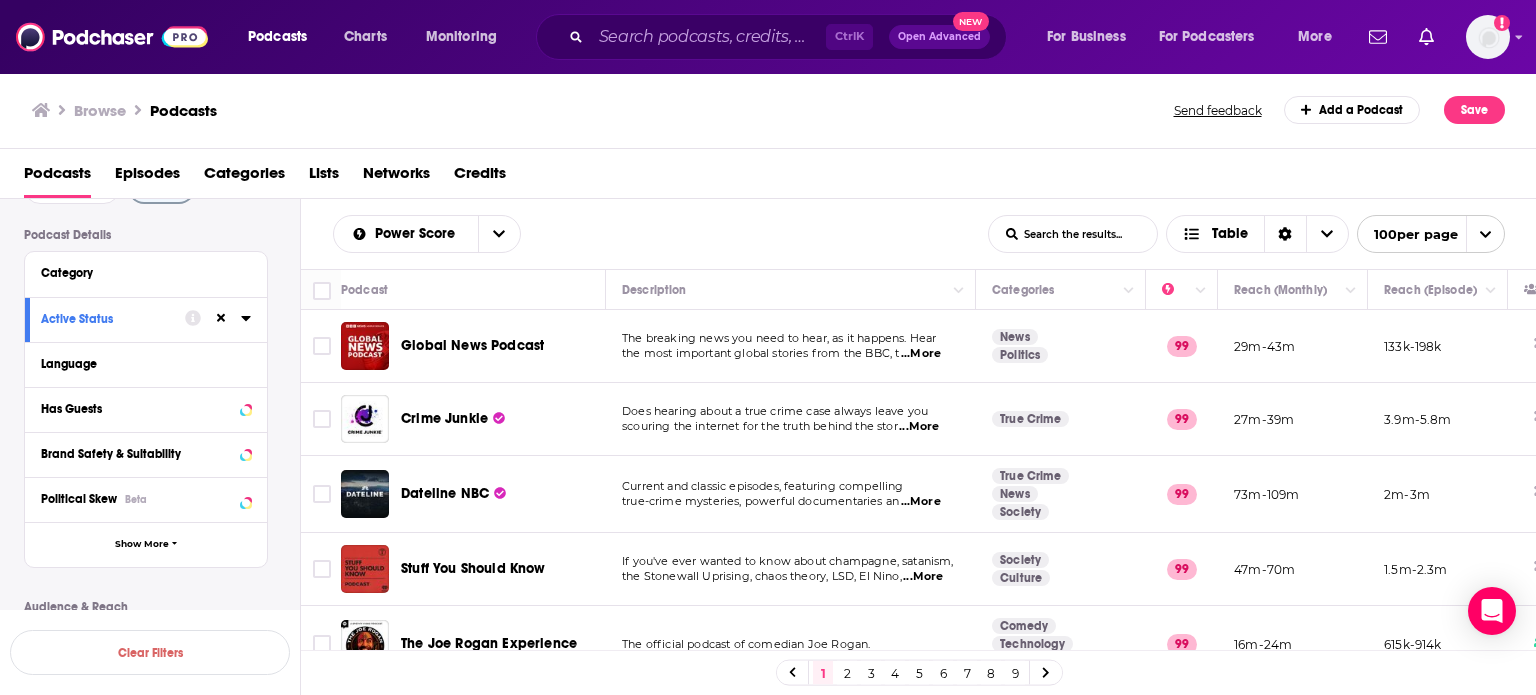 scroll, scrollTop: 120, scrollLeft: 0, axis: vertical 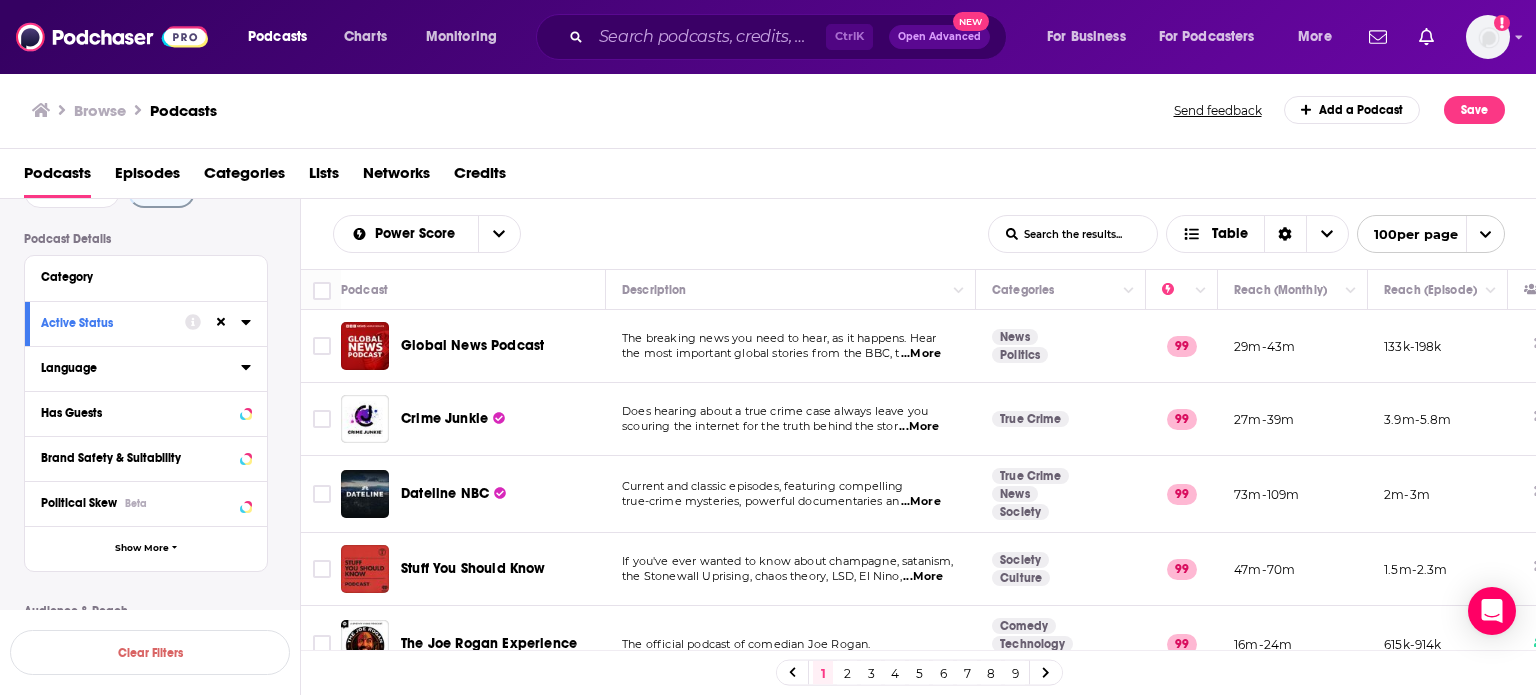 click 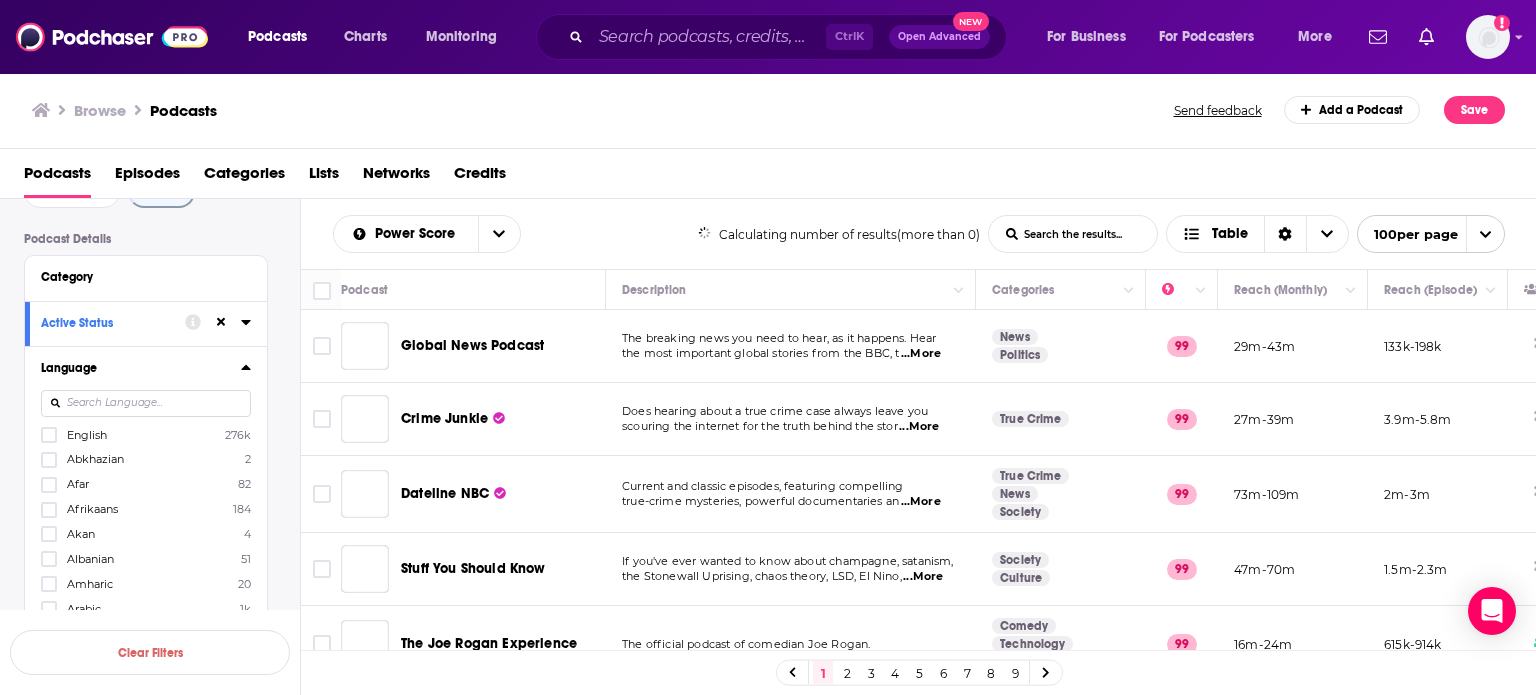 click on "Filters 1 Quick Filters Has Guests Active Podcast Details Category Active Status Language English 276k Abkhazian 2 Afar 82 Afrikaans 184 Akan 4 Albanian 51 Amharic 20 Arabic 1k More Languages Has Guests Brand Safety & Suitability Political Skew Beta Show More Audience & Reach Power Score™ Reach (Monthly) Reach (Episode Average) Gender Age Income Show More" at bounding box center [150, 675] 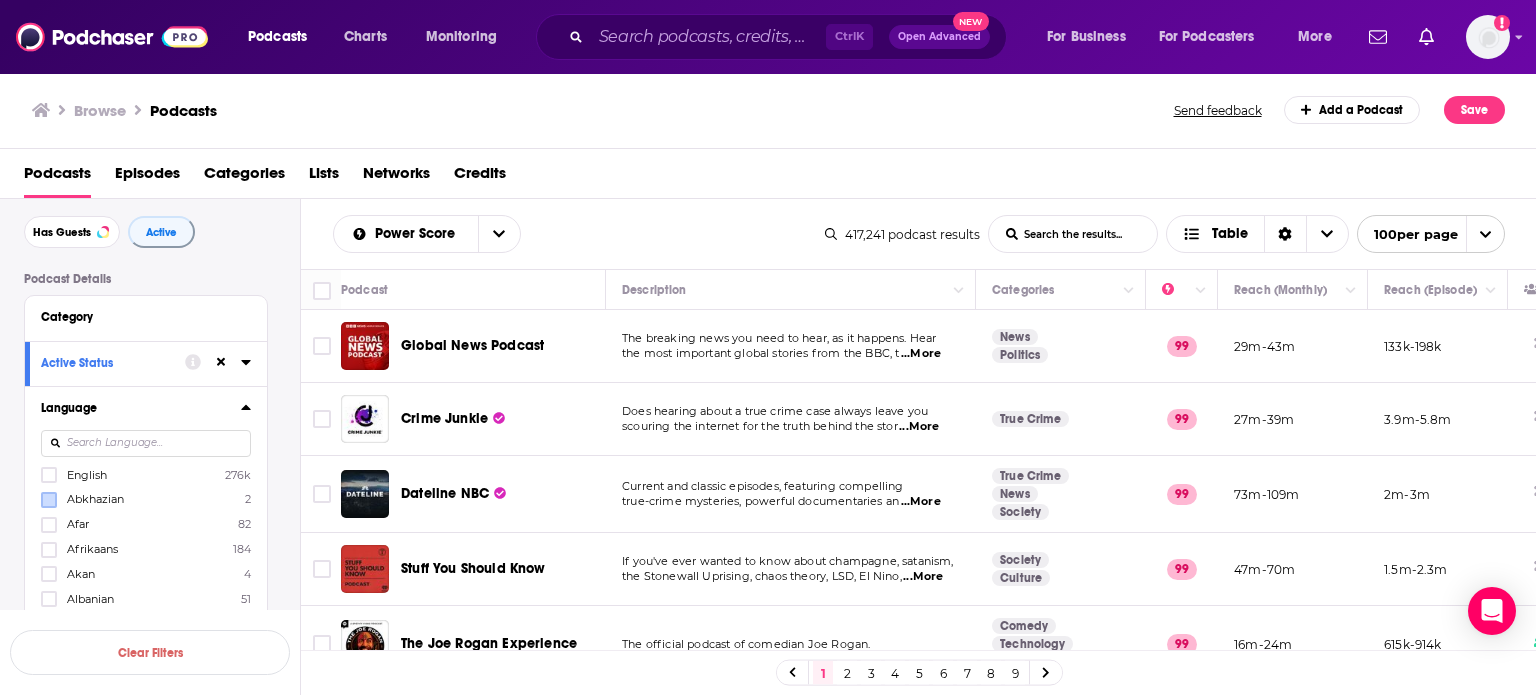 scroll, scrollTop: 120, scrollLeft: 0, axis: vertical 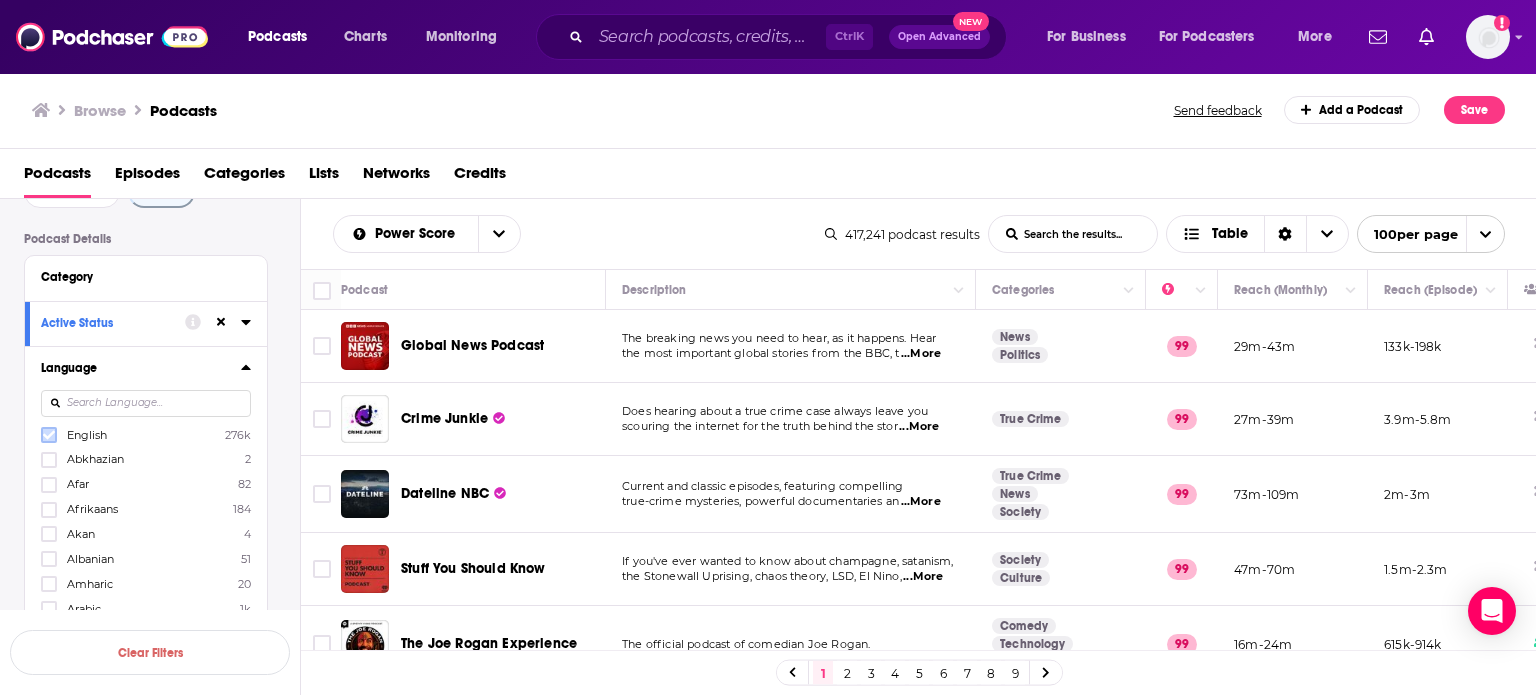 click 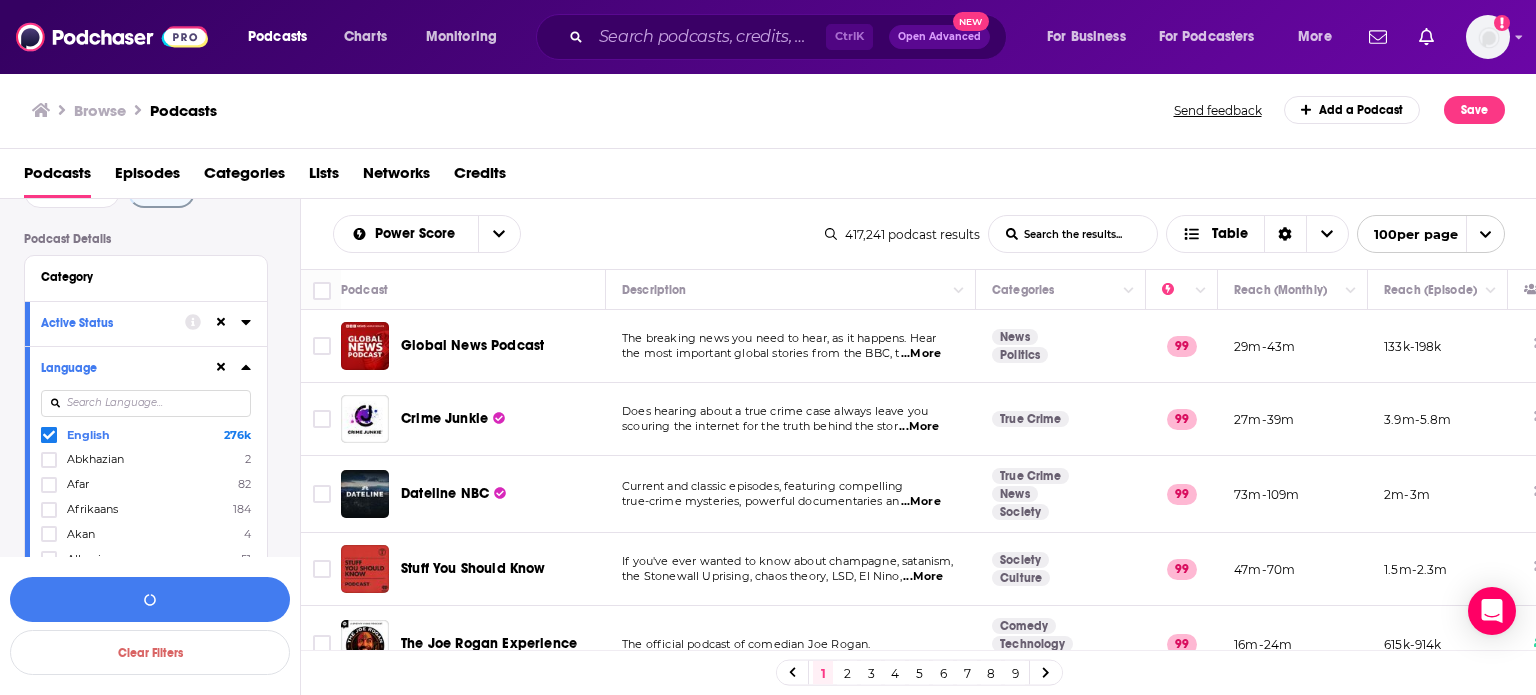 click 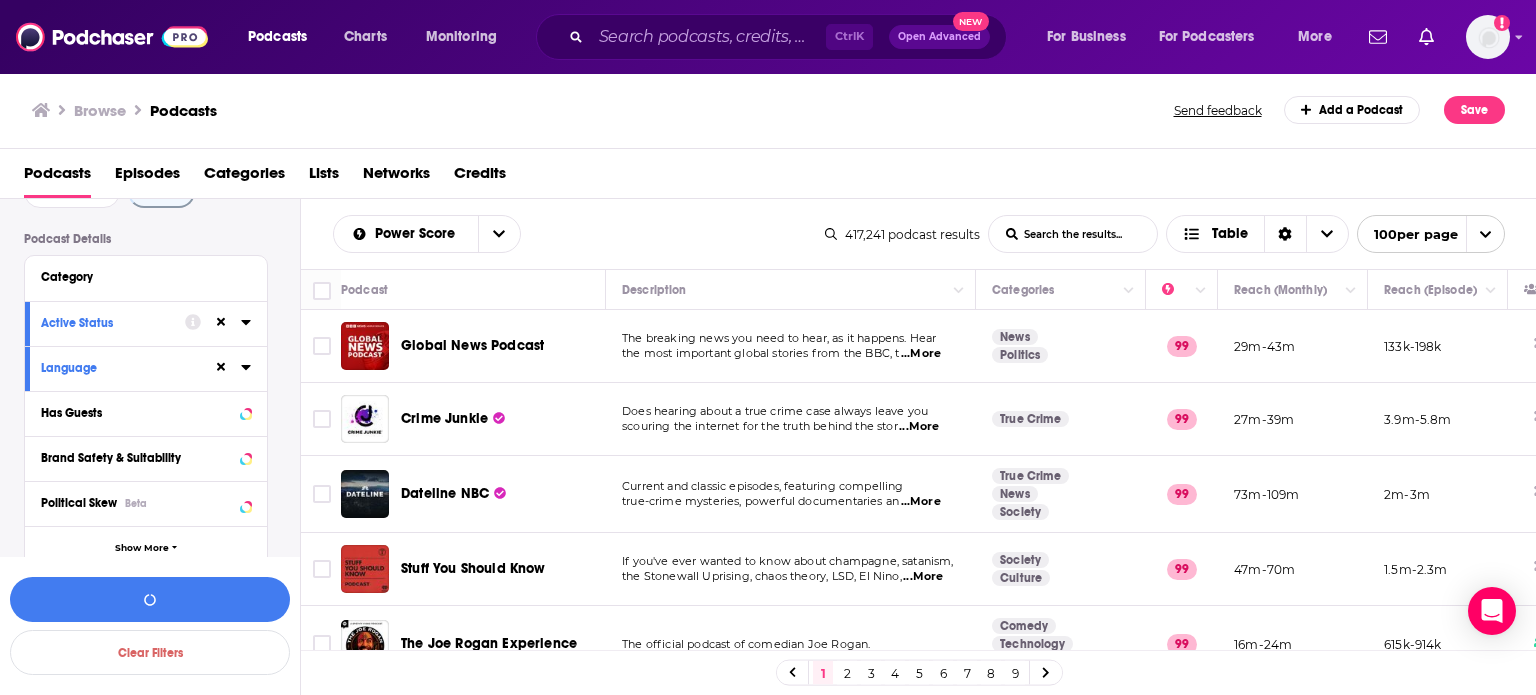 click on "Podcast Details Category Active Status Language Has Guests Brand Safety & Suitability Political Skew Beta Show More Audience & Reach Power Score™ Reach (Monthly) Reach (Episode Average) Gender Age Income Show More" at bounding box center (162, 587) 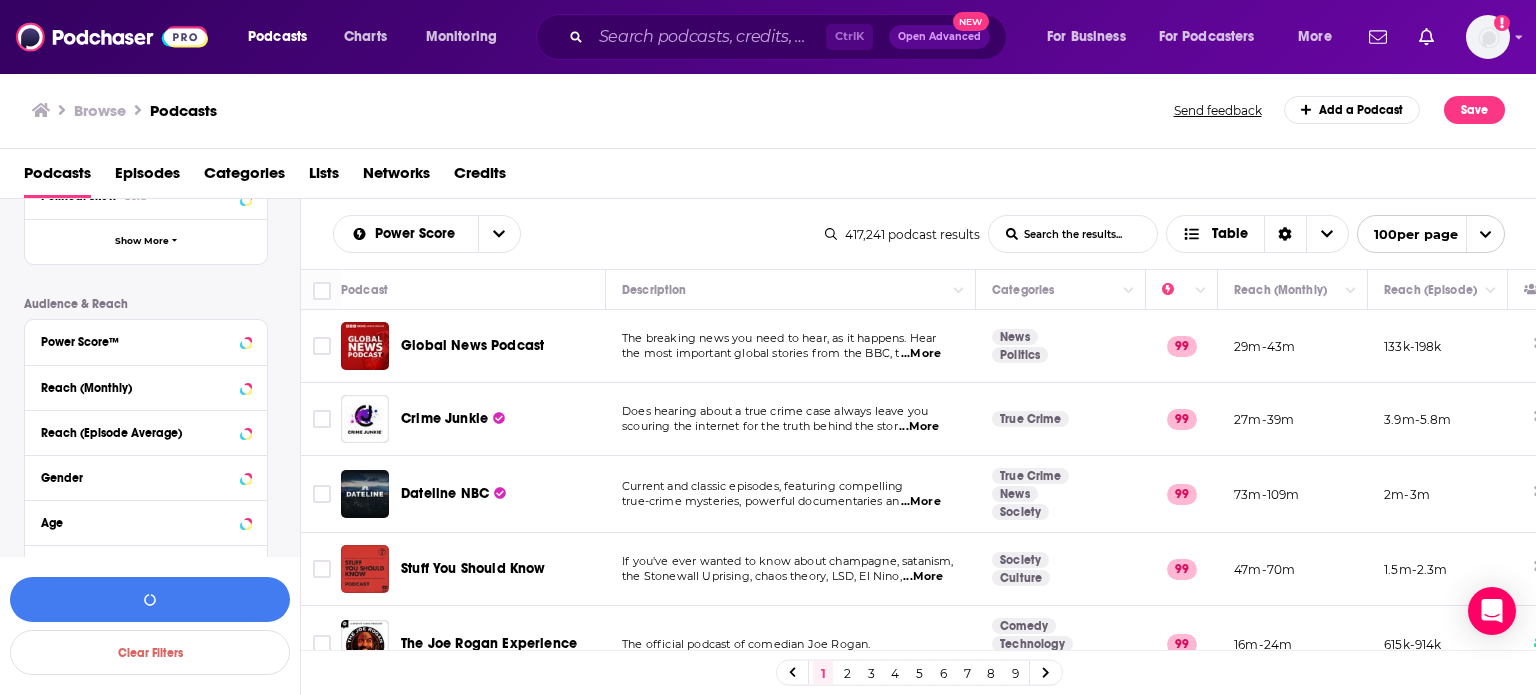 scroll, scrollTop: 440, scrollLeft: 0, axis: vertical 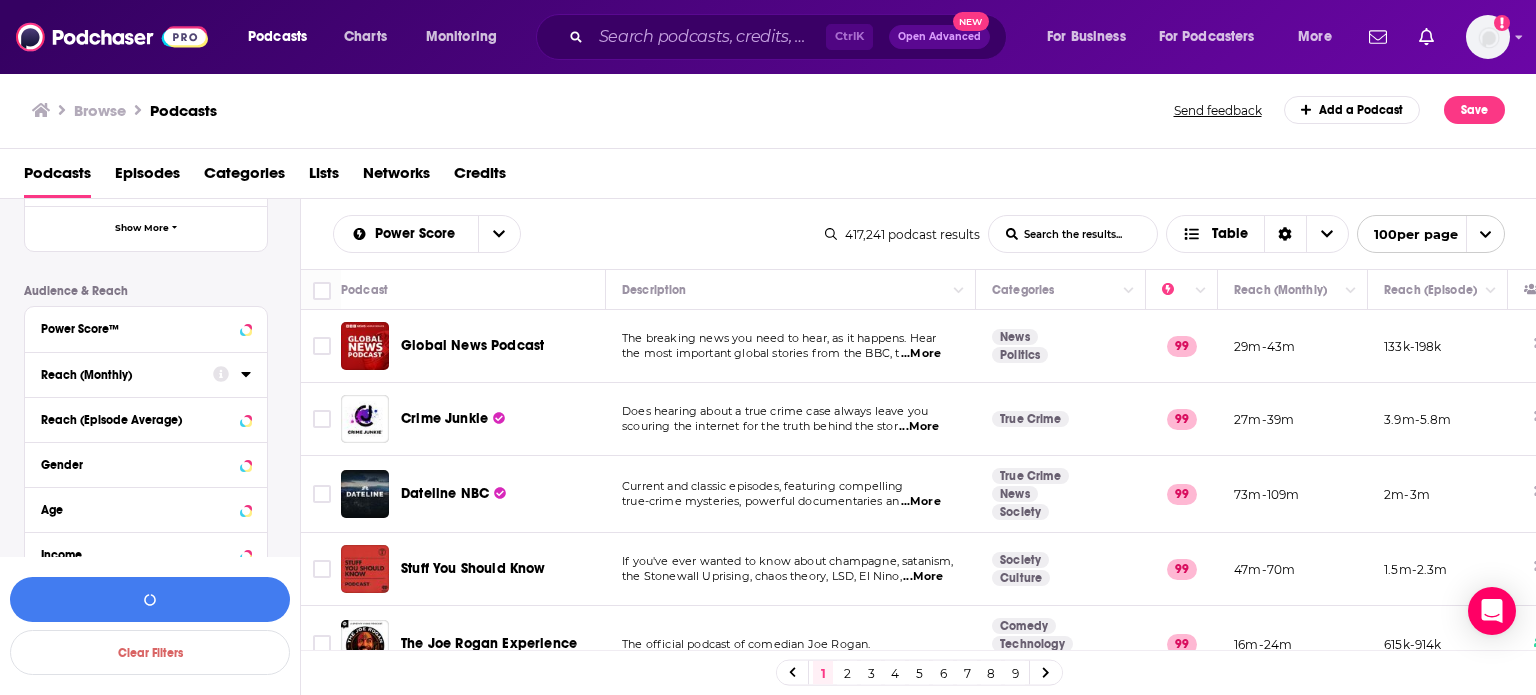 click 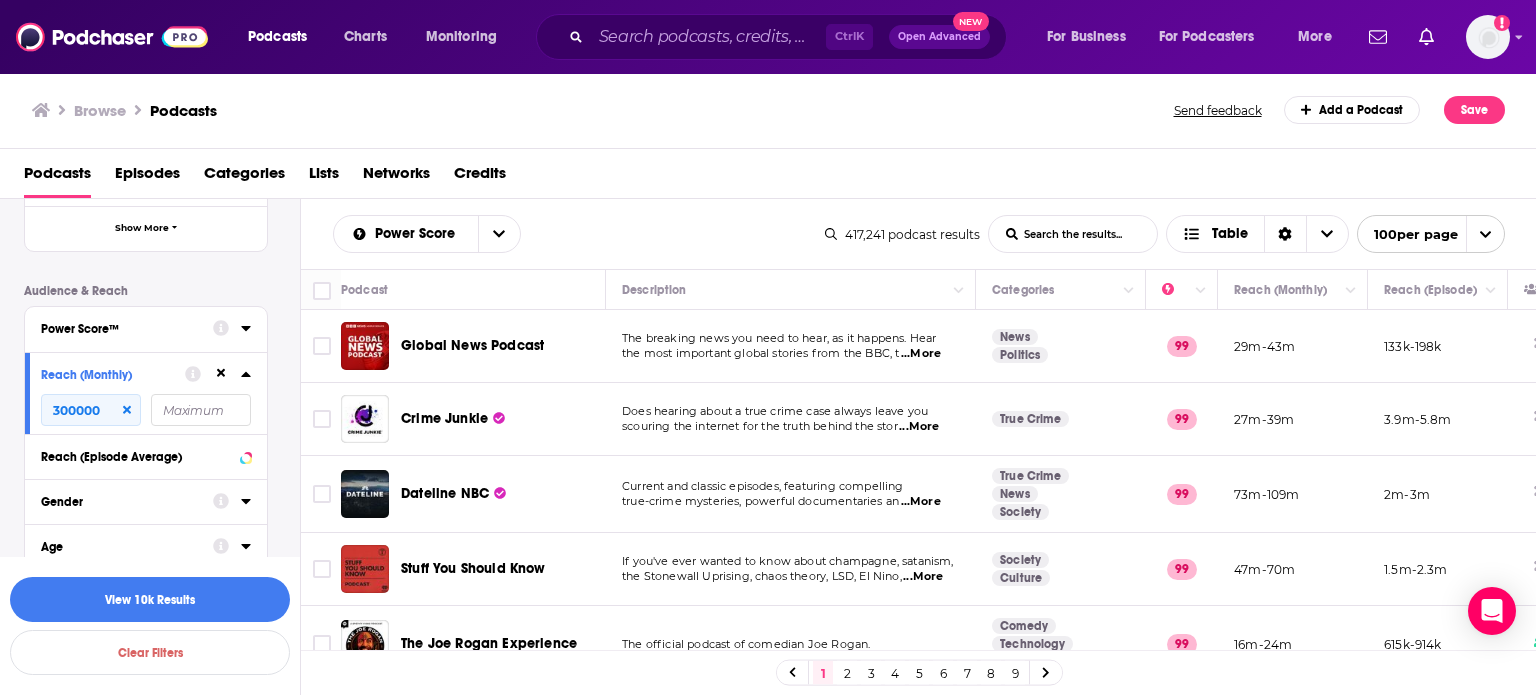 type on "300000" 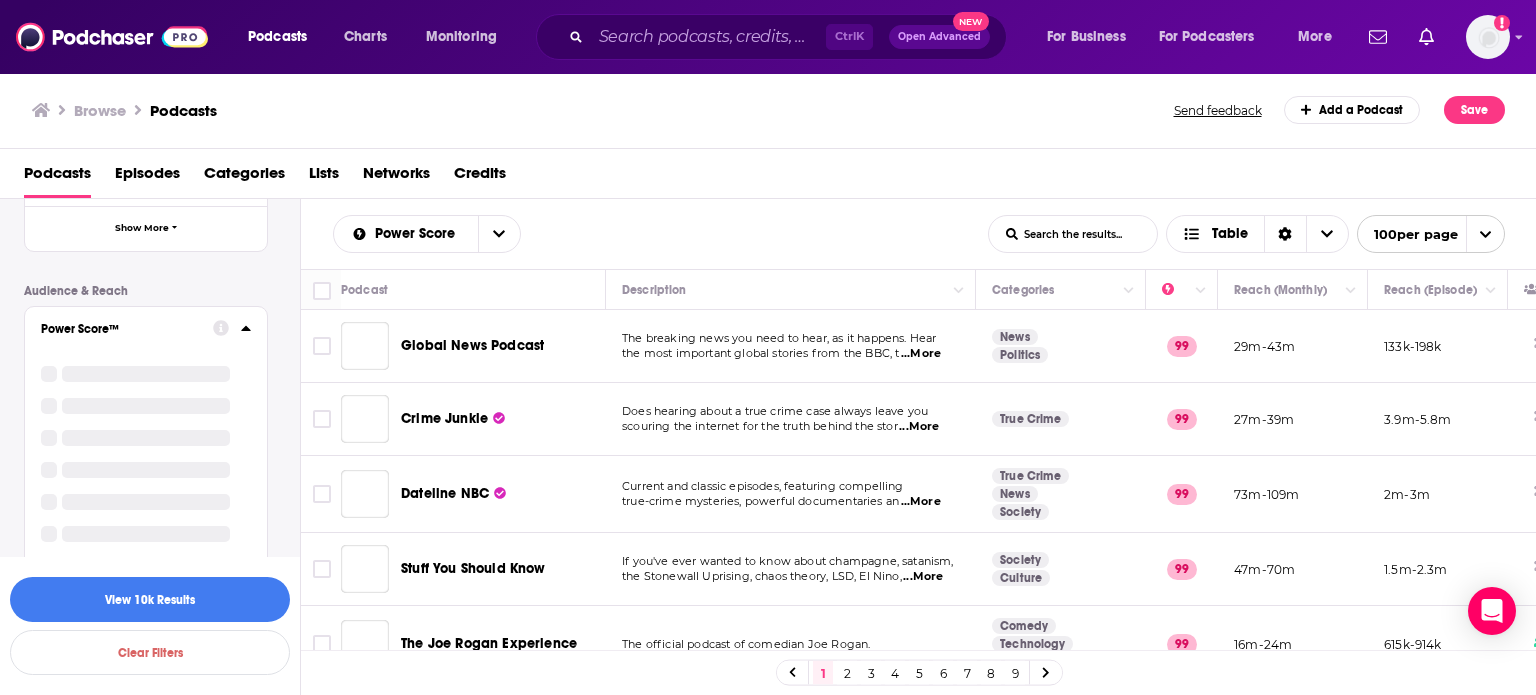 click on "Podcast Details Category Active Status Language Has Guests Brand Safety & Suitability Political Skew Beta Show More Audience & Reach Power Score™ Reach (Monthly) 300000 Reach (Episode Average) Gender Age Income Show More" at bounding box center (162, 393) 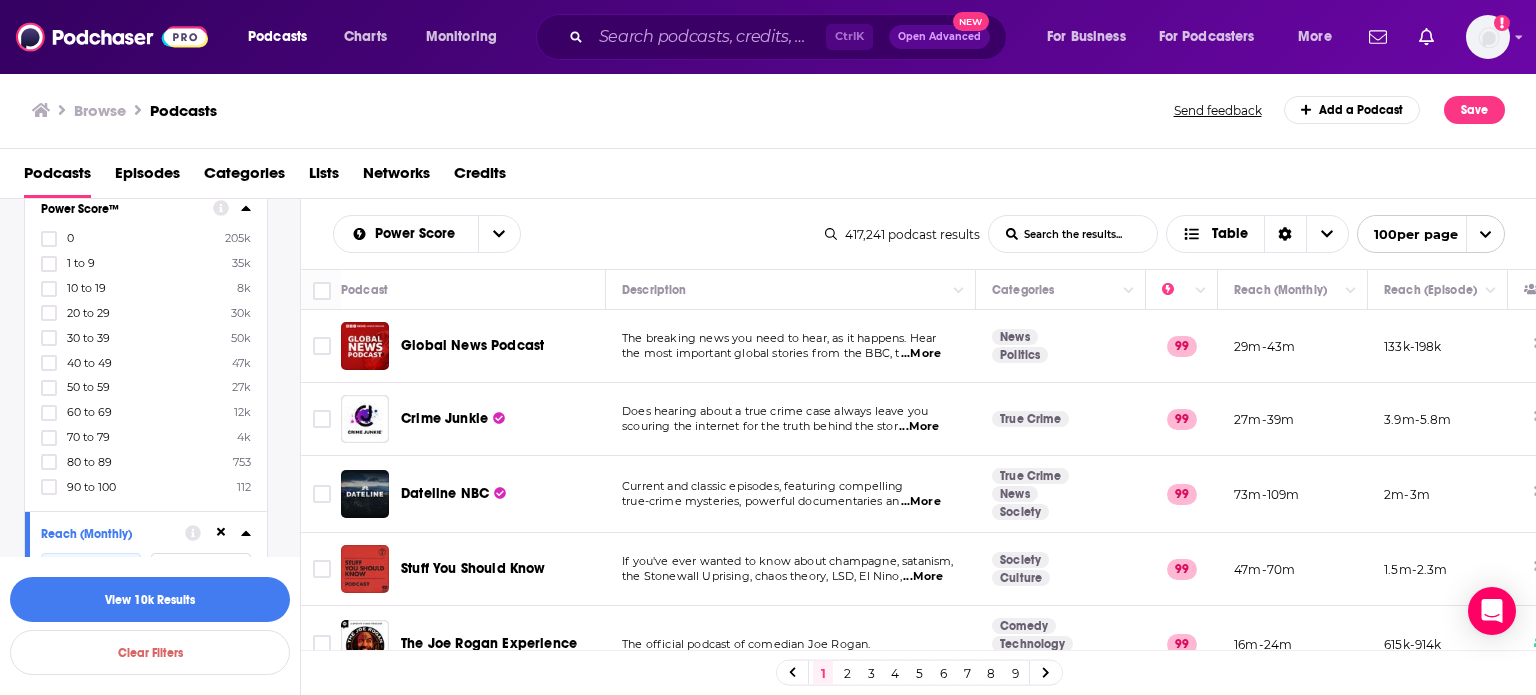 scroll, scrollTop: 520, scrollLeft: 0, axis: vertical 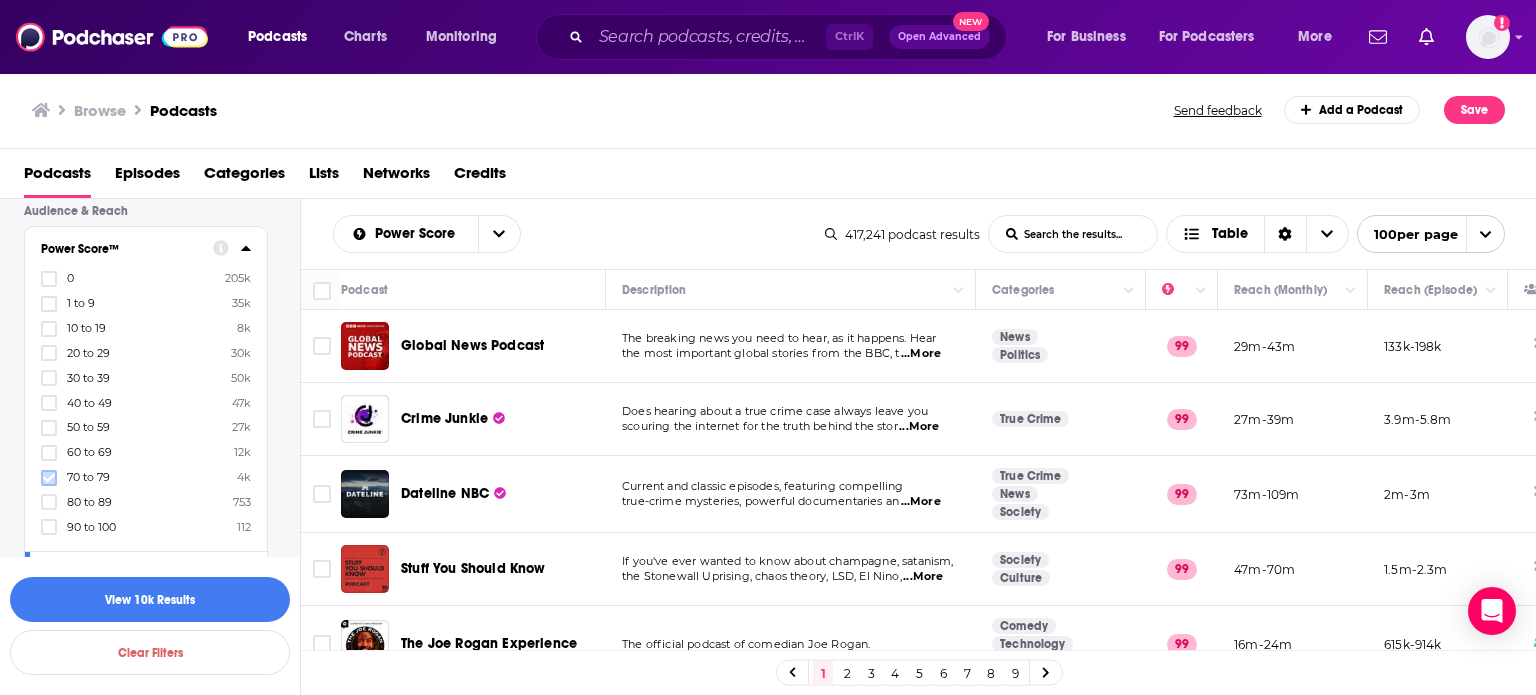 click 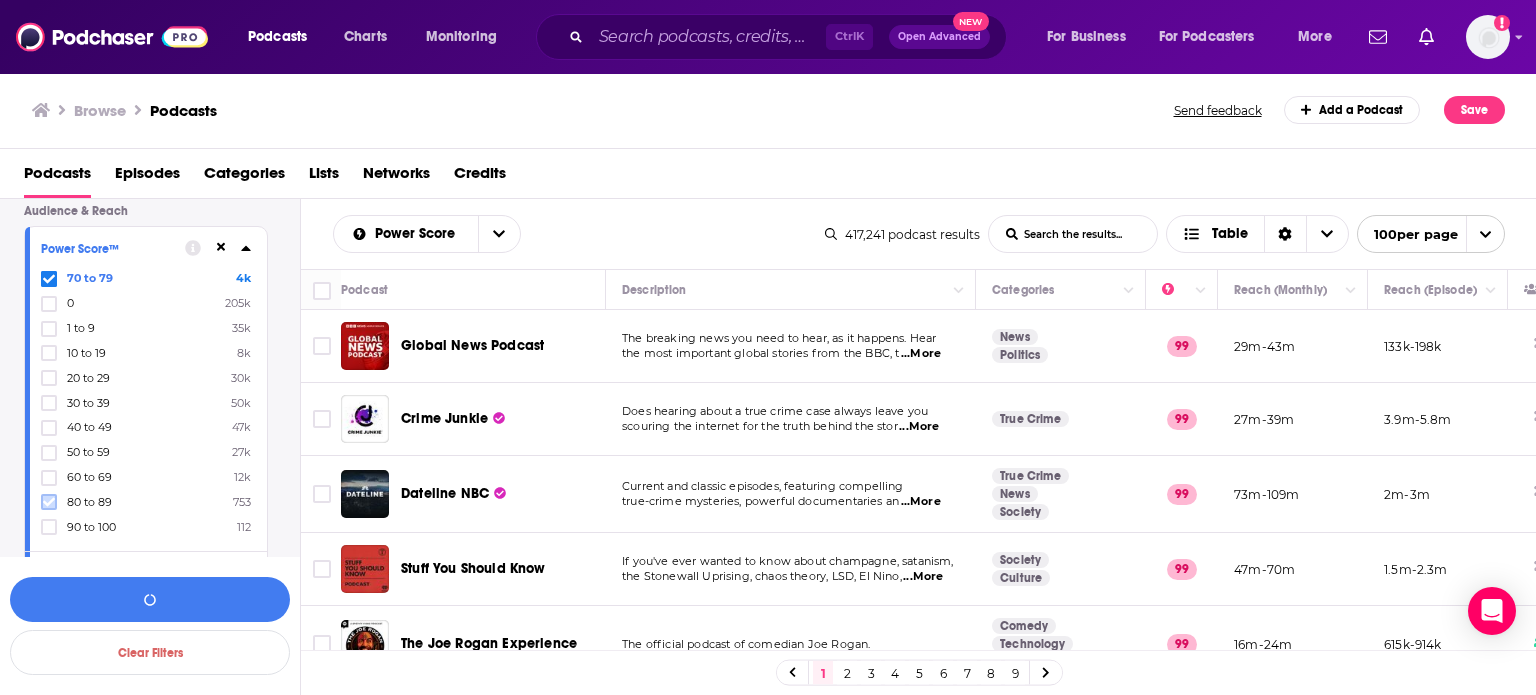click 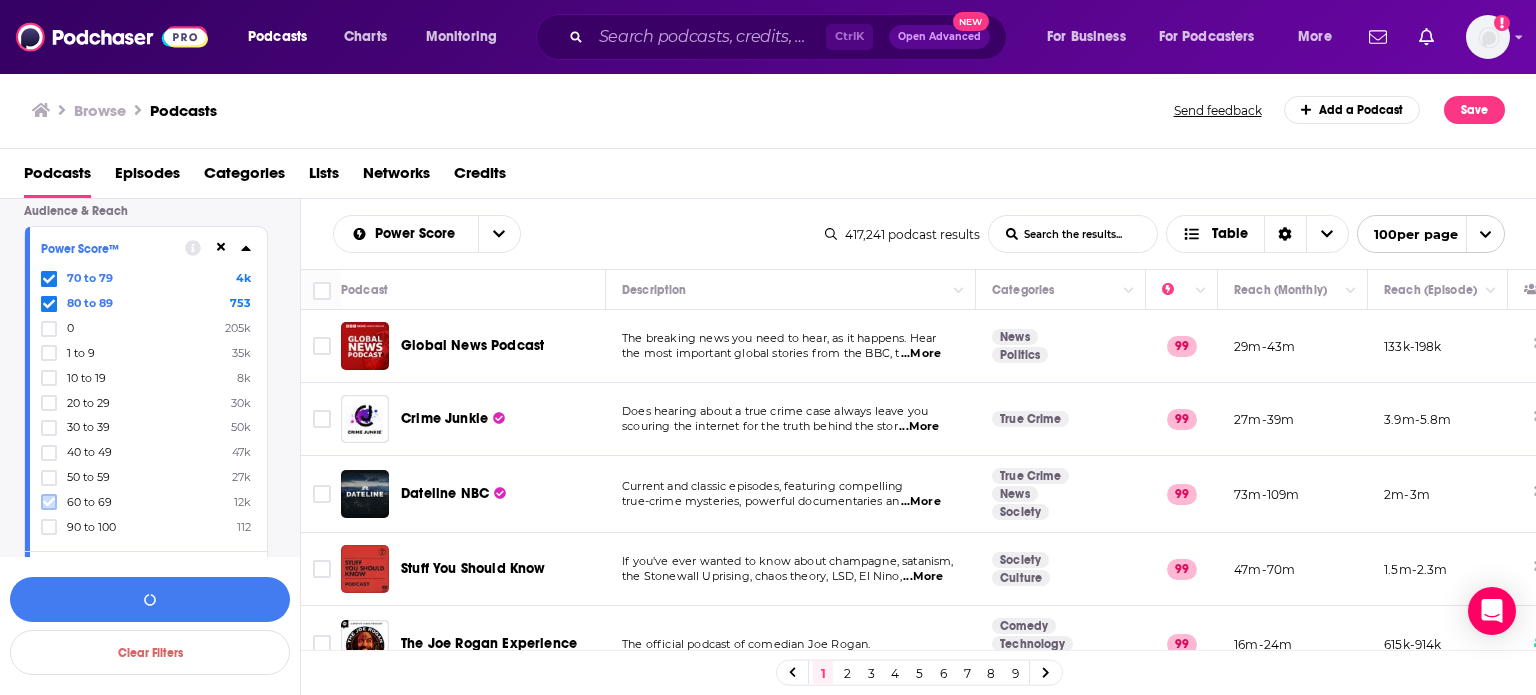 click 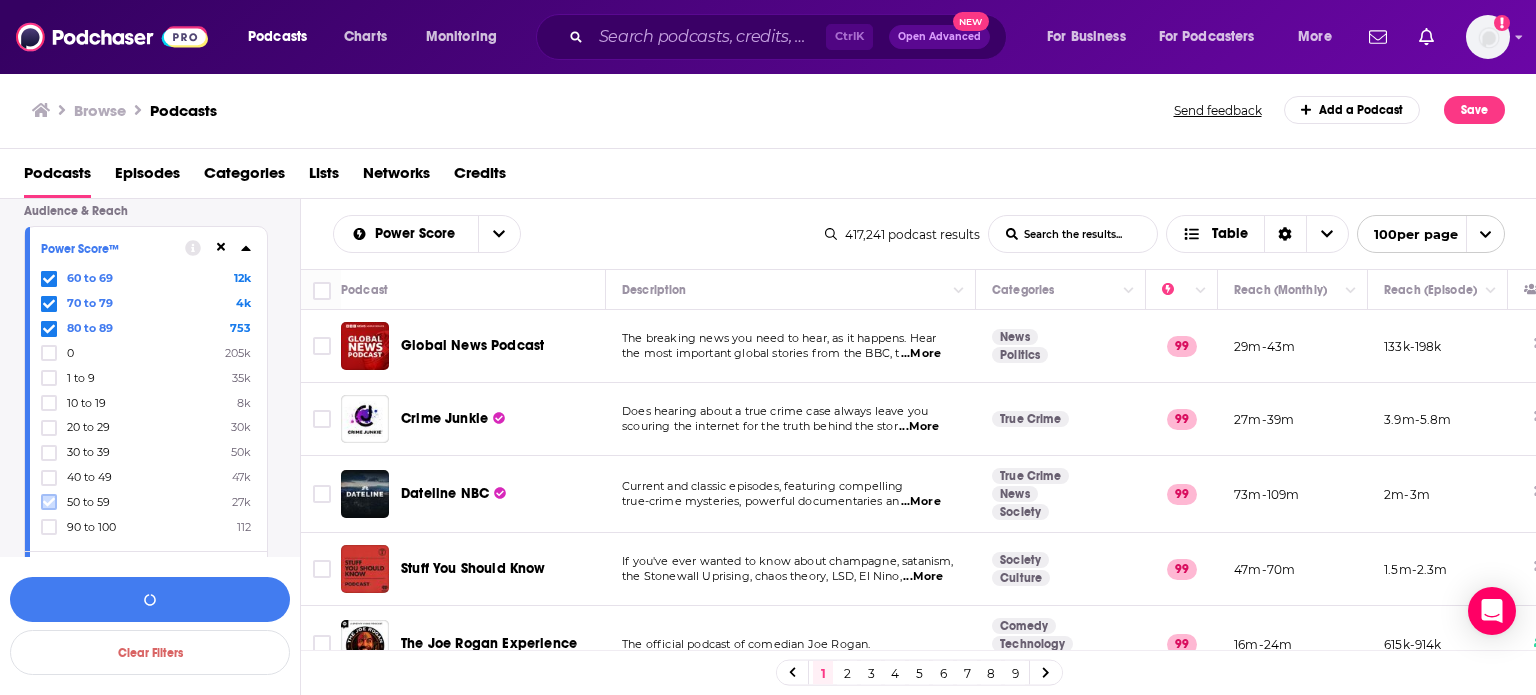 click 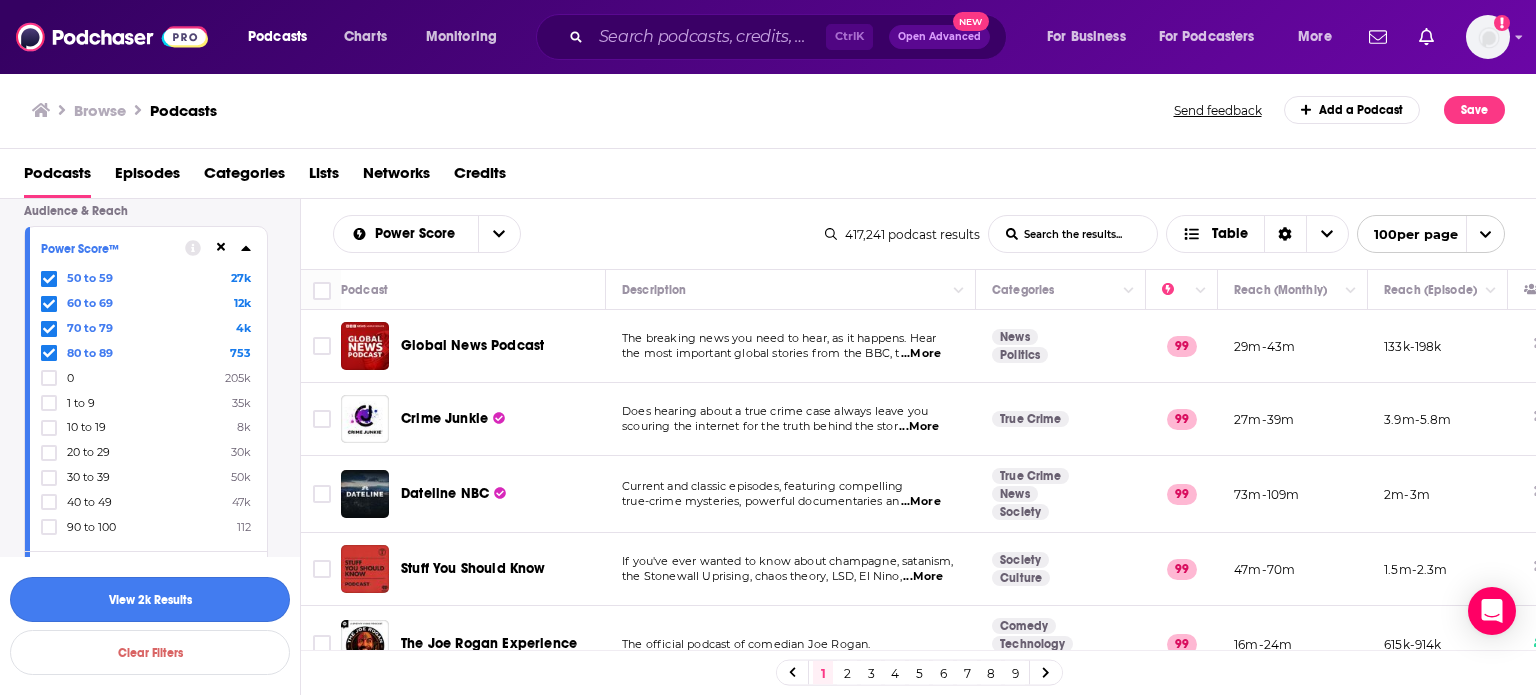 click on "View 2k Results" at bounding box center (150, 599) 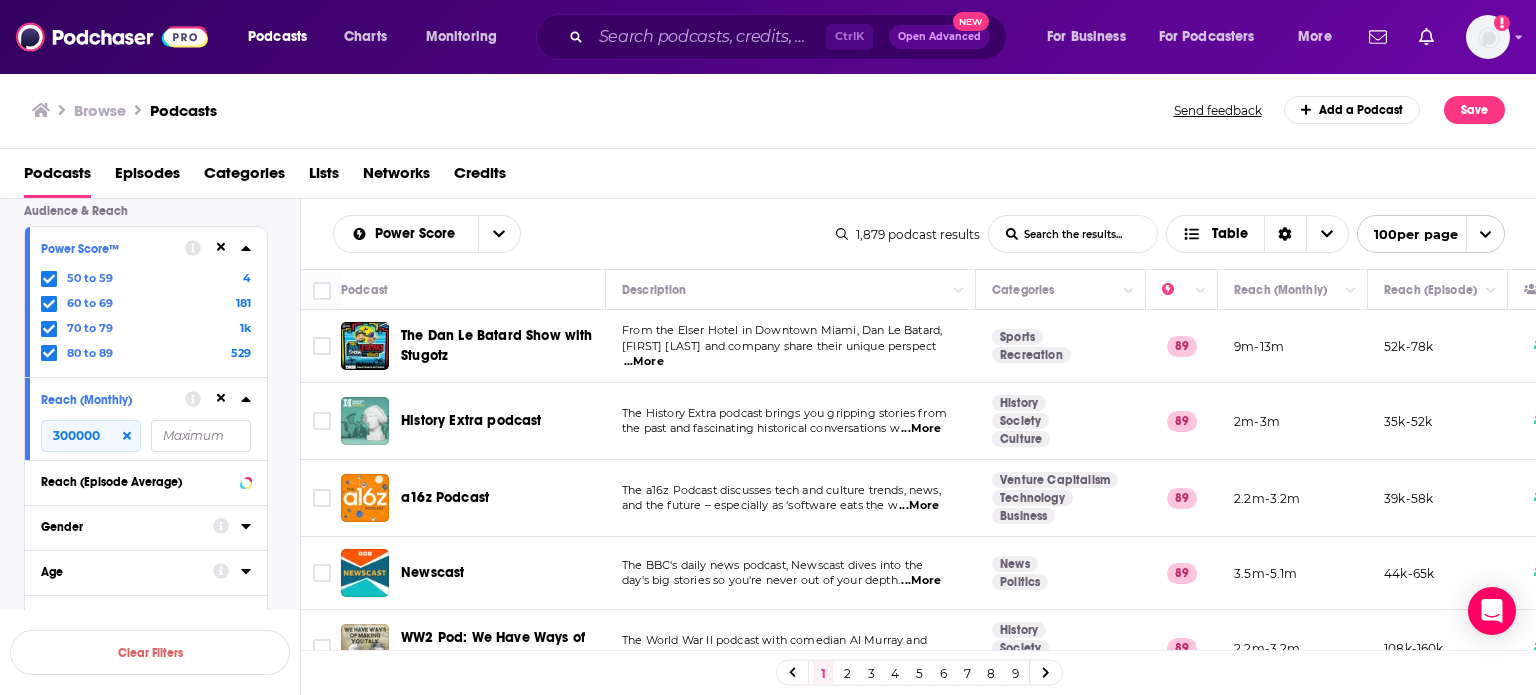 click on "9" at bounding box center (1015, 673) 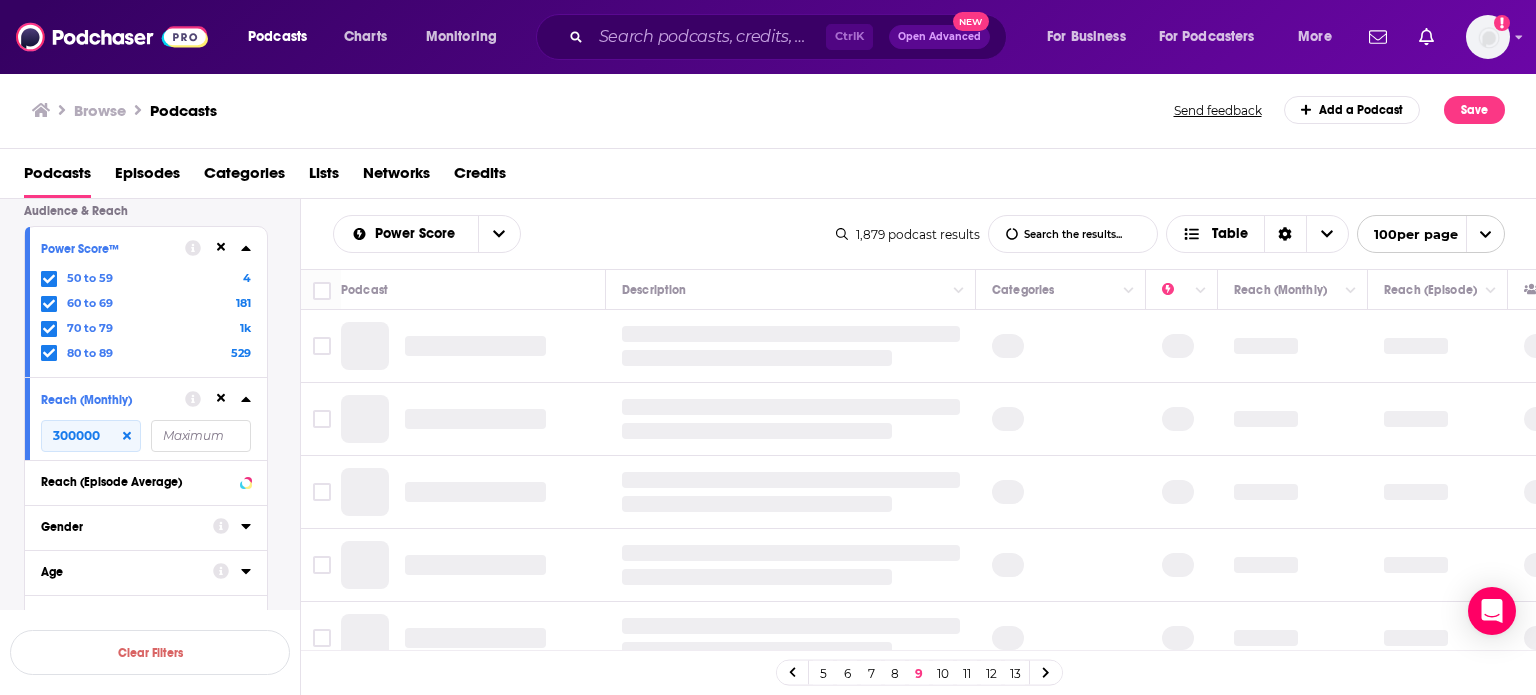 click on "13" at bounding box center [1015, 673] 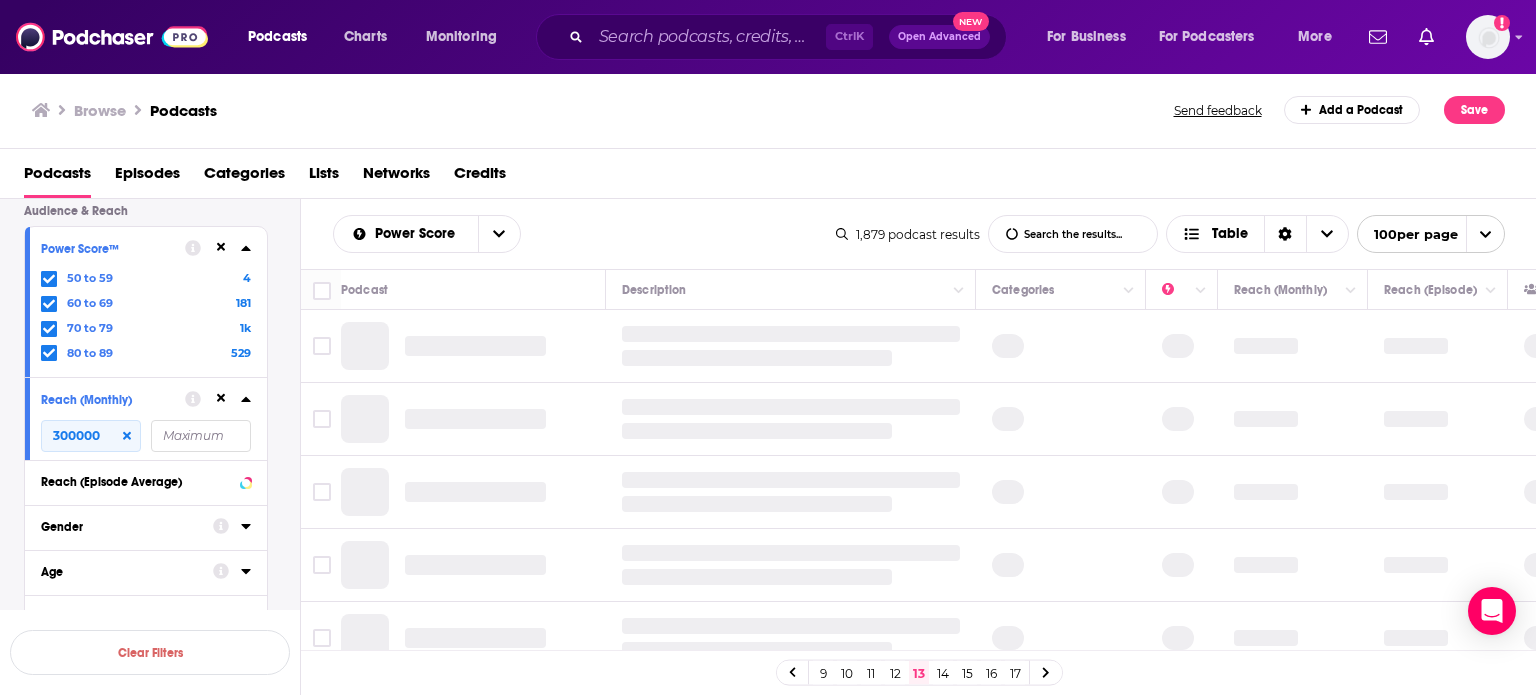 click on "17" at bounding box center [1015, 673] 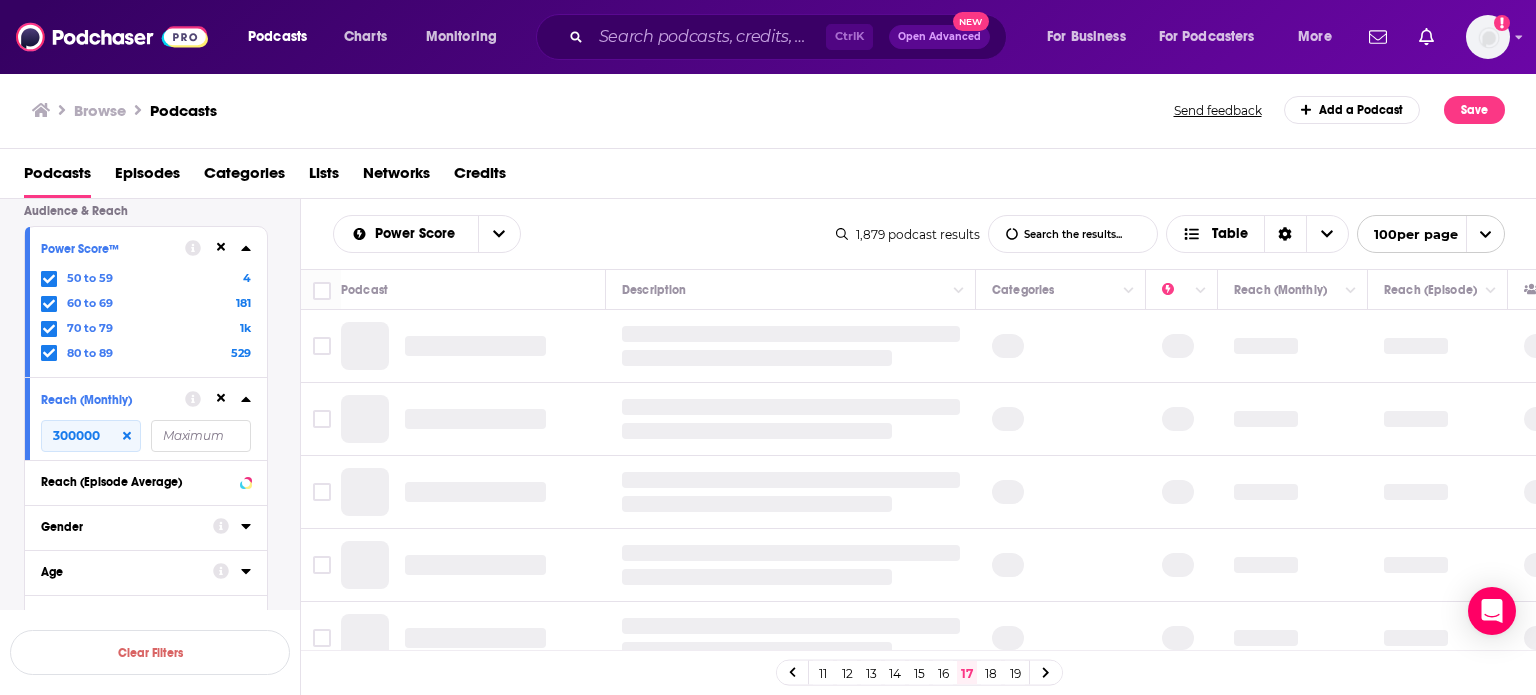 click on "19" at bounding box center [1015, 673] 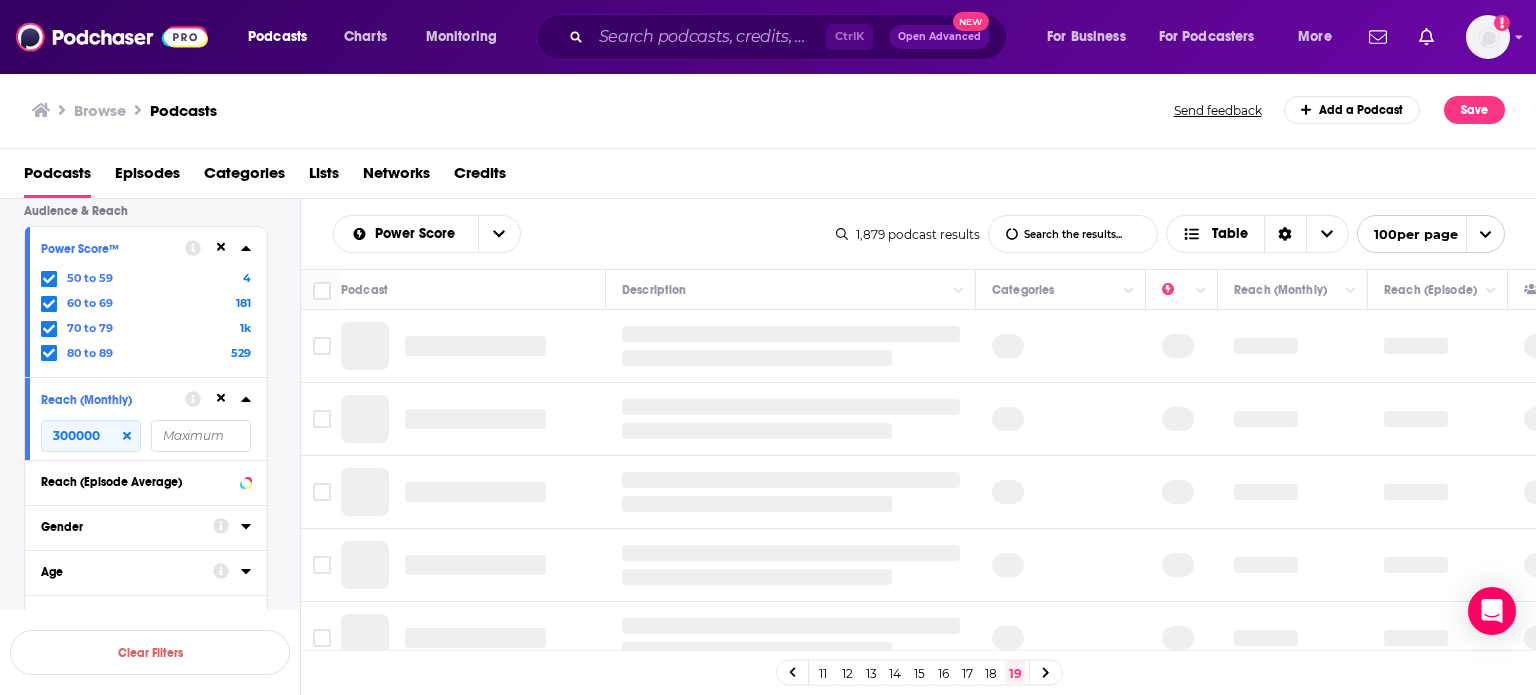 click on "11 12 13 14 15 16 17 18 19" at bounding box center [919, 672] 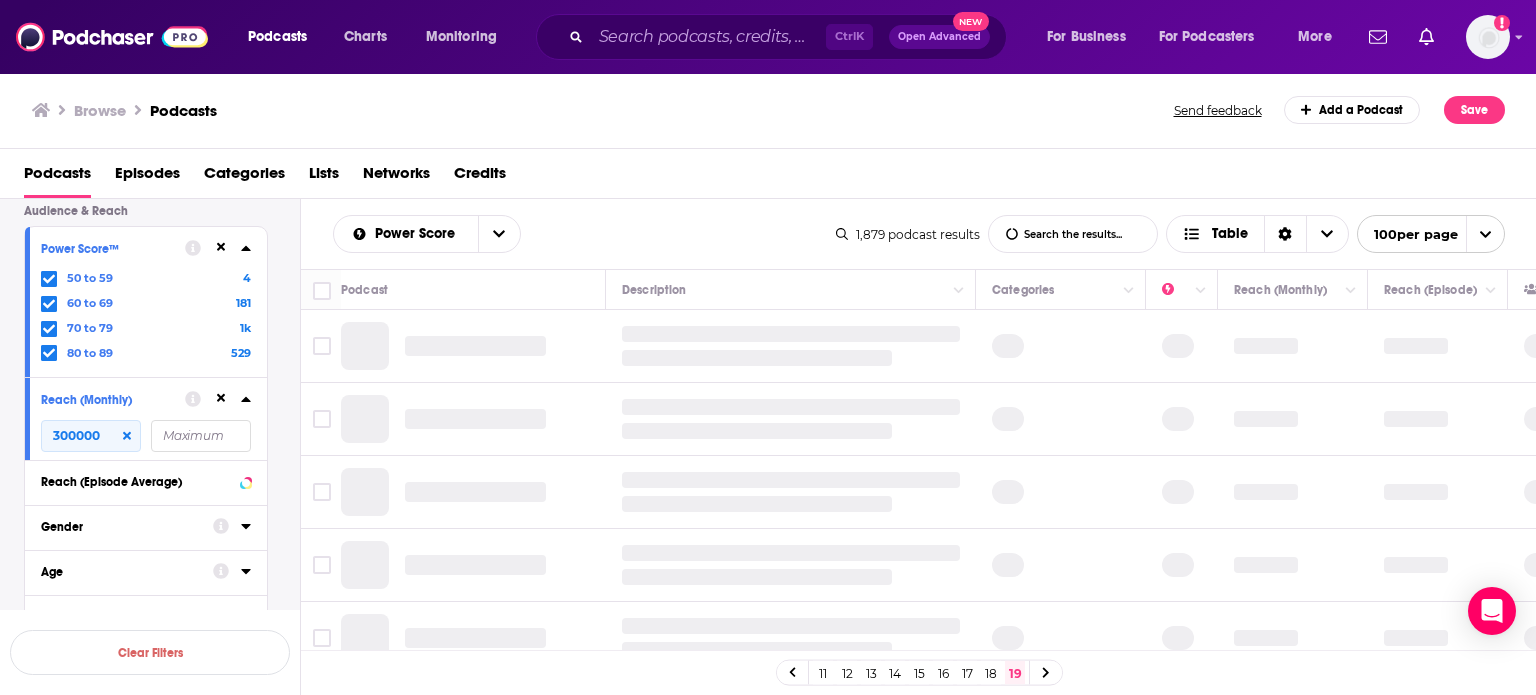 click on "Power Score List Search Input Search the results... Table 1,879   podcast   results List Search Input Search the results... Table 100  per page" at bounding box center [919, 234] 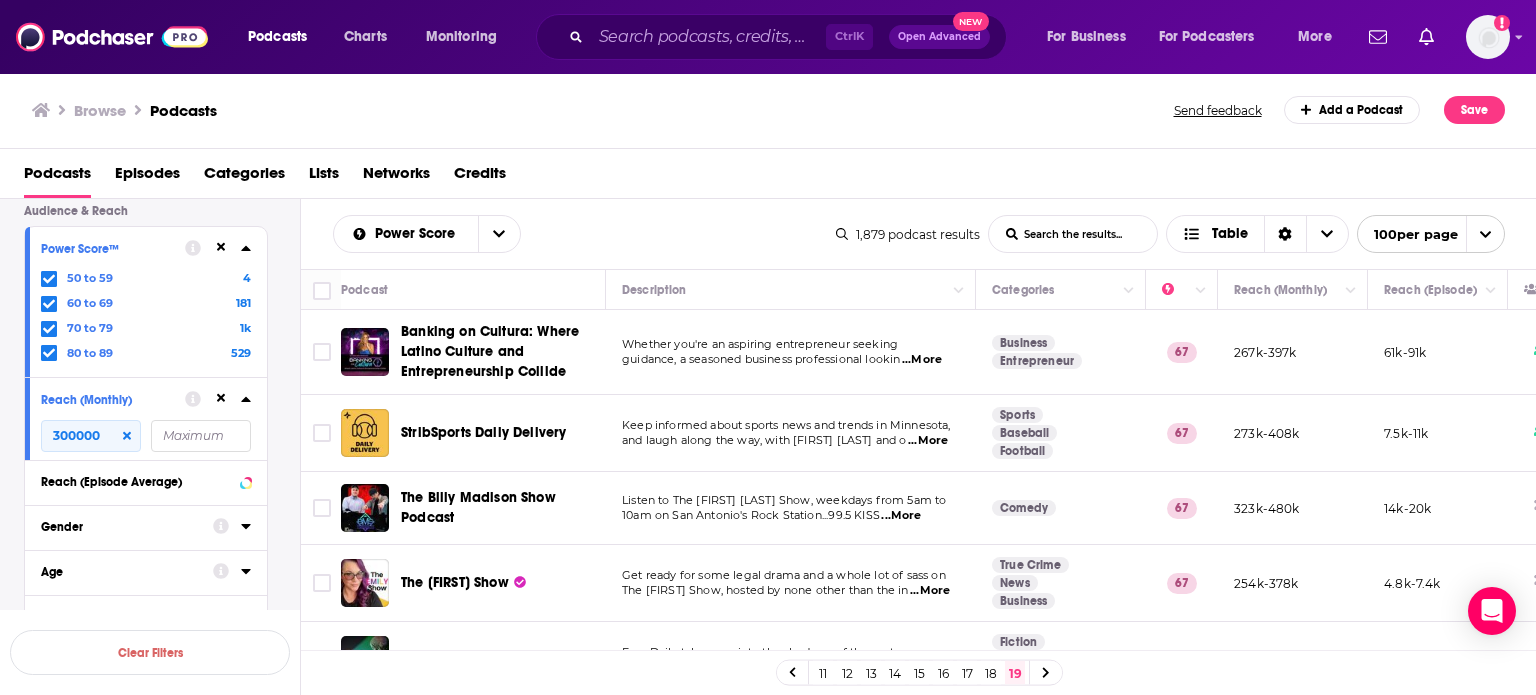 click on "Whether you're an aspiring entrepreneur seeking" at bounding box center [760, 344] 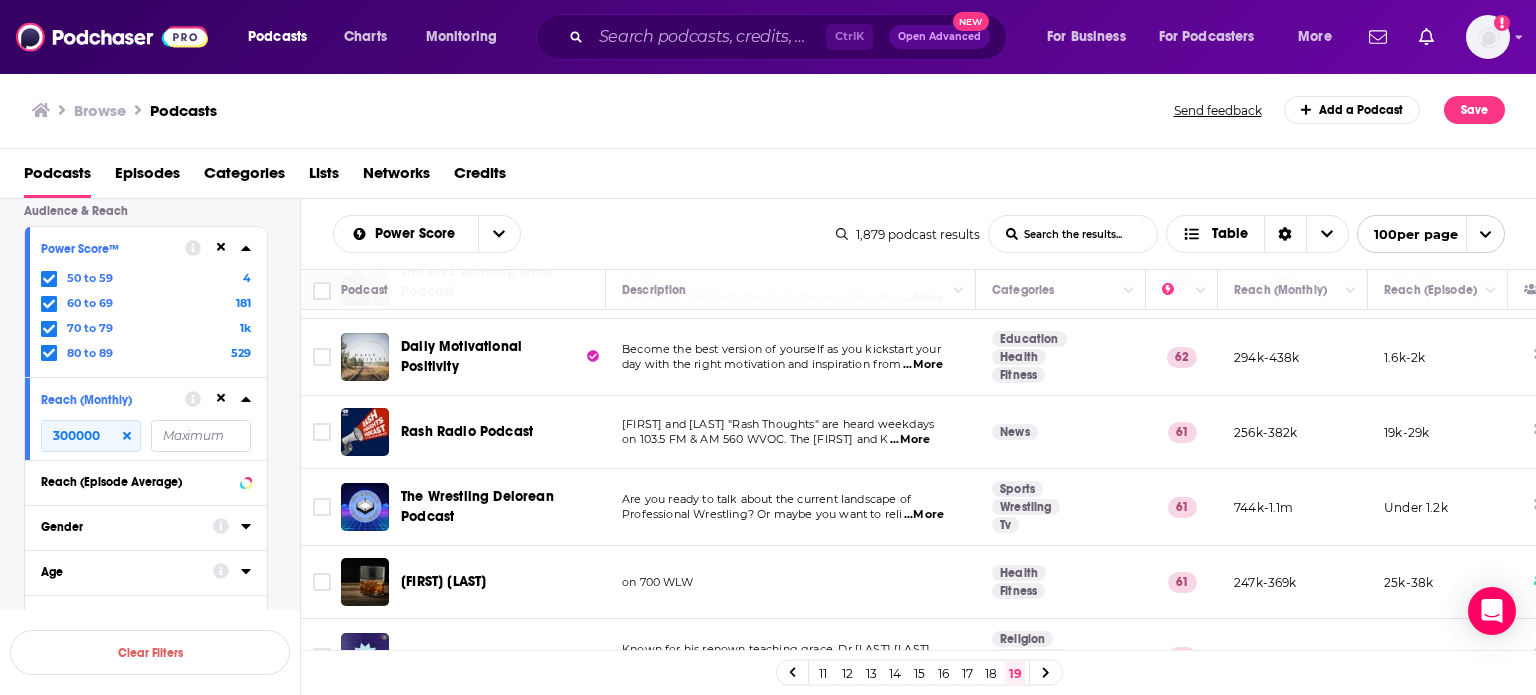 scroll, scrollTop: 4653, scrollLeft: 0, axis: vertical 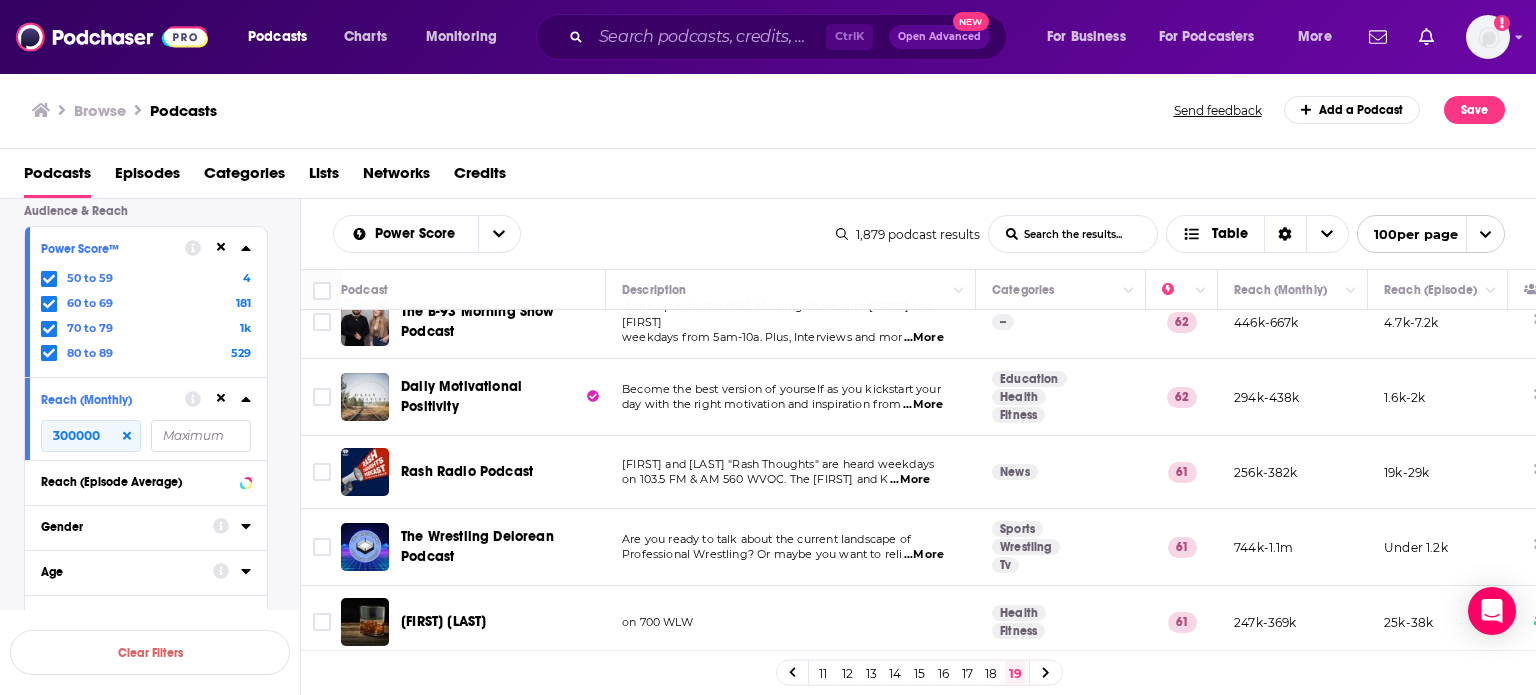 click on "on 103.5 FM & AM 560 WVOC. The Jonathon and K" at bounding box center [755, 479] 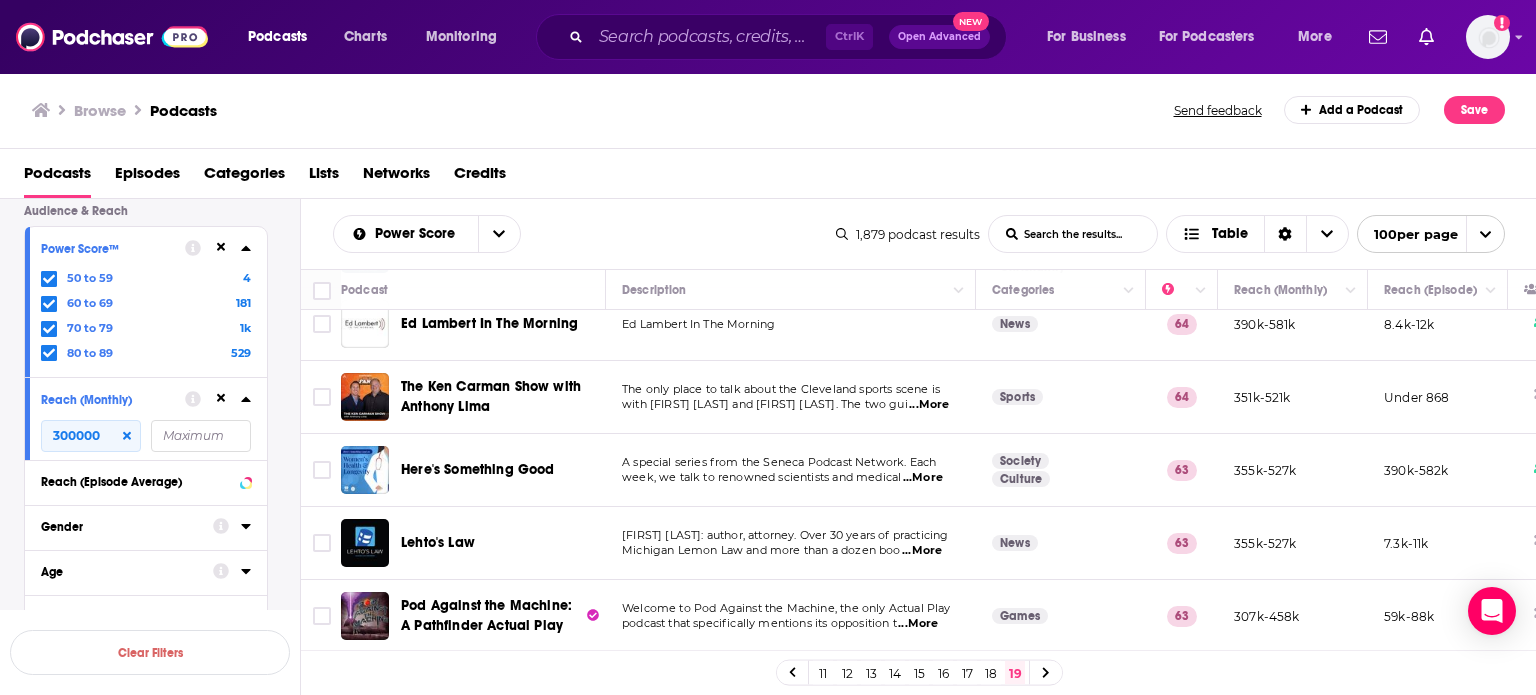 scroll, scrollTop: 4253, scrollLeft: 0, axis: vertical 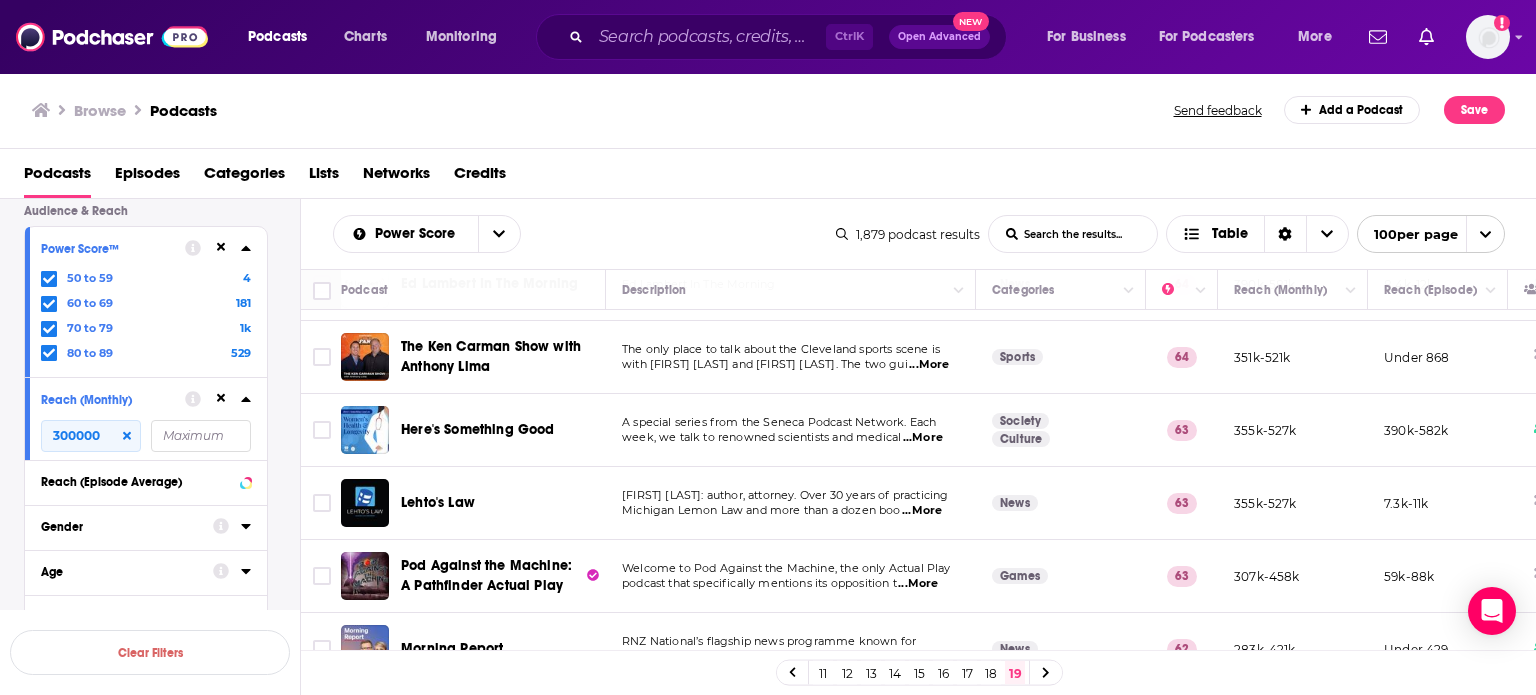 click on "A special series from the Seneca Podcast Network. Each week, we talk to renowned scientists and medical   ...More" at bounding box center [791, 430] 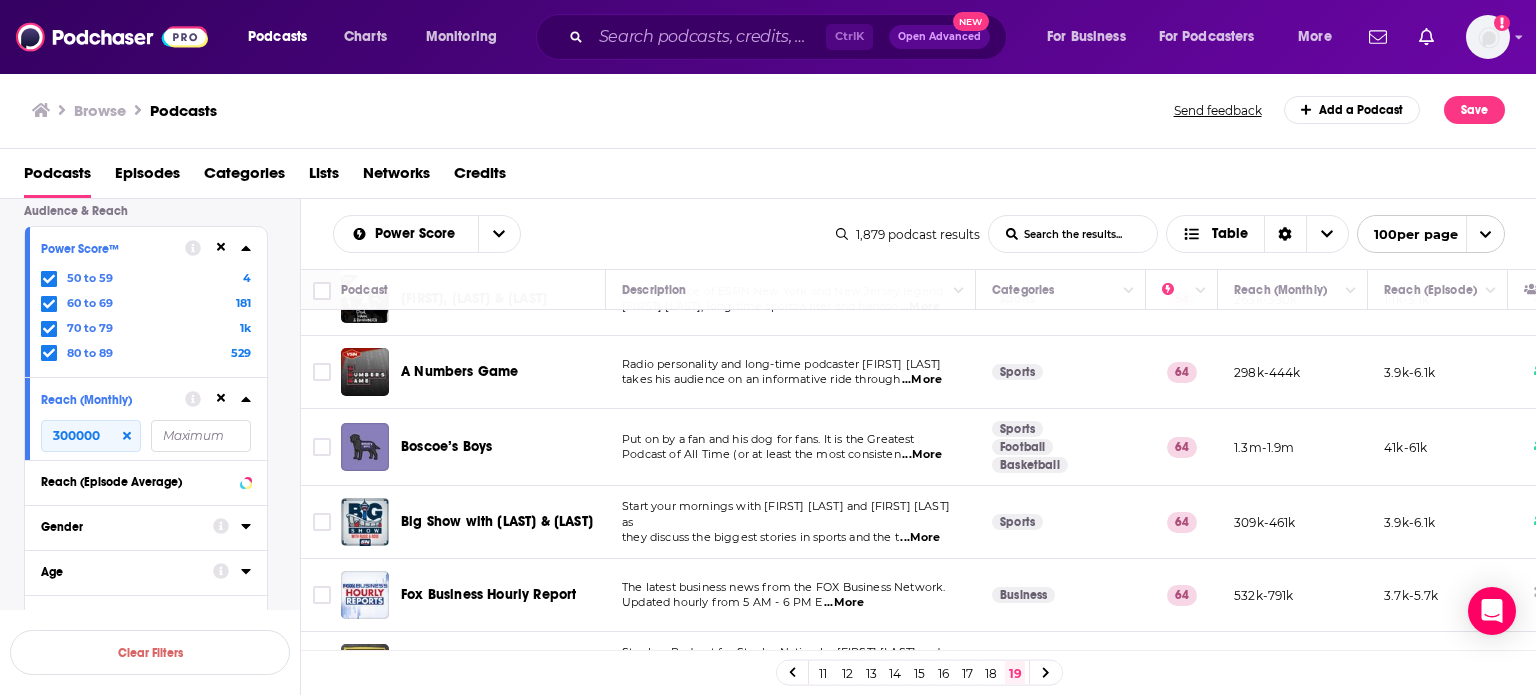 scroll, scrollTop: 3533, scrollLeft: 0, axis: vertical 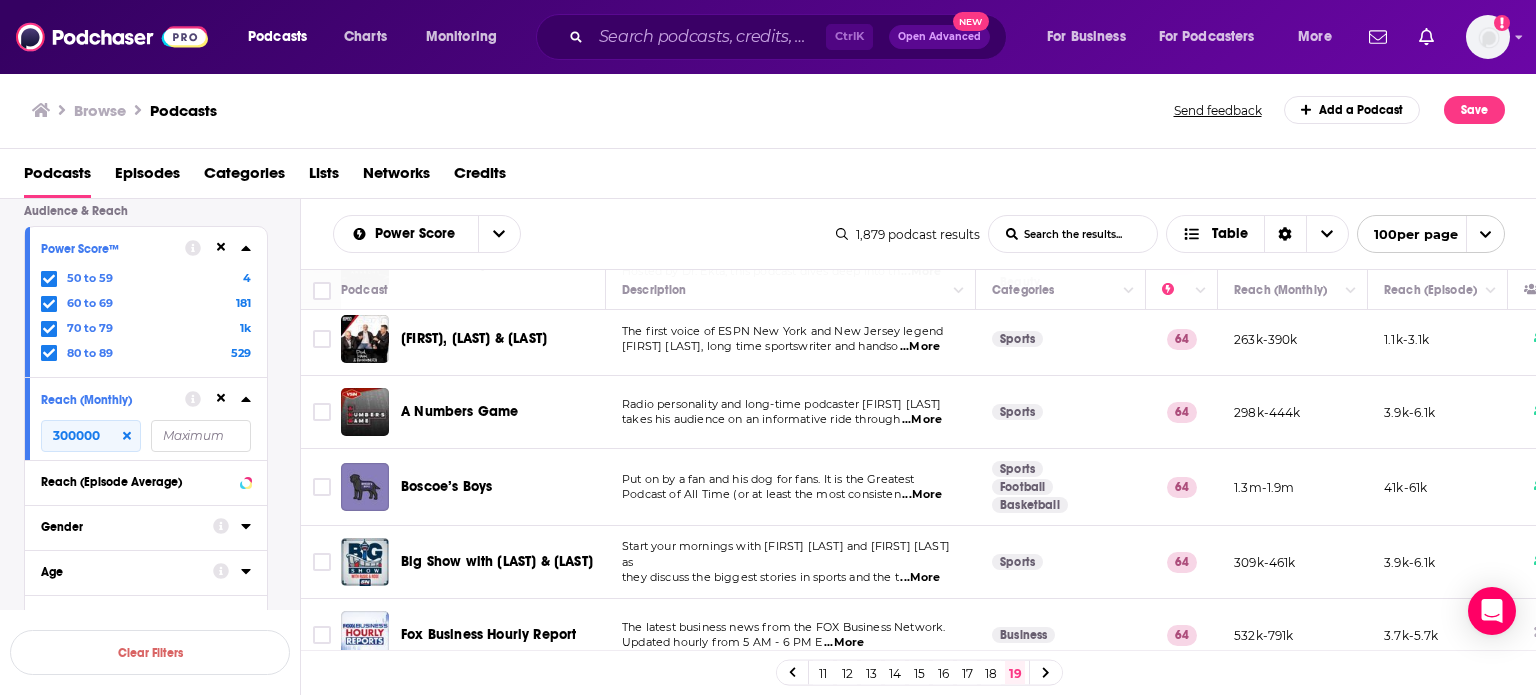click on "Podcast of All Time (or at least the most consisten" at bounding box center [761, 494] 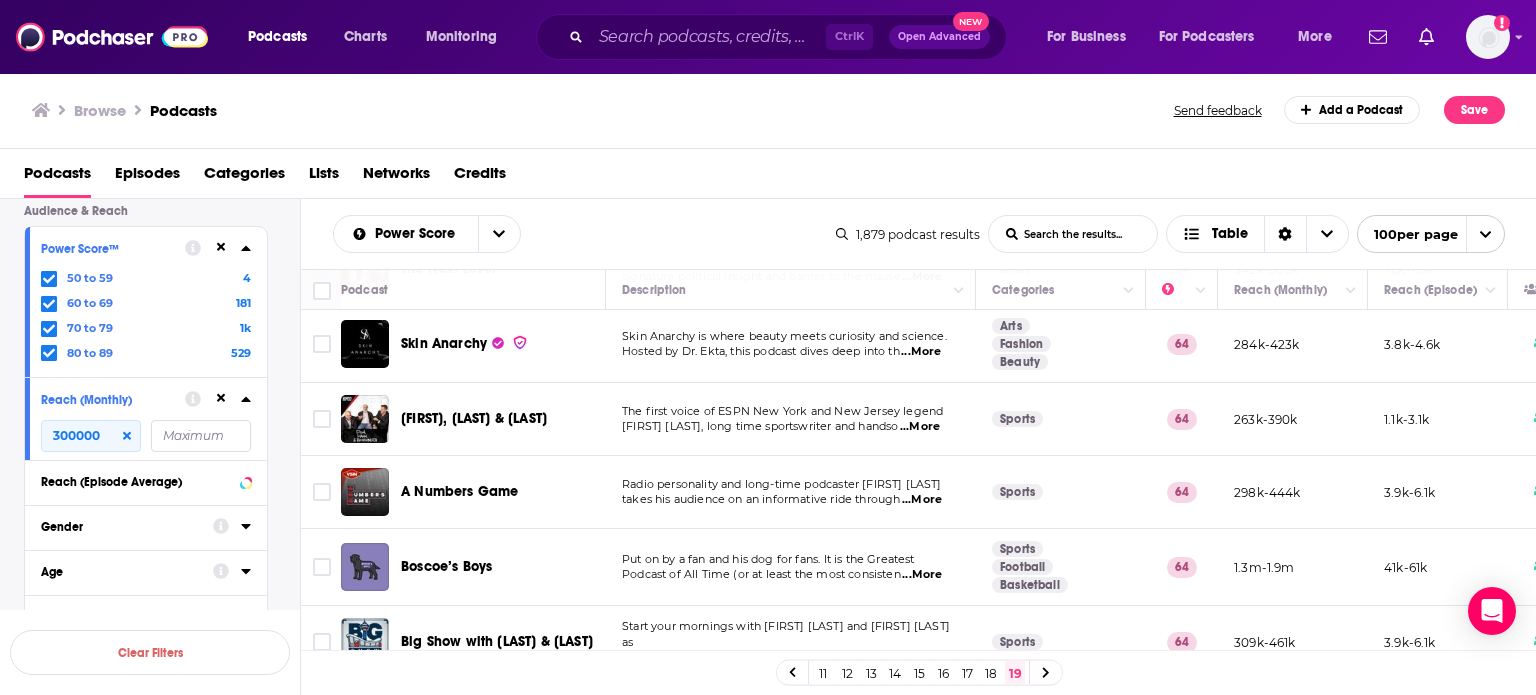 scroll, scrollTop: 3413, scrollLeft: 0, axis: vertical 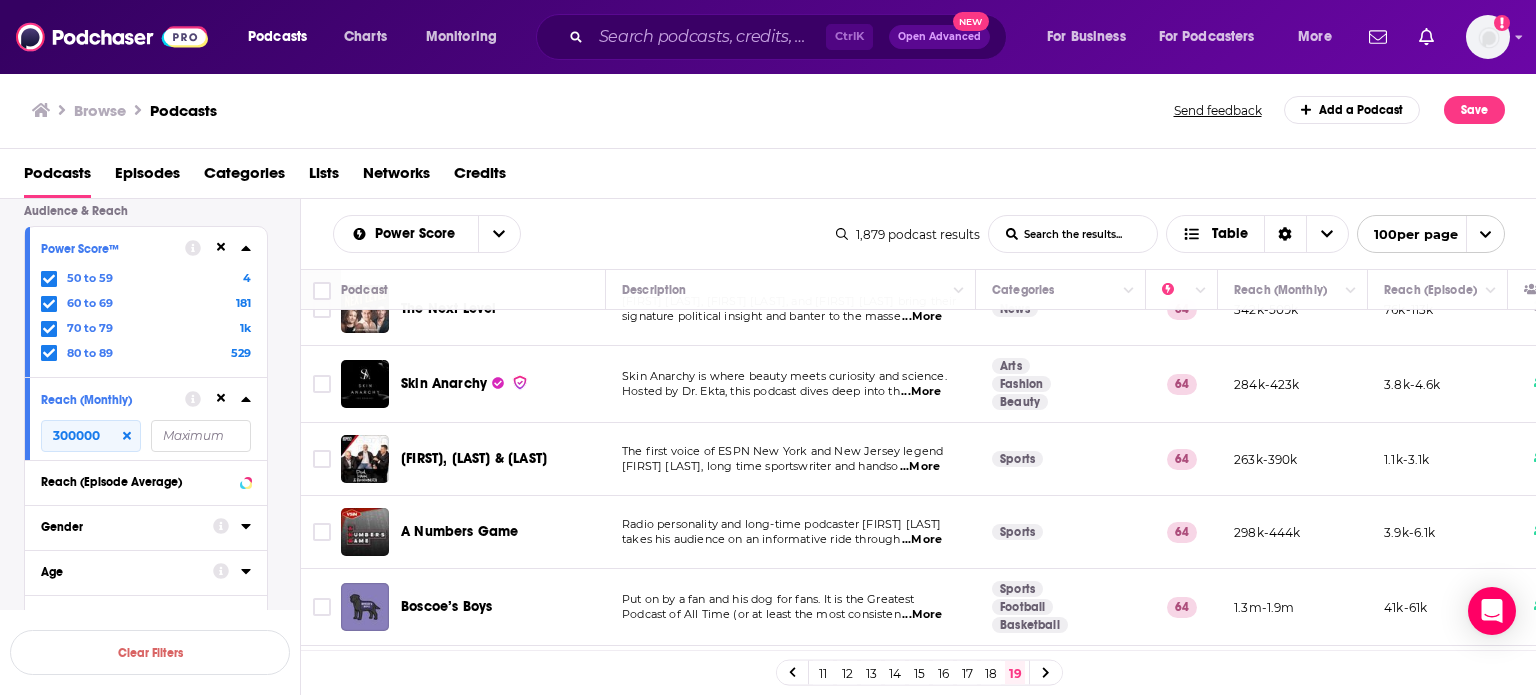 click on "The first voice of ESPN New York and New Jersey legend" at bounding box center [782, 451] 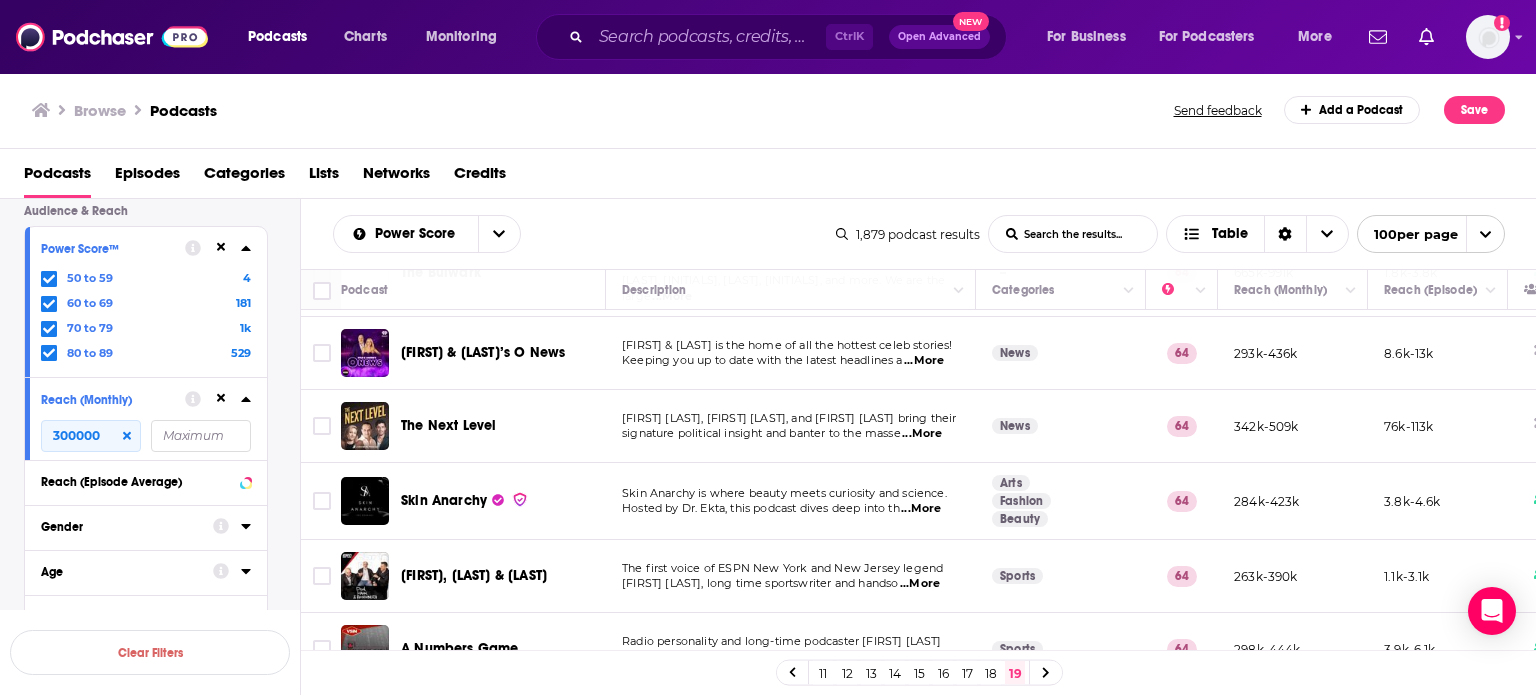 scroll, scrollTop: 3293, scrollLeft: 0, axis: vertical 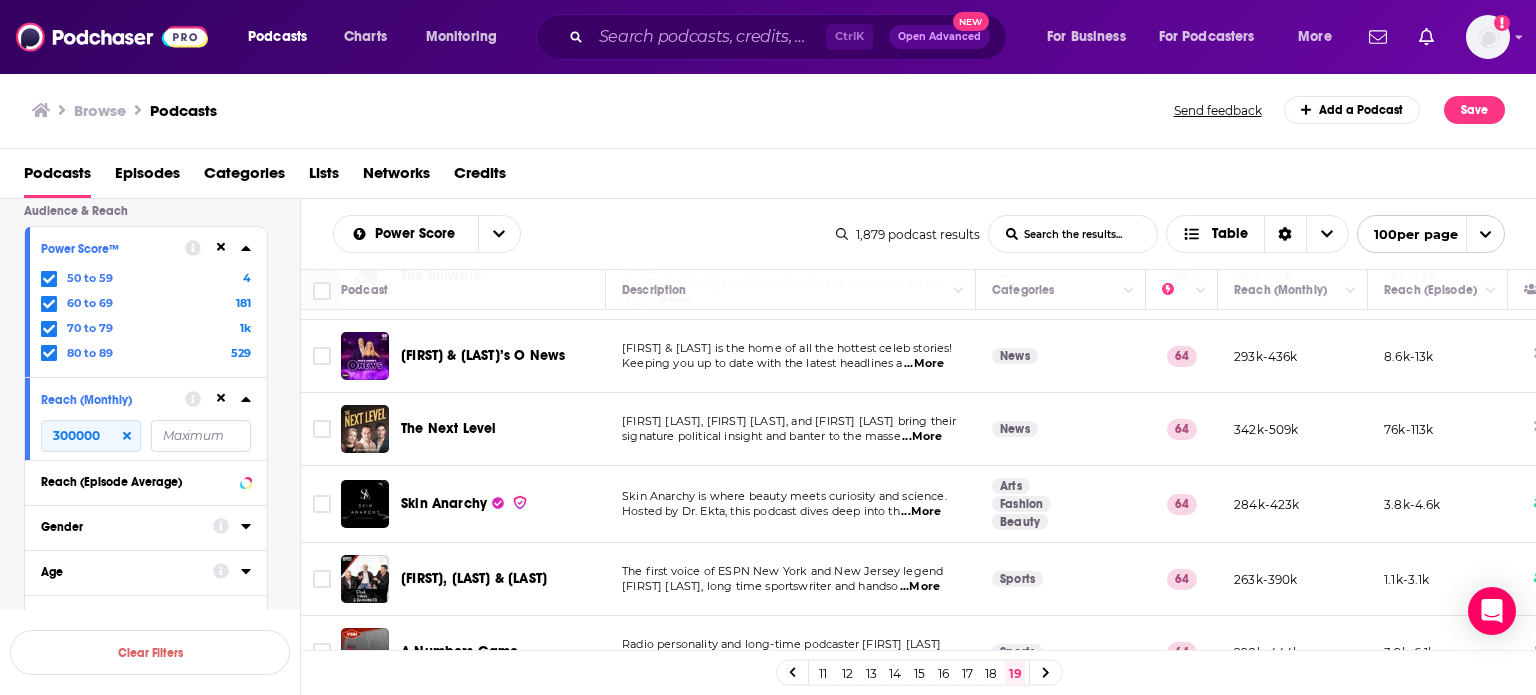 click on "Skin Anarchy is where beauty meets curiosity and science. Hosted by Dr. Ekta, this podcast dives deep into th  ...More" at bounding box center [791, 504] 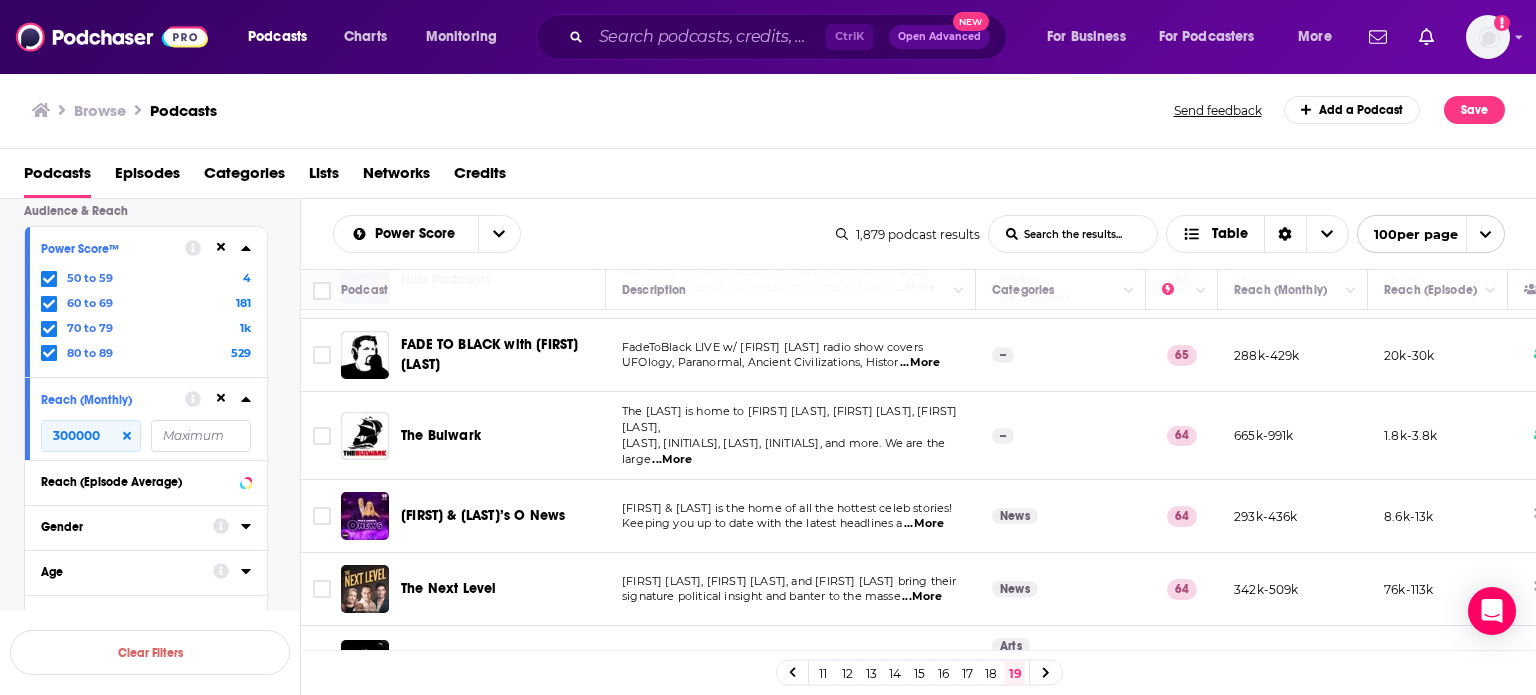 scroll, scrollTop: 3093, scrollLeft: 0, axis: vertical 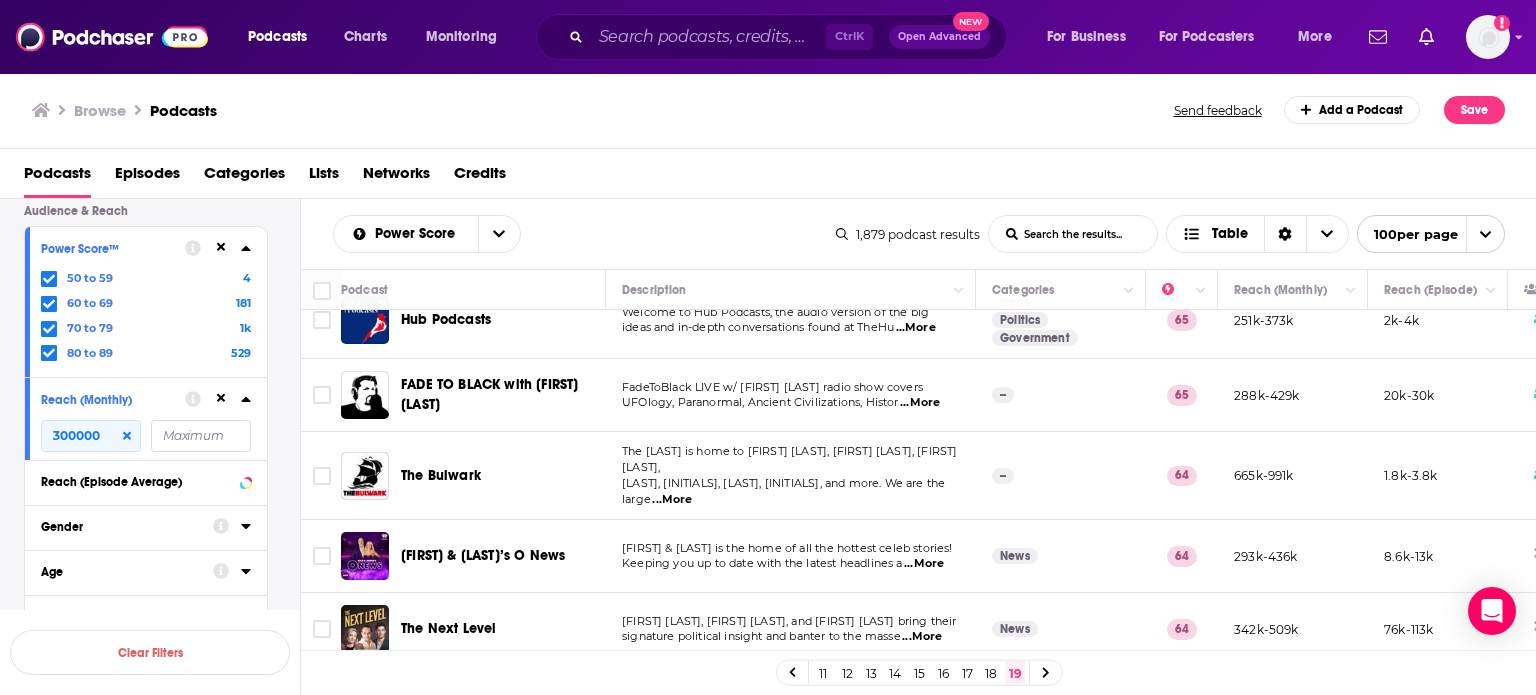 click on "The Bulwark is home to Sarah Longwell, Tim Miller, Bill Kristol, JVL, Sam Stein, and more. We are the large  ...More" at bounding box center (791, 476) 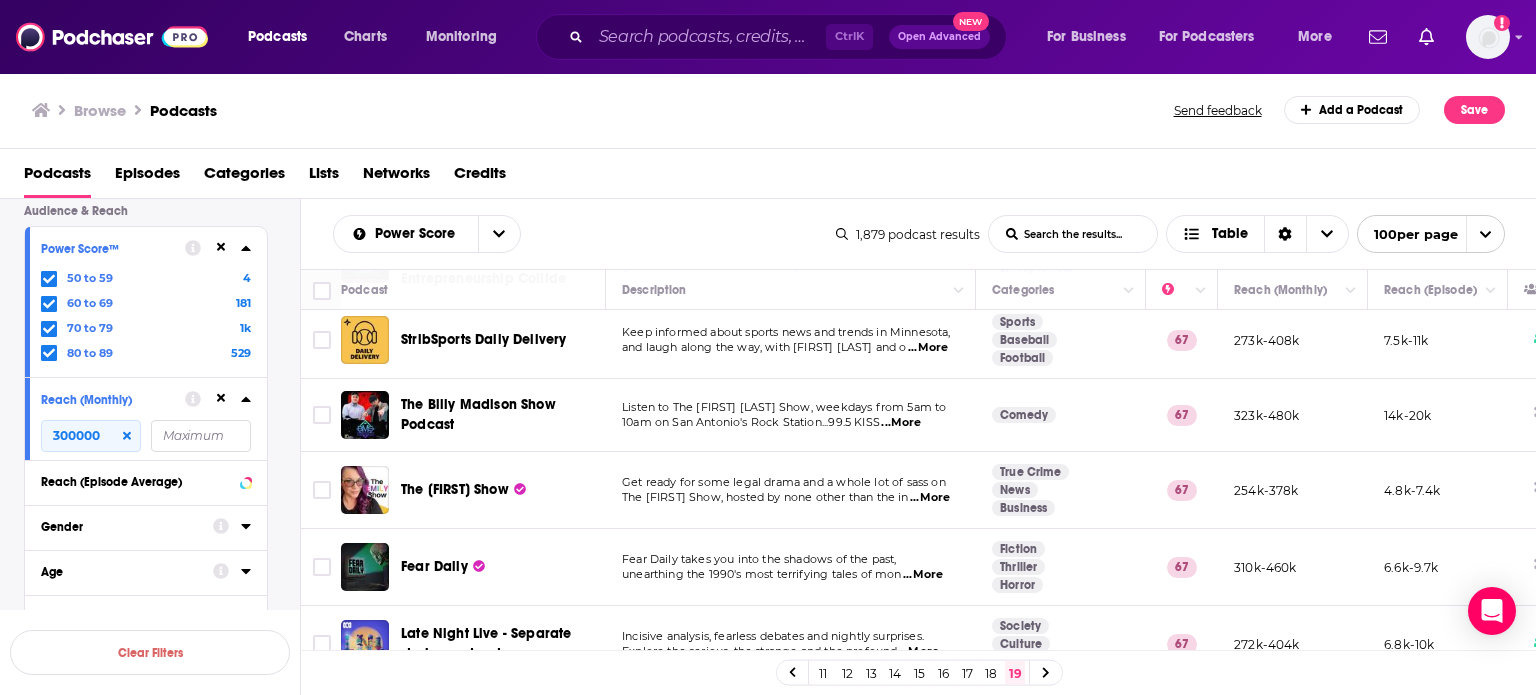 scroll, scrollTop: 0, scrollLeft: 0, axis: both 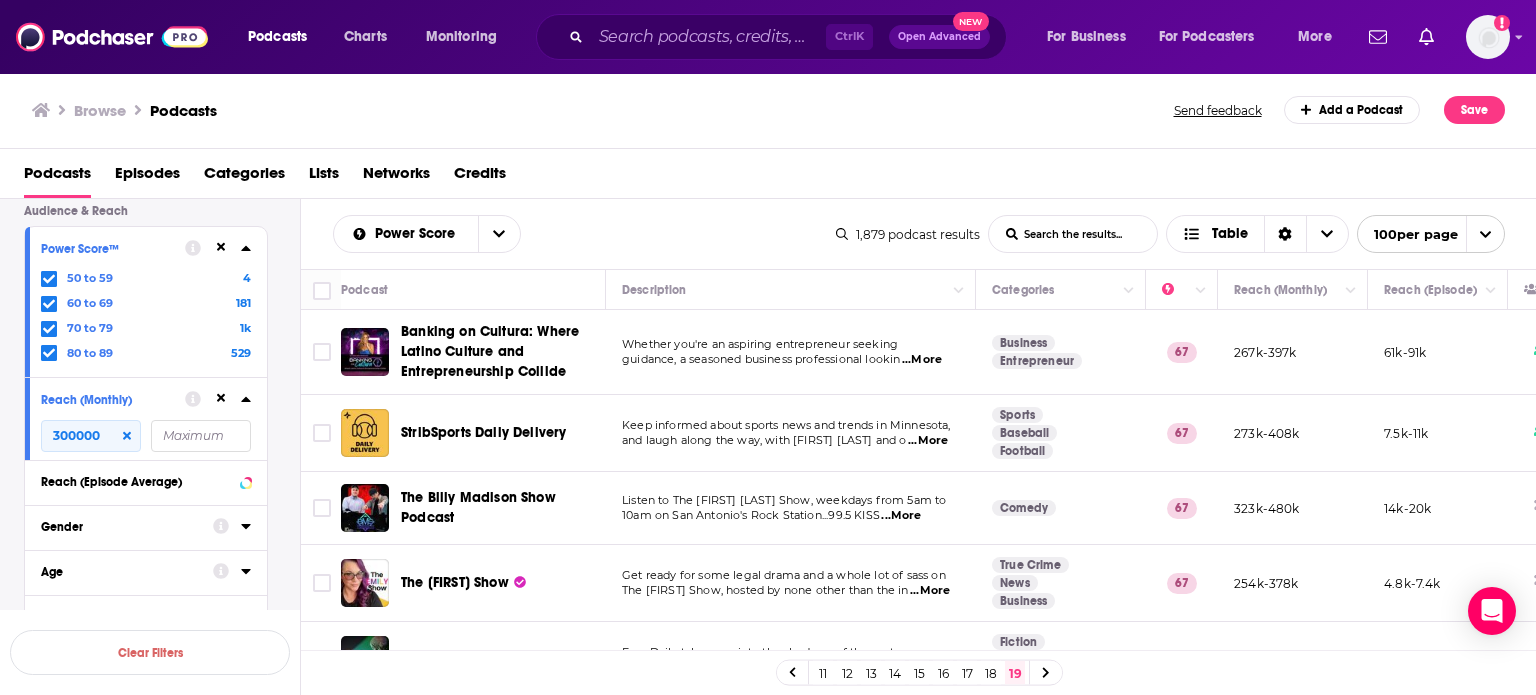 click on "18" at bounding box center (991, 673) 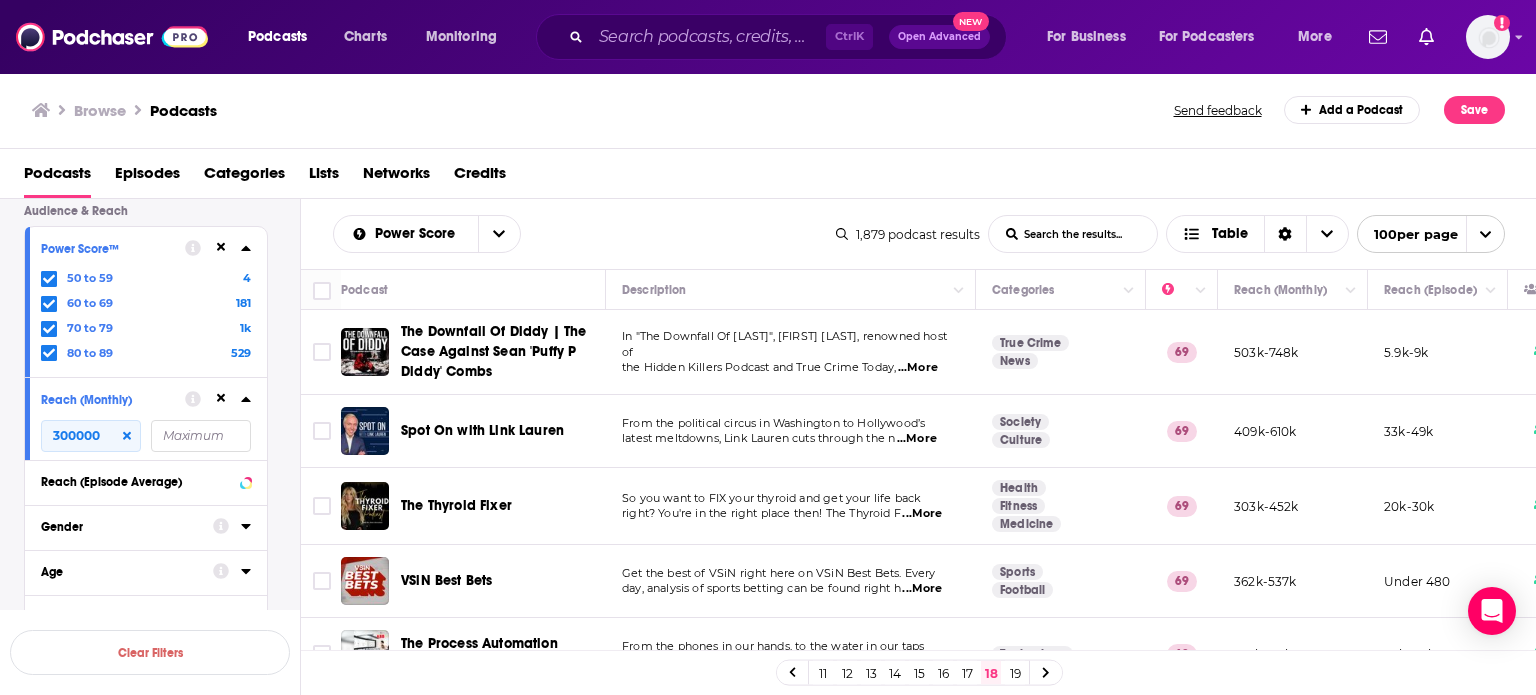 click on "From the political circus in Washington to Hollywood’s" at bounding box center (790, 424) 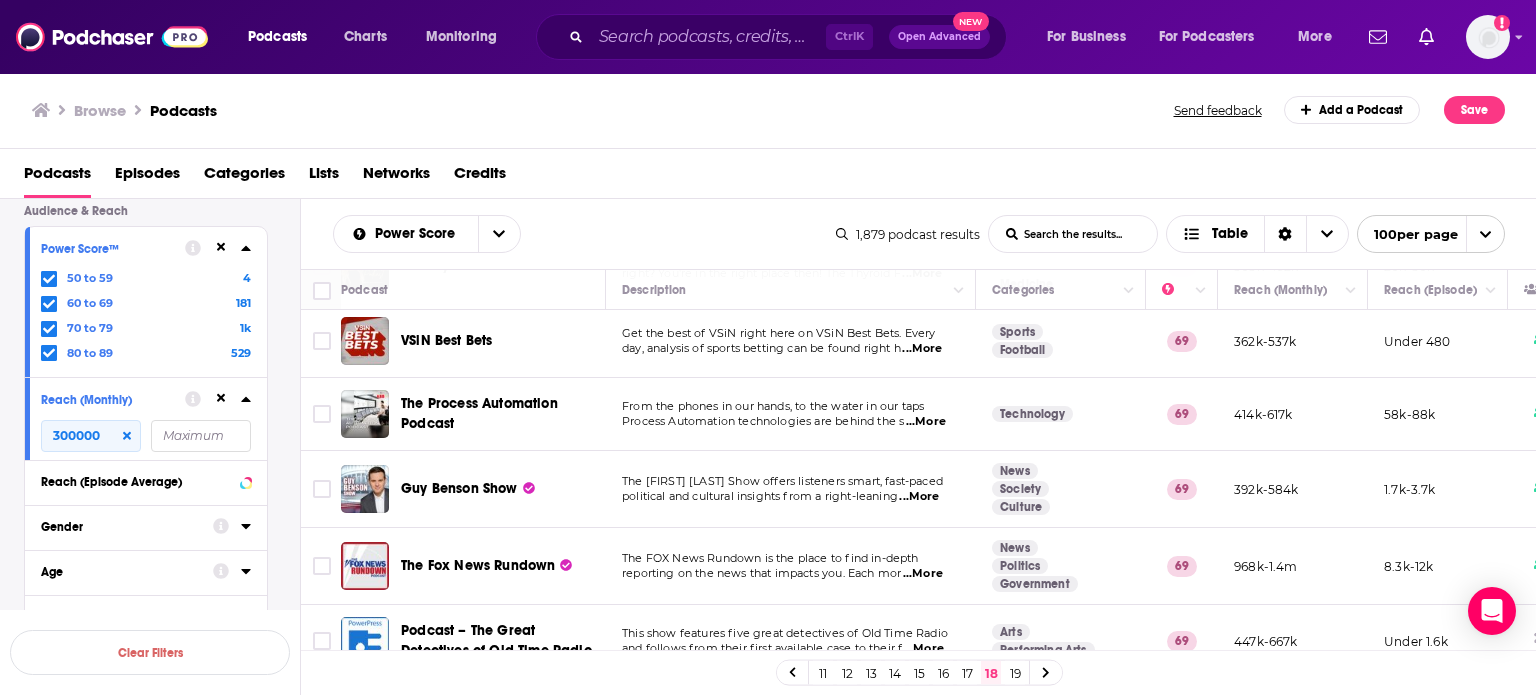 scroll, scrollTop: 280, scrollLeft: 0, axis: vertical 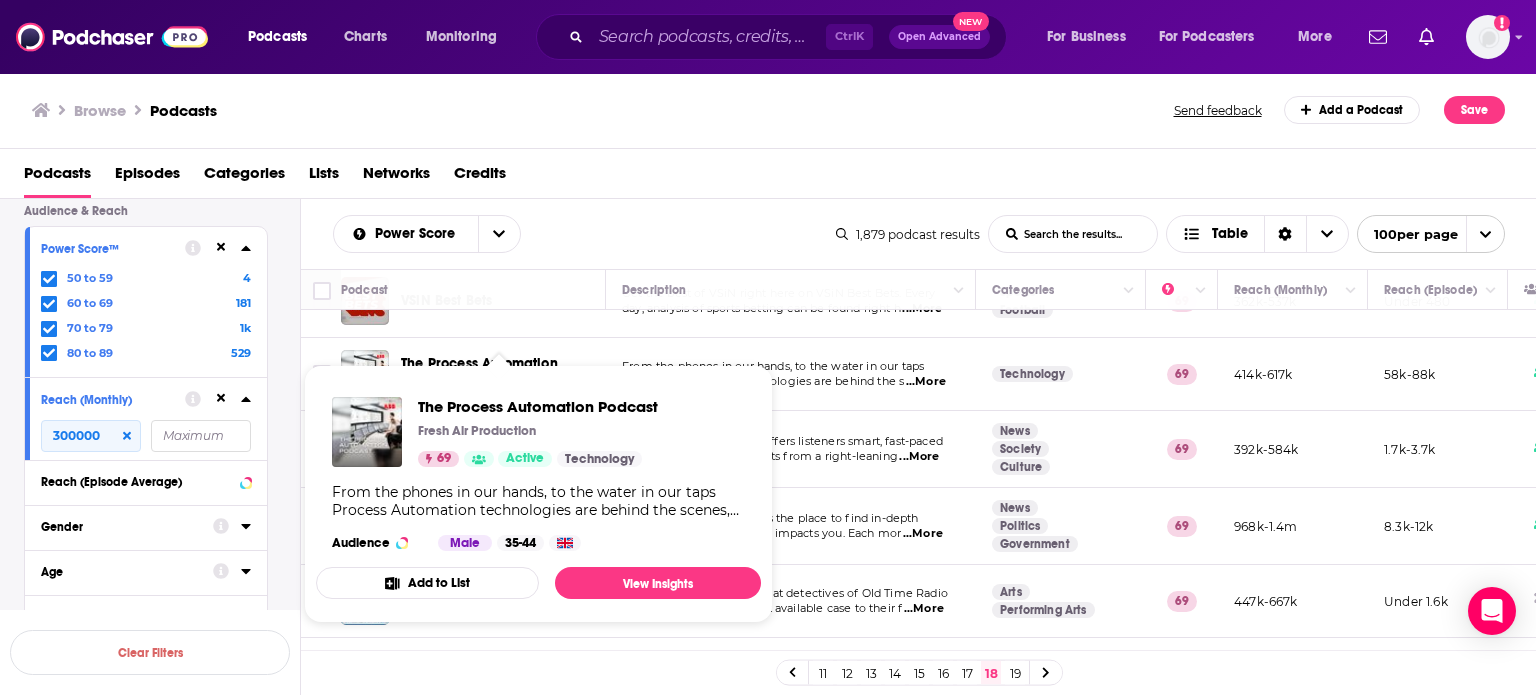 click on "Process Automation technologies are behind the s" at bounding box center [763, 381] 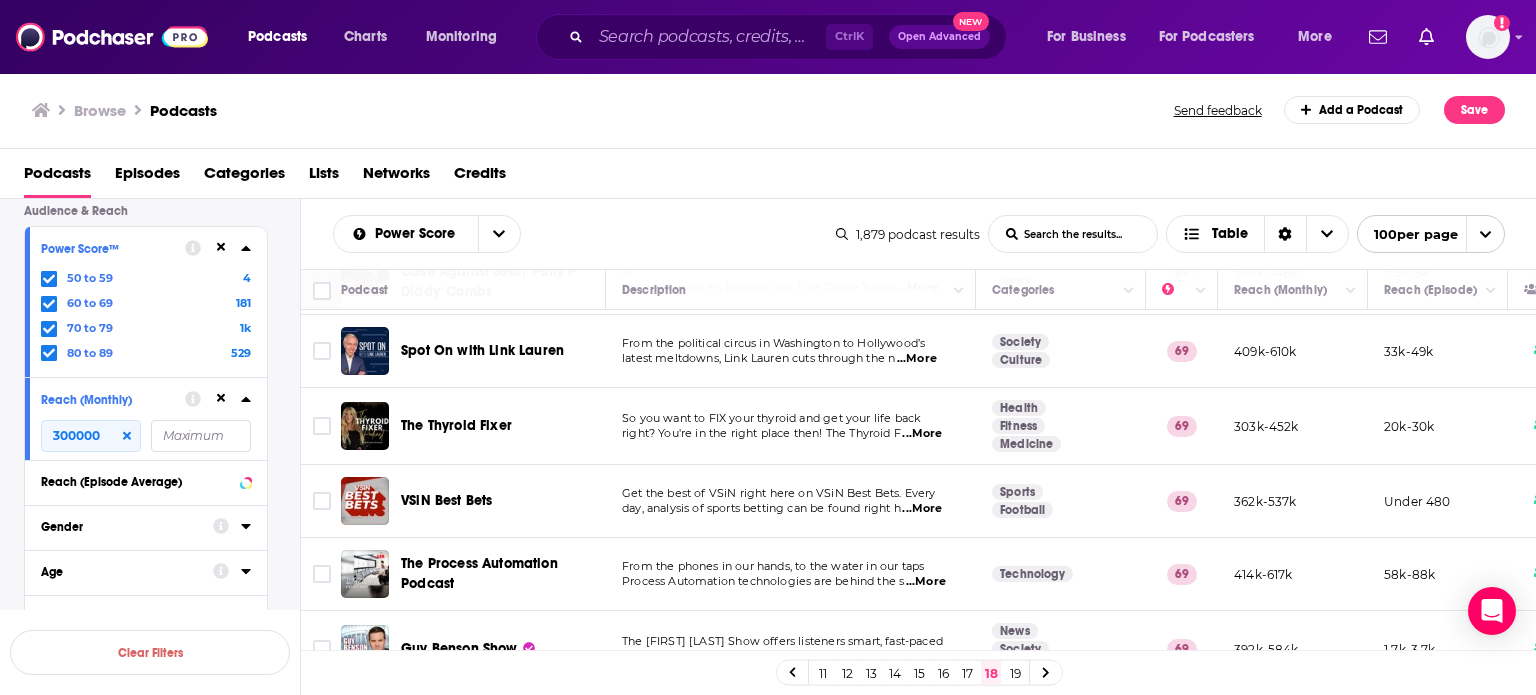 scroll, scrollTop: 120, scrollLeft: 0, axis: vertical 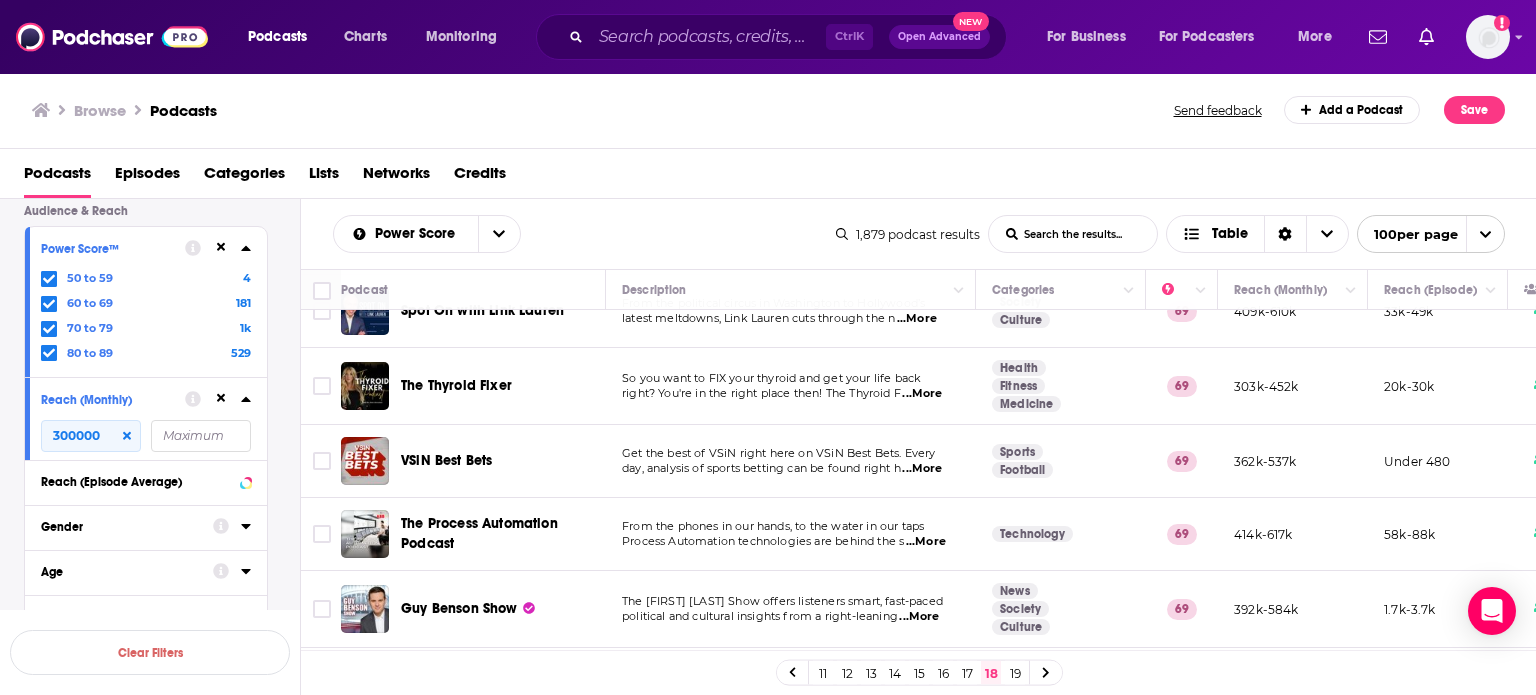 click on "So you want to FIX your thyroid and get your life back right? You're in the right place then! The Thyroid F  ...More" at bounding box center (791, 386) 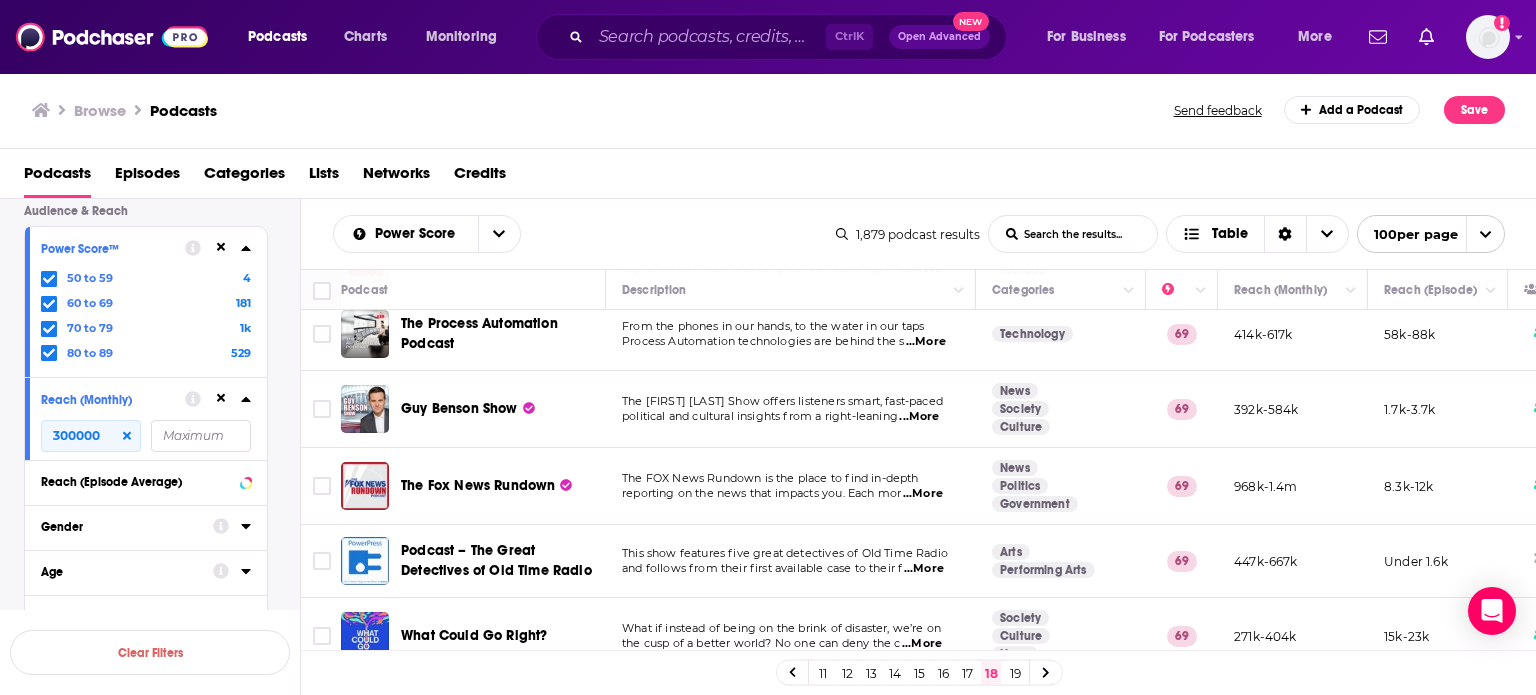 scroll, scrollTop: 360, scrollLeft: 0, axis: vertical 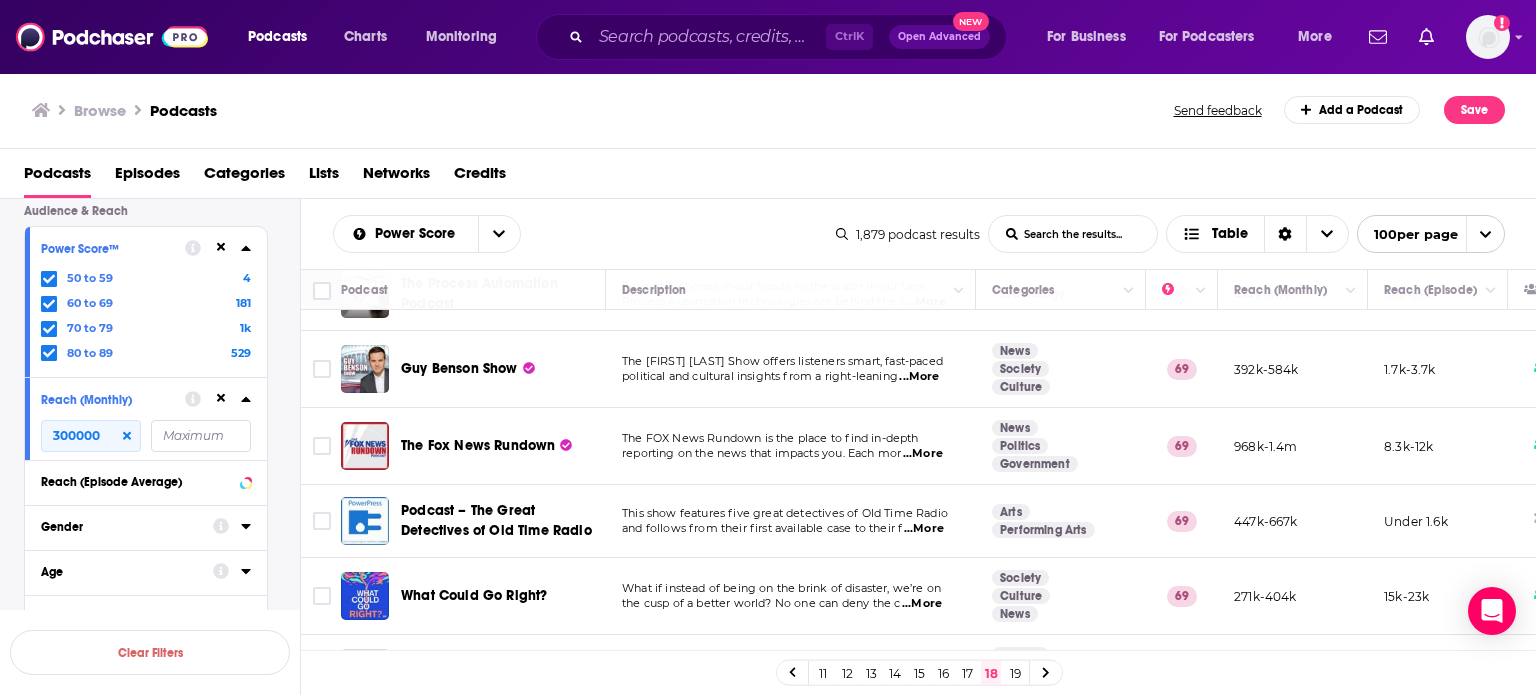 click on "The FOX News Rundown is the place to find in-depth reporting on the news that impacts you. Each mor  ...More" at bounding box center (791, 446) 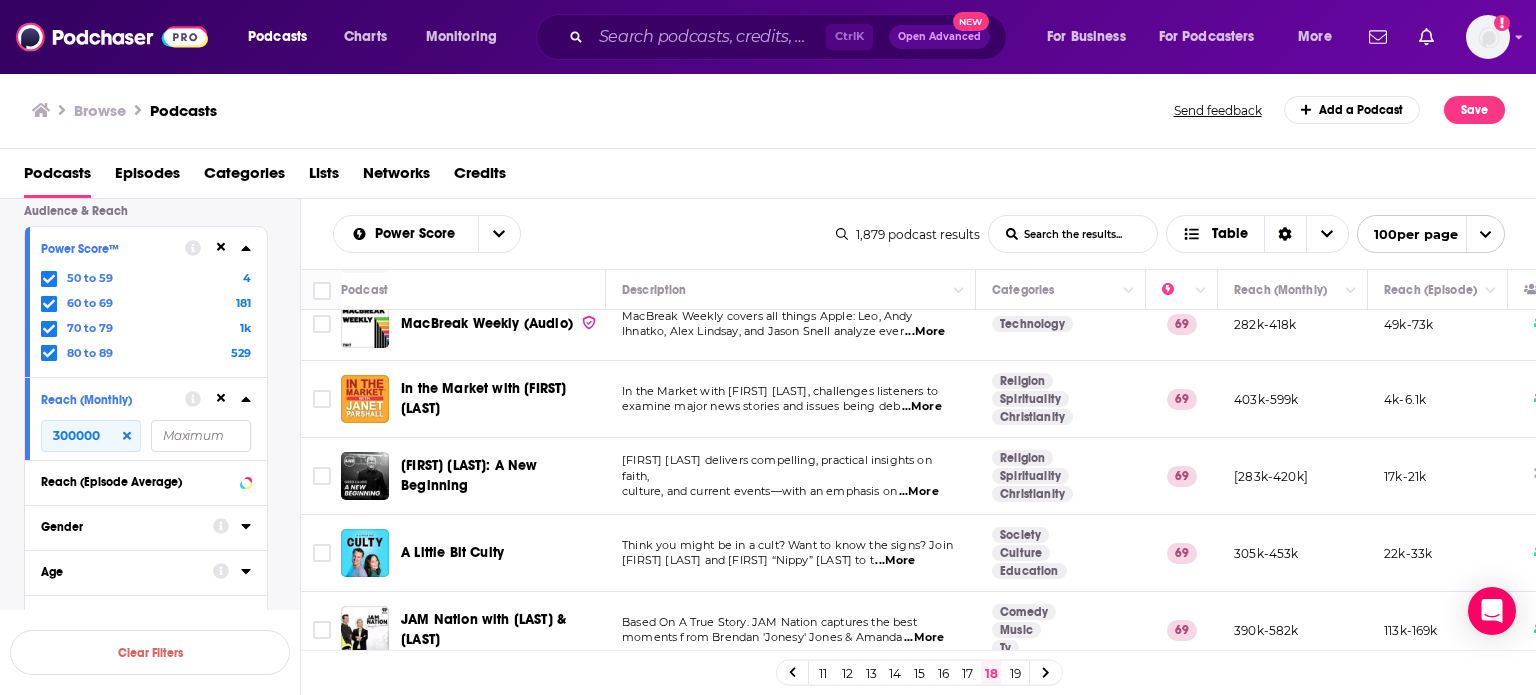 scroll, scrollTop: 1160, scrollLeft: 0, axis: vertical 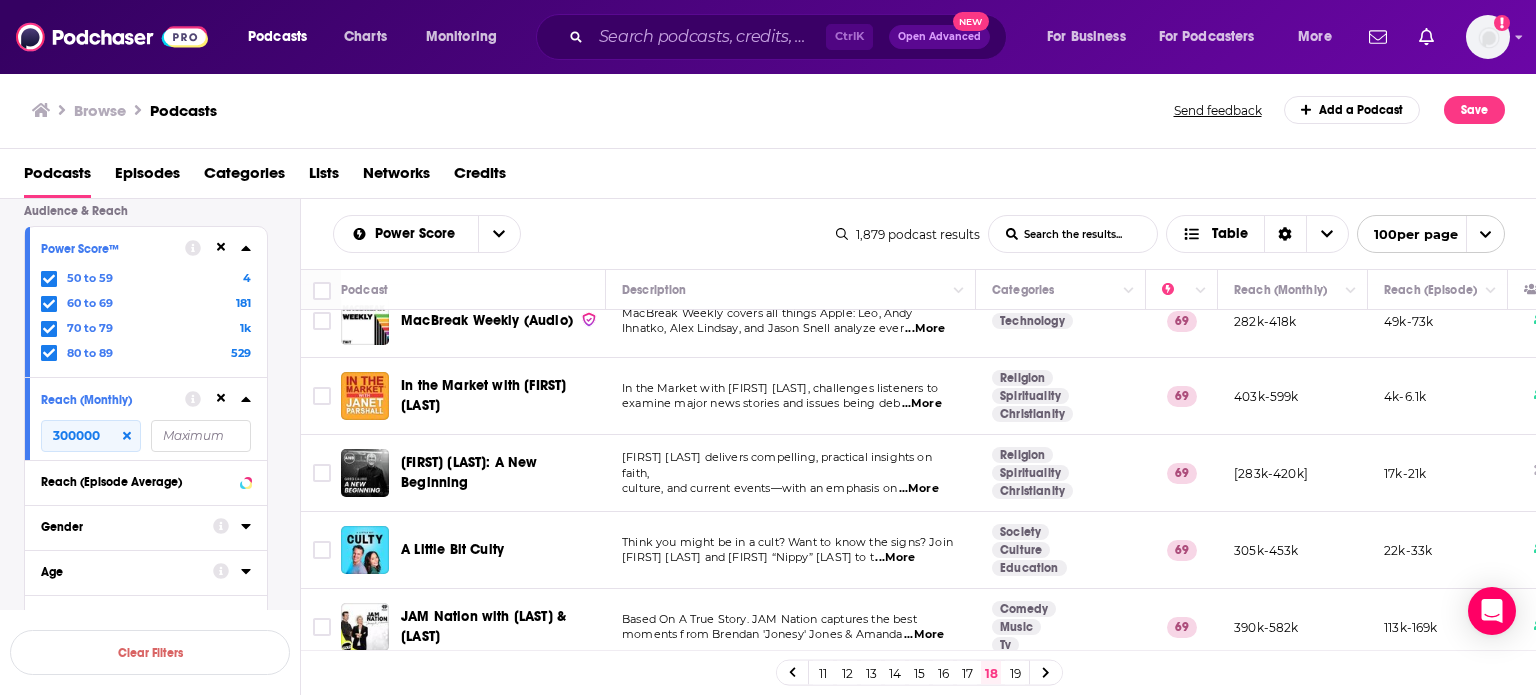 click on "culture, and current events—with an emphasis on" at bounding box center (759, 488) 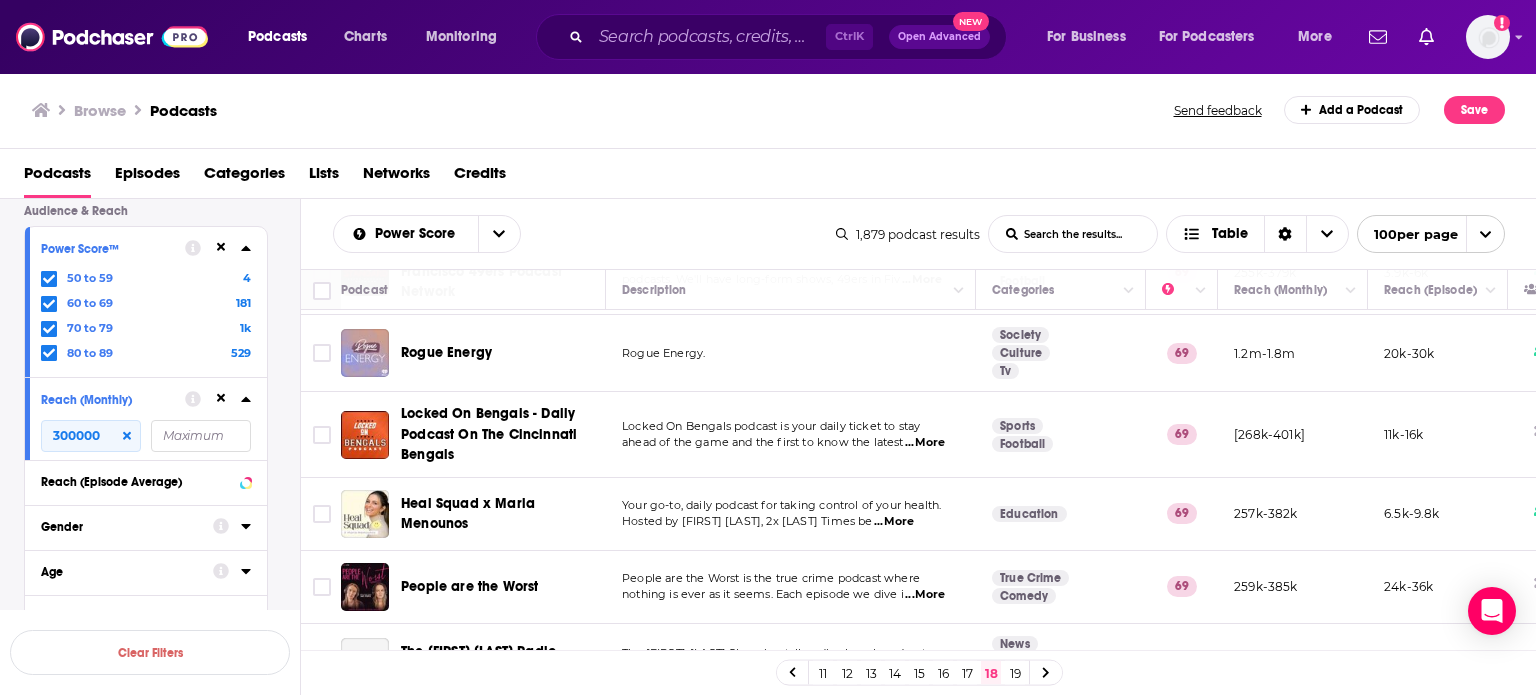 scroll, scrollTop: 1600, scrollLeft: 0, axis: vertical 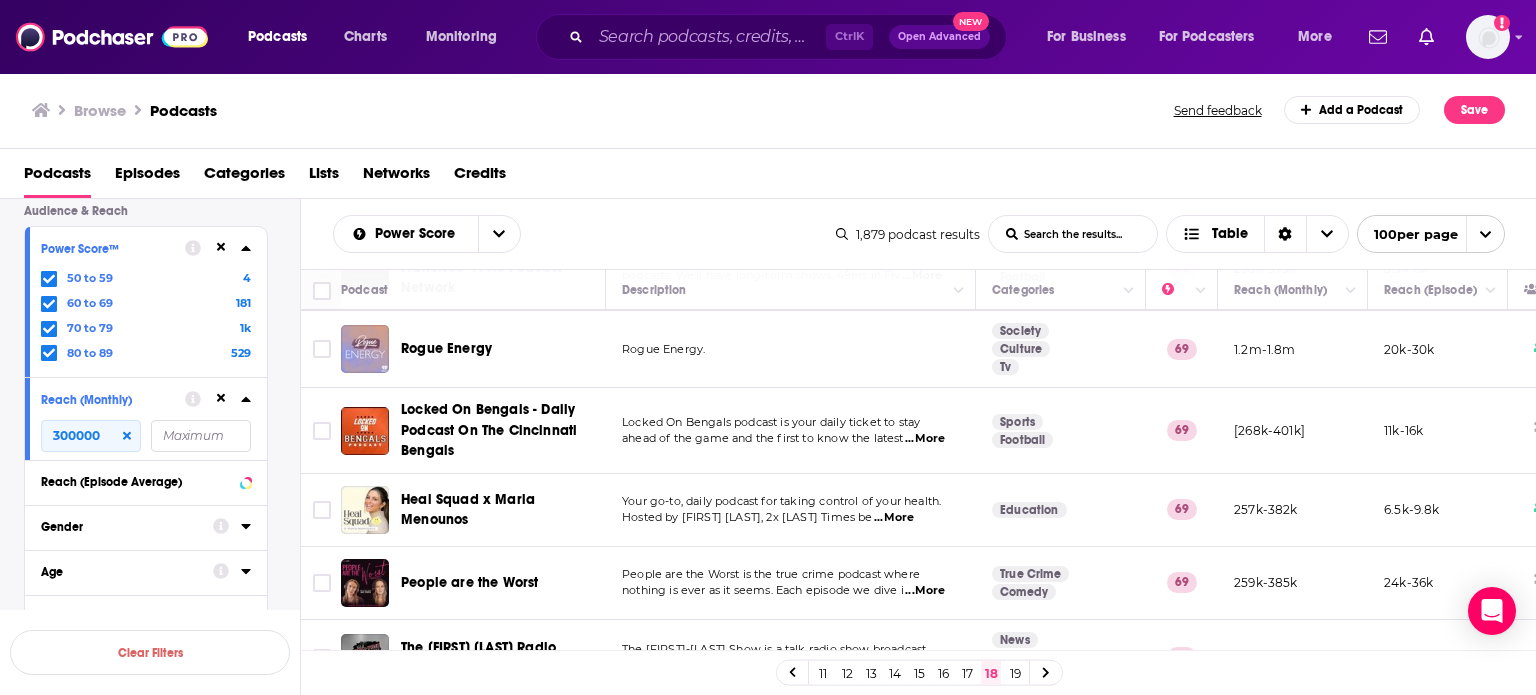 click on "Locked On Bengals podcast is your daily ticket to stay ahead of the game and the first to know the latest  ...More" at bounding box center (791, 430) 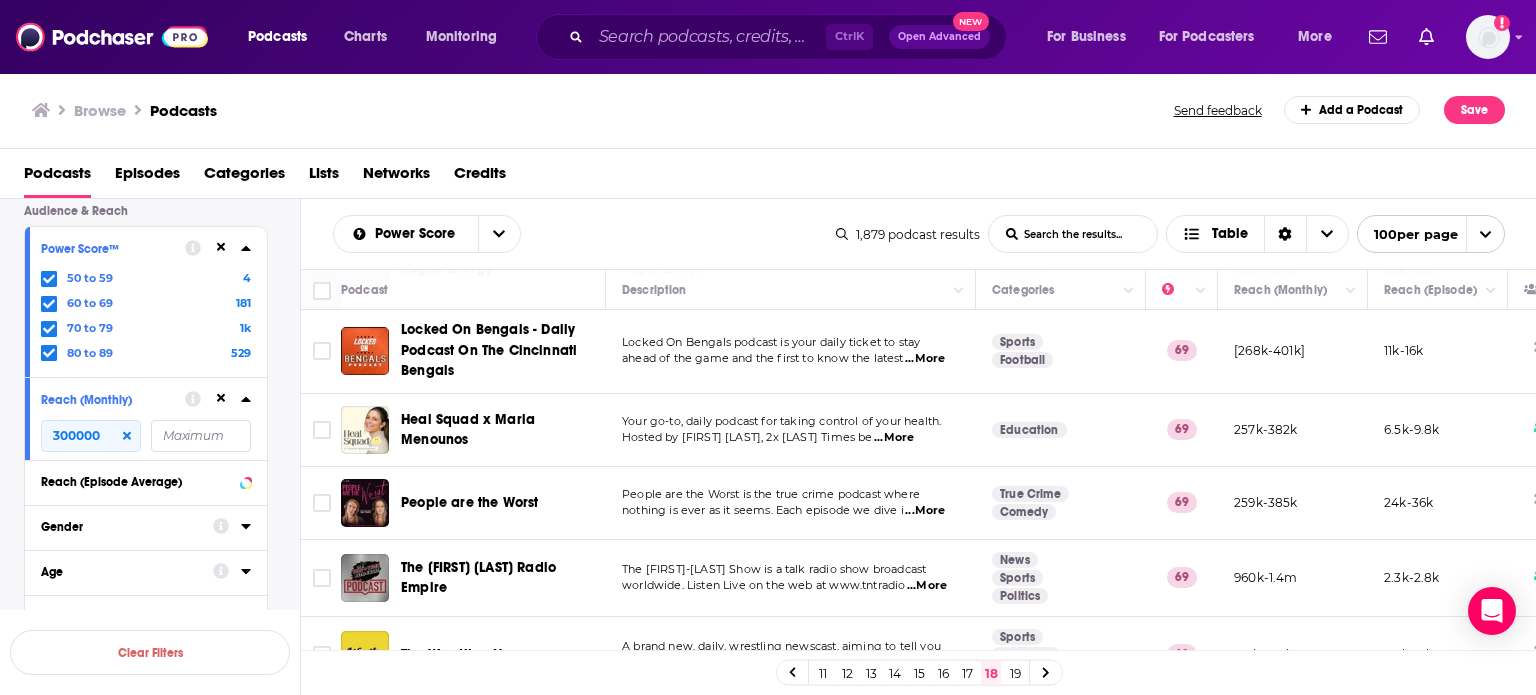 scroll, scrollTop: 1720, scrollLeft: 0, axis: vertical 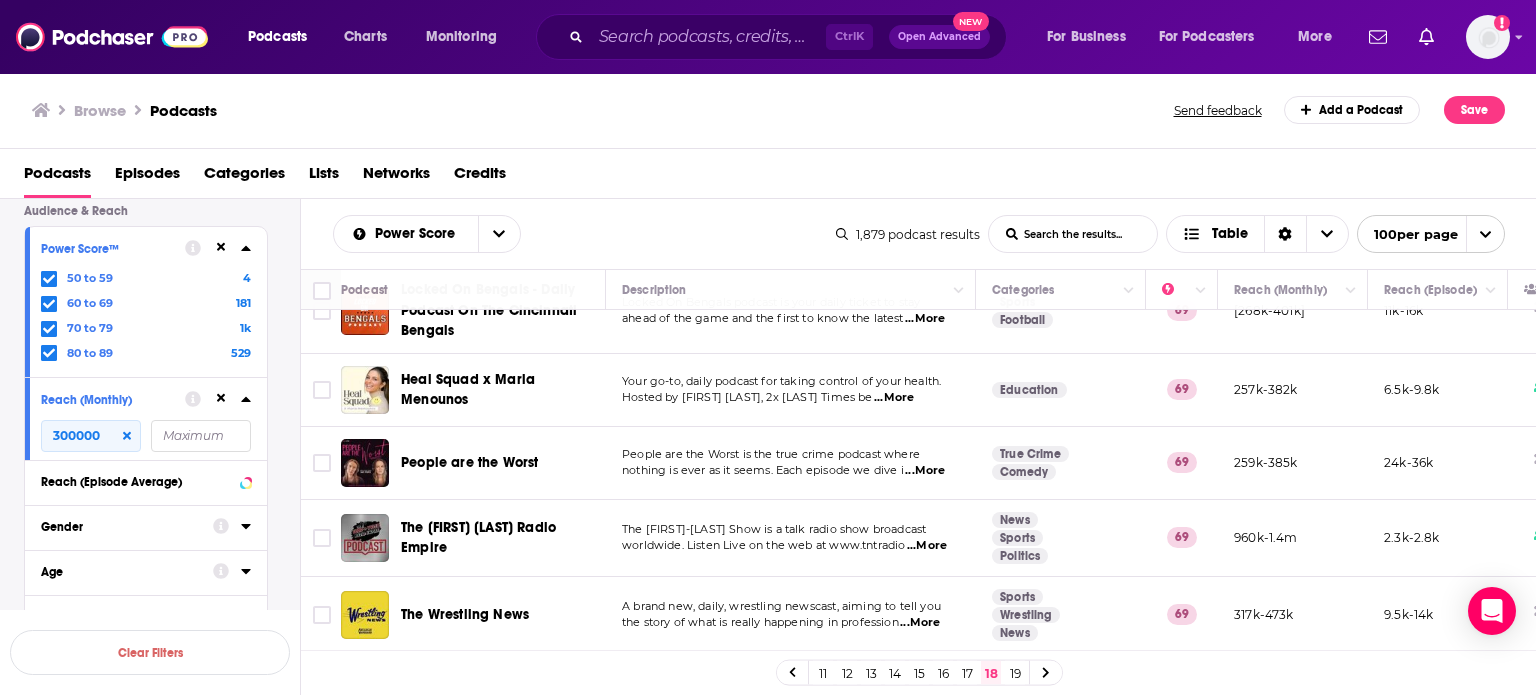 click on "nothing is ever as it seems. Each episode we dive i" at bounding box center [763, 470] 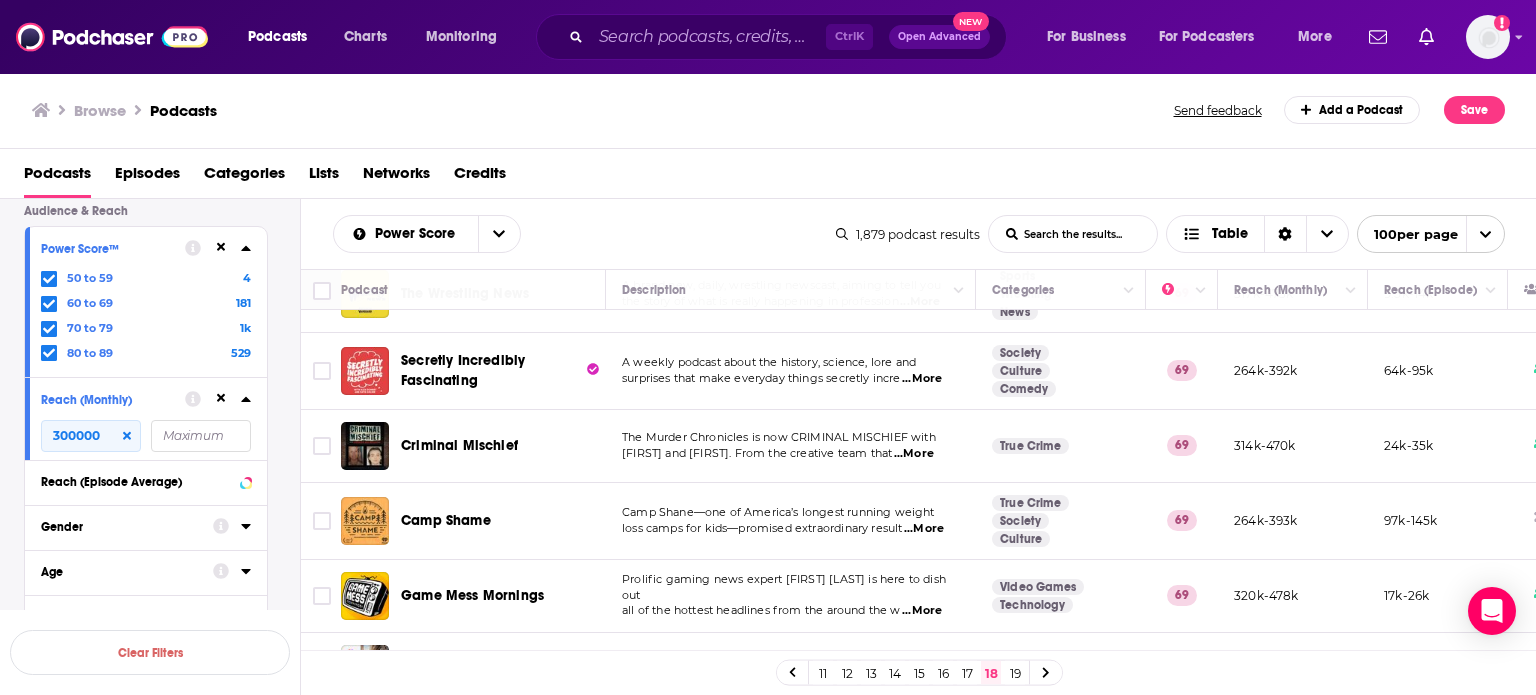 scroll, scrollTop: 2040, scrollLeft: 0, axis: vertical 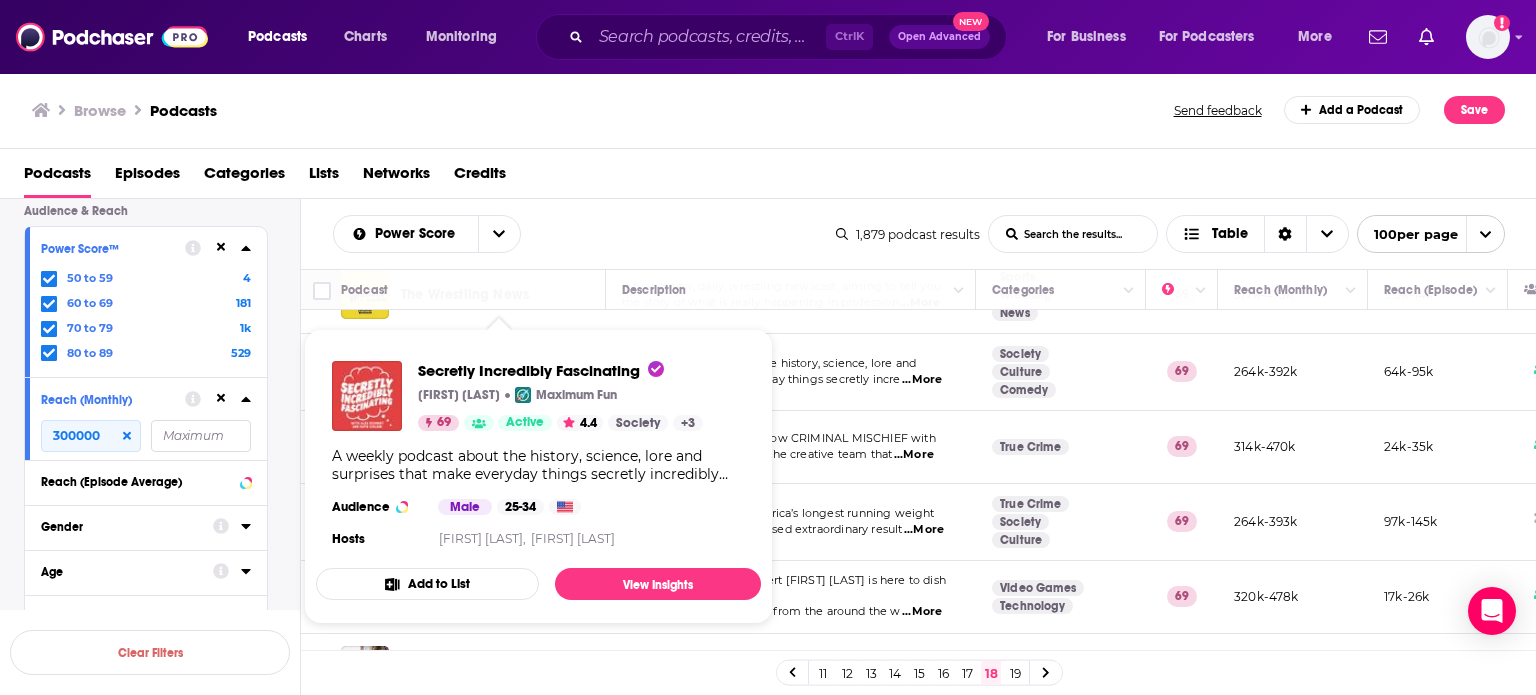 click on "The Murder Chronicles is now CRIMINAL MISCHIEF with Carolyn and Branden. From the creative team that  ...More" at bounding box center (791, 447) 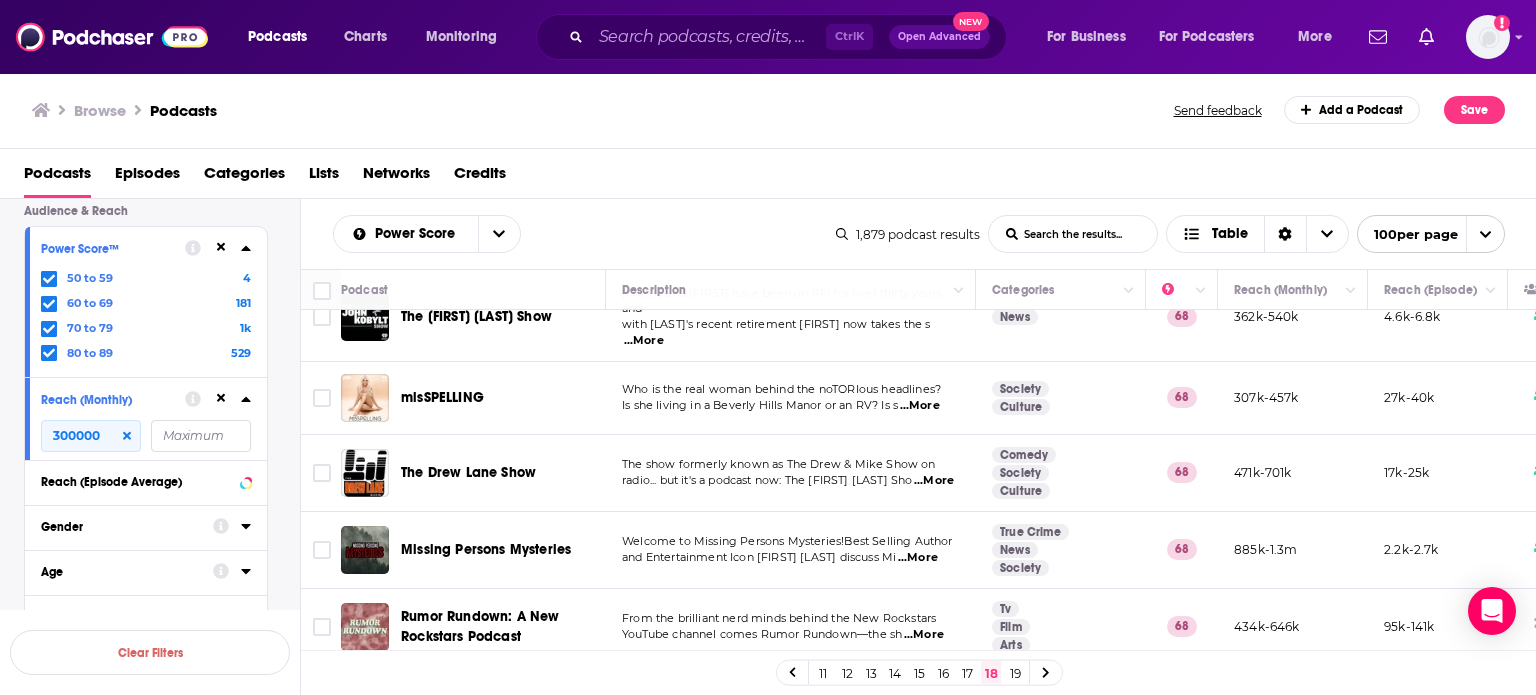 scroll, scrollTop: 3680, scrollLeft: 0, axis: vertical 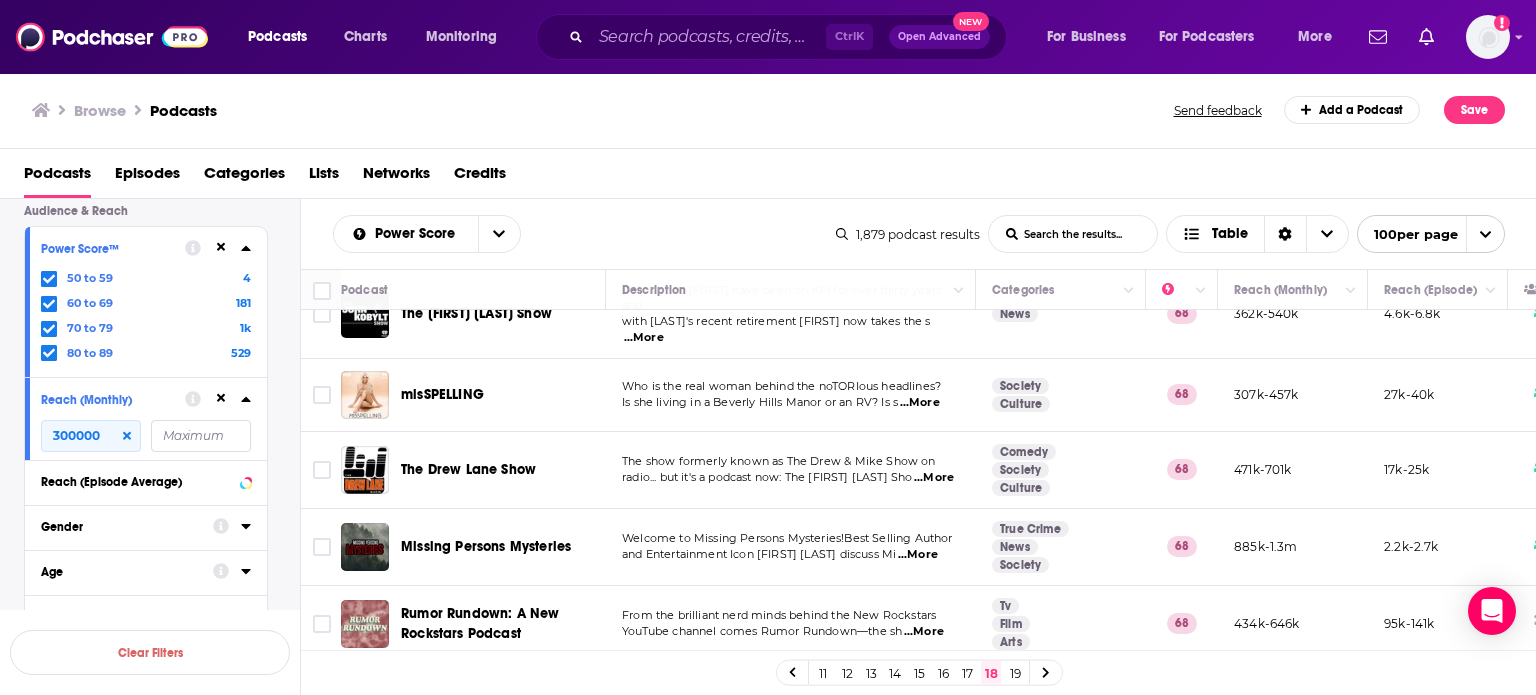 click on "The show formerly known as The Drew & Mike Show on" at bounding box center (779, 461) 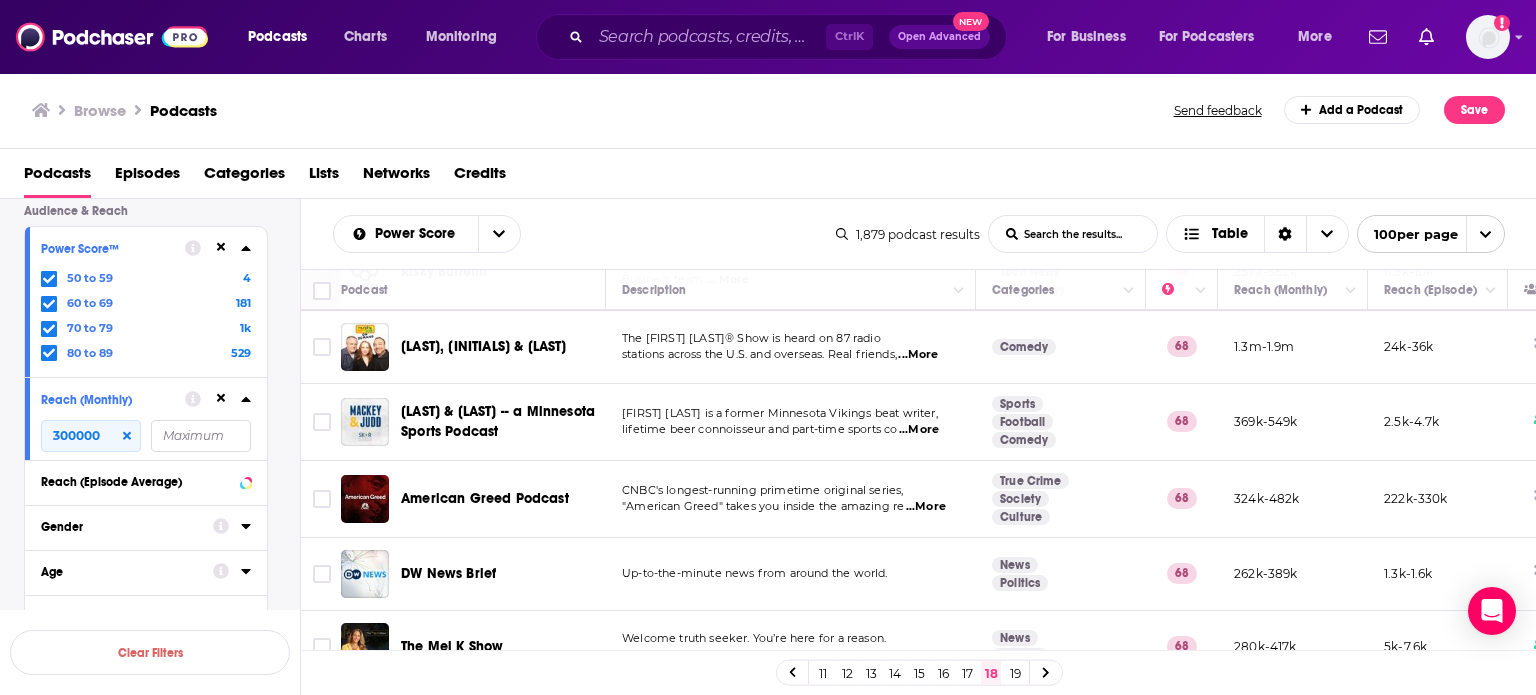 scroll, scrollTop: 4680, scrollLeft: 0, axis: vertical 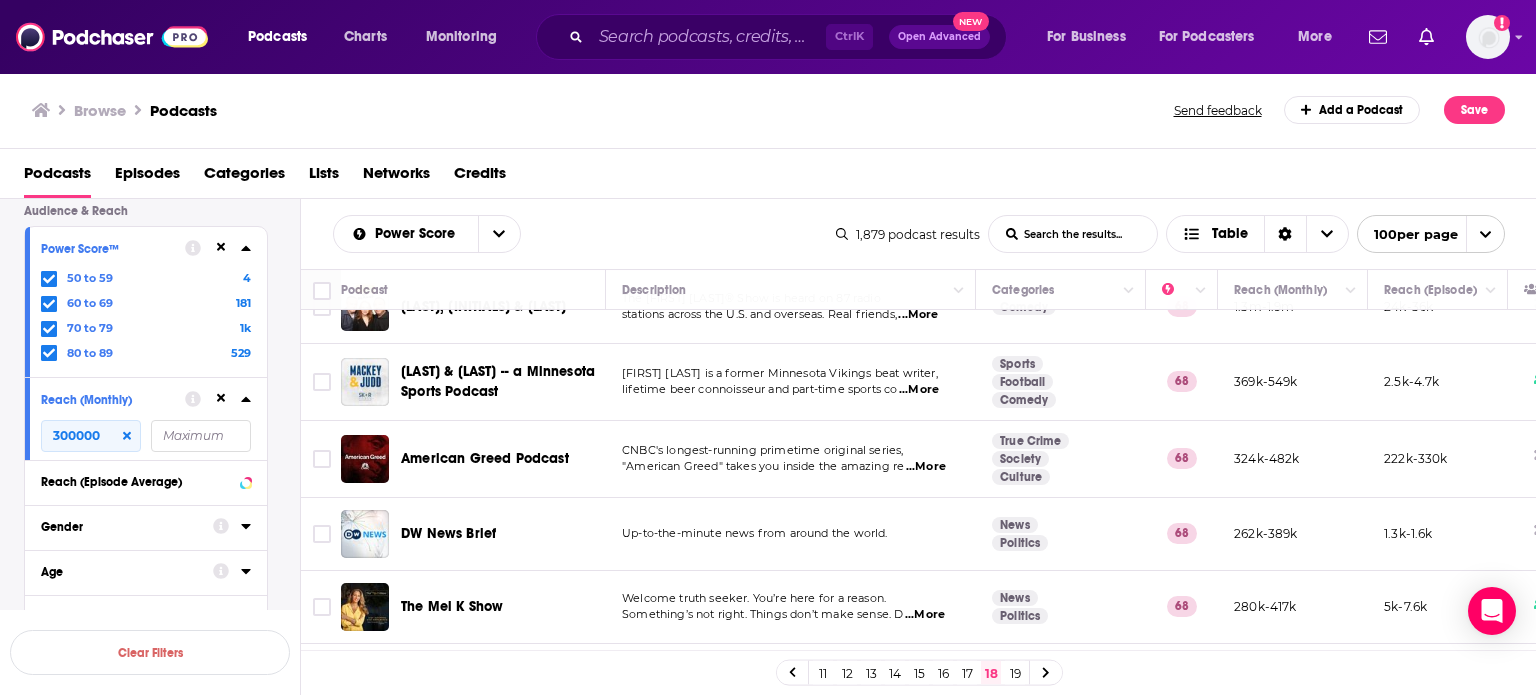 click on "Up-to-the-minute news from around the world." at bounding box center (791, 534) 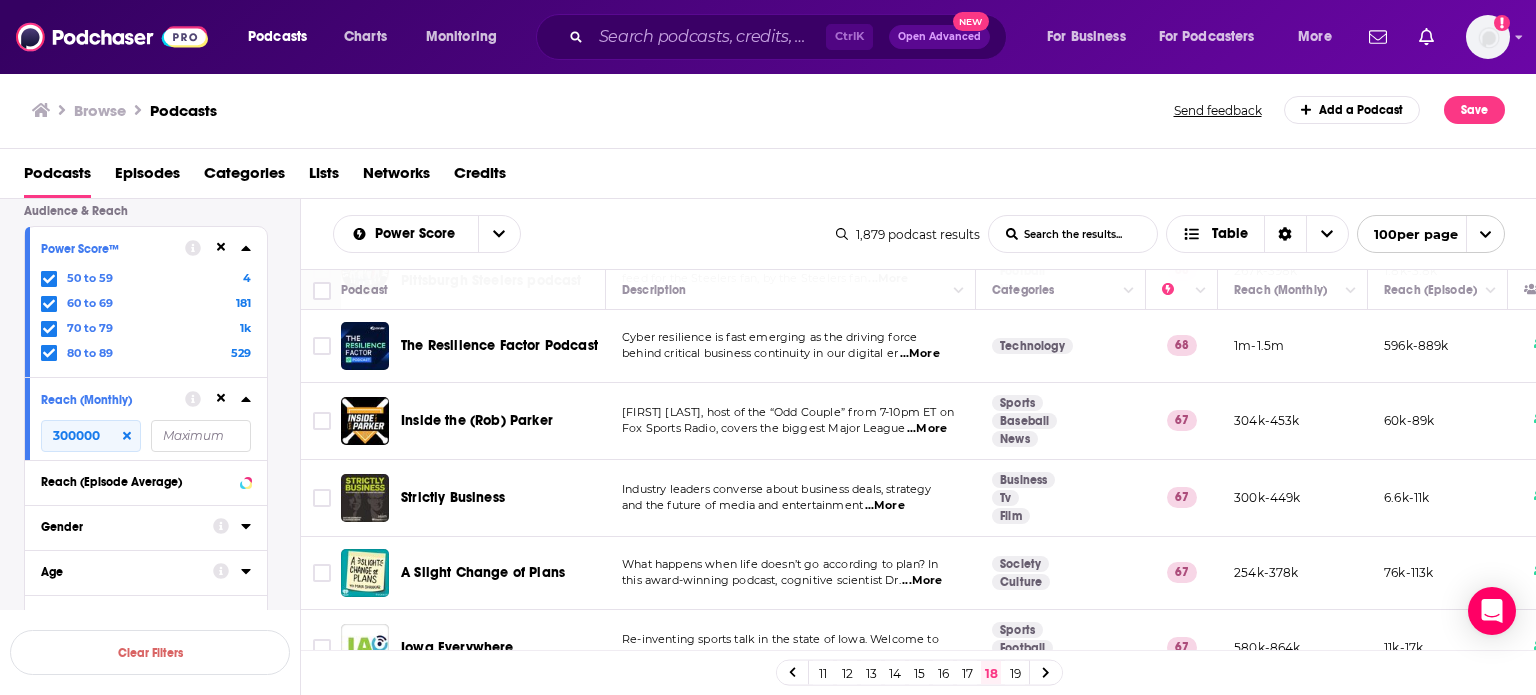 scroll, scrollTop: 5520, scrollLeft: 0, axis: vertical 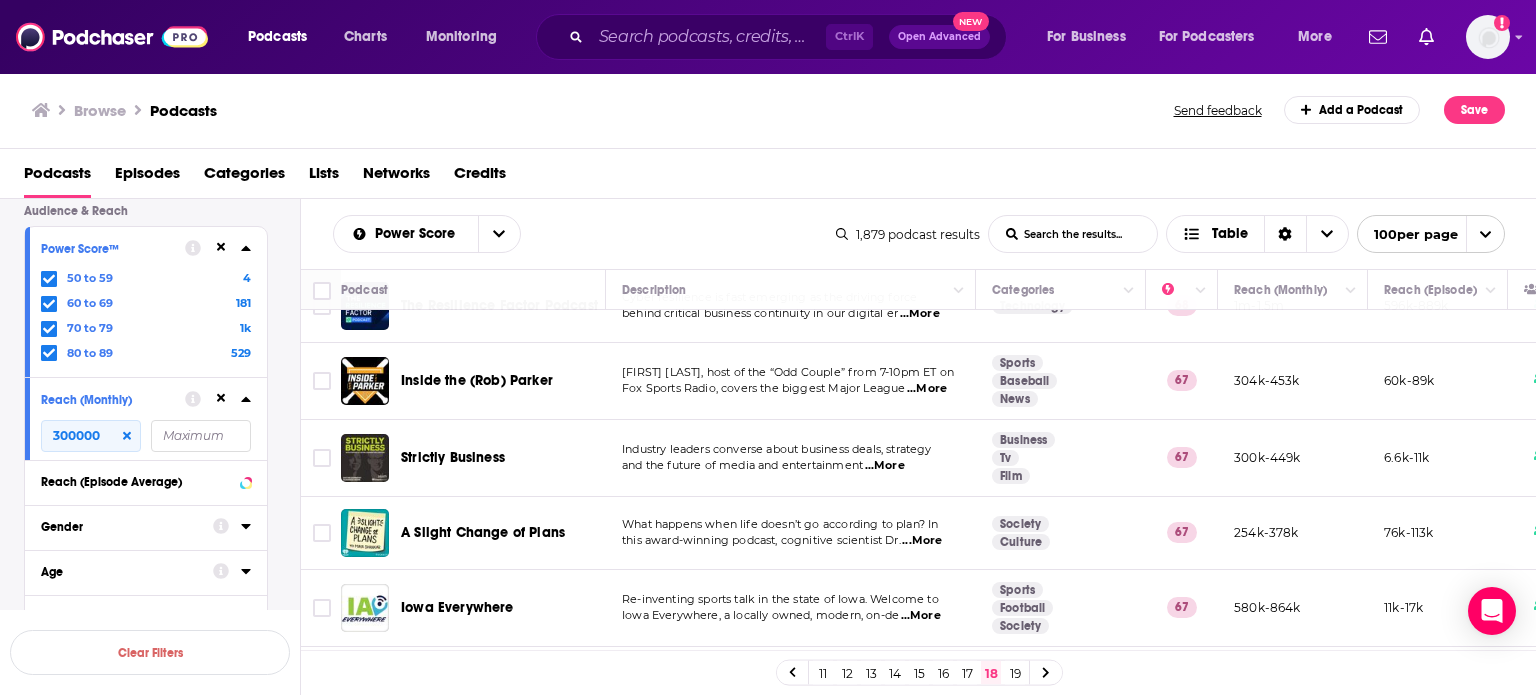 click on "Industry leaders converse about business deals, strategy" at bounding box center [777, 449] 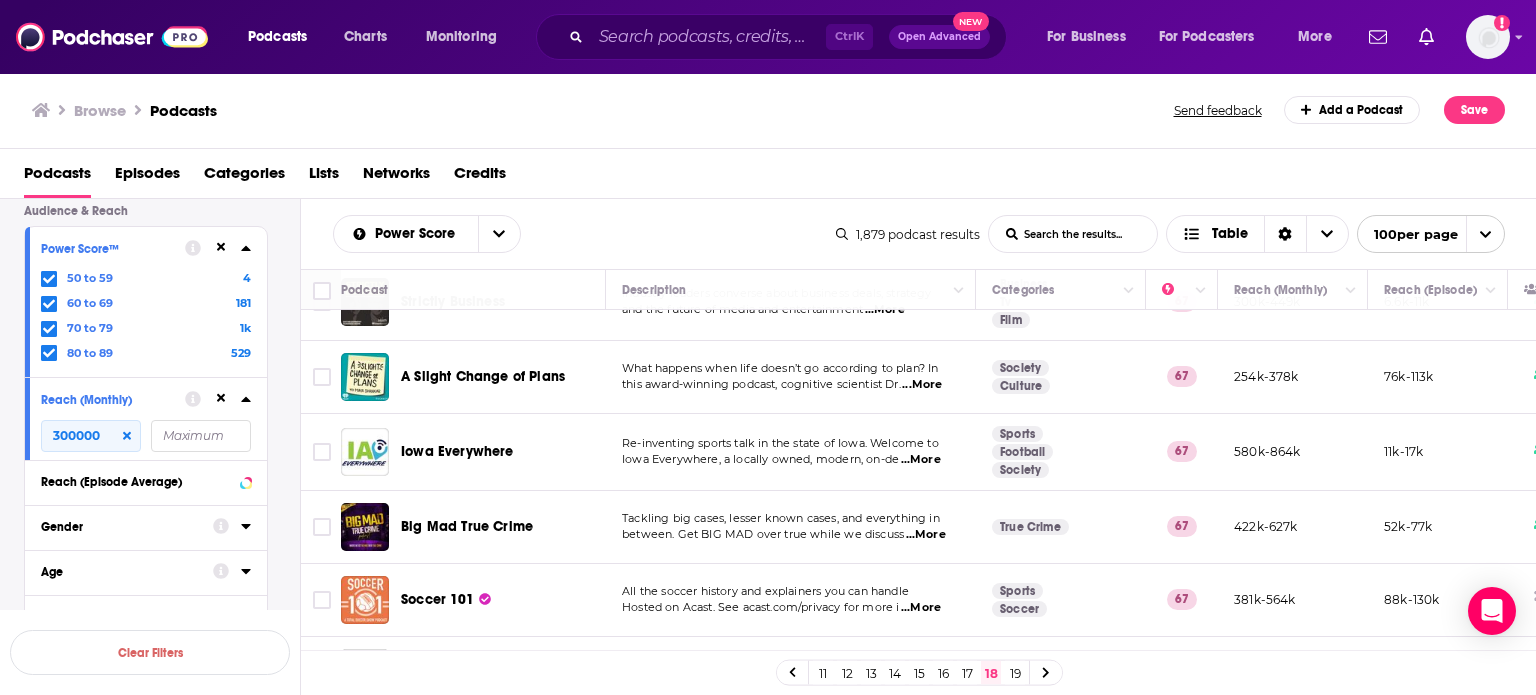 scroll, scrollTop: 5680, scrollLeft: 0, axis: vertical 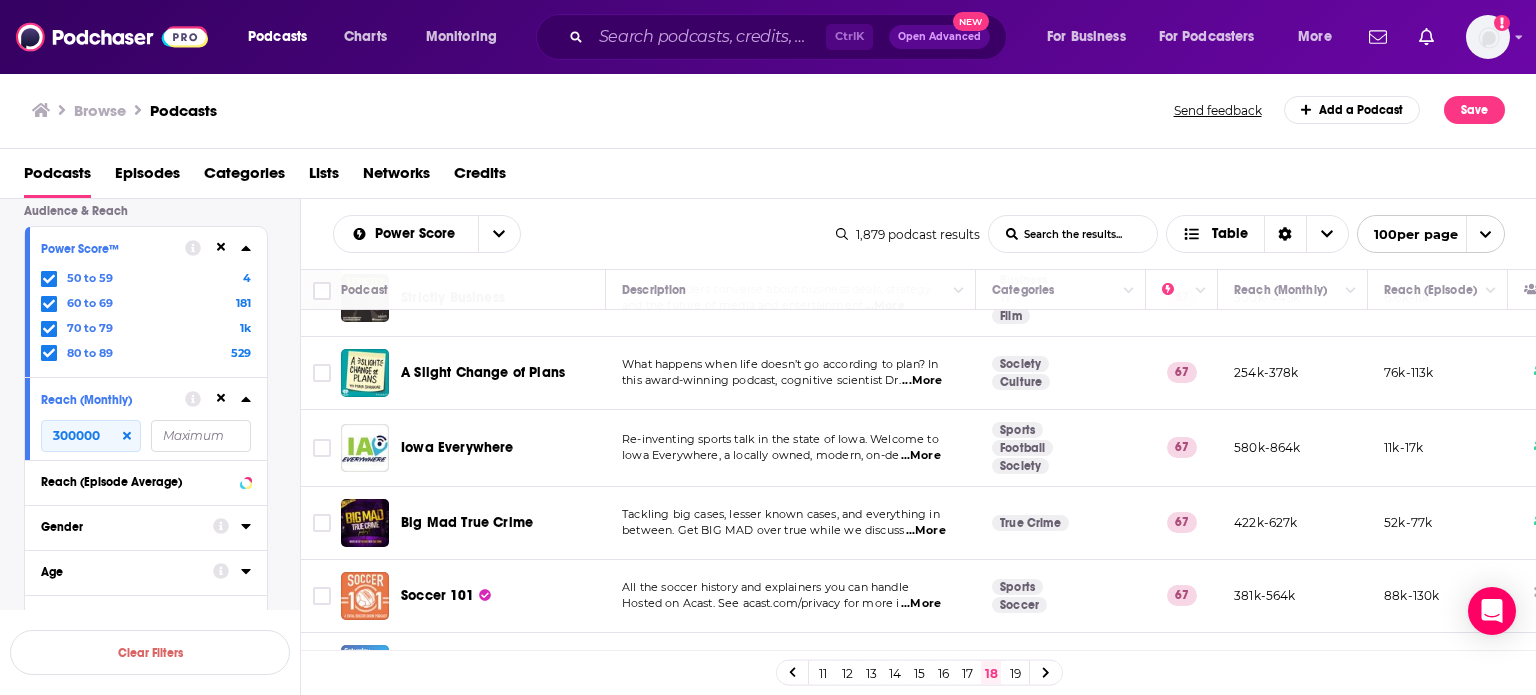 click on "Re-inventing sports talk in the state of Iowa. Welcome to" at bounding box center (780, 439) 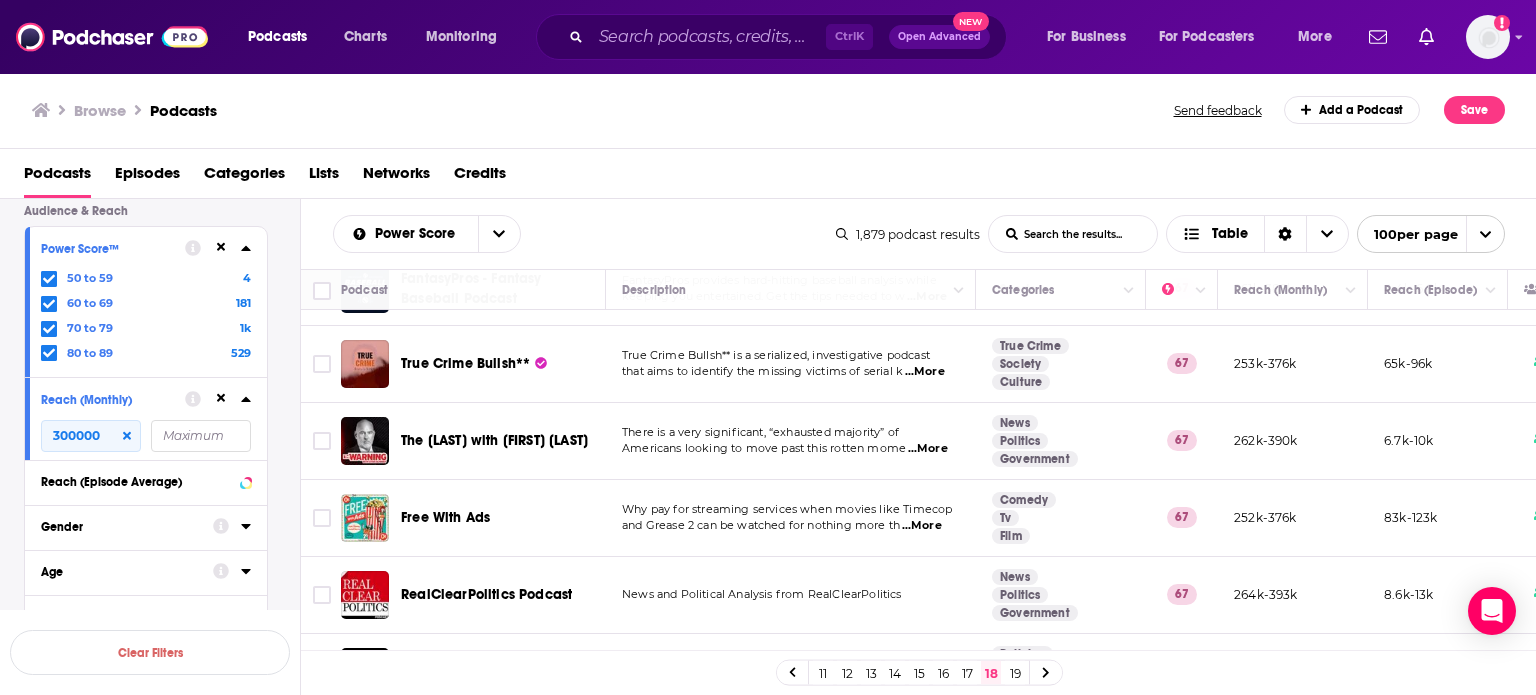 scroll, scrollTop: 6400, scrollLeft: 0, axis: vertical 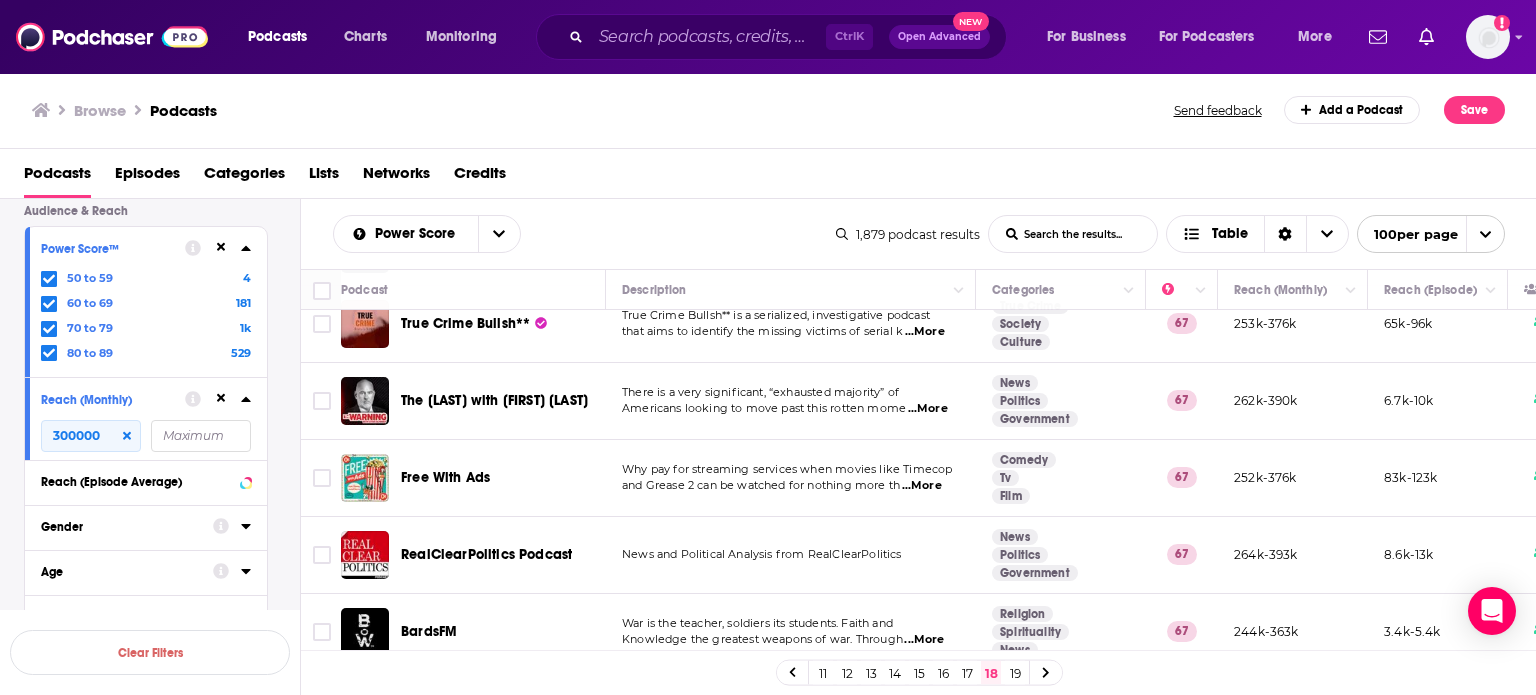 click on "Why pay for streaming services when movies like Timecop and Grease 2 can be watched for nothing more th  ...More" at bounding box center [791, 478] 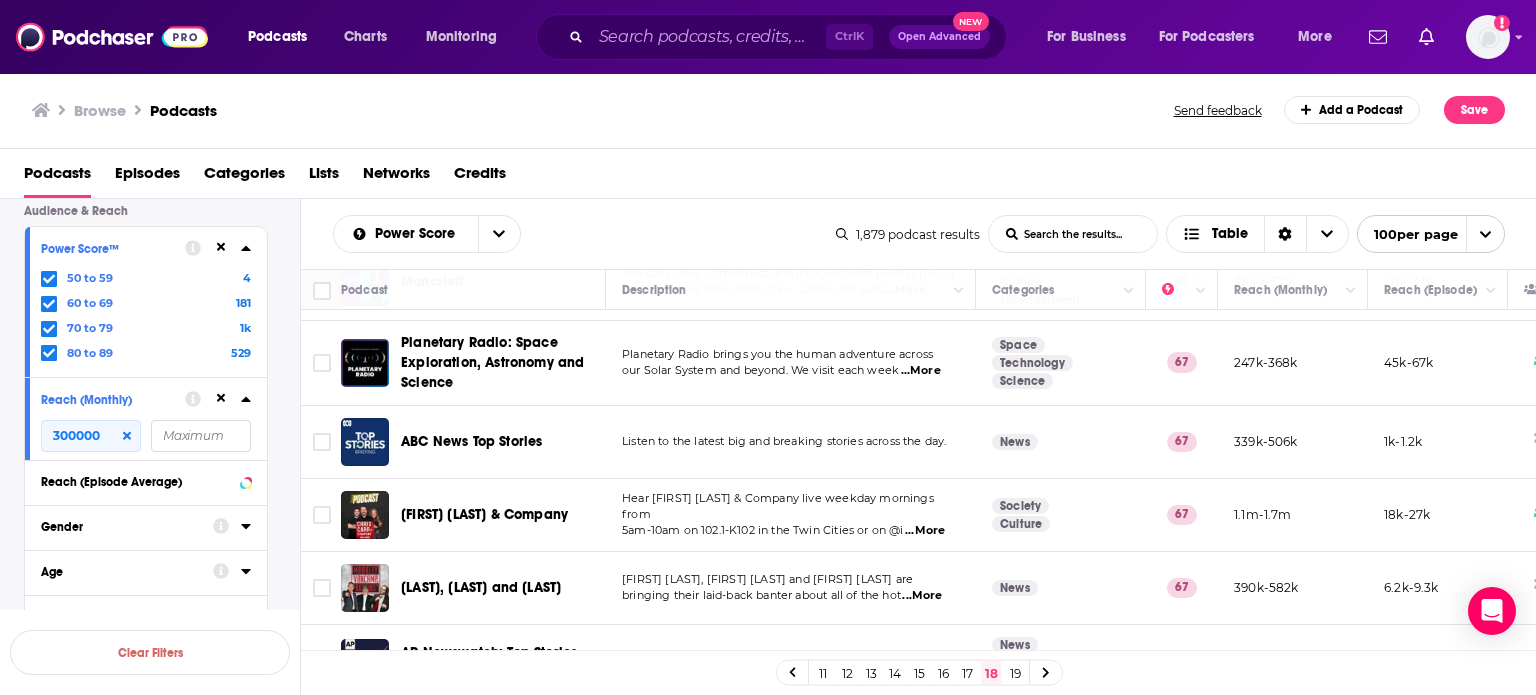 scroll, scrollTop: 7226, scrollLeft: 0, axis: vertical 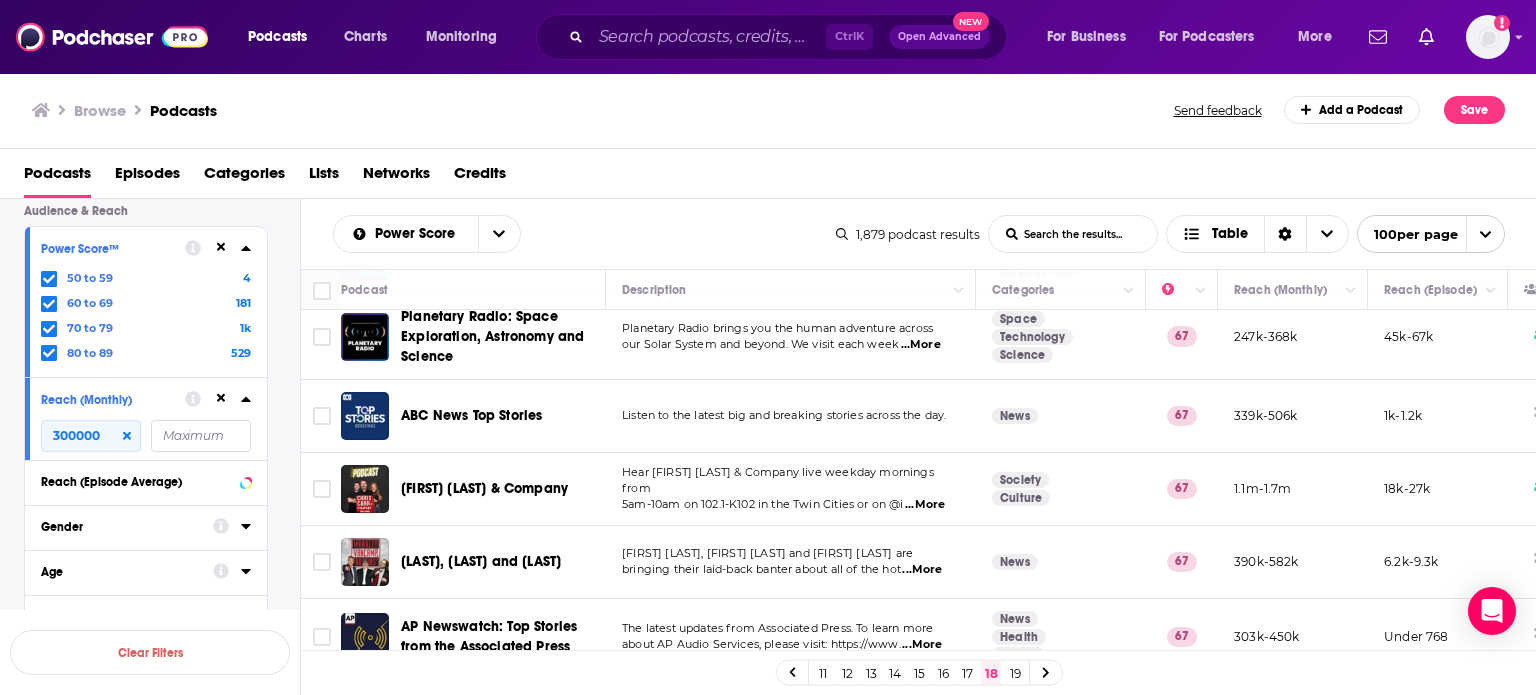 click on "Hear Chris Carr & Company live weekday mornings from" at bounding box center [778, 480] 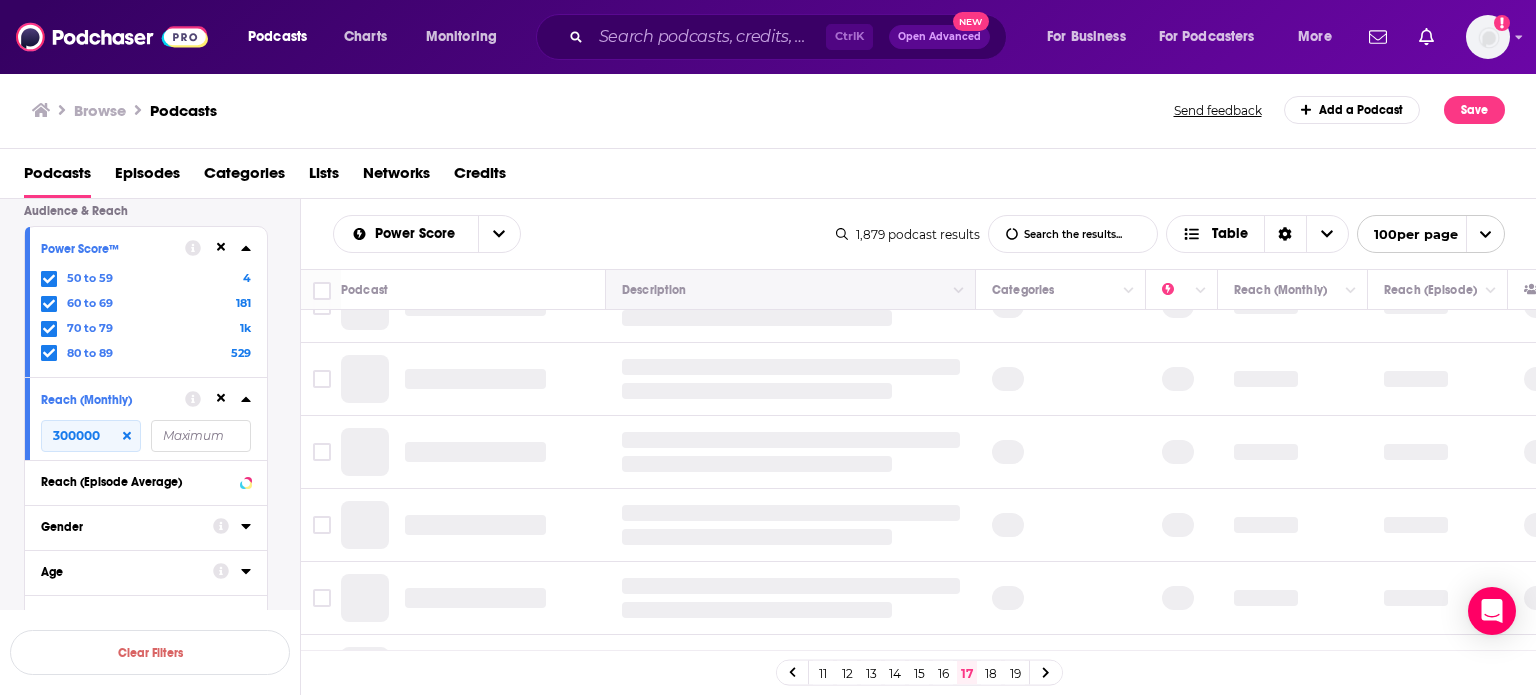 scroll, scrollTop: 0, scrollLeft: 0, axis: both 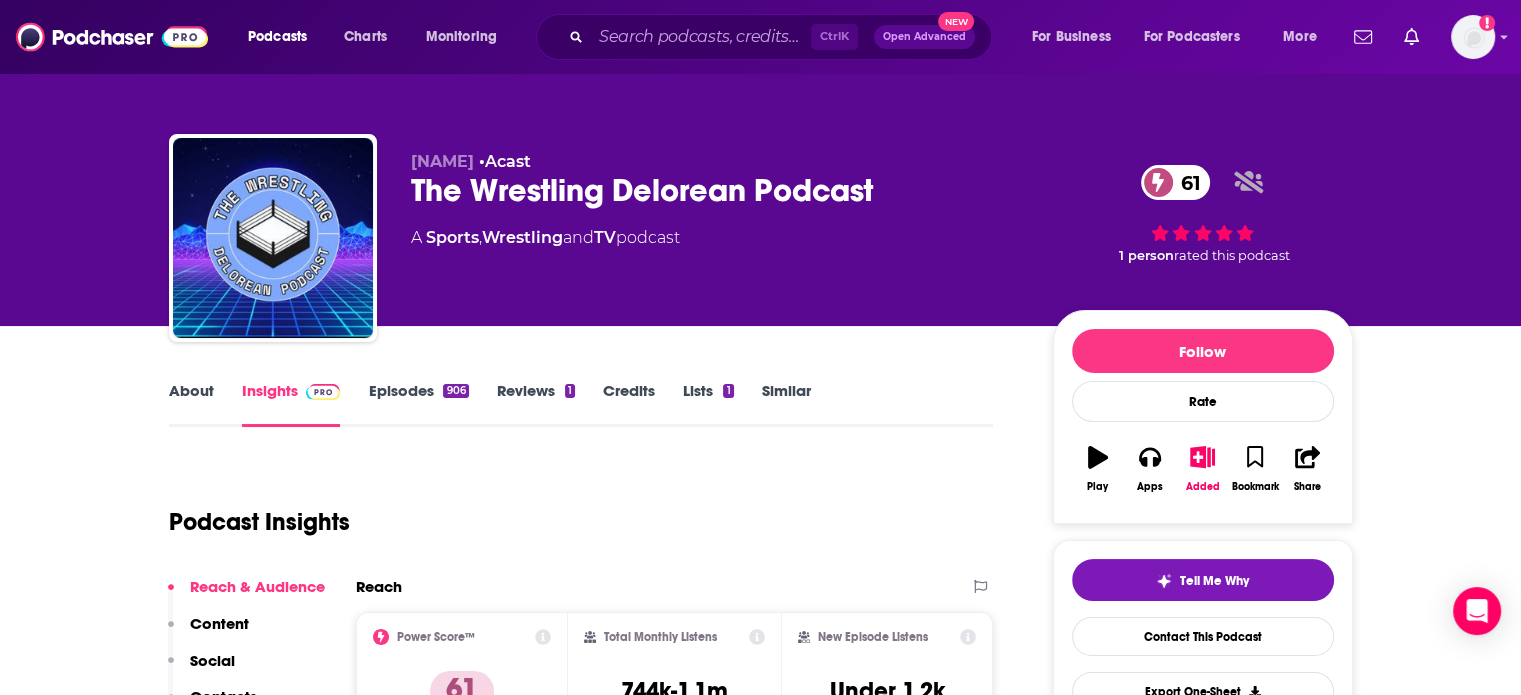 click on "The Wrestling Delorean Podcast 61" at bounding box center (716, 190) 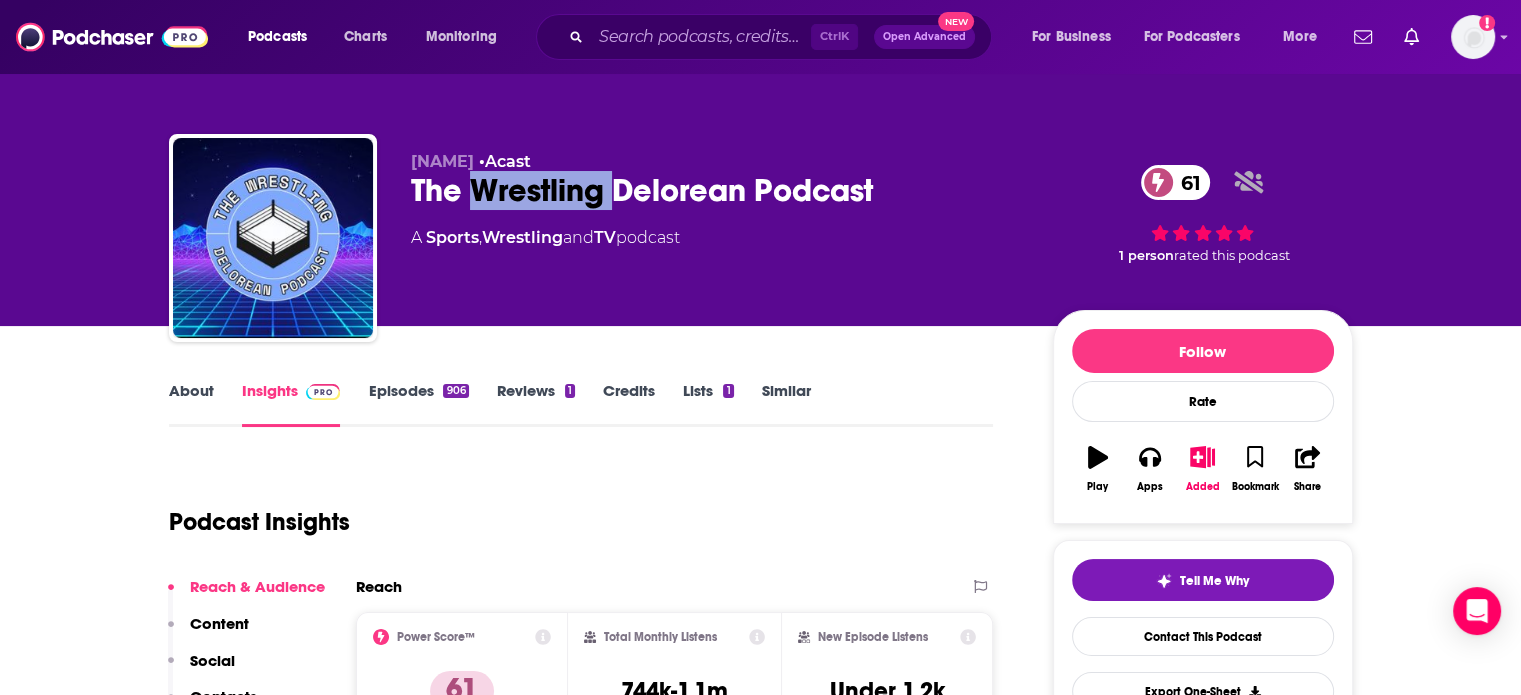 click on "The Wrestling Delorean Podcast 61" at bounding box center [716, 190] 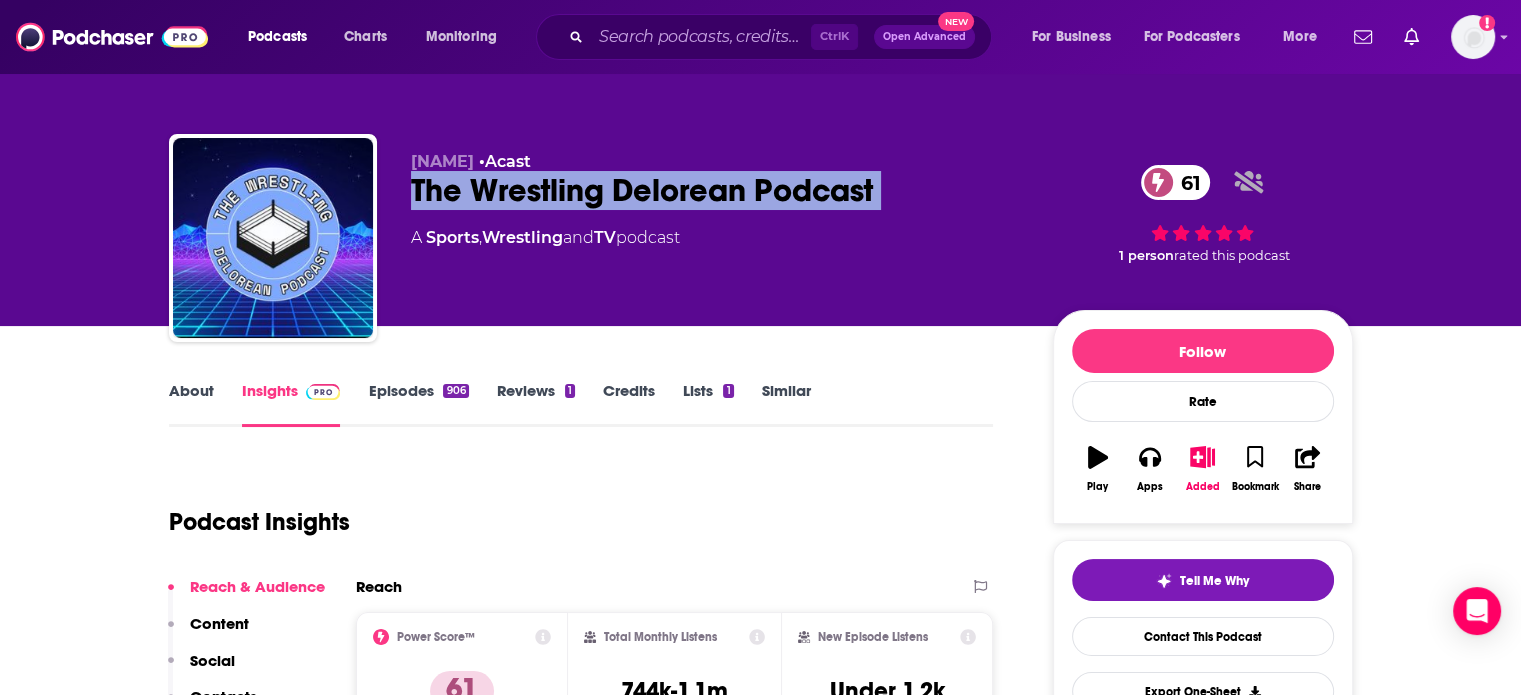 click on "The Wrestling Delorean Podcast 61" at bounding box center [716, 190] 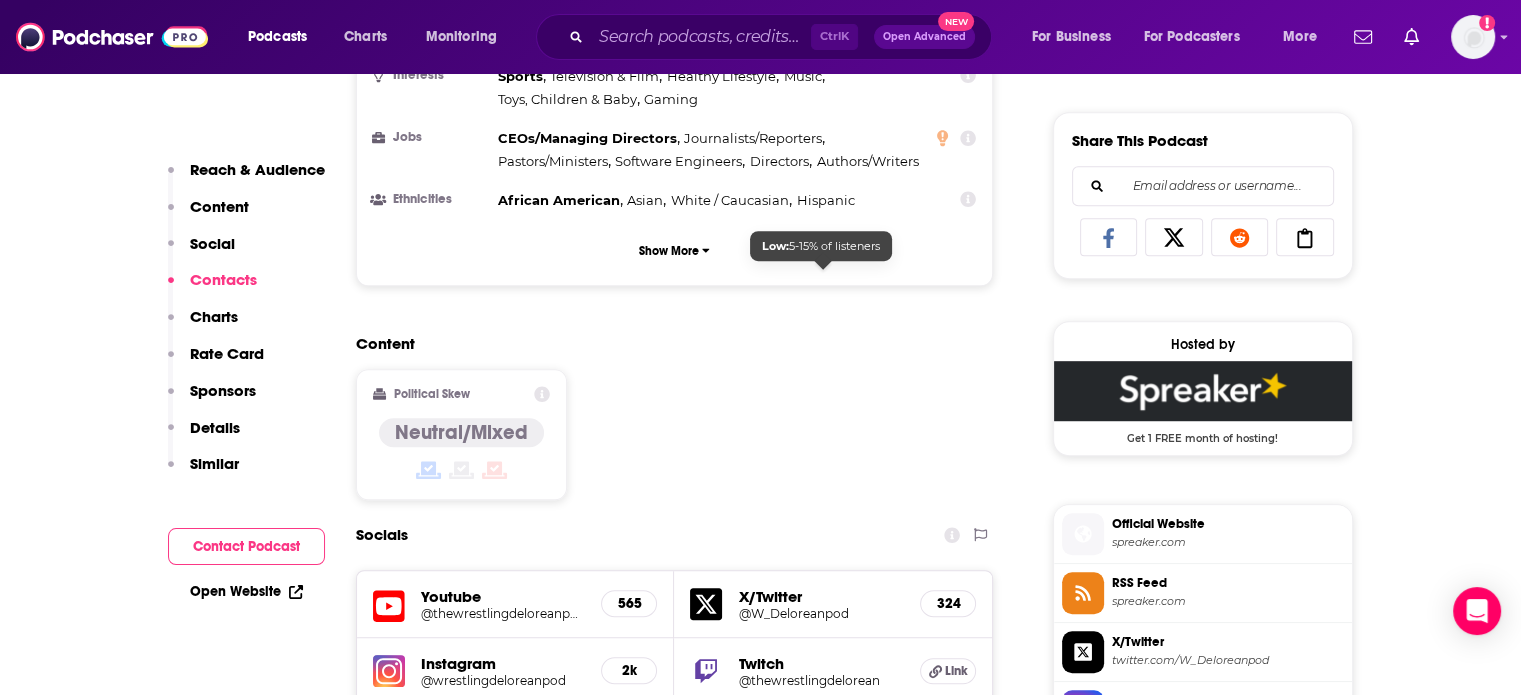 scroll, scrollTop: 1824, scrollLeft: 0, axis: vertical 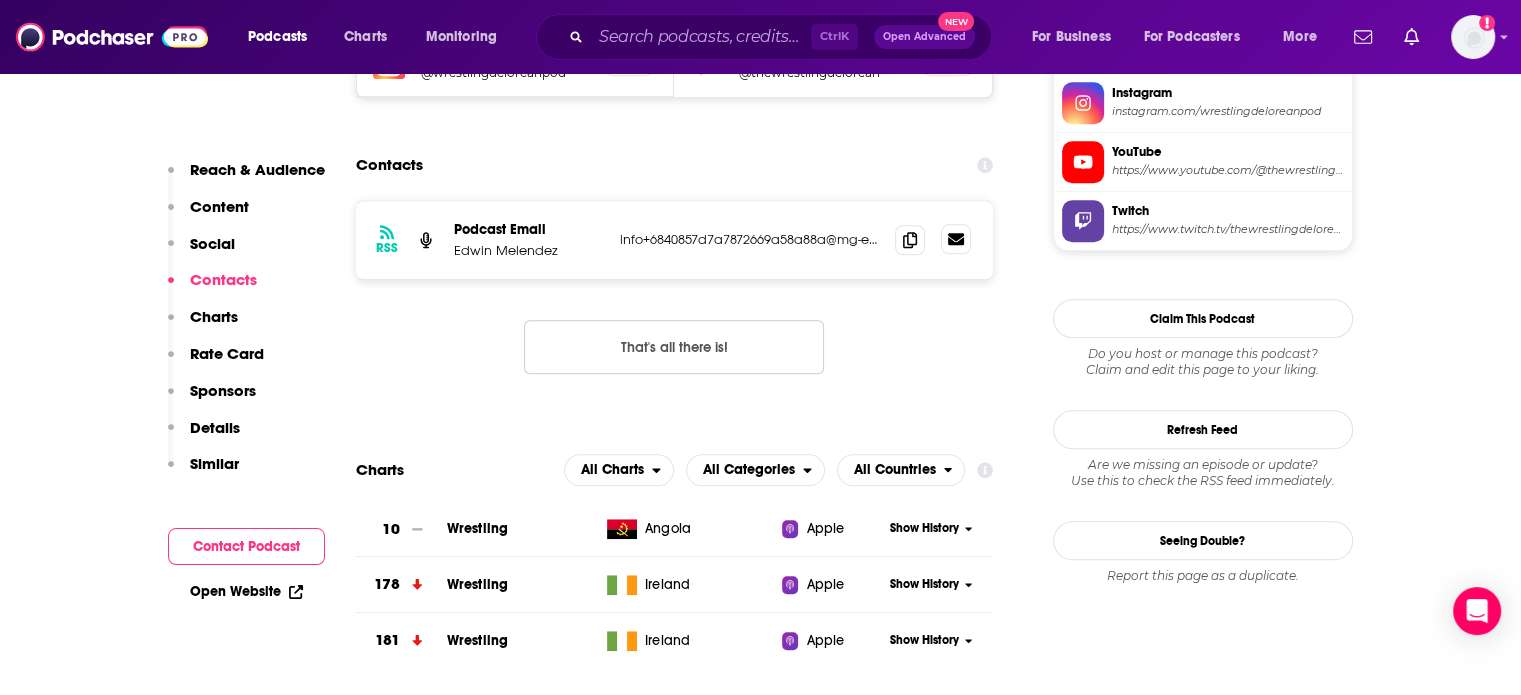 click 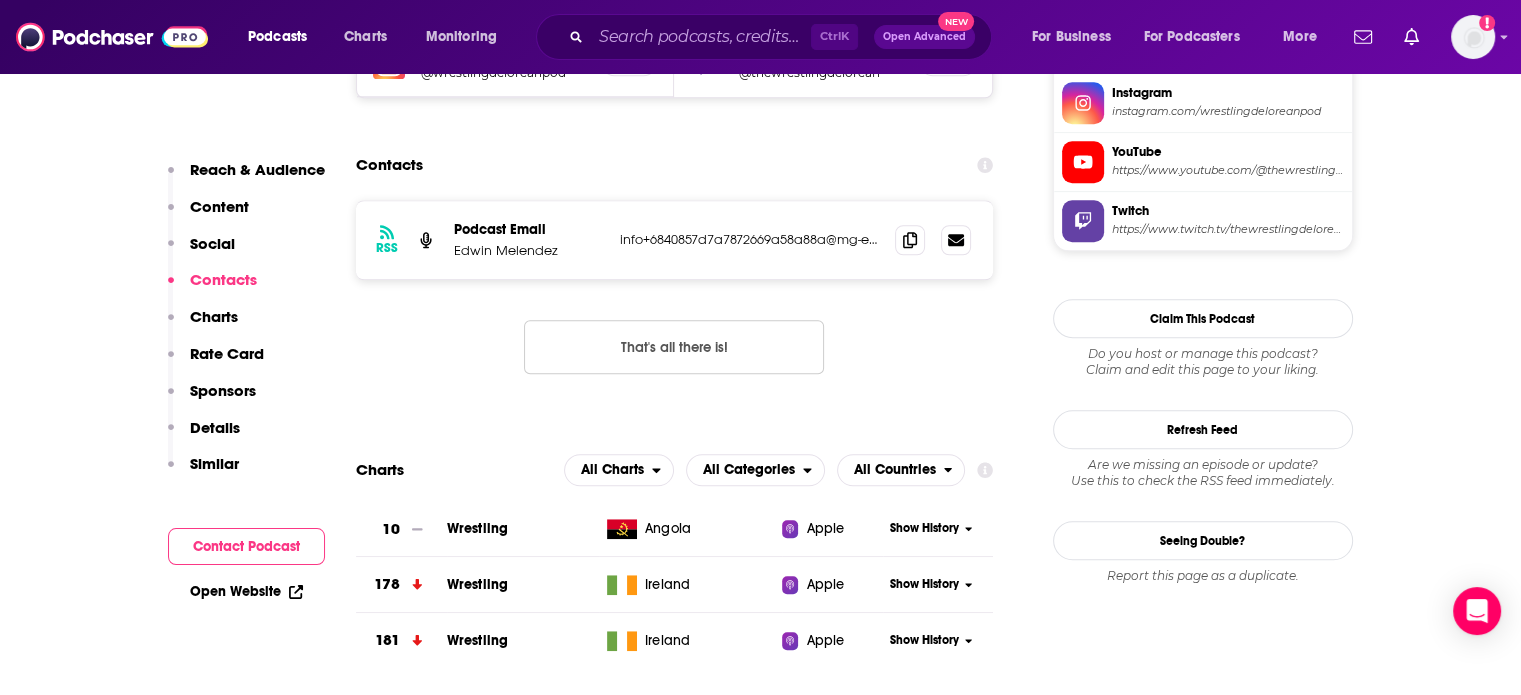 click on "Do you host or manage this podcast? Claim and edit this page to your liking." at bounding box center [1203, 362] 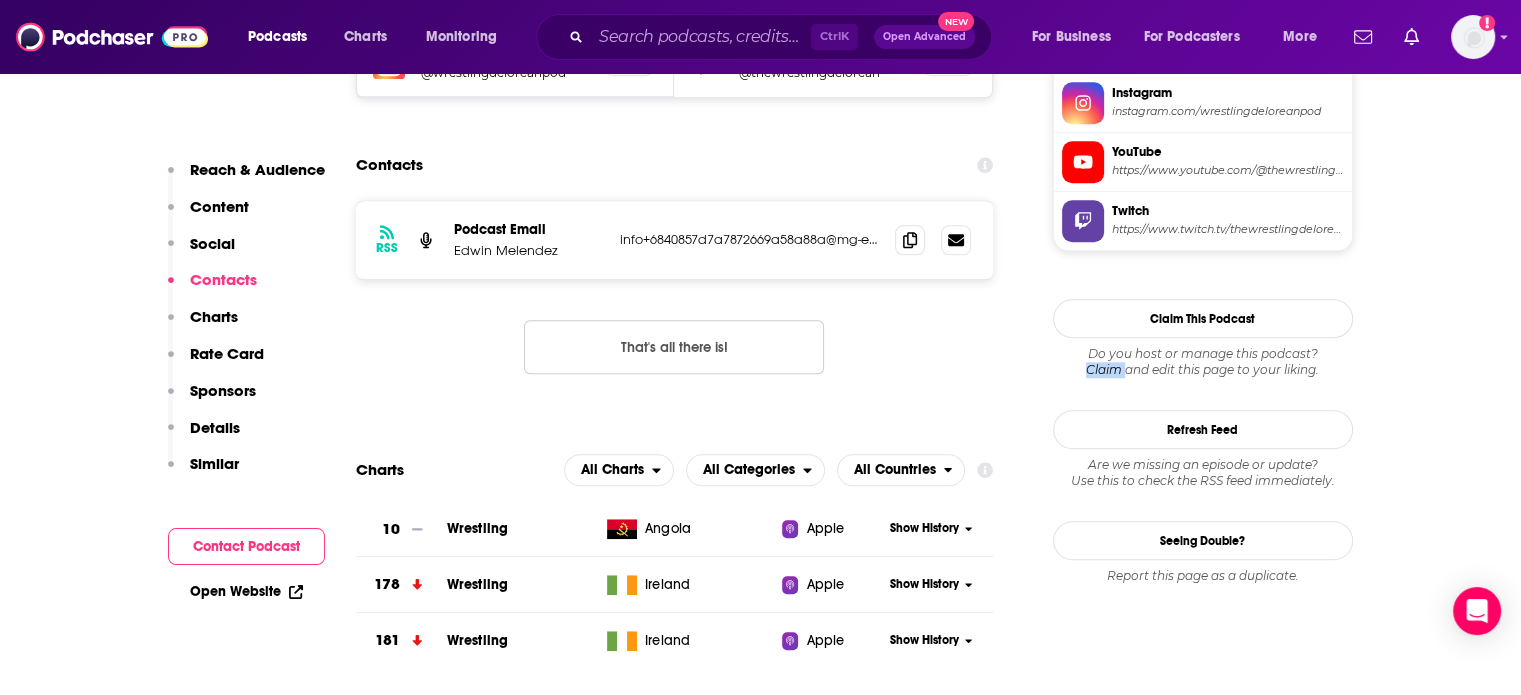 click on "Do you host or manage this podcast? Claim and edit this page to your liking." at bounding box center (1203, 362) 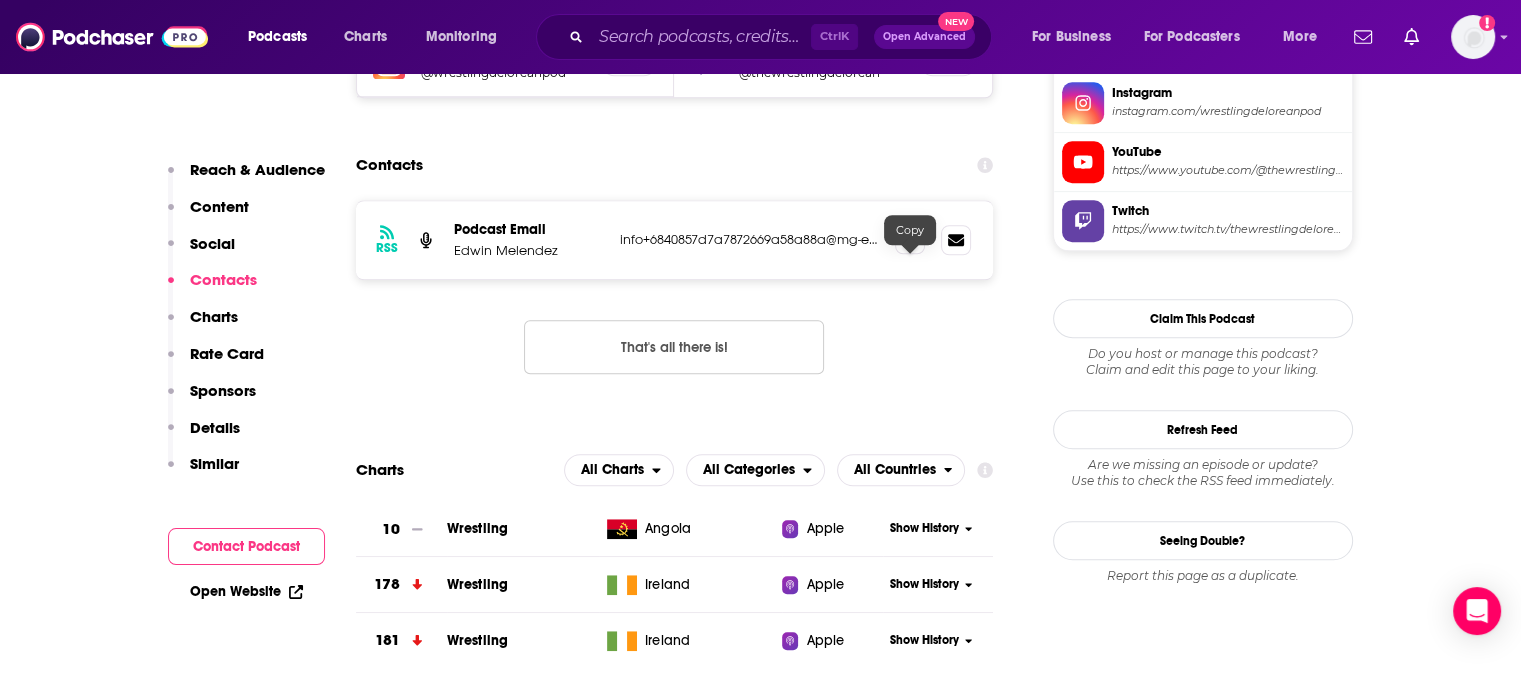 click 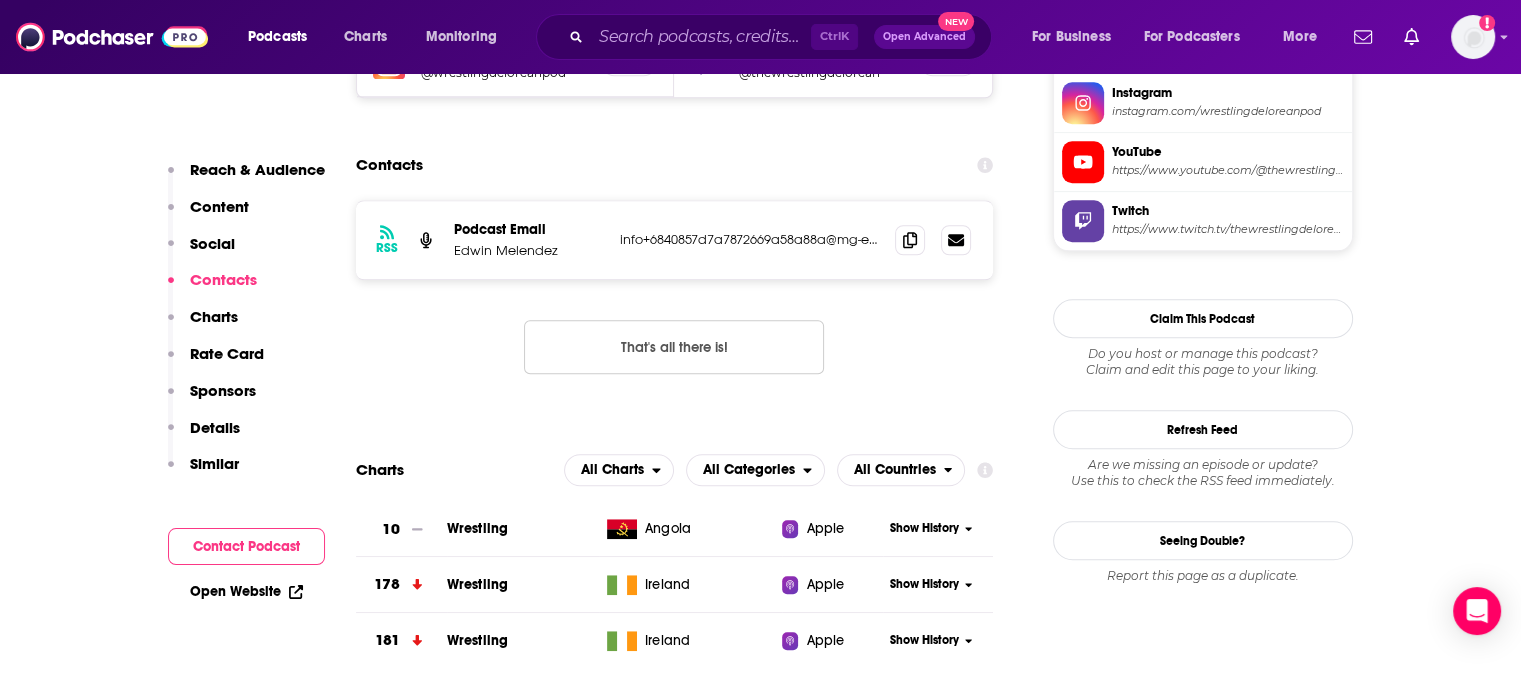 click on "About Insights Episodes 906 Reviews 1 Credits Lists 1 Similar Podcast Insights Reach & Audience Content Social Contacts Charts Rate Card Sponsors Details Similar Contact Podcast Open Website  Reach Power Score™ 61 Total Monthly Listens 744k-1.1m New Episode Listens Under 1.2k Export One-Sheet Audience Demographics Gender Male Age 29 yo Income $ $ $ $ $ Parental Status Mixed Countries 1 United States 2 India 3 Canada 4 United Kingdom 5 Mexico Top Cities New York, NY , Los Angeles, CA , Atlanta, GA , Orlando, FL , Las Vegas, NV , Washington, D.C. Interests Sports , Television & Film , Healthy Lifestyle , Music , Toys, Children & Baby , Gaming Jobs CEOs/Managing Directors , Journalists/Reporters , Pastors/Ministers , Software Engineers , Directors , Authors/Writers Ethnicities African American , Asian , White / Caucasian , Hispanic Show More Content Political Skew Neutral/Mixed Socials Youtube @thewrestlingdeloreanpodcas9701 565 X/Twitter @W_Deloreanpod 324 Instagram @wrestlingdeloreanpod 2k Twitch Link   RSS" at bounding box center (760, 3807) 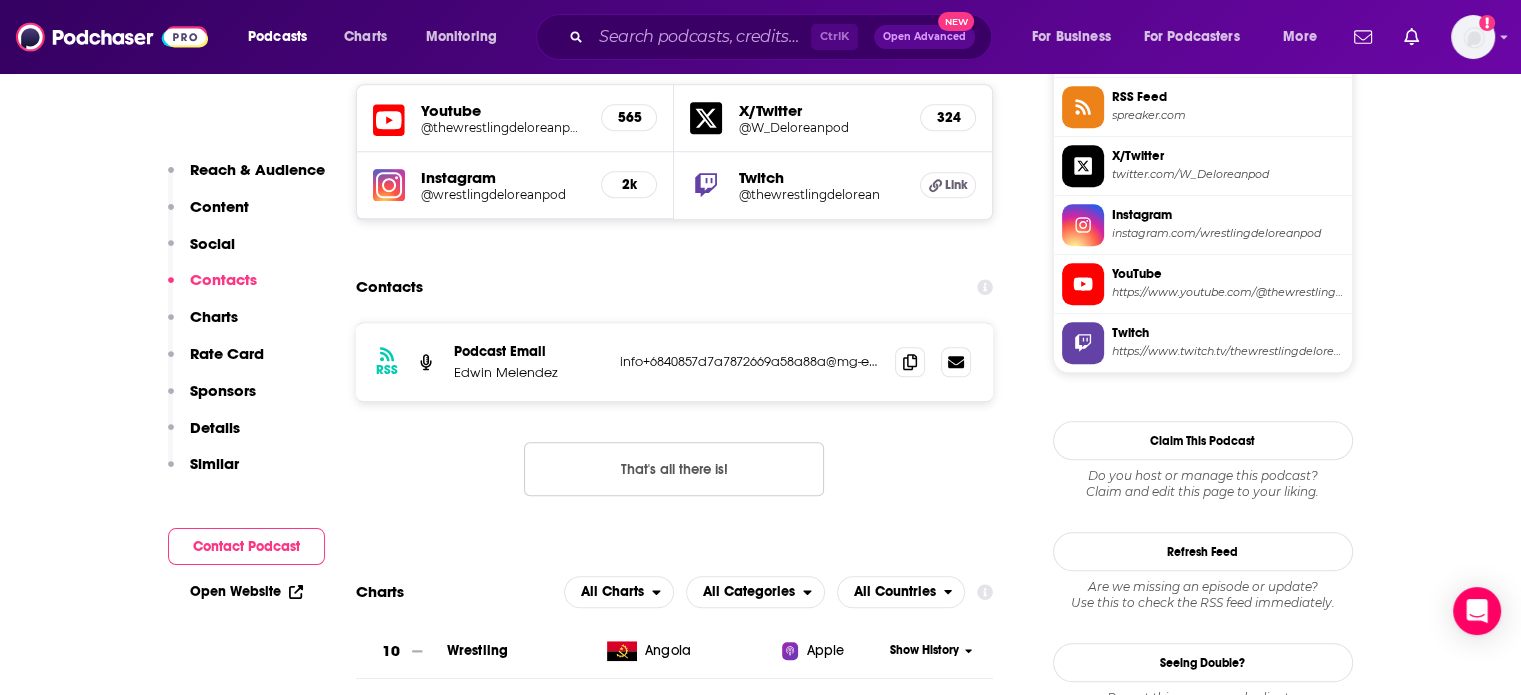 scroll, scrollTop: 1584, scrollLeft: 0, axis: vertical 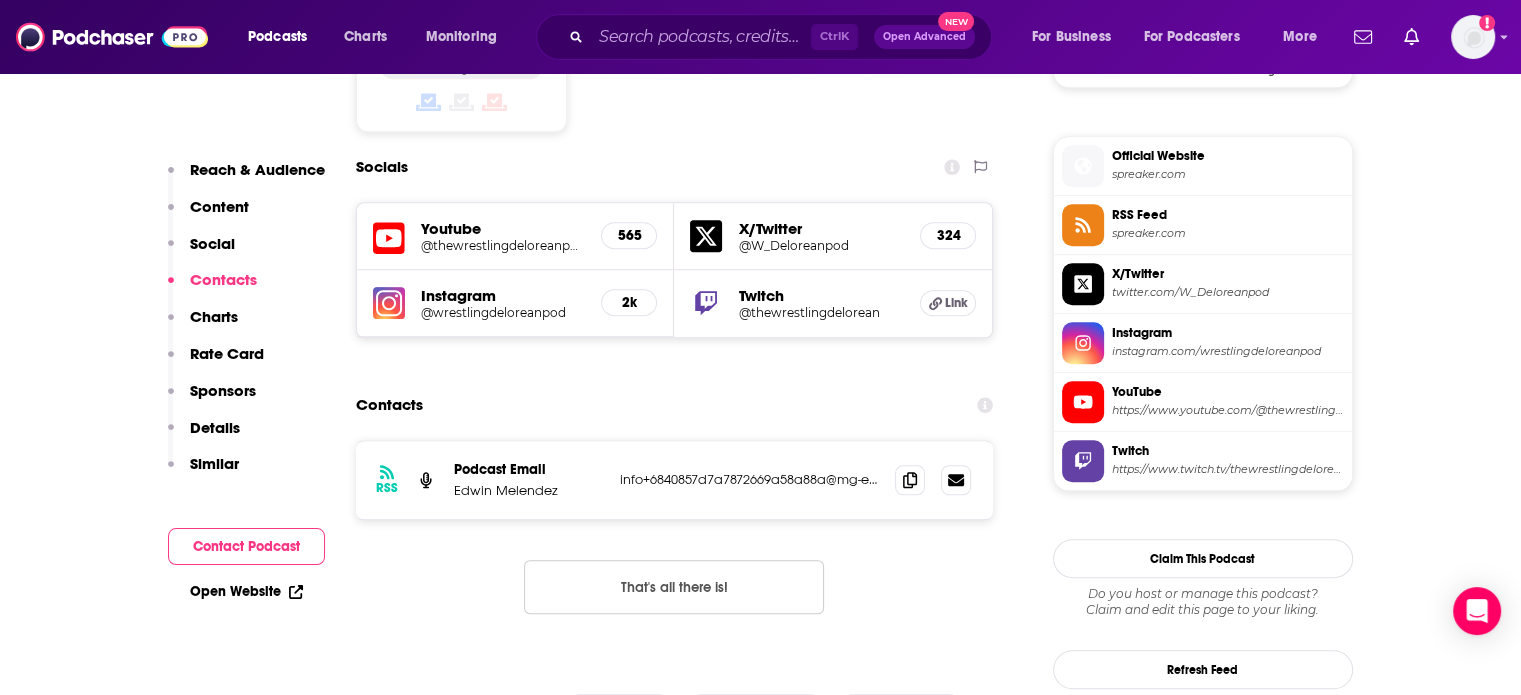 click on "@thewrestlingdelorean" at bounding box center (821, 312) 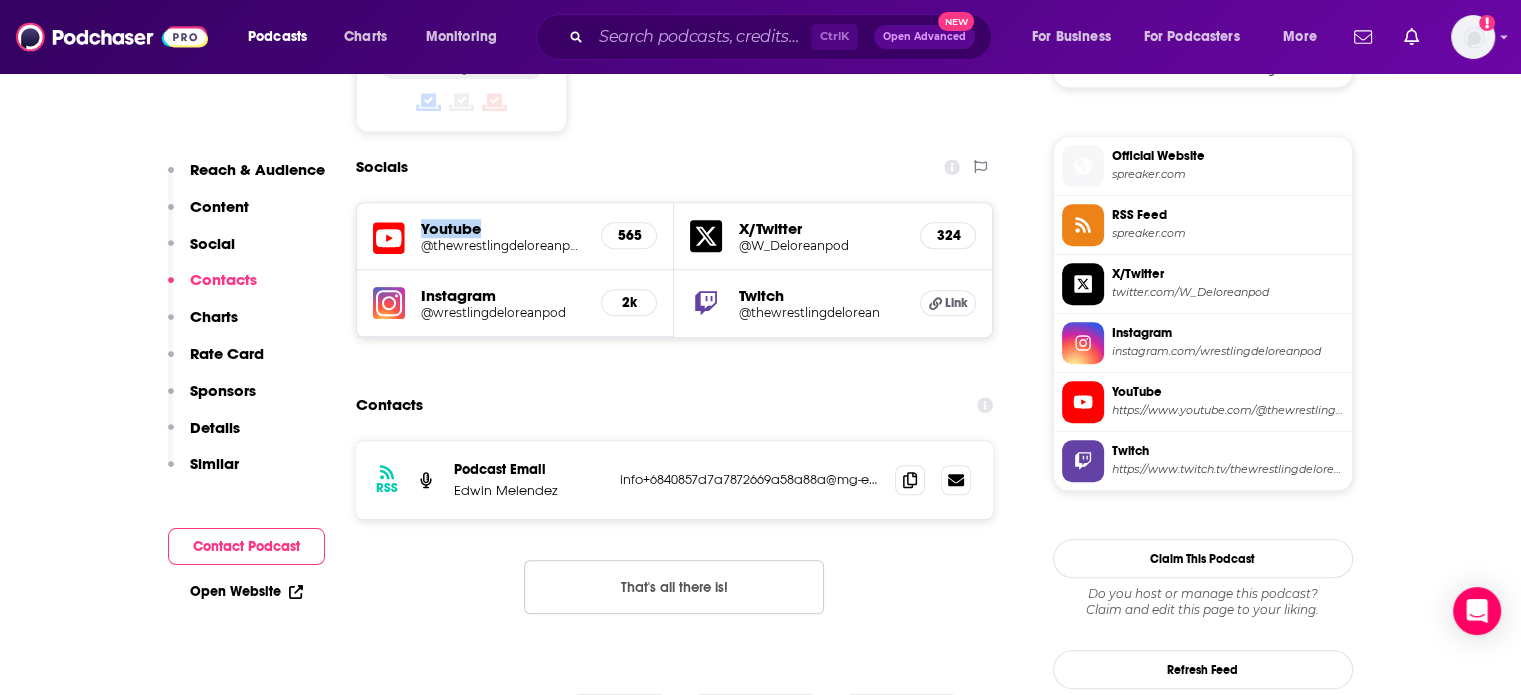 click on "Youtube" at bounding box center (503, 228) 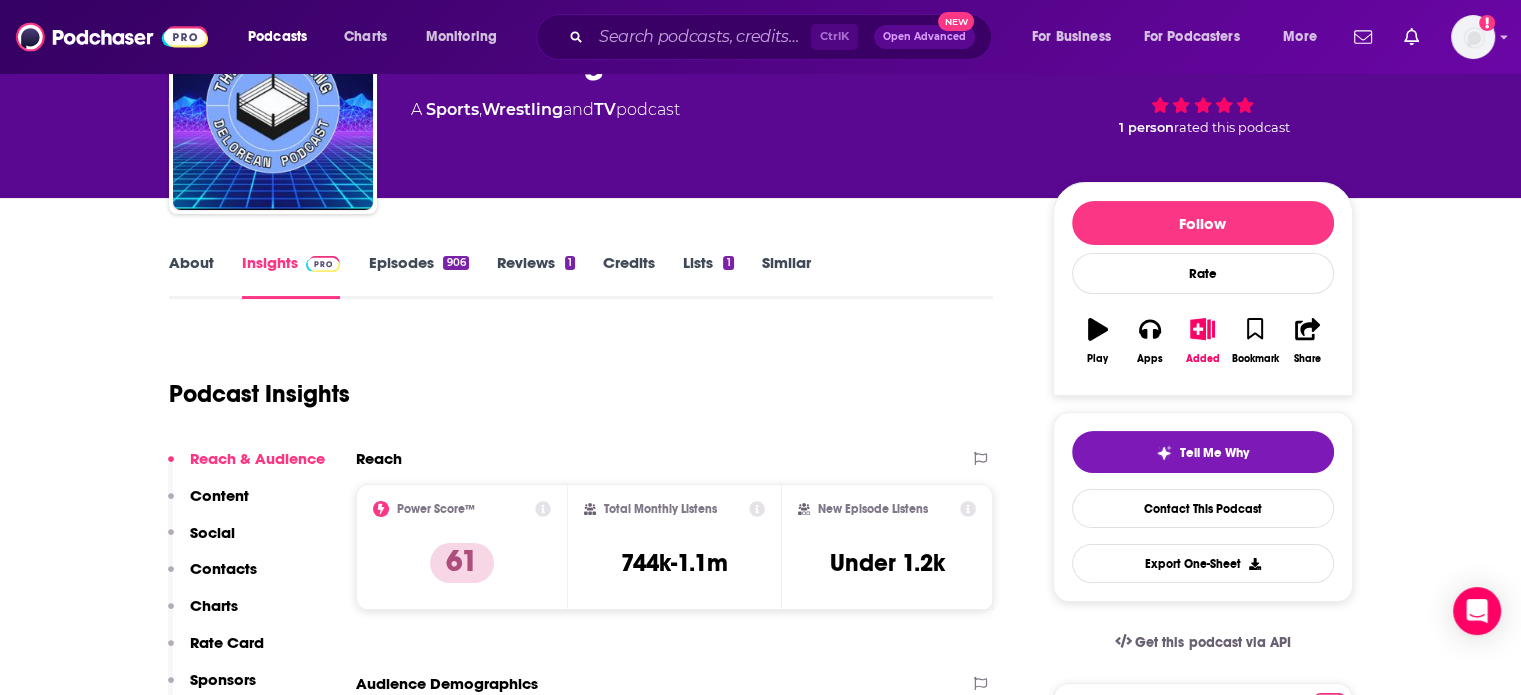 scroll, scrollTop: 0, scrollLeft: 0, axis: both 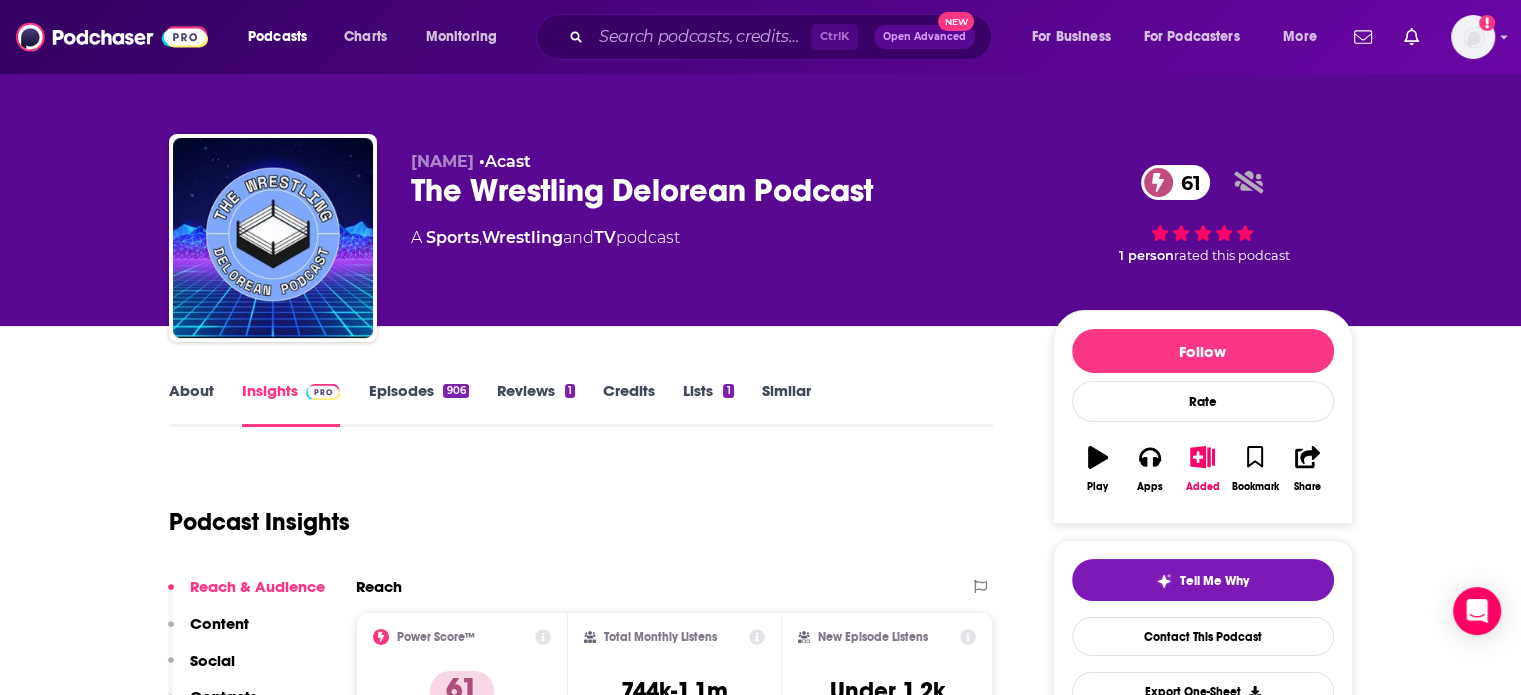 click on "Episodes 906" at bounding box center (418, 404) 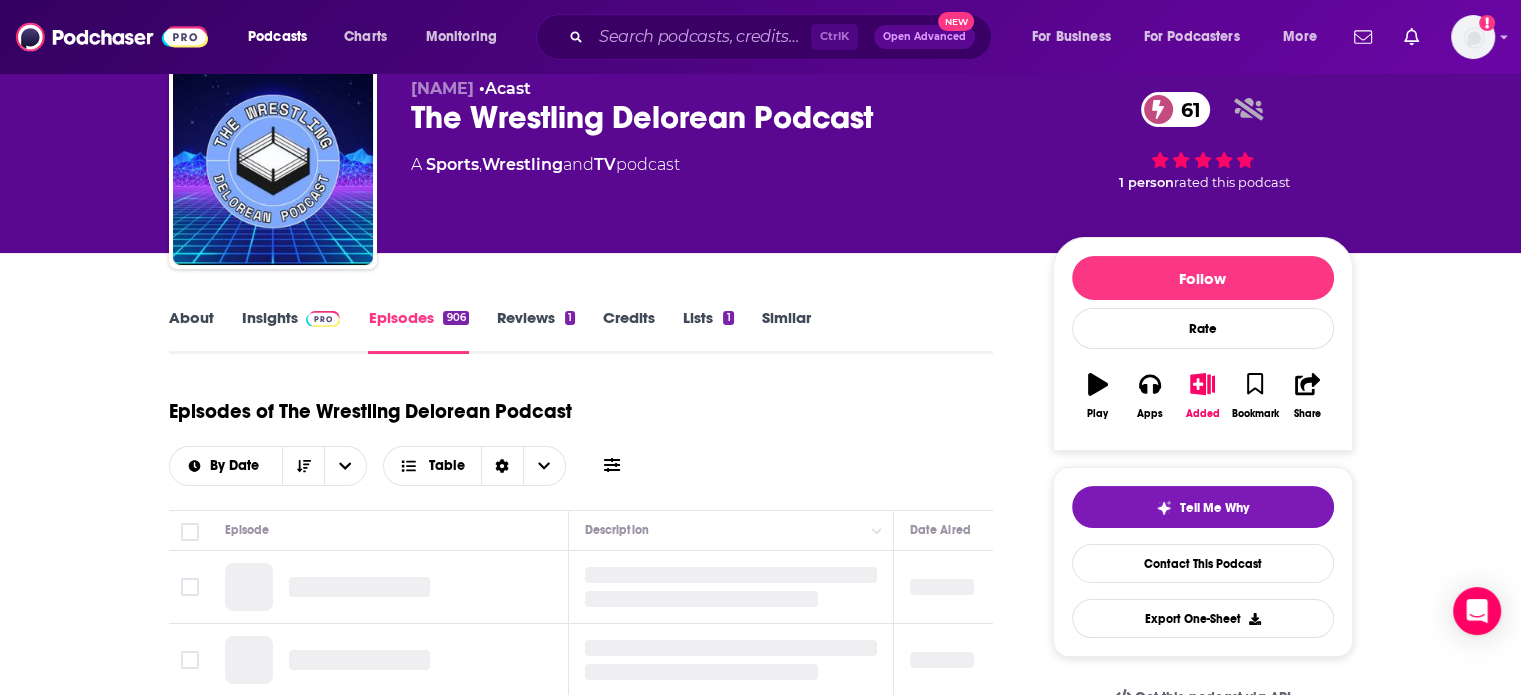 scroll, scrollTop: 320, scrollLeft: 0, axis: vertical 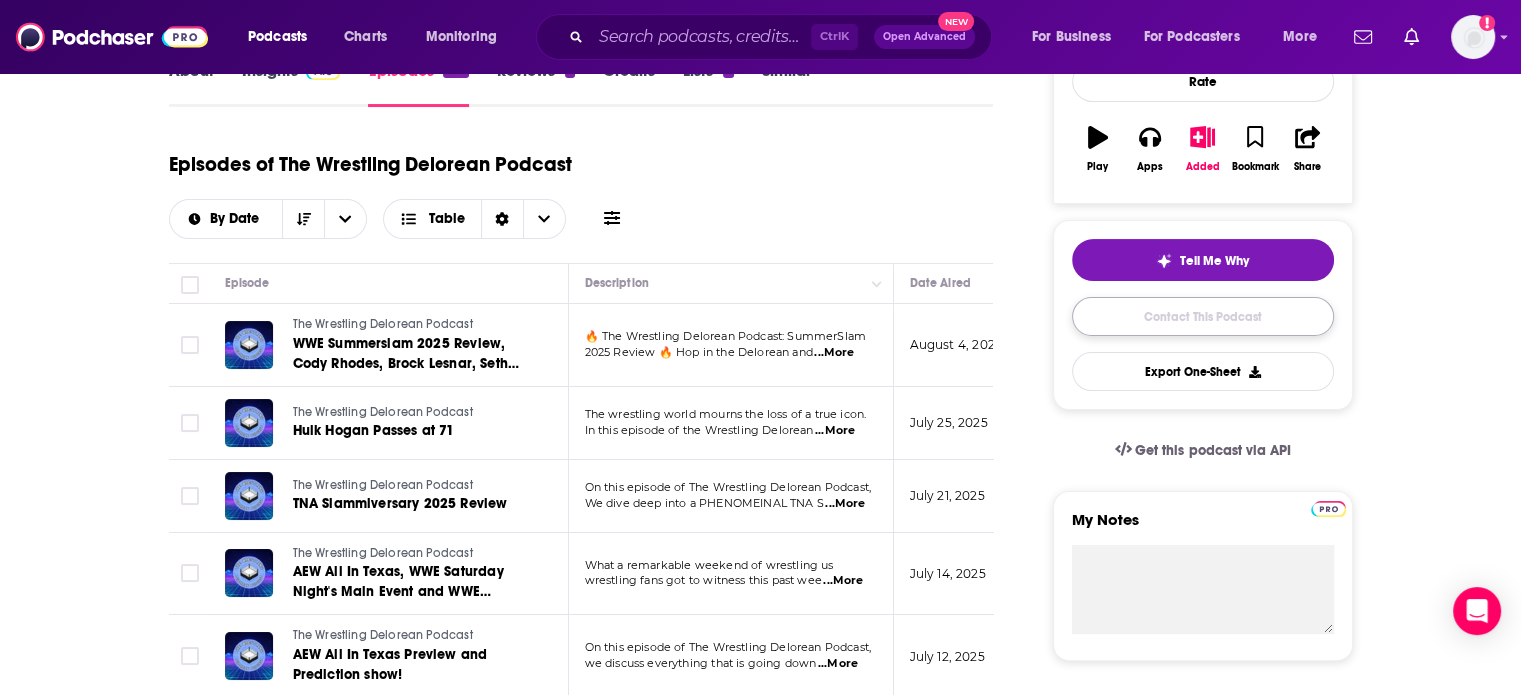 click on "Contact This Podcast" at bounding box center (1203, 316) 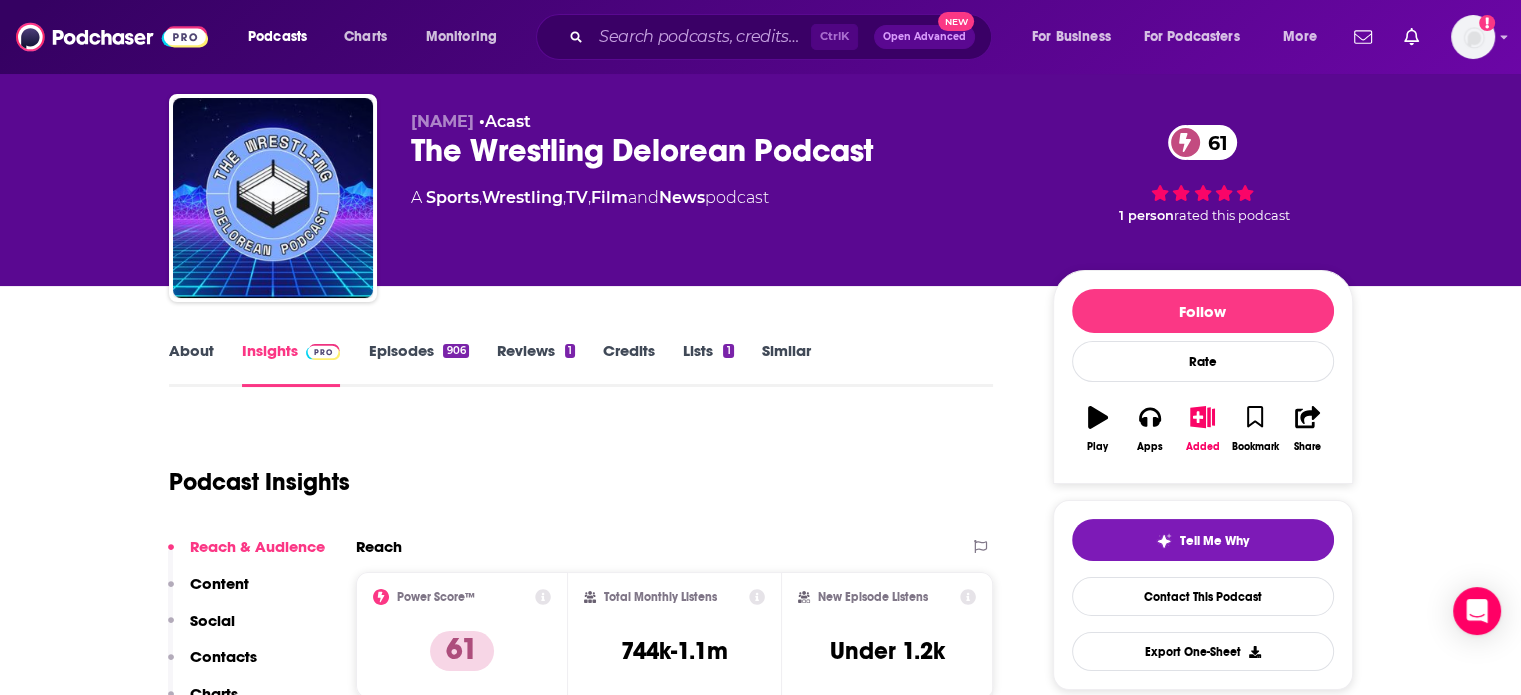 scroll, scrollTop: 80, scrollLeft: 0, axis: vertical 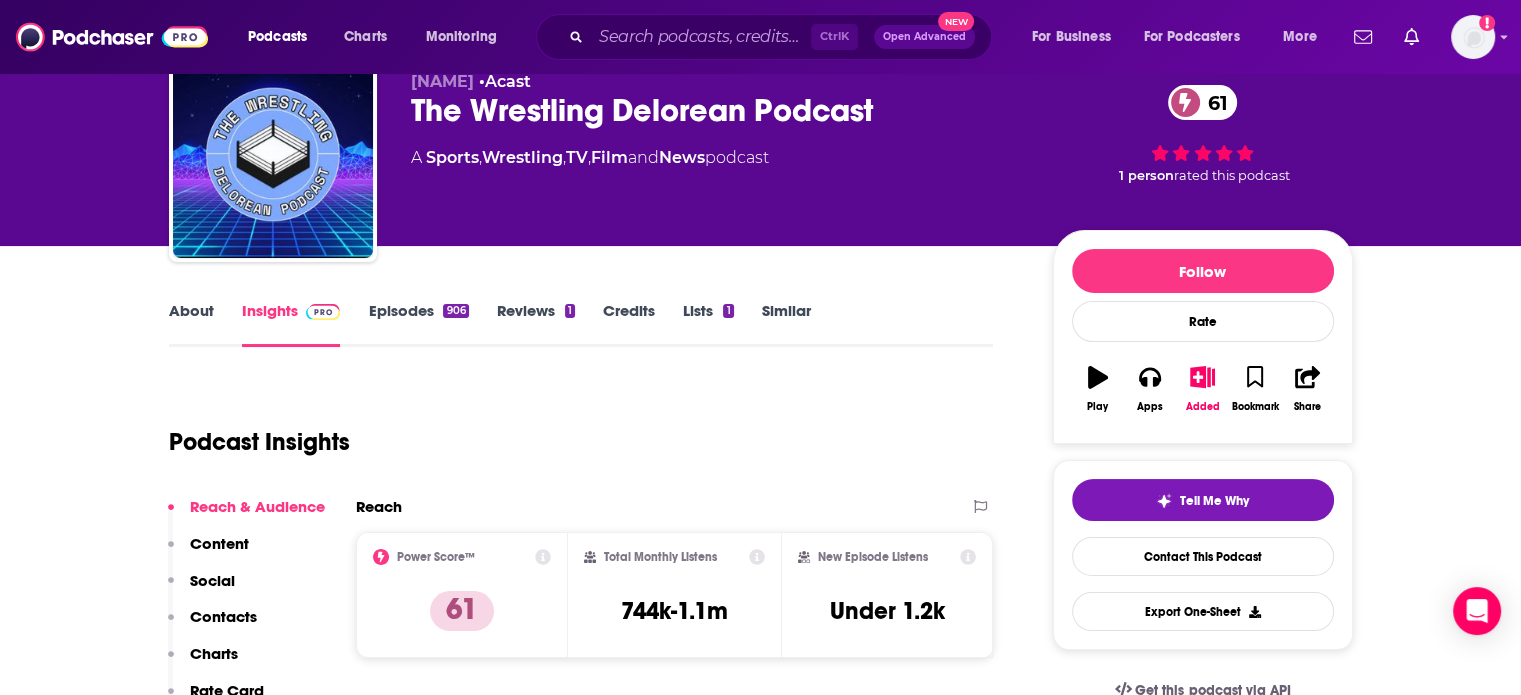 click on "The Wrestling Delorean Podcast 61" at bounding box center (716, 110) 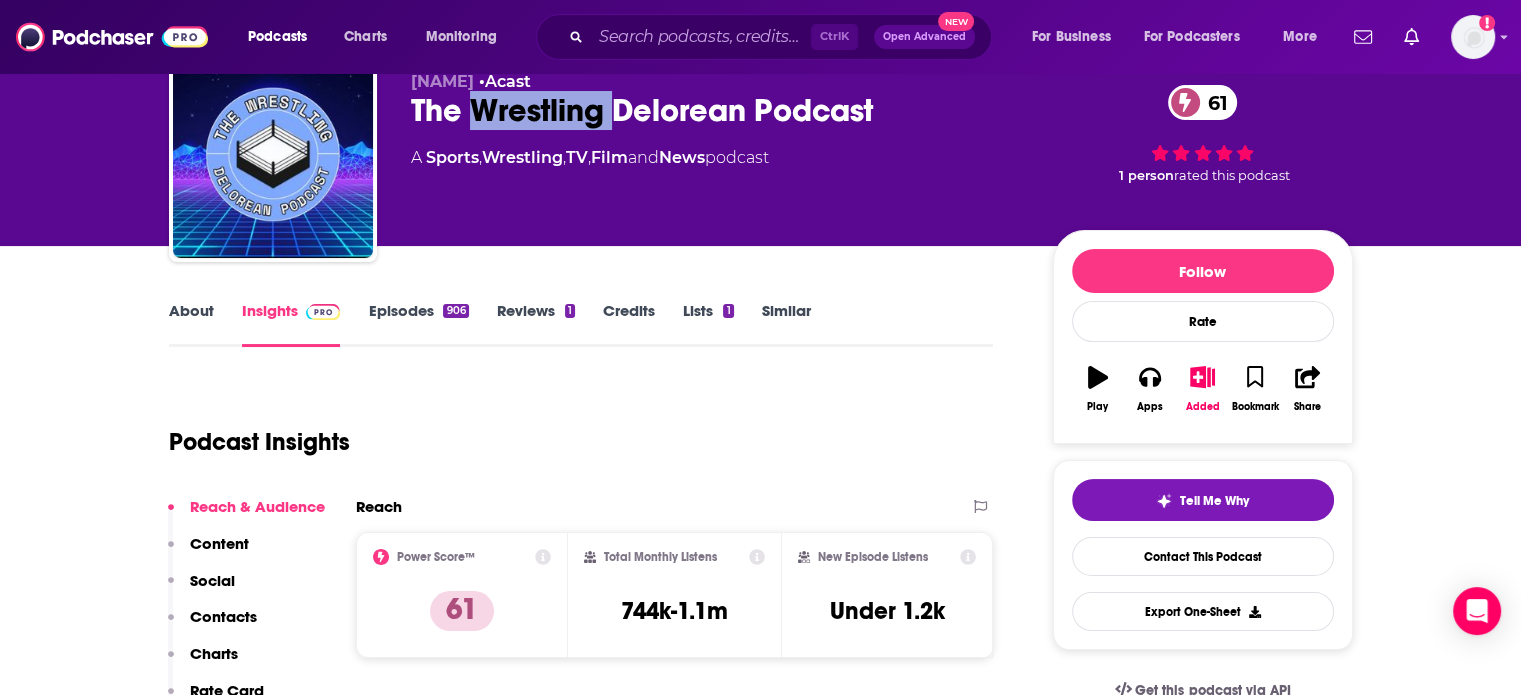 click on "The Wrestling Delorean Podcast 61" at bounding box center [716, 110] 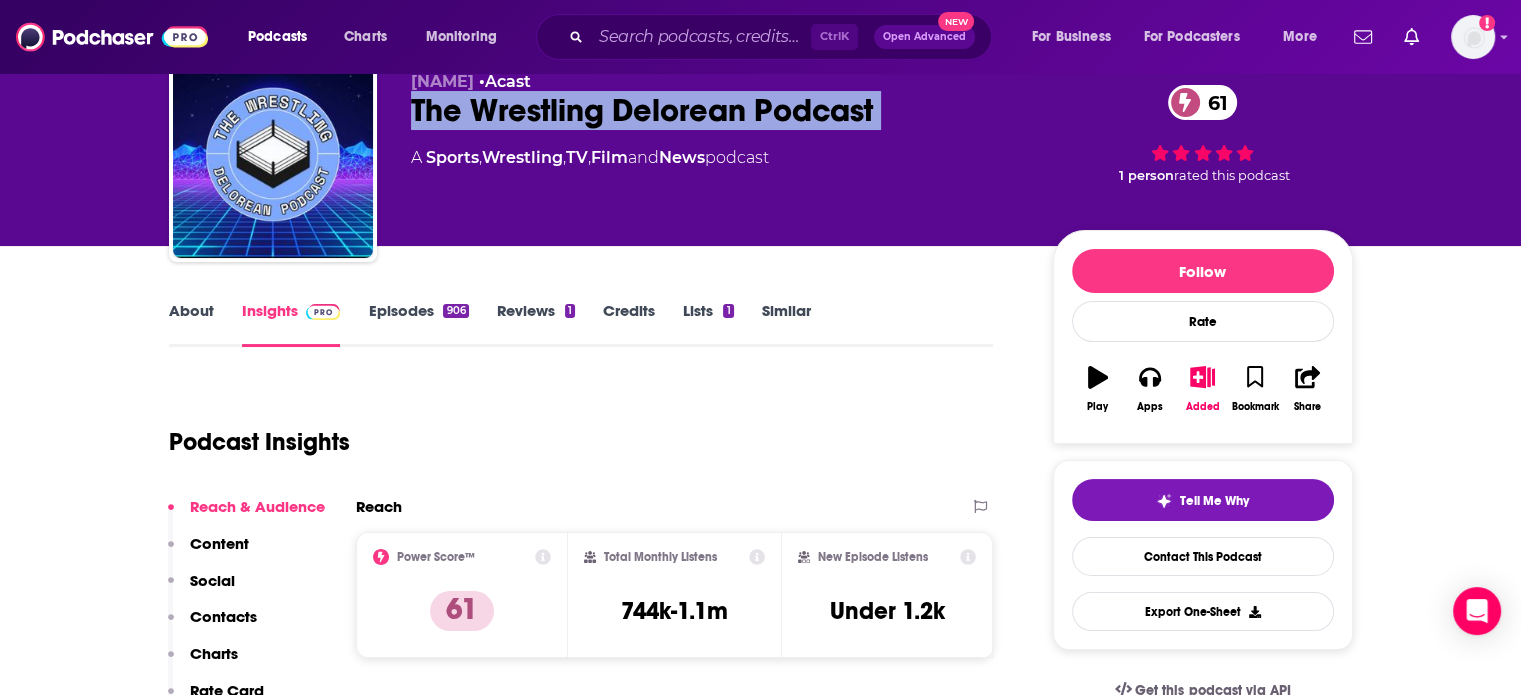 drag, startPoint x: 517, startPoint y: 123, endPoint x: 599, endPoint y: 119, distance: 82.0975 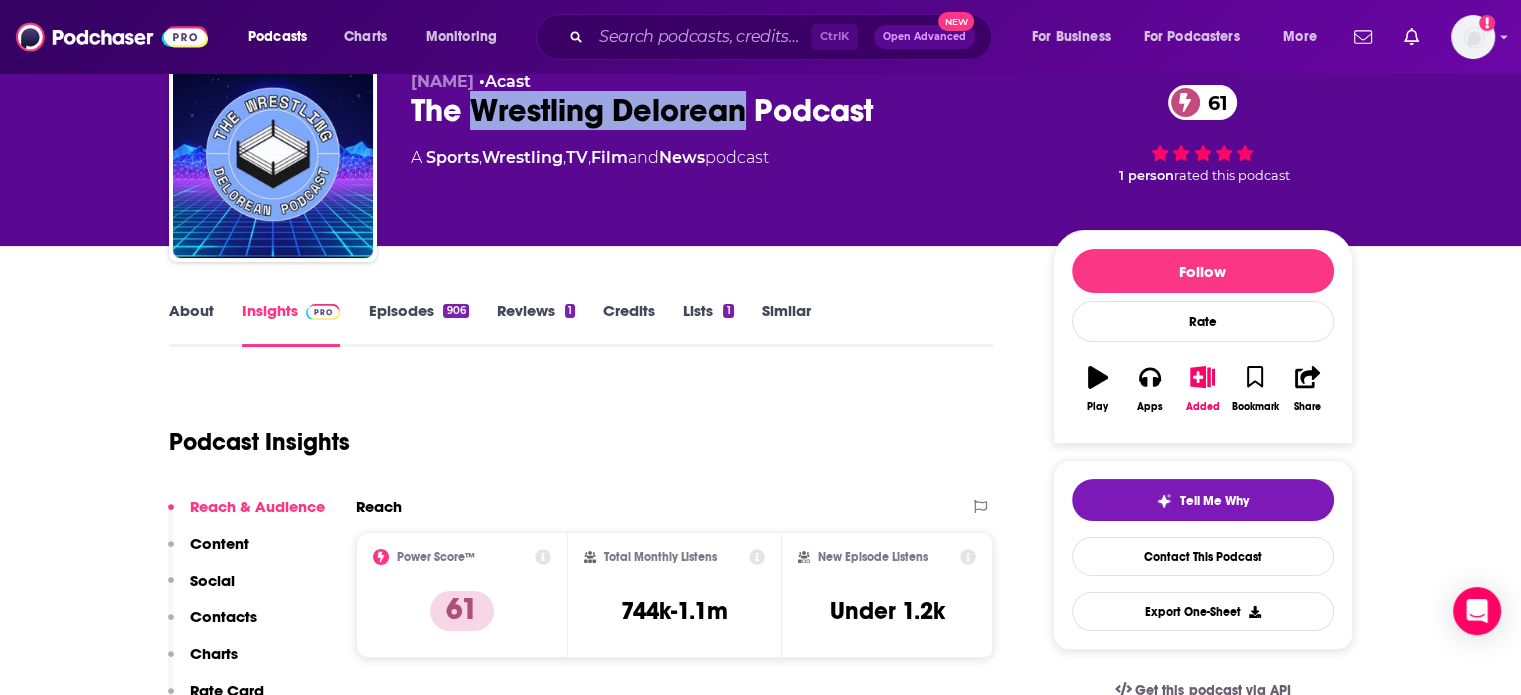 drag, startPoint x: 561, startPoint y: 116, endPoint x: 672, endPoint y: 131, distance: 112.00893 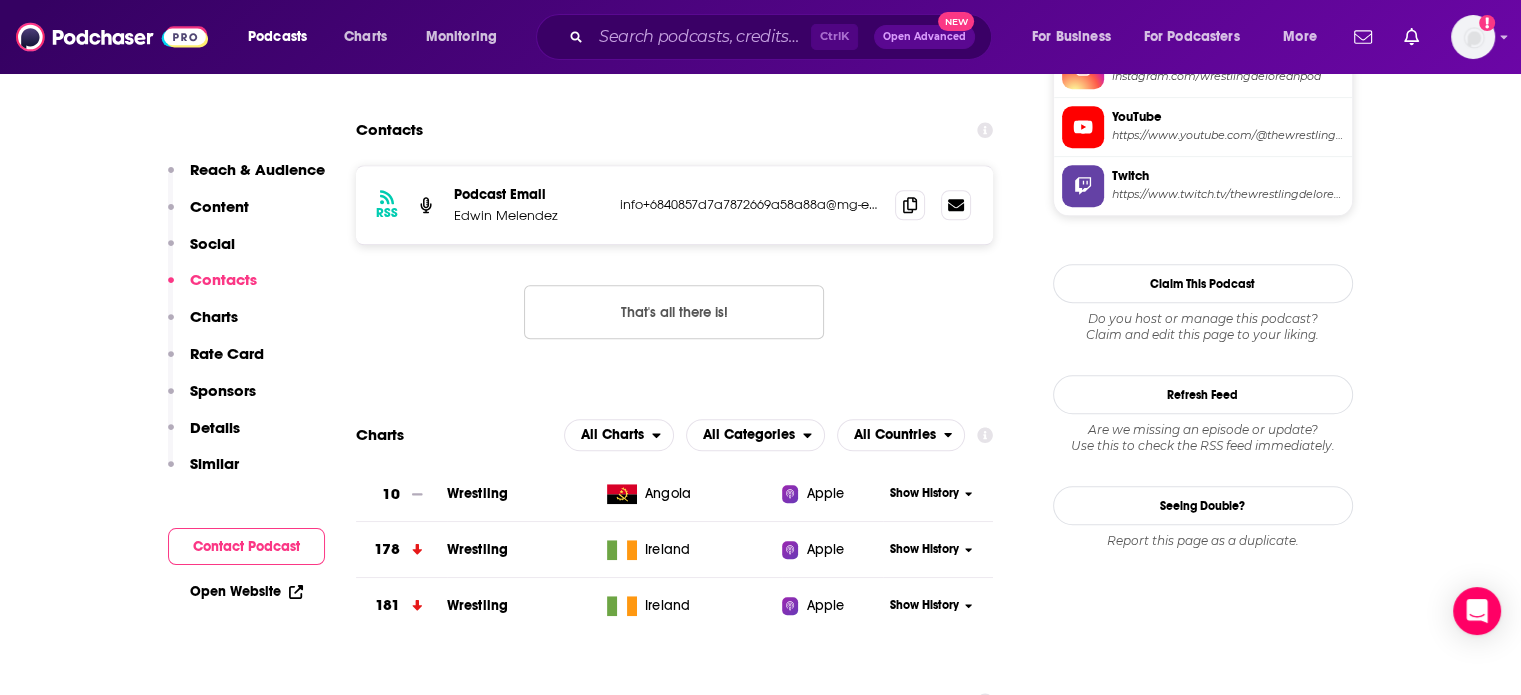 scroll, scrollTop: 1904, scrollLeft: 0, axis: vertical 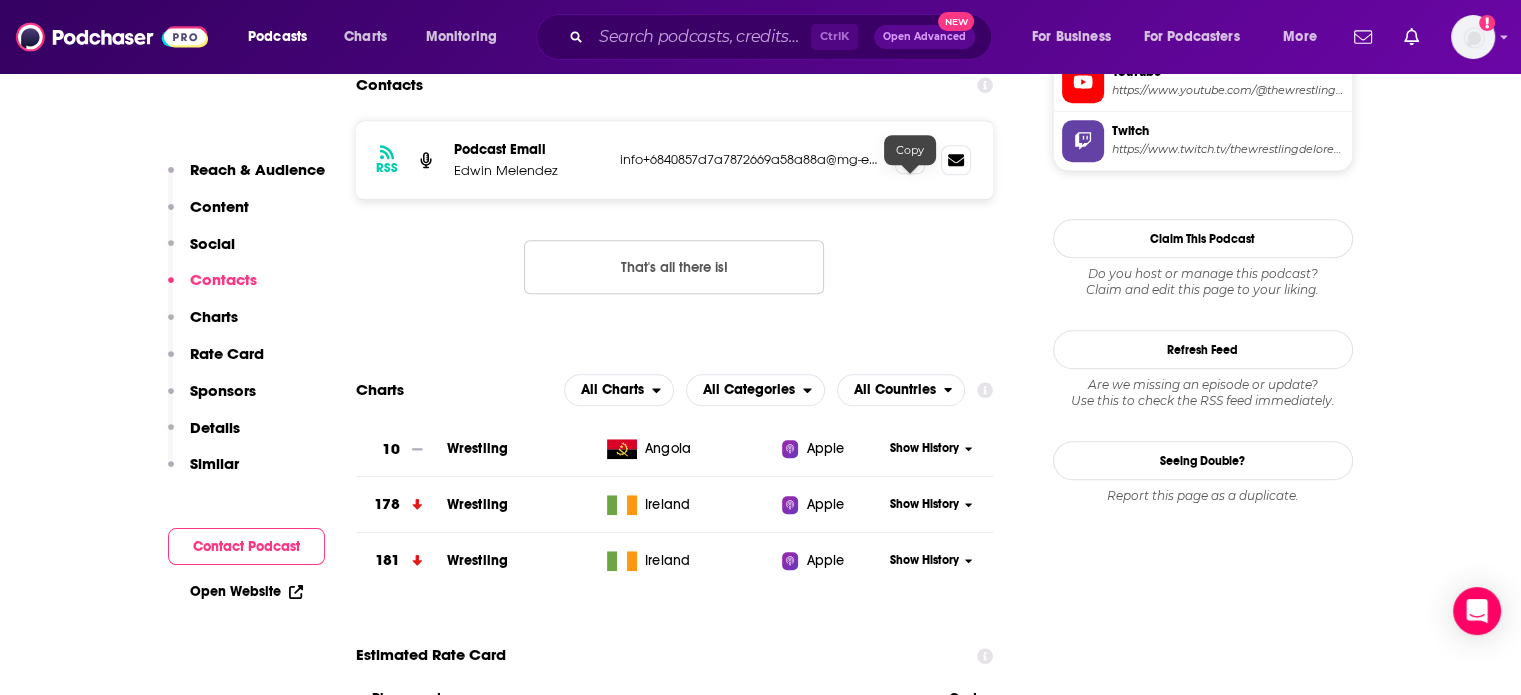 click 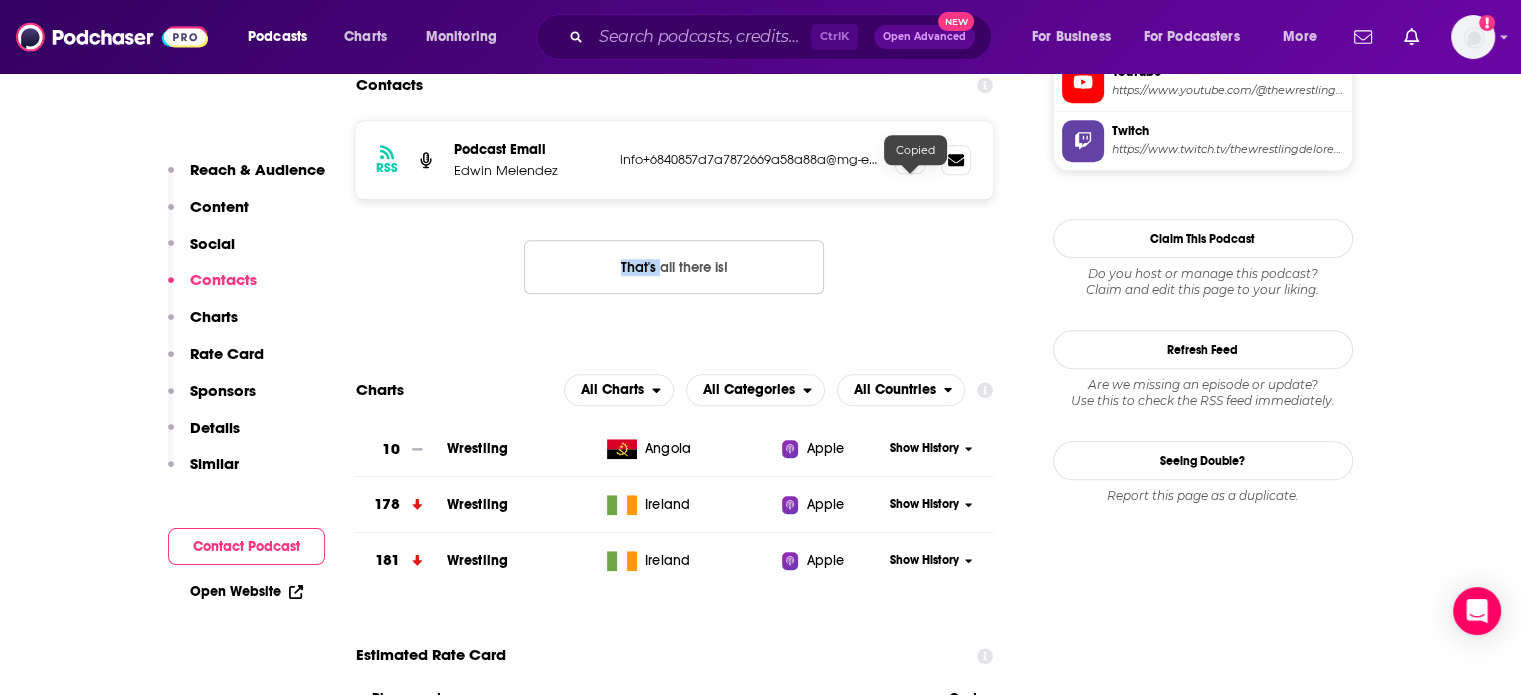 click 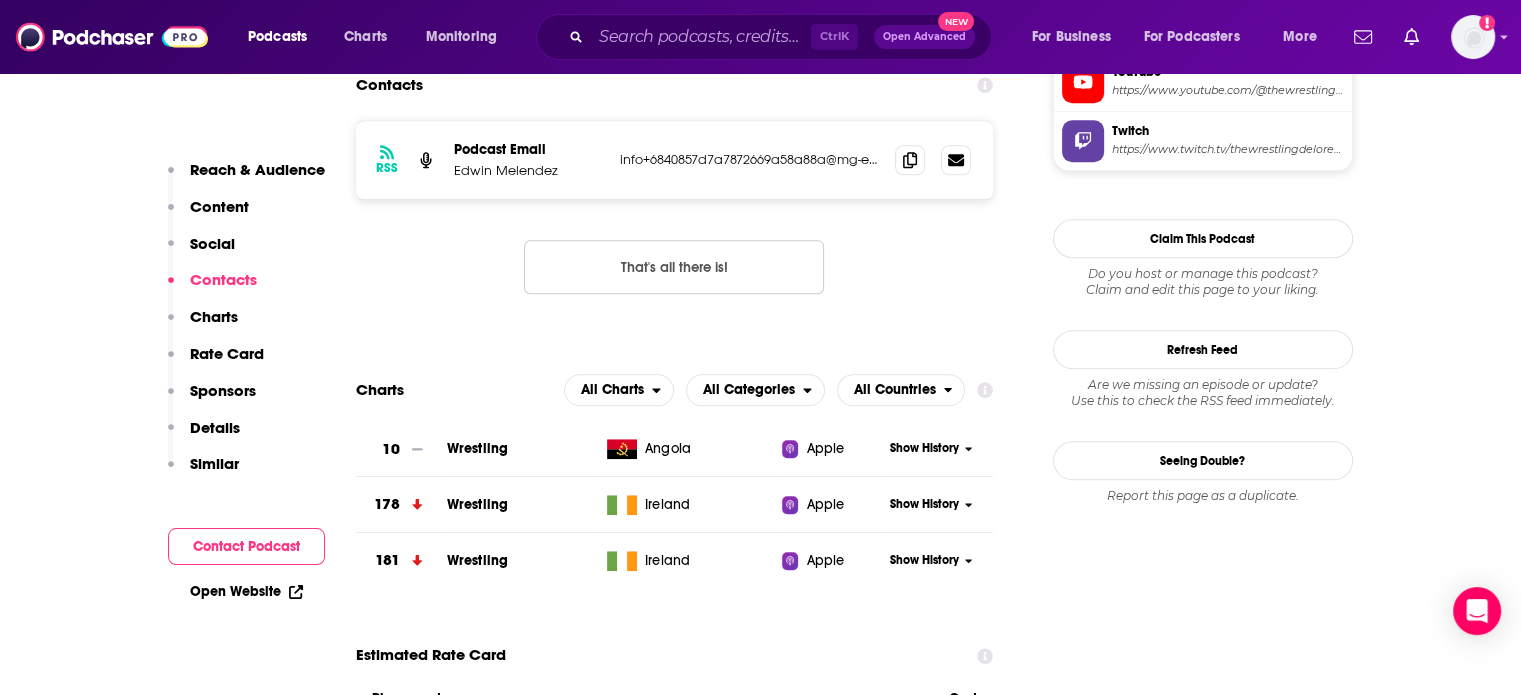 click on "Ctrl  K Open Advanced New" at bounding box center [764, 37] 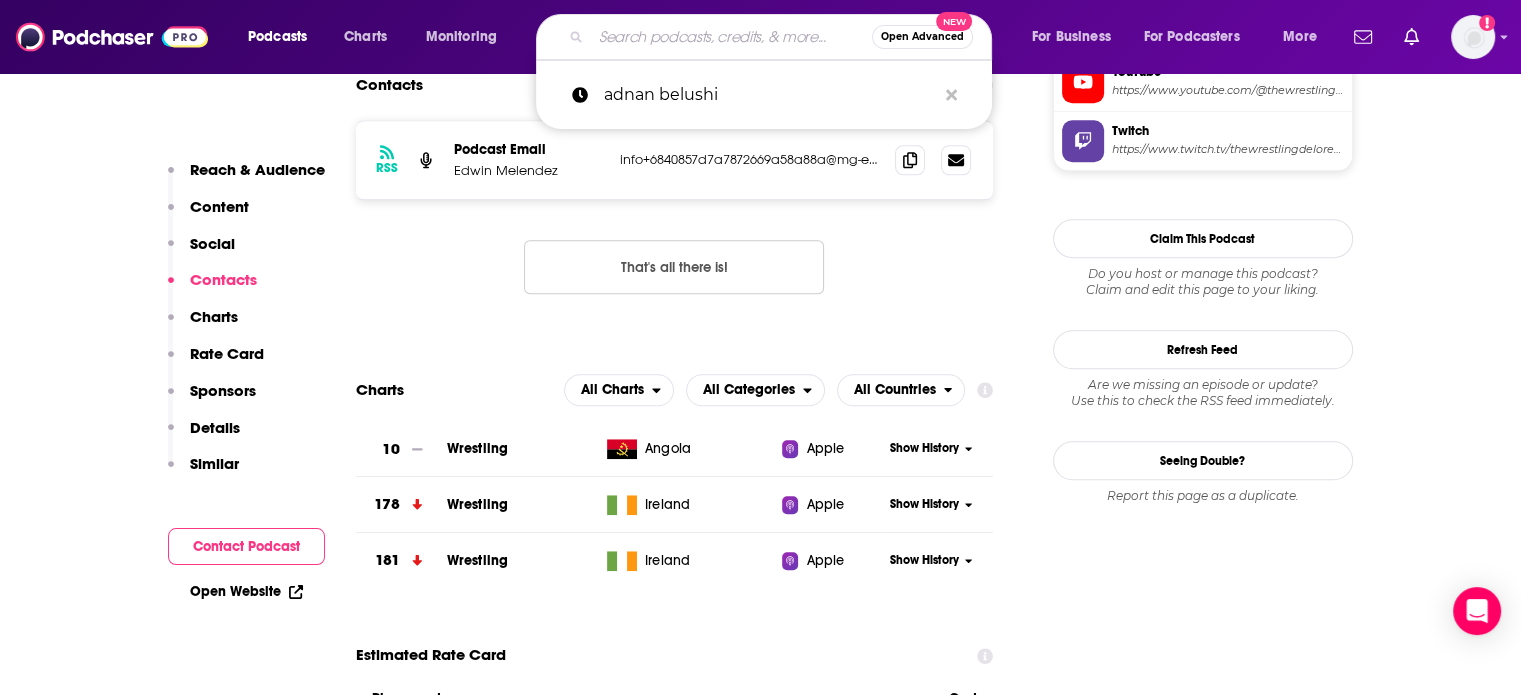 click at bounding box center (731, 37) 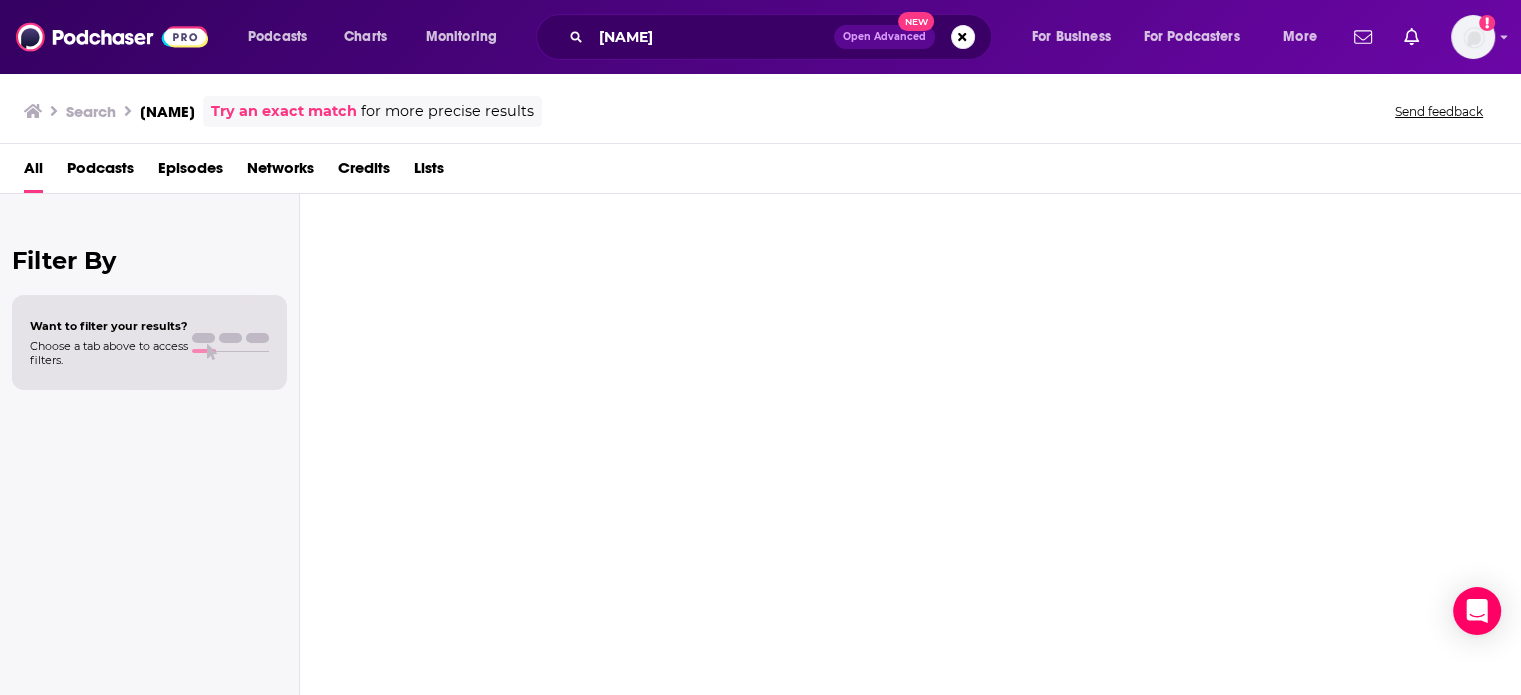scroll, scrollTop: 0, scrollLeft: 0, axis: both 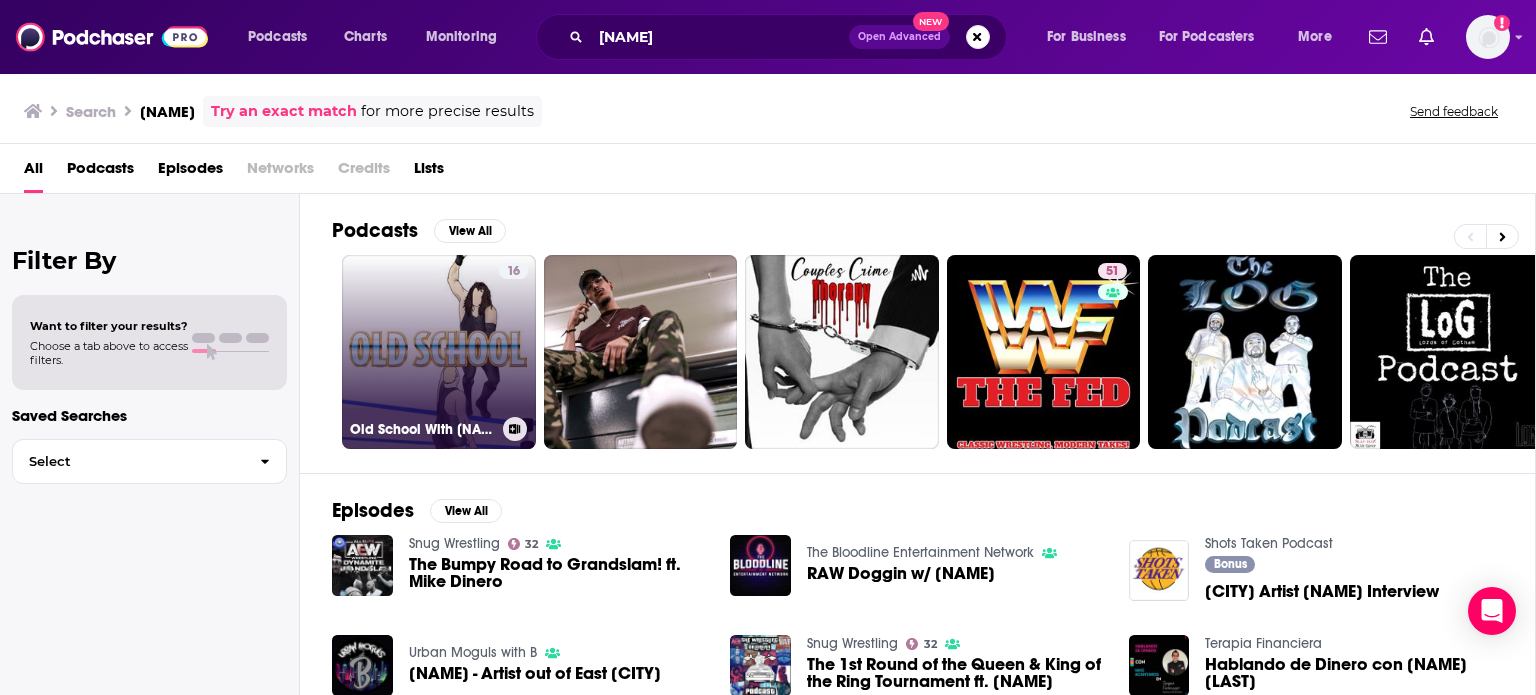 click on "16 Old School With Mike Dinero" at bounding box center (439, 352) 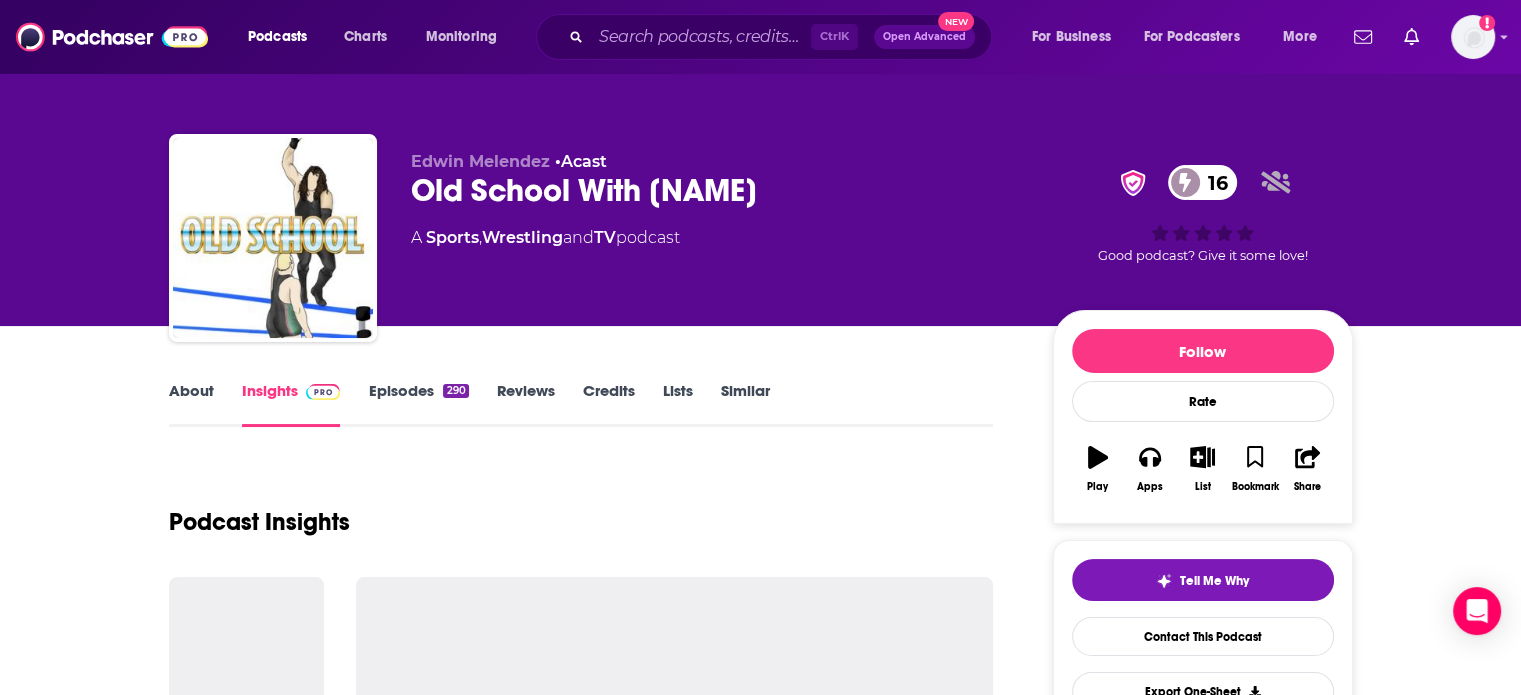 click on "About Insights Episodes 290 Reviews Credits Lists Similar Podcast Insights Follow Rate Play Apps List Bookmark Share Tell Me Why Contact This Podcast Export One-Sheet Get this podcast via API My Notes Your concierge team Ask a question or make a request. Send a message" at bounding box center (761, 2632) 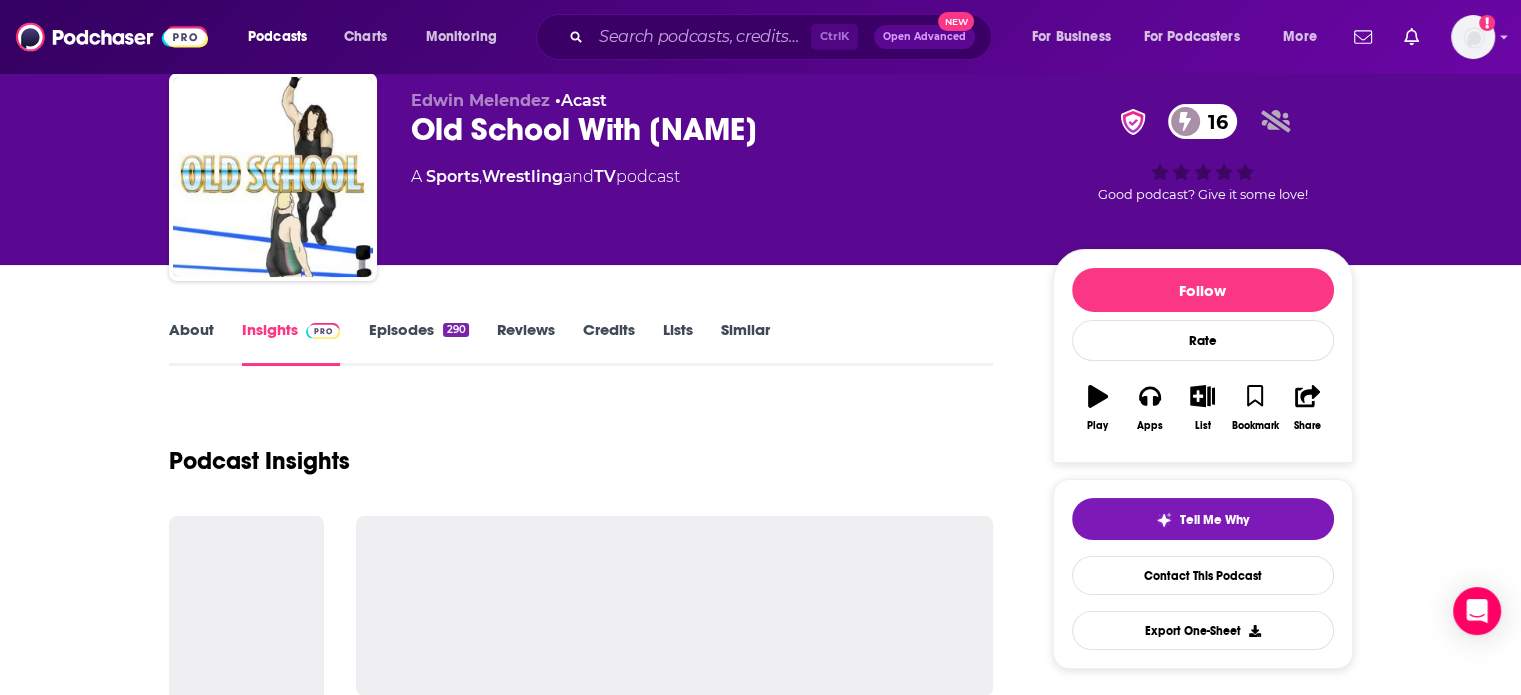 scroll, scrollTop: 0, scrollLeft: 0, axis: both 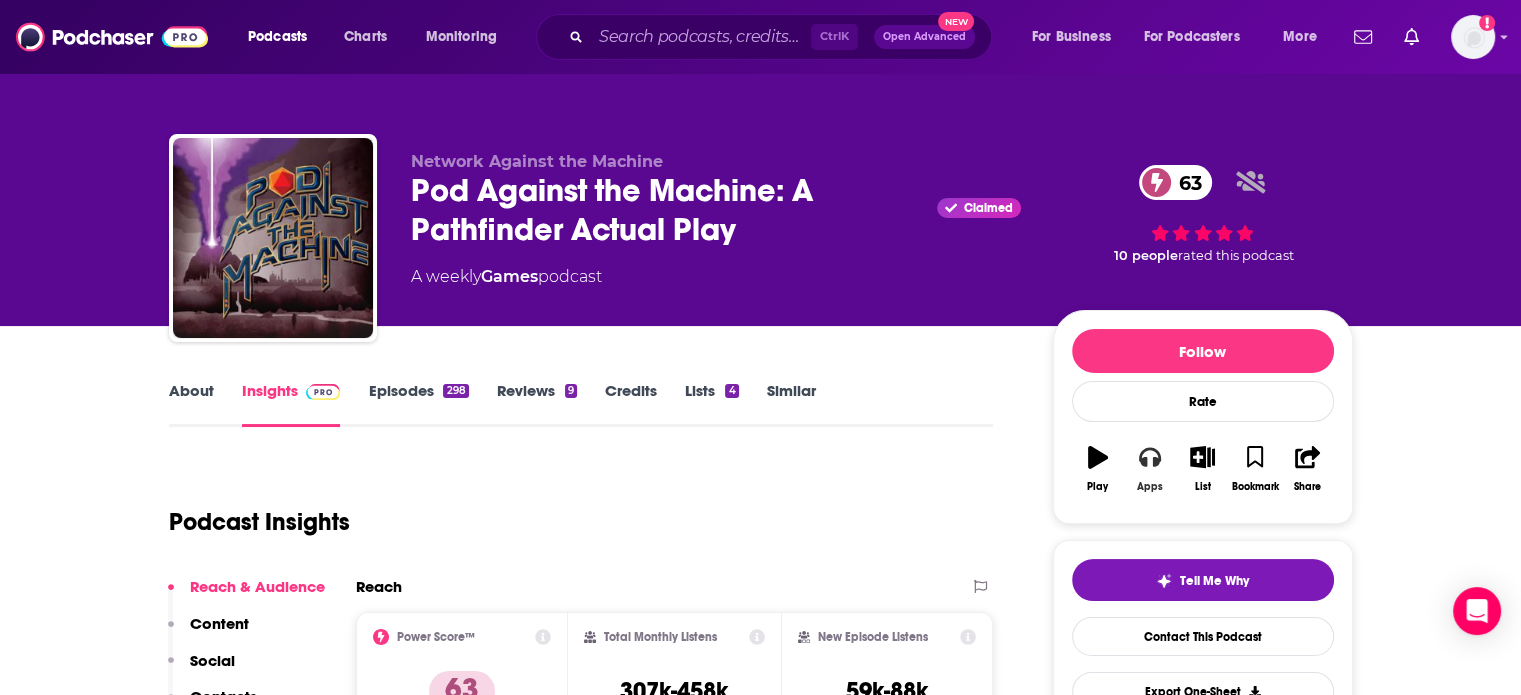 click on "Apps" at bounding box center (1150, 469) 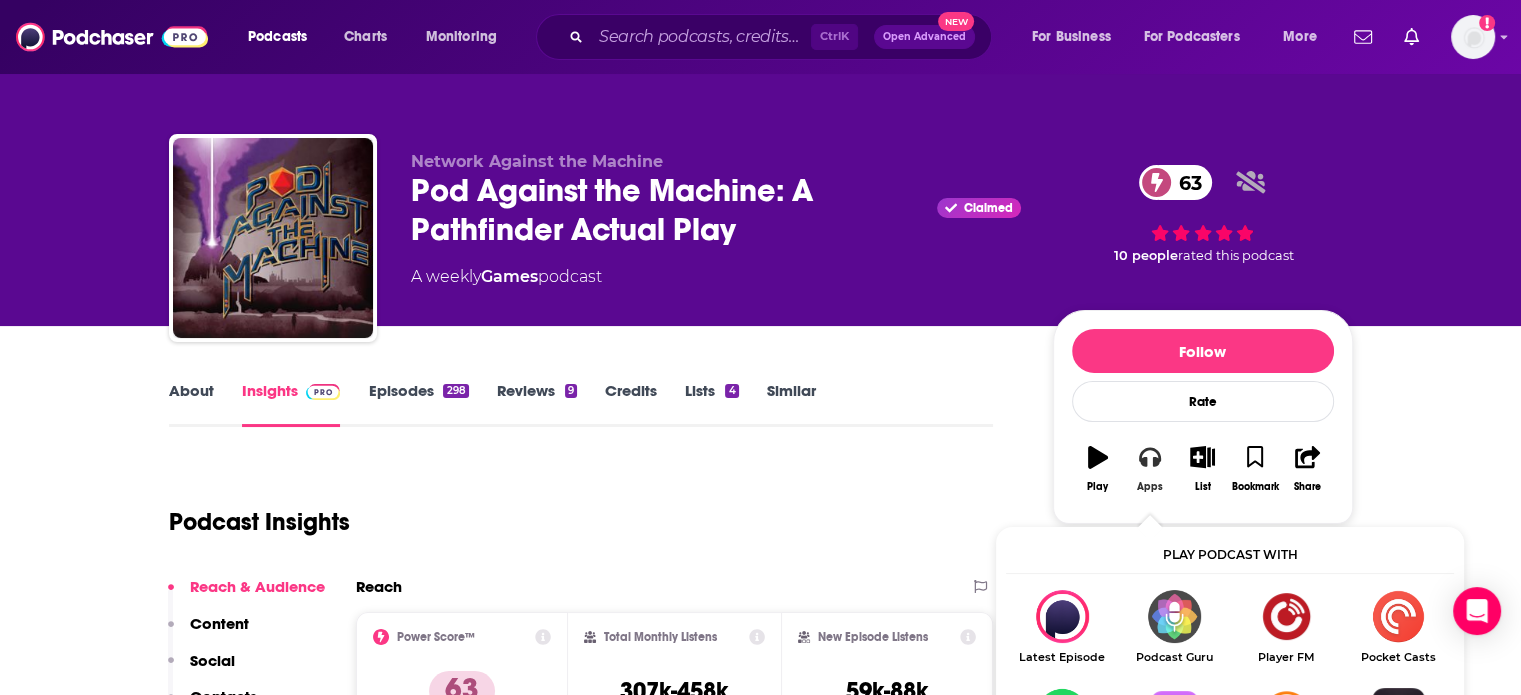 type 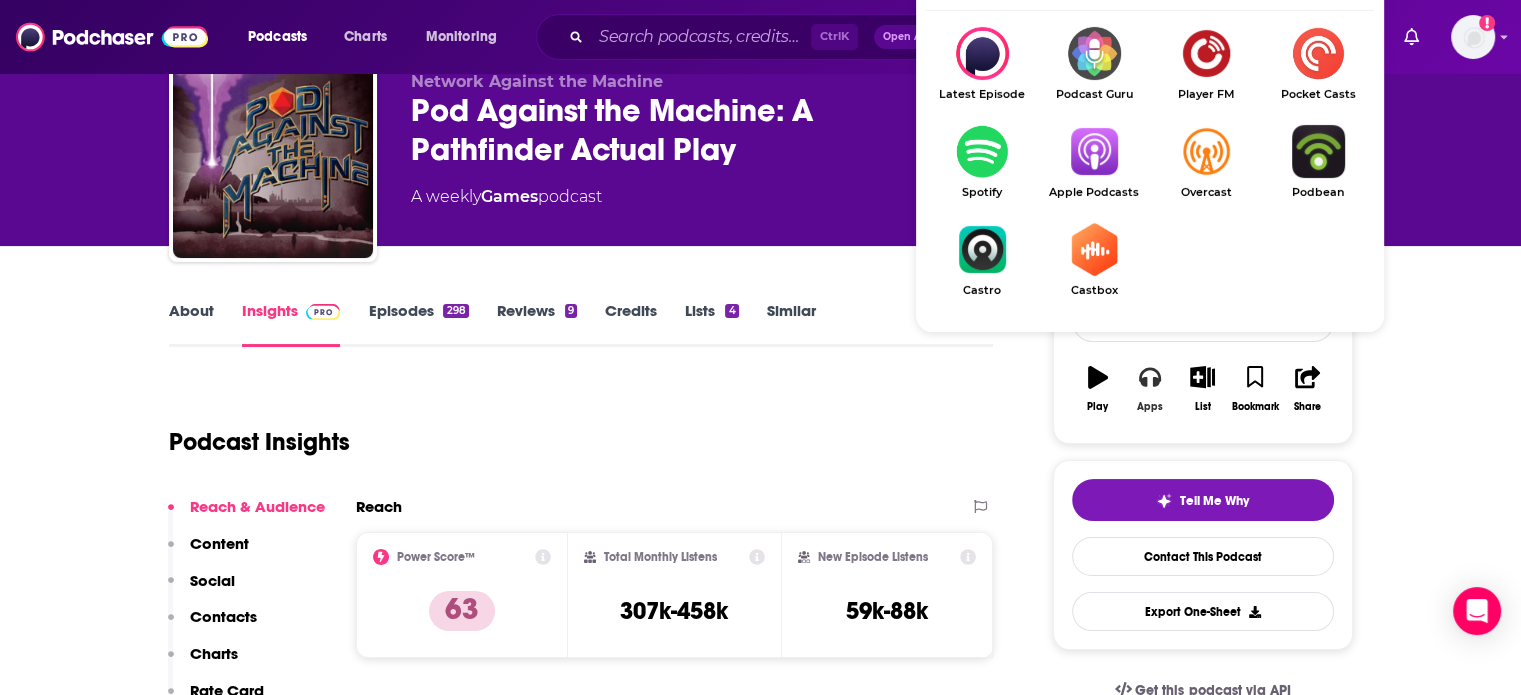 scroll, scrollTop: 40, scrollLeft: 0, axis: vertical 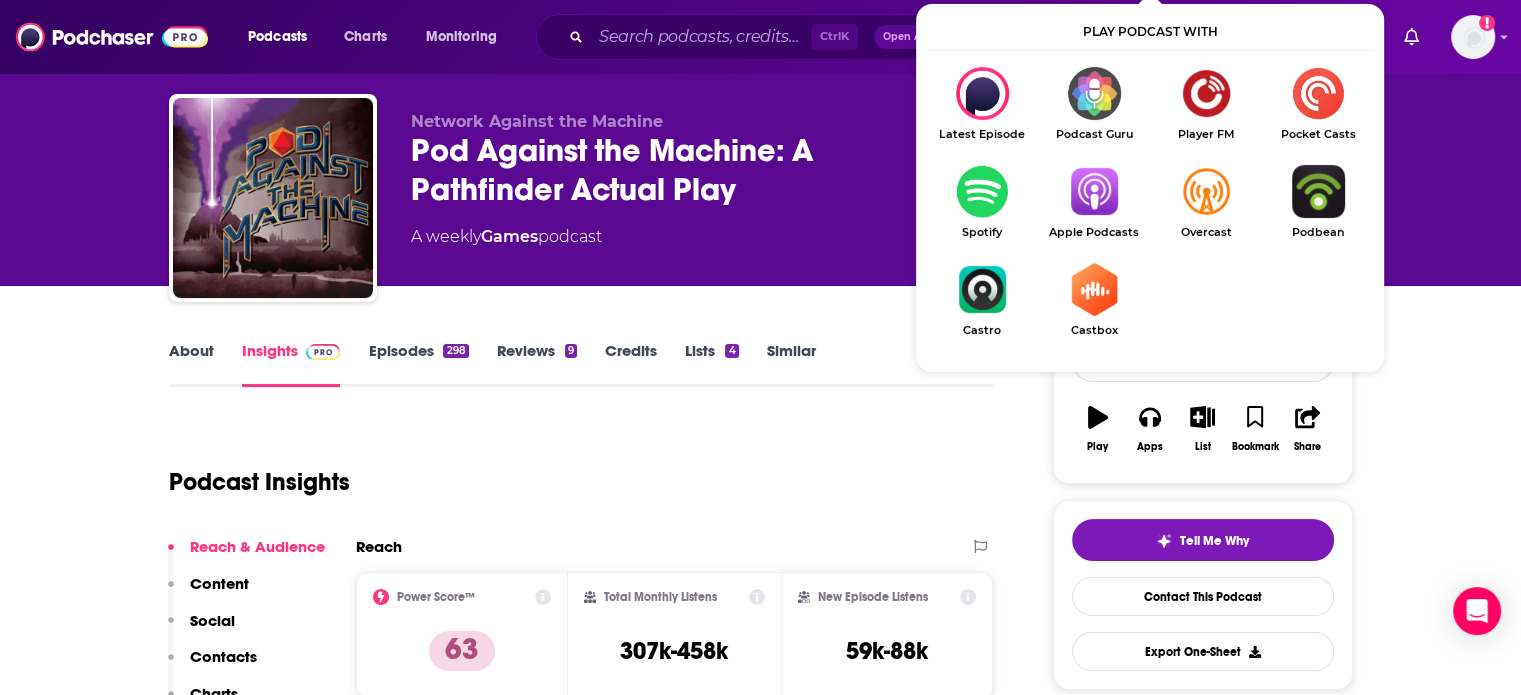 click on "[CITY], [STATE], [CITY], [CITY], [STATE], [CITY], [STATE]" at bounding box center (595, 4527) 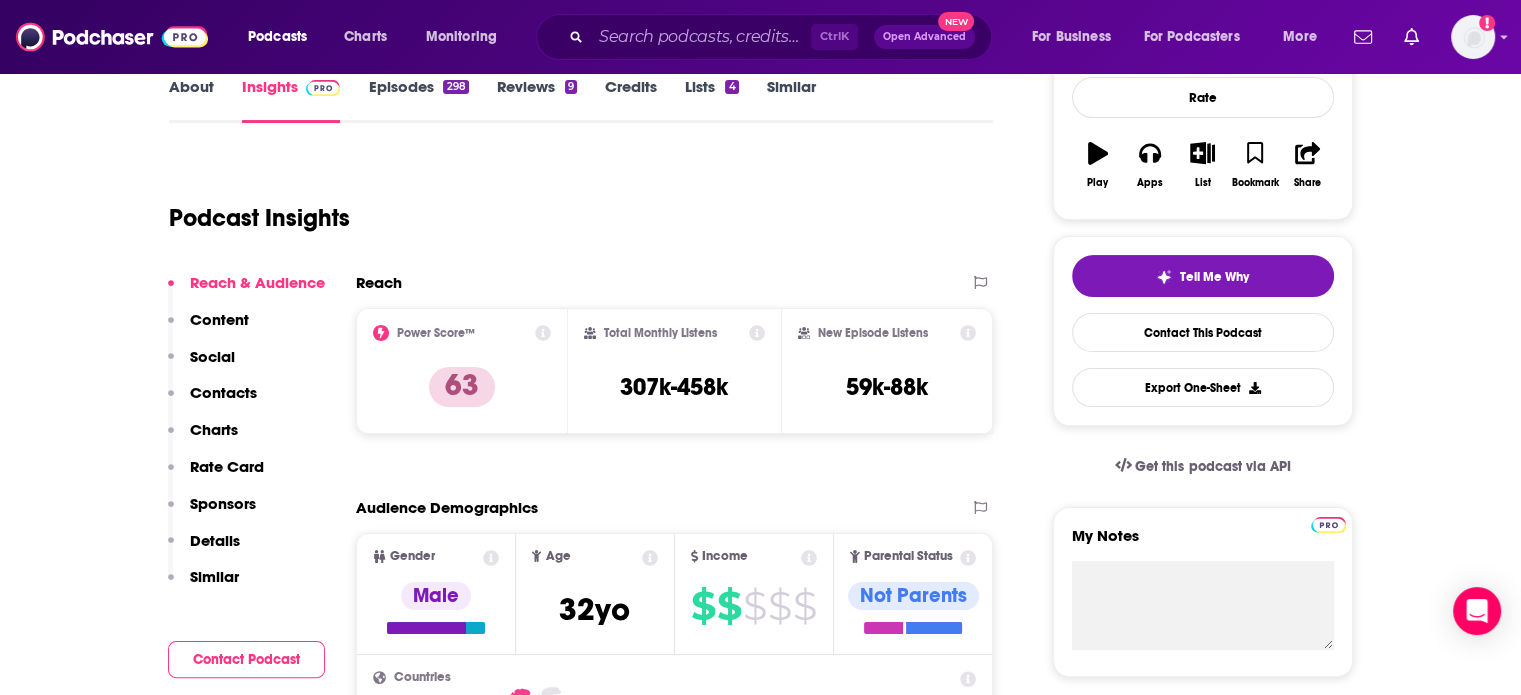 scroll, scrollTop: 0, scrollLeft: 0, axis: both 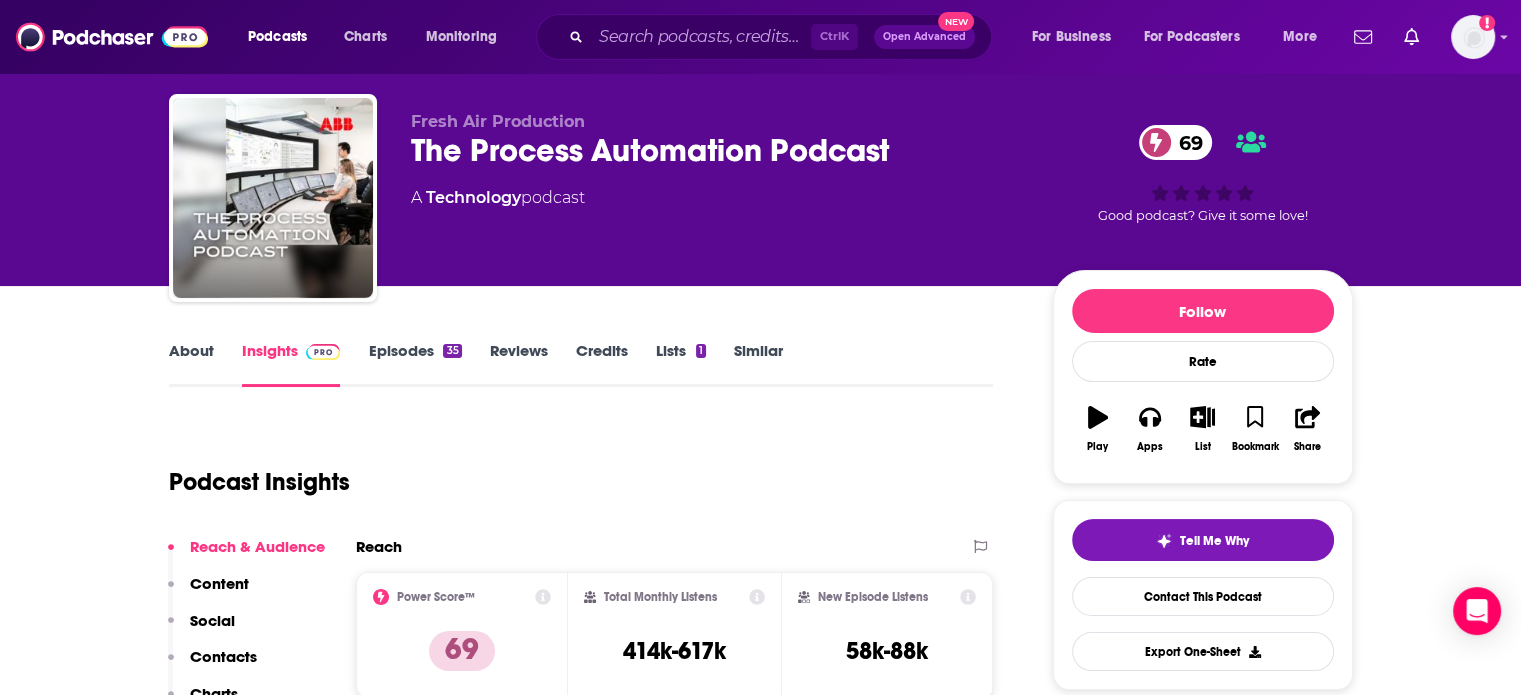 click on "About" at bounding box center (191, 364) 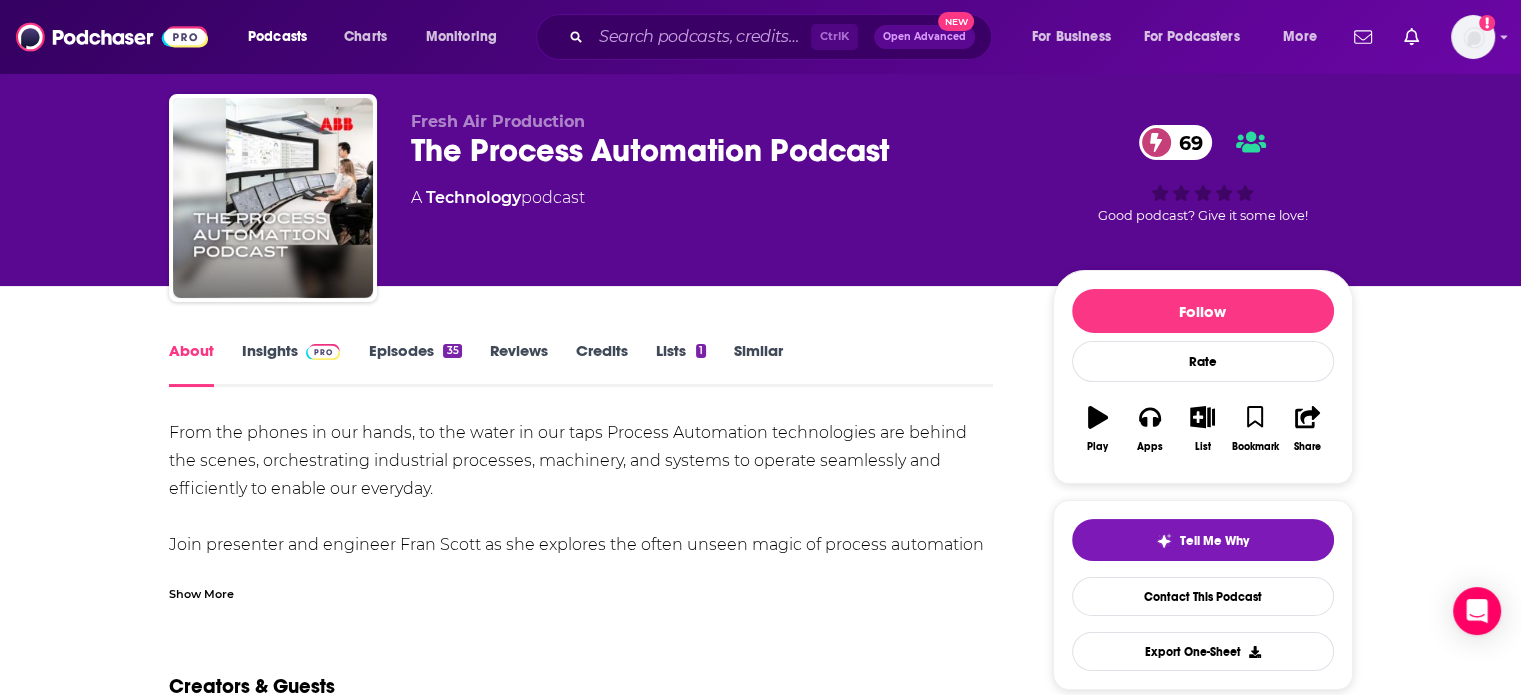 scroll, scrollTop: 0, scrollLeft: 0, axis: both 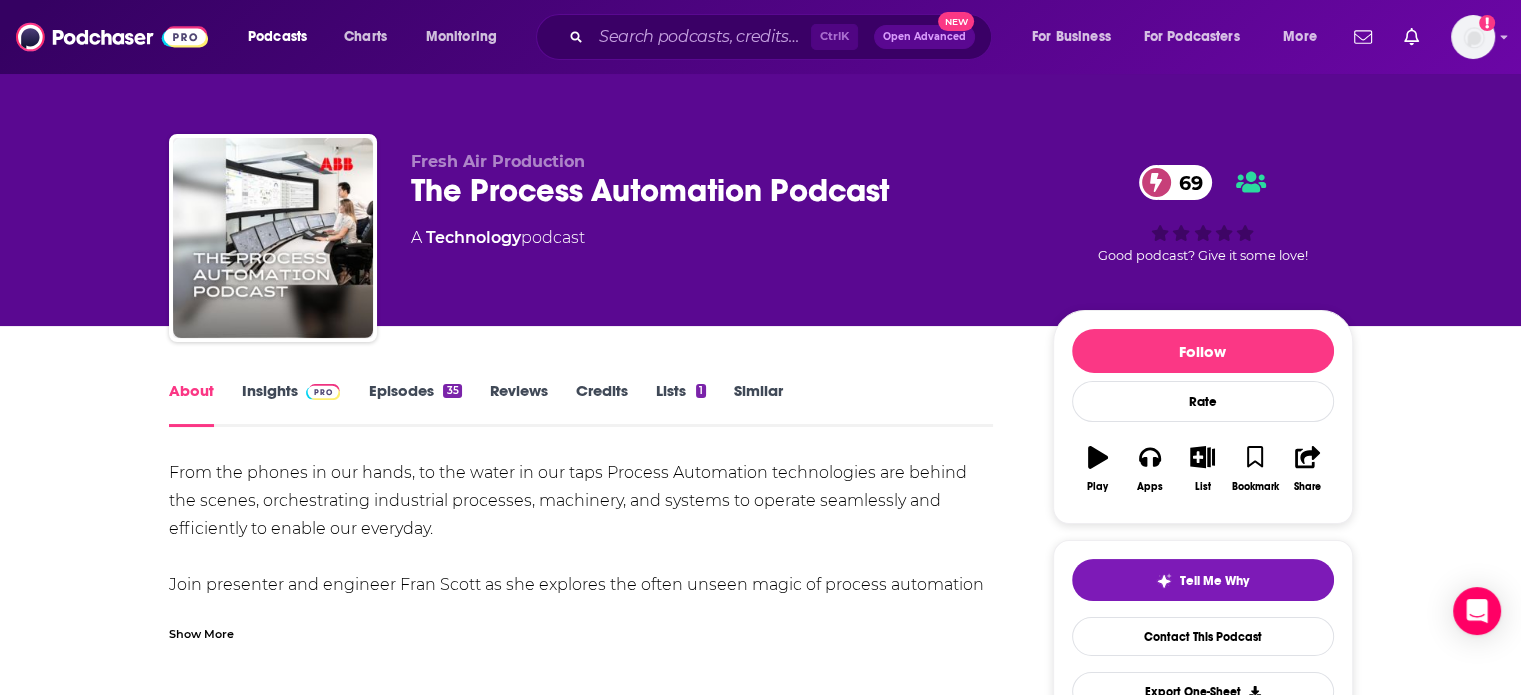 click on "Show More" at bounding box center [201, 632] 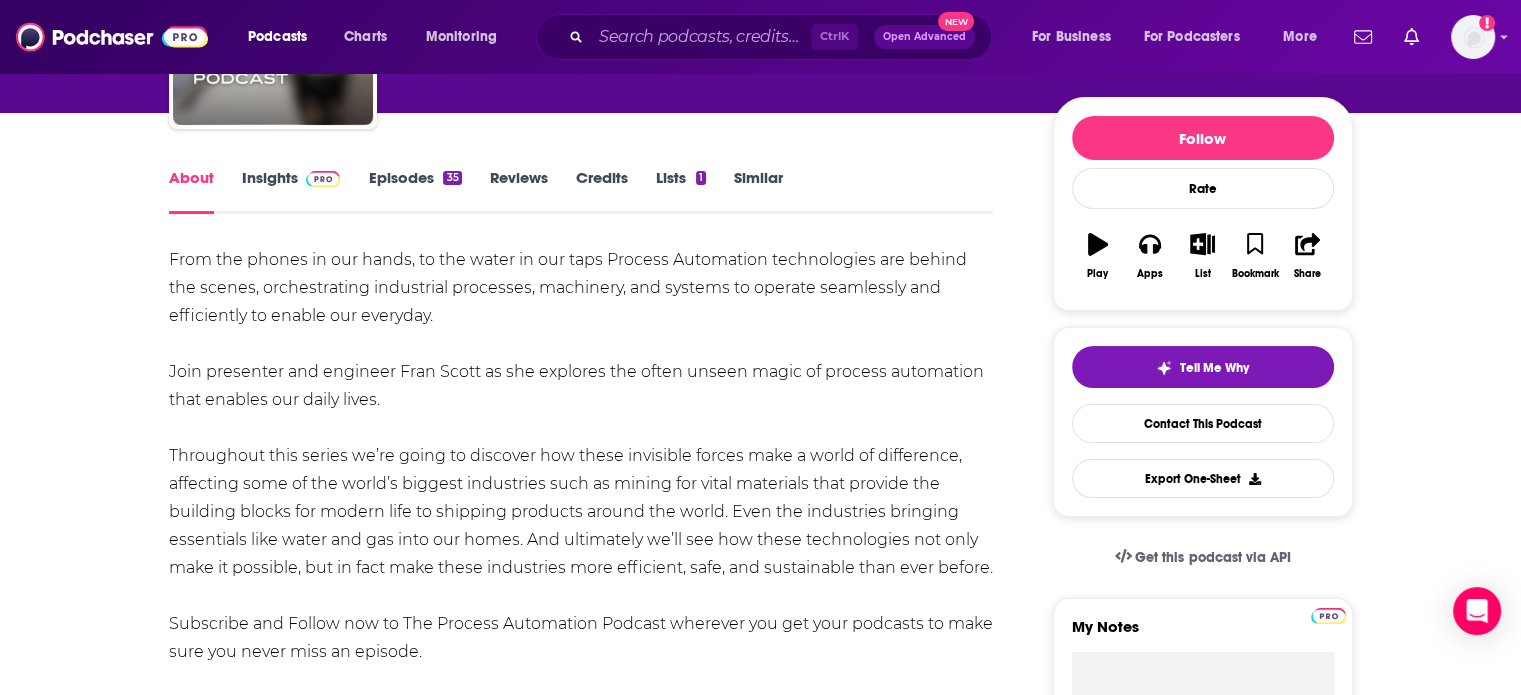 scroll, scrollTop: 240, scrollLeft: 0, axis: vertical 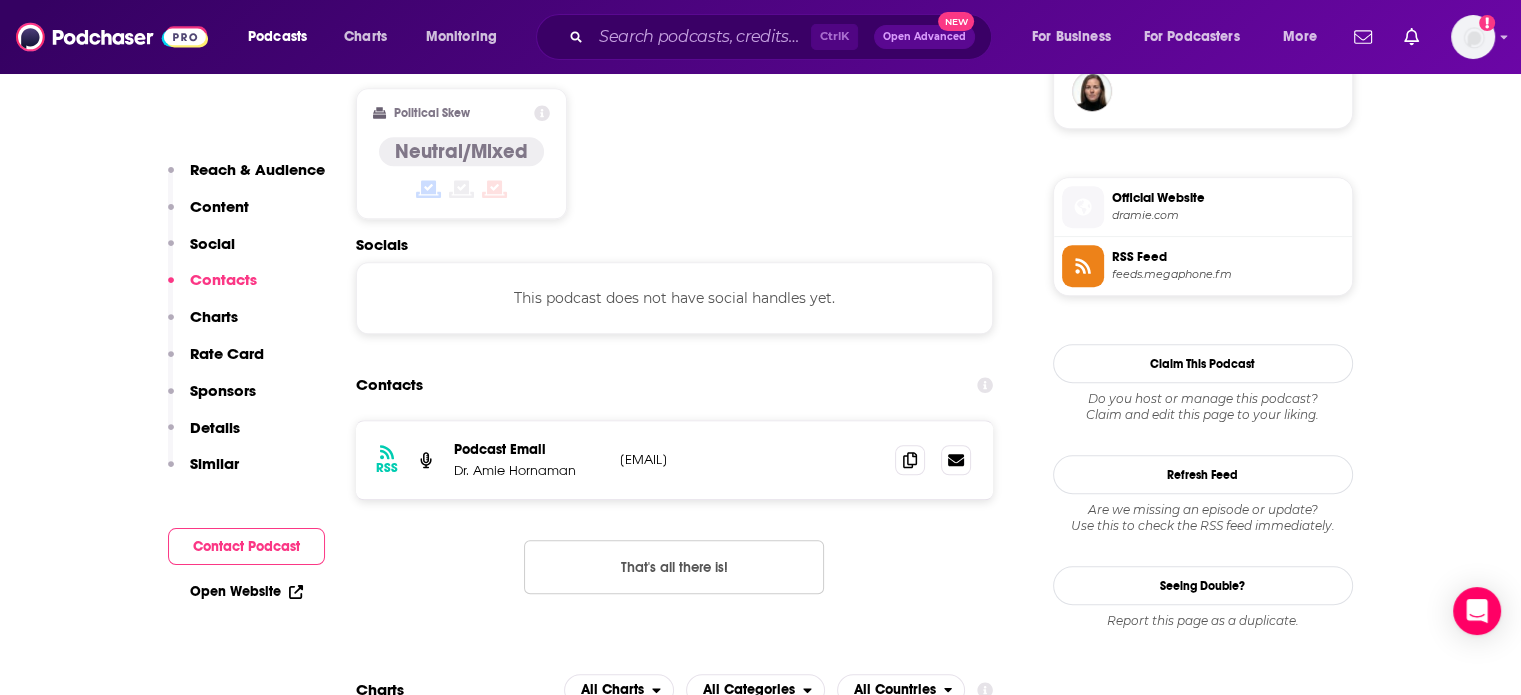 click on "[EMAIL]" at bounding box center (750, 459) 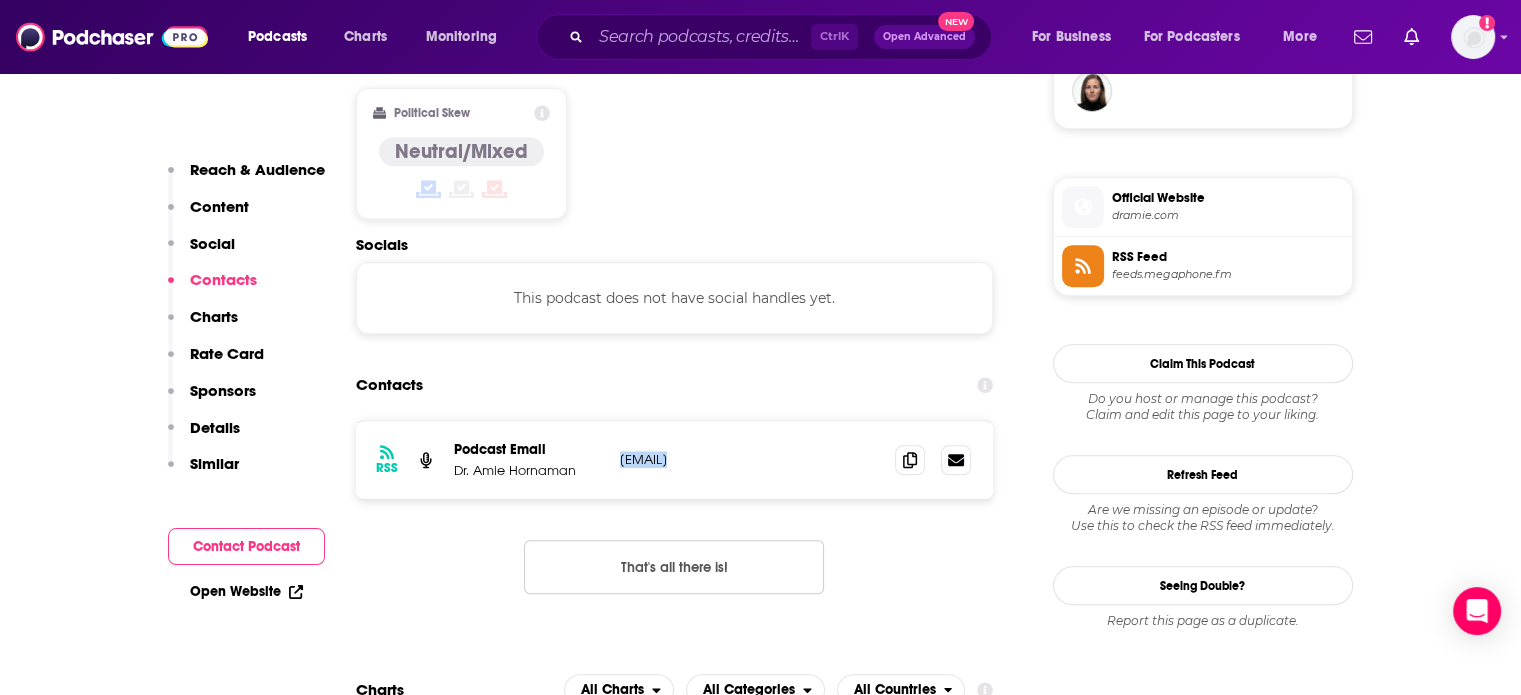 click on "[EMAIL]" at bounding box center (750, 459) 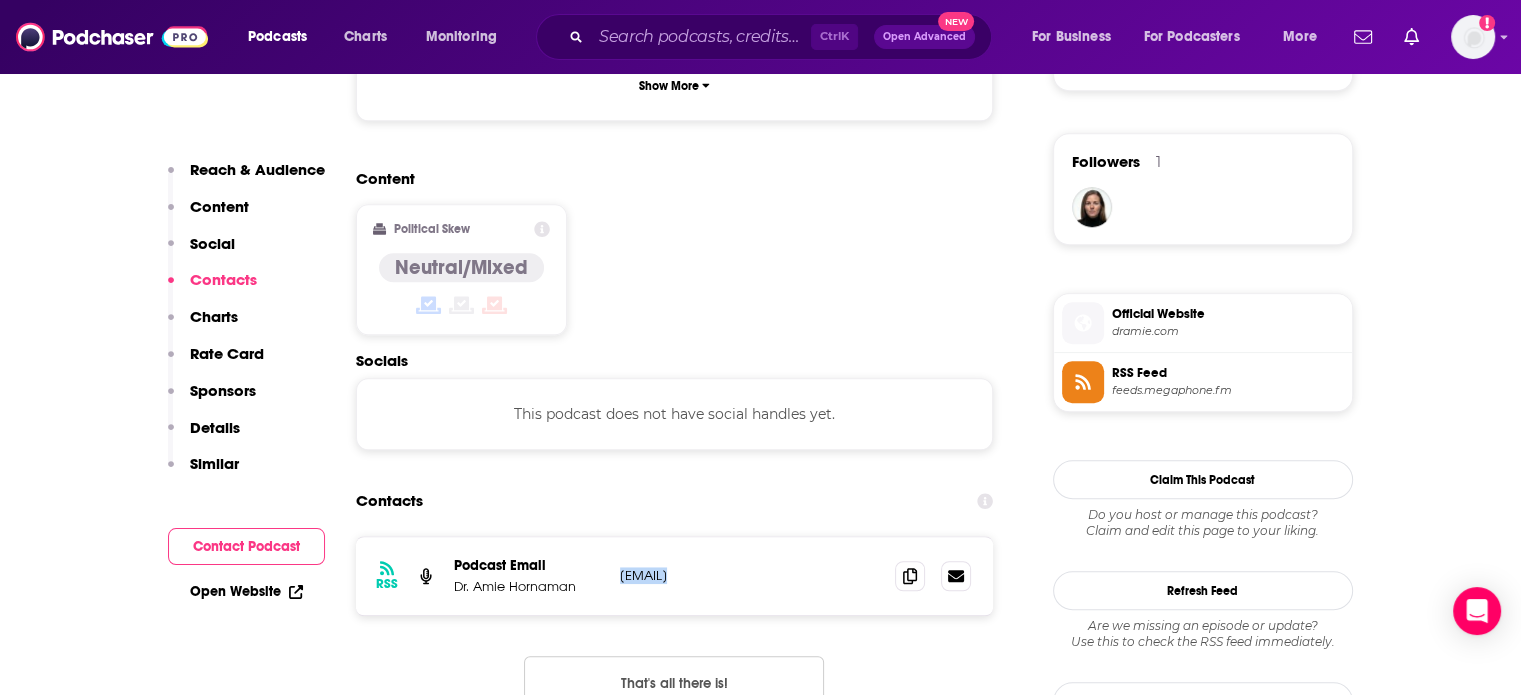 scroll, scrollTop: 1400, scrollLeft: 0, axis: vertical 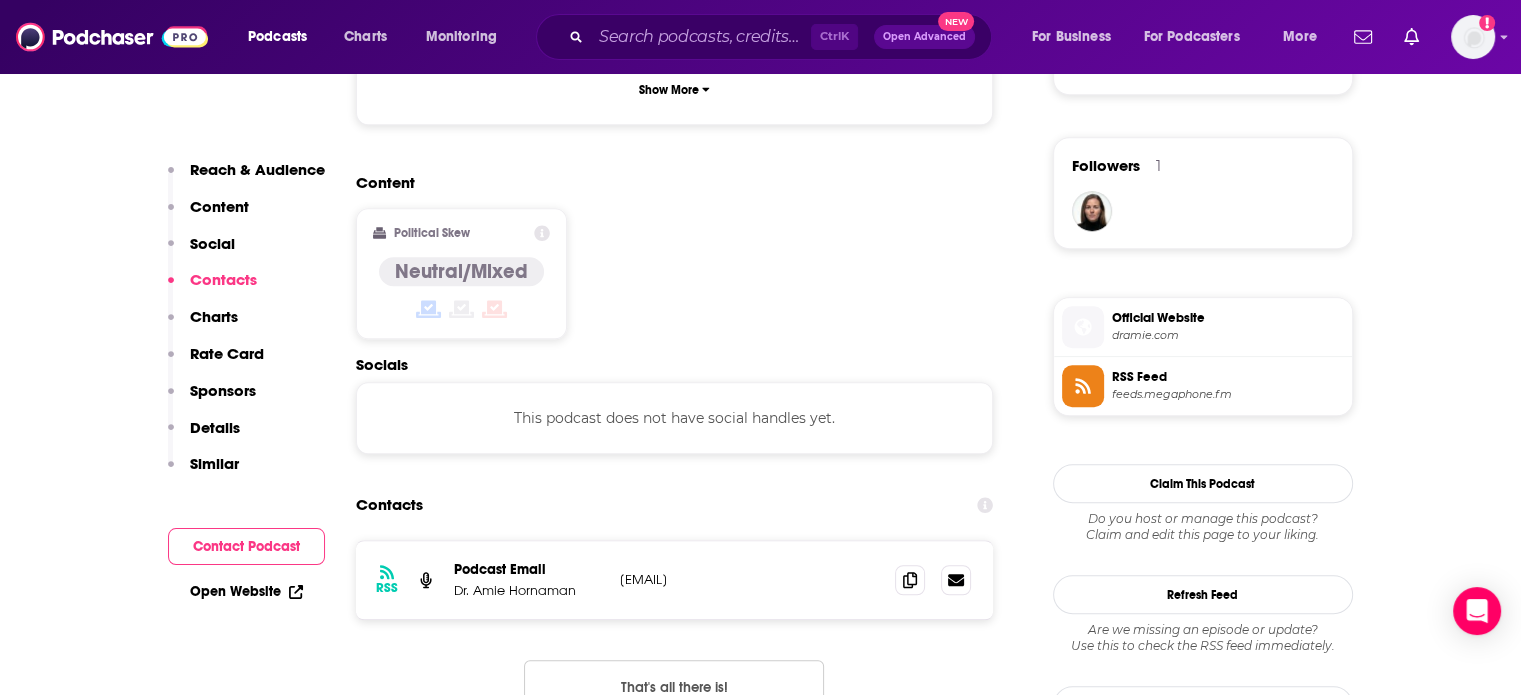 click on "Content Political Skew Neutral/Mixed" at bounding box center [675, 264] 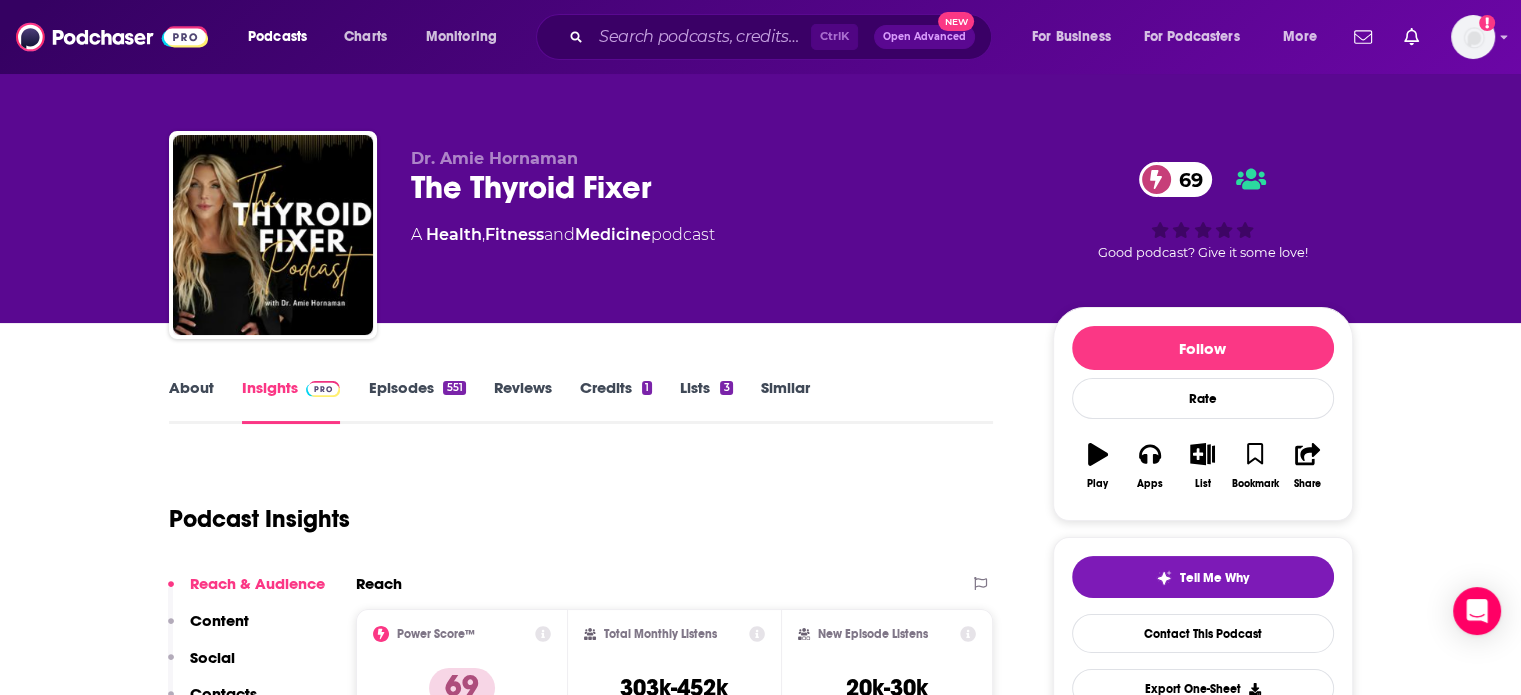 scroll, scrollTop: 0, scrollLeft: 0, axis: both 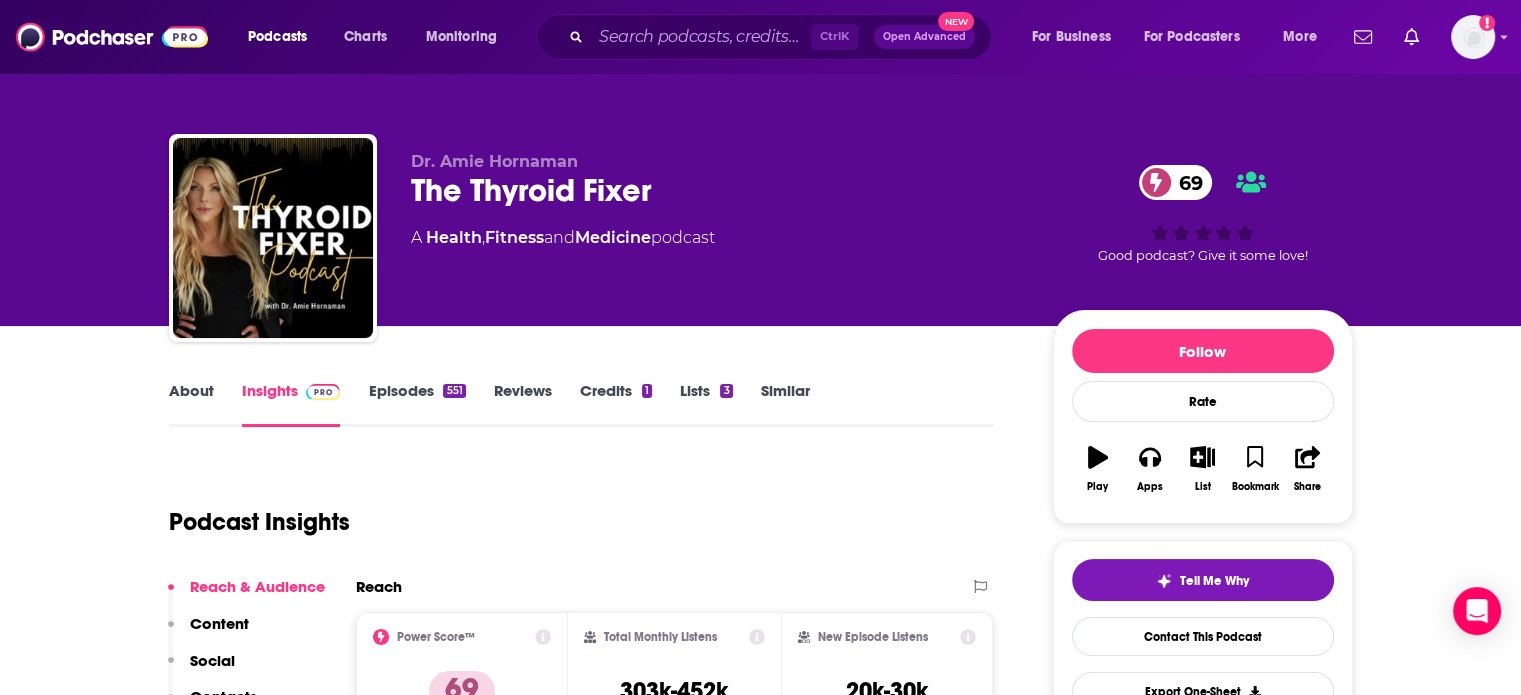 click on "Episodes 551" at bounding box center (416, 404) 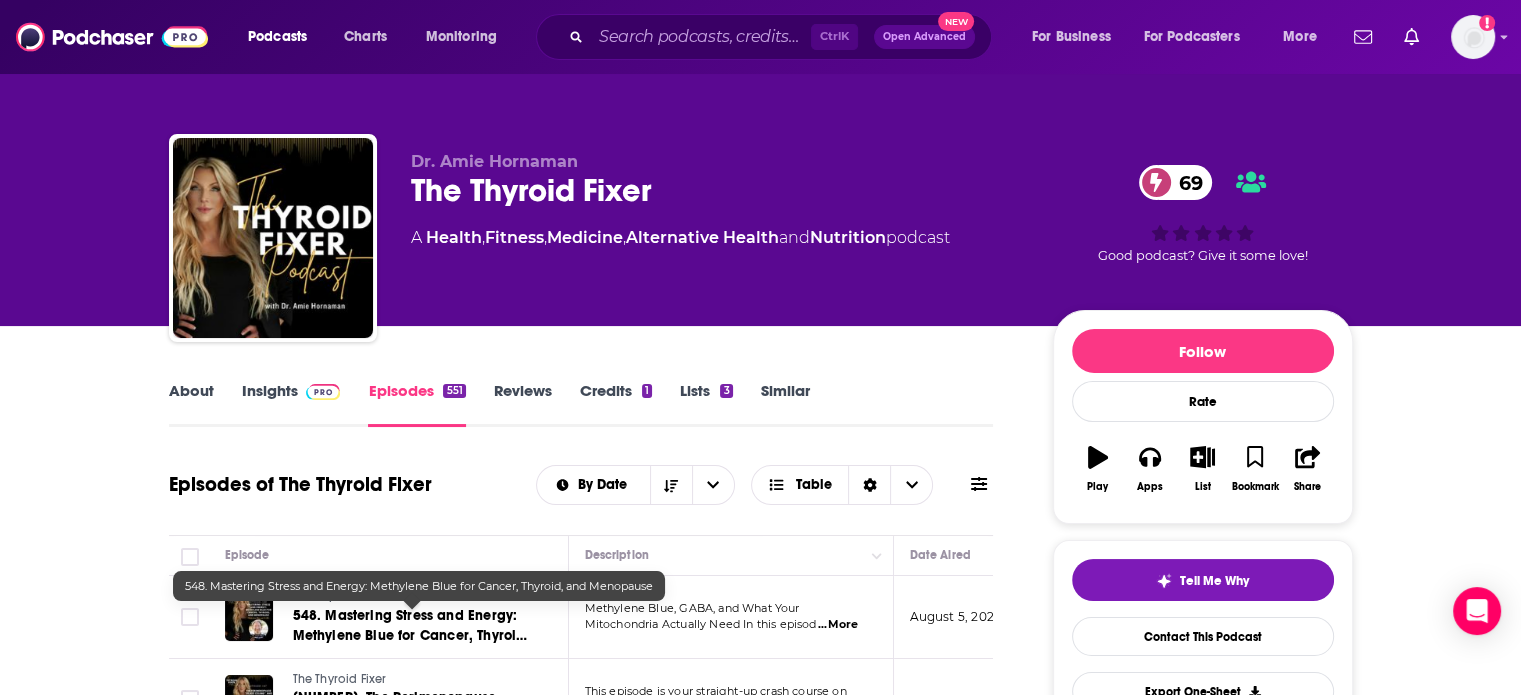 click on "548. Mastering Stress and Energy: Methylene Blue for Cancer, Thyroid, and Menopause" at bounding box center [411, 635] 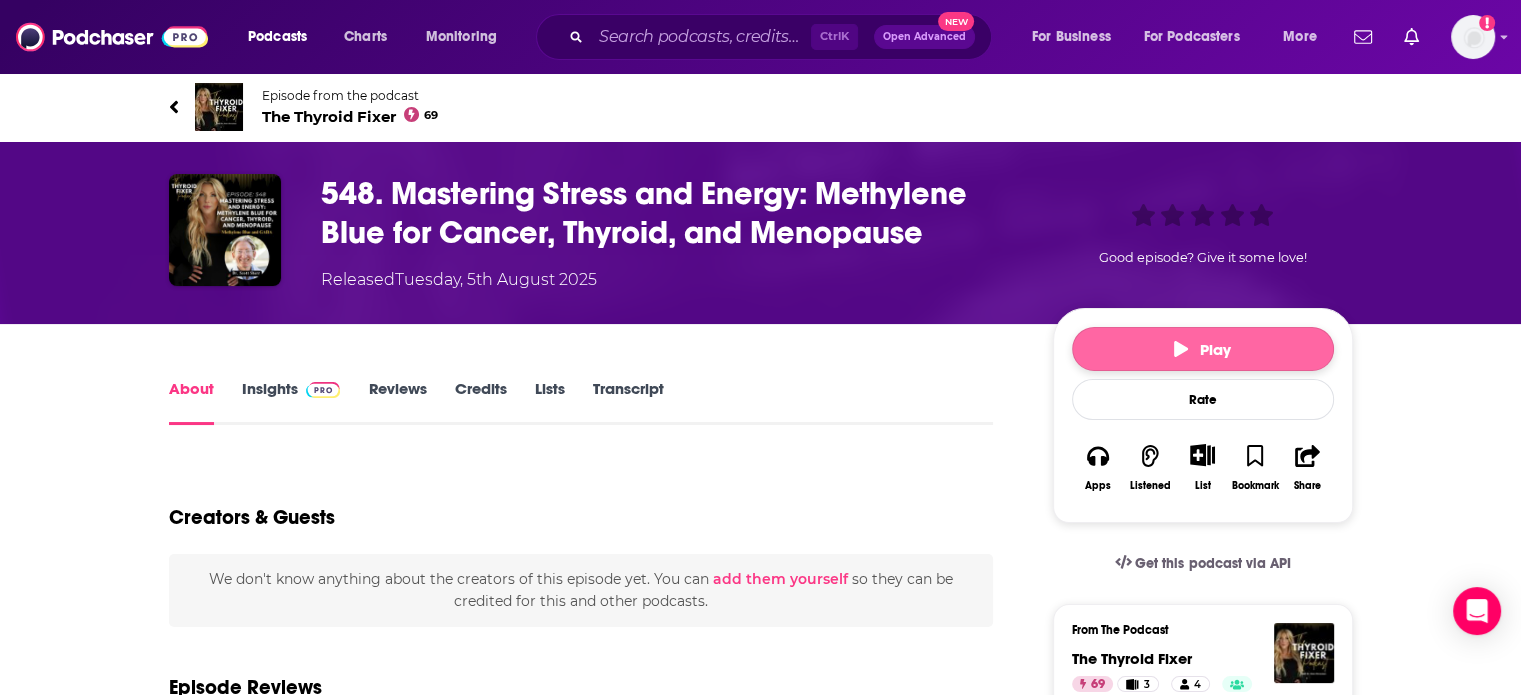 click on "Play" at bounding box center [1203, 349] 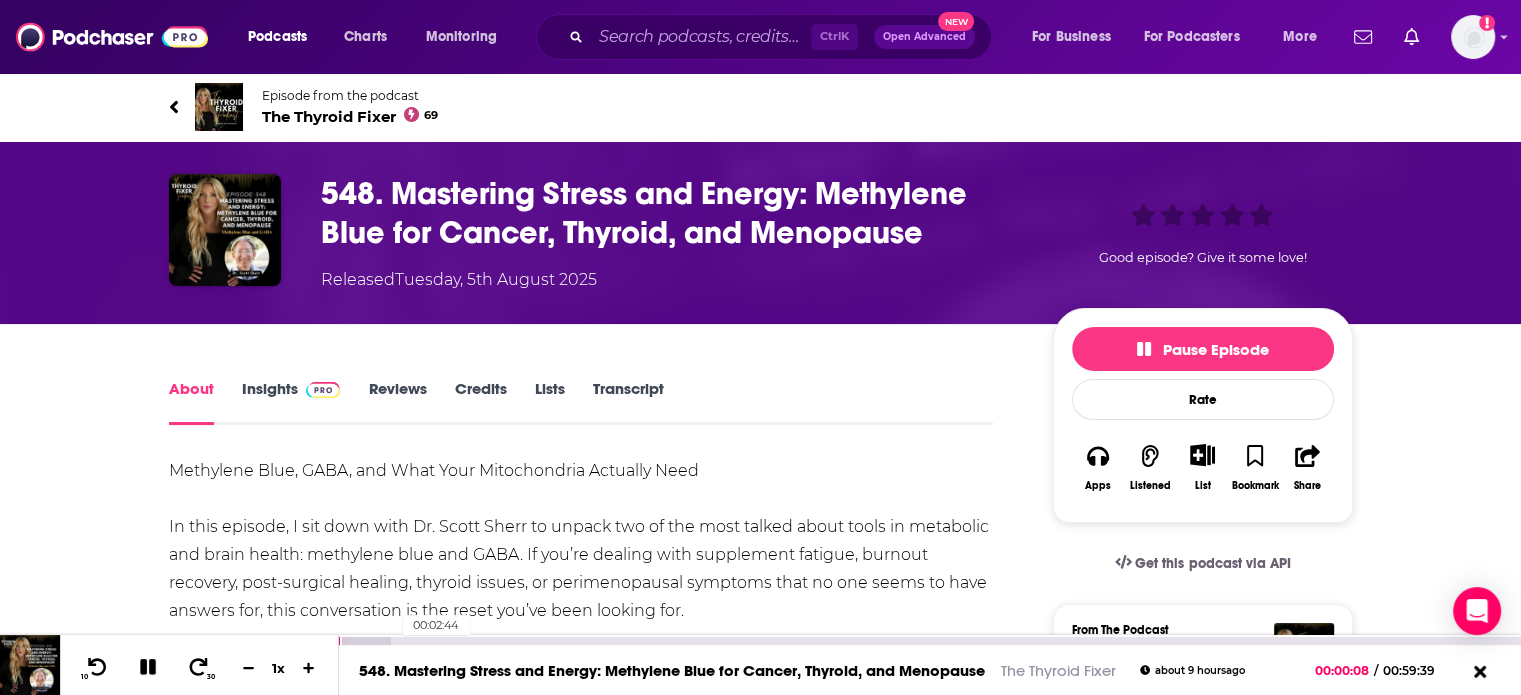 click on "00:02:44" at bounding box center [930, 641] 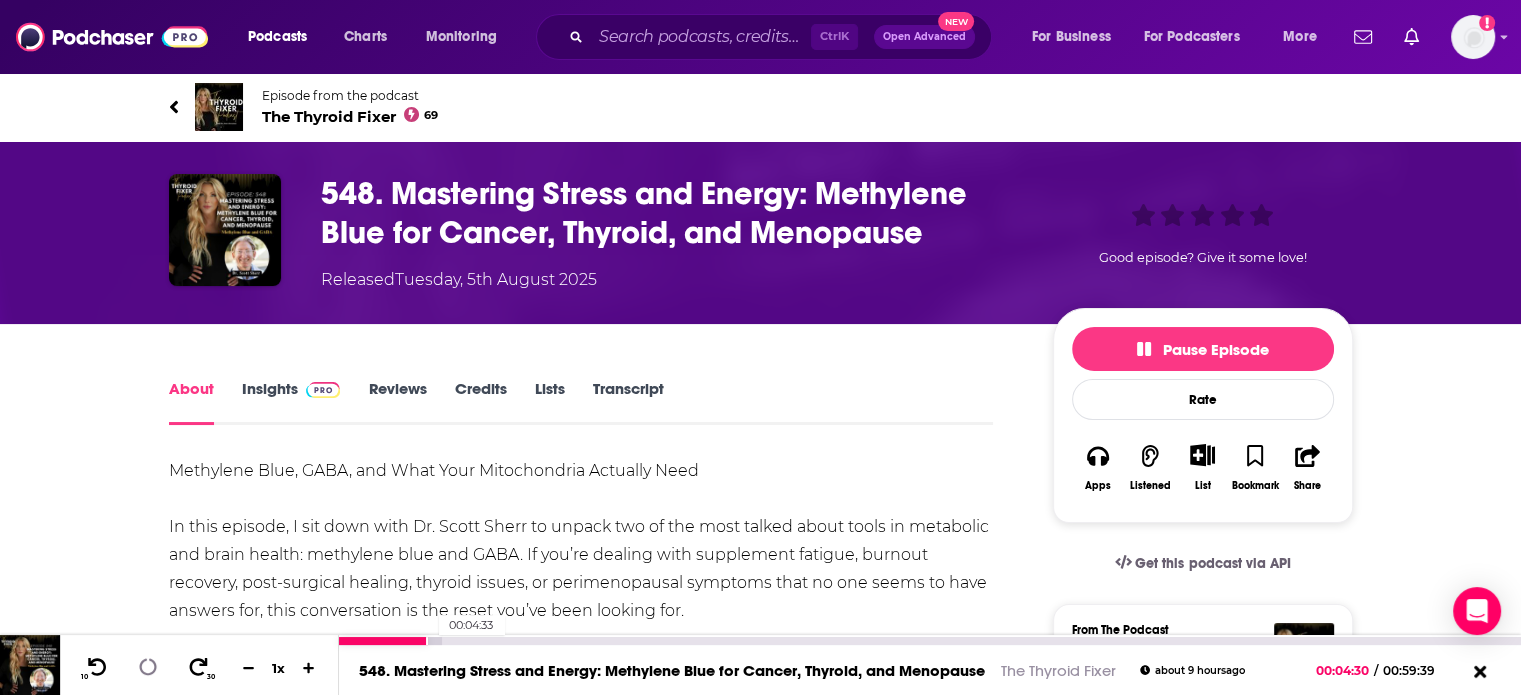 click at bounding box center [390, 641] 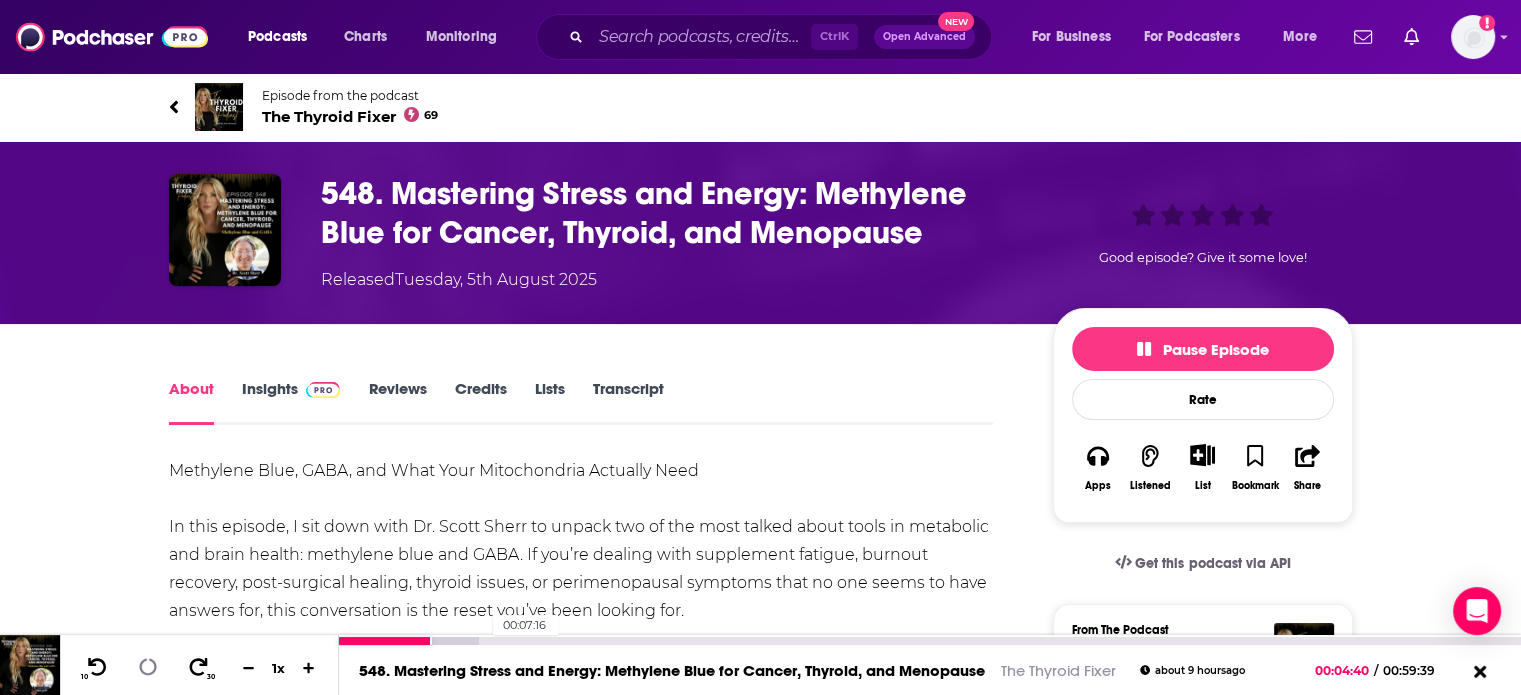 click on "00:07:16" at bounding box center (930, 641) 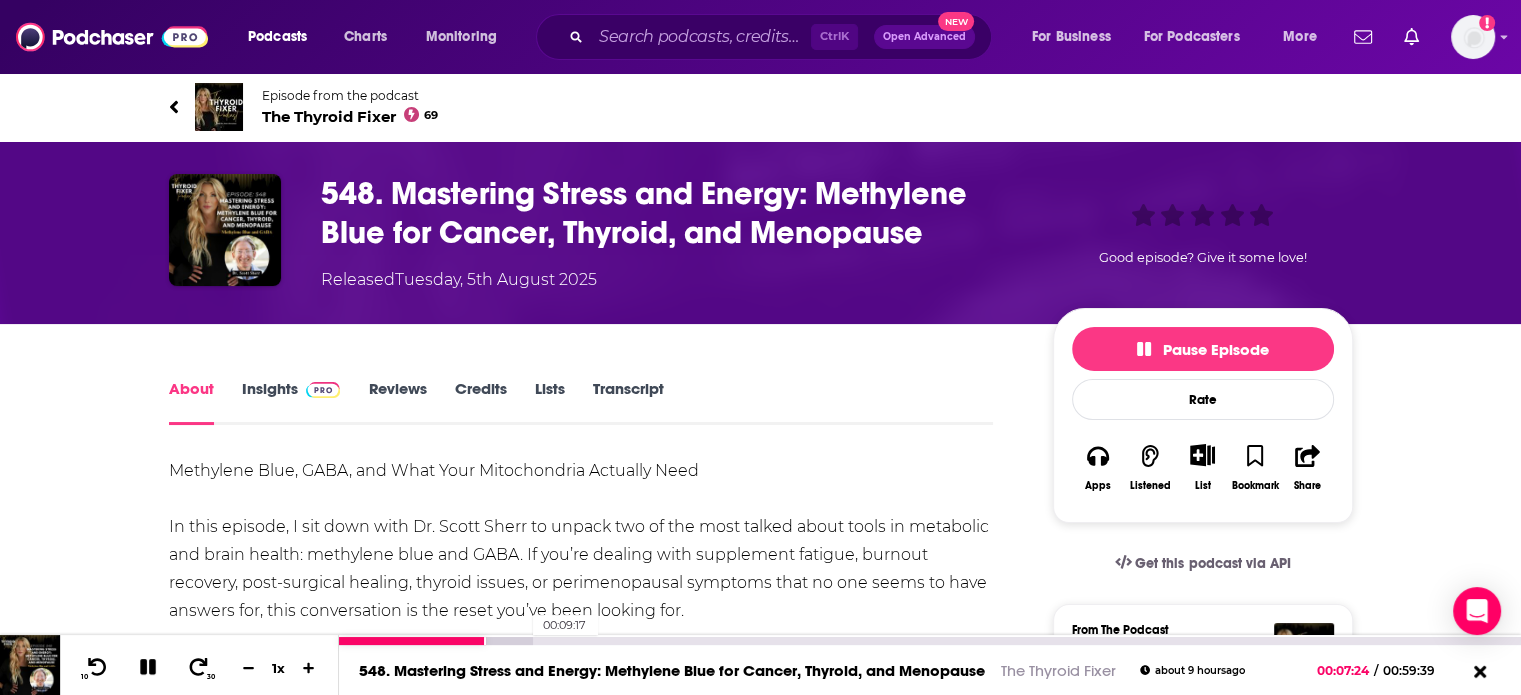 click at bounding box center [436, 641] 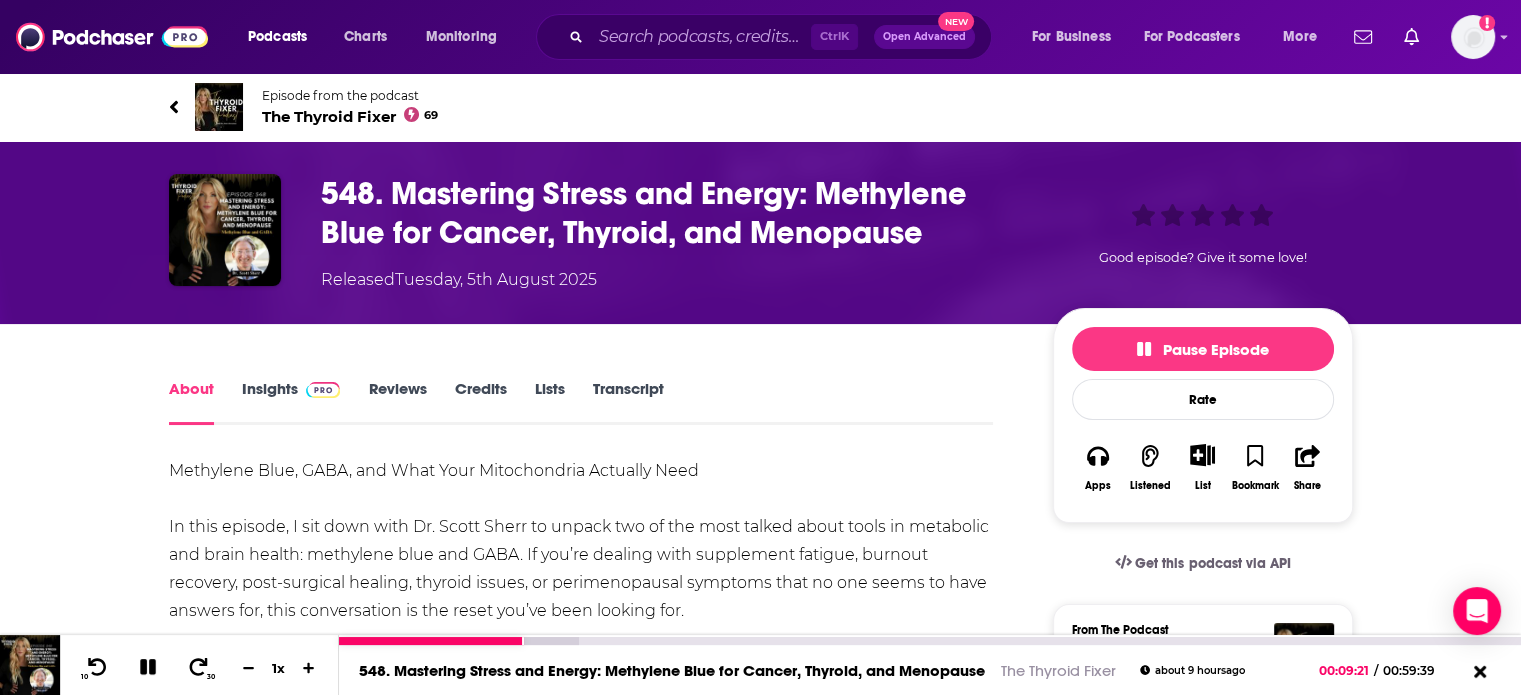 click 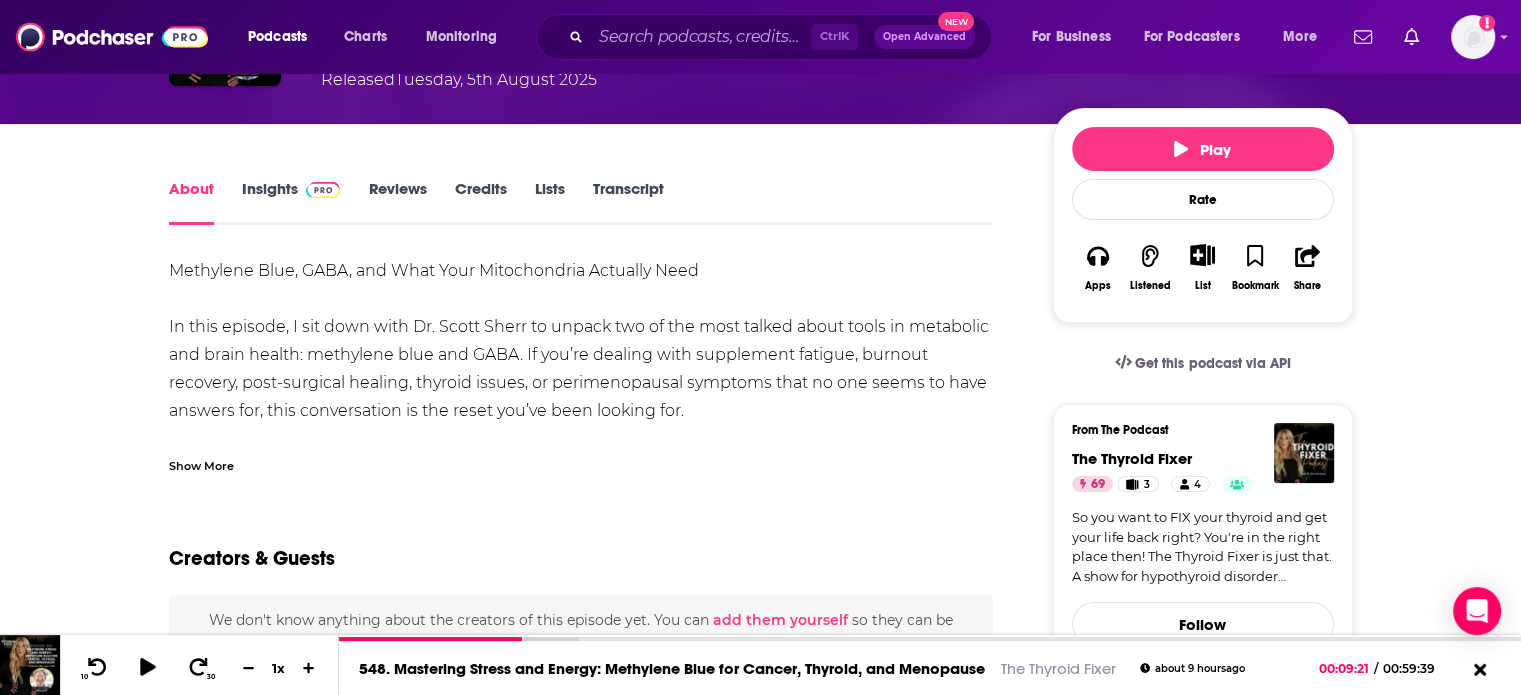 scroll, scrollTop: 160, scrollLeft: 0, axis: vertical 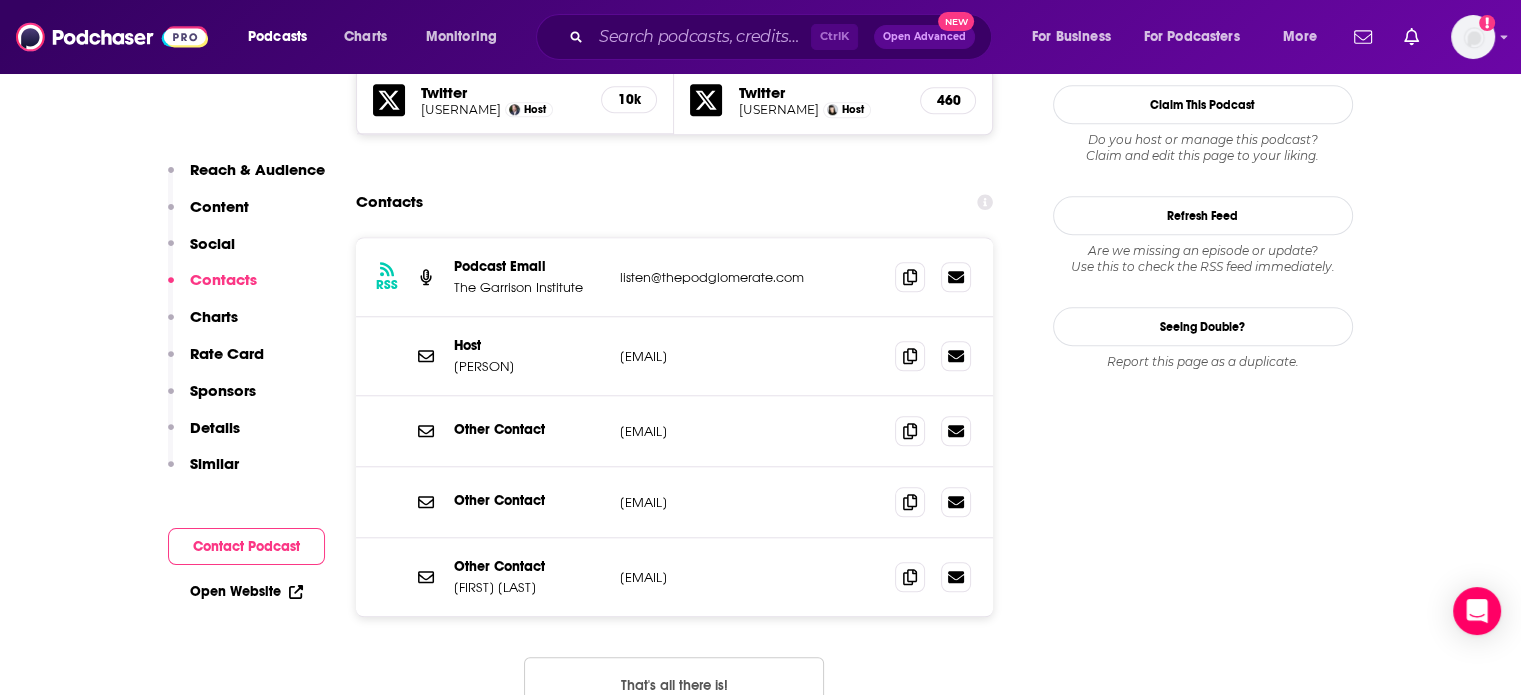 click on "[EMAIL]" at bounding box center (750, 502) 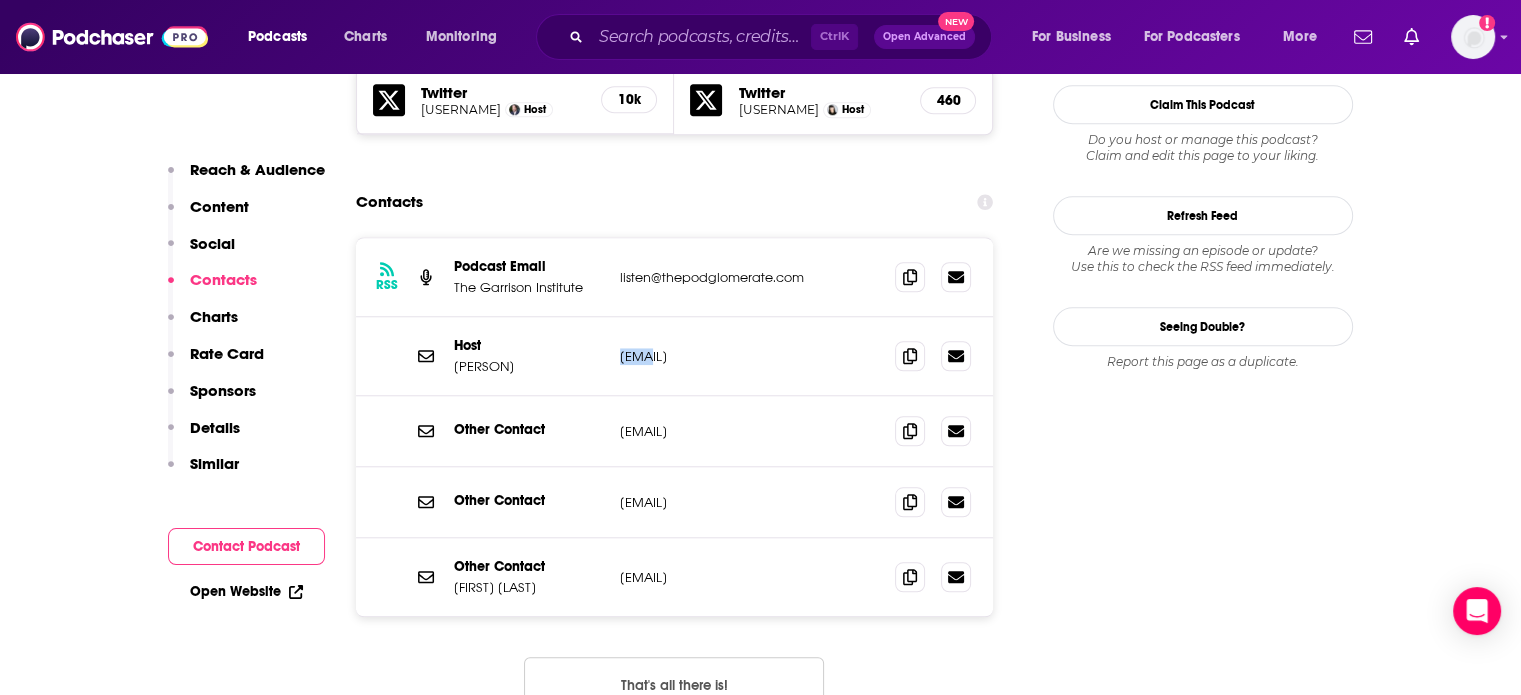click on "Host [NAME] [EMAIL] [EMAIL]" at bounding box center [675, 356] 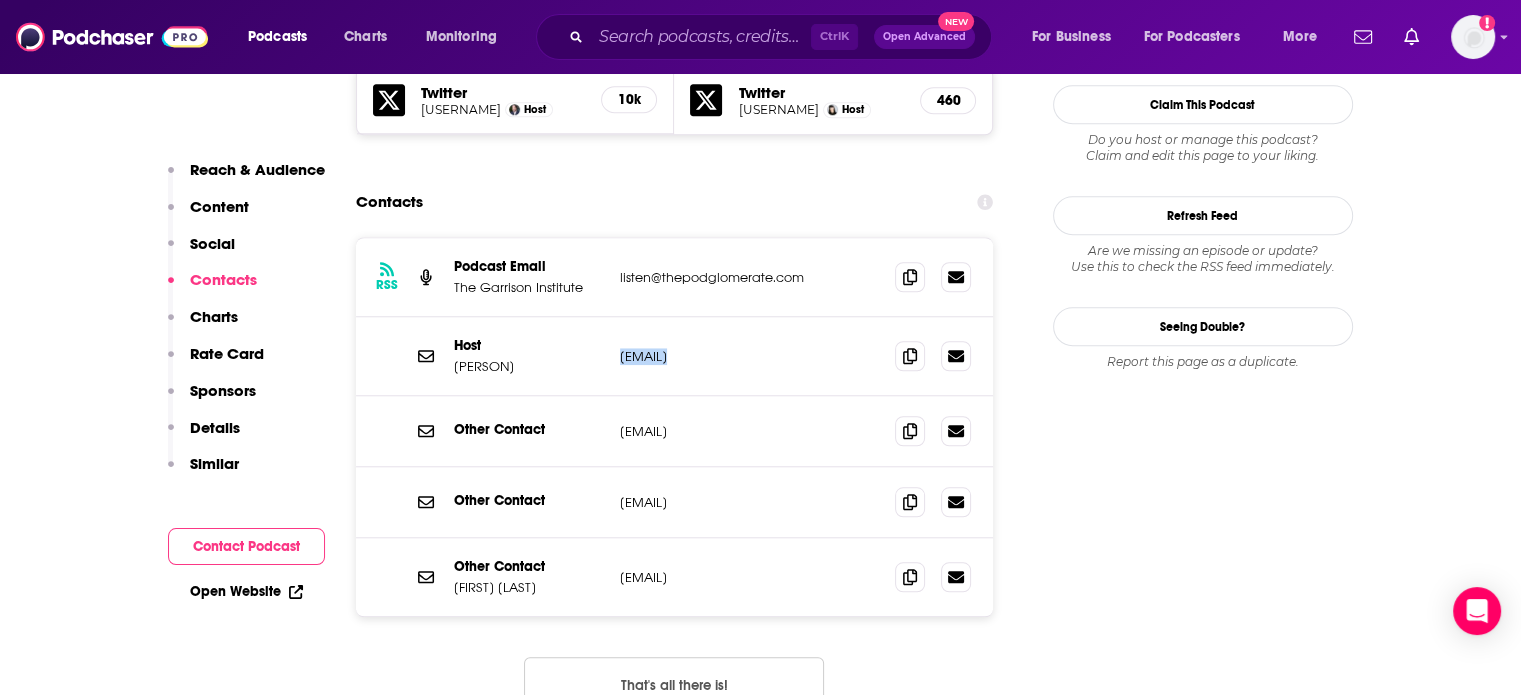 click on "Host [NAME] [EMAIL] [EMAIL]" at bounding box center [675, 356] 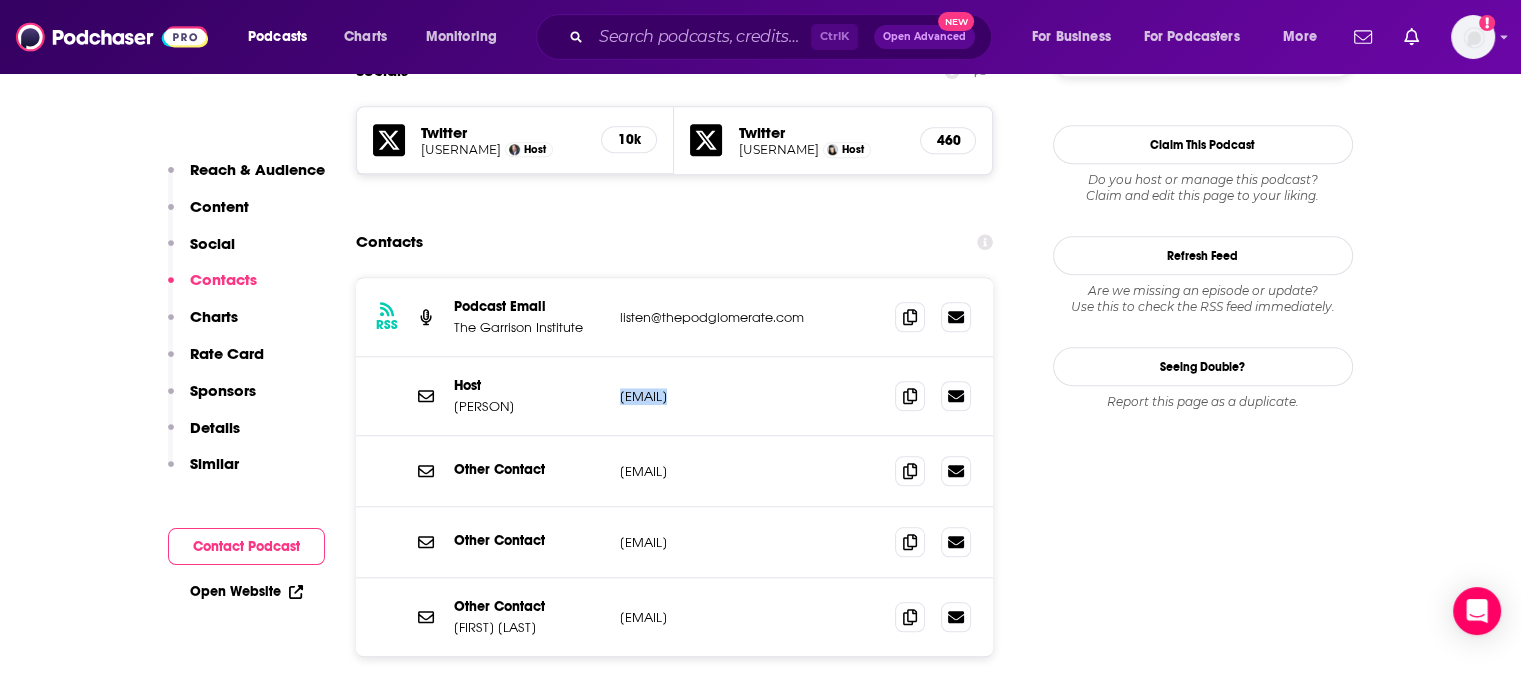 click on "Host [NAME] [EMAIL] [EMAIL]" at bounding box center (675, 396) 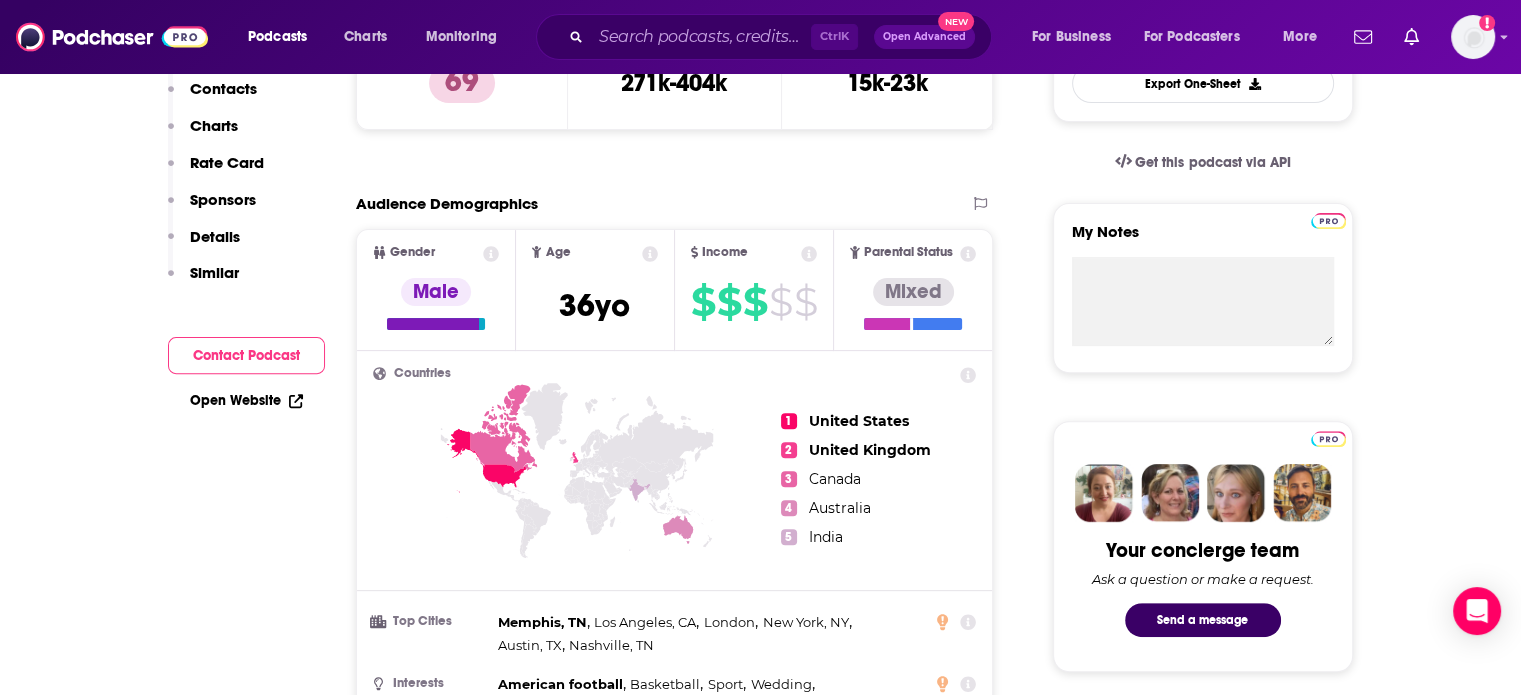 scroll, scrollTop: 0, scrollLeft: 0, axis: both 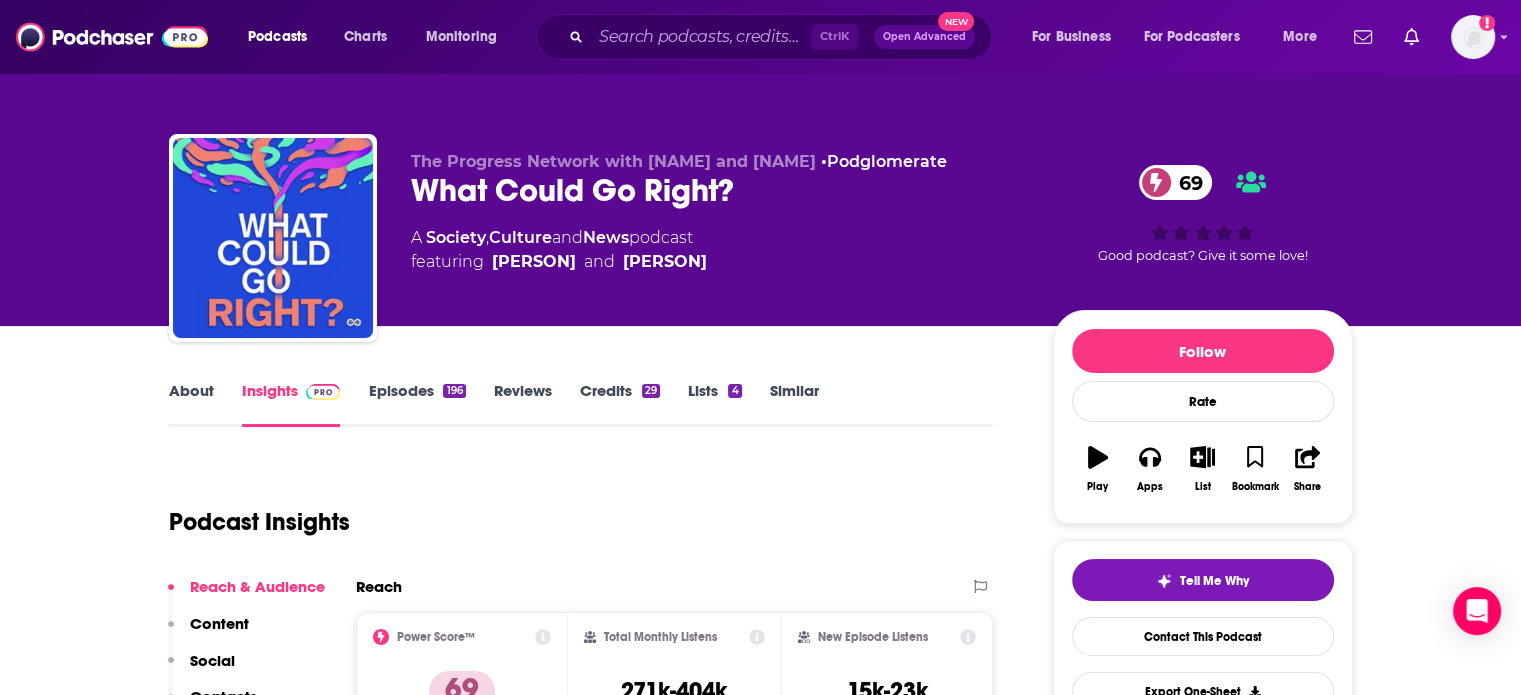 click on "About Insights Episodes 196 Reviews Credits 29 Lists 4 Similar" at bounding box center (581, 402) 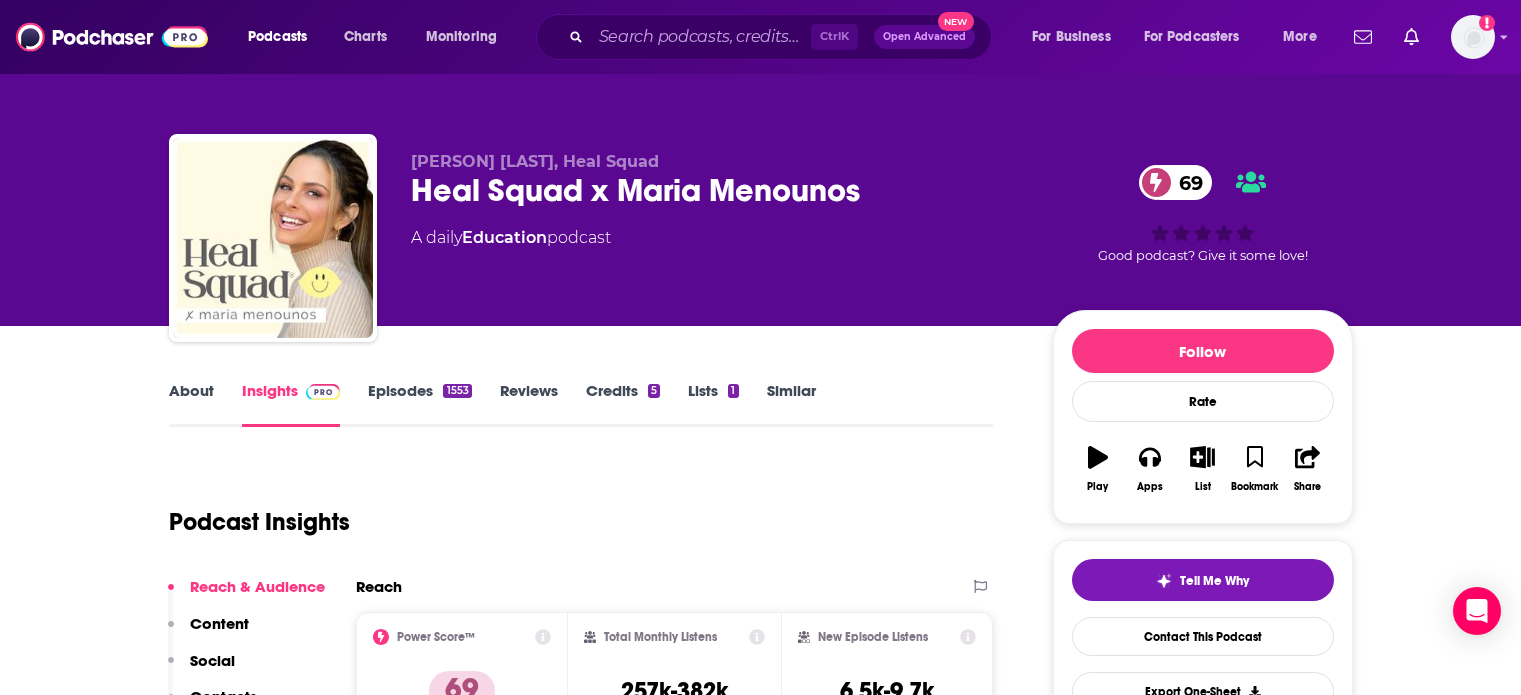 scroll, scrollTop: 0, scrollLeft: 0, axis: both 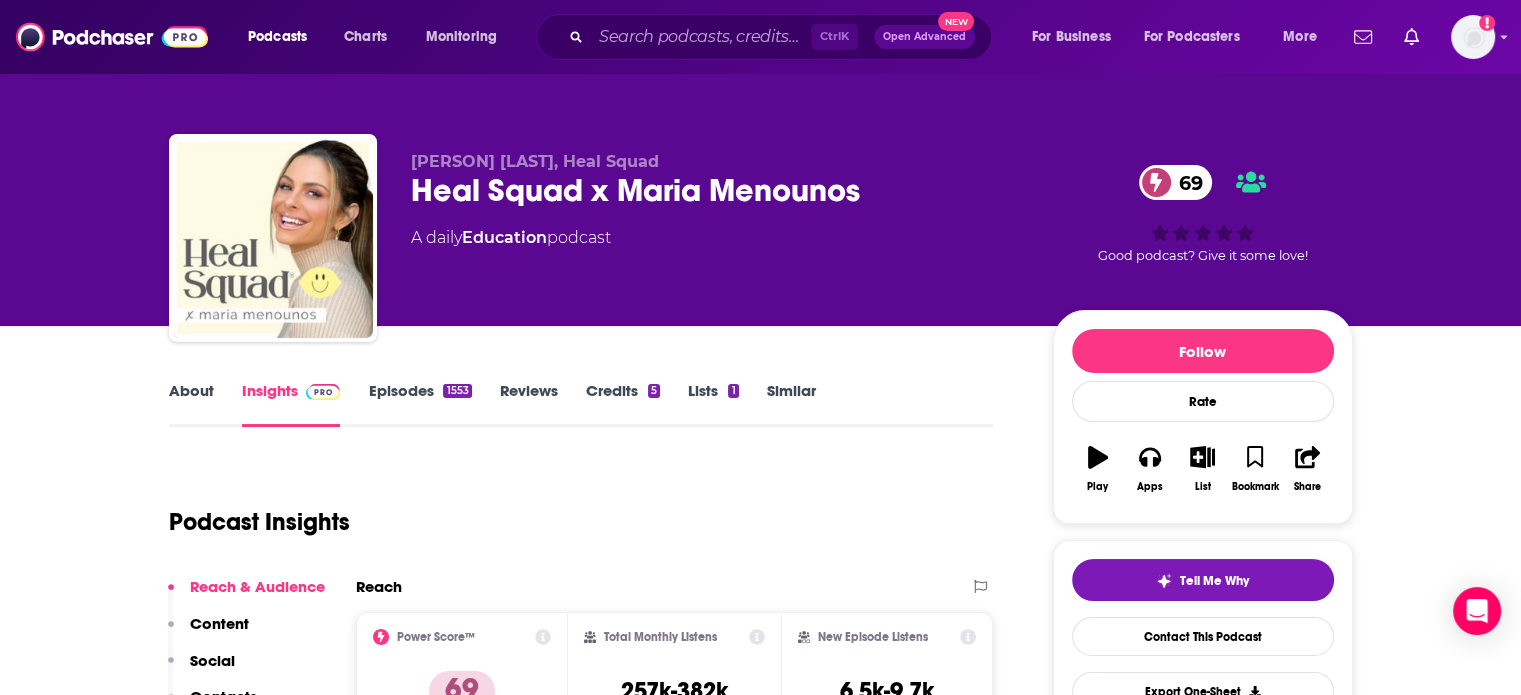 drag, startPoint x: 1495, startPoint y: 2, endPoint x: 184, endPoint y: 399, distance: 1369.792 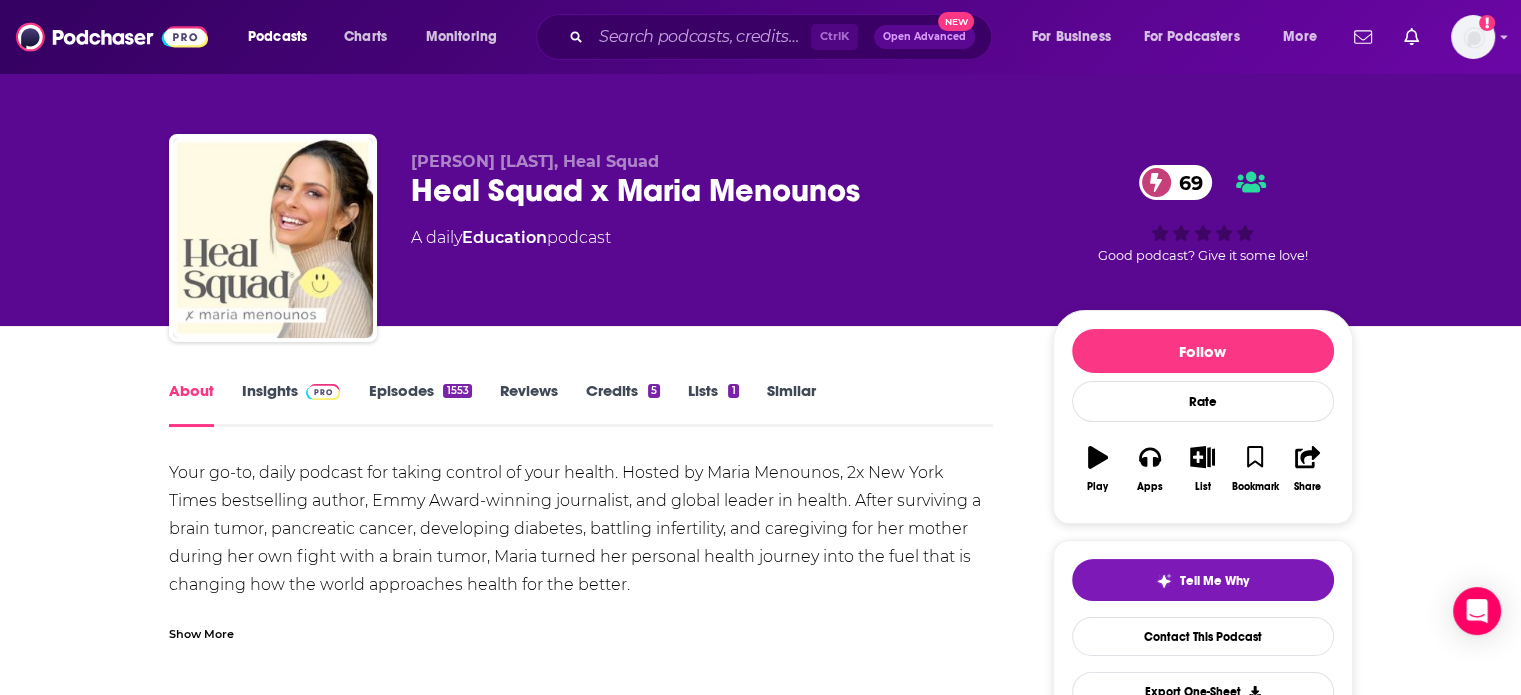 click on "Episodes 1553" at bounding box center [419, 404] 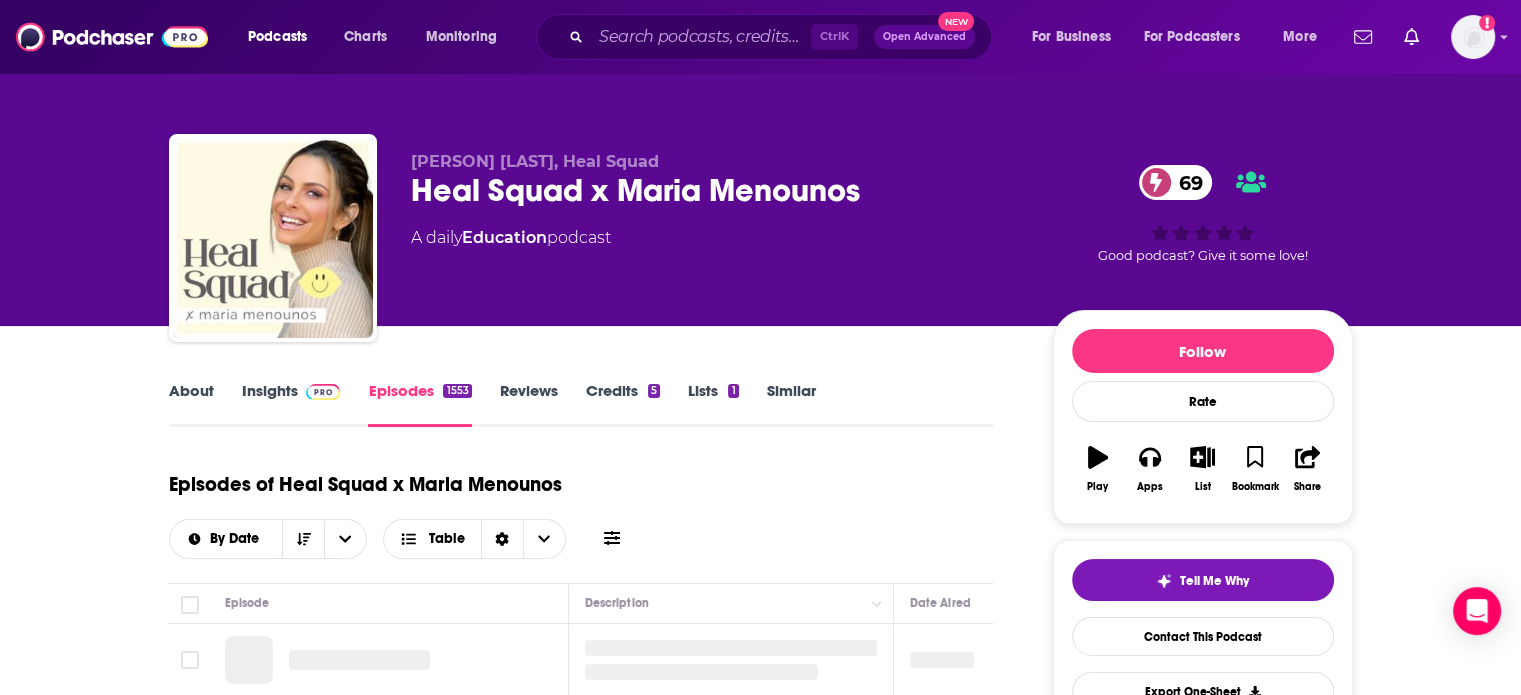 click on "Insights" at bounding box center [291, 404] 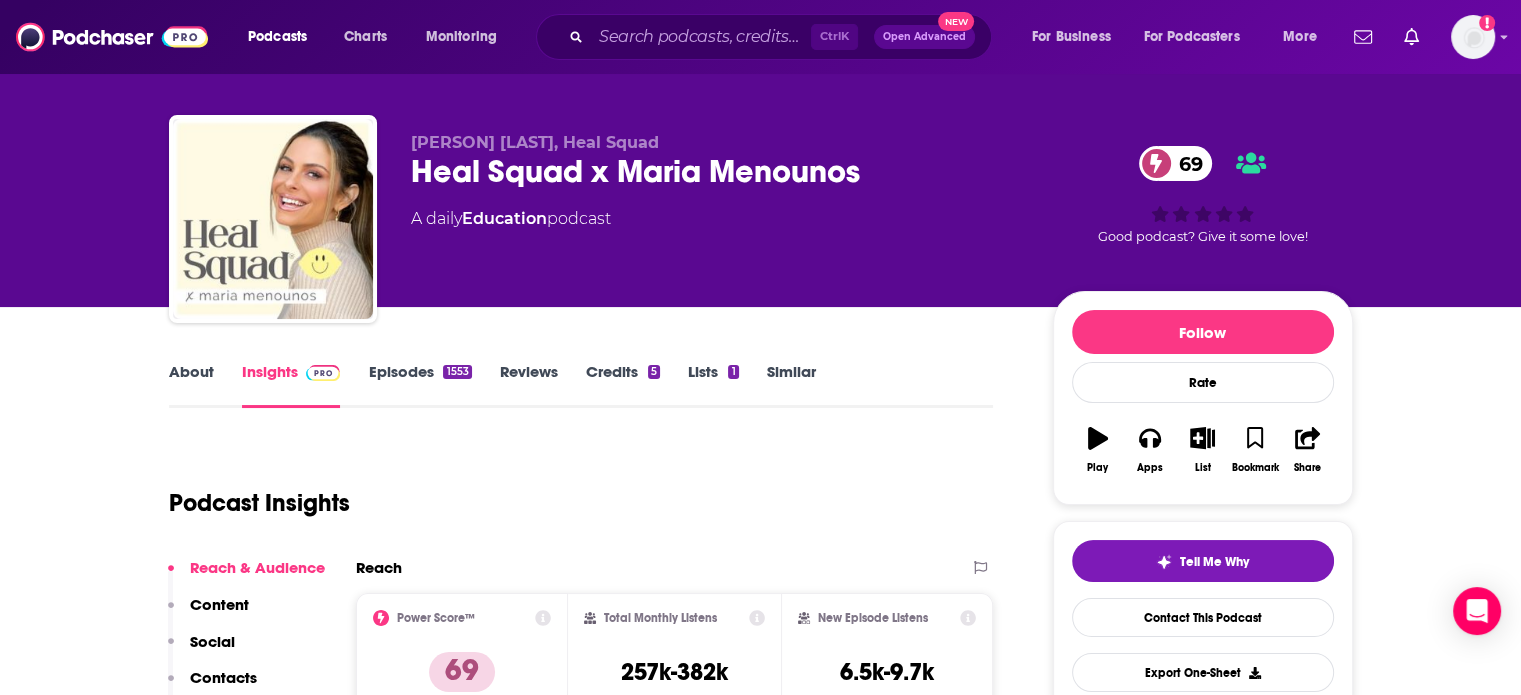 scroll, scrollTop: 0, scrollLeft: 0, axis: both 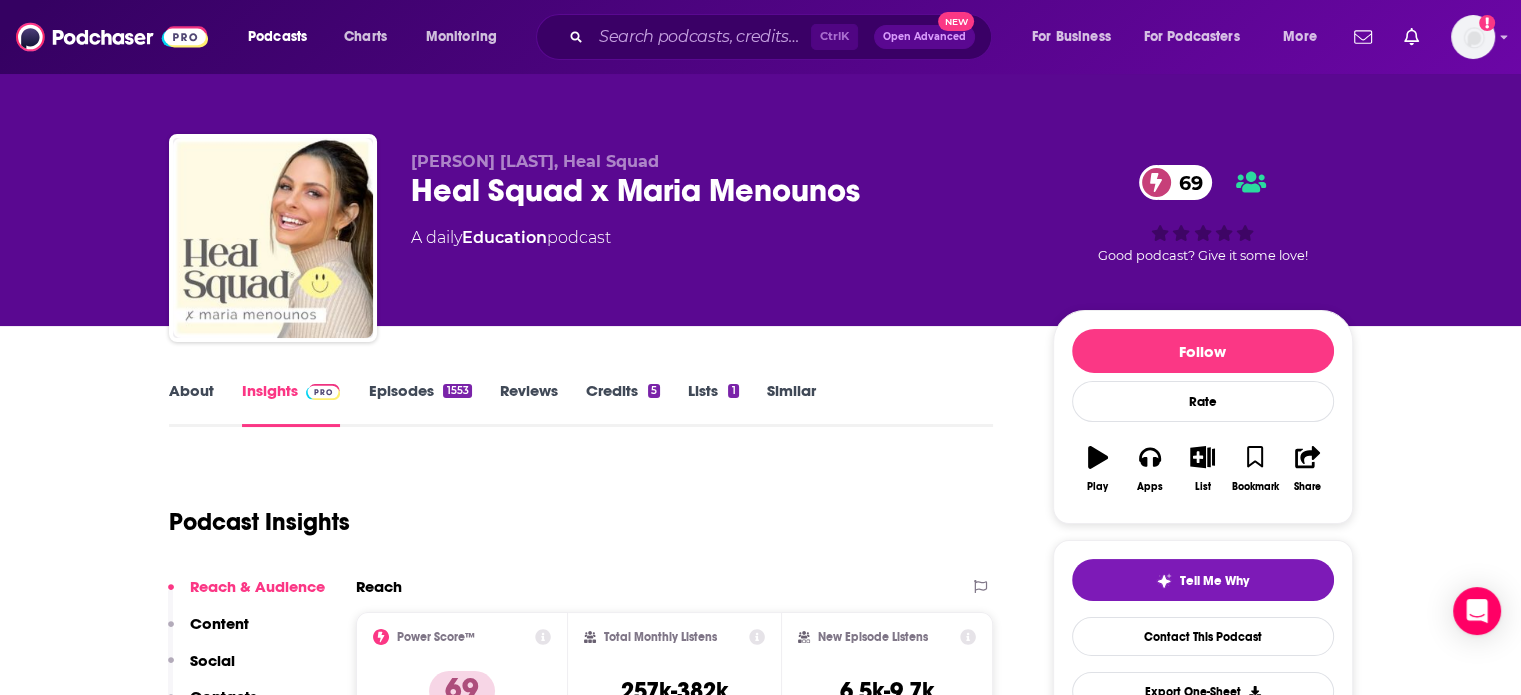 click on "Episodes 1553" at bounding box center [419, 404] 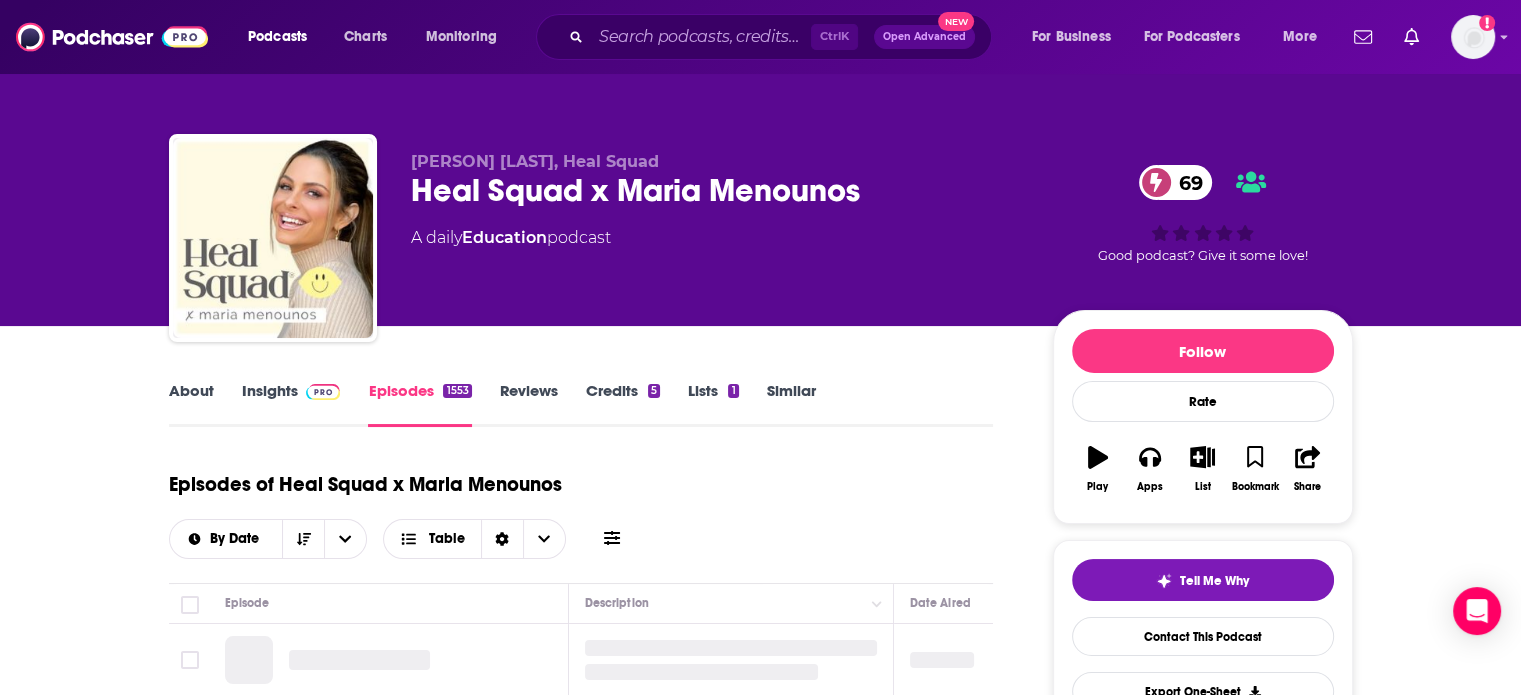 click on "Episodes of Heal Squad x Maria Menounos By Date Table" at bounding box center (581, 509) 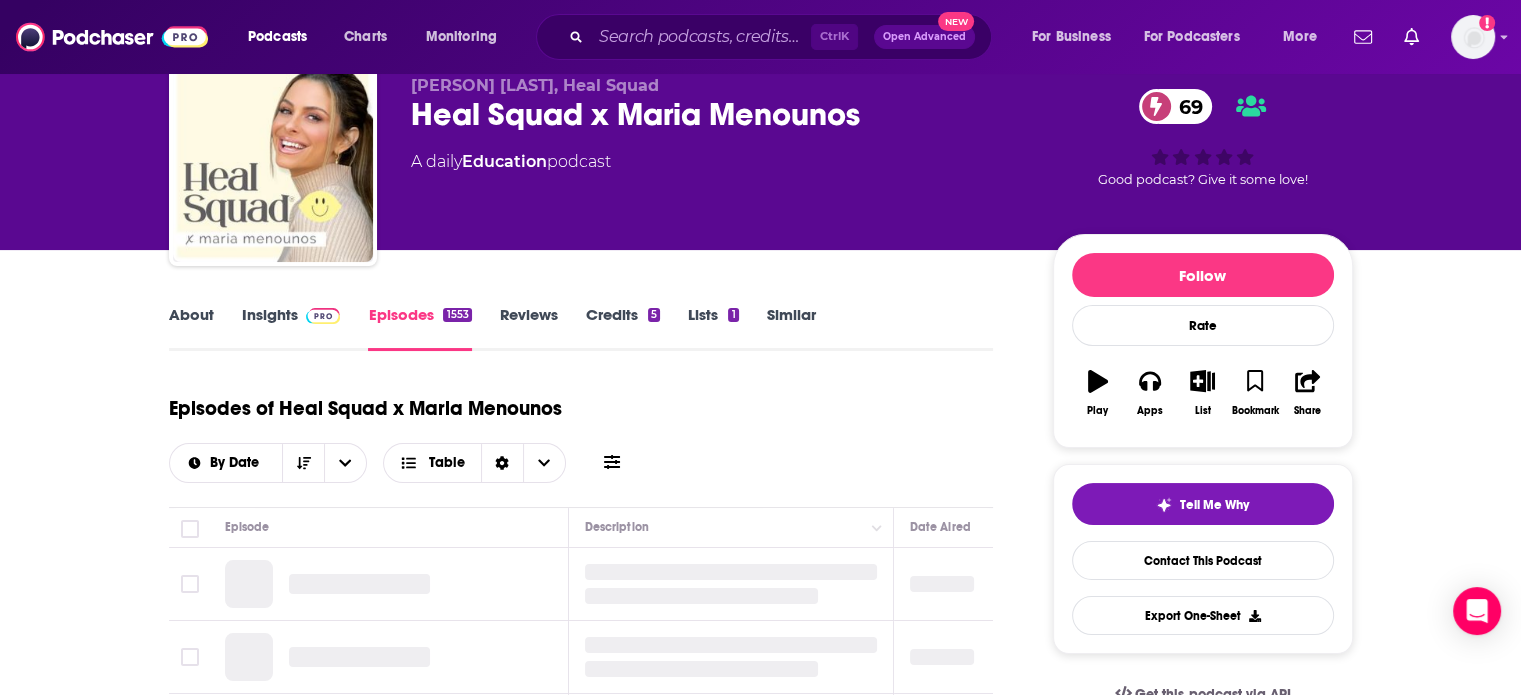 scroll, scrollTop: 80, scrollLeft: 0, axis: vertical 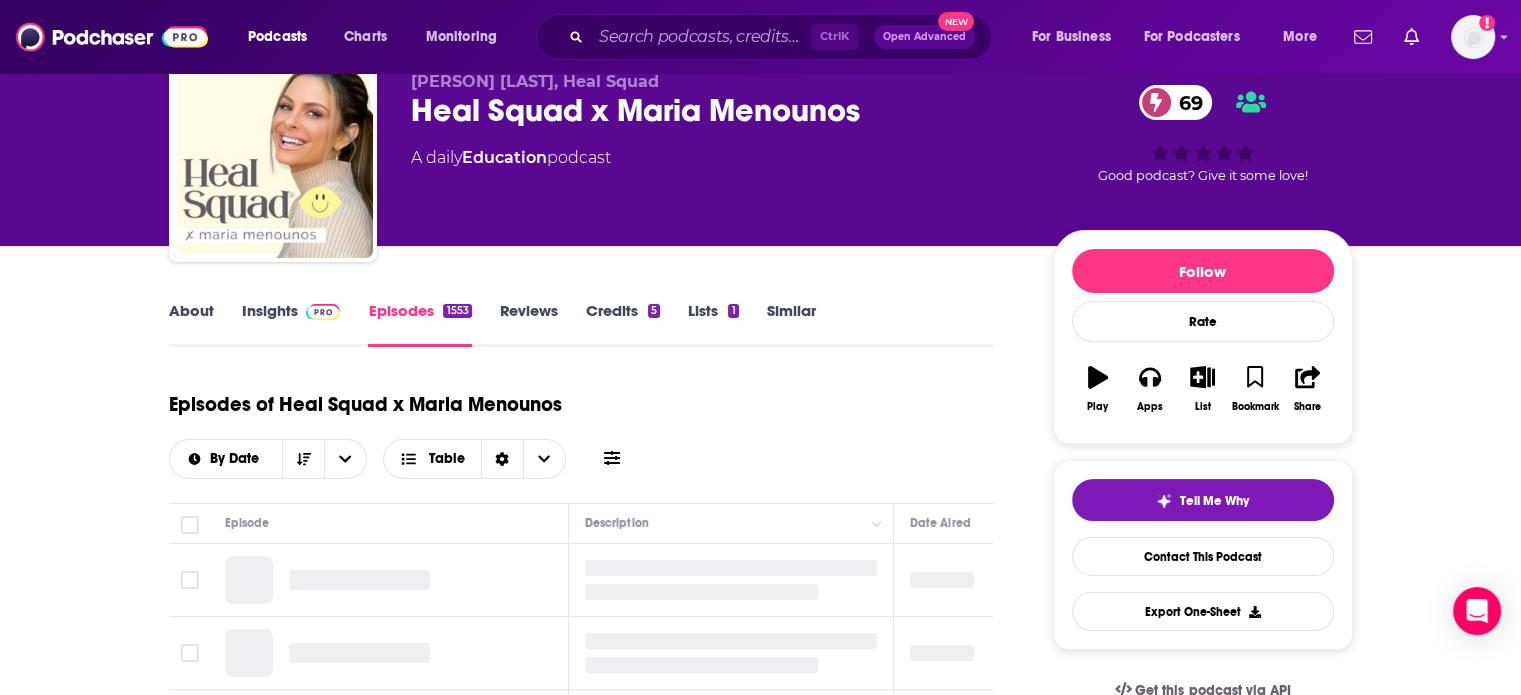 click on "Insights" at bounding box center (291, 324) 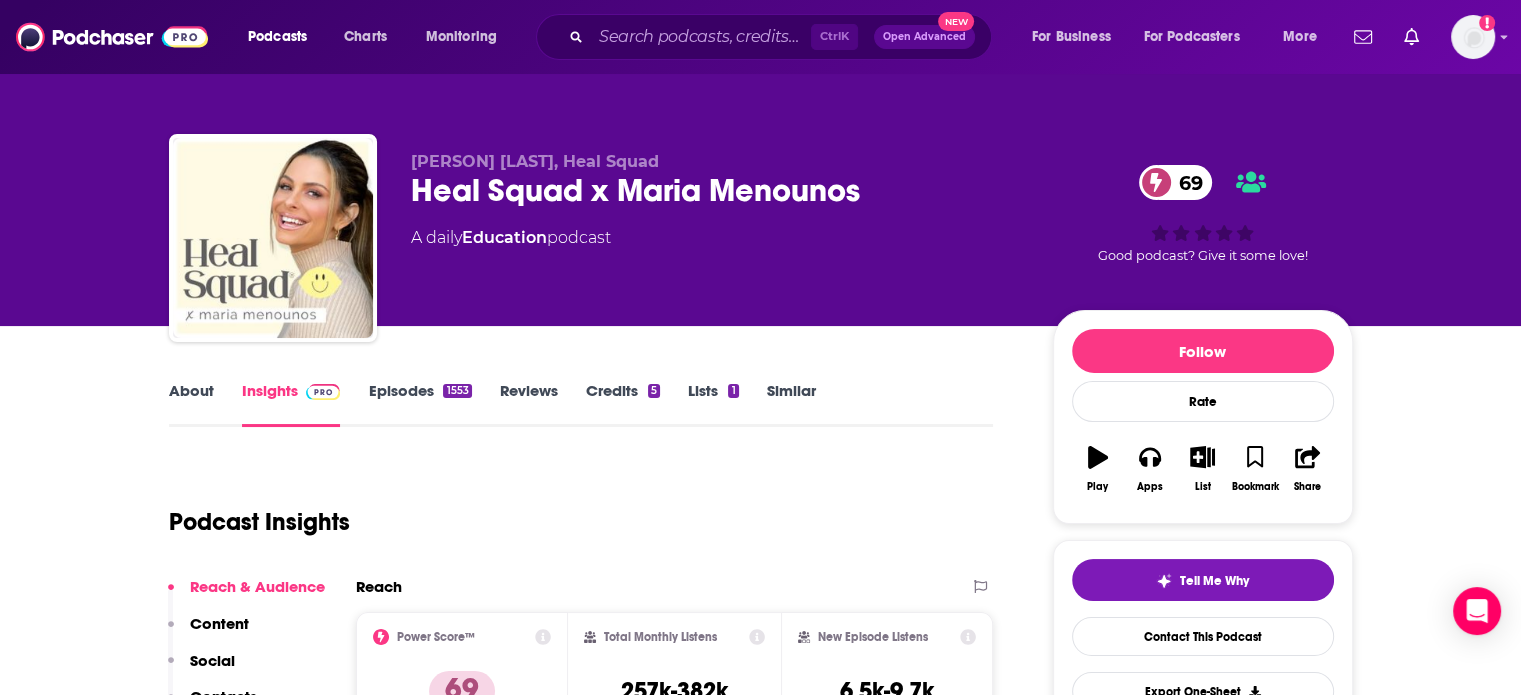 scroll, scrollTop: 40, scrollLeft: 0, axis: vertical 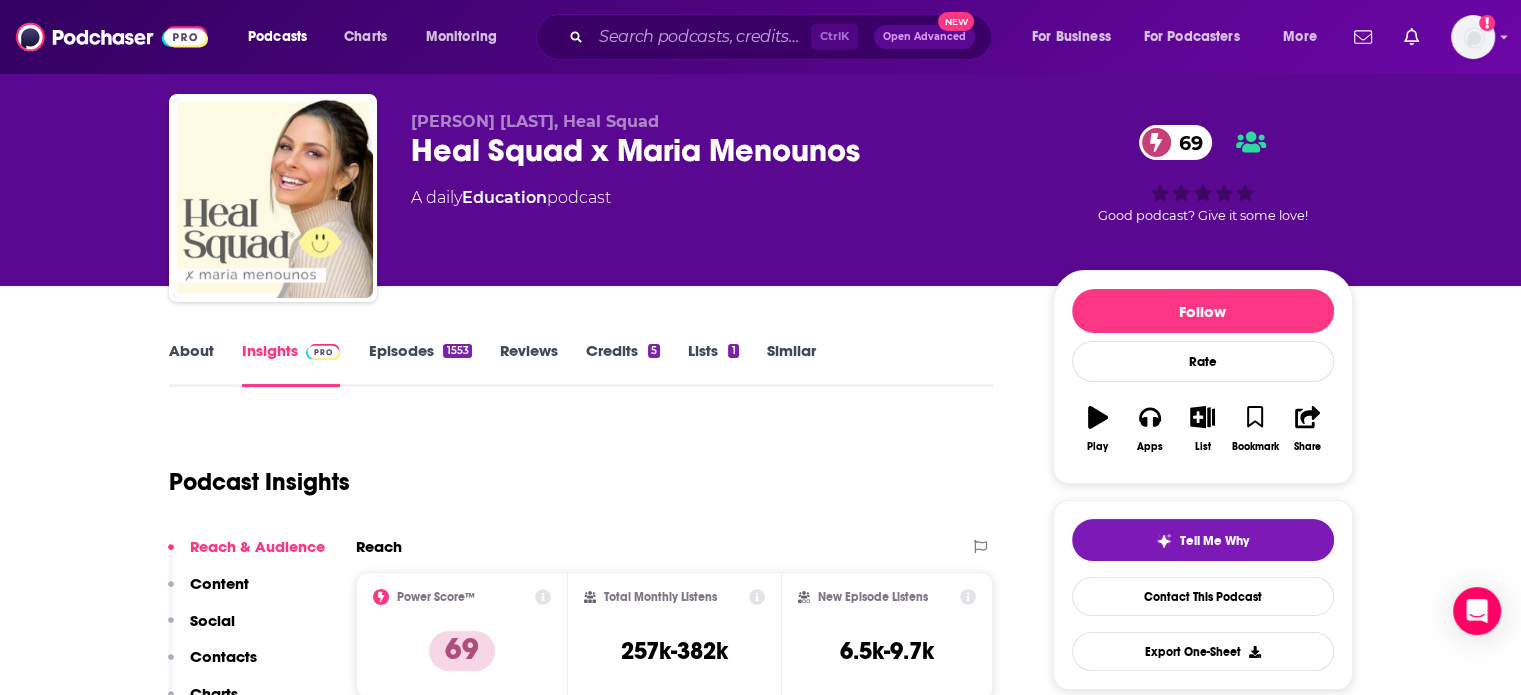 click on "About Insights Episodes 1553 Reviews Credits 5 Lists 1 Similar Podcast Insights Reach & Audience Content Social Contacts Charts Rate Card Sponsors Details Similar Contact Podcast Open Website  Reach Power Score™ 69 Total Monthly Listens 257k-382k New Episode Listens 6.5k-9.7k Export One-Sheet Audience Demographics Gender Female Age 31 yo Income $ $ $ $ $ Parental Status Mixed Countries 1 United States 2 Greece 3 Canada 4 United Kingdom 5 India Top Cities New York, NY , Los Angeles, CA , Chicago, IL , San Diego, CA , Boston, MA , Athens Interests Friends, Family & Relationships , Restaurants, Food & Grocery , Toys, Children & Baby , Travel, Tourism & Aviation , Clothes, Shoes, Handbags & Accessories , Sports Jobs Managers , CEOs/Managing Directors , Supervisors/Foremen , Principals/Owners , Marketing Managers , IT/Computer Specialists Ethnicities White / Caucasian , Hispanic , Asian , African American Show More Content Political Skew Neutral/Mixed Socials Youtube @mariamenounos 124k X/Twitter @mariamenounos" at bounding box center (595, 4980) 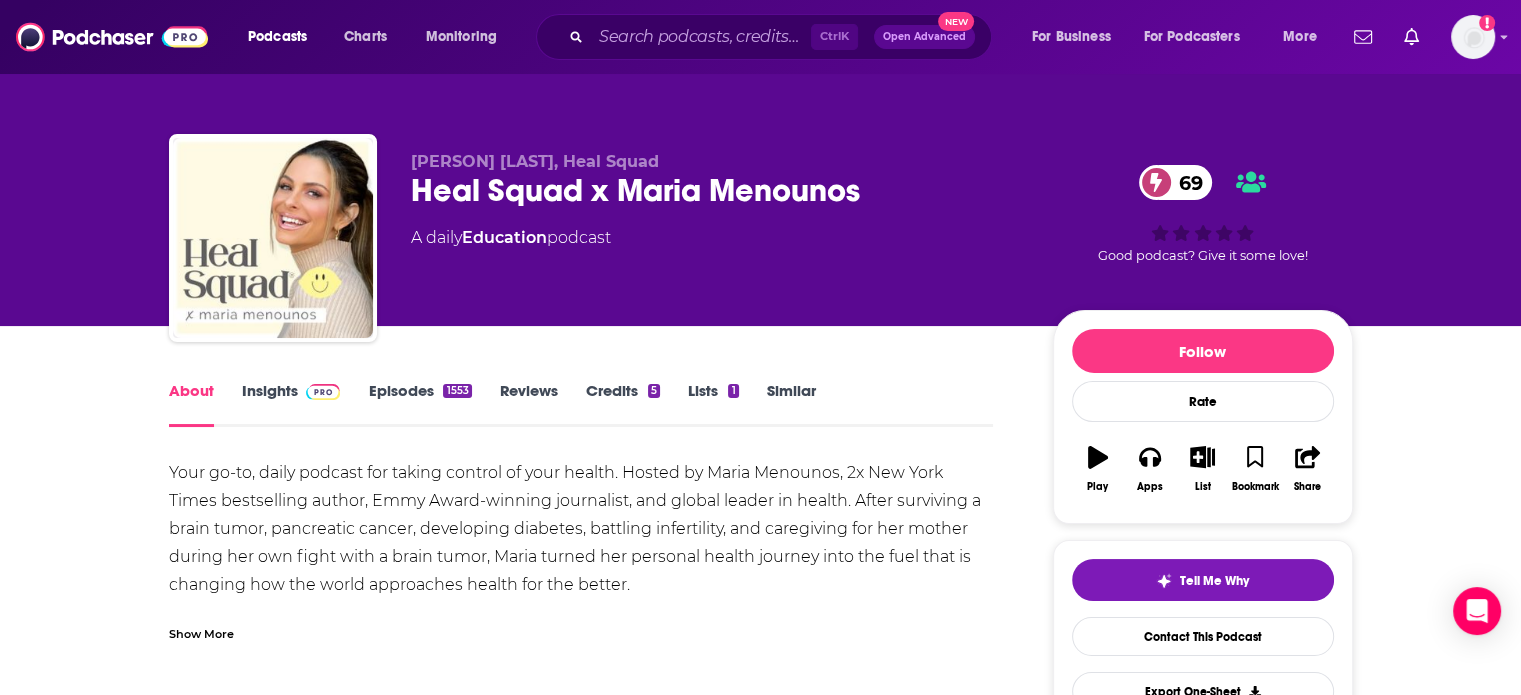 click at bounding box center [323, 392] 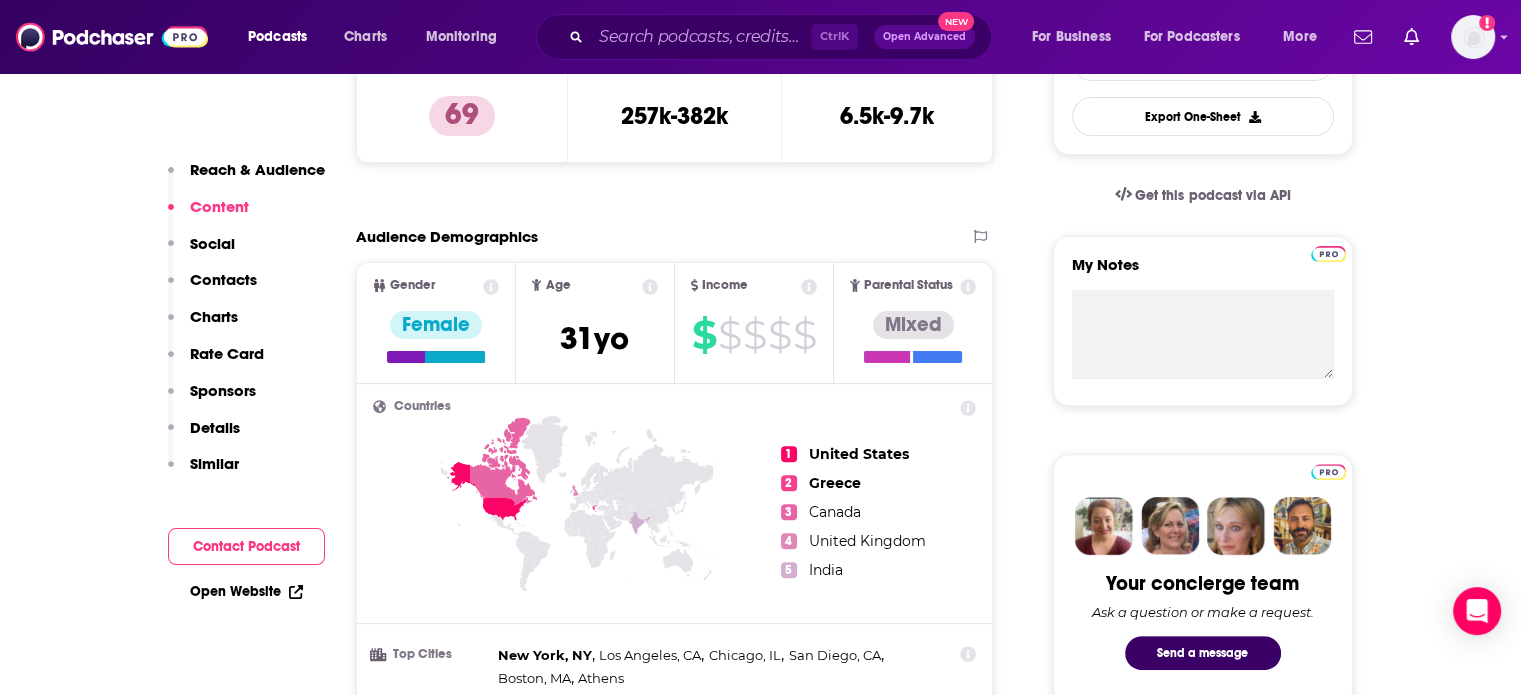 scroll, scrollTop: 0, scrollLeft: 0, axis: both 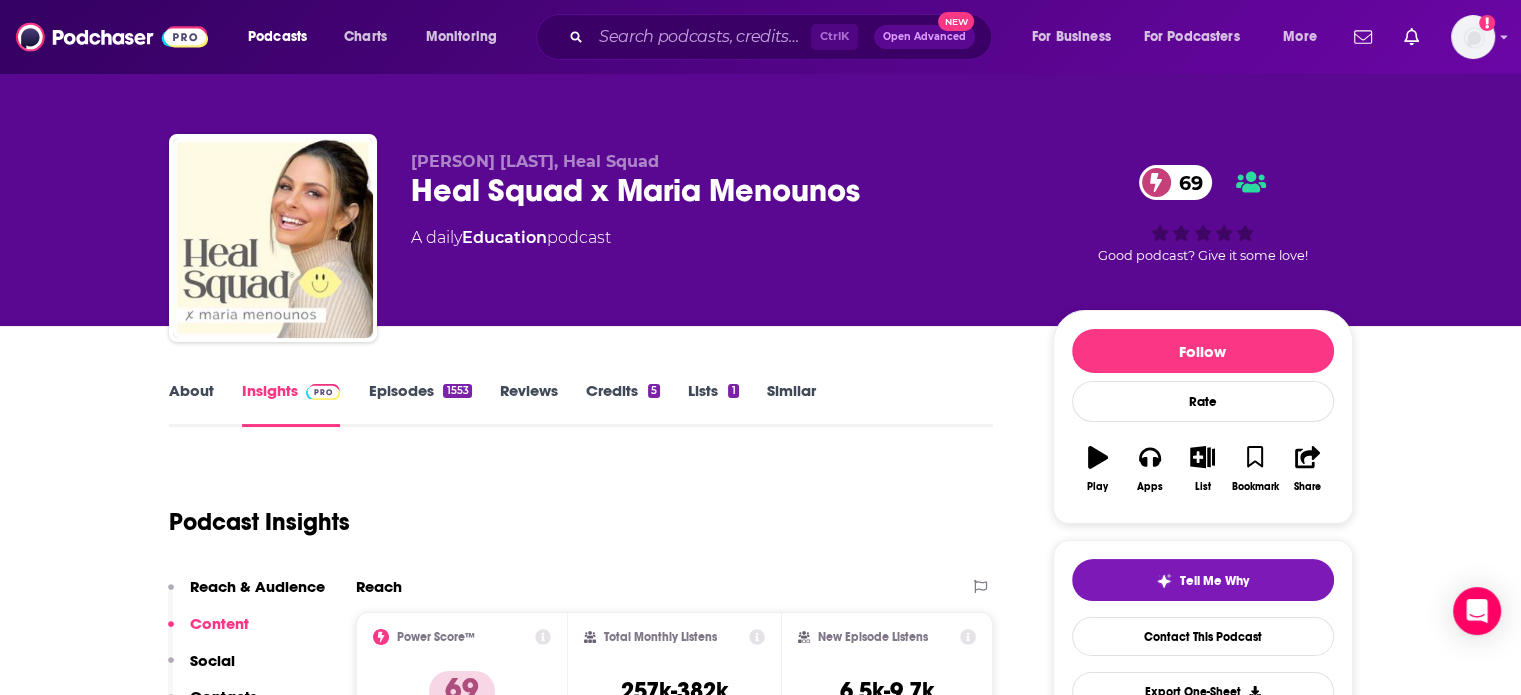 click on "1553" at bounding box center [457, 391] 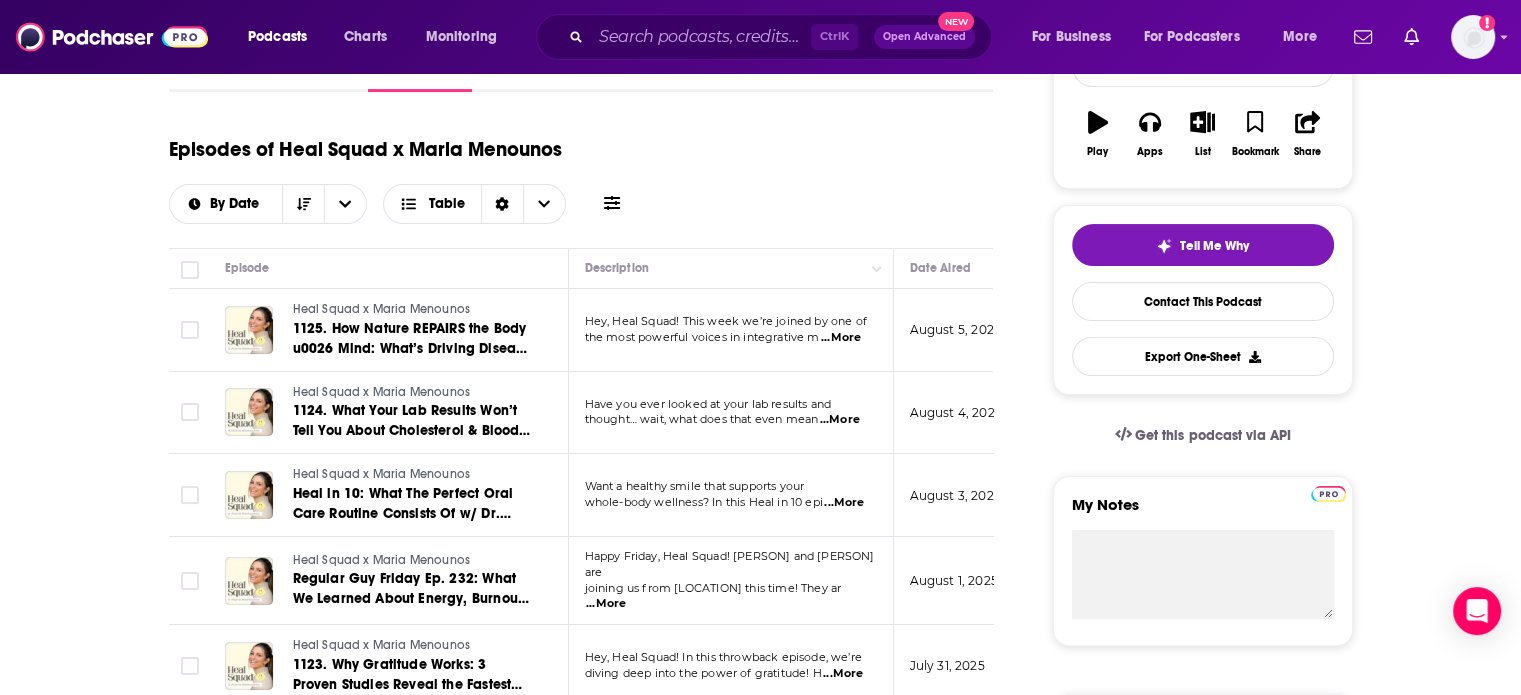 scroll, scrollTop: 360, scrollLeft: 0, axis: vertical 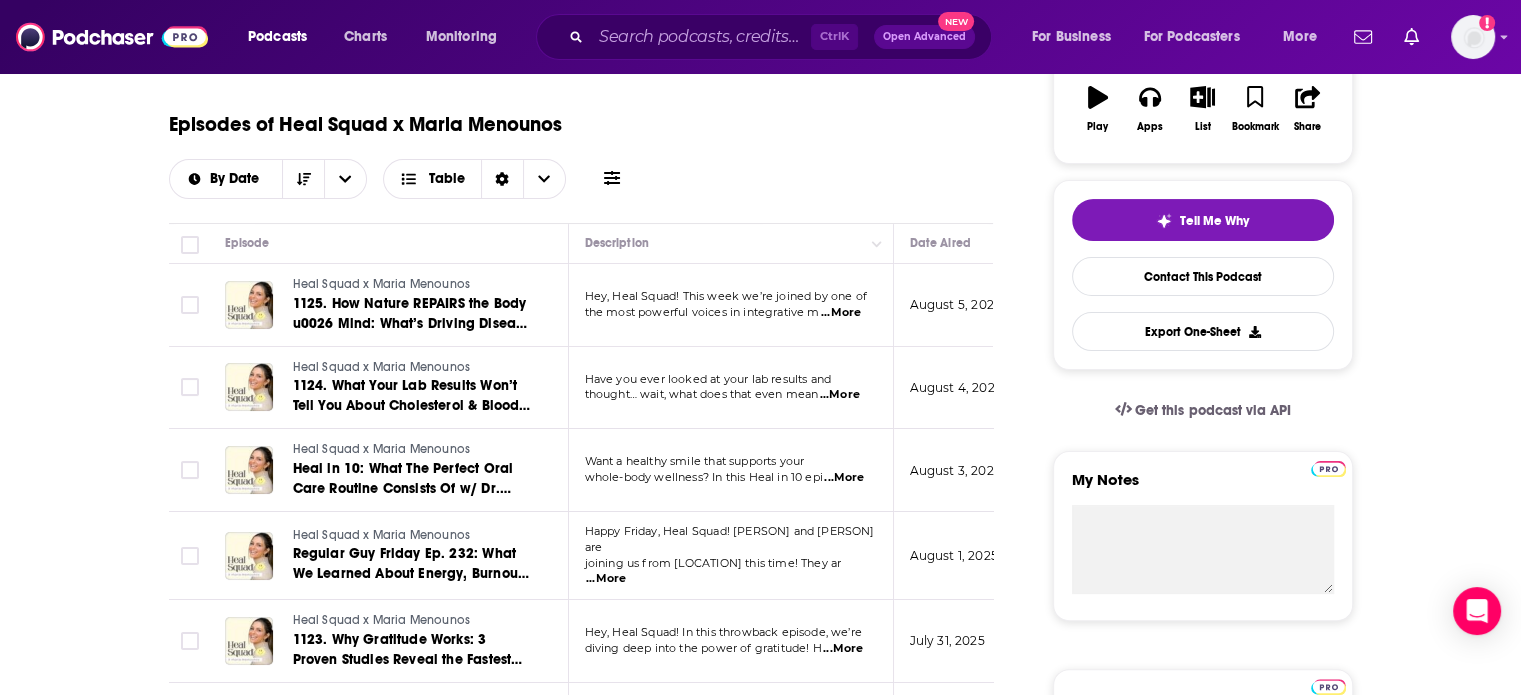 click on "Heal Squad x Maria Menounos 1125. How Nature REPAIRS the Body & Mind: What’s Driving Disease (& How to Reverse It) w/ Dr. Zach Bush" at bounding box center (389, 305) 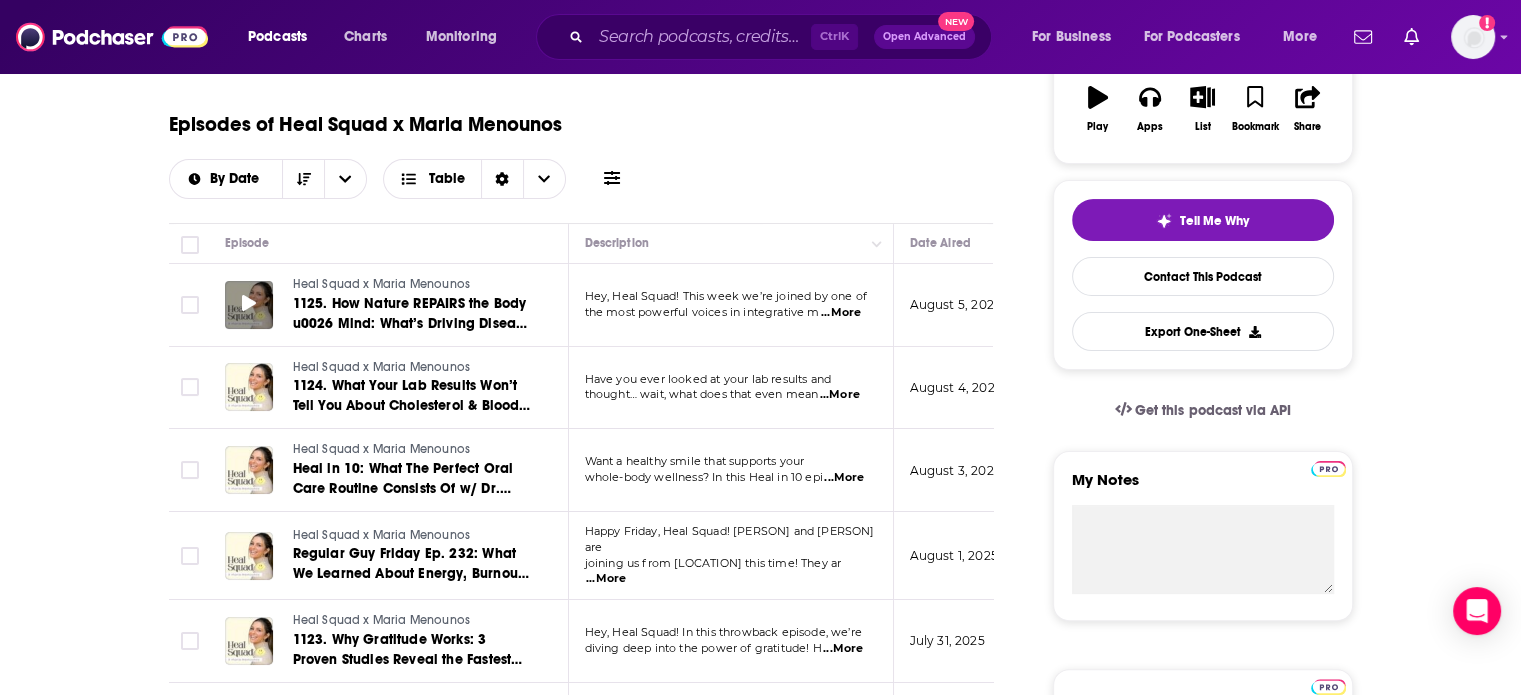 click 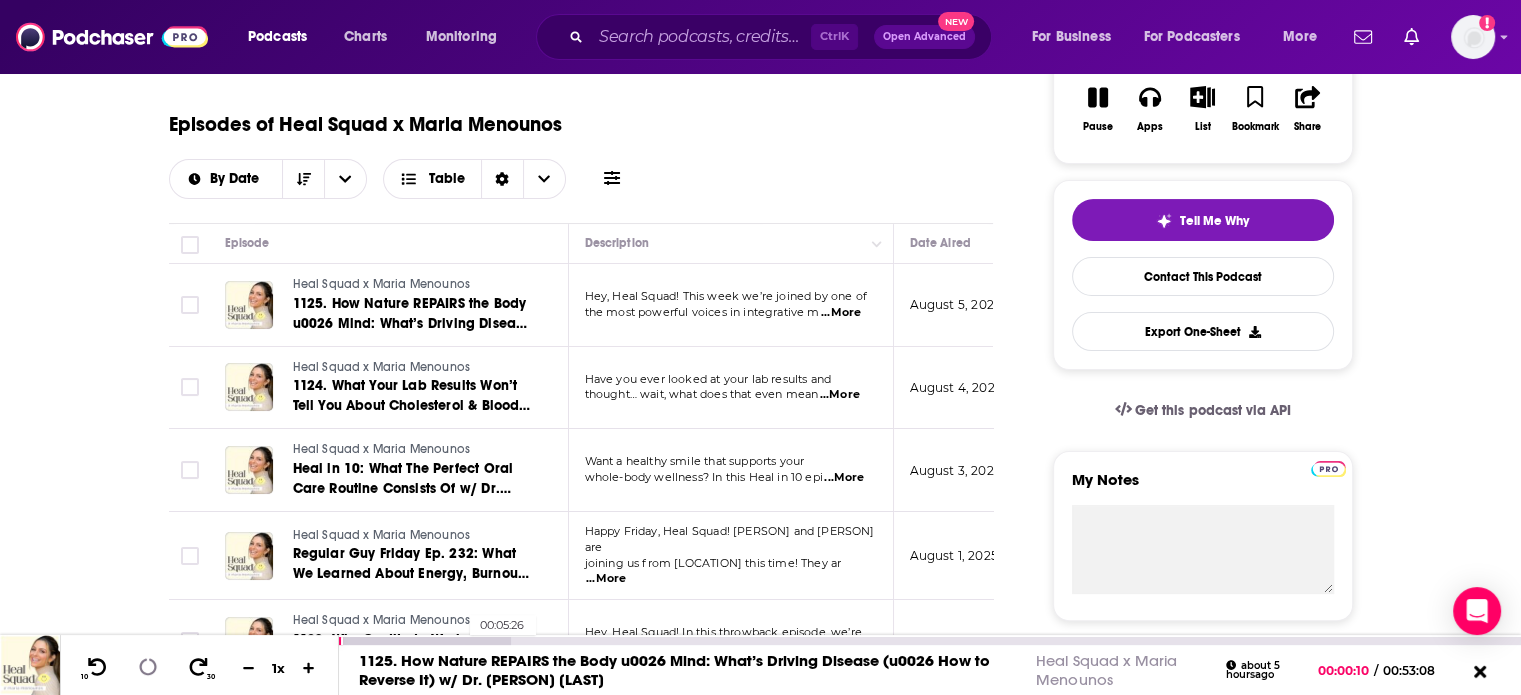 click at bounding box center [425, 641] 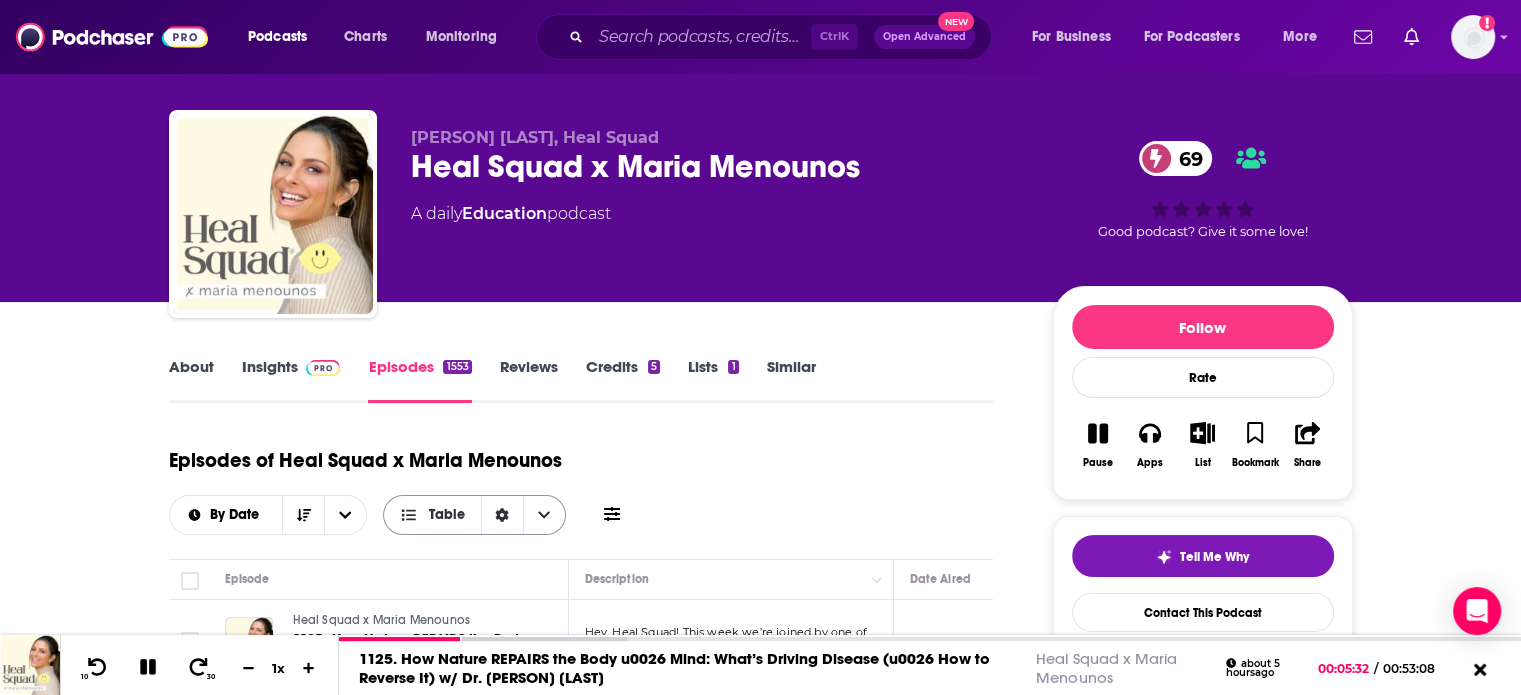 scroll, scrollTop: 0, scrollLeft: 0, axis: both 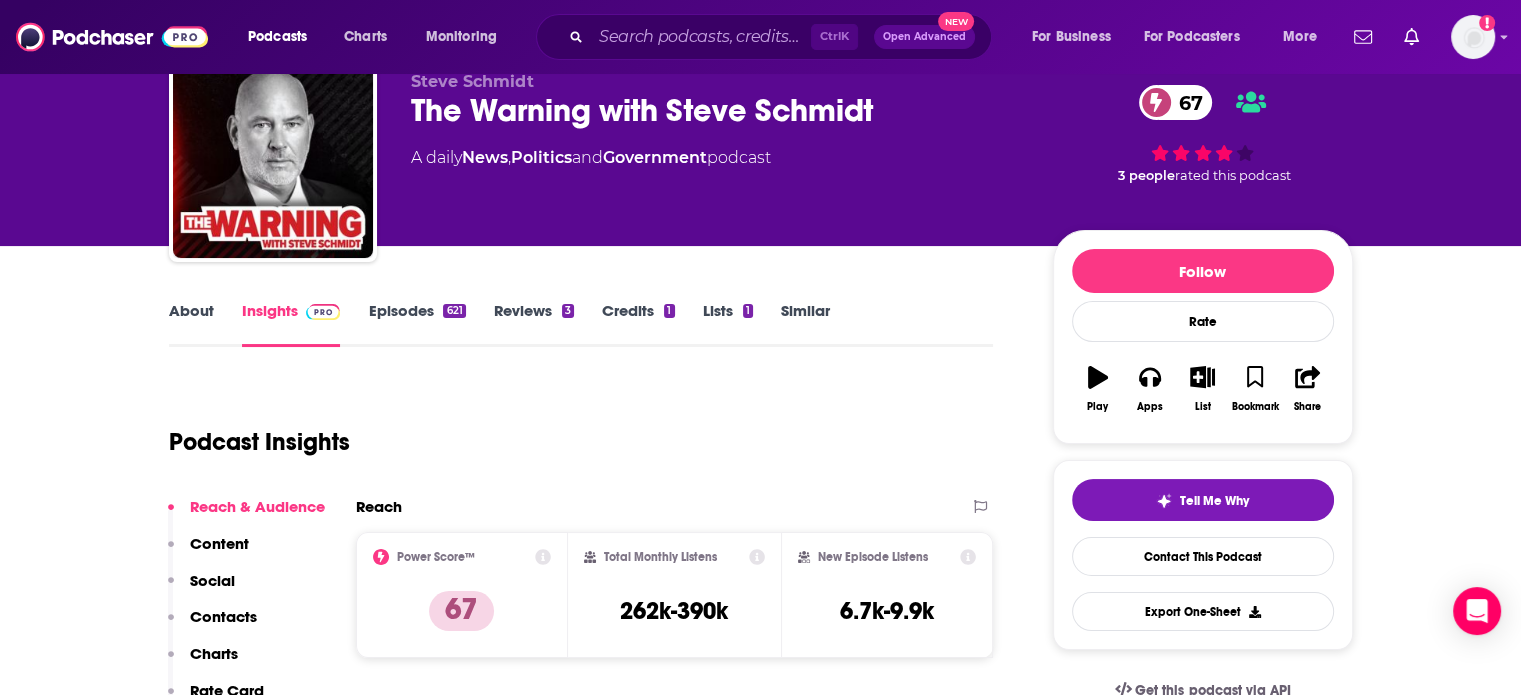 click on "Episodes 621" at bounding box center (416, 324) 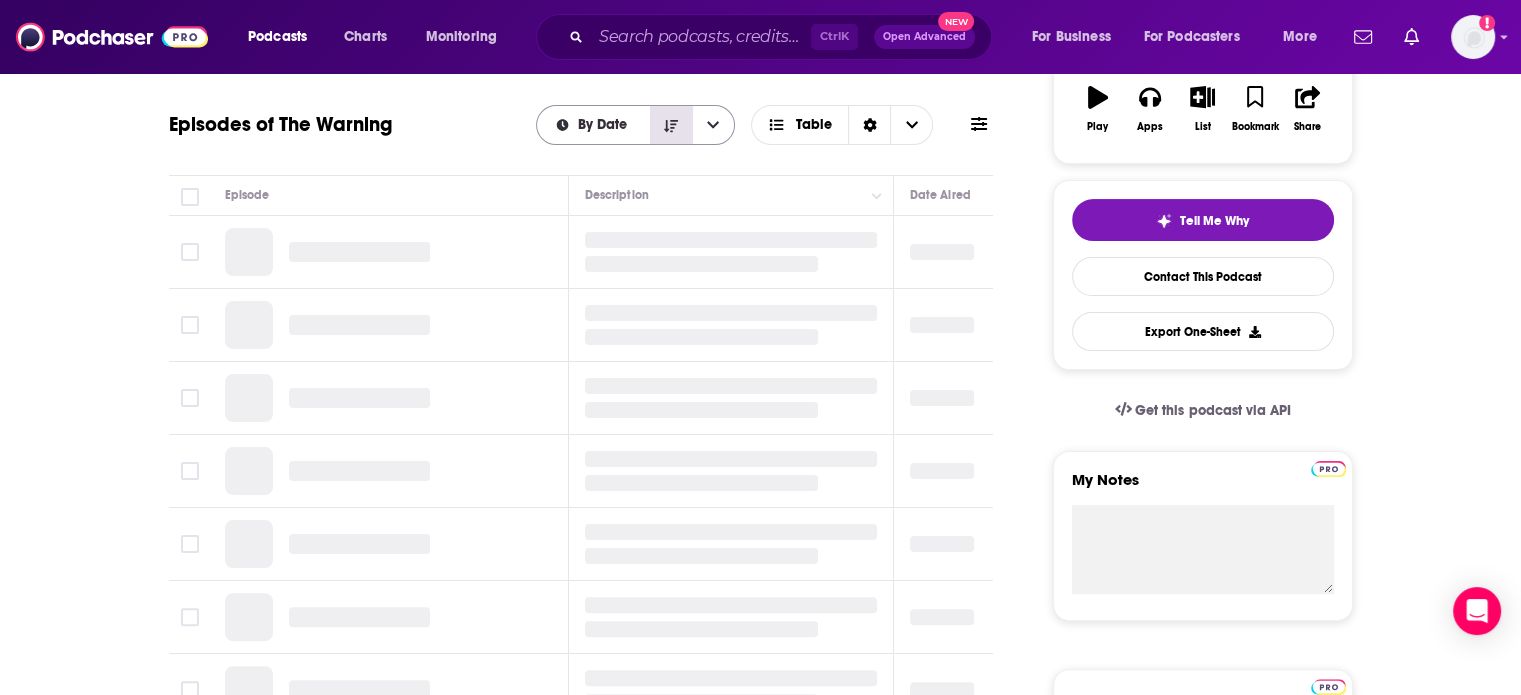scroll, scrollTop: 400, scrollLeft: 0, axis: vertical 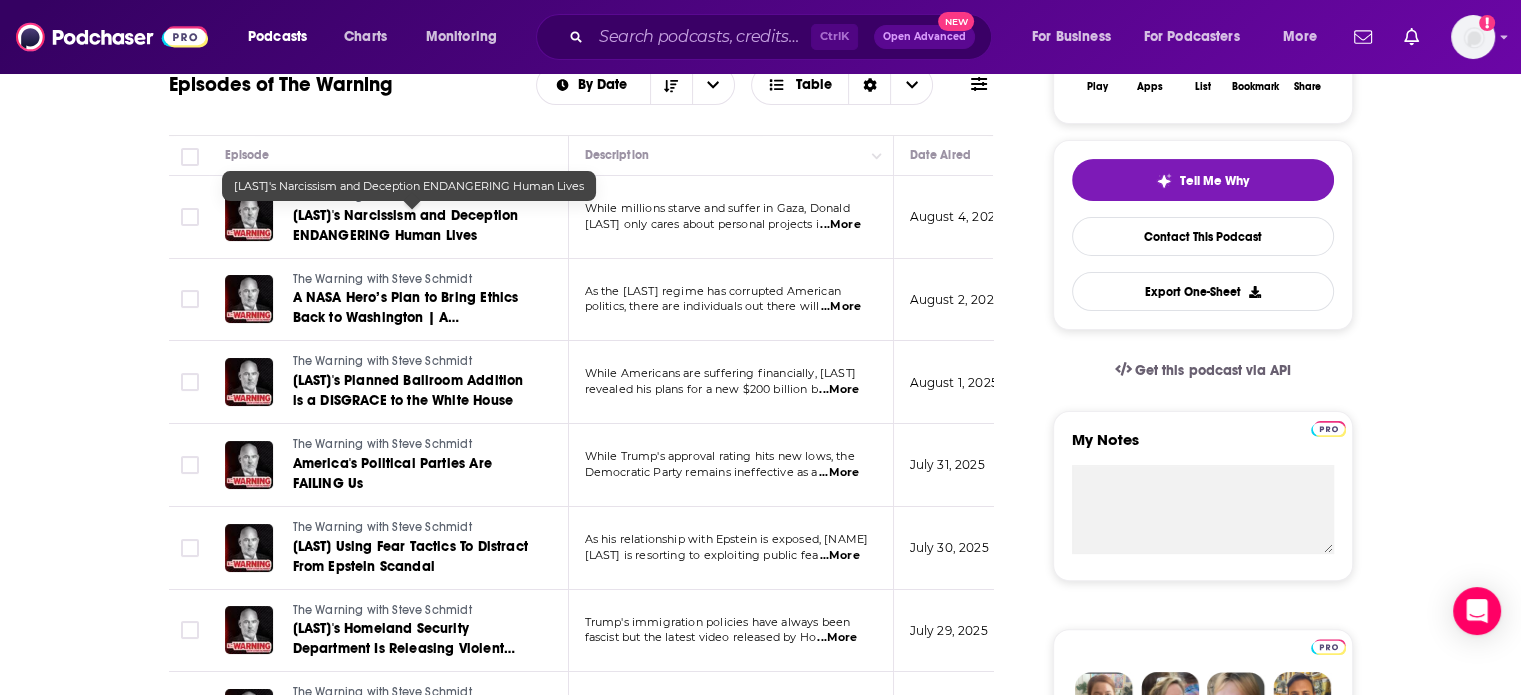 click on "Trump's Narcissism and Deception ENDANGERING Human Lives" at bounding box center [406, 225] 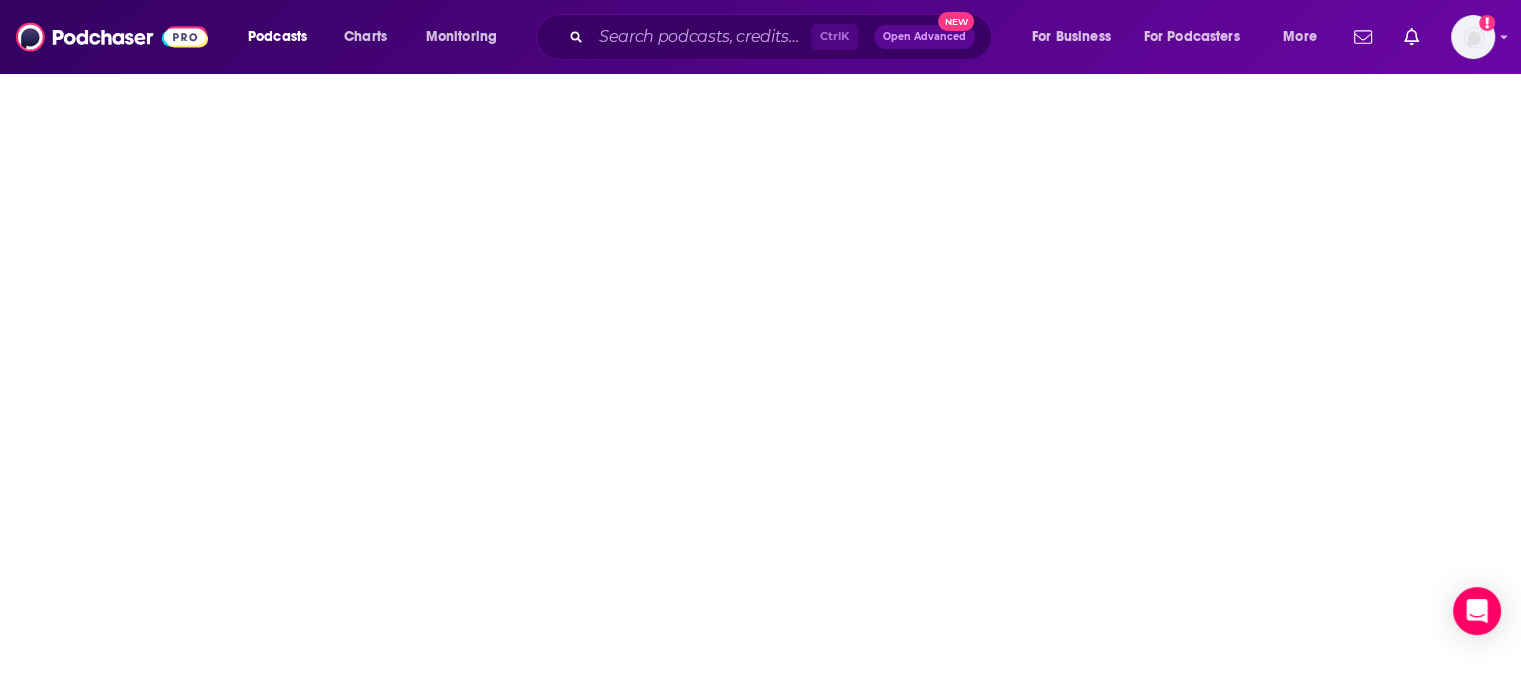 scroll, scrollTop: 0, scrollLeft: 0, axis: both 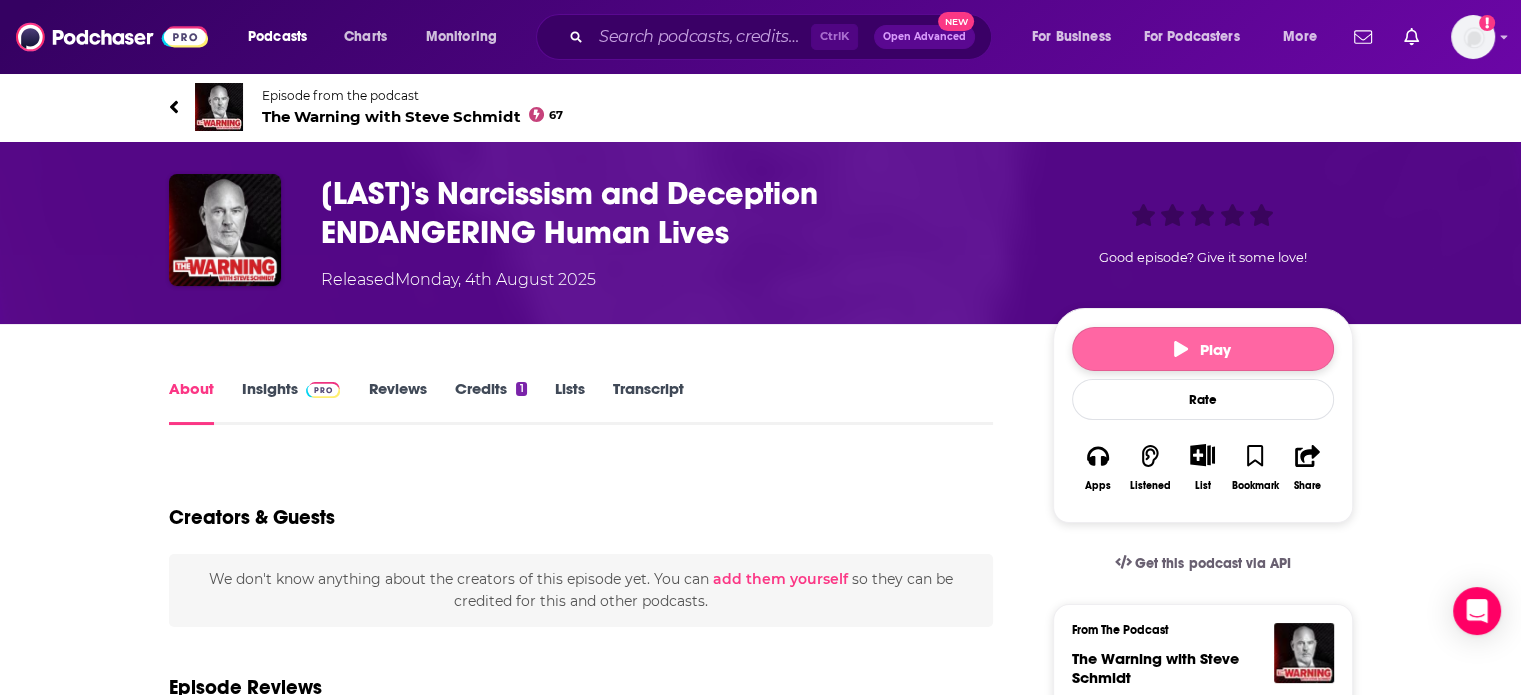 click on "Play" at bounding box center (1203, 349) 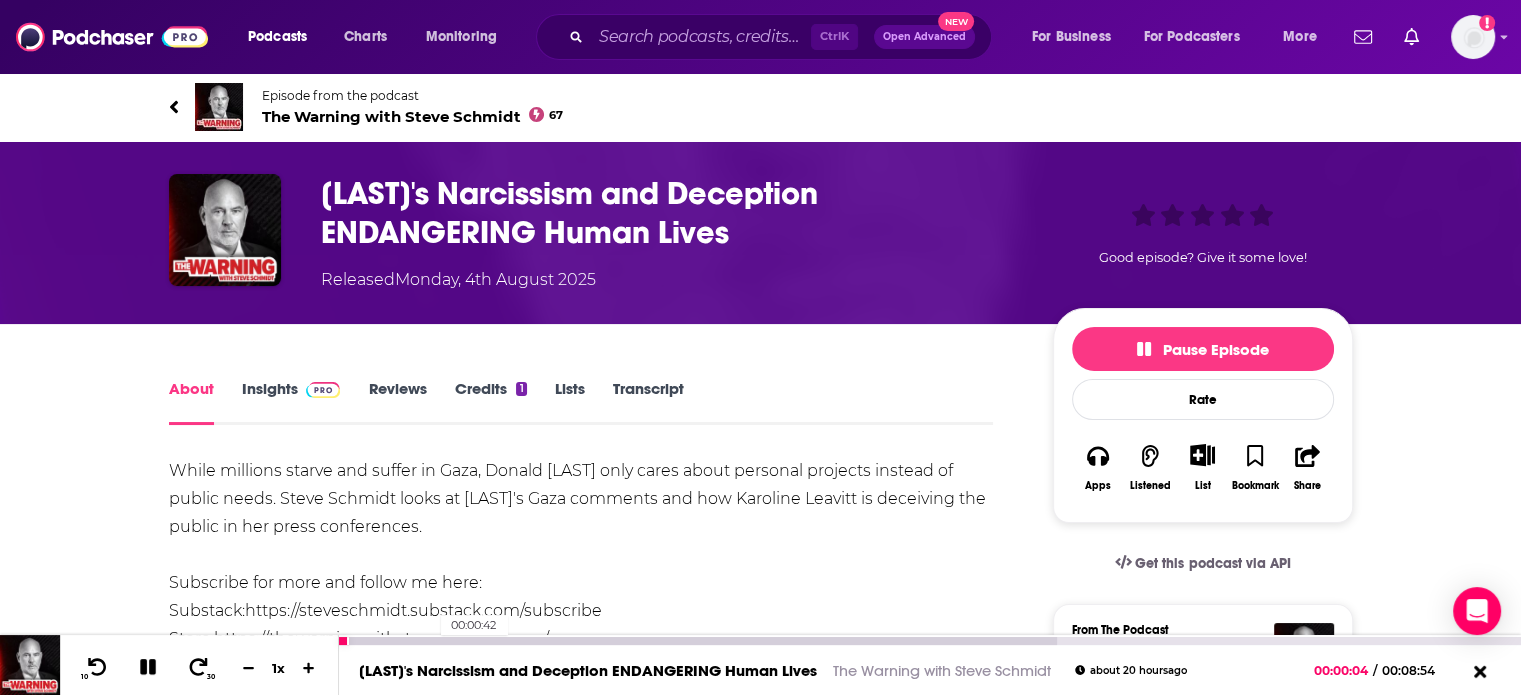 click at bounding box center (698, 641) 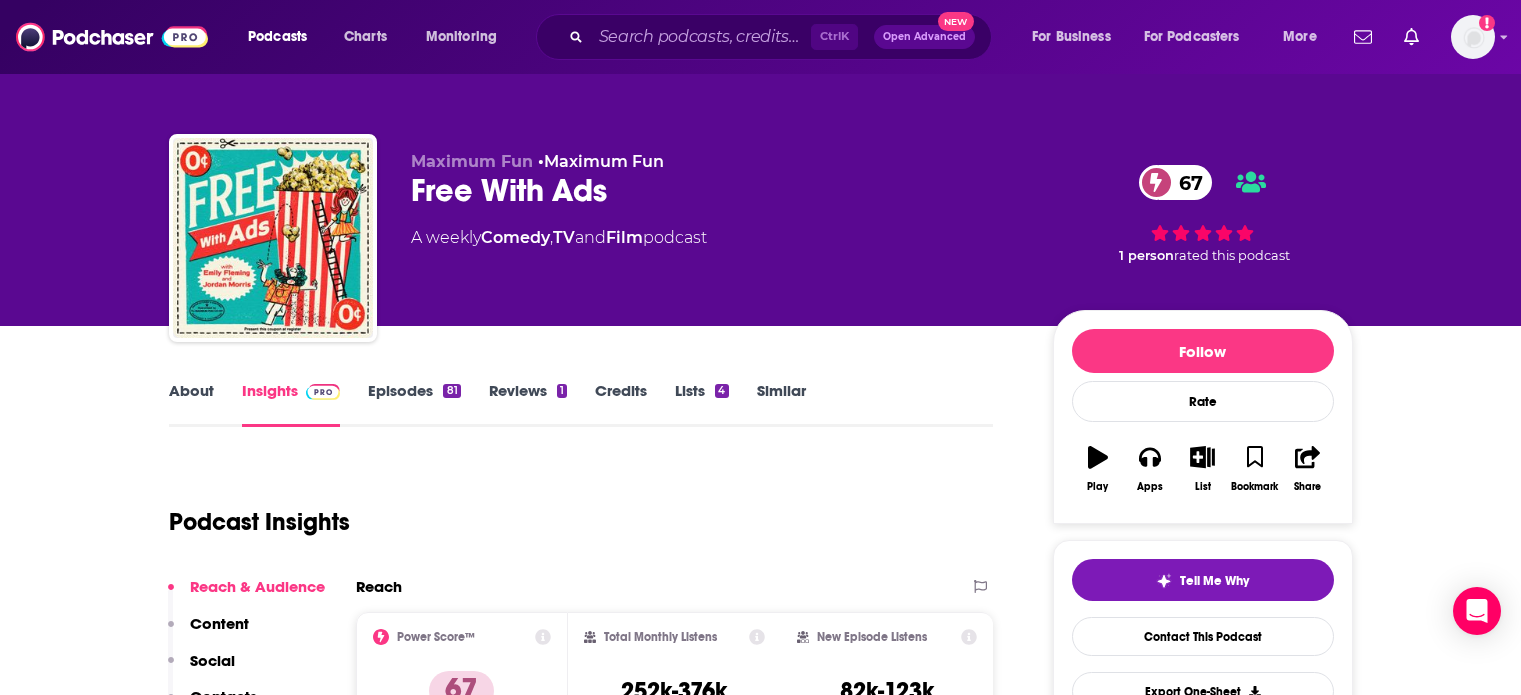 scroll, scrollTop: 0, scrollLeft: 0, axis: both 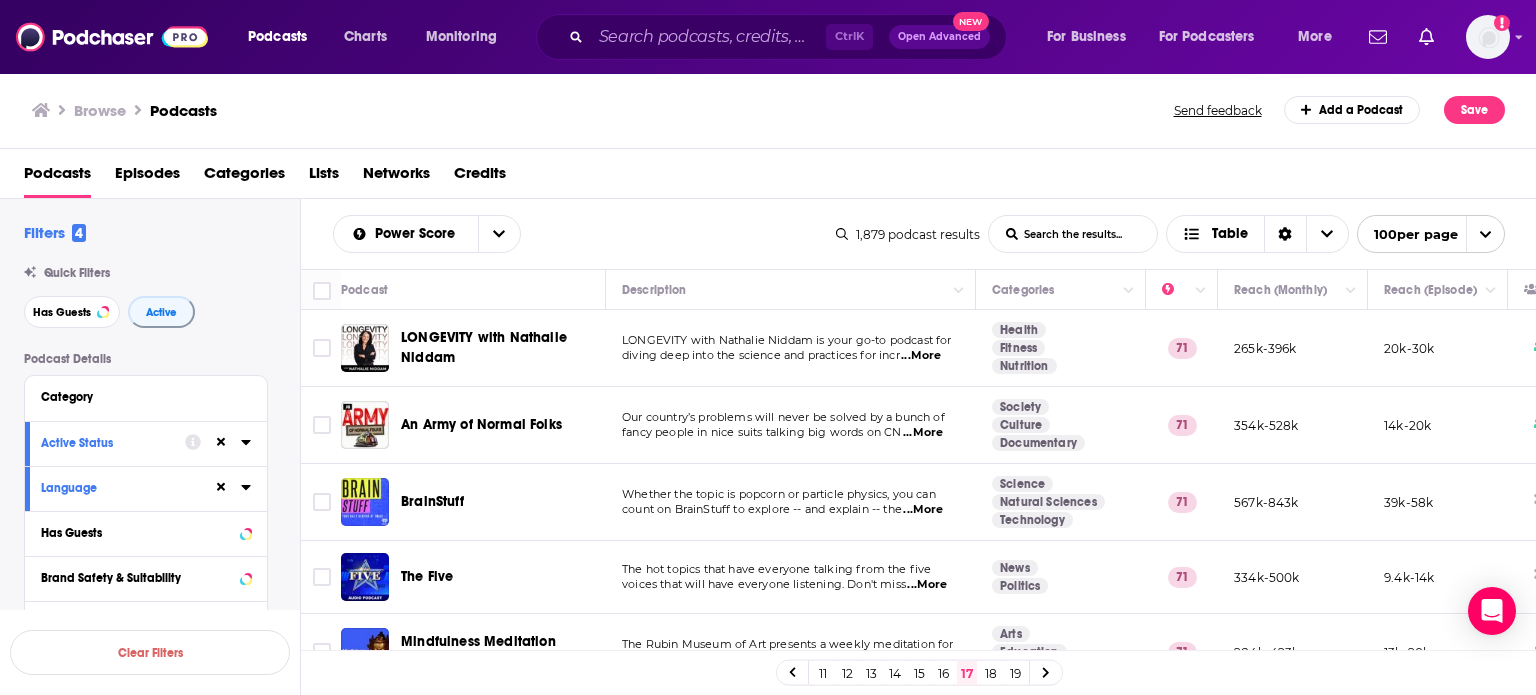click on "Our country’s problems will never be solved by a bunch of" at bounding box center (783, 417) 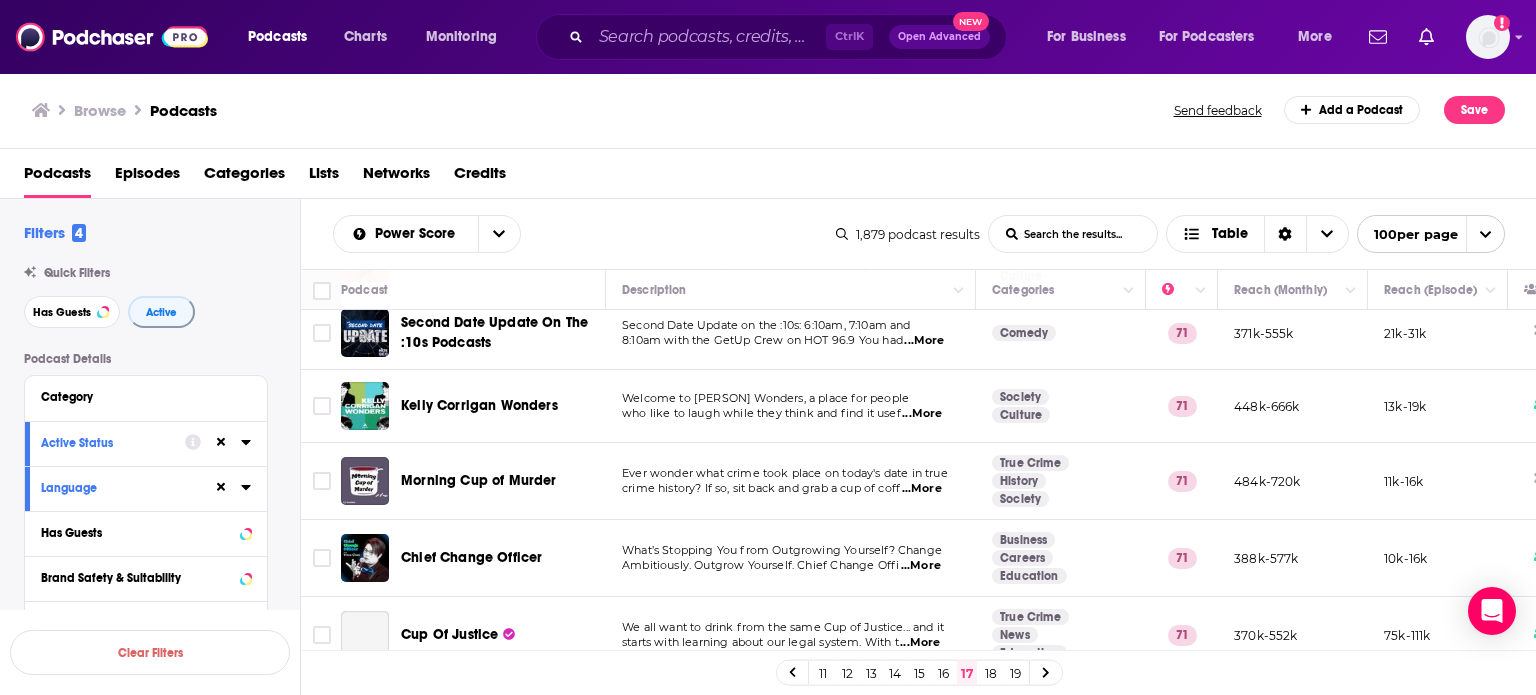 scroll, scrollTop: 560, scrollLeft: 0, axis: vertical 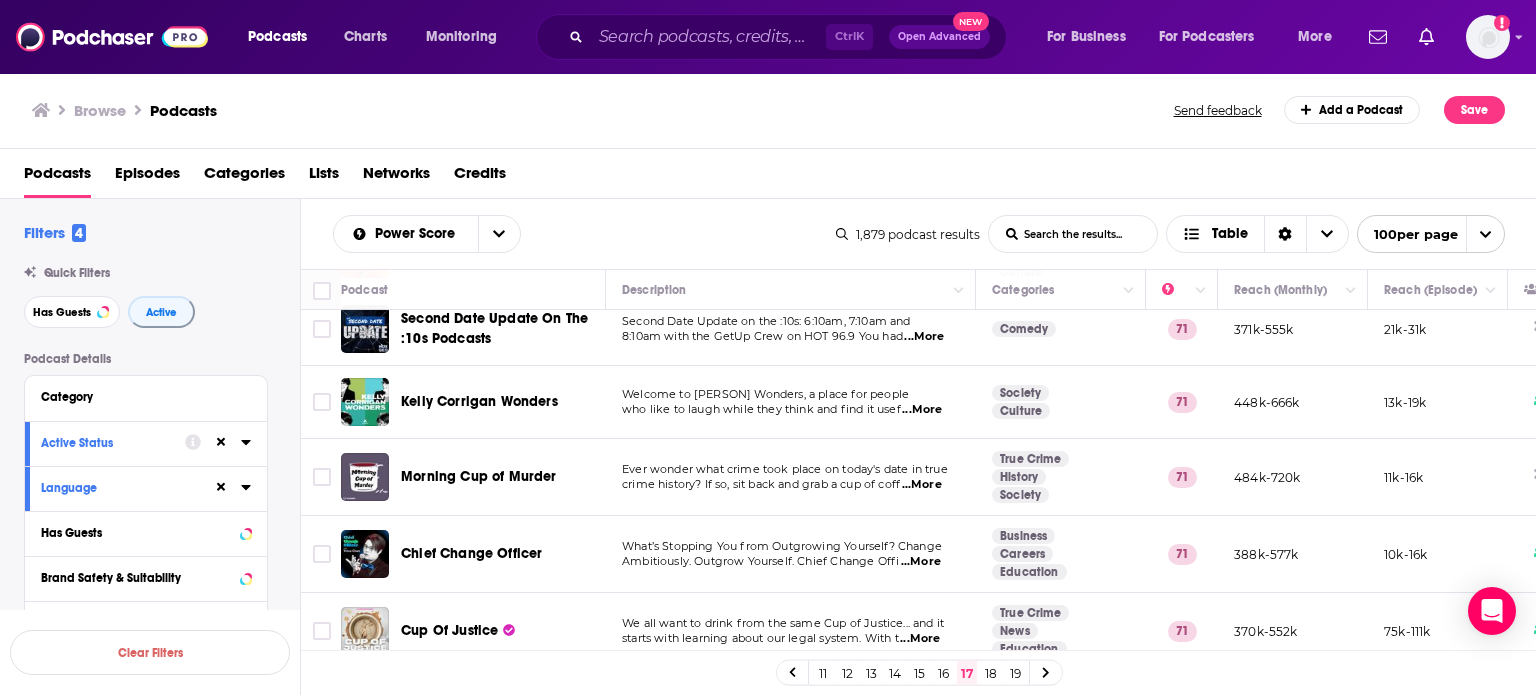 click on "Welcome to Kelly Corrigan Wonders, a place for people" at bounding box center (765, 394) 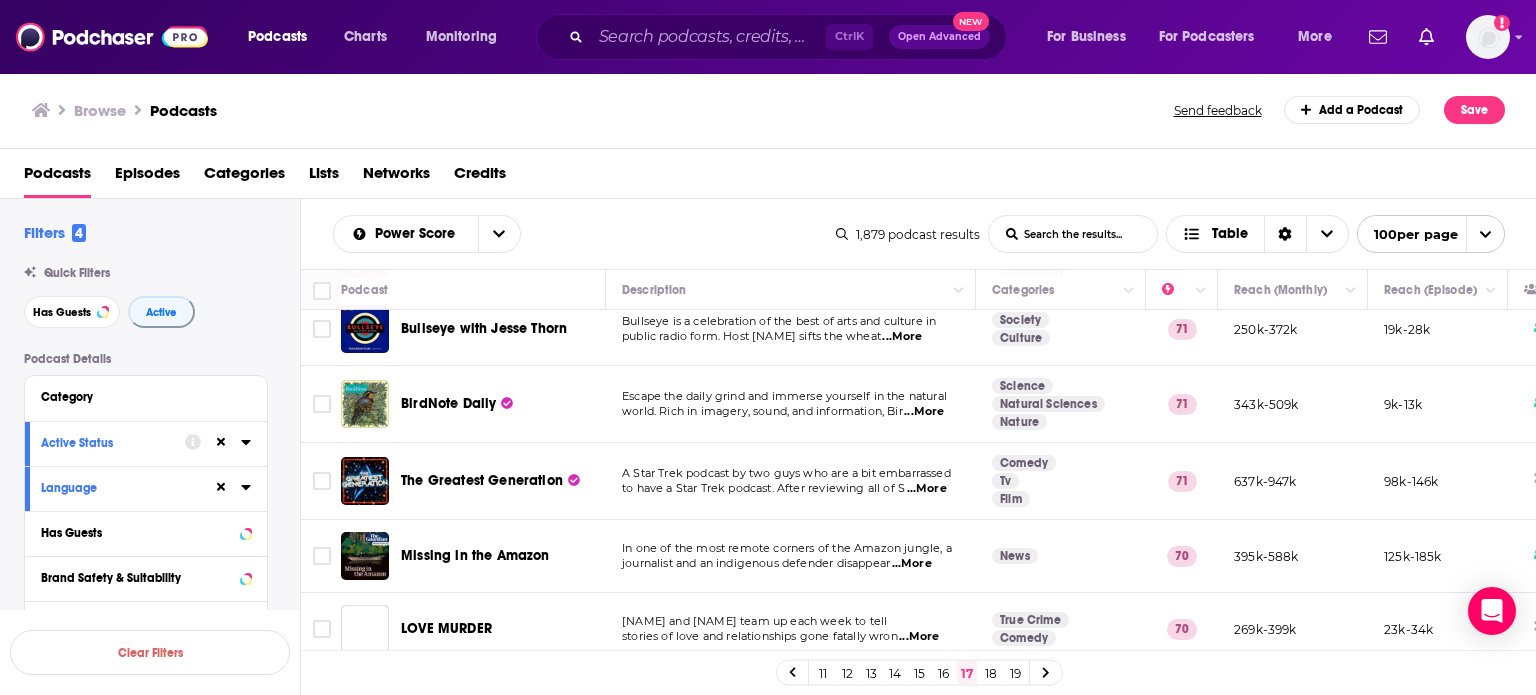 scroll, scrollTop: 1200, scrollLeft: 0, axis: vertical 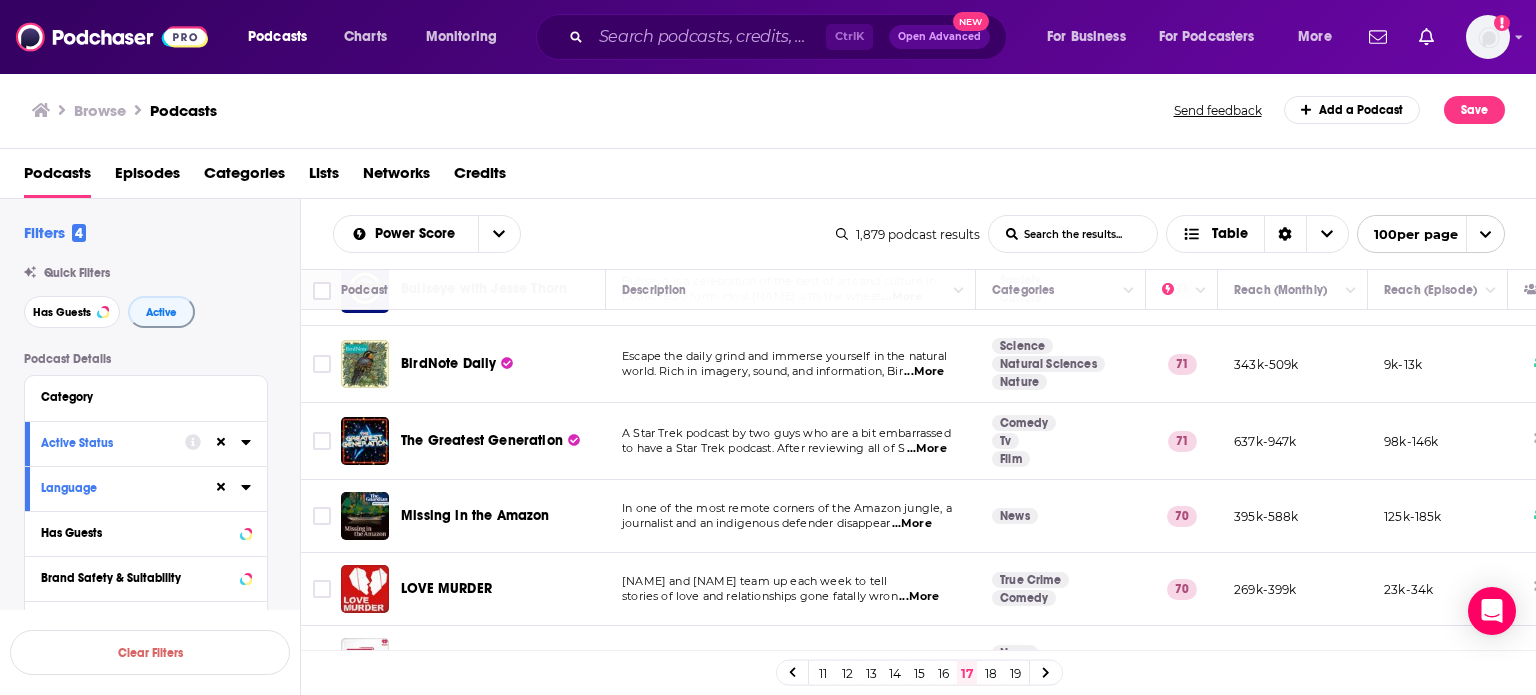 click on "A Star Trek podcast by two guys who are a bit embarrassed" at bounding box center (786, 433) 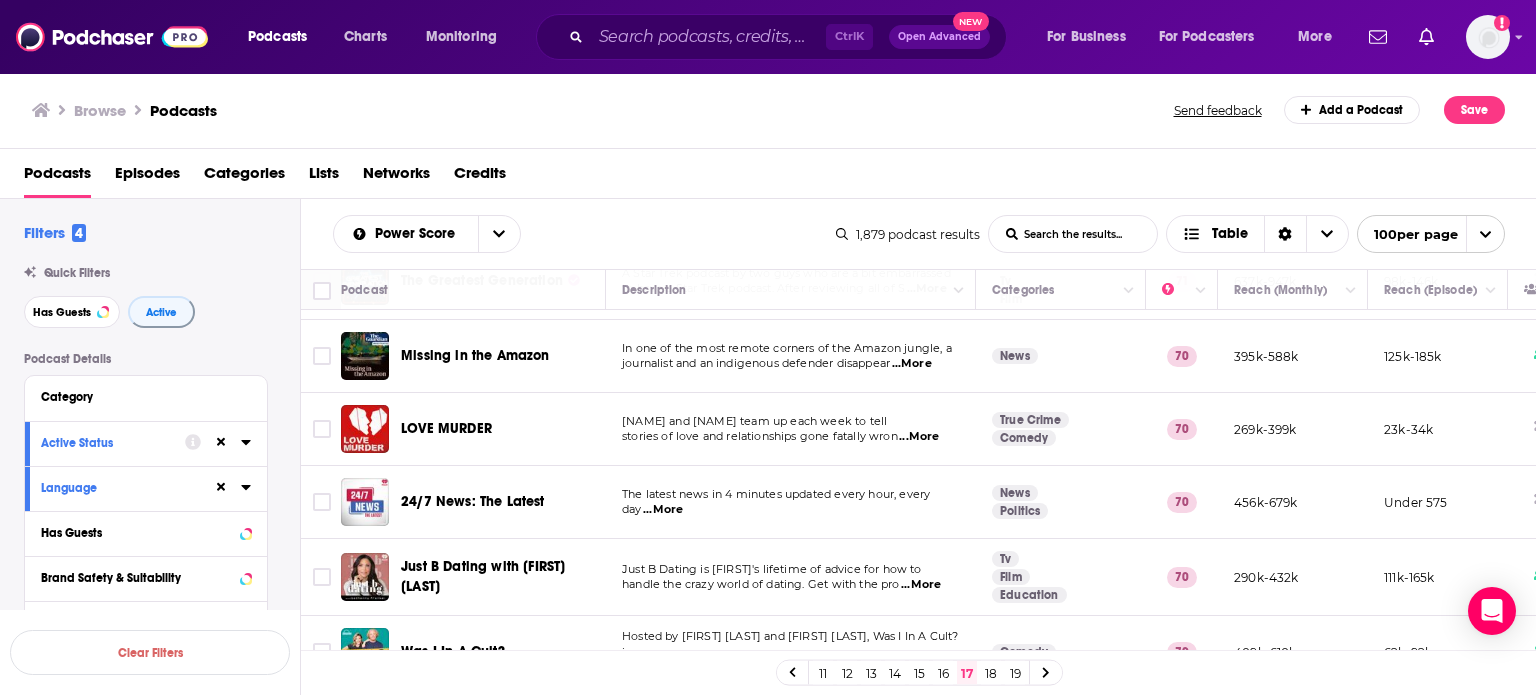 scroll, scrollTop: 1320, scrollLeft: 0, axis: vertical 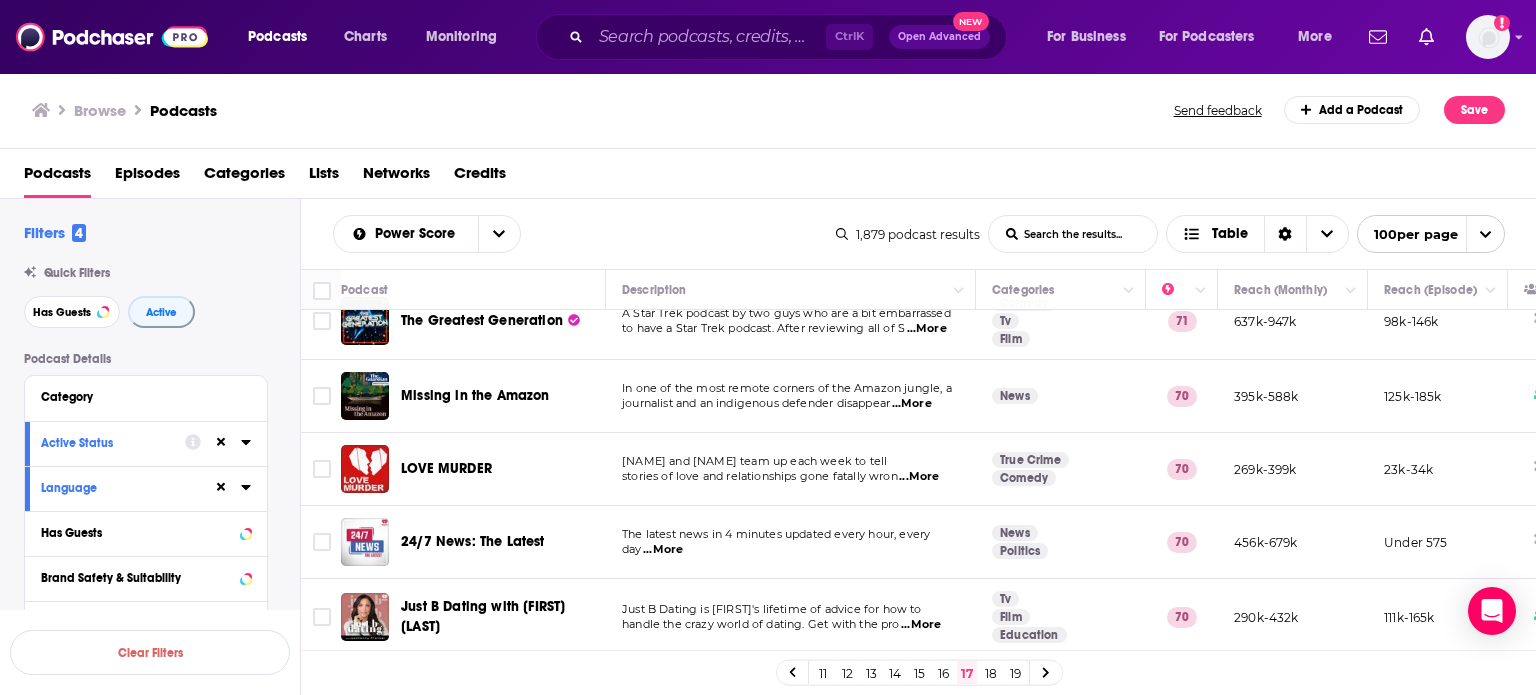 click on "Jessie Pray and Andie Cassette team up each week to tell stories of love and relationships gone fatally wron  ...More" at bounding box center [791, 469] 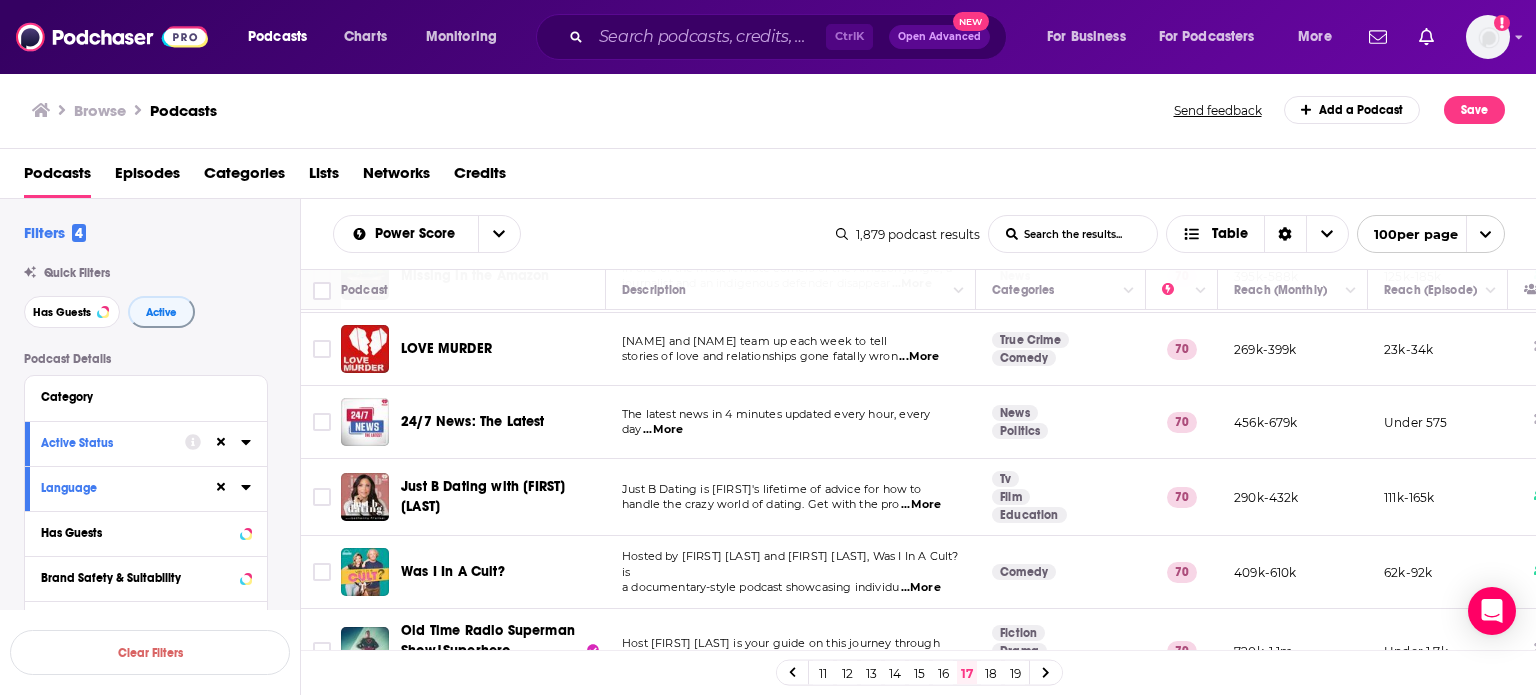 scroll, scrollTop: 1480, scrollLeft: 0, axis: vertical 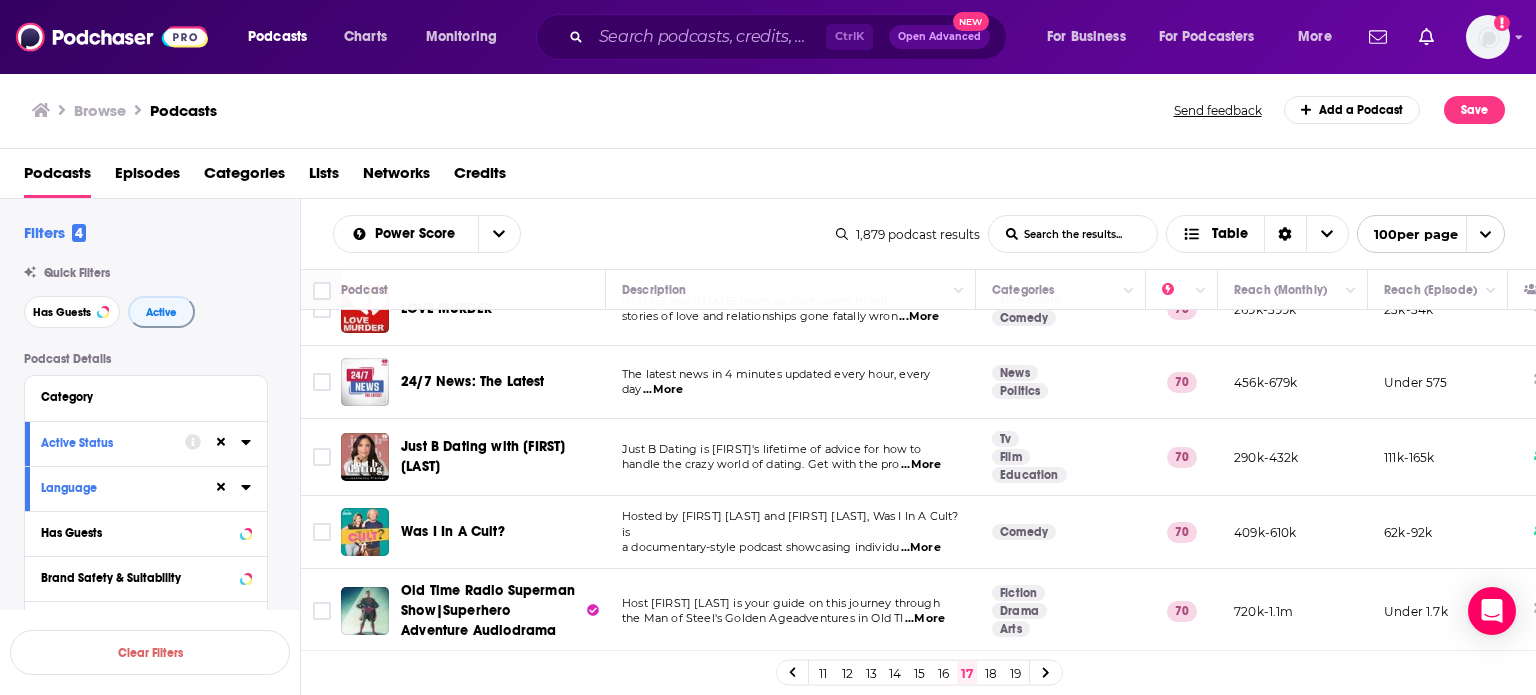 click on "day  ...More" at bounding box center [790, 390] 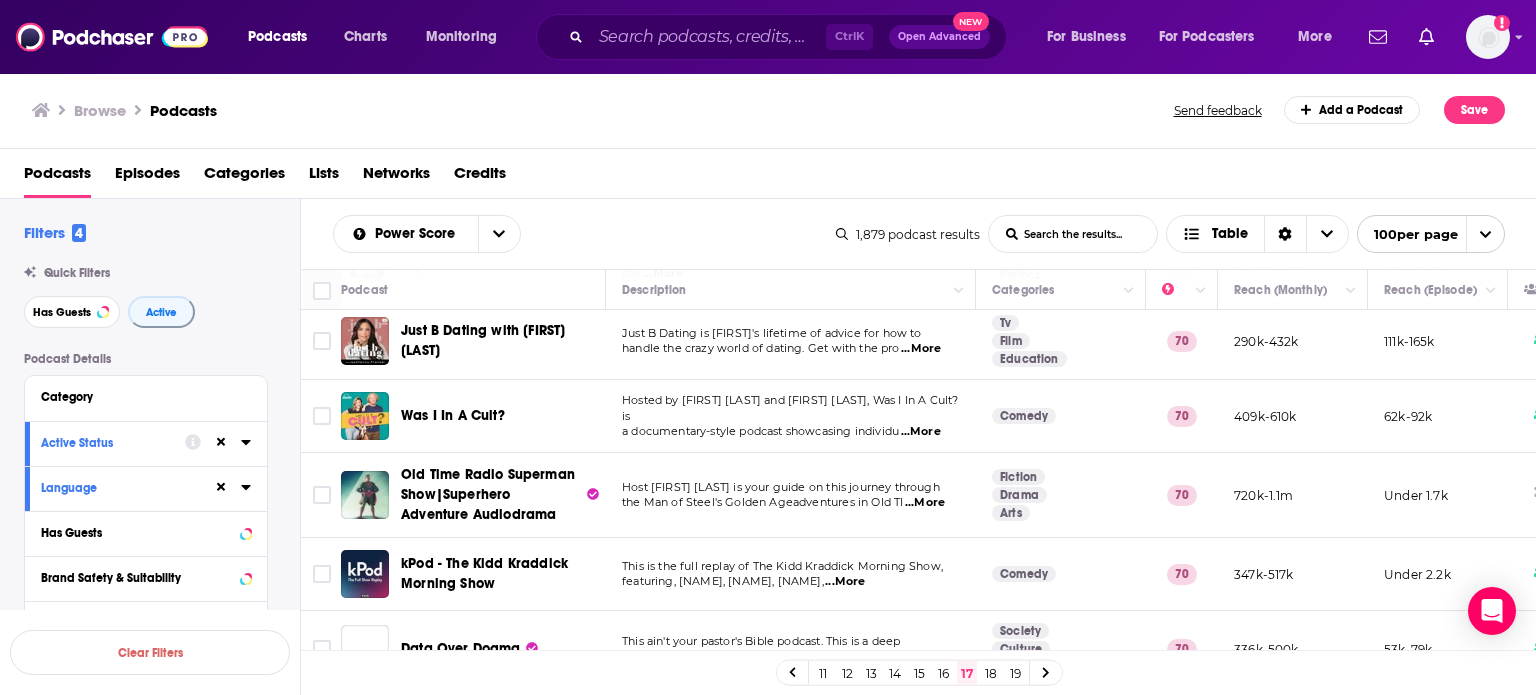 scroll, scrollTop: 1600, scrollLeft: 0, axis: vertical 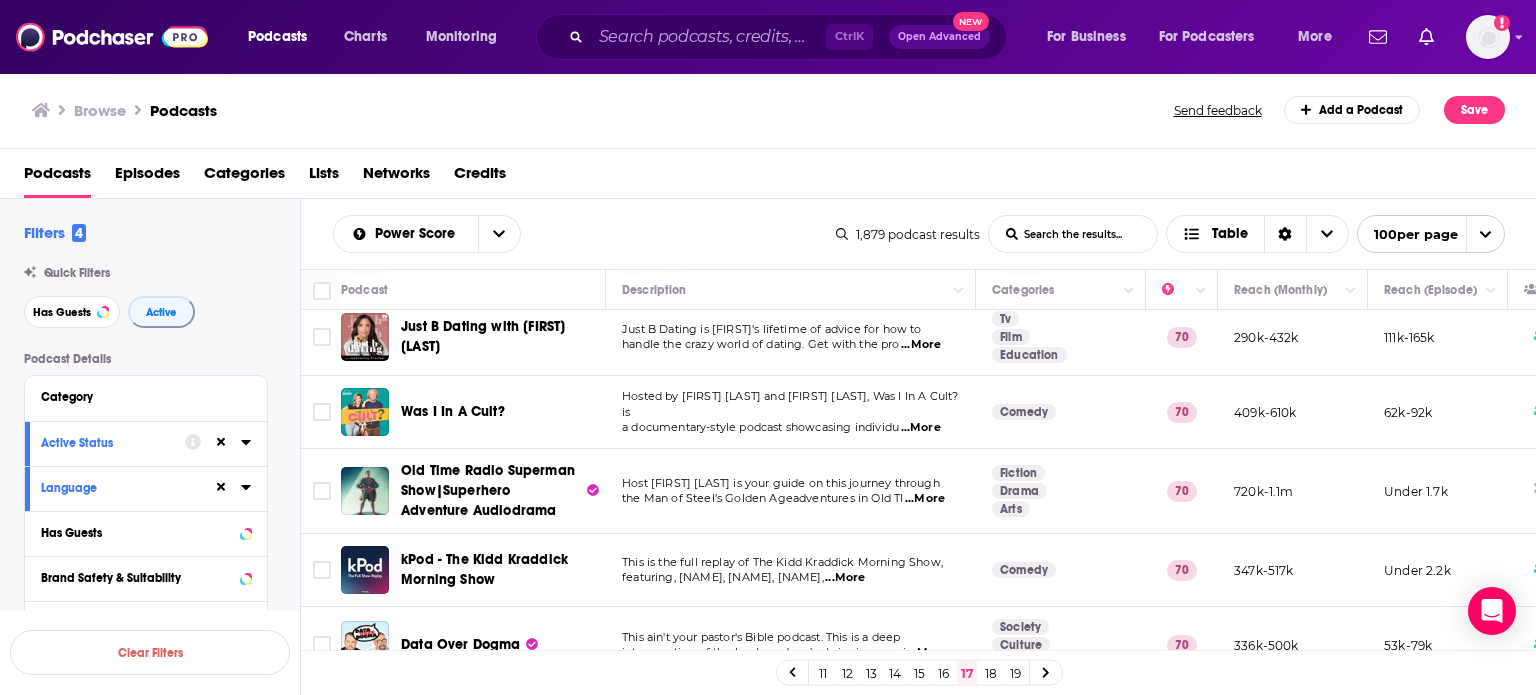 click on "Hosted by Tyler Measom and Liz Iacuzzi, Was I In A Cult? is a documentary-style podcast showcasing individu  ...More" at bounding box center [791, 412] 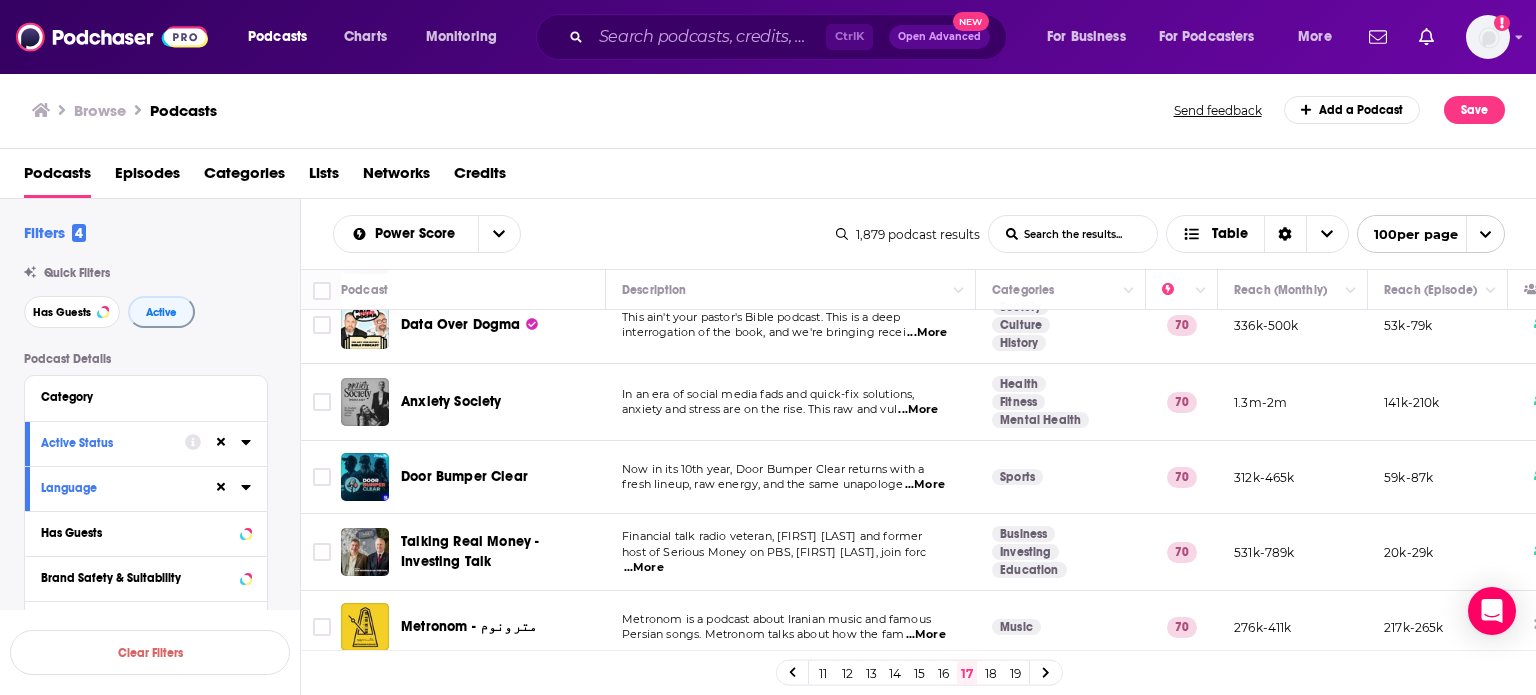 scroll, scrollTop: 1960, scrollLeft: 0, axis: vertical 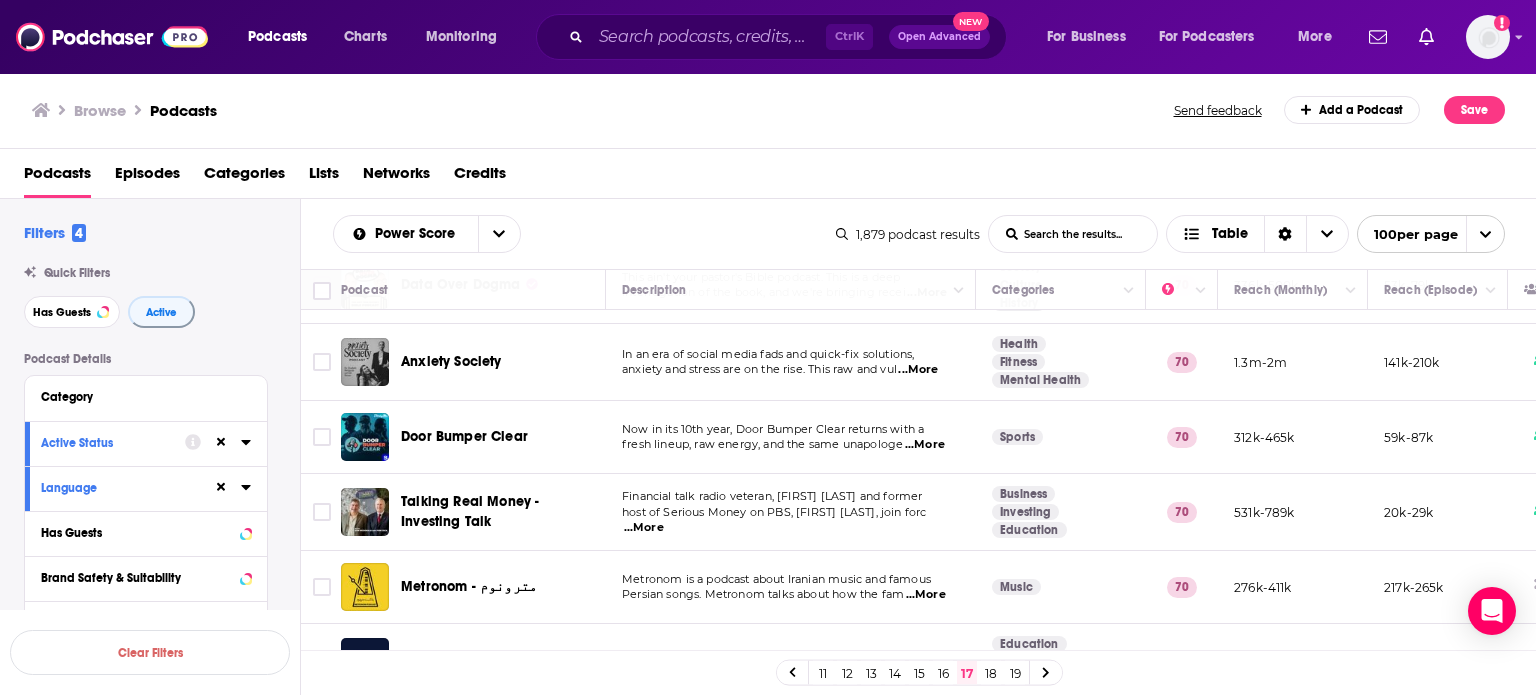 click on "Now in its 10th year, Door Bumper Clear returns with a fresh lineup, raw energy, and the same unapologe  ...More" at bounding box center [791, 437] 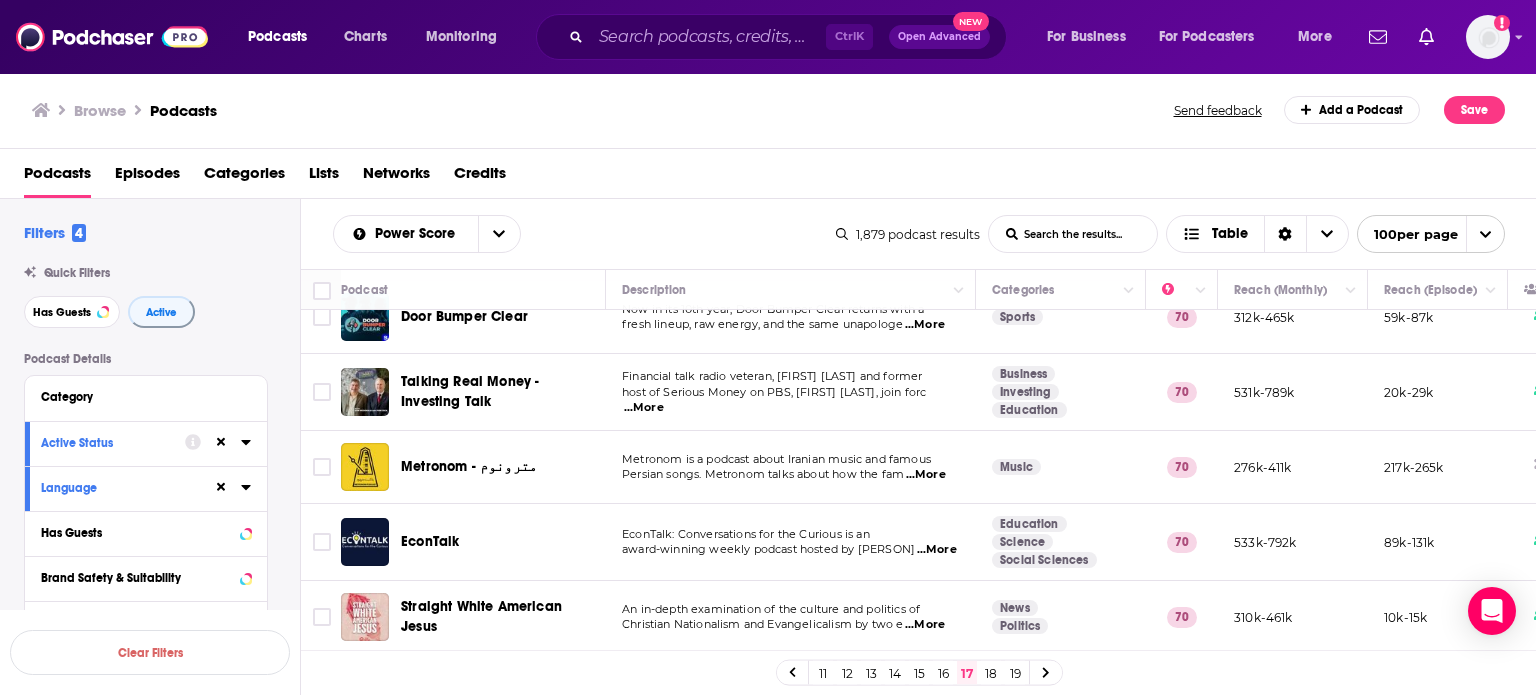 scroll, scrollTop: 2120, scrollLeft: 0, axis: vertical 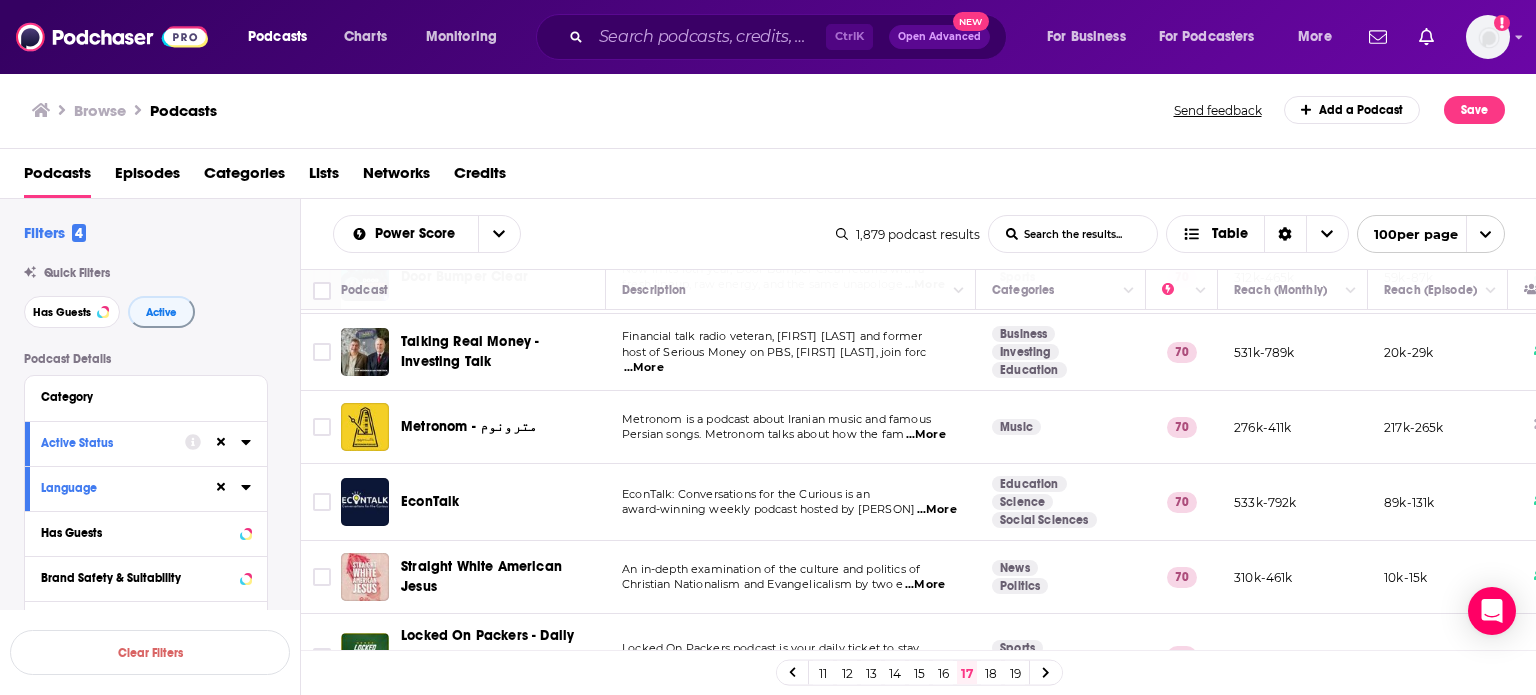 click on "Metronom is a podcast about Iranian music and famous Persian songs. Metronom talks about how the fam  ...More" at bounding box center (791, 427) 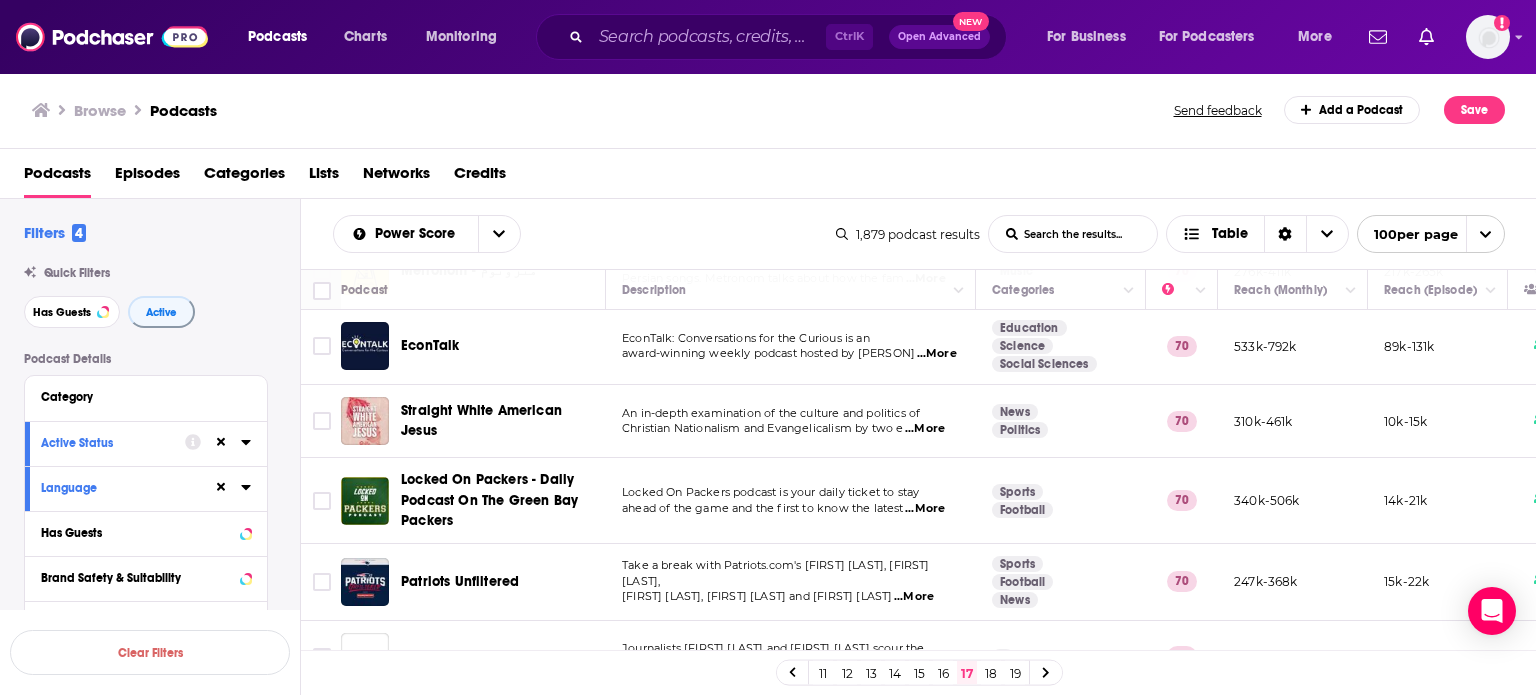 scroll, scrollTop: 2280, scrollLeft: 0, axis: vertical 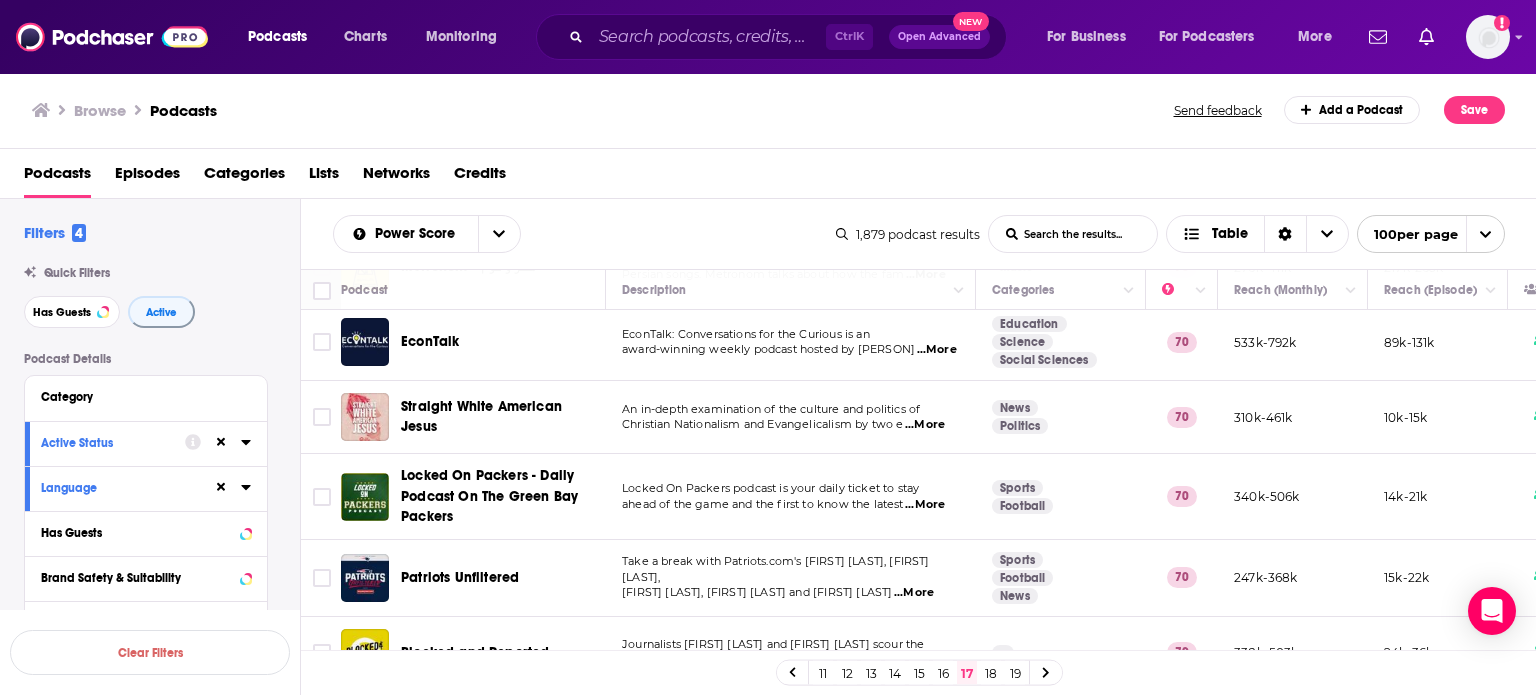 click on "Christian Nationalism and Evangelicalism by two e" at bounding box center [762, 424] 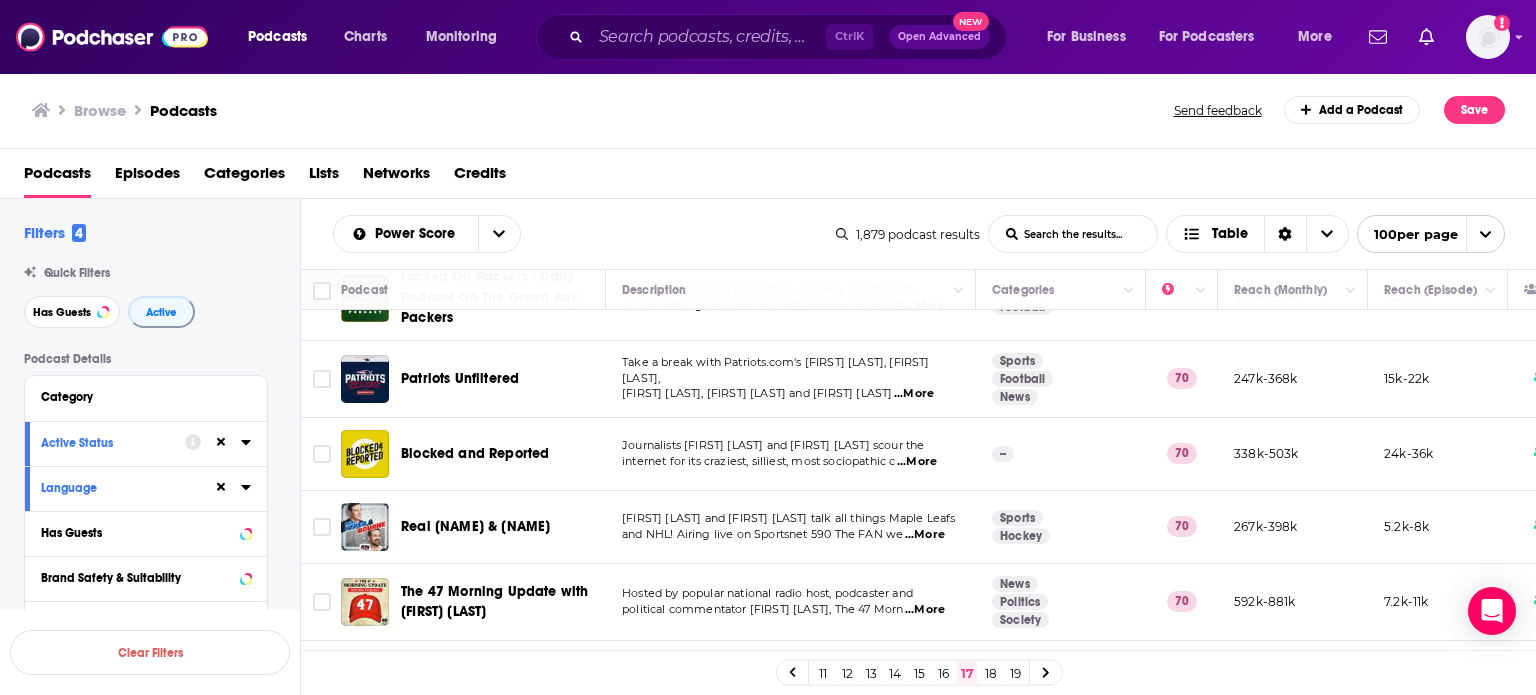 scroll, scrollTop: 2480, scrollLeft: 0, axis: vertical 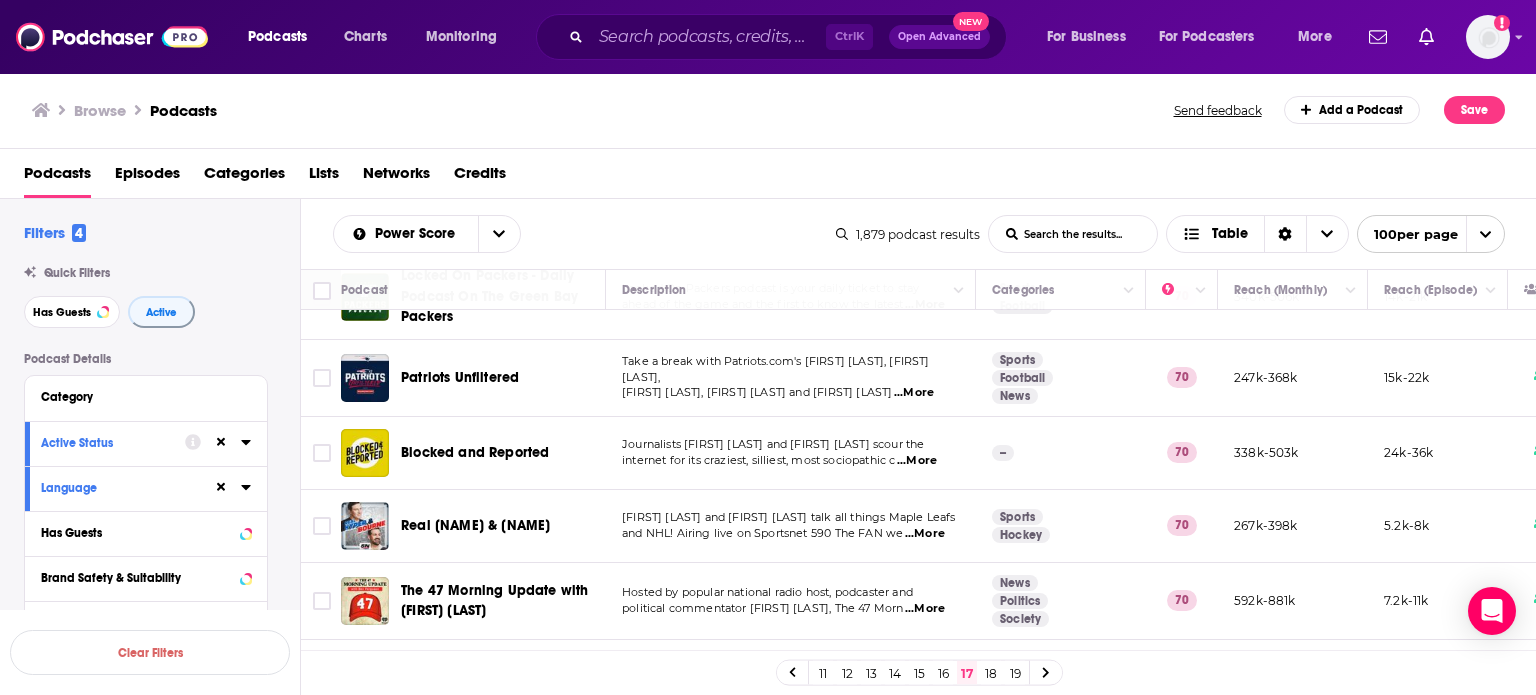 click on "Take a break with Patriots.com's Fred Kirsch, Paul Perillo, Mike Dussault, Evan Lazar and Alexandra Francisc  ...More" at bounding box center (791, 378) 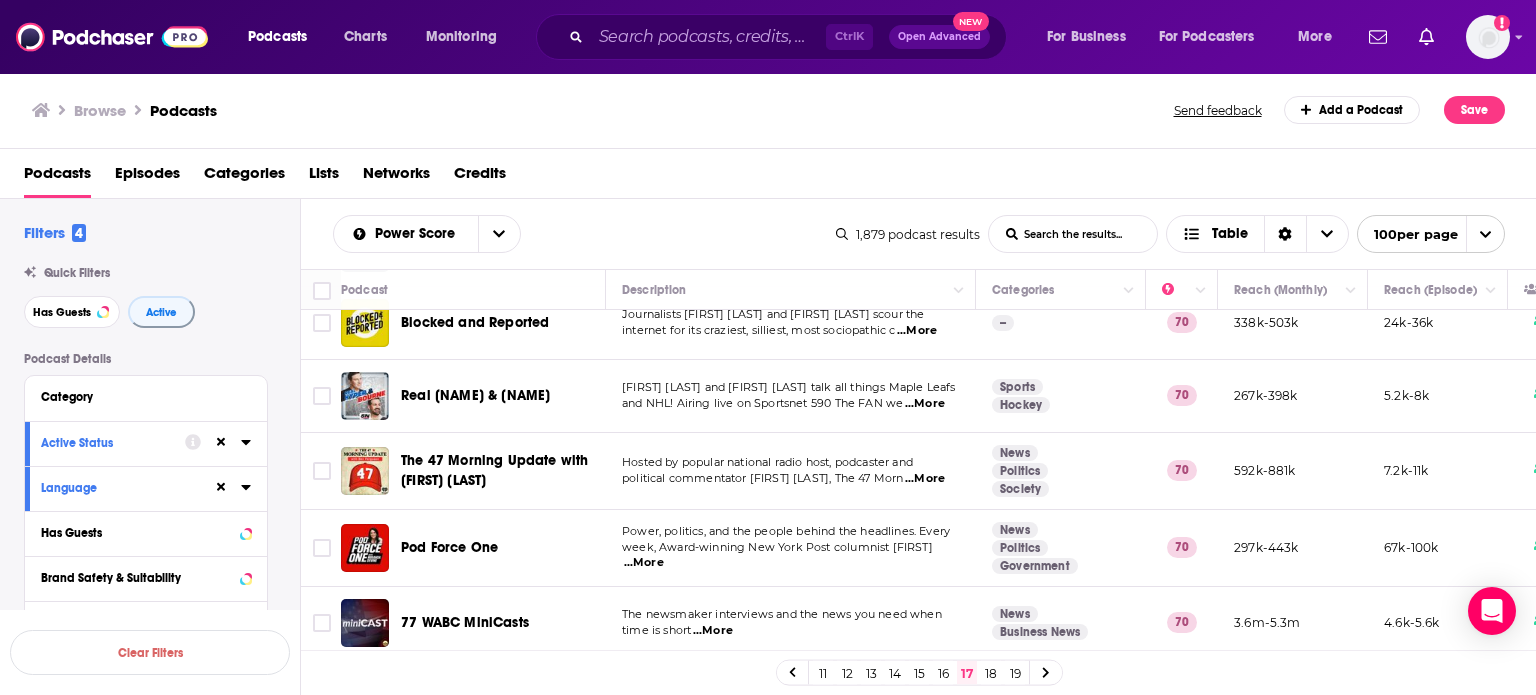 scroll, scrollTop: 2640, scrollLeft: 0, axis: vertical 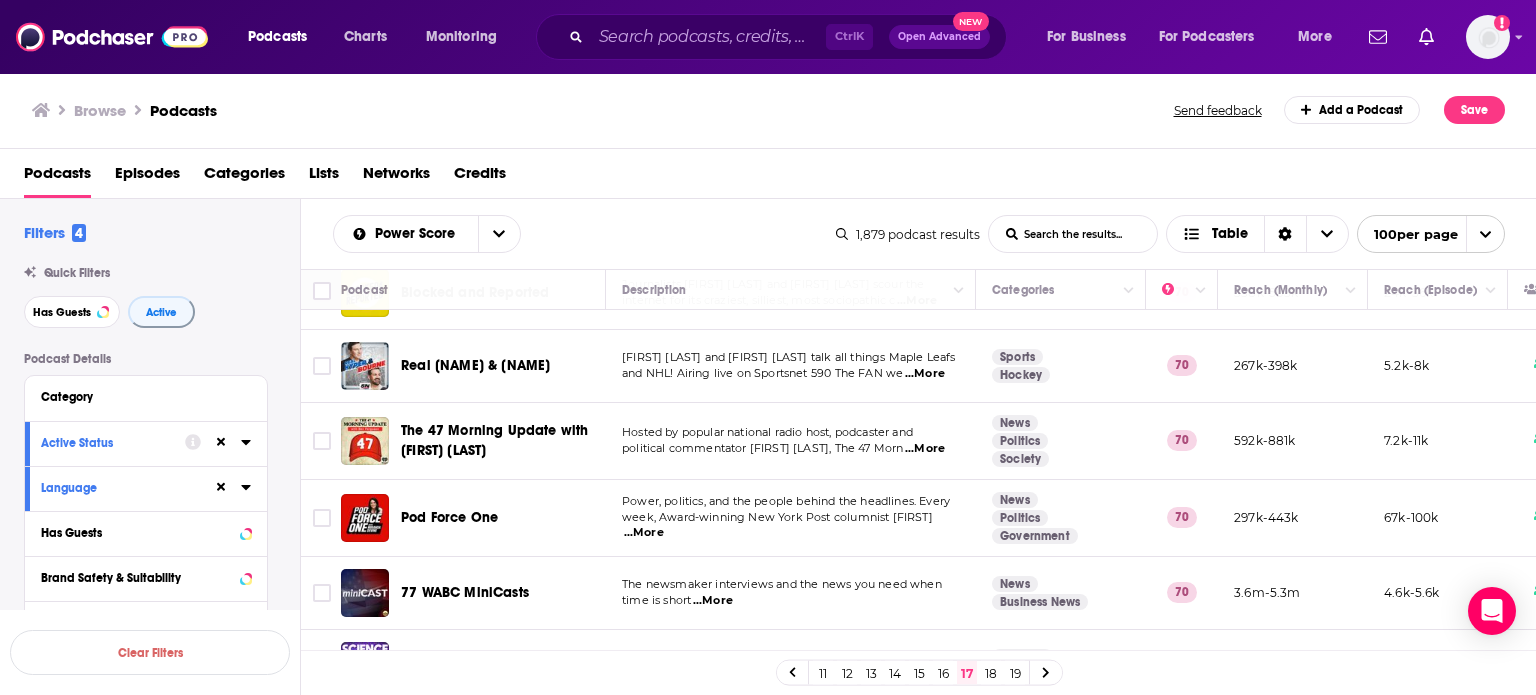 click on "Power, politics, and the people behind the headlines. Every week, Award-winning New York Post columnist Mi  ...More" at bounding box center [791, 518] 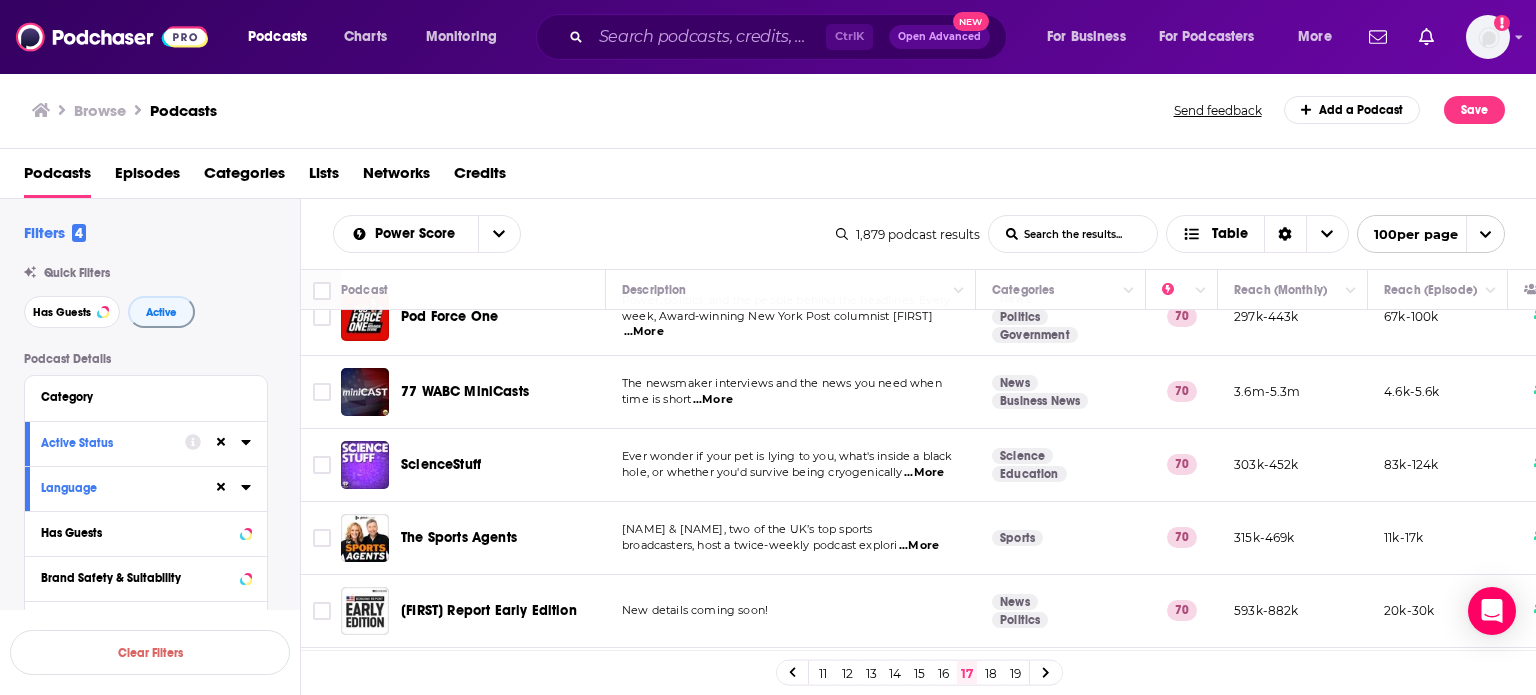 scroll, scrollTop: 2880, scrollLeft: 0, axis: vertical 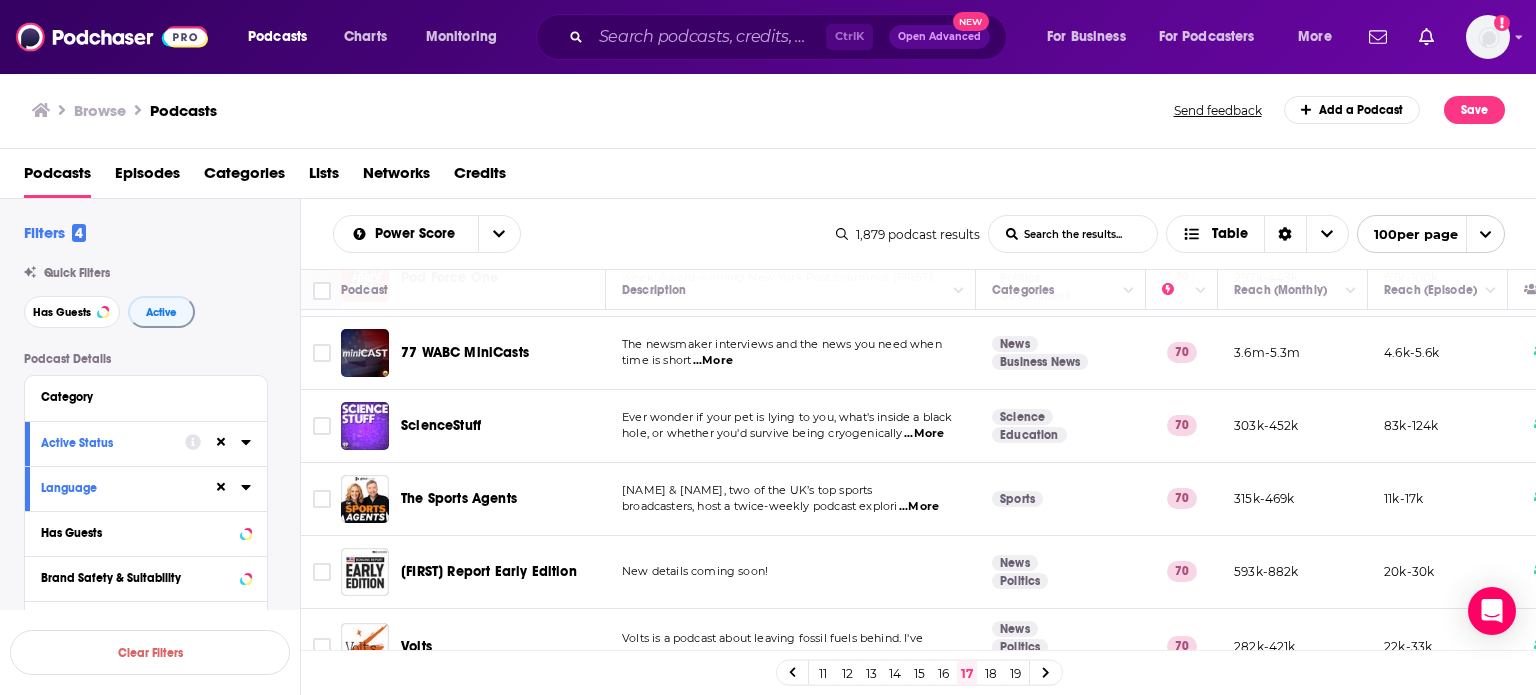 click on "Gabby Logan & Mark Chapman, two of the UK’s top sports broadcasters, host a twice-weekly podcast explori  ...More" at bounding box center (791, 499) 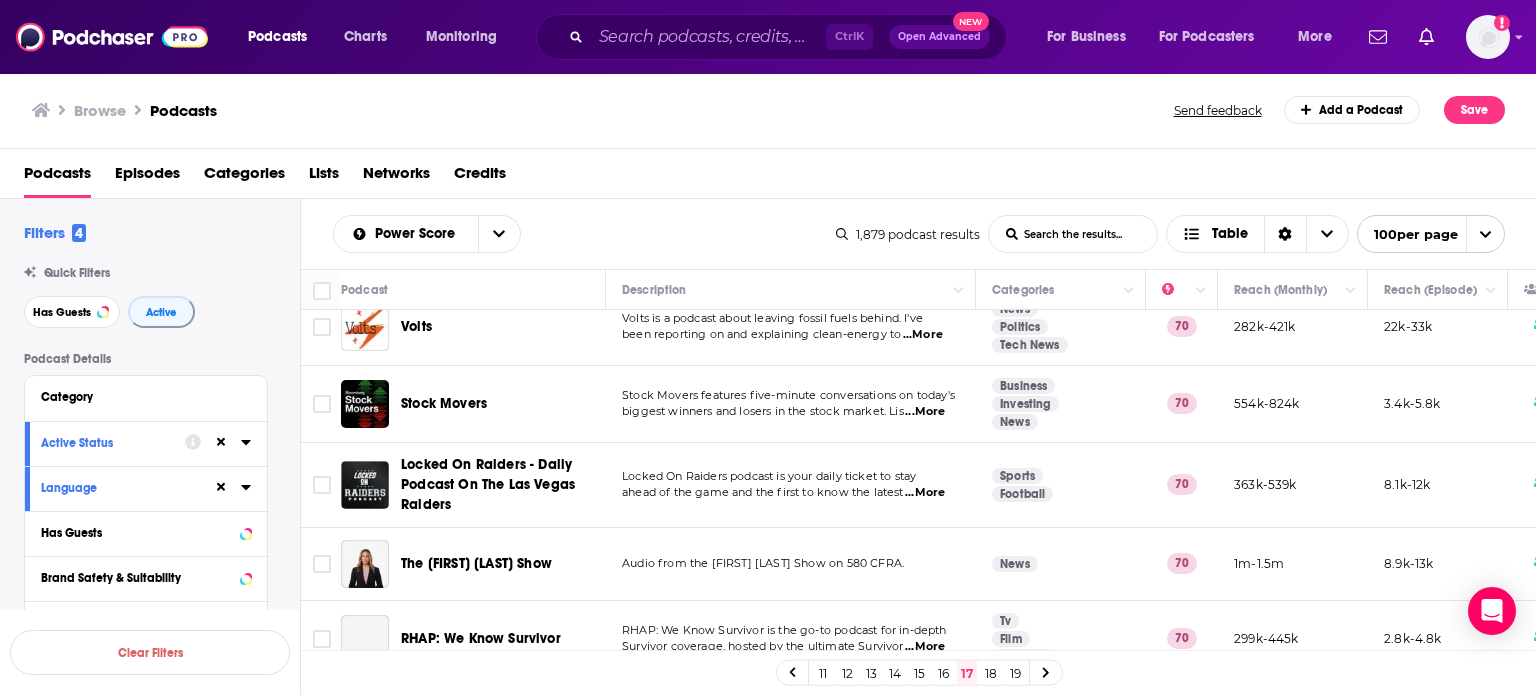 scroll, scrollTop: 3240, scrollLeft: 0, axis: vertical 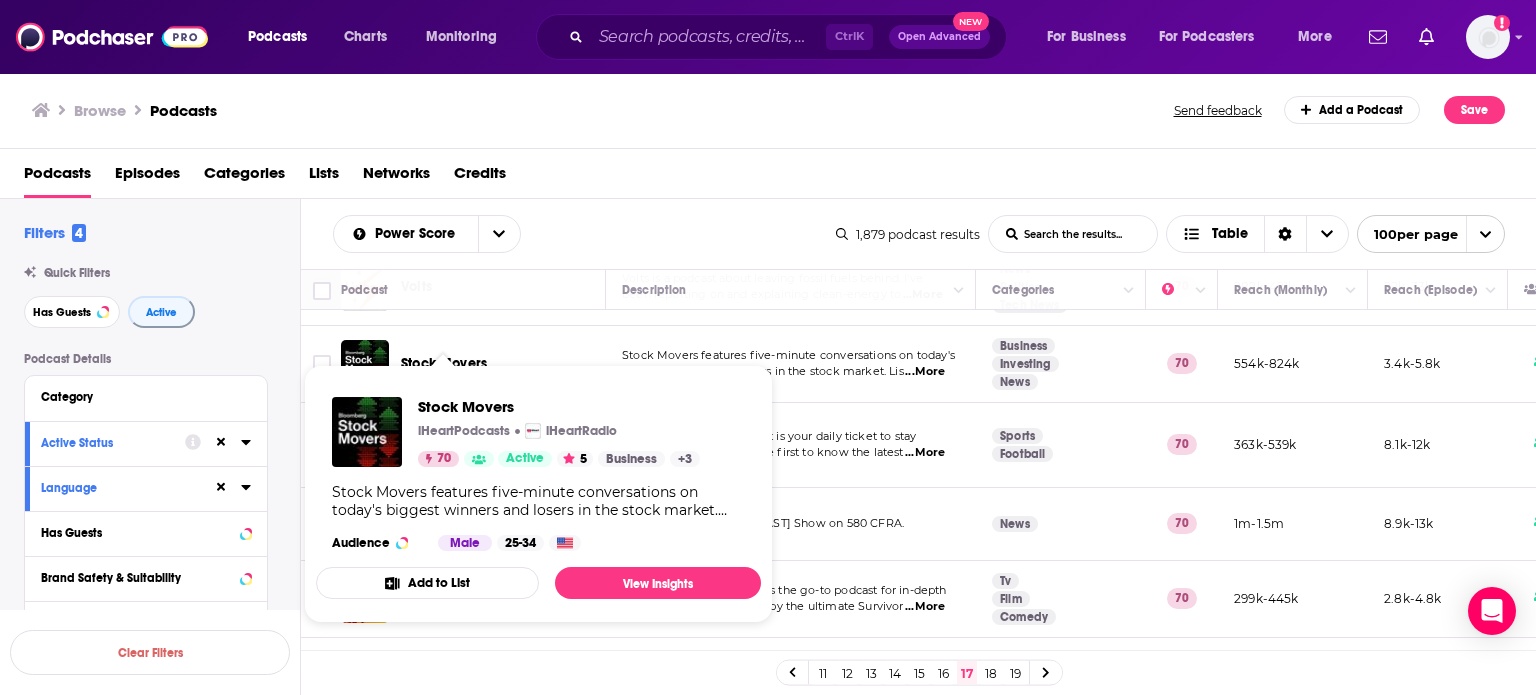 click on "Stock Movers iHeartPodcasts iHeartRadio 70 Active 5 Business + 3 Stock Movers features five-minute conversations on today's biggest winners and losers in the stock market. Listen for analysis on the companies making news on Wall Street. Audience Male 25-34" at bounding box center (538, 474) 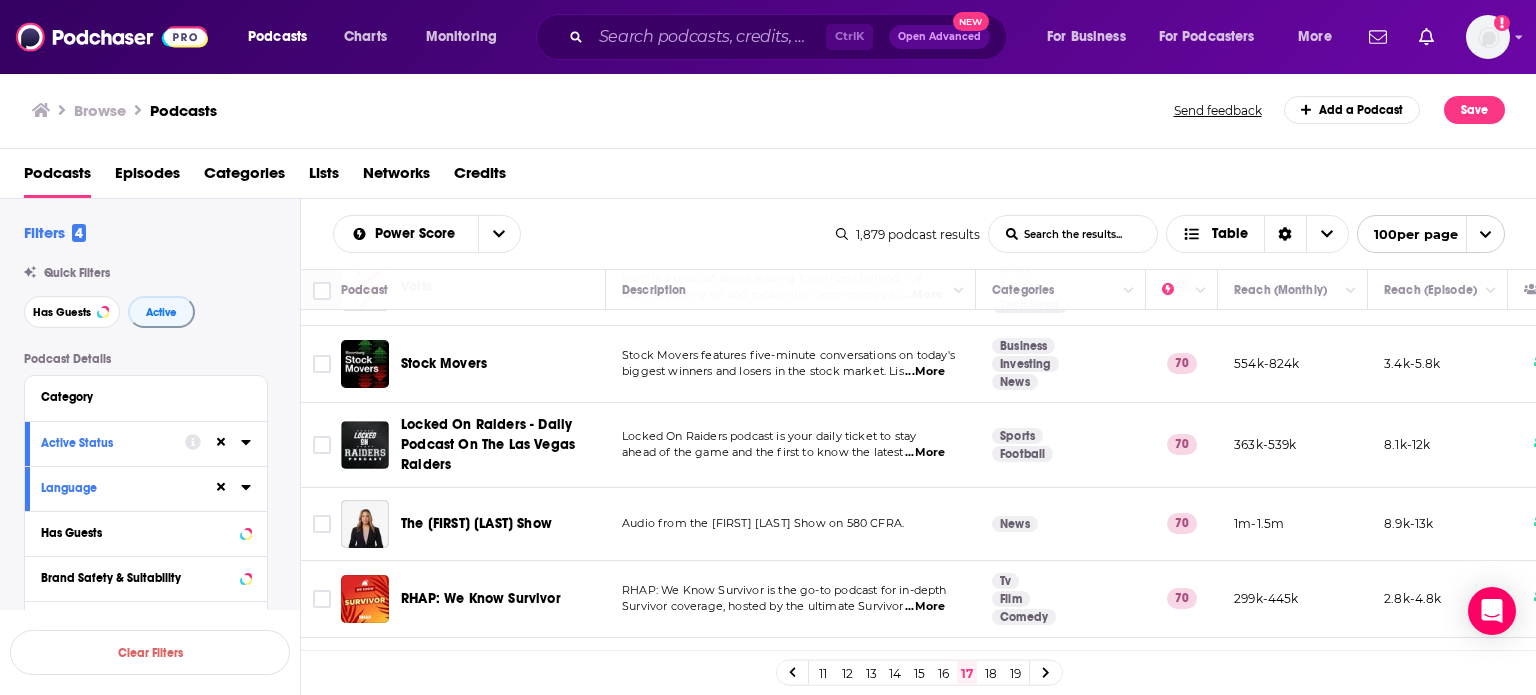 click on "Locked On Raiders podcast is your daily ticket to stay ahead of the game and the first to know the latest  ...More" at bounding box center (791, 445) 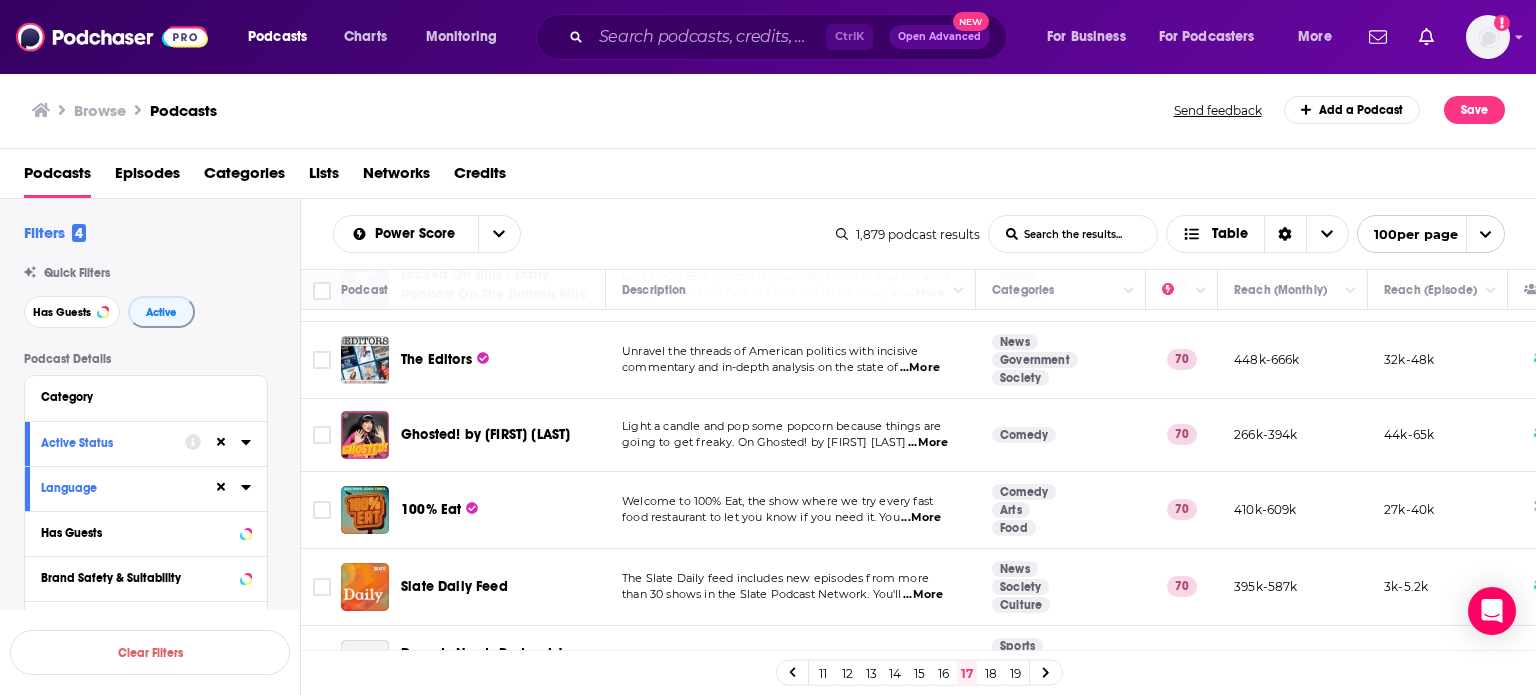 scroll, scrollTop: 4200, scrollLeft: 0, axis: vertical 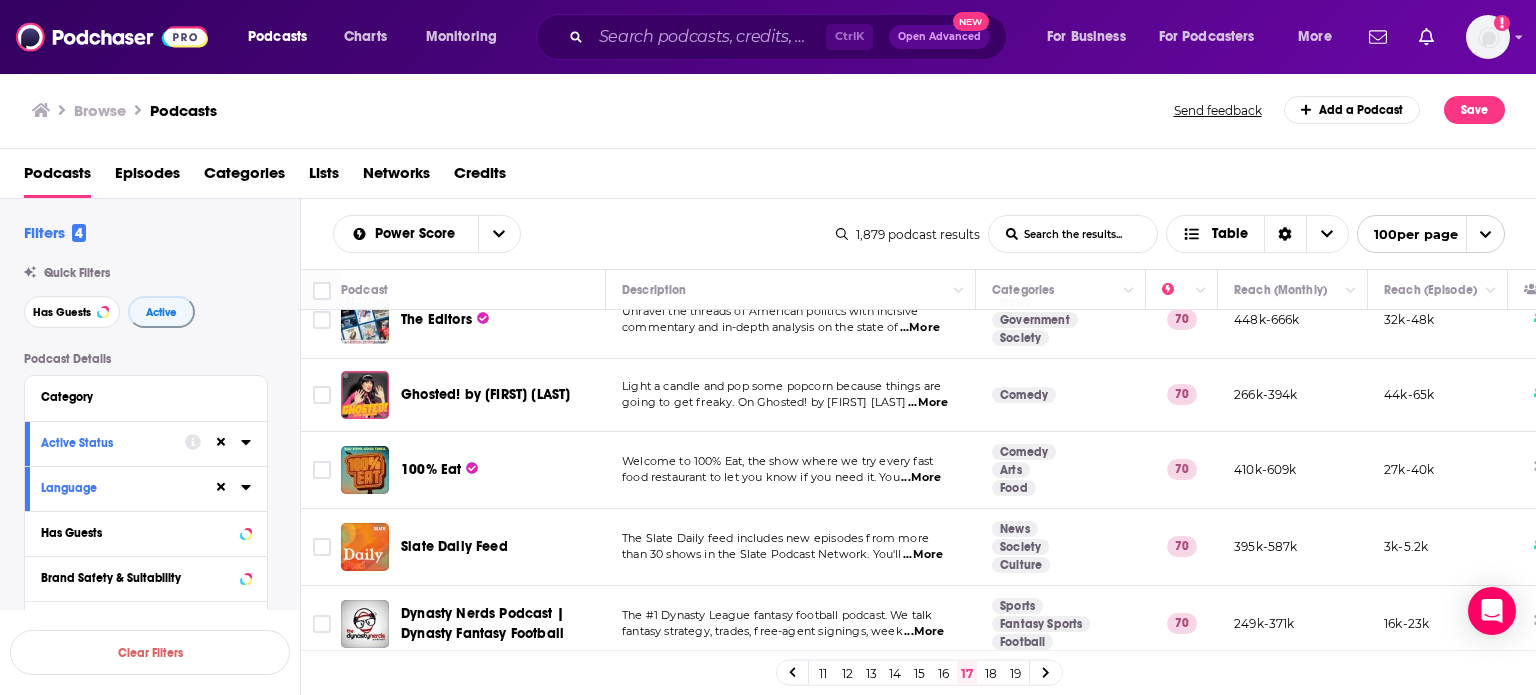 click on "going to get freaky. On Ghosted! by Roz Hernande" at bounding box center (764, 402) 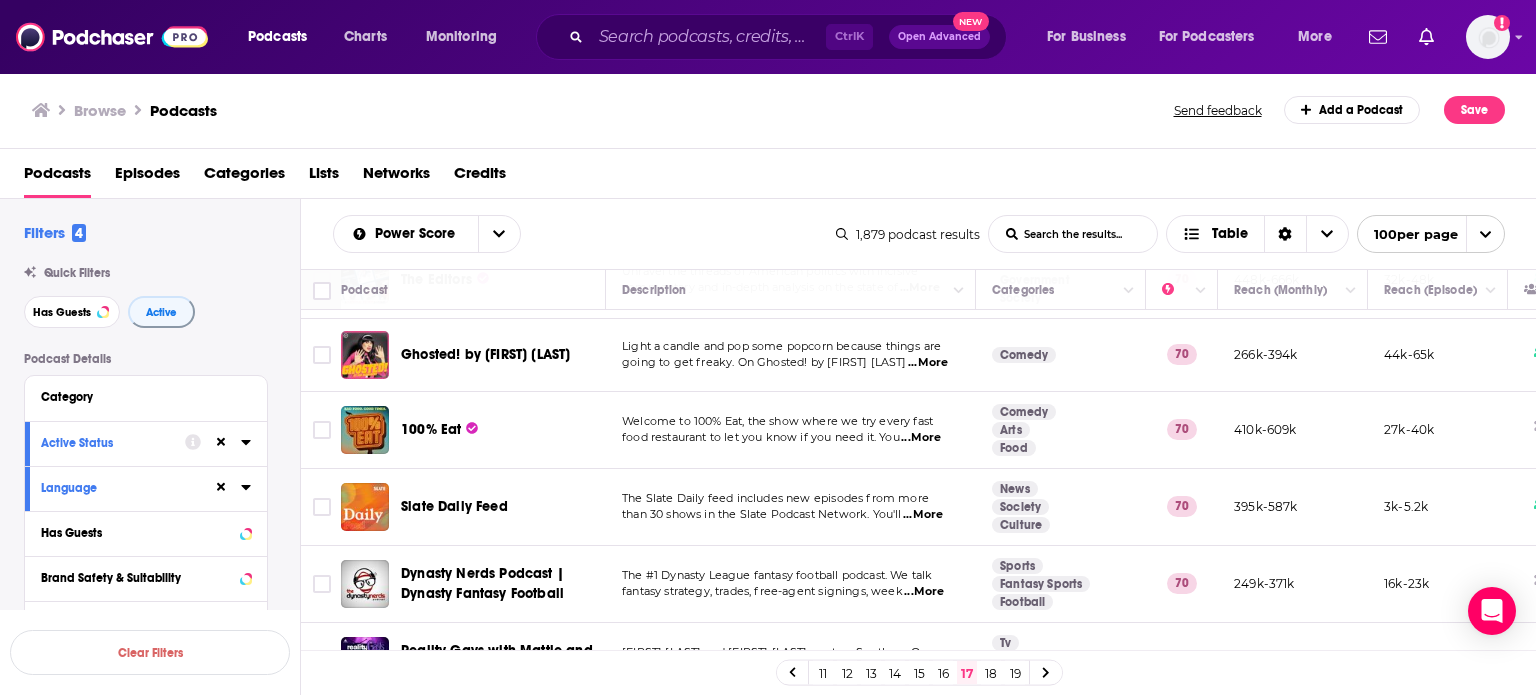 click on "Welcome to 100% Eat, the show where we try every fast food restaurant to let you know if you need it. You   ...More" at bounding box center [791, 430] 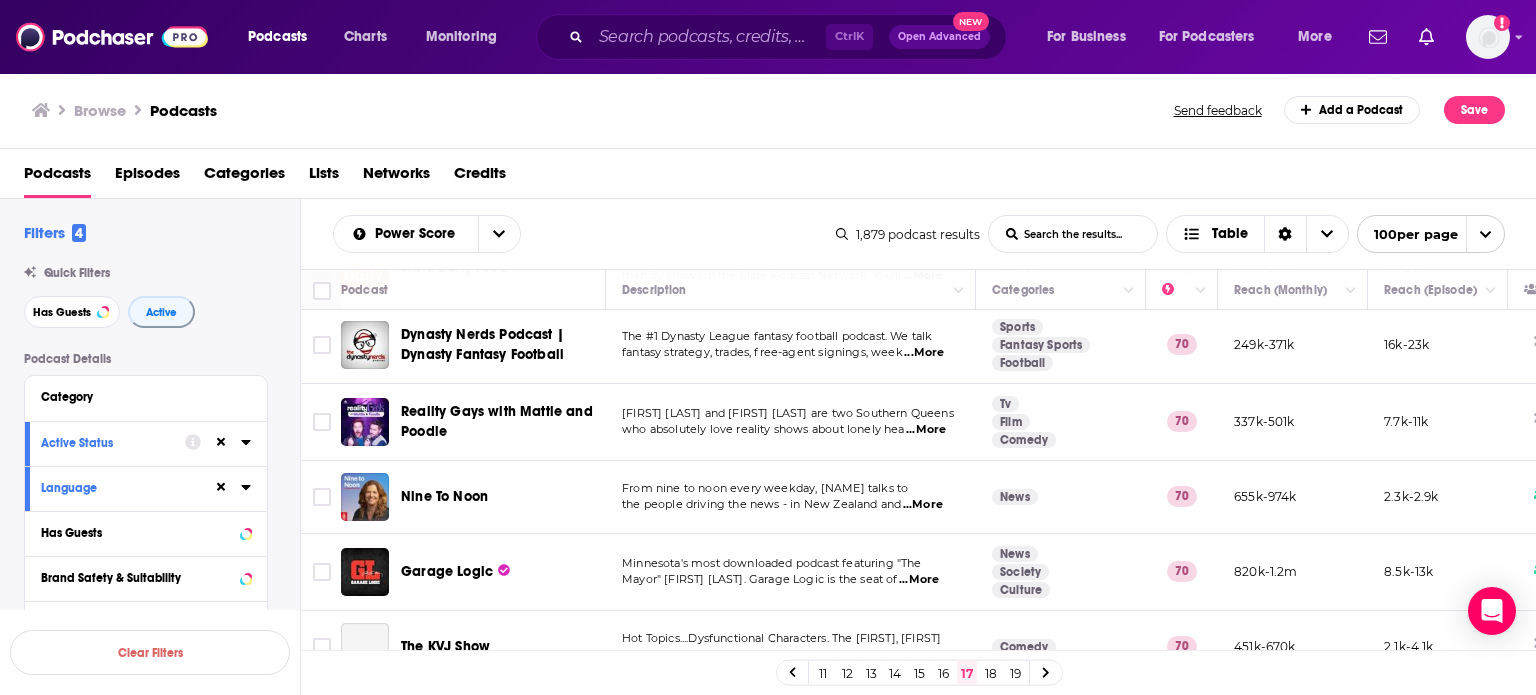 scroll, scrollTop: 4480, scrollLeft: 0, axis: vertical 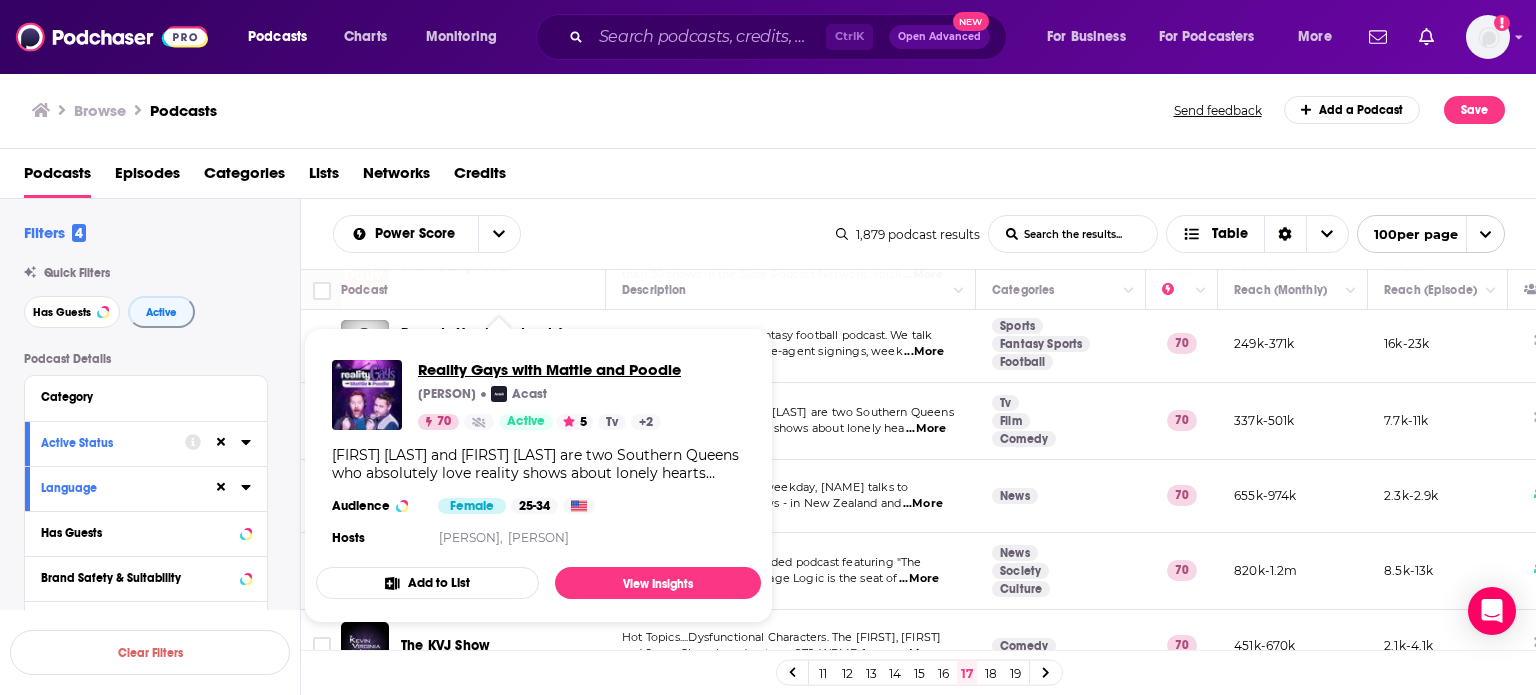 drag, startPoint x: 539, startPoint y: 358, endPoint x: 485, endPoint y: 377, distance: 57.245087 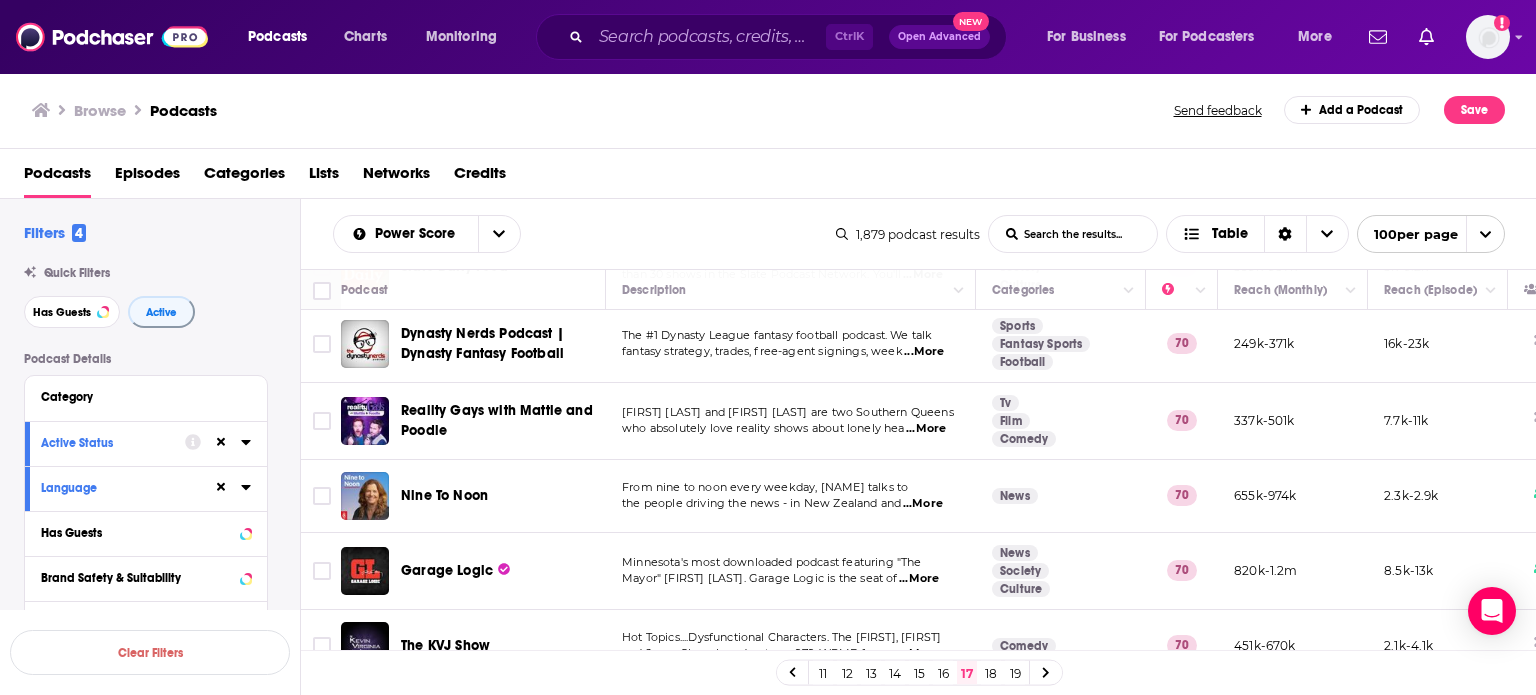 click on "Jake Anthony and Matt Marr are two Southern Queens who absolutely love reality shows about lonely hea  ...More" at bounding box center (791, 421) 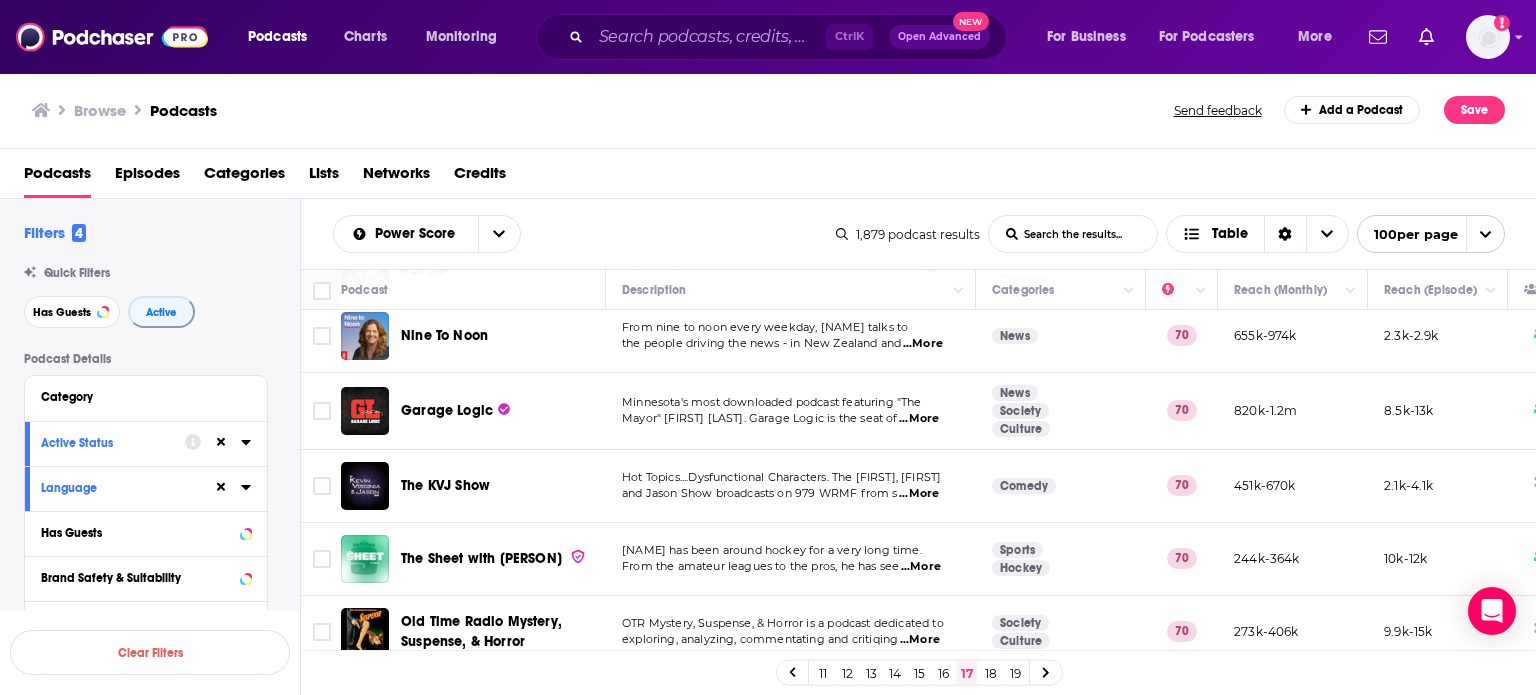 scroll, scrollTop: 4680, scrollLeft: 0, axis: vertical 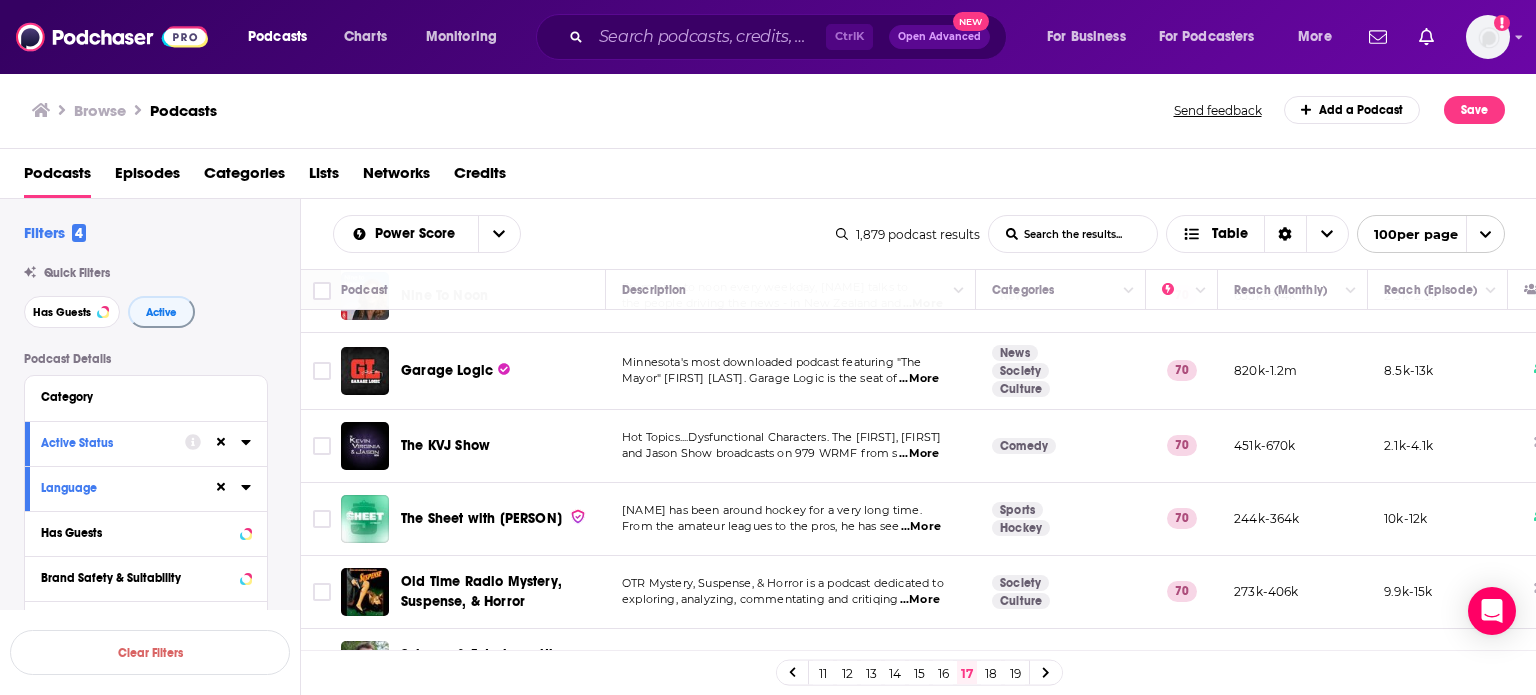 click on "Hot Topics....Dysfunctional Characters. The Kevin, Virginia and Jason Show broadcasts on 979 WRMF from s  ...More" at bounding box center (791, 446) 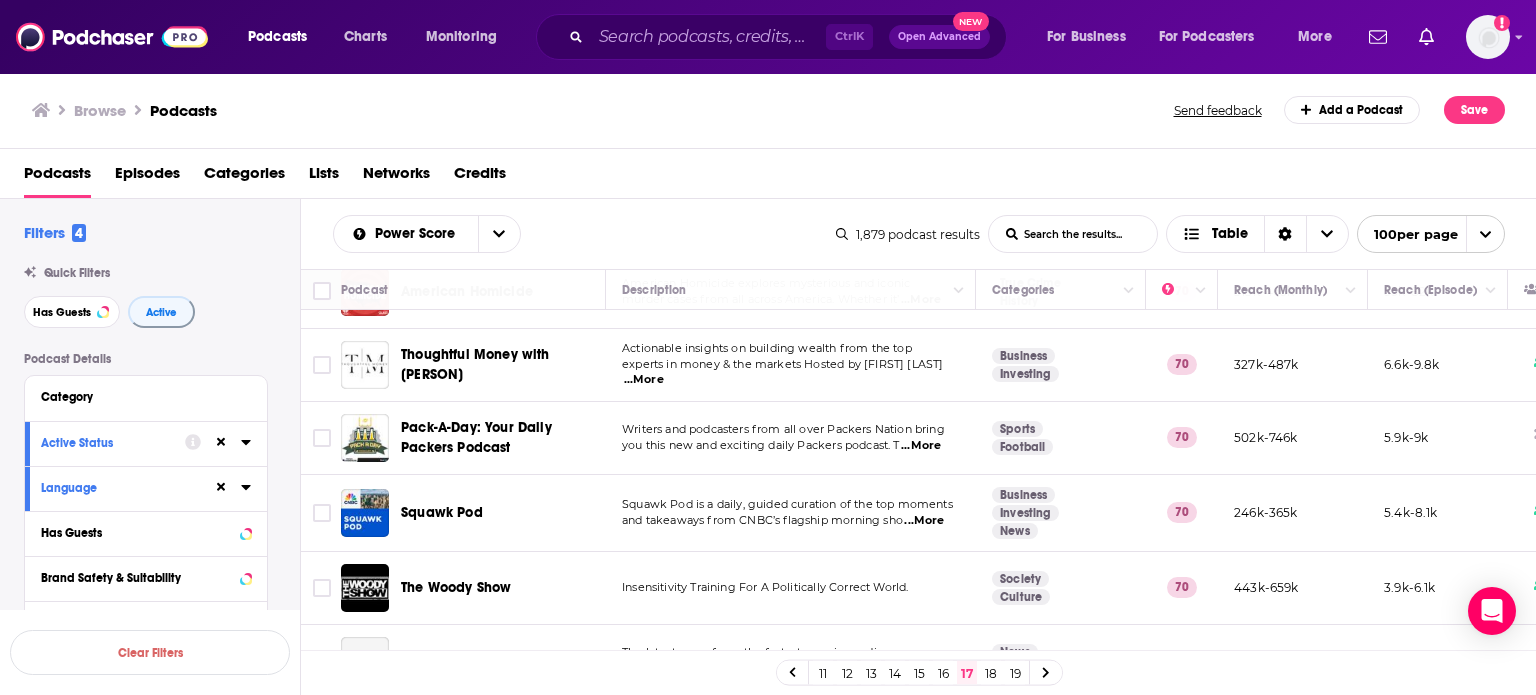 scroll, scrollTop: 5360, scrollLeft: 0, axis: vertical 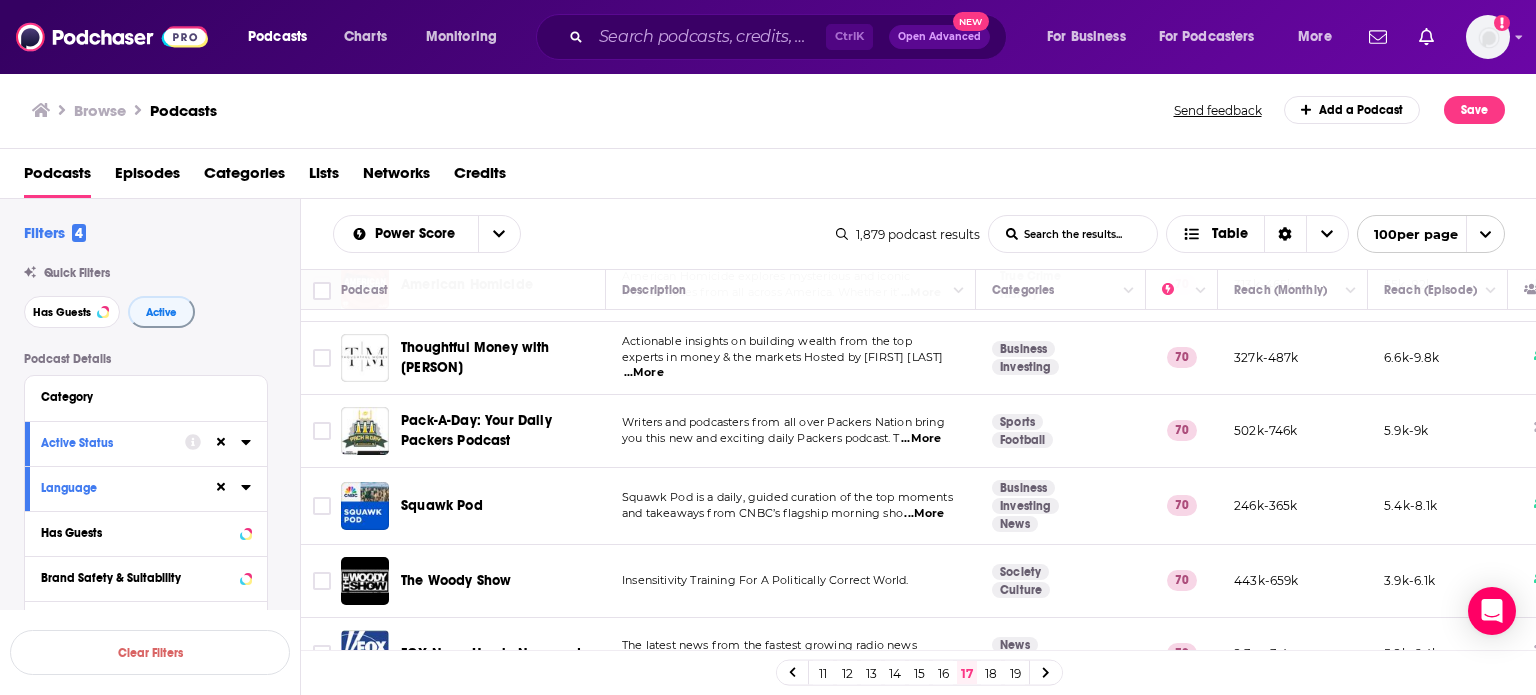 click on "Squawk Pod is a daily, guided curation of the top moments and takeaways from CNBC’s flagship morning sho  ...More" at bounding box center (791, 506) 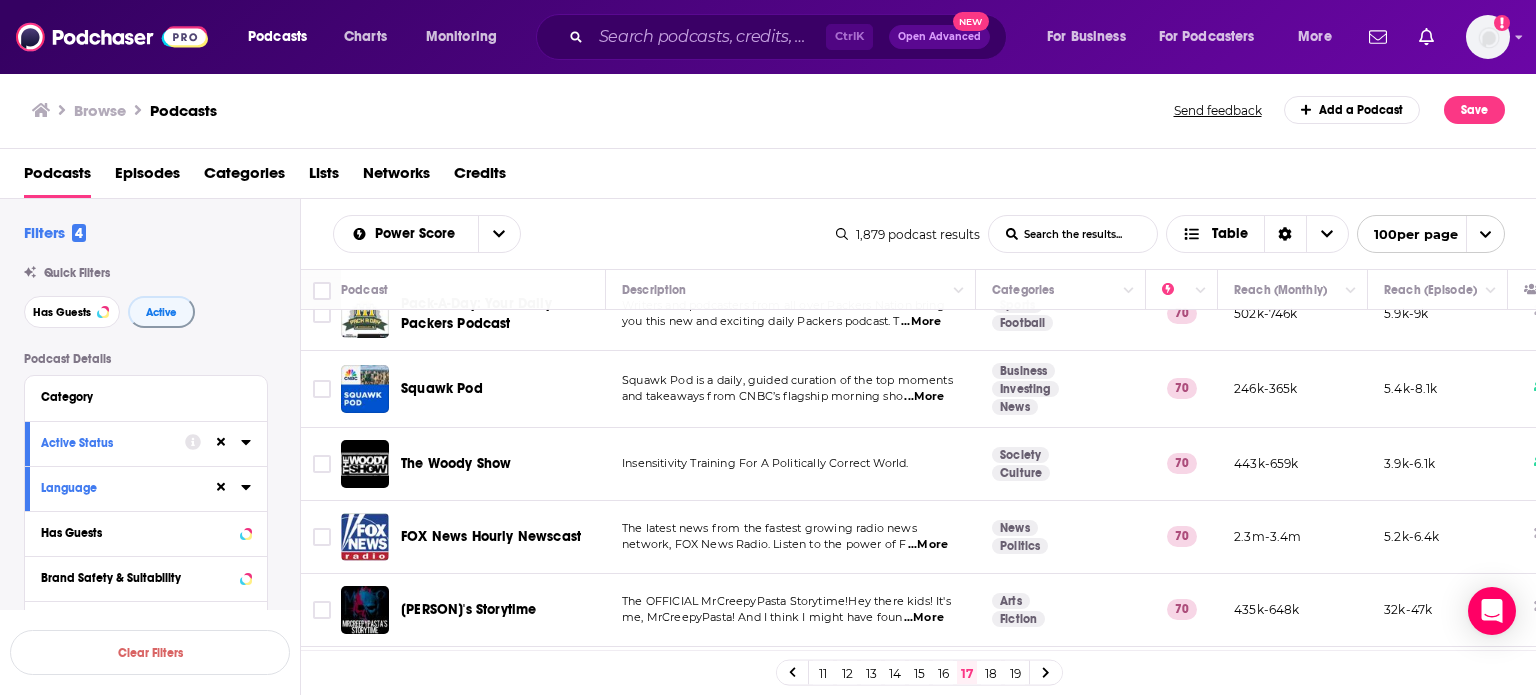 scroll, scrollTop: 5480, scrollLeft: 0, axis: vertical 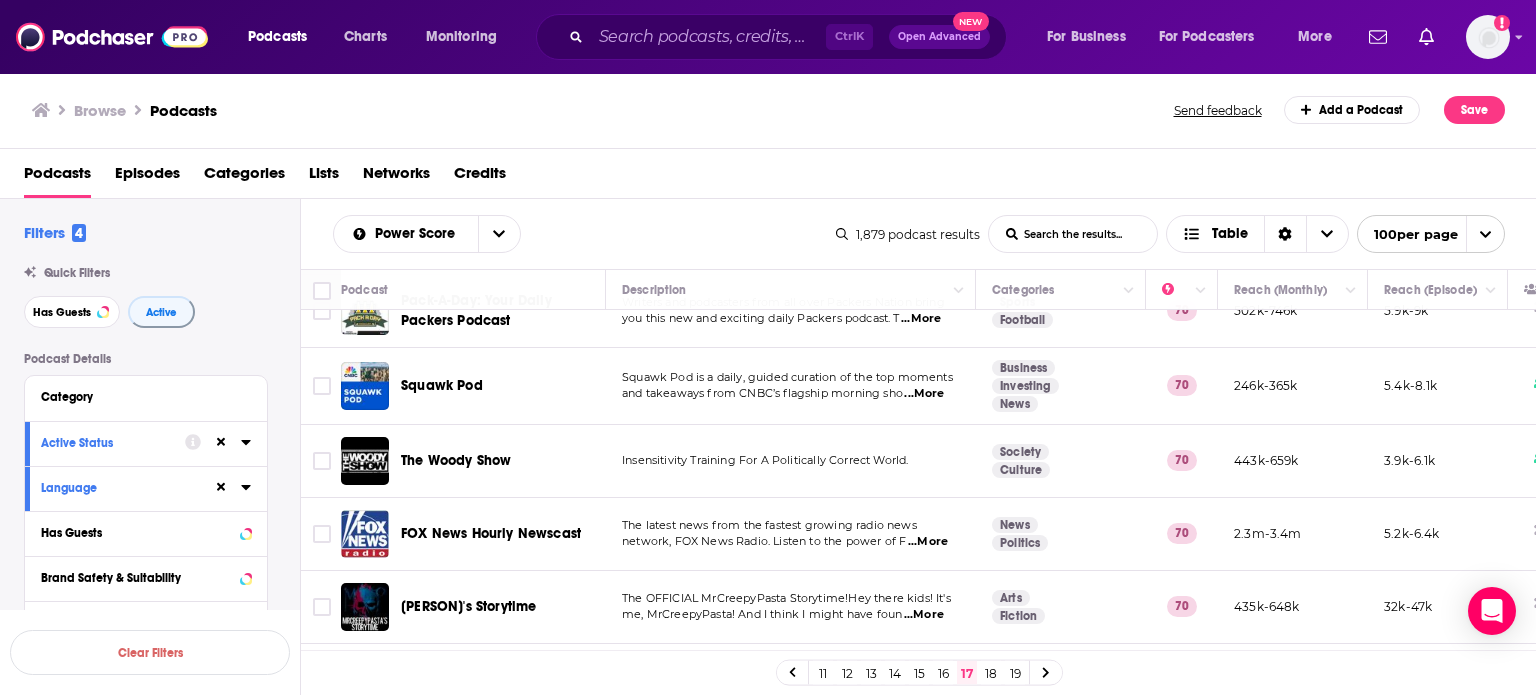 click on "Insensitivity Training For A Politically Correct World." at bounding box center (791, 461) 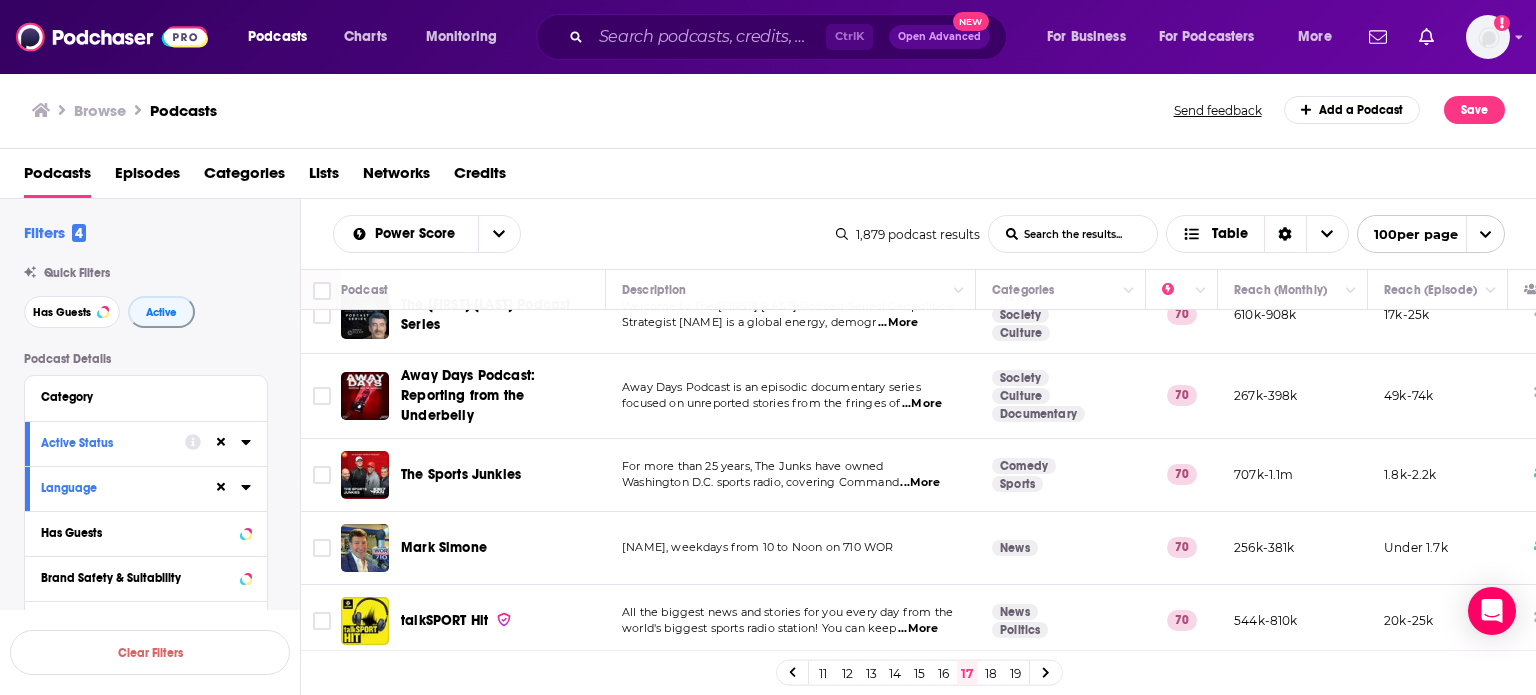scroll, scrollTop: 5960, scrollLeft: 0, axis: vertical 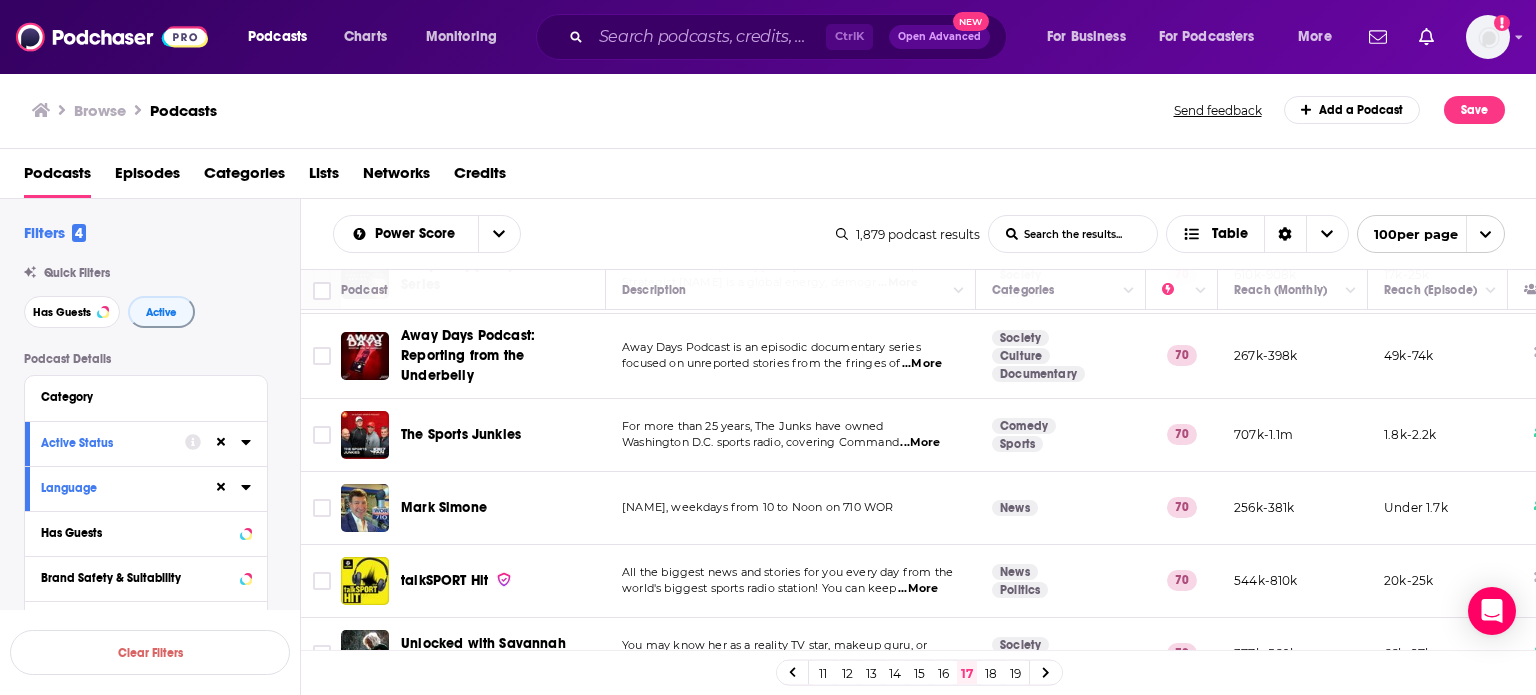 click on "For more than 25 years, The Junks have owned Washington D.C. sports radio, covering Command  ...More" at bounding box center (791, 435) 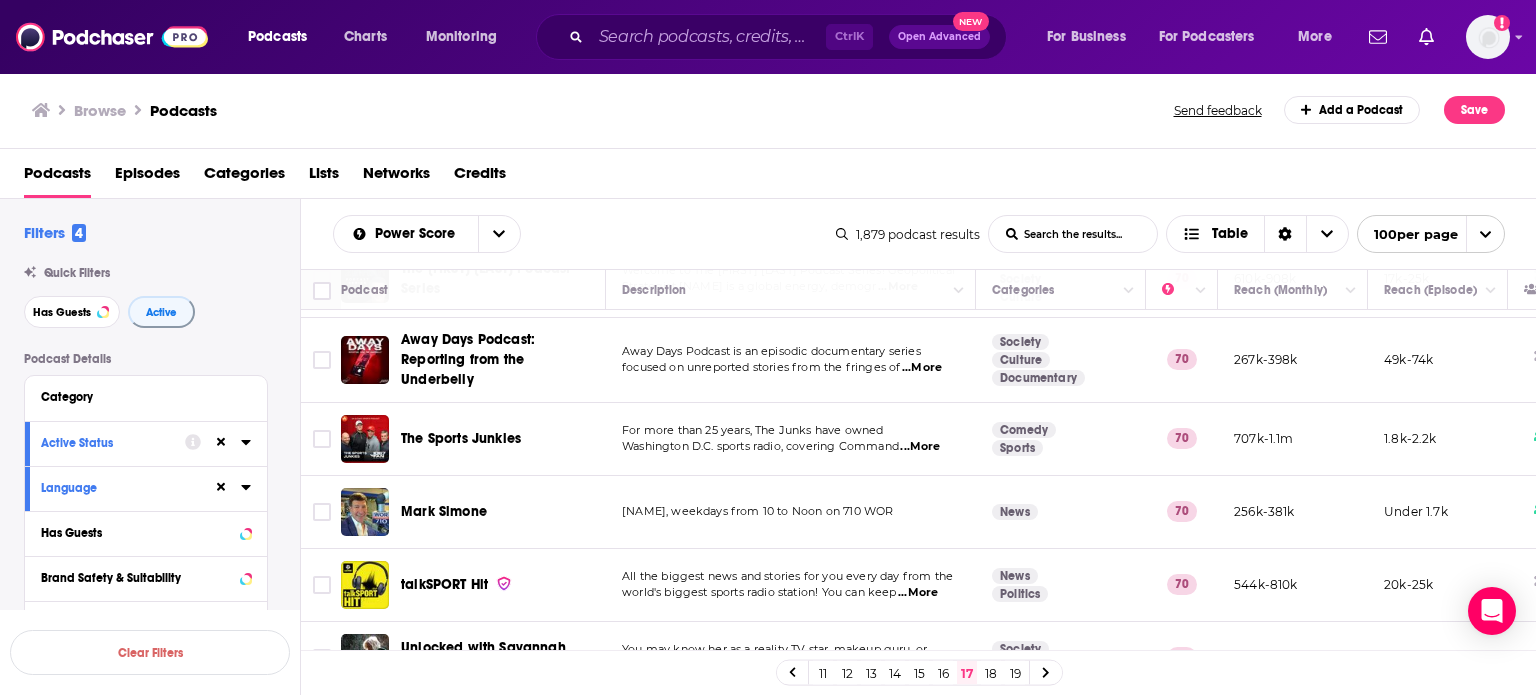 scroll, scrollTop: 5960, scrollLeft: 0, axis: vertical 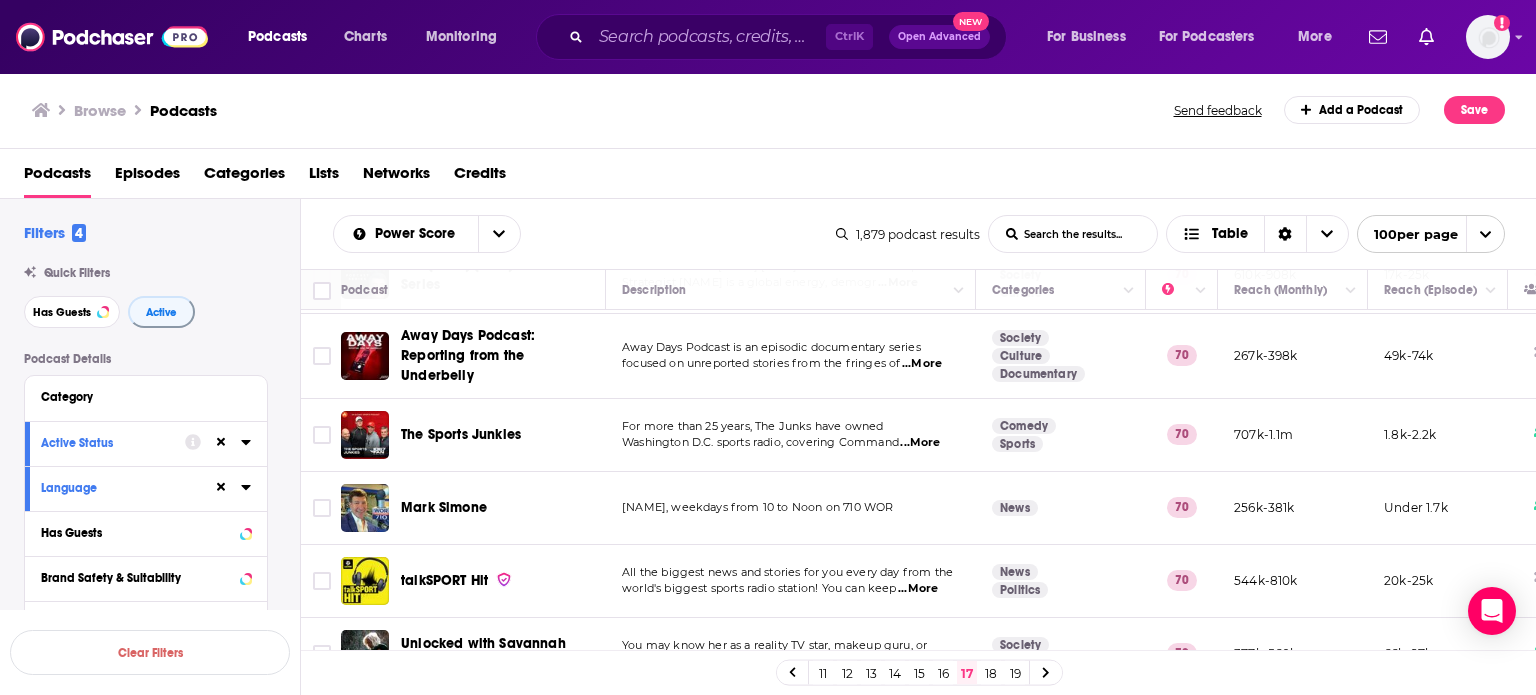 click on "For more than 25 years, The Junks have owned Washington D.C. sports radio, covering Command  ...More" at bounding box center [791, 435] 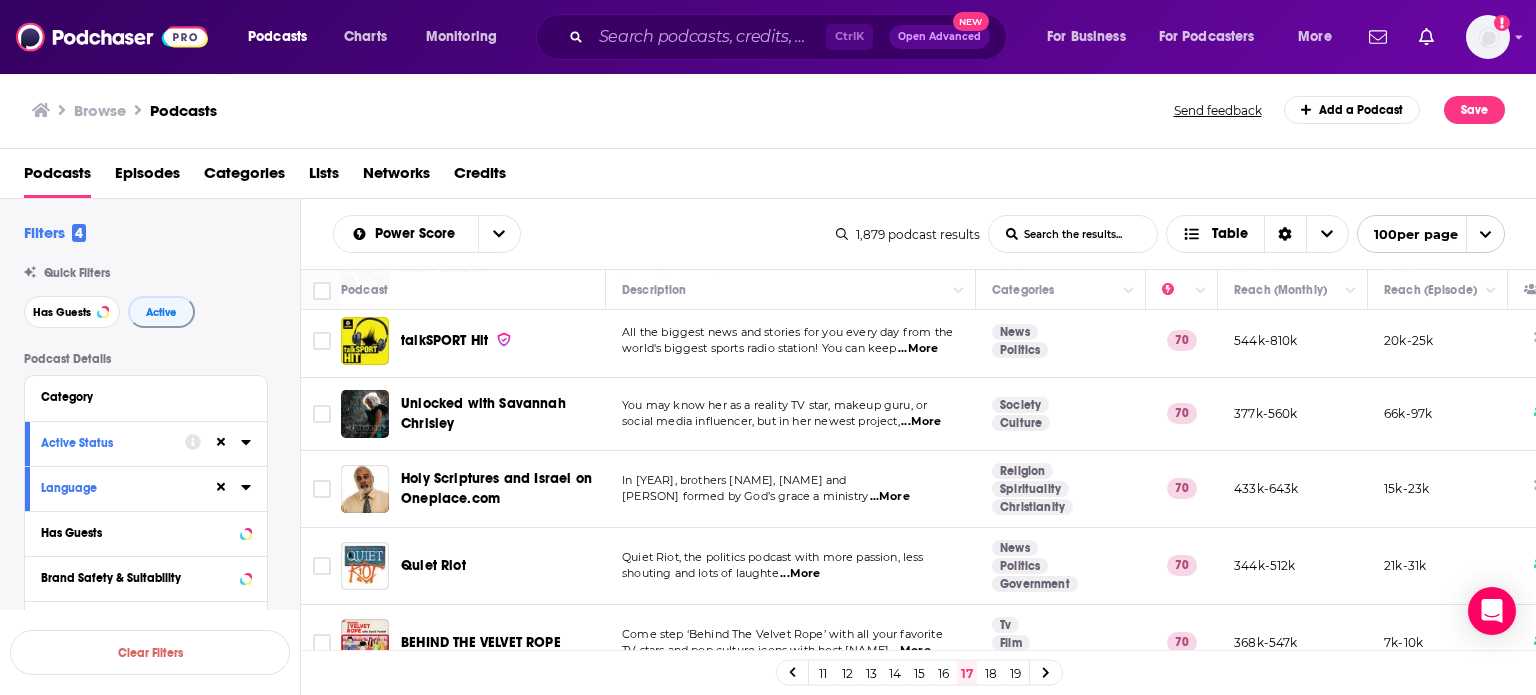 scroll, scrollTop: 6160, scrollLeft: 0, axis: vertical 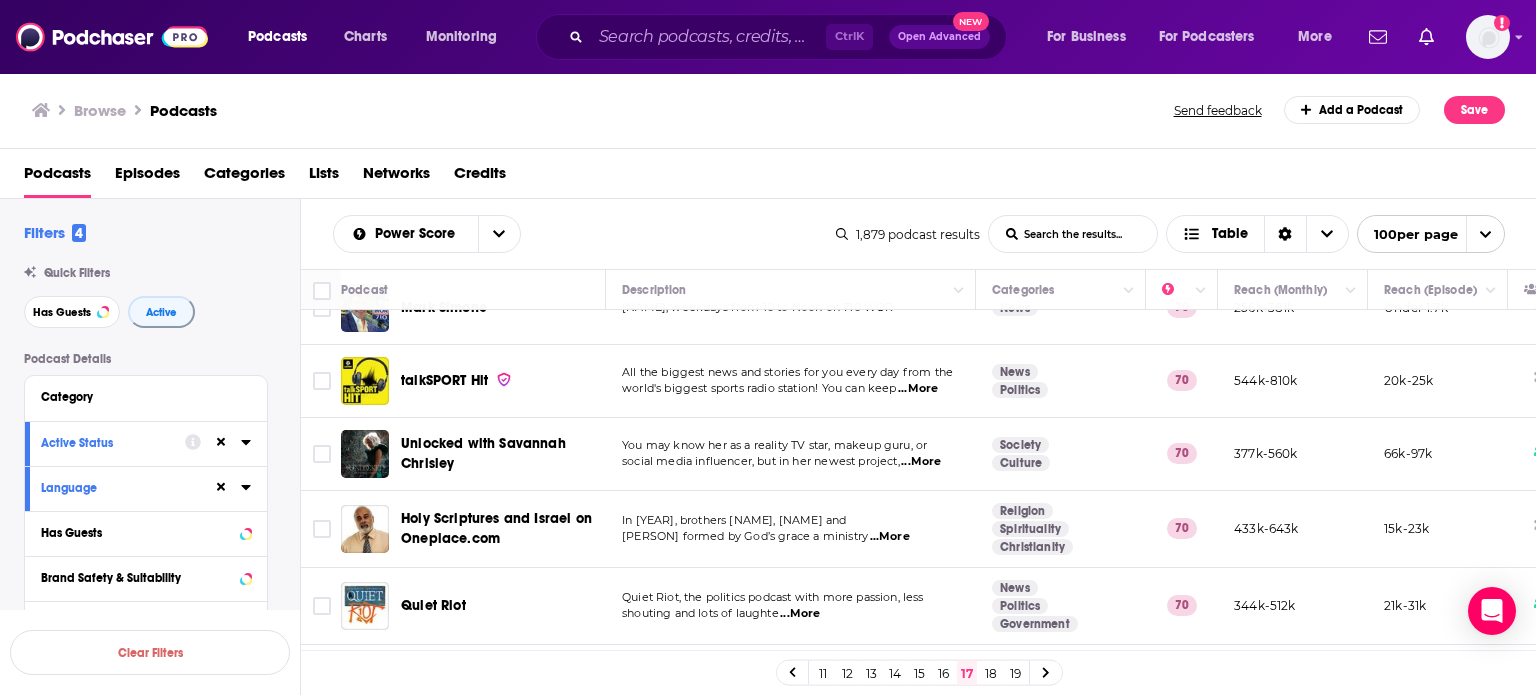 click on "You may know her as a reality TV star, makeup guru, or" at bounding box center (774, 445) 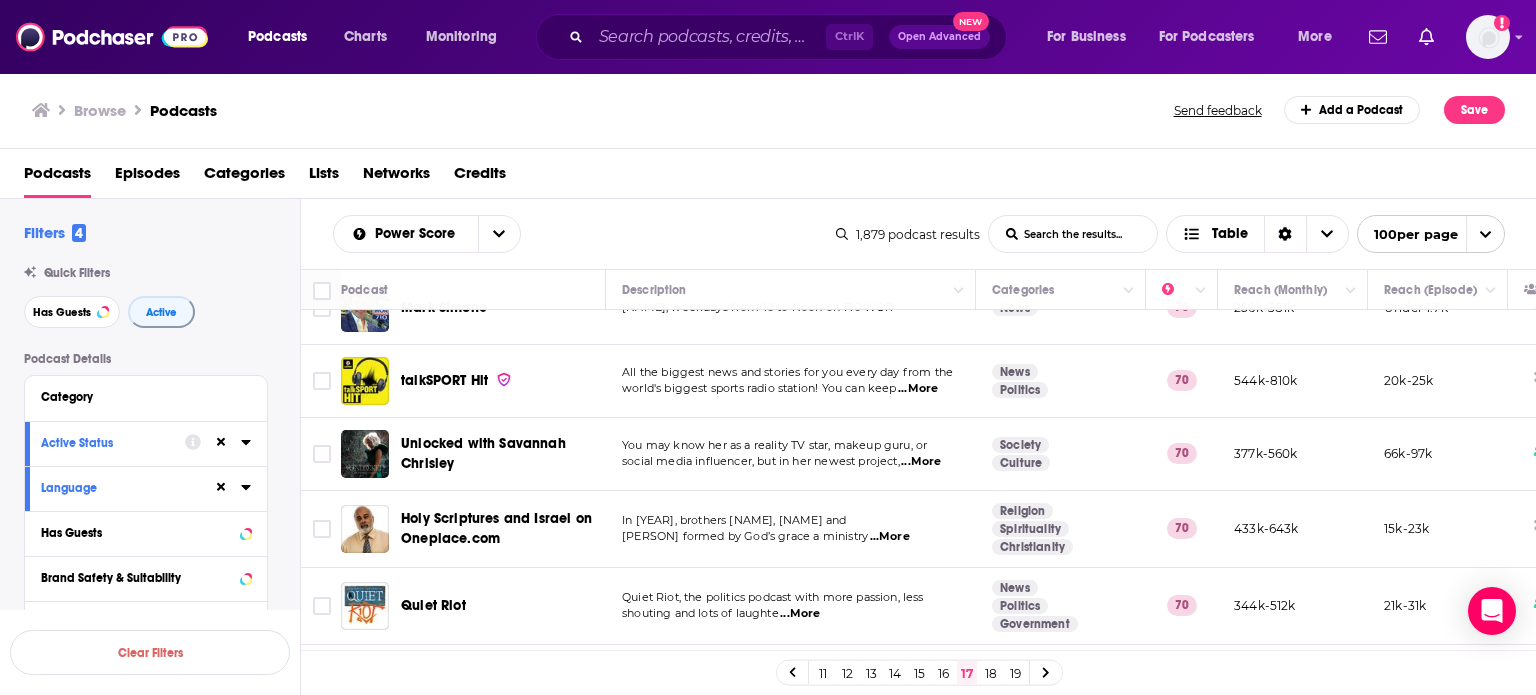 click on "All the biggest news and stories for you every day from the world's biggest sports radio station! You can keep   ...More" at bounding box center [791, 381] 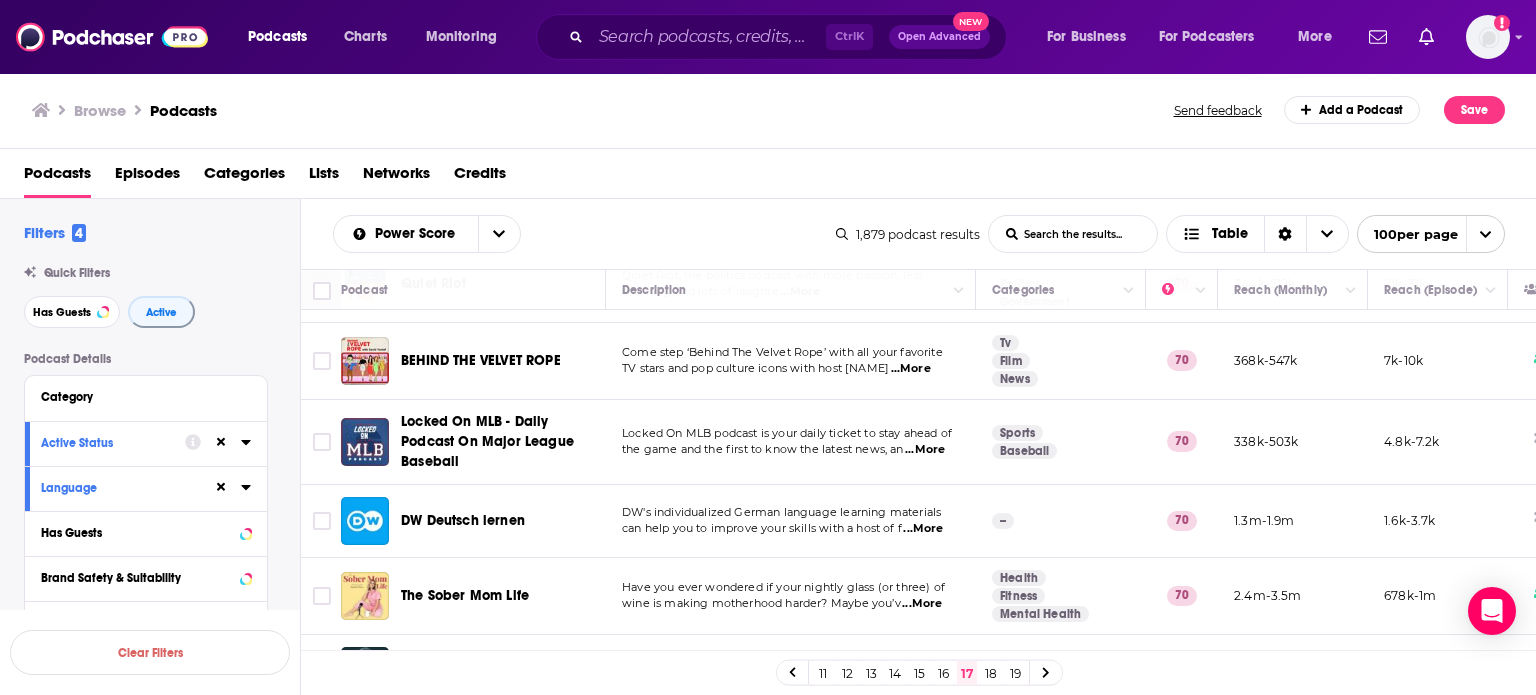scroll, scrollTop: 6804, scrollLeft: 0, axis: vertical 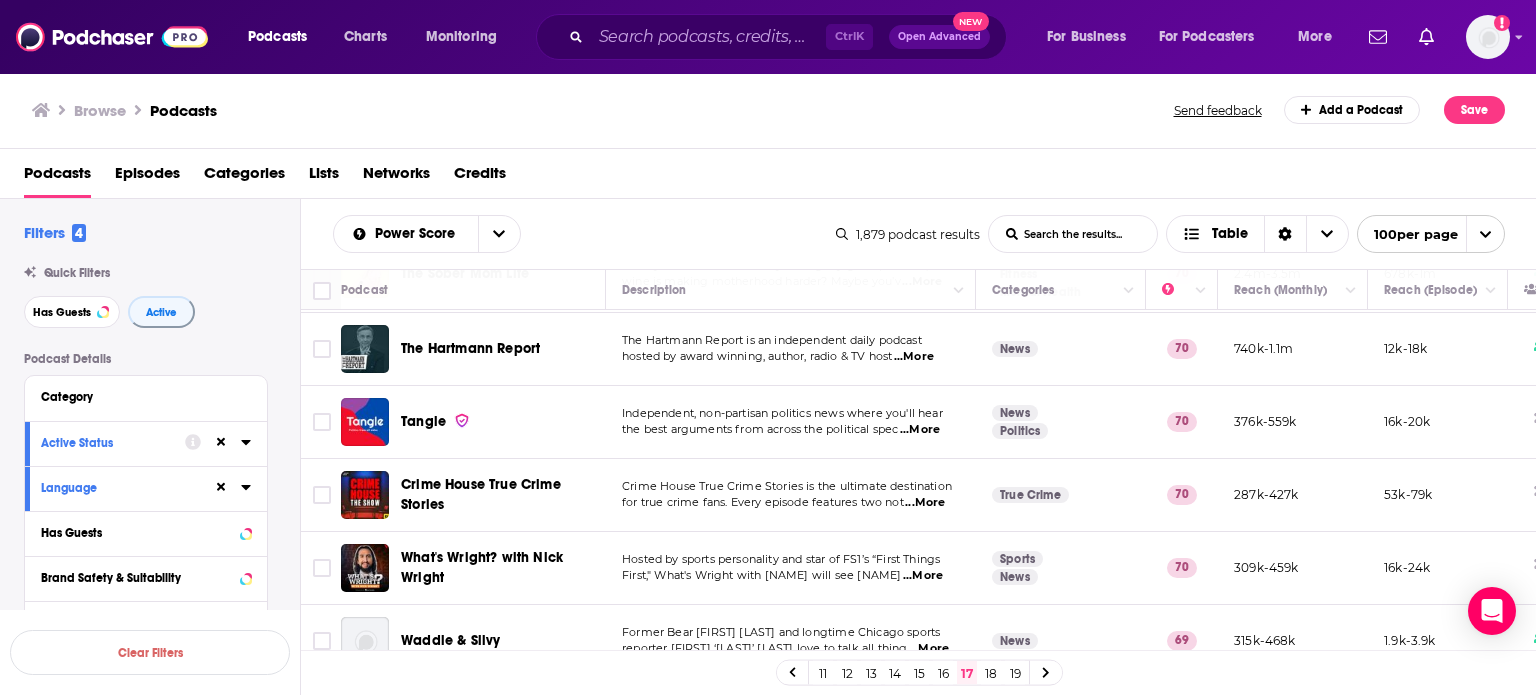 click on "Independent, non-partisan politics news where you'll hear" at bounding box center [782, 413] 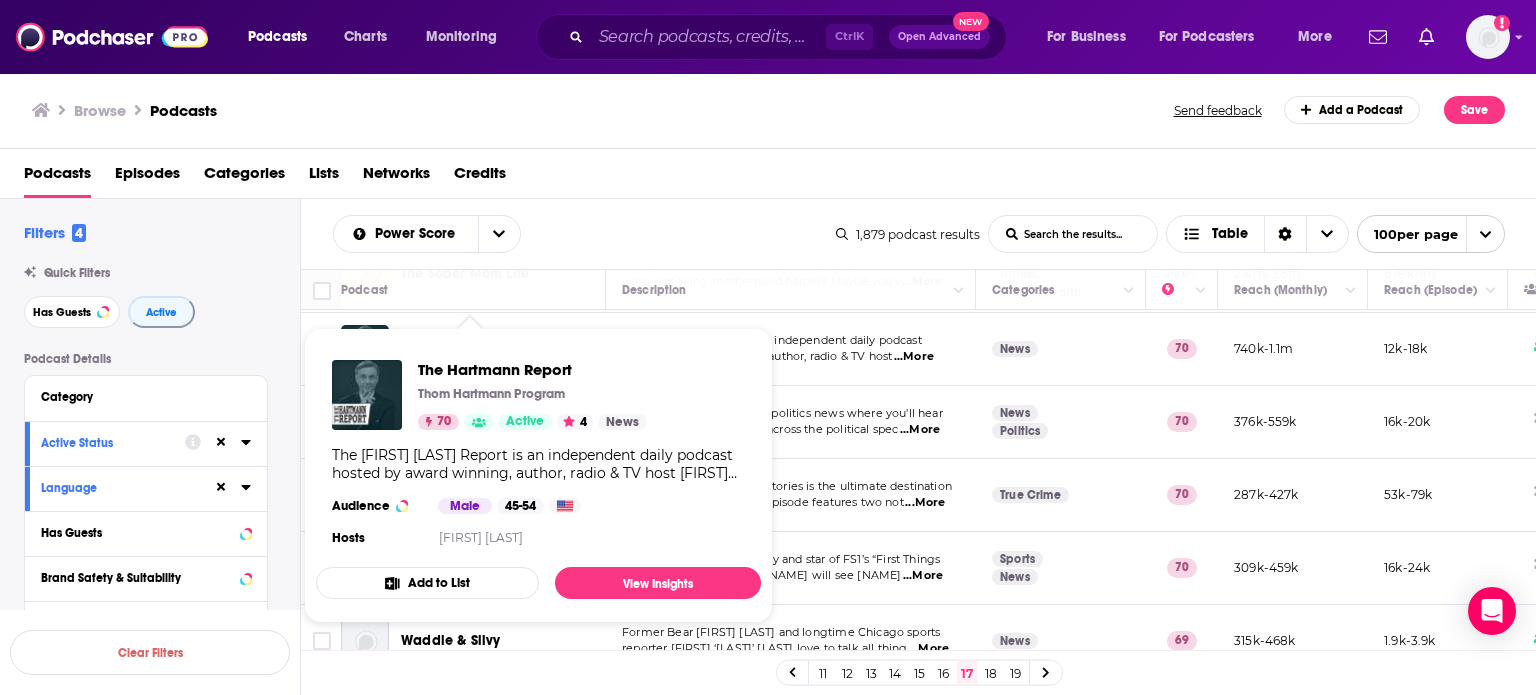 click on "Crime House True Crime Stories is the ultimate destination for true crime fans. Every episode features two not  ...More" at bounding box center [791, 495] 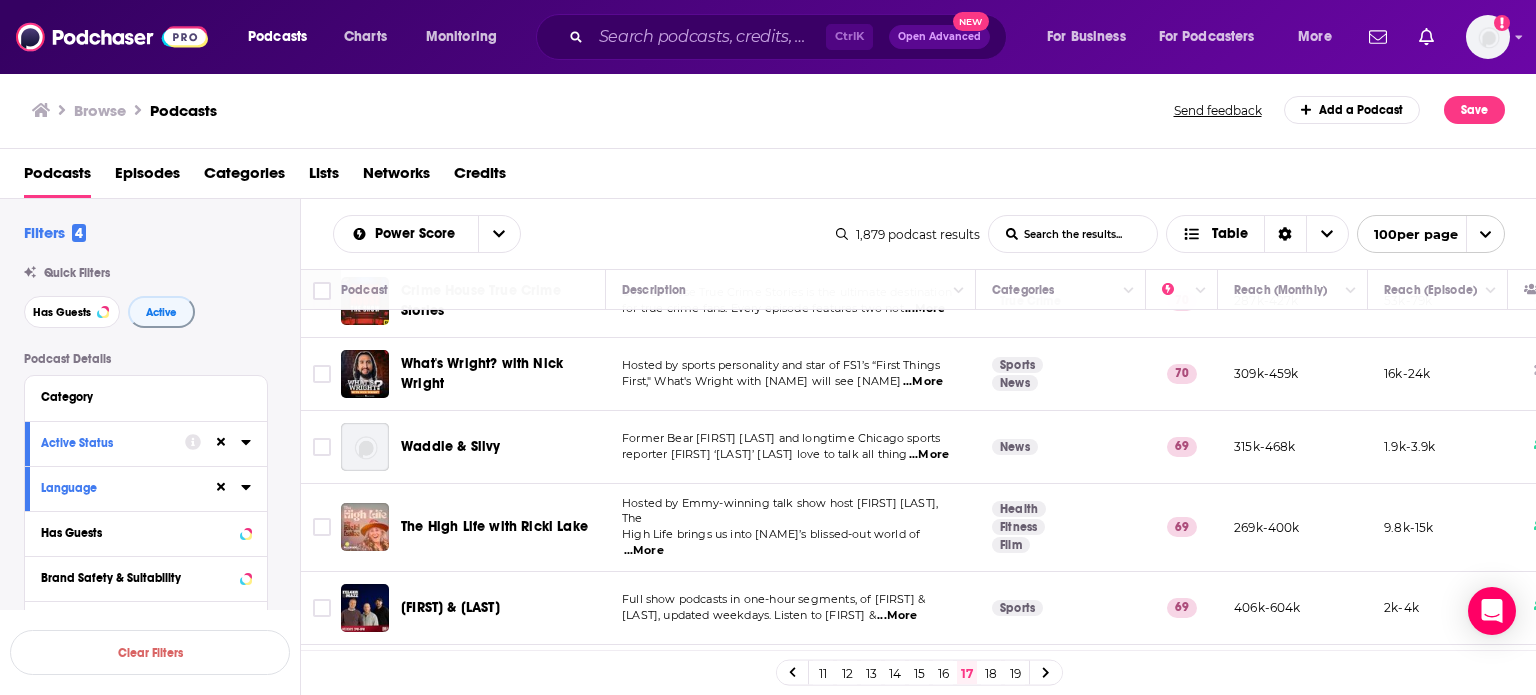 scroll, scrollTop: 7004, scrollLeft: 0, axis: vertical 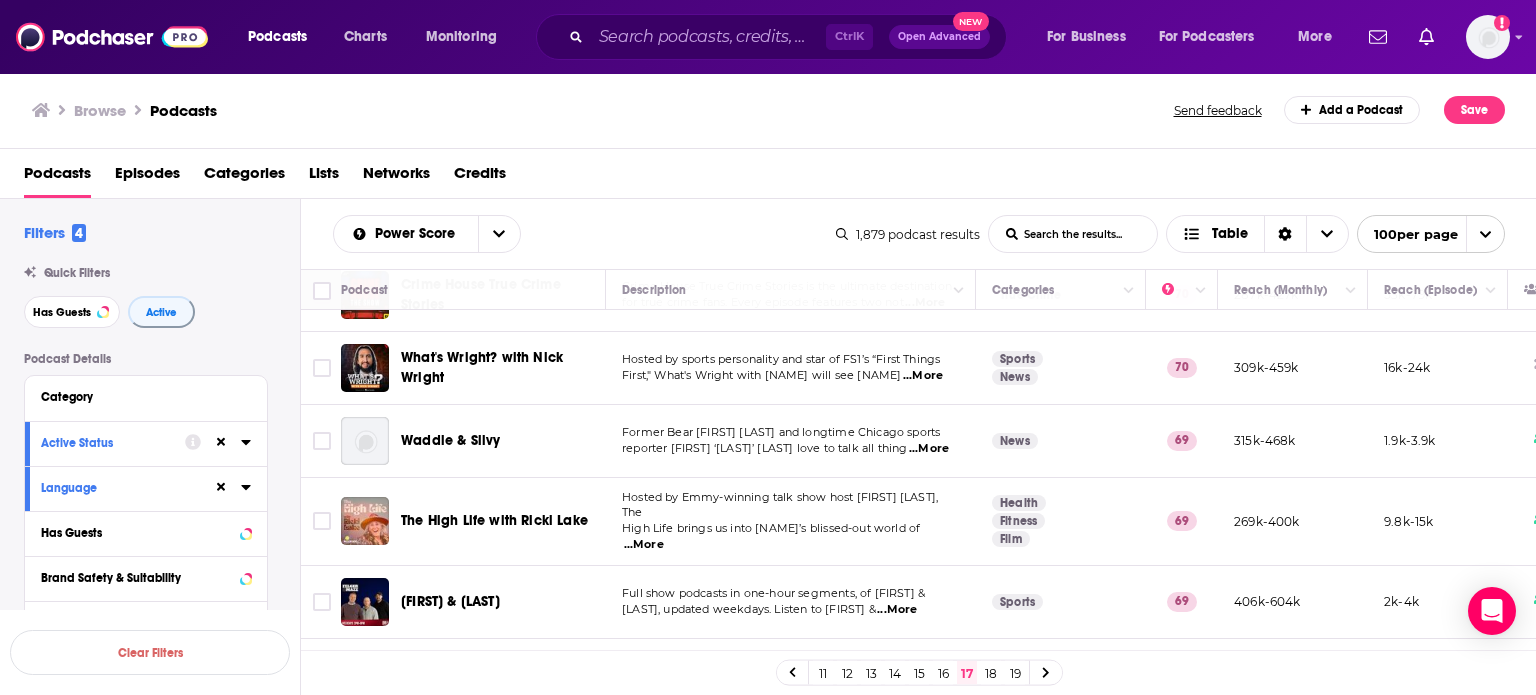 click on "Former Bear Tom Waddle and longtime Chicago sports reporter Marc ‘Silvy’ Silverman love to talk all thing  ...More" at bounding box center [791, 441] 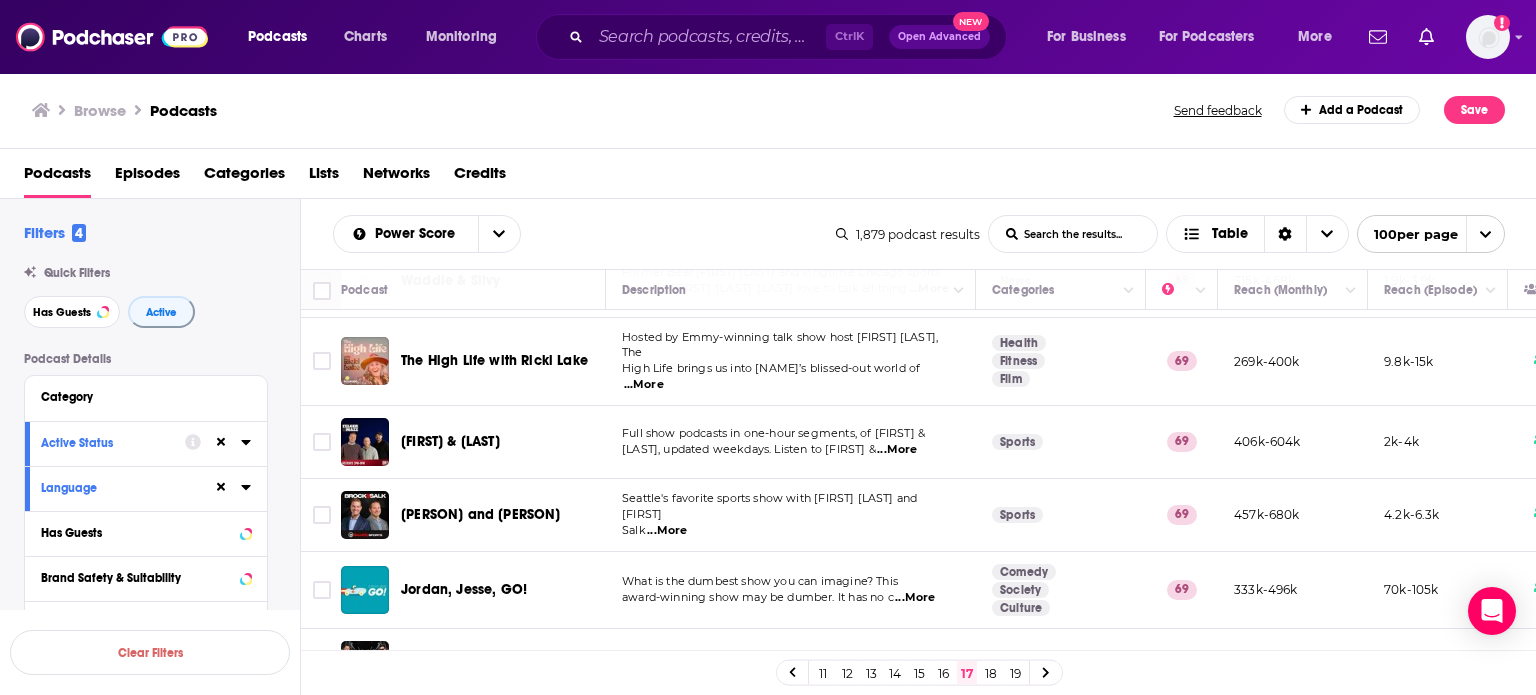scroll, scrollTop: 7186, scrollLeft: 0, axis: vertical 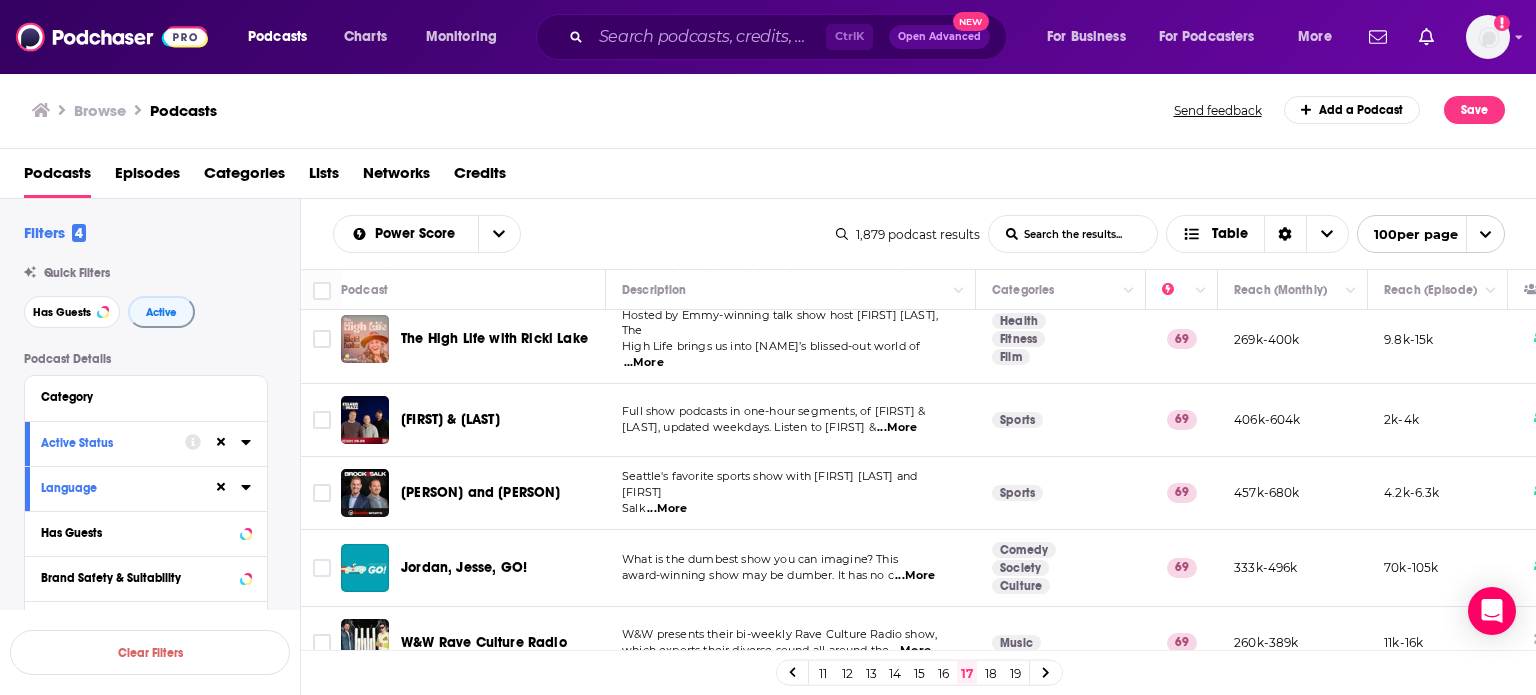 click on "16" at bounding box center (943, 673) 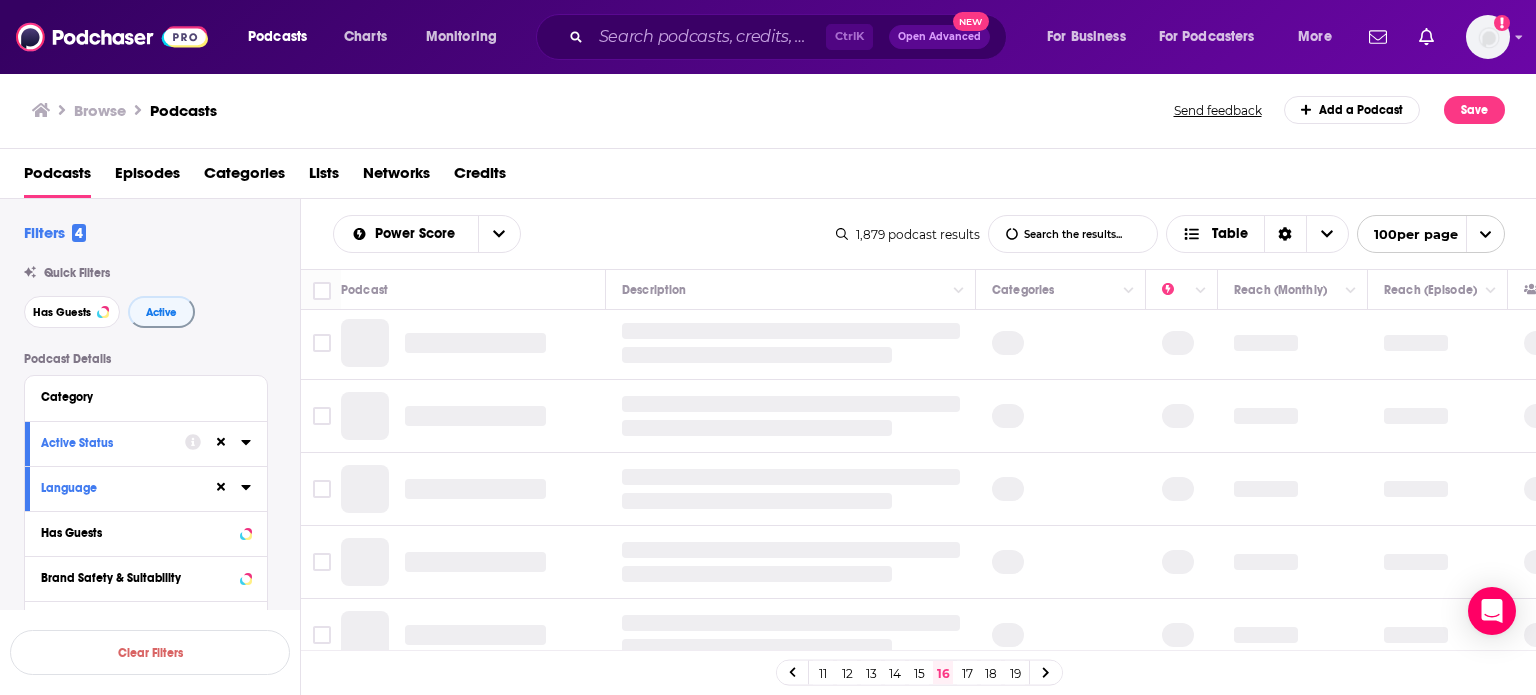 scroll, scrollTop: 0, scrollLeft: 0, axis: both 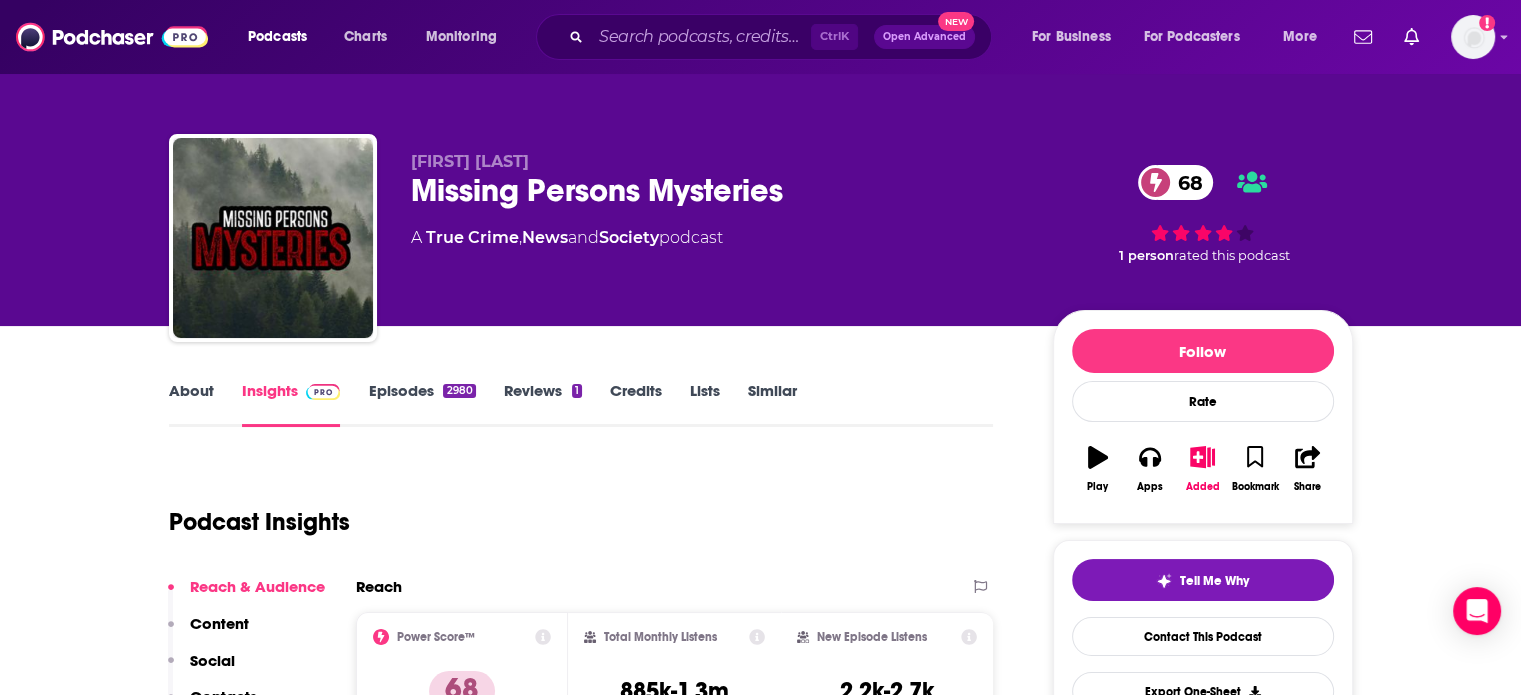 click on "About" at bounding box center [191, 404] 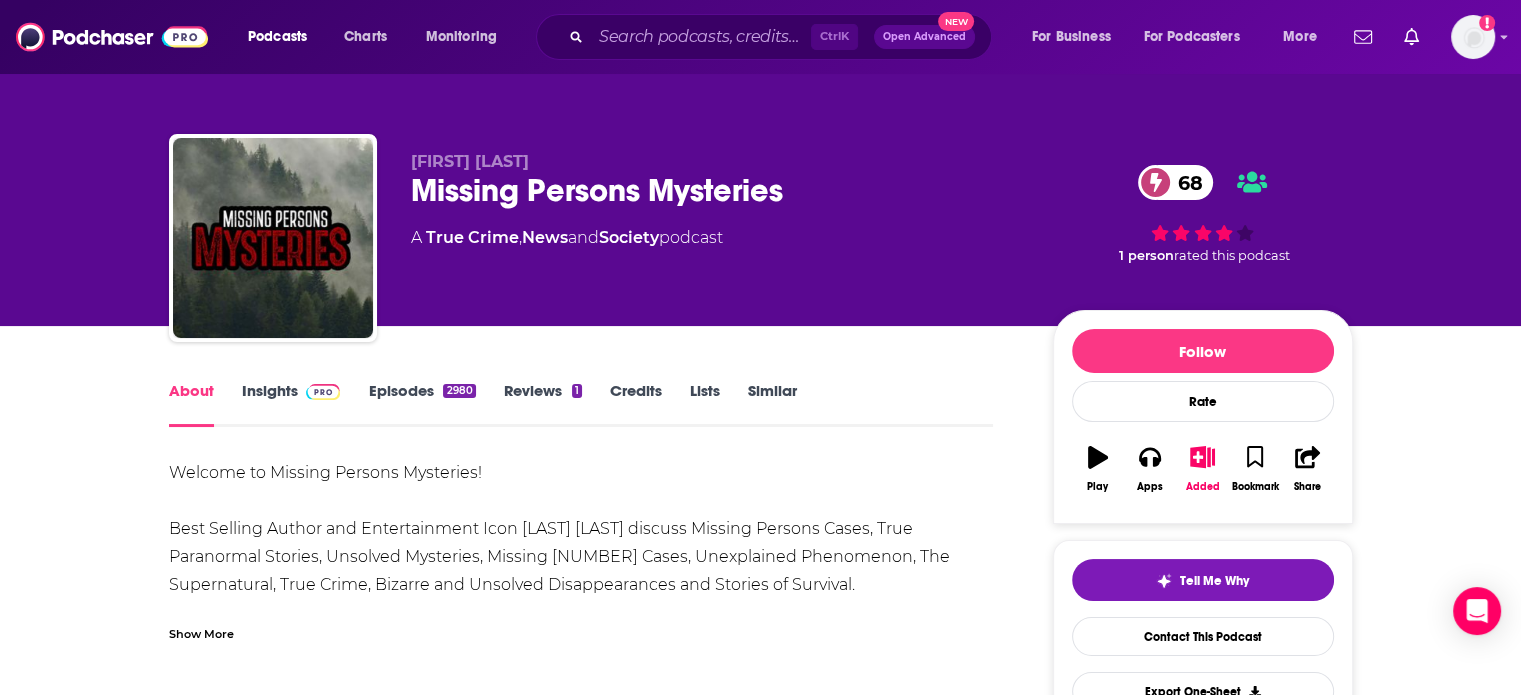 click on "Episodes 2980" at bounding box center [421, 404] 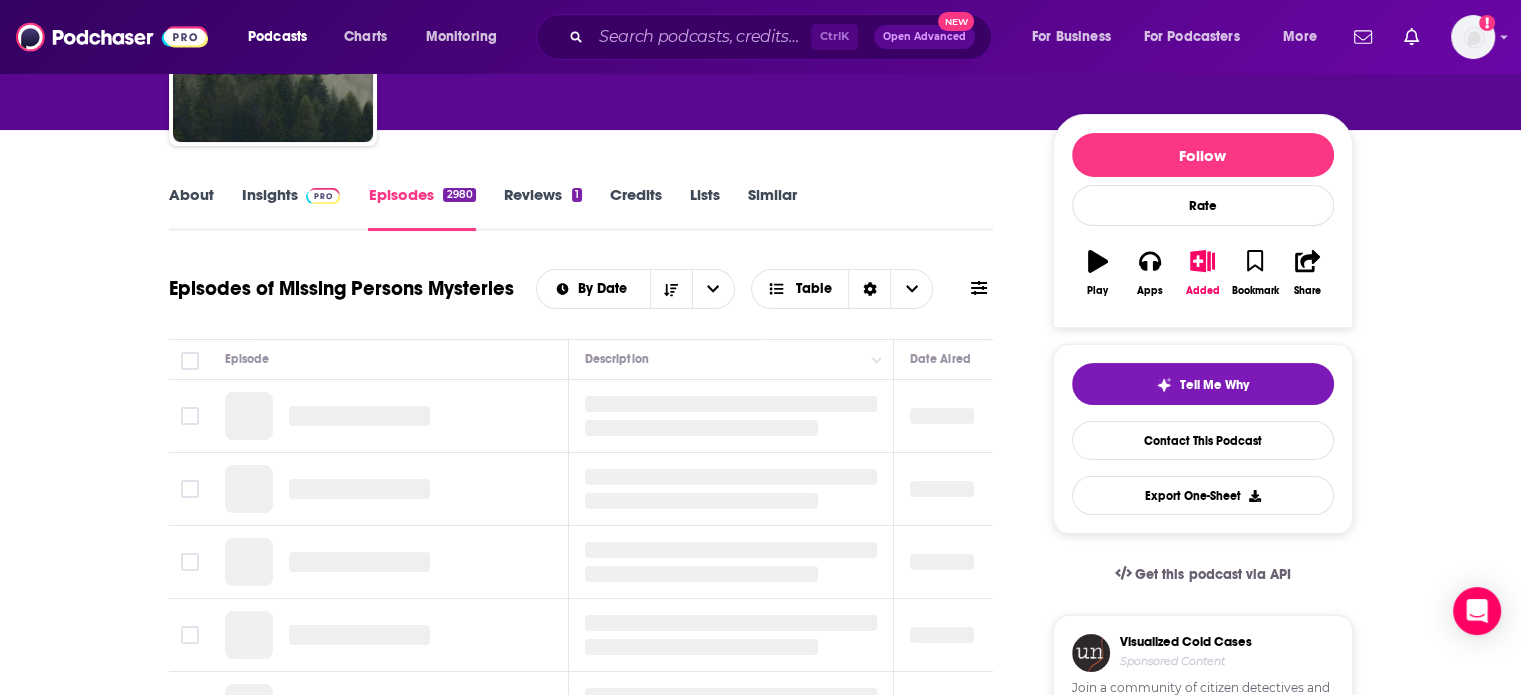 scroll, scrollTop: 200, scrollLeft: 0, axis: vertical 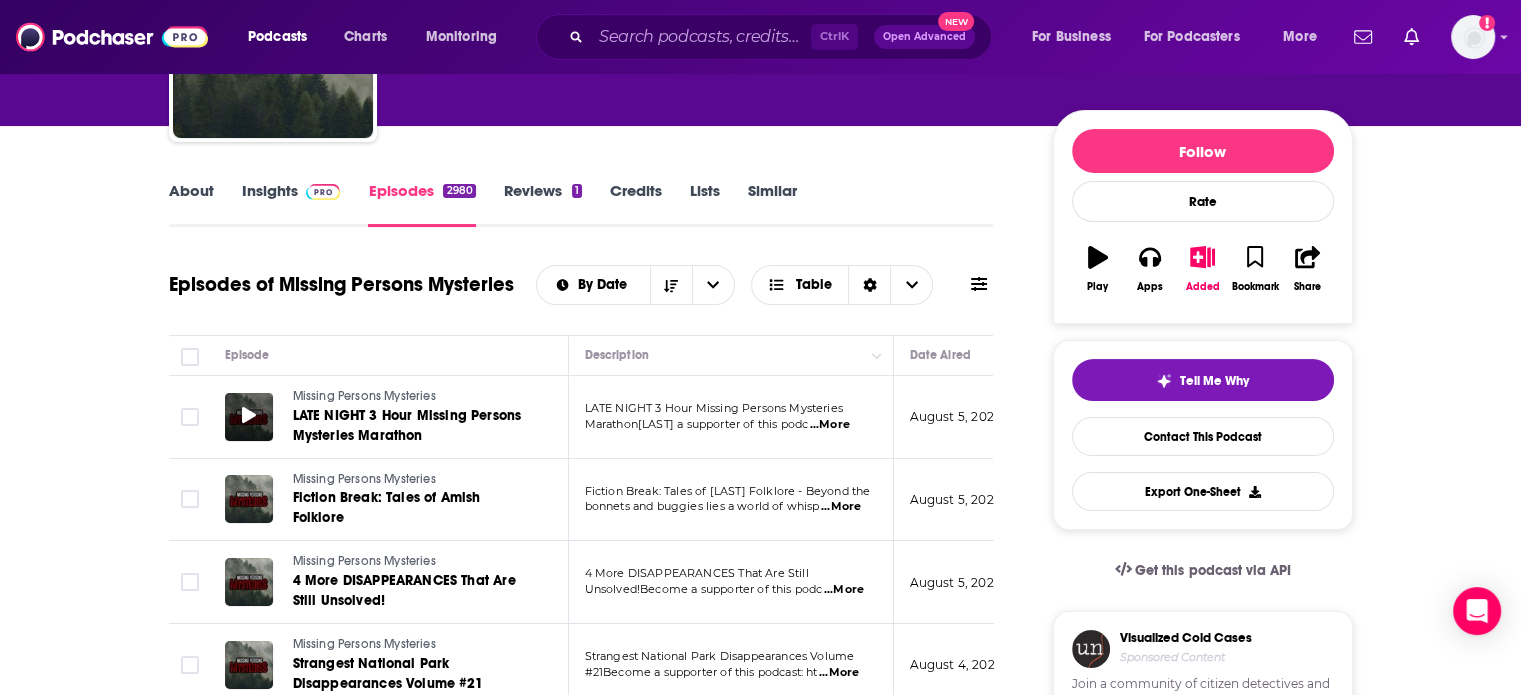 click at bounding box center [249, 417] 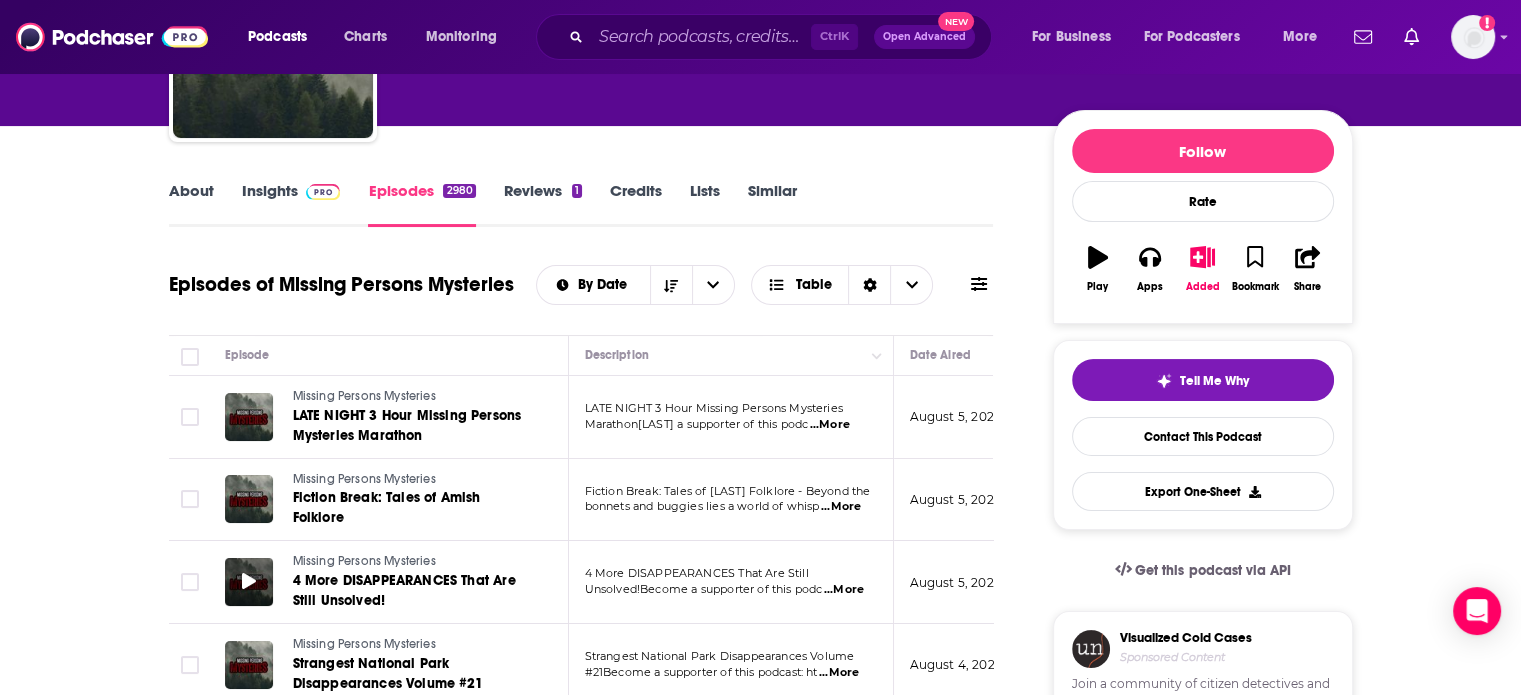 click at bounding box center [249, 582] 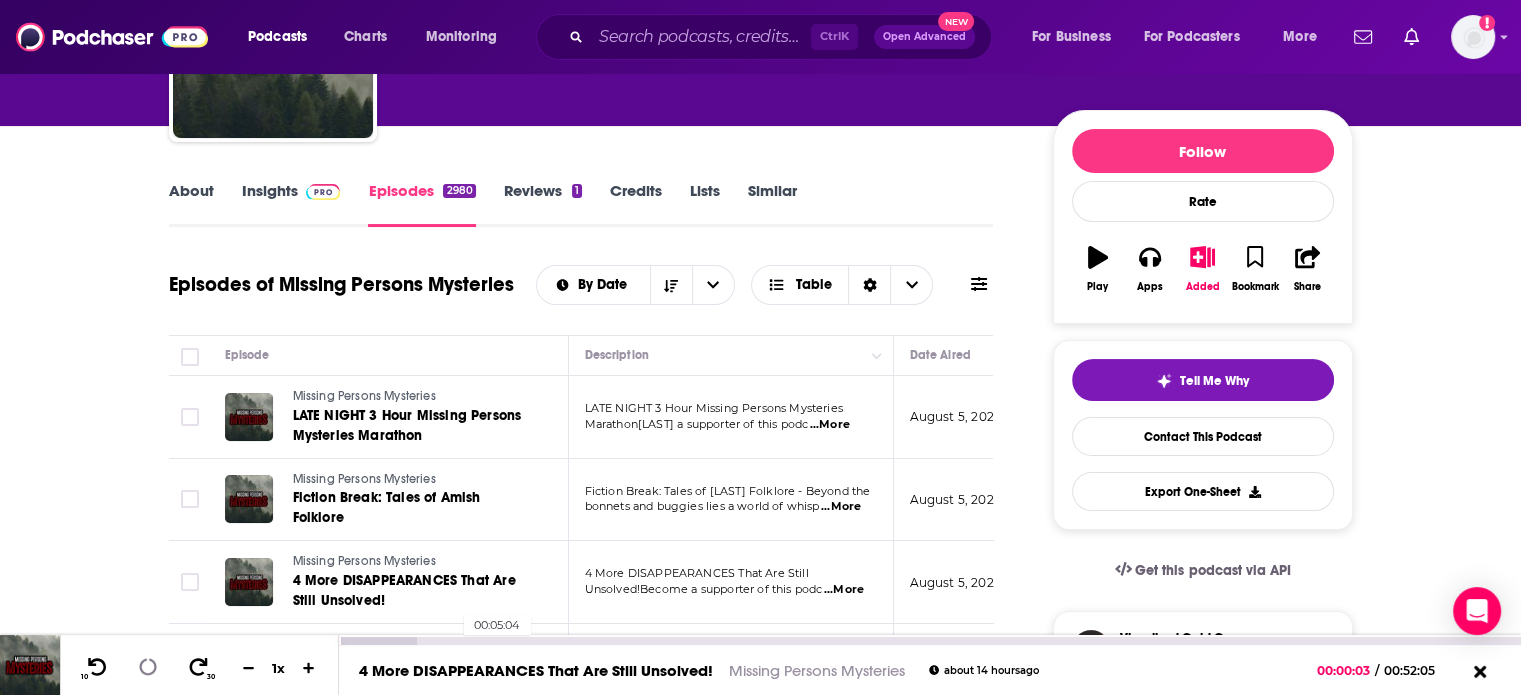 click on "00:05:04" at bounding box center (930, 641) 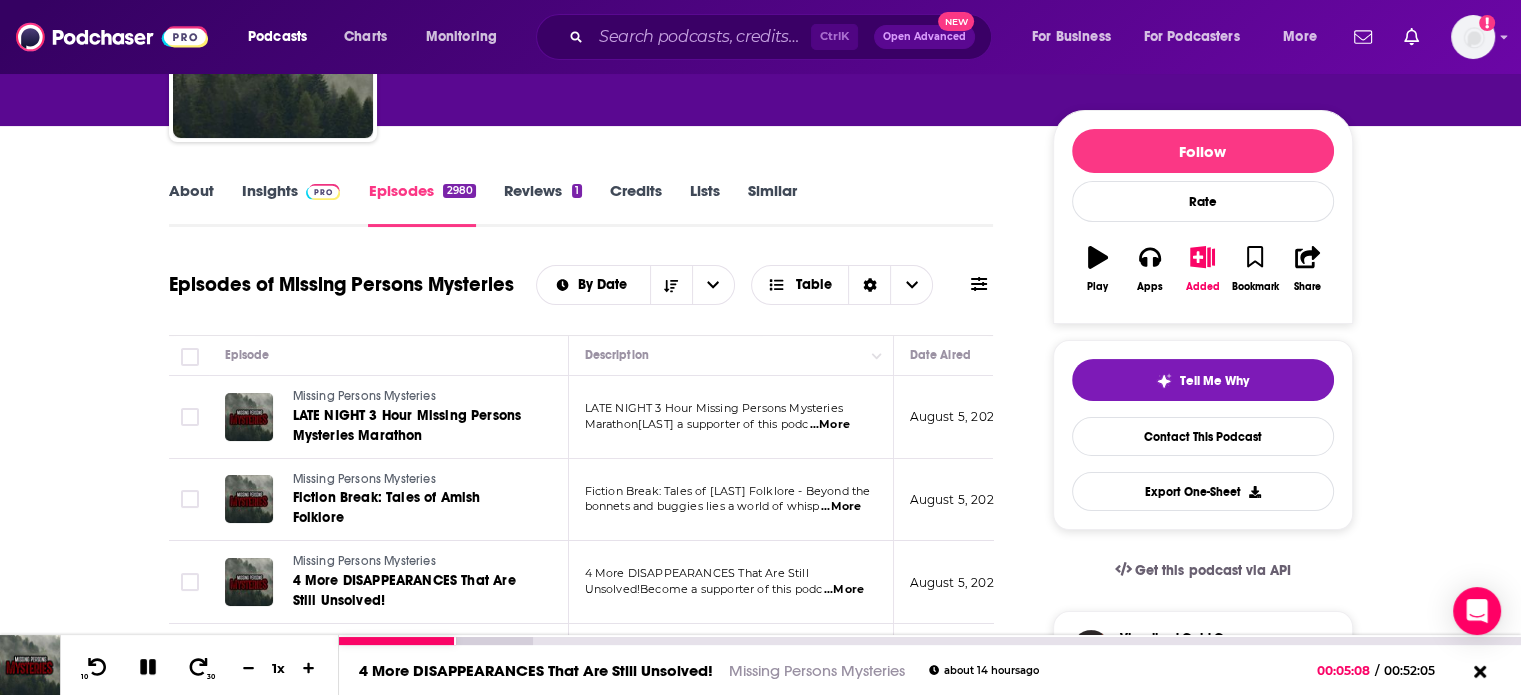 click at bounding box center (930, 640) 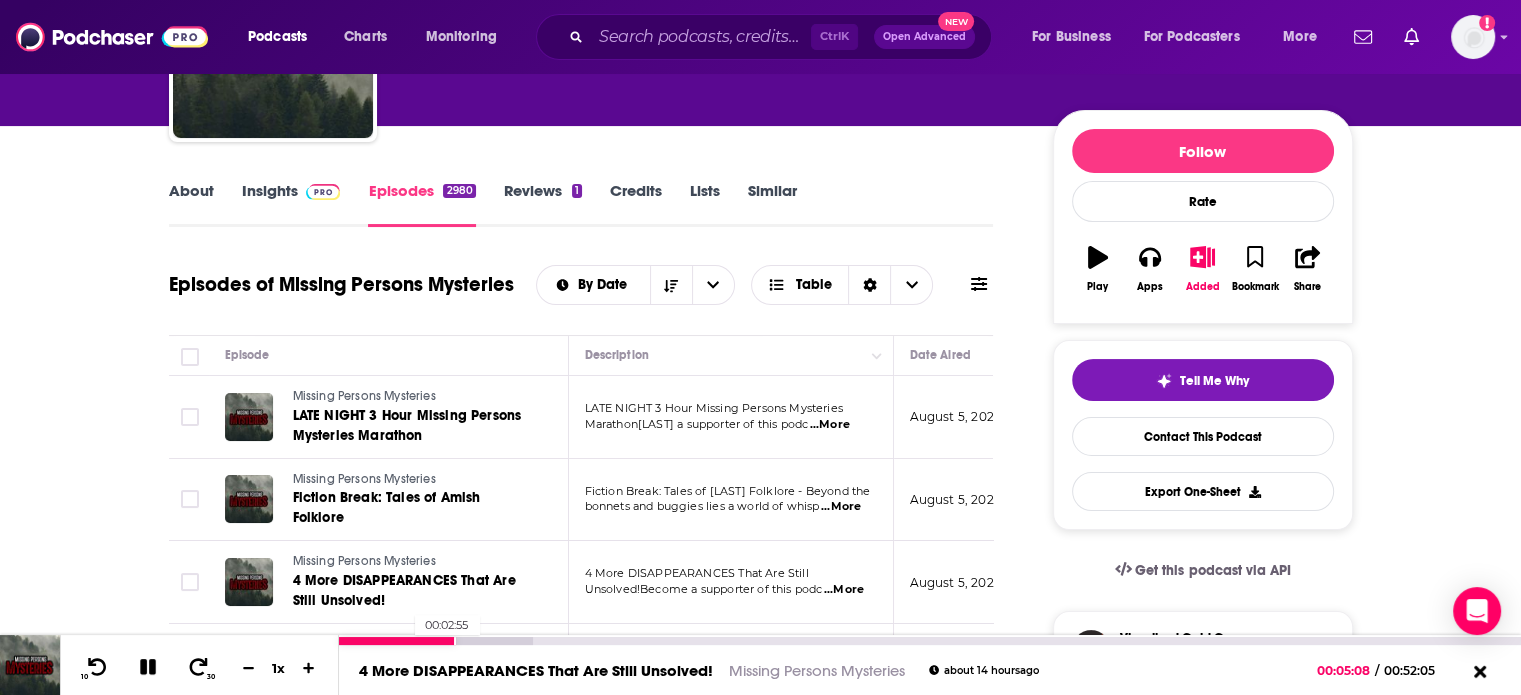 click at bounding box center [397, 641] 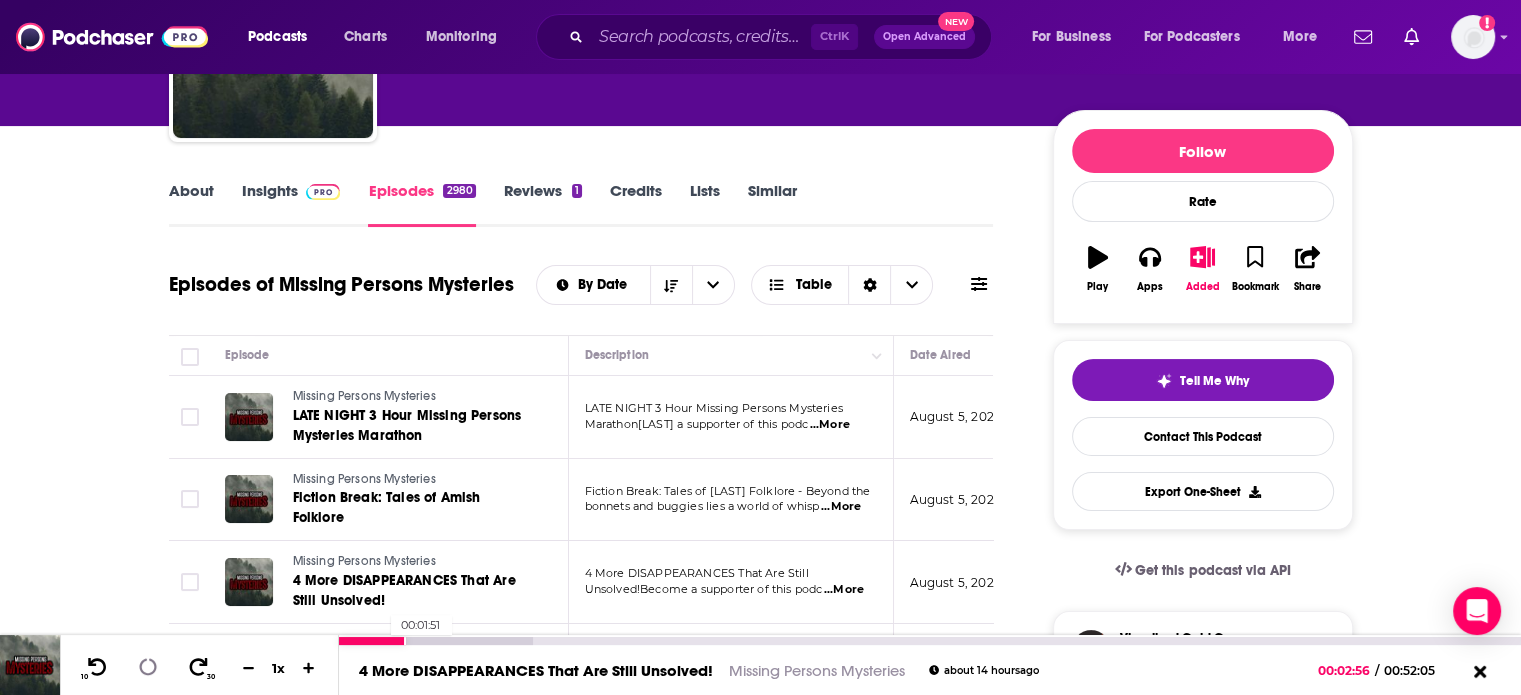 click at bounding box center [372, 641] 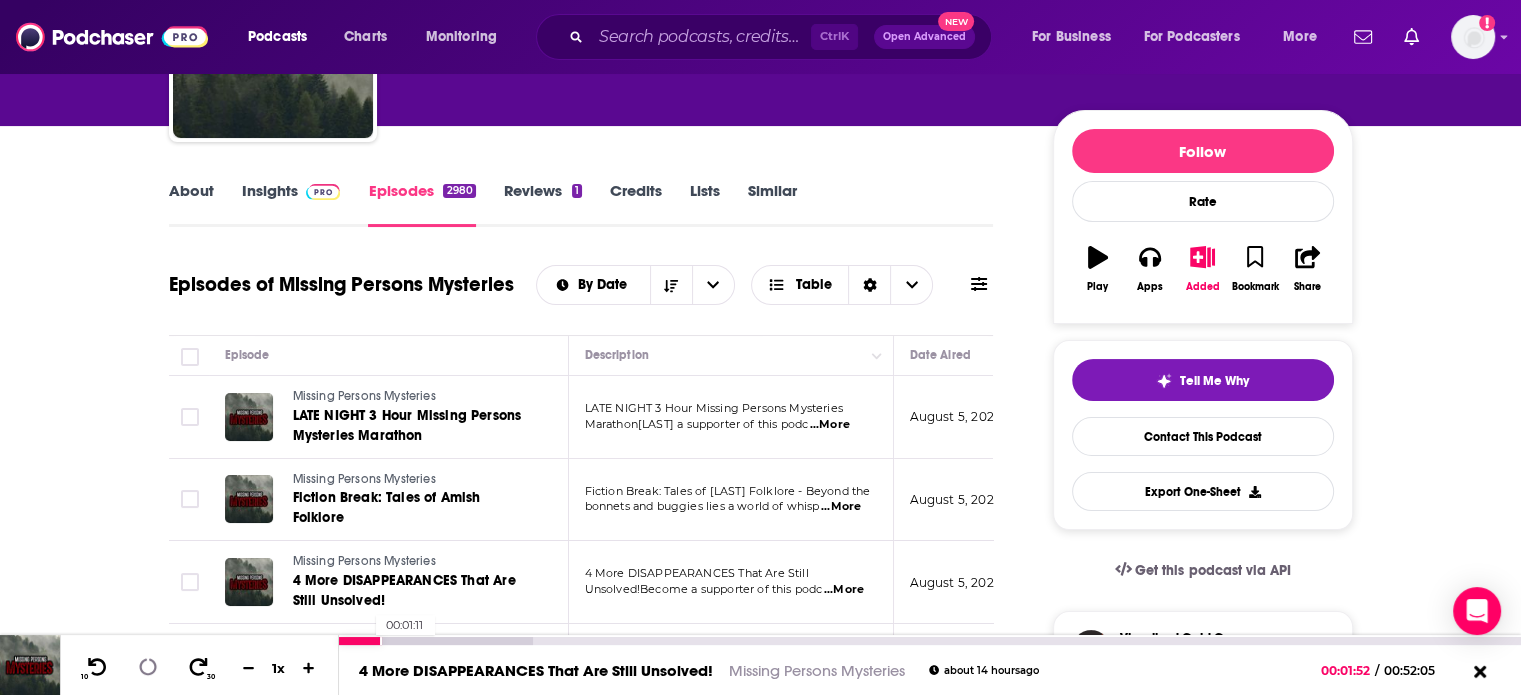 click at bounding box center (360, 641) 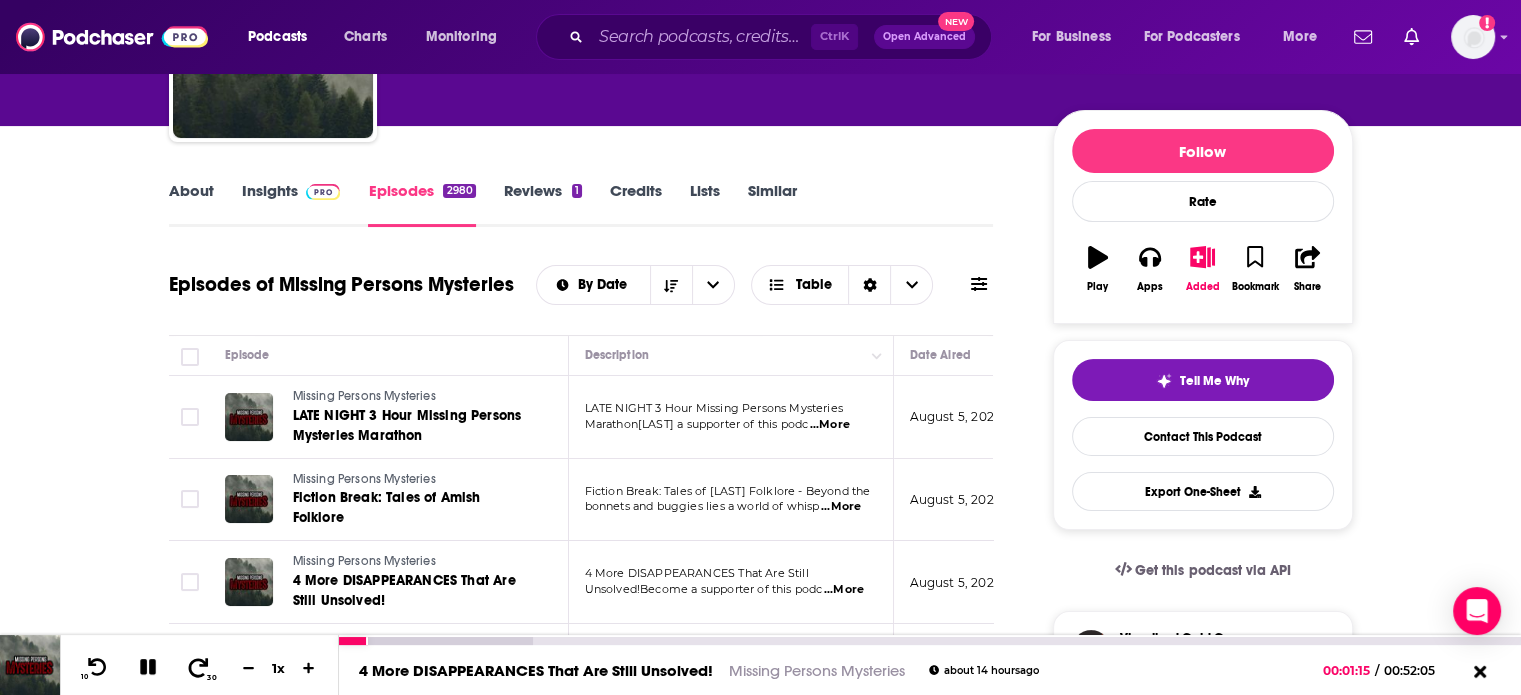 click 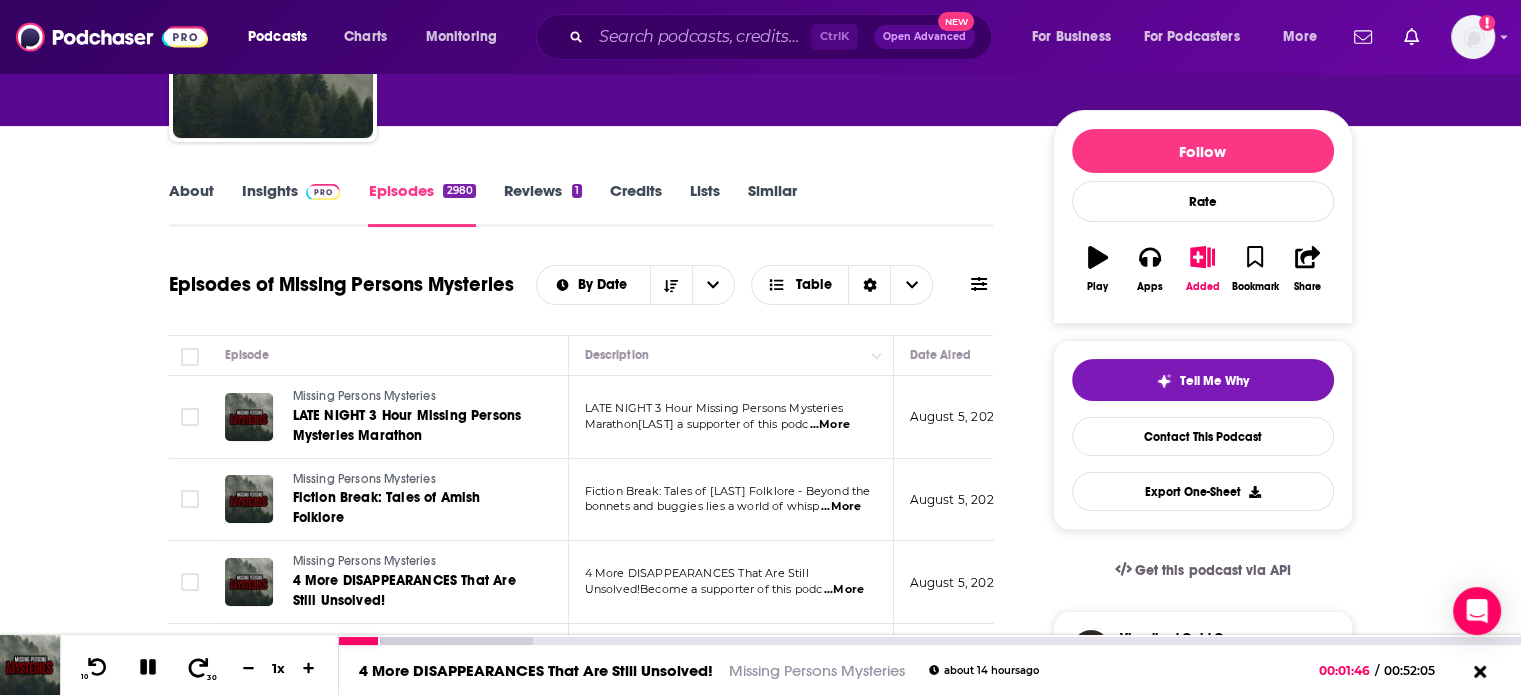 click 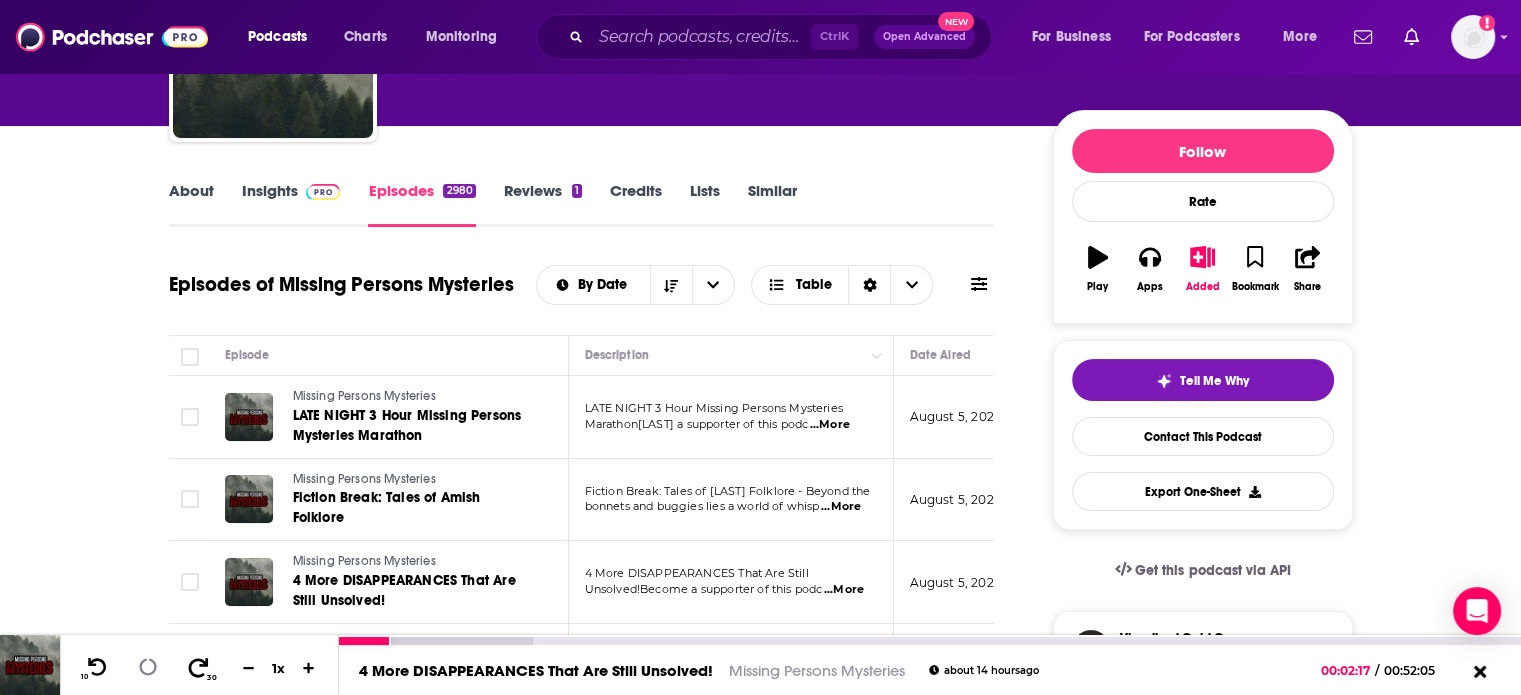 click 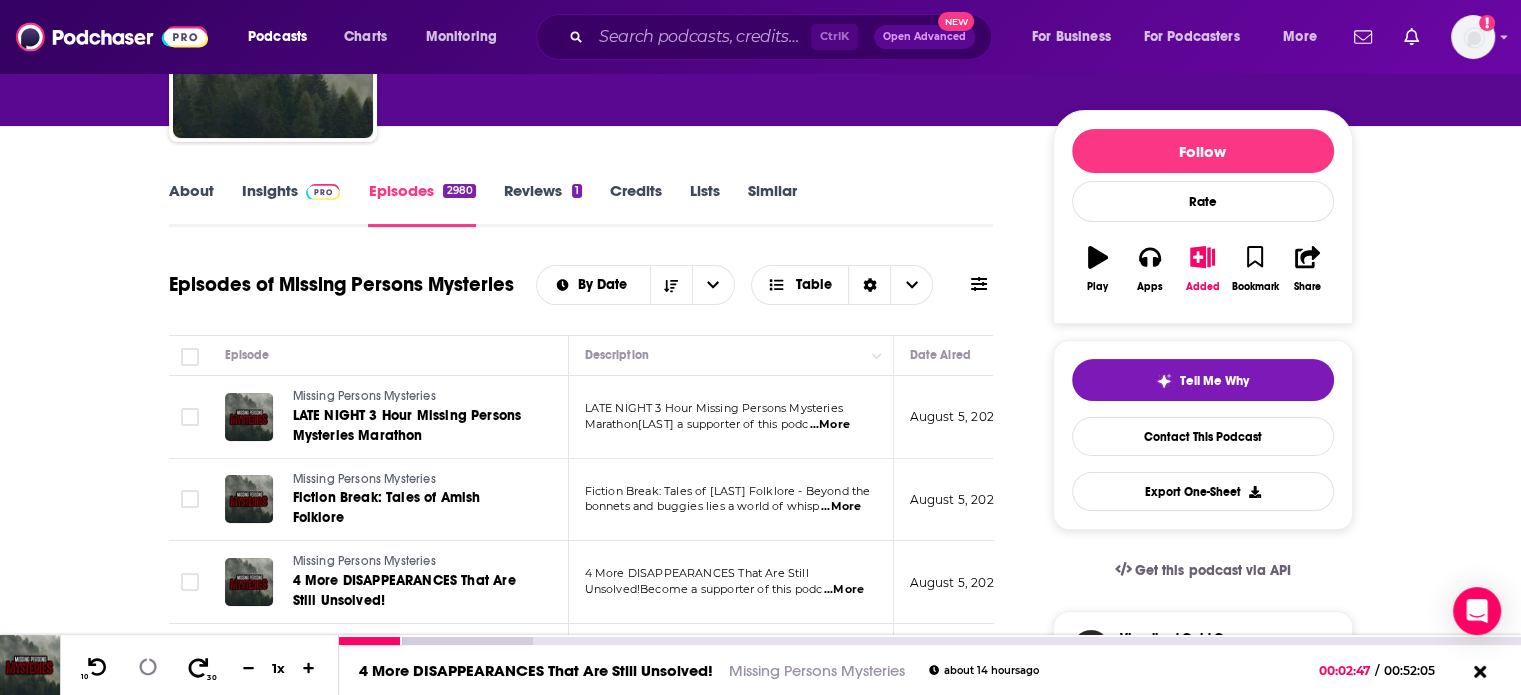 click 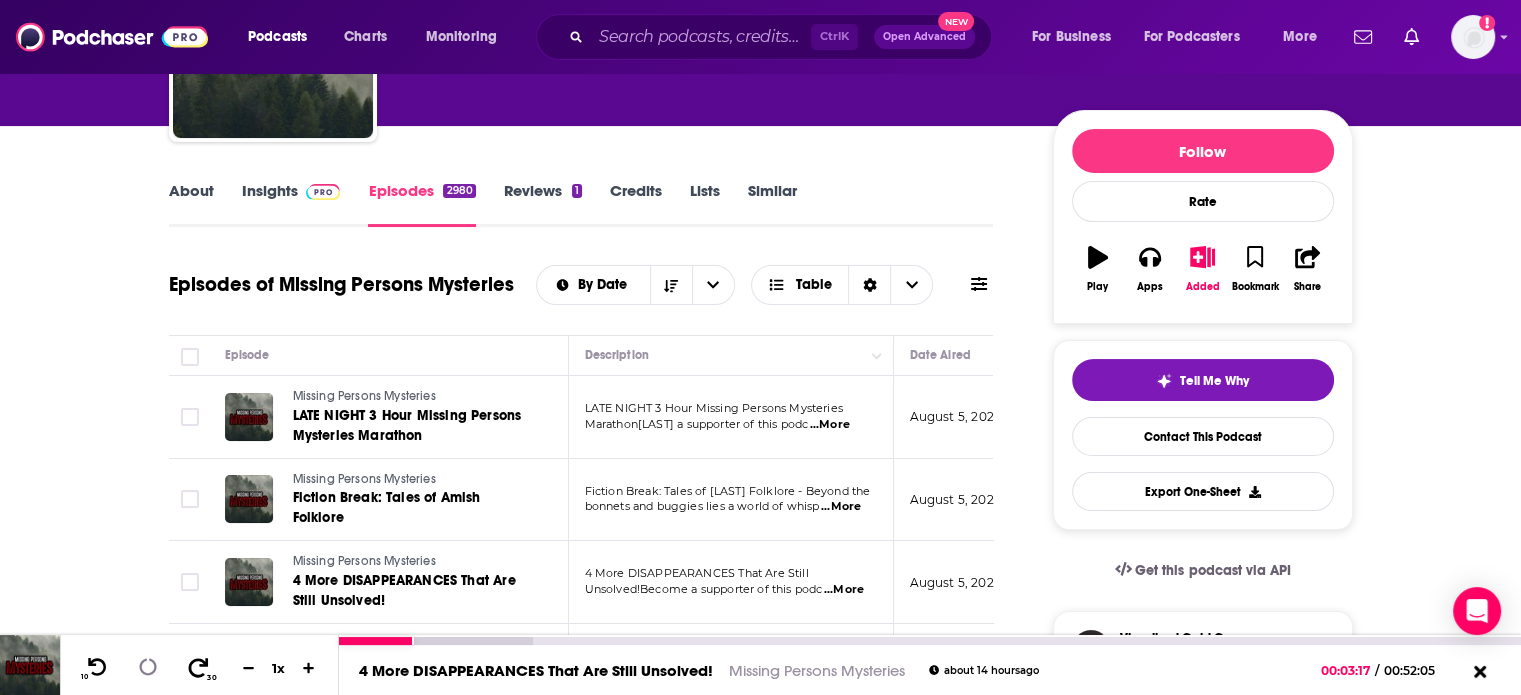 click 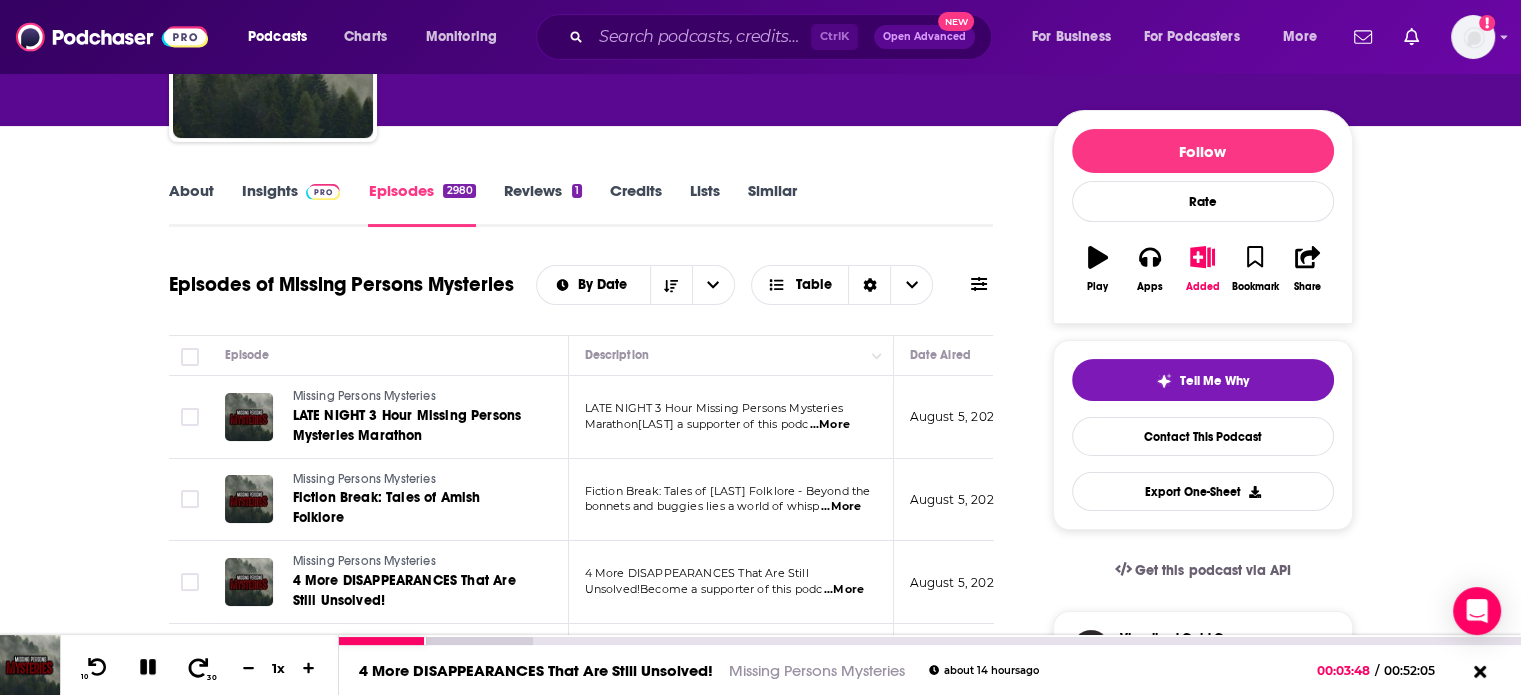click 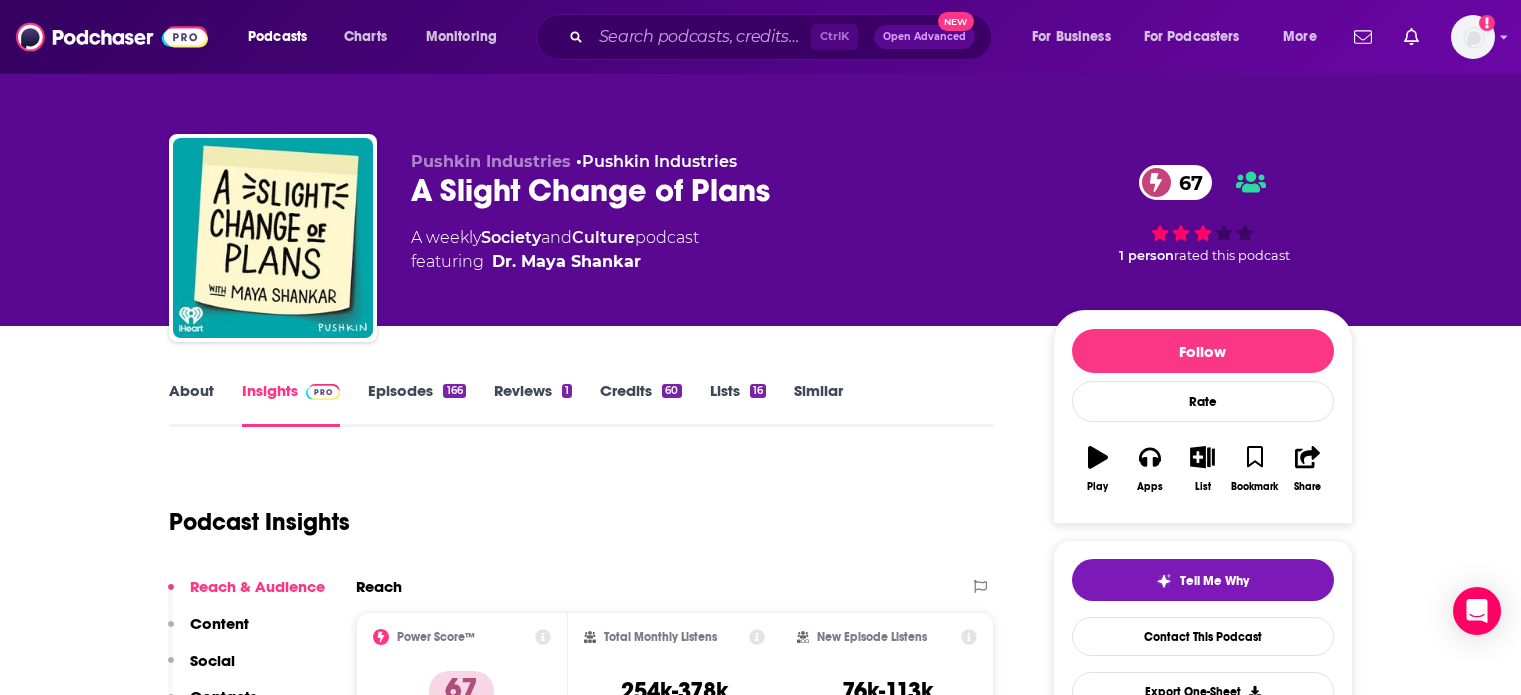 scroll, scrollTop: 0, scrollLeft: 0, axis: both 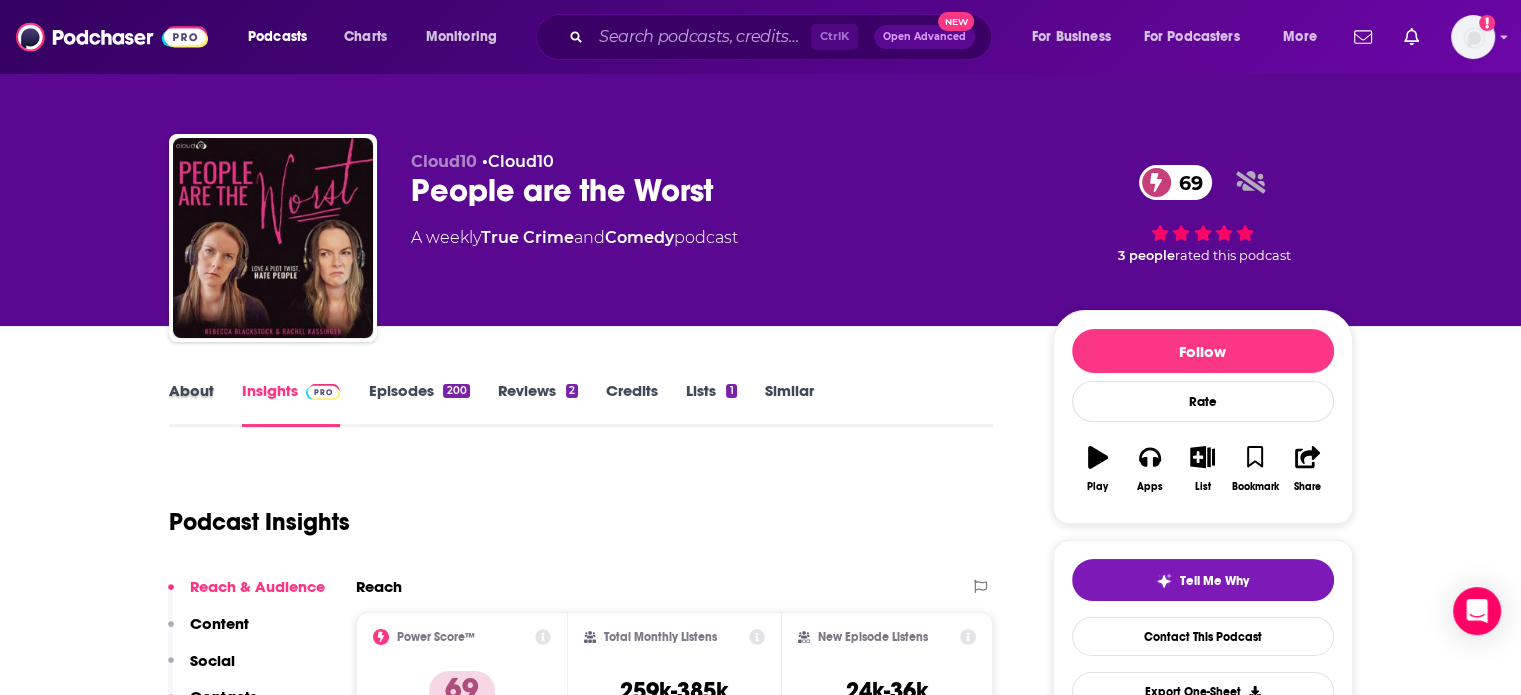 click on "About" at bounding box center (205, 404) 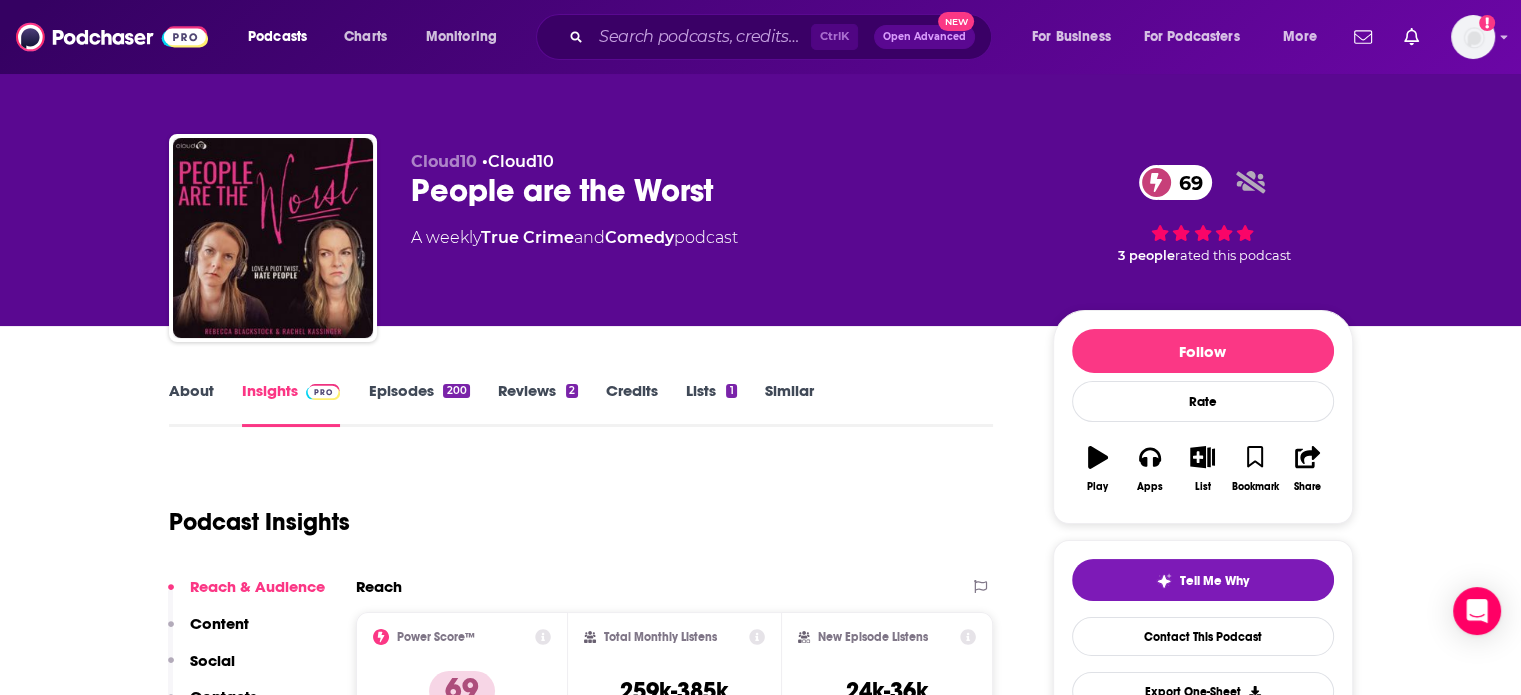 click on "About" at bounding box center (191, 404) 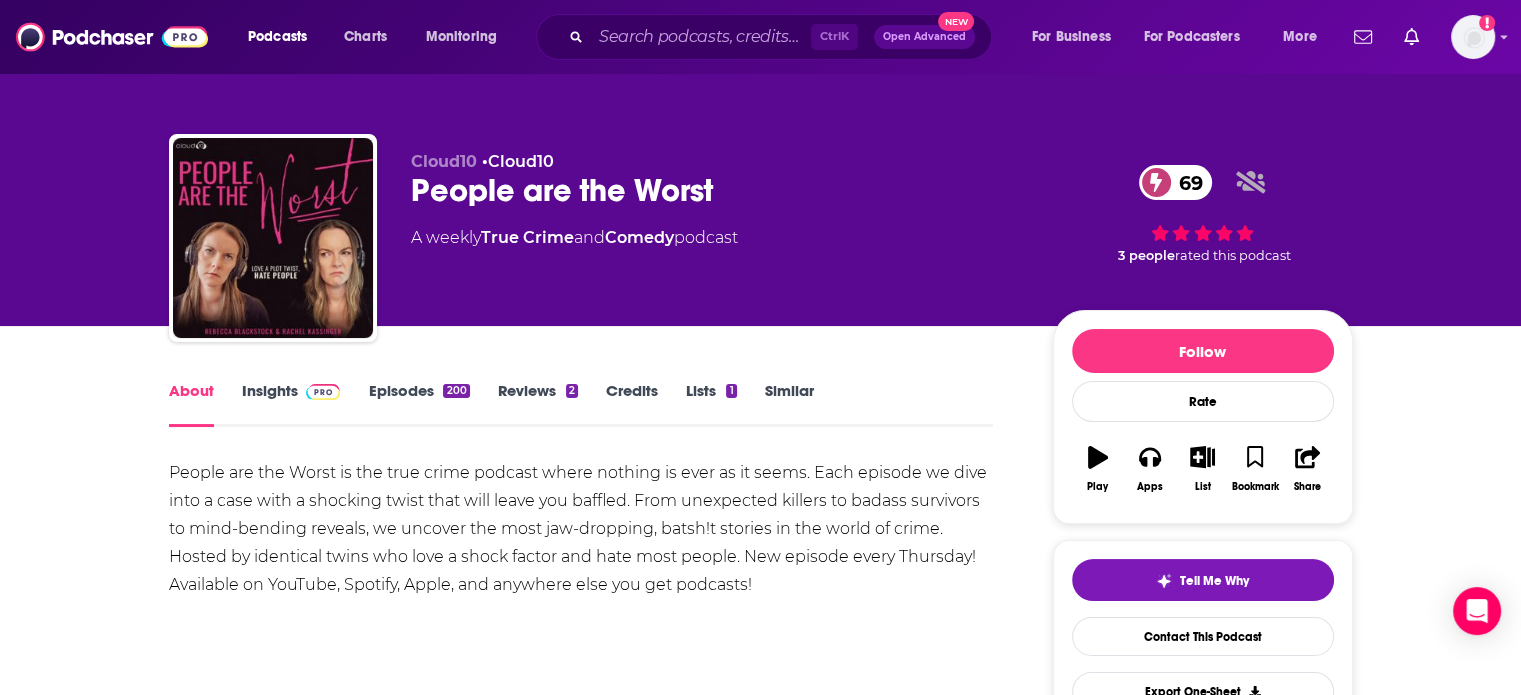 click on "Cloud10    •  Cloud10 People are the Worst 69 A   weekly  True Crime  and  Comedy  podcast" at bounding box center (716, 232) 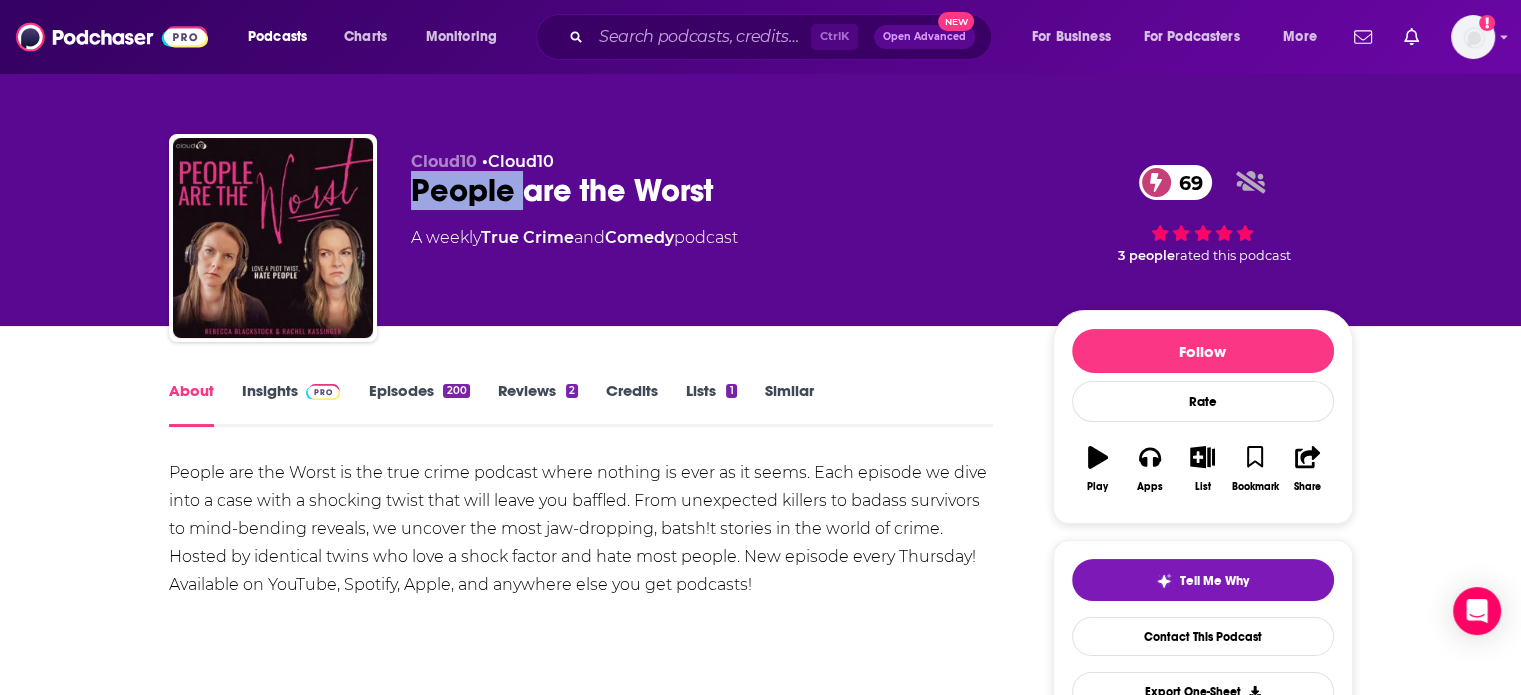 click on "Cloud10    •  Cloud10 People are the Worst 69 A   weekly  True Crime  and  Comedy  podcast" at bounding box center [716, 232] 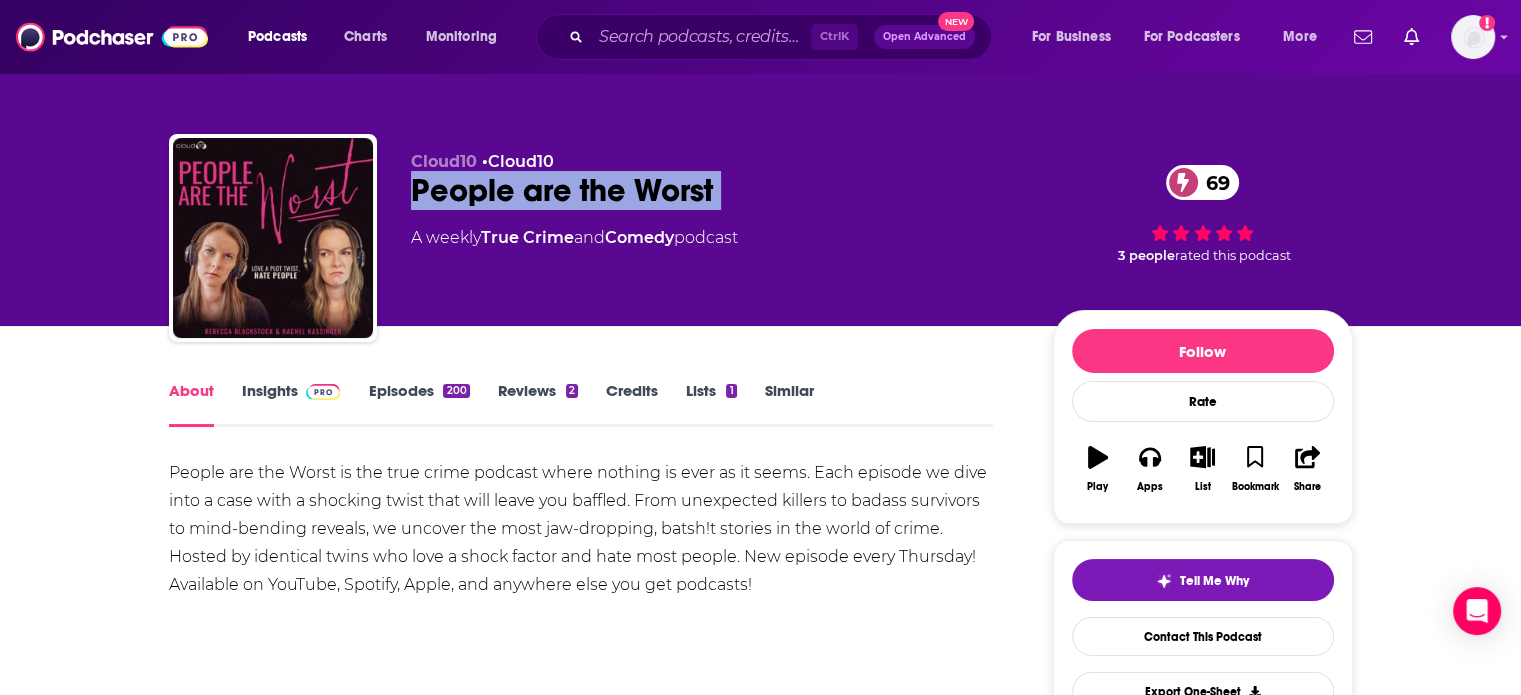 click on "Cloud10    •  Cloud10 People are the Worst 69 A   weekly  True Crime  and  Comedy  podcast" at bounding box center (716, 232) 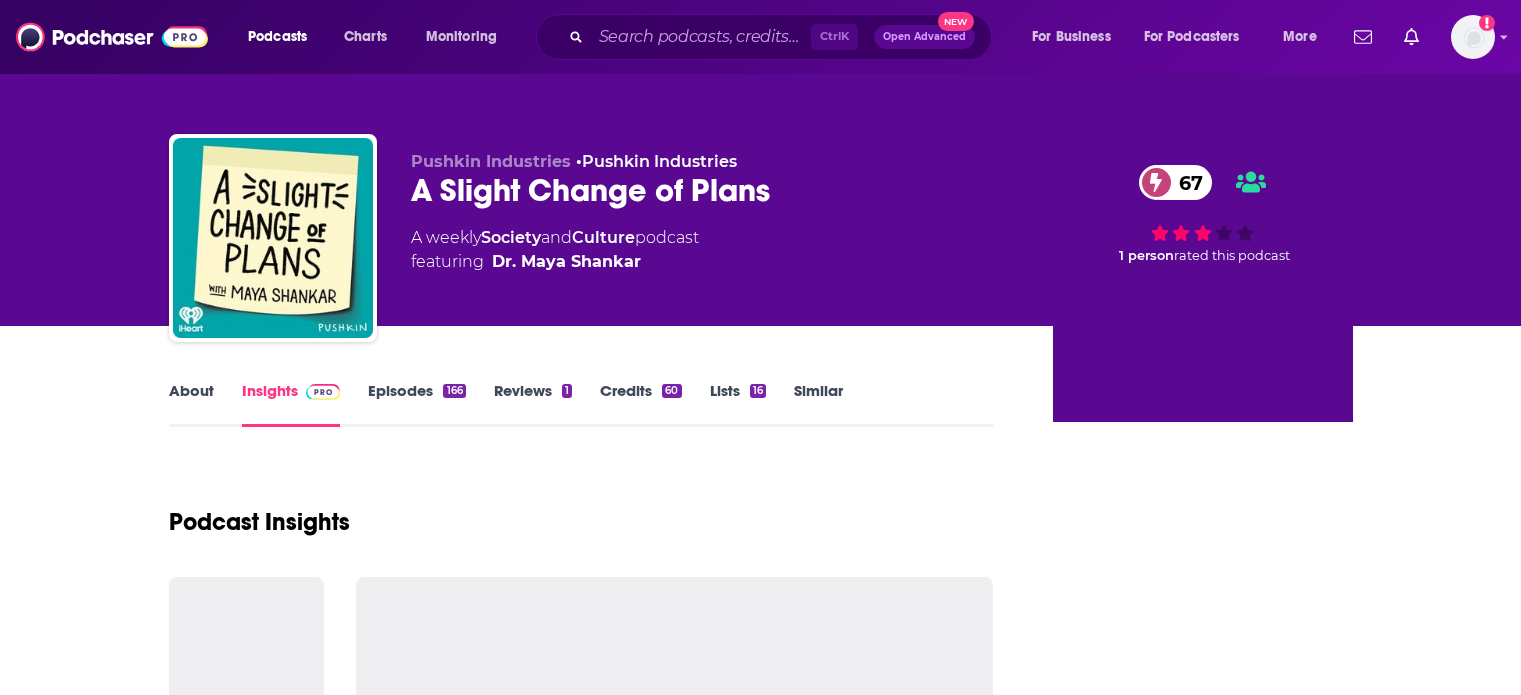 scroll, scrollTop: 0, scrollLeft: 0, axis: both 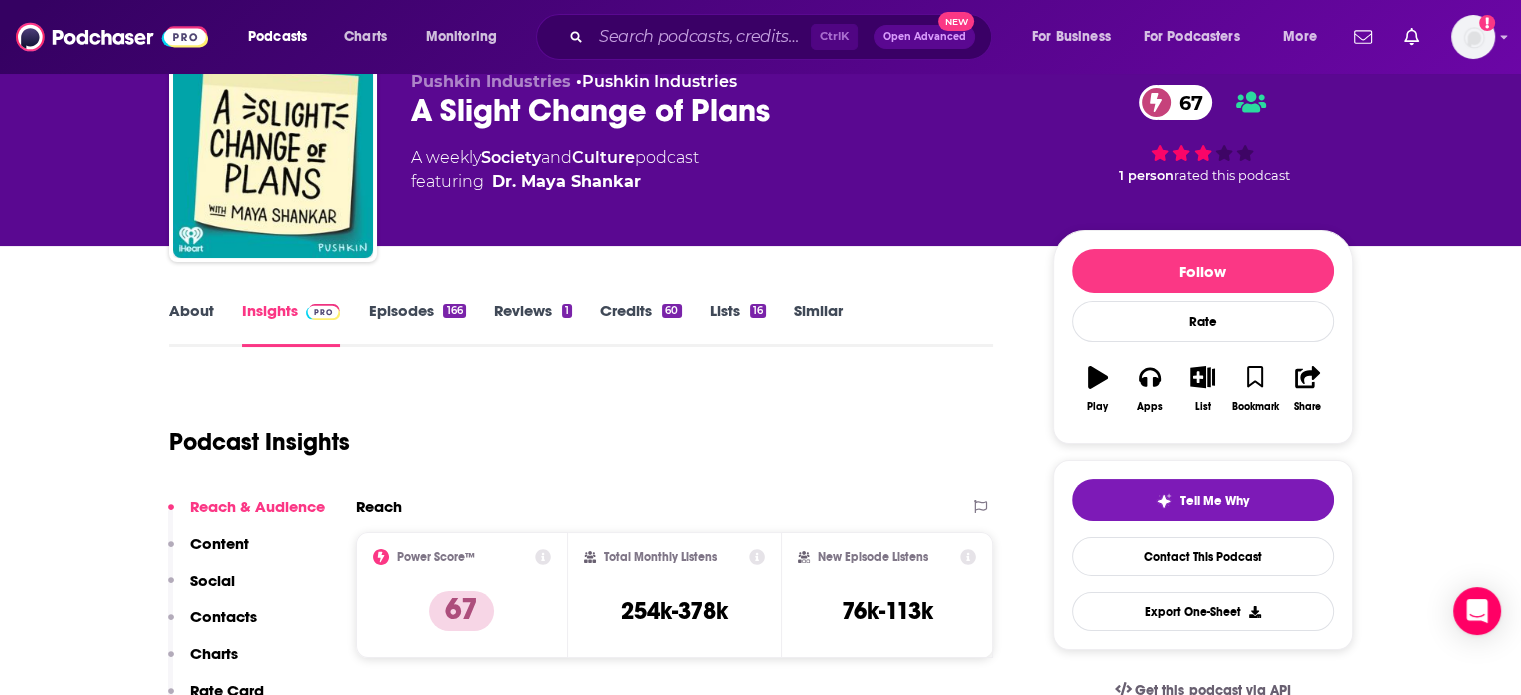 click on "About Insights Episodes 166 Reviews 1 Credits 60 Lists 16 Similar Podcast Insights Reach & Audience Content Social Contacts Charts Rate Card Sponsors Details Similar Contact Podcast Open Website  Reach Power Score™ 67 Total Monthly Listens 254k-378k New Episode Listens 76k-113k Export One-Sheet Audience Demographics Gender Female Age 35 yo Income $ $ $ $ $ Parental Status Mixed Countries 1 United States 2 United Kingdom 3 Canada 4 Australia 5 India Top Cities Adelaide , Dublin , London , Brisbane , Melbourne , New York, NY Interests Pop , Education , Rock , Friends, Family & Relationships , Restaurants, Food & Grocery , Pets Jobs Researchers , Fashion Stylists , Company Founders , Technicians , Journalists/Reporters , Principals/Owners Ethnicities White / Caucasian , Asian , Hispanic , African American Show More Content Political Skew Neutral/Mixed Socials Youtube @drmayashankar 6k X/Twitter @slightchangepod 4k Instagram @aslightchange Link Facebook @maya.shankar.14 Link Contacts   RSS   Podcast Email" at bounding box center (595, 5841) 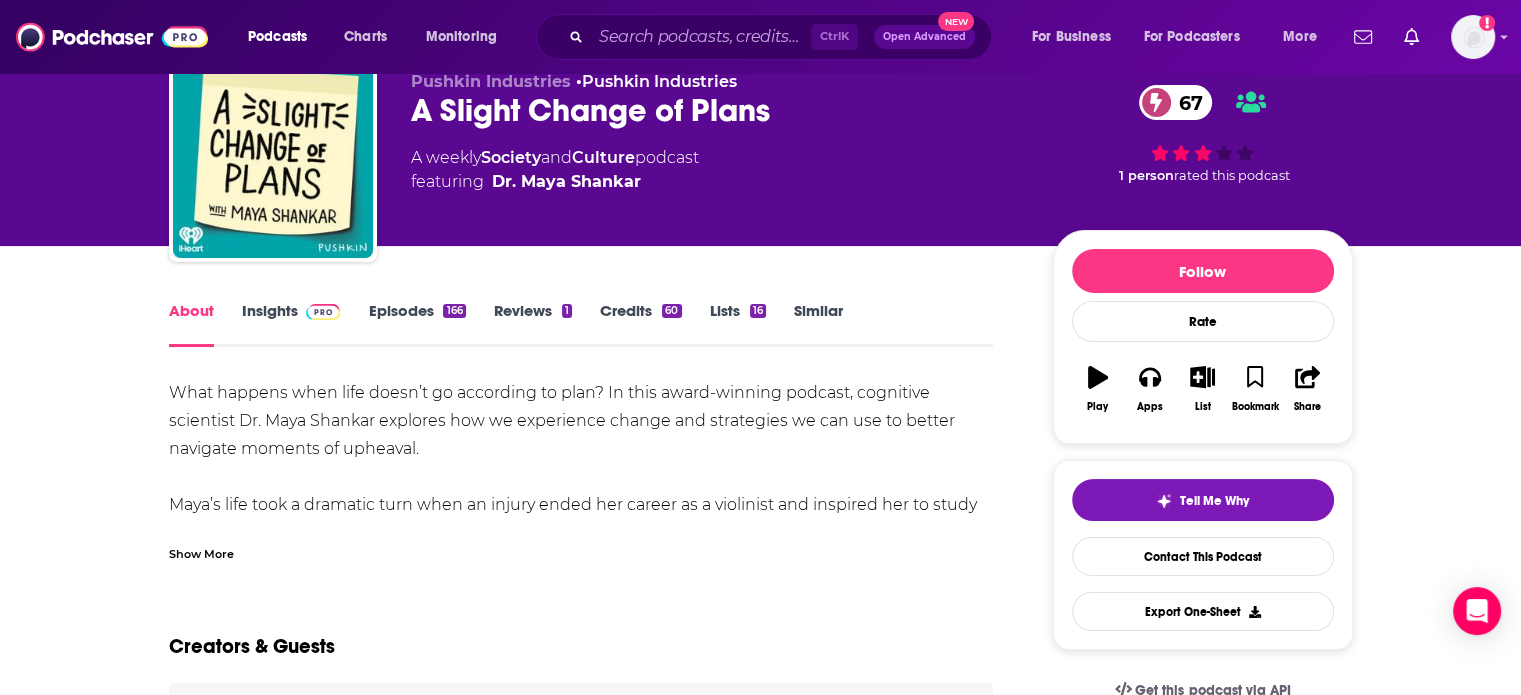 scroll, scrollTop: 0, scrollLeft: 0, axis: both 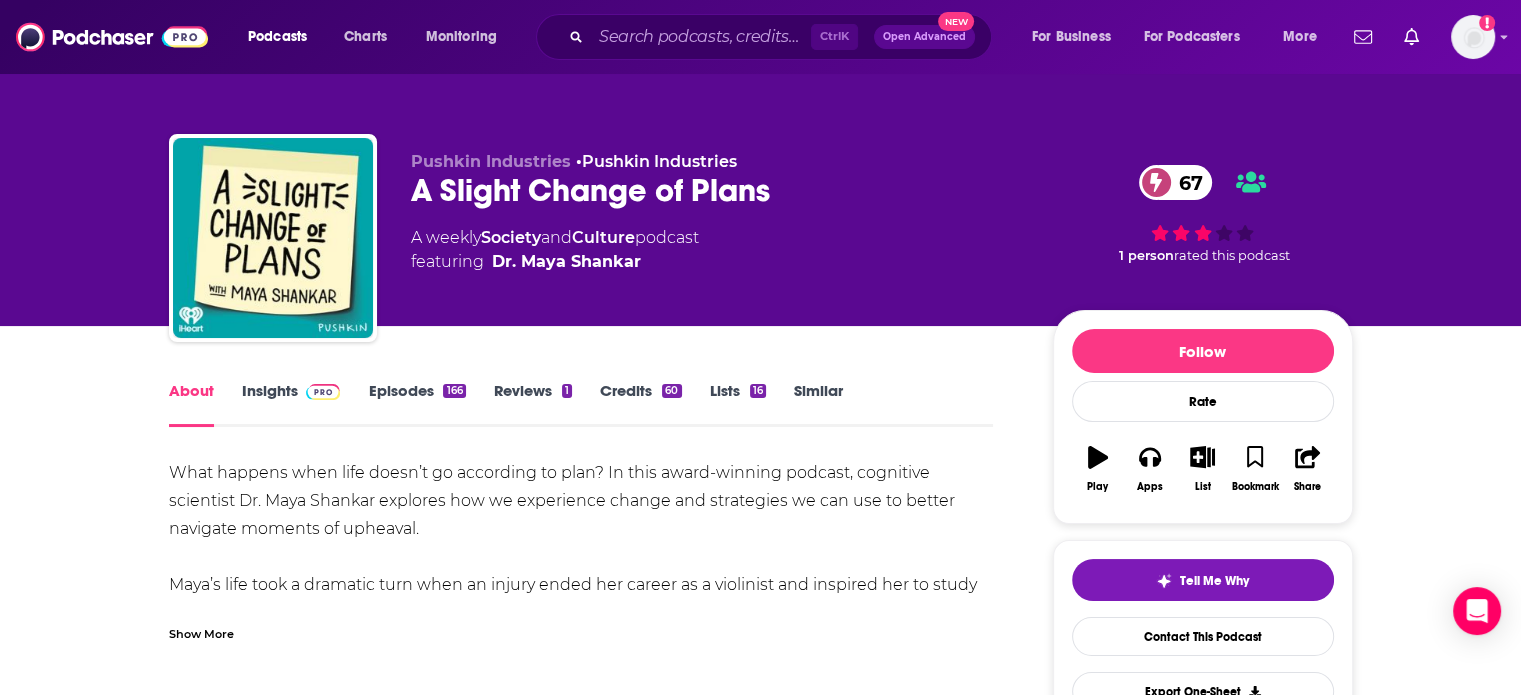 click on "Show More" at bounding box center (201, 632) 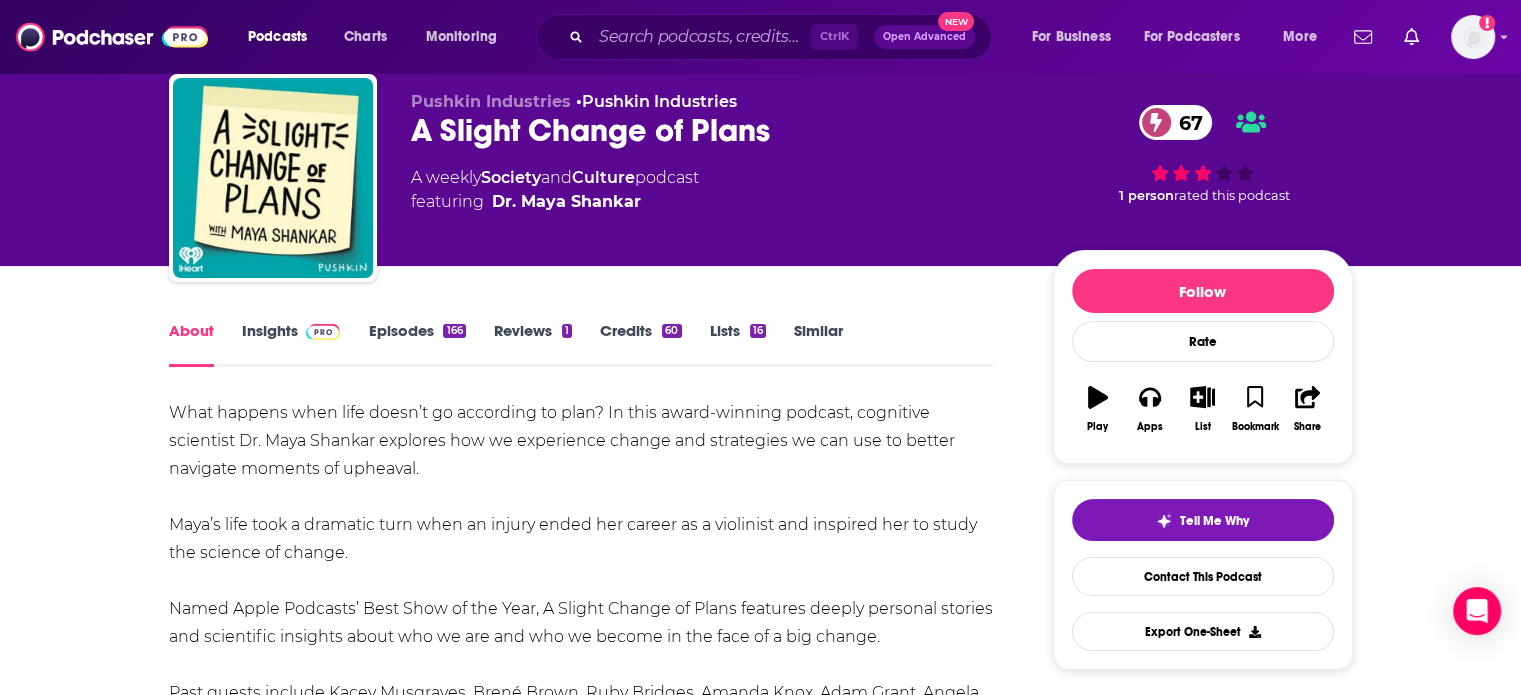 scroll, scrollTop: 0, scrollLeft: 0, axis: both 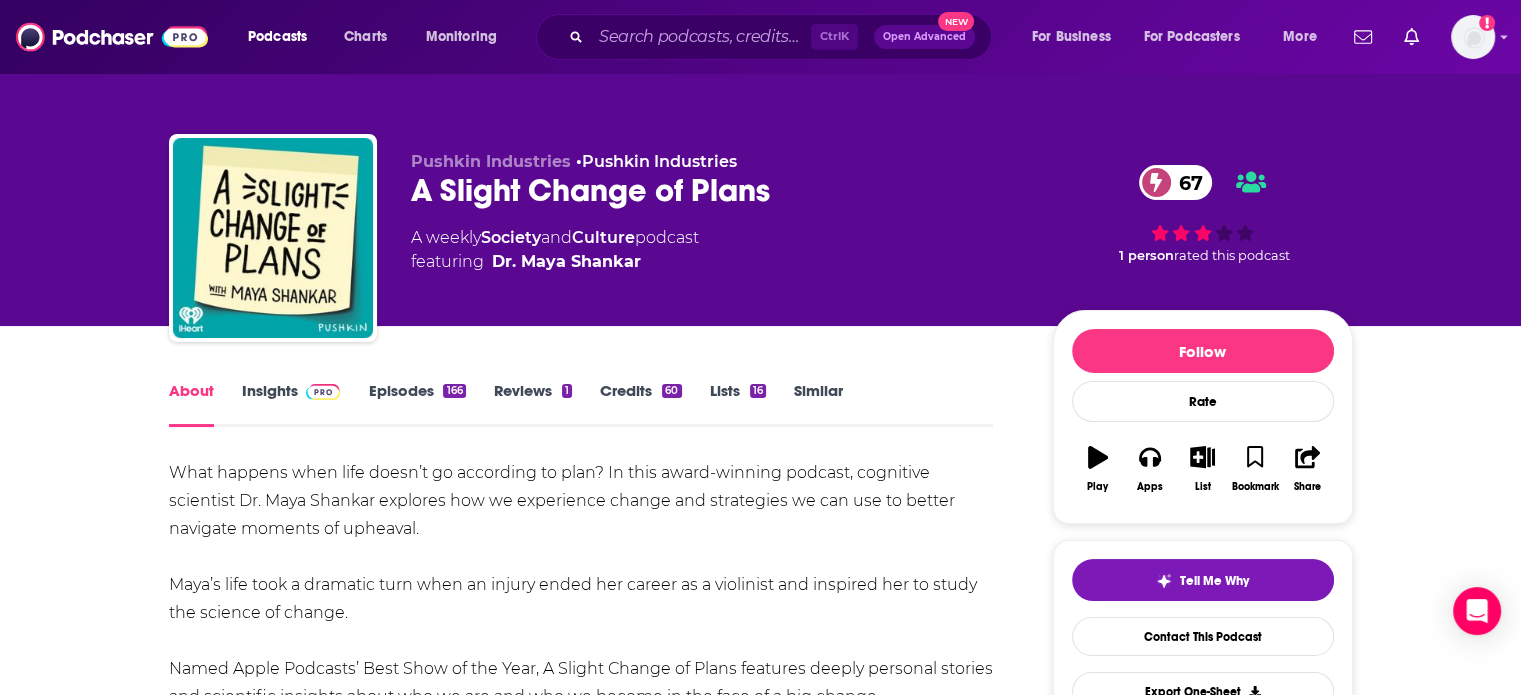 click on "Insights" at bounding box center (291, 404) 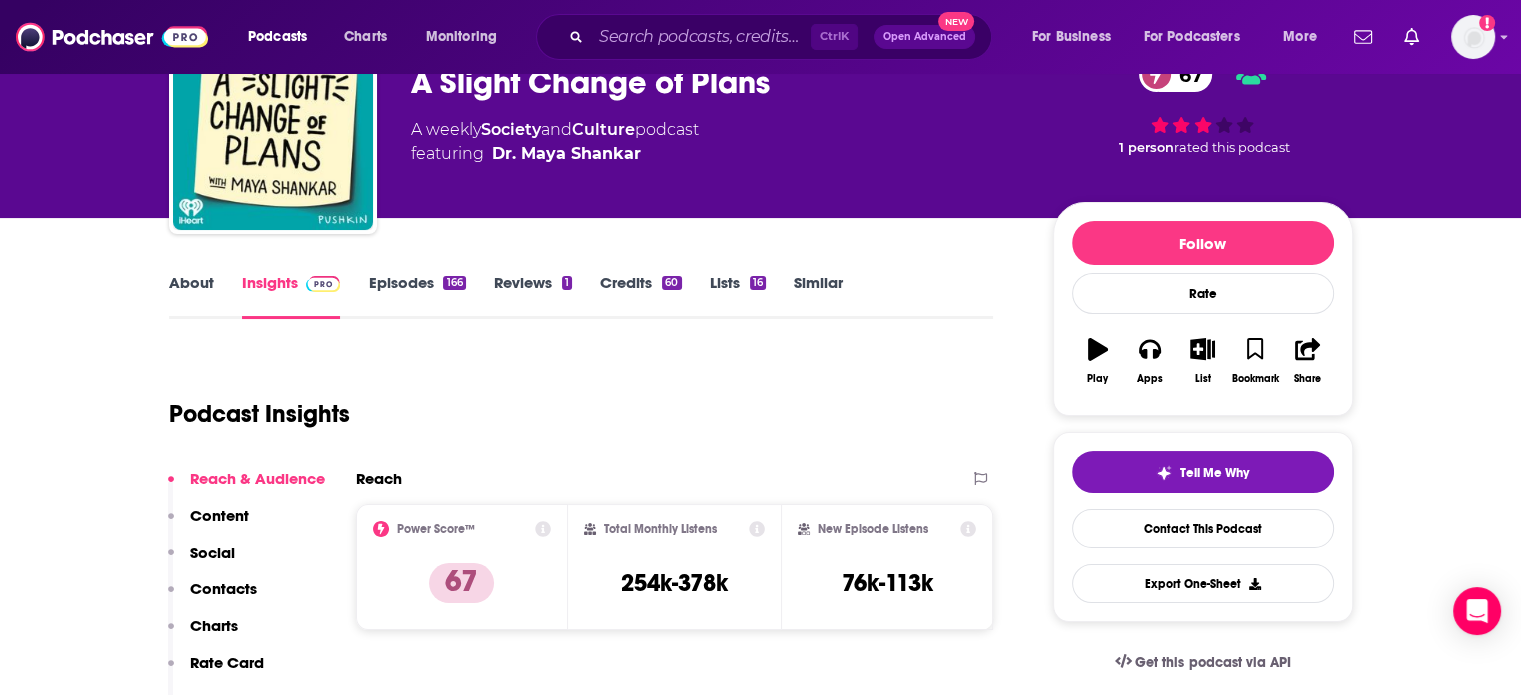 scroll, scrollTop: 0, scrollLeft: 0, axis: both 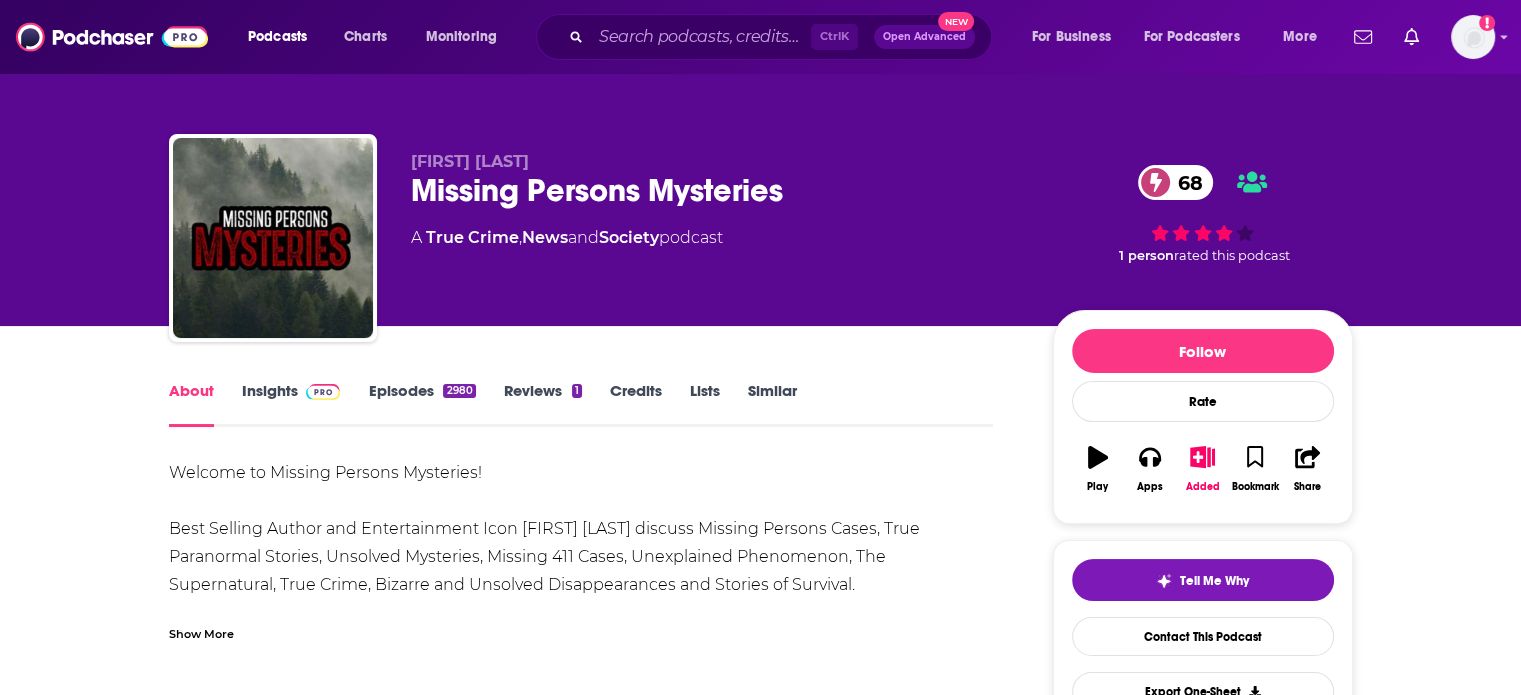 click on "Insights" at bounding box center [291, 404] 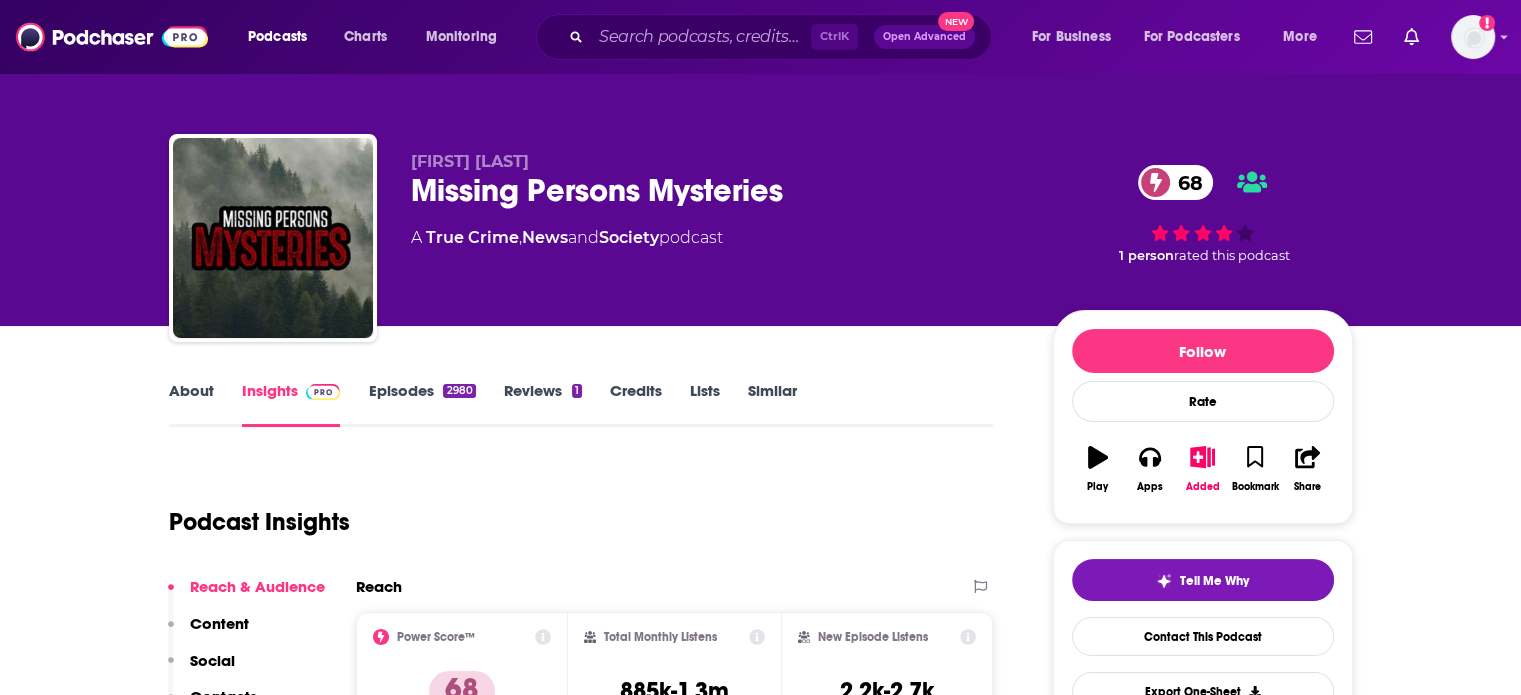 click on "About Insights Episodes 2980 Reviews 1 Credits Lists Similar" at bounding box center [581, 402] 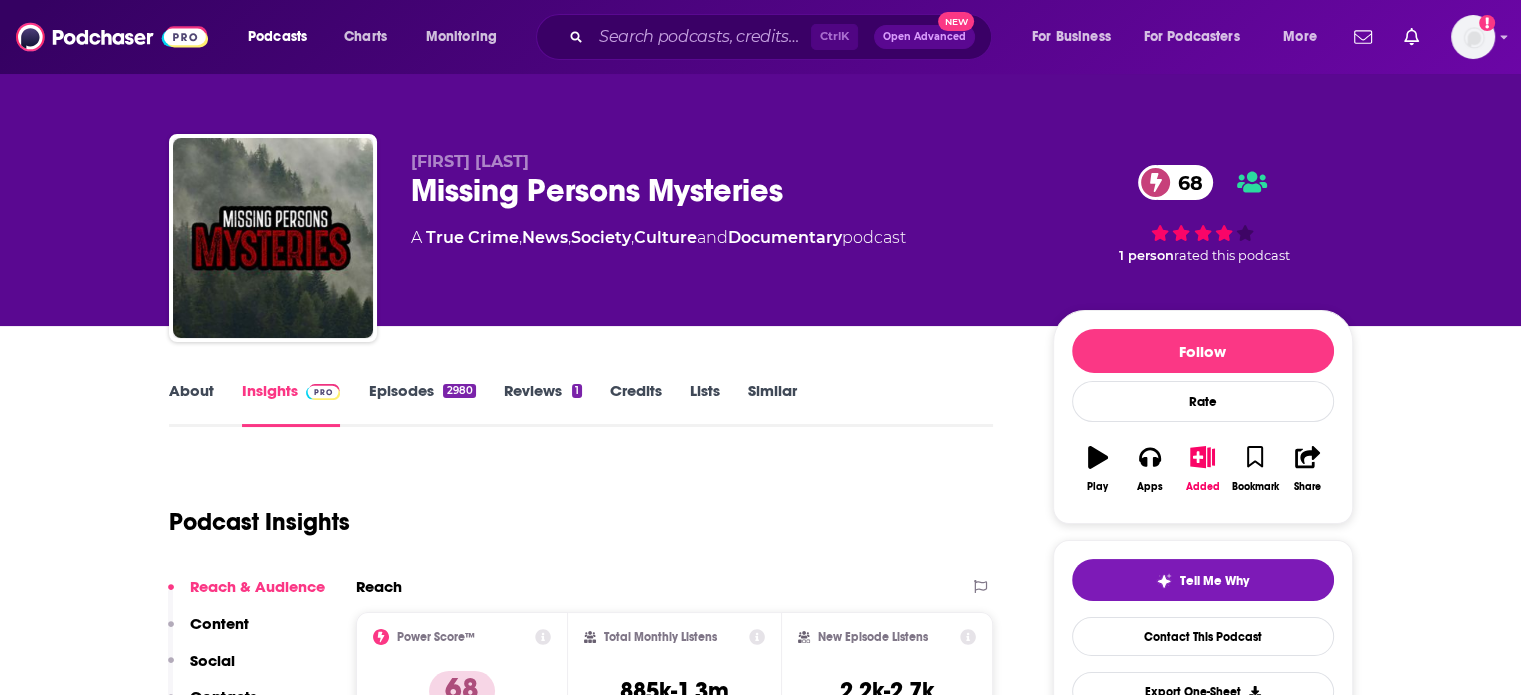click on "About" at bounding box center [191, 404] 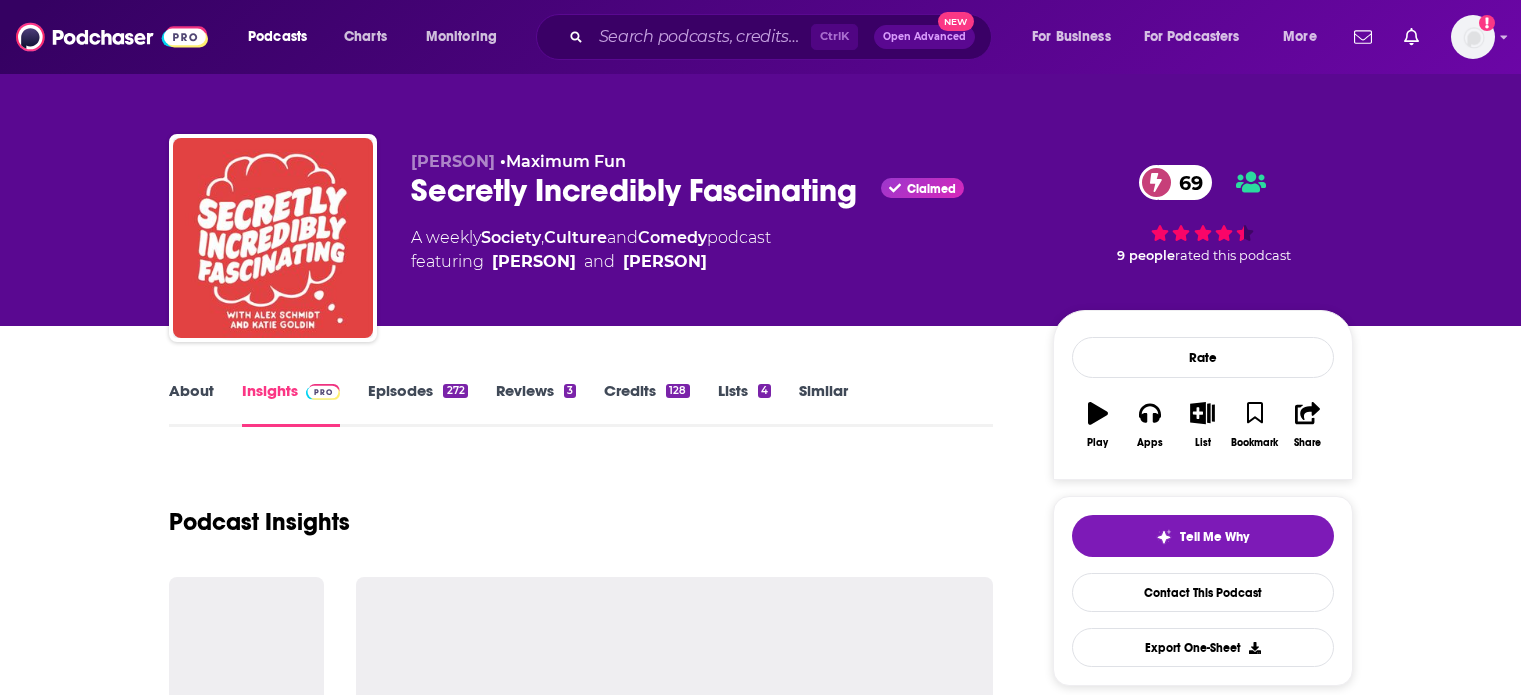 scroll, scrollTop: 0, scrollLeft: 0, axis: both 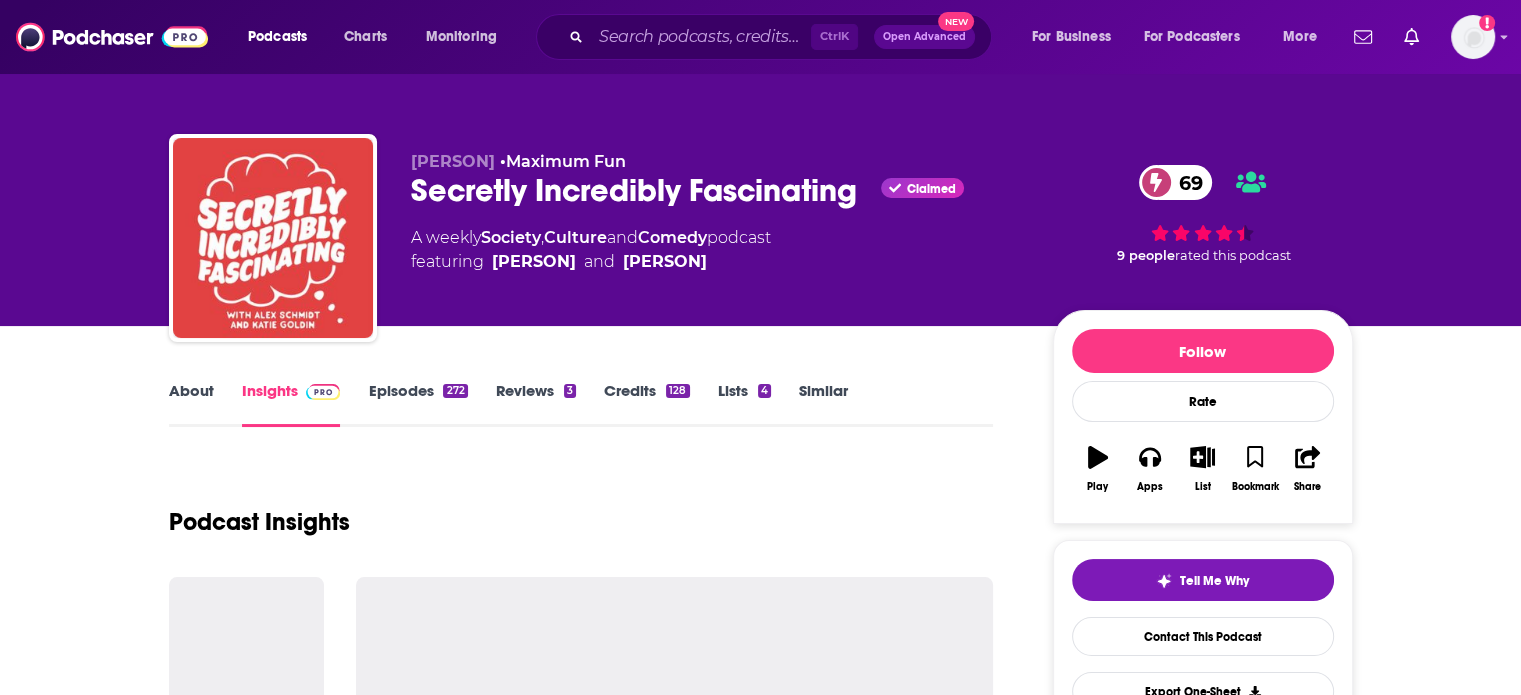 click on "About" at bounding box center (191, 404) 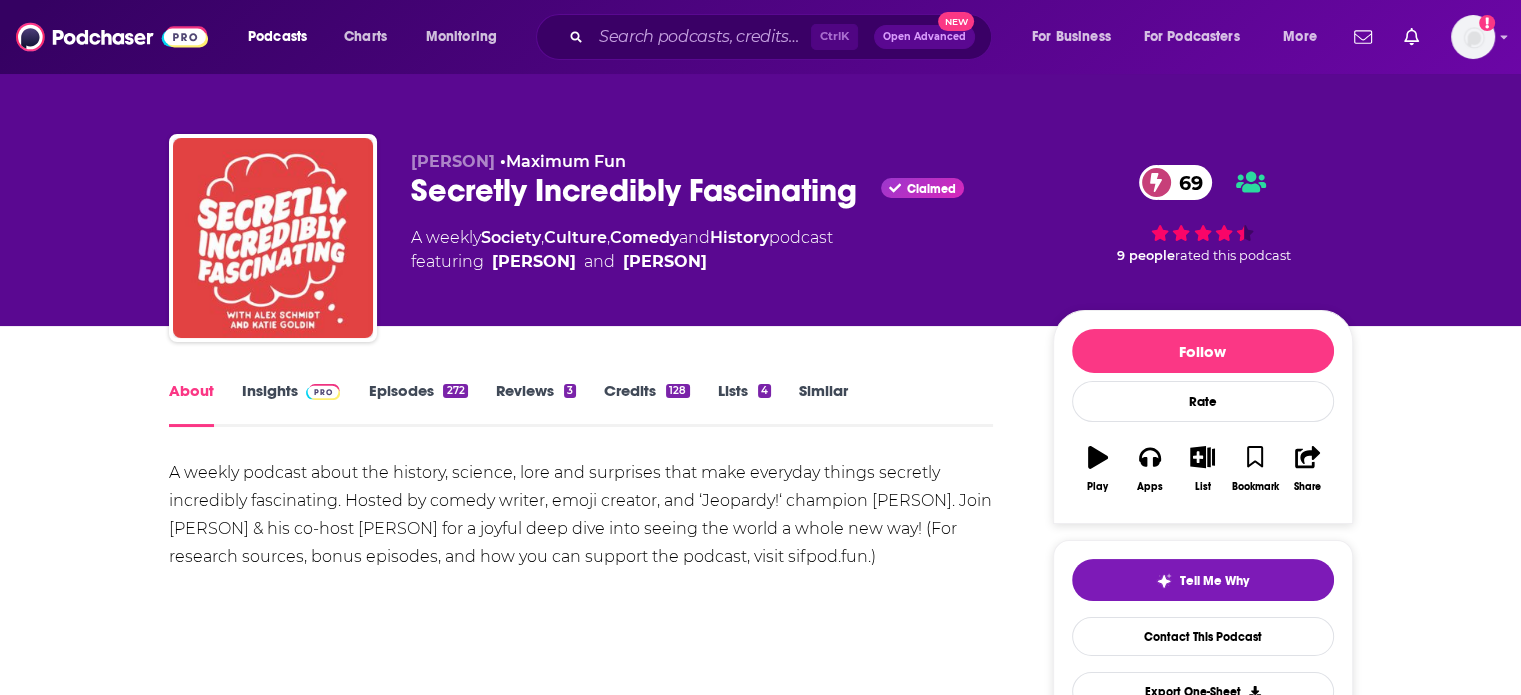 click on "Episodes 272" at bounding box center [417, 404] 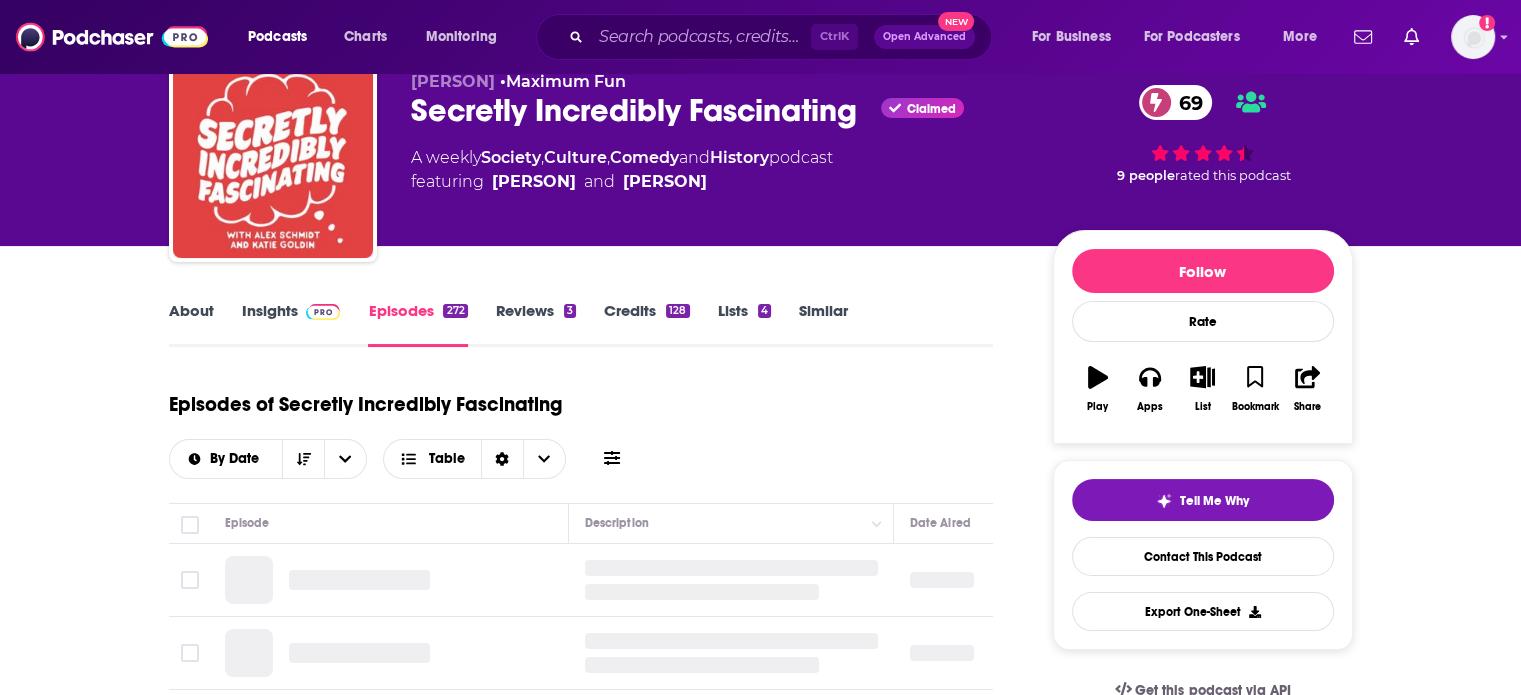 scroll, scrollTop: 120, scrollLeft: 0, axis: vertical 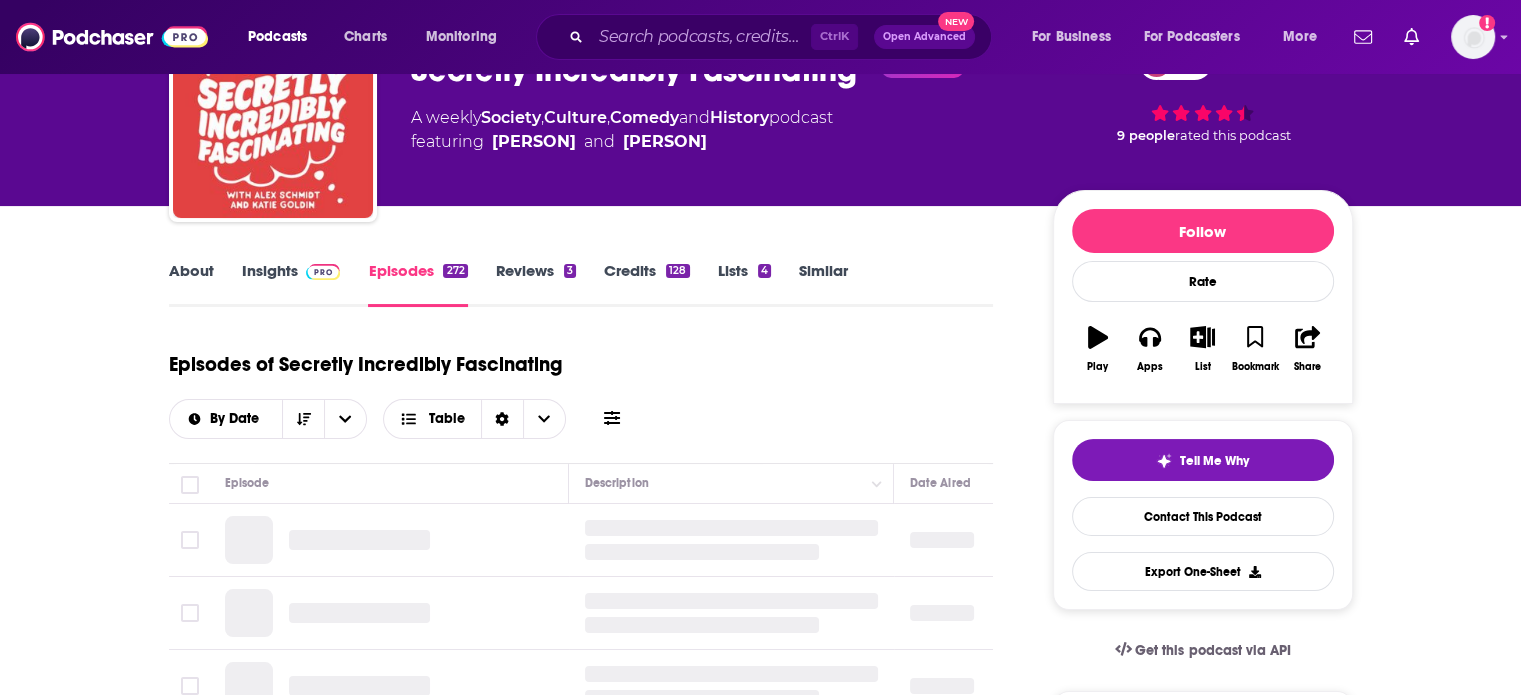 click at bounding box center [319, 270] 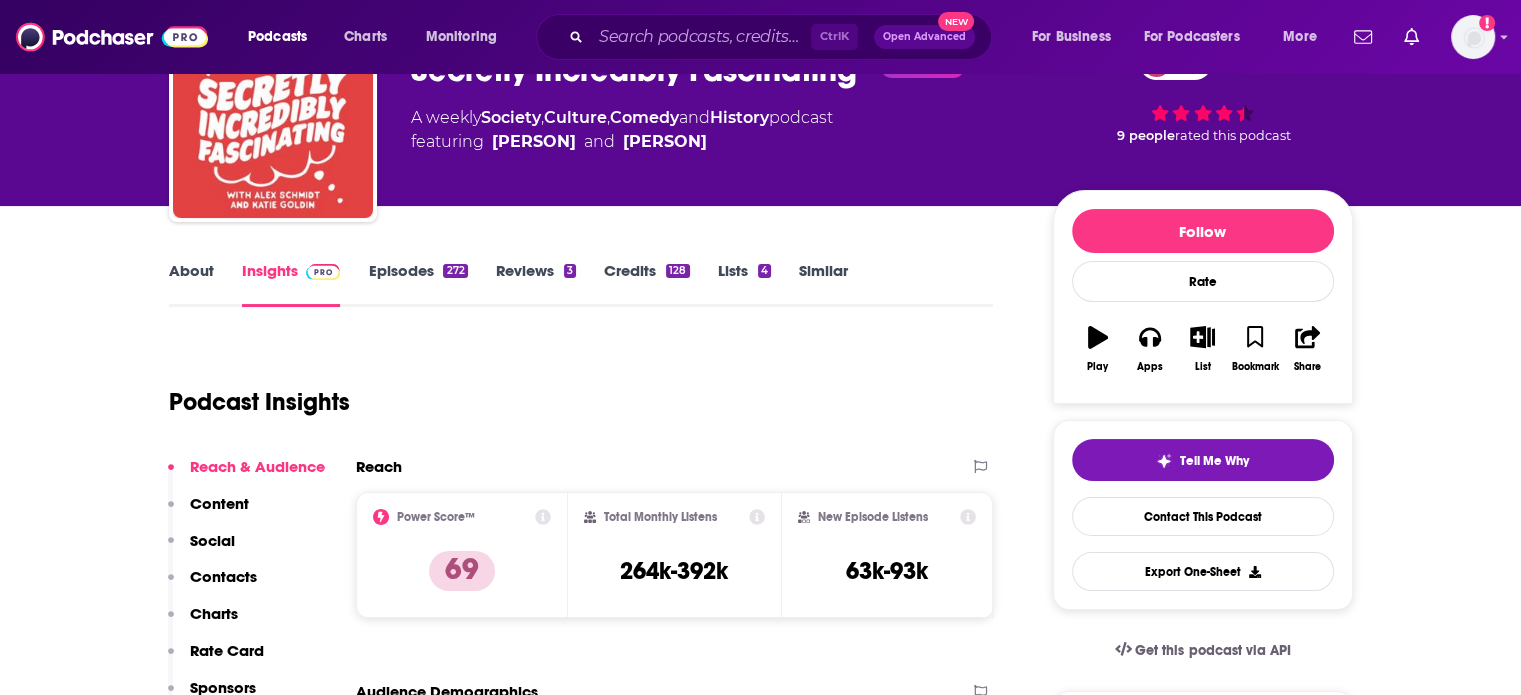 scroll, scrollTop: 0, scrollLeft: 0, axis: both 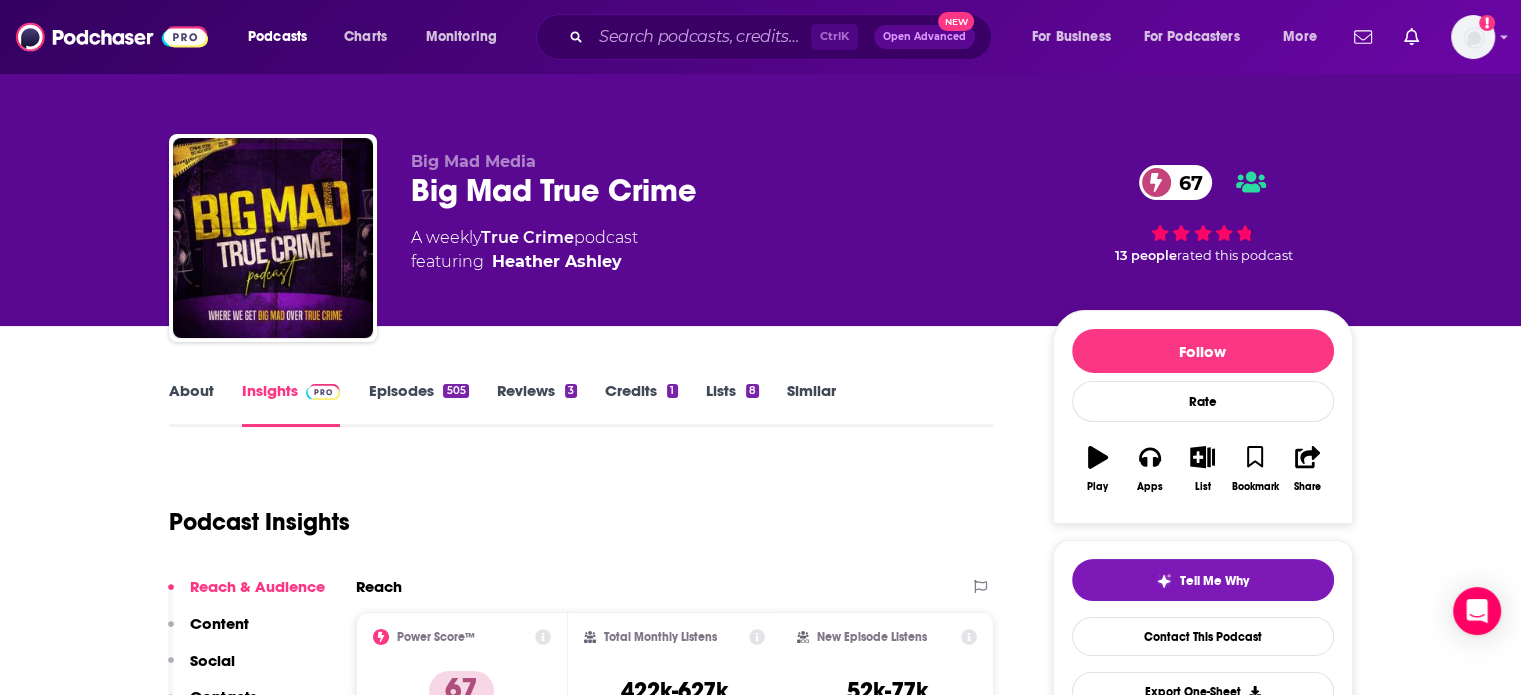 click on "Big Mad True Crime 67" at bounding box center (716, 190) 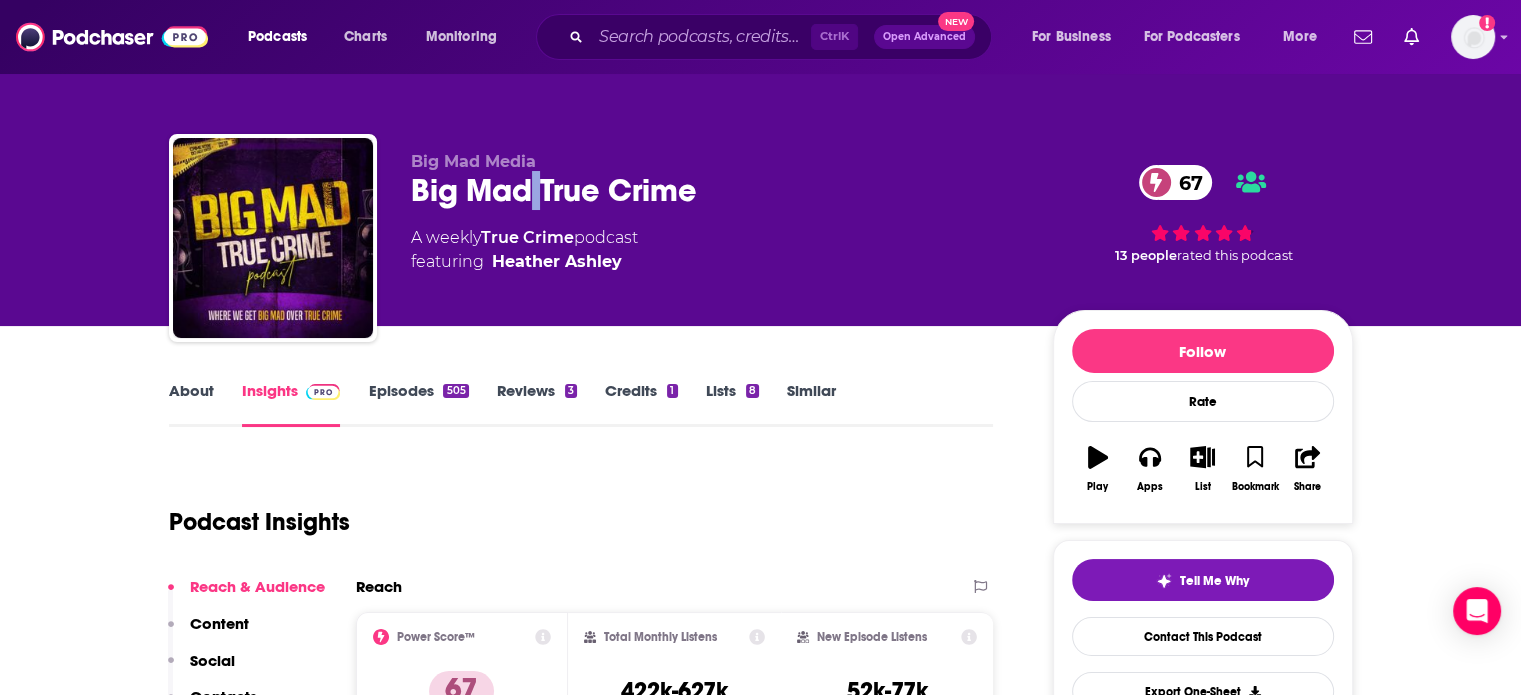 click on "Big Mad True Crime 67" at bounding box center [716, 190] 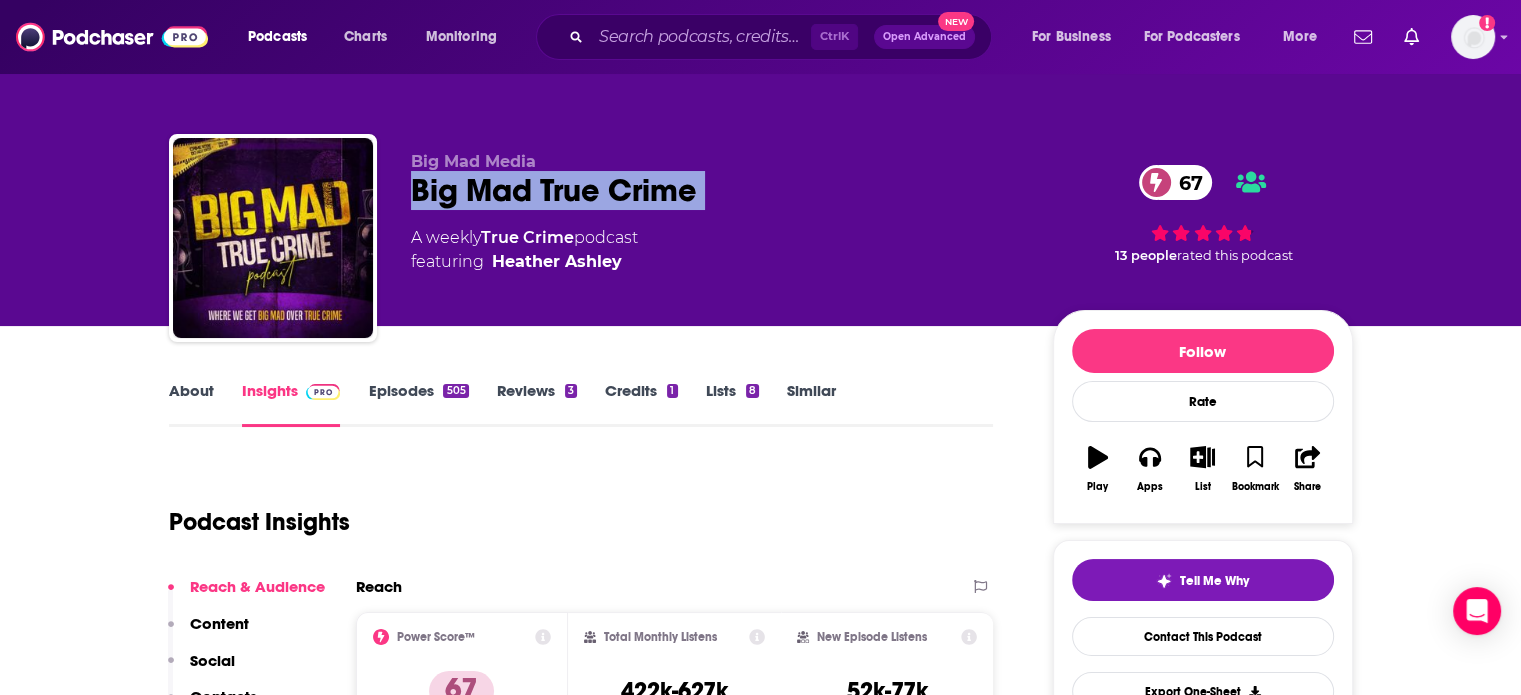 click on "Big Mad True Crime 67" at bounding box center [716, 190] 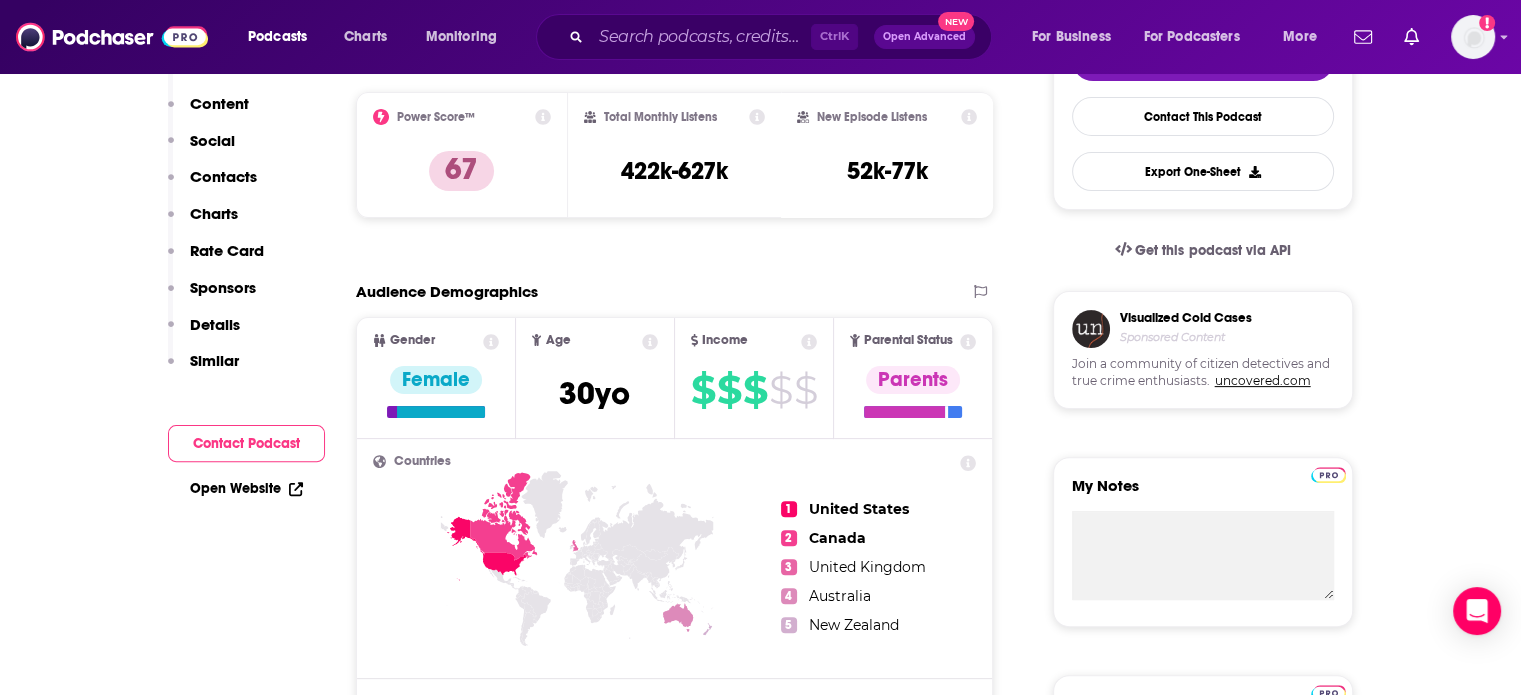 scroll, scrollTop: 0, scrollLeft: 0, axis: both 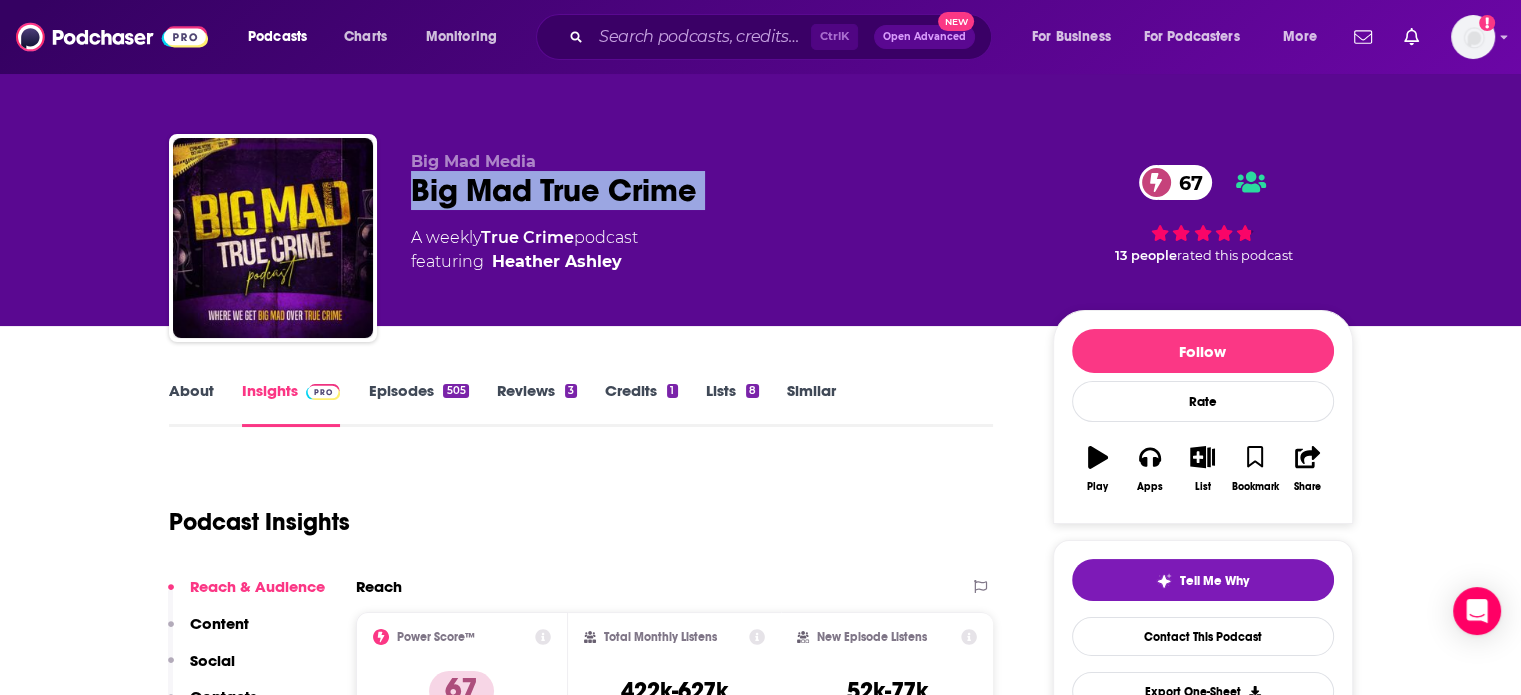 click on "Episodes 505" at bounding box center (418, 404) 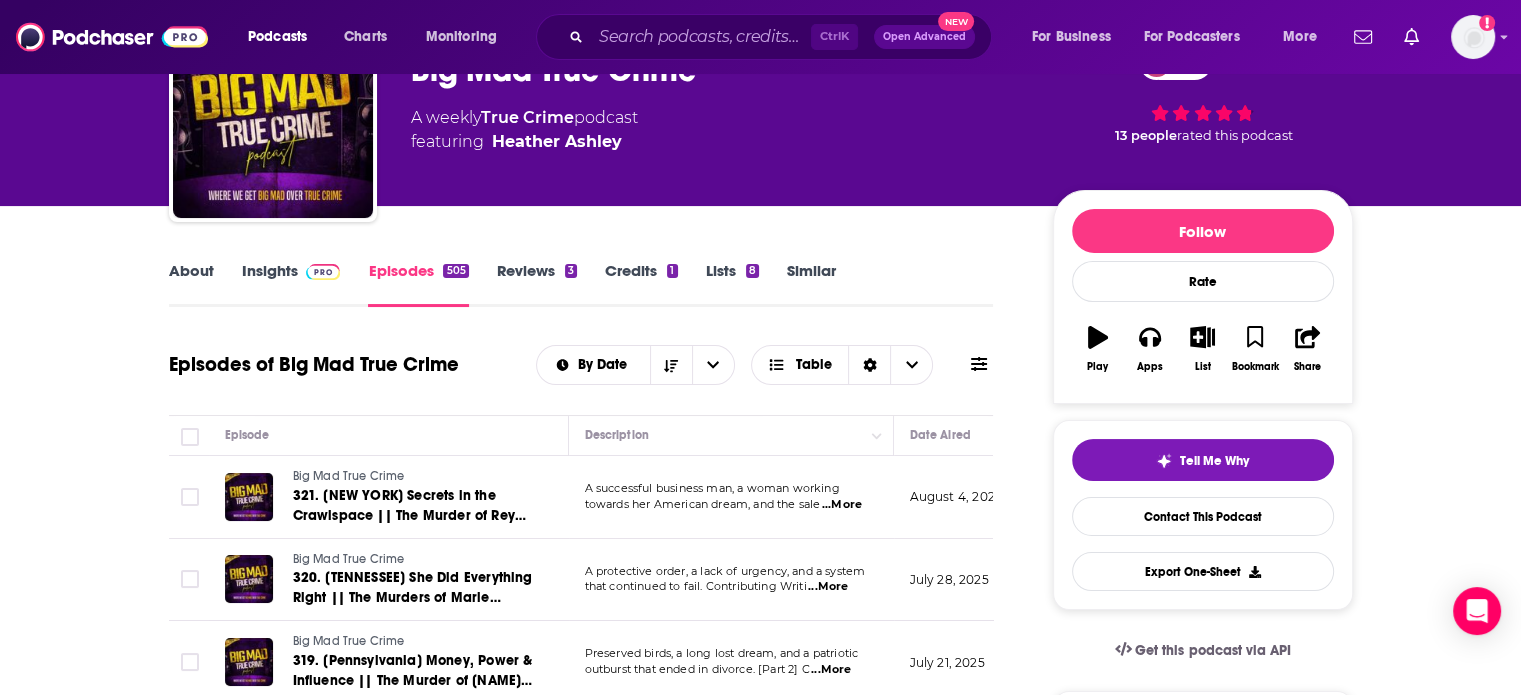 scroll, scrollTop: 80, scrollLeft: 0, axis: vertical 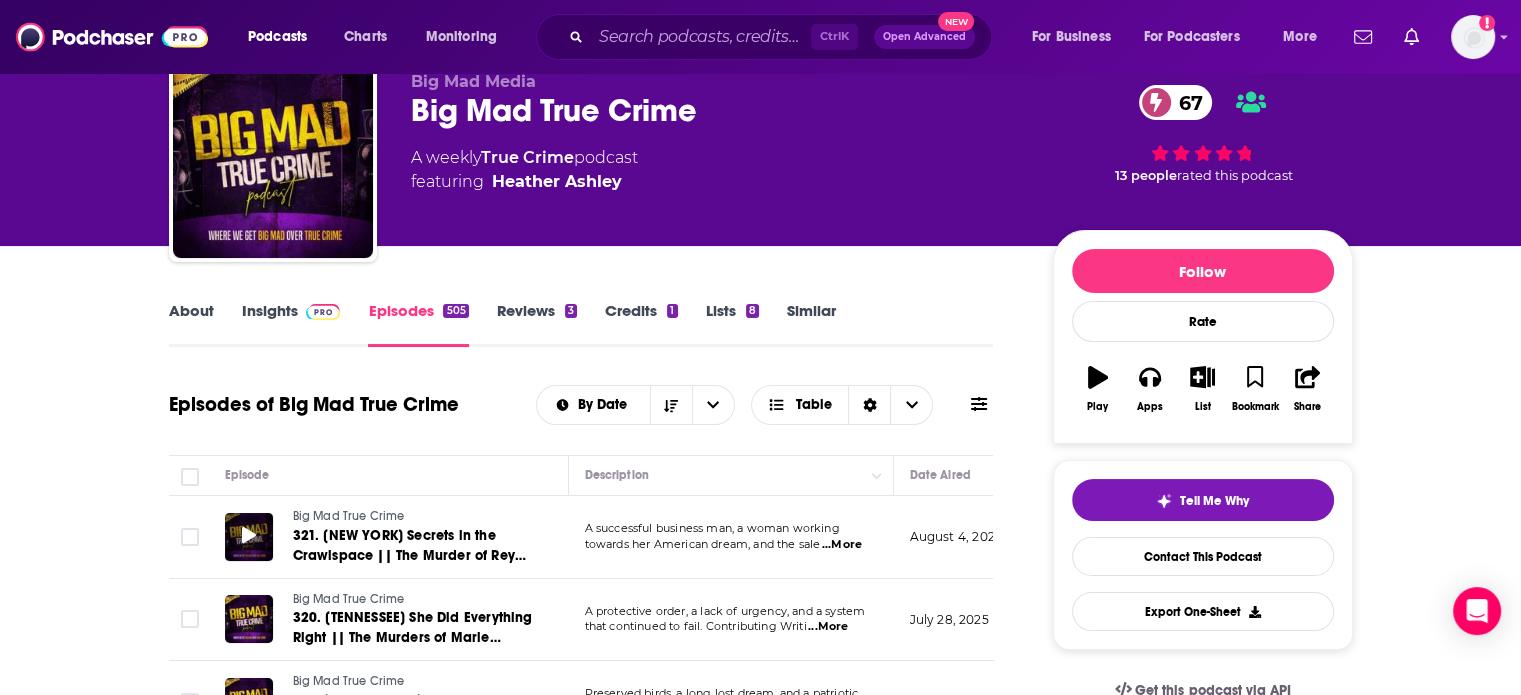 click 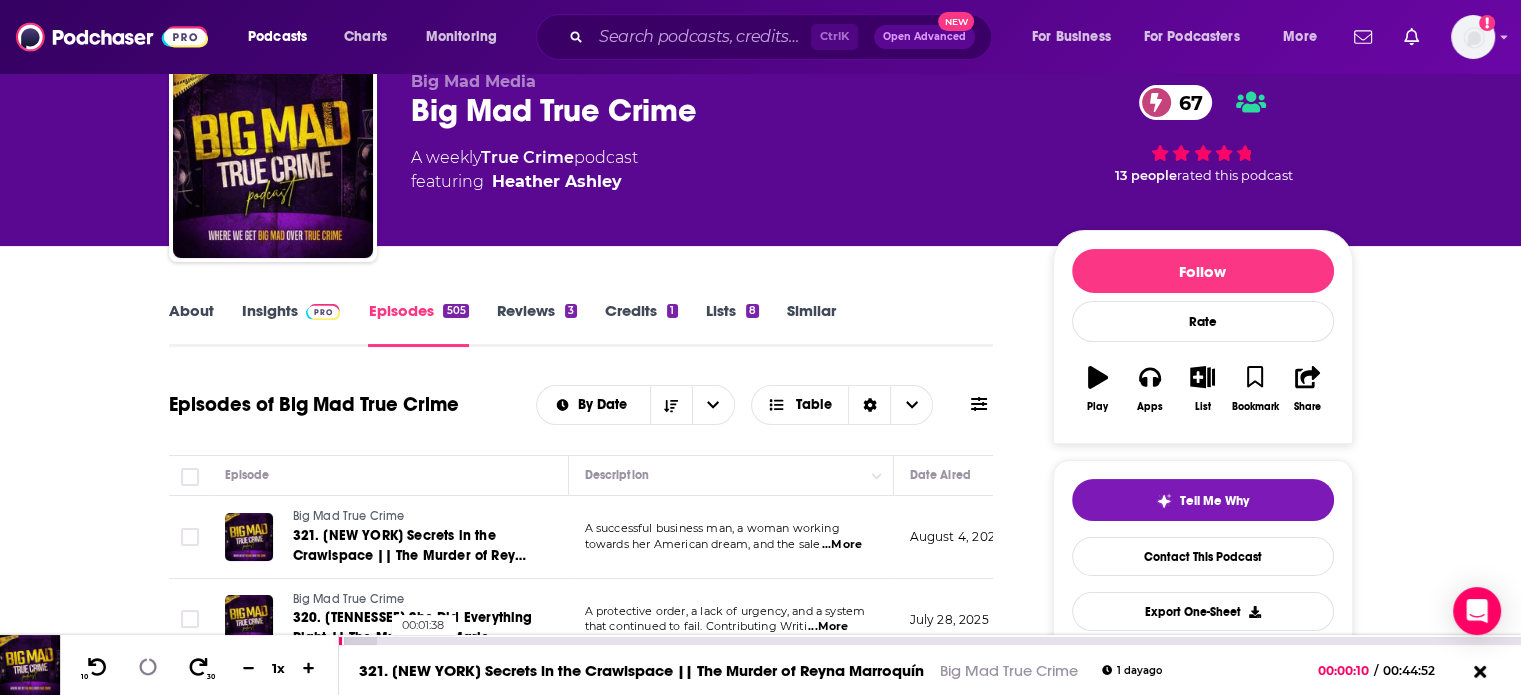 click on "00:01:38" at bounding box center [930, 641] 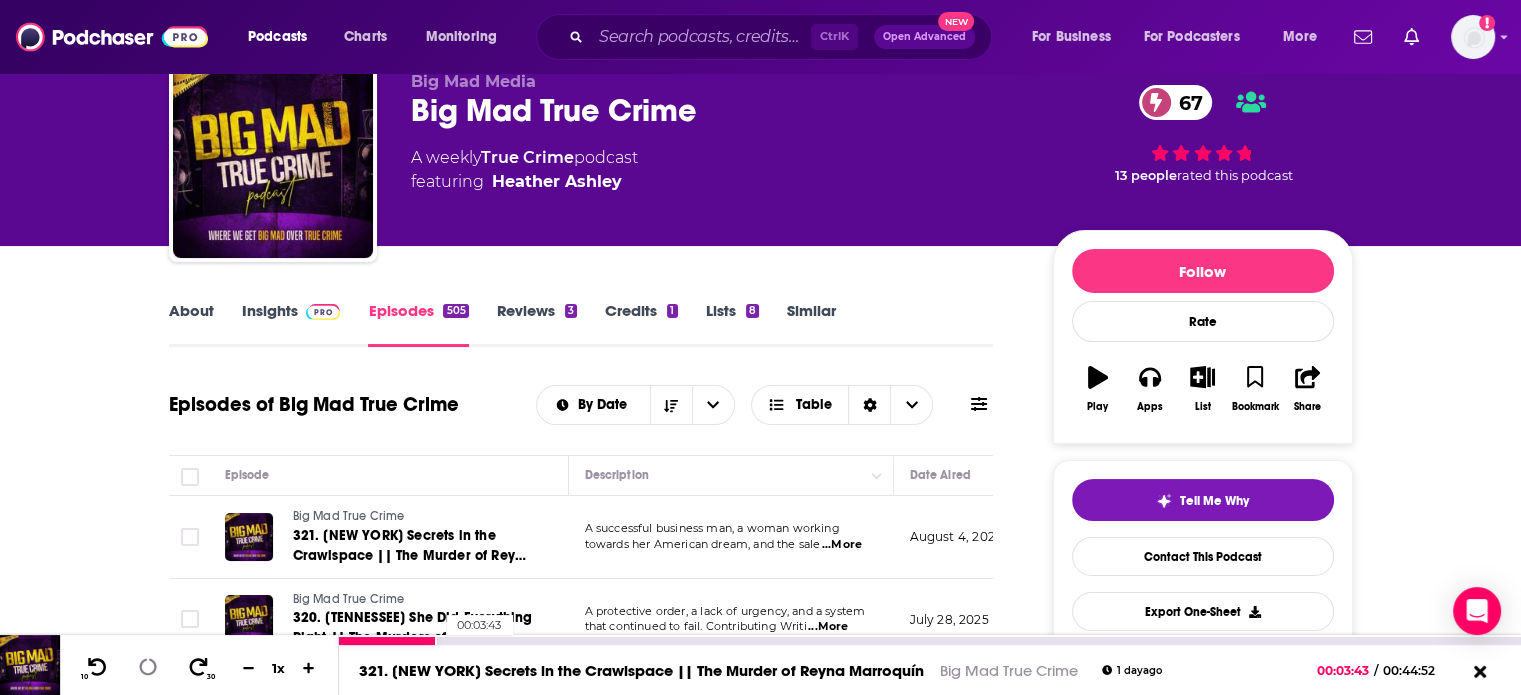 click on "00:03:43" at bounding box center [930, 641] 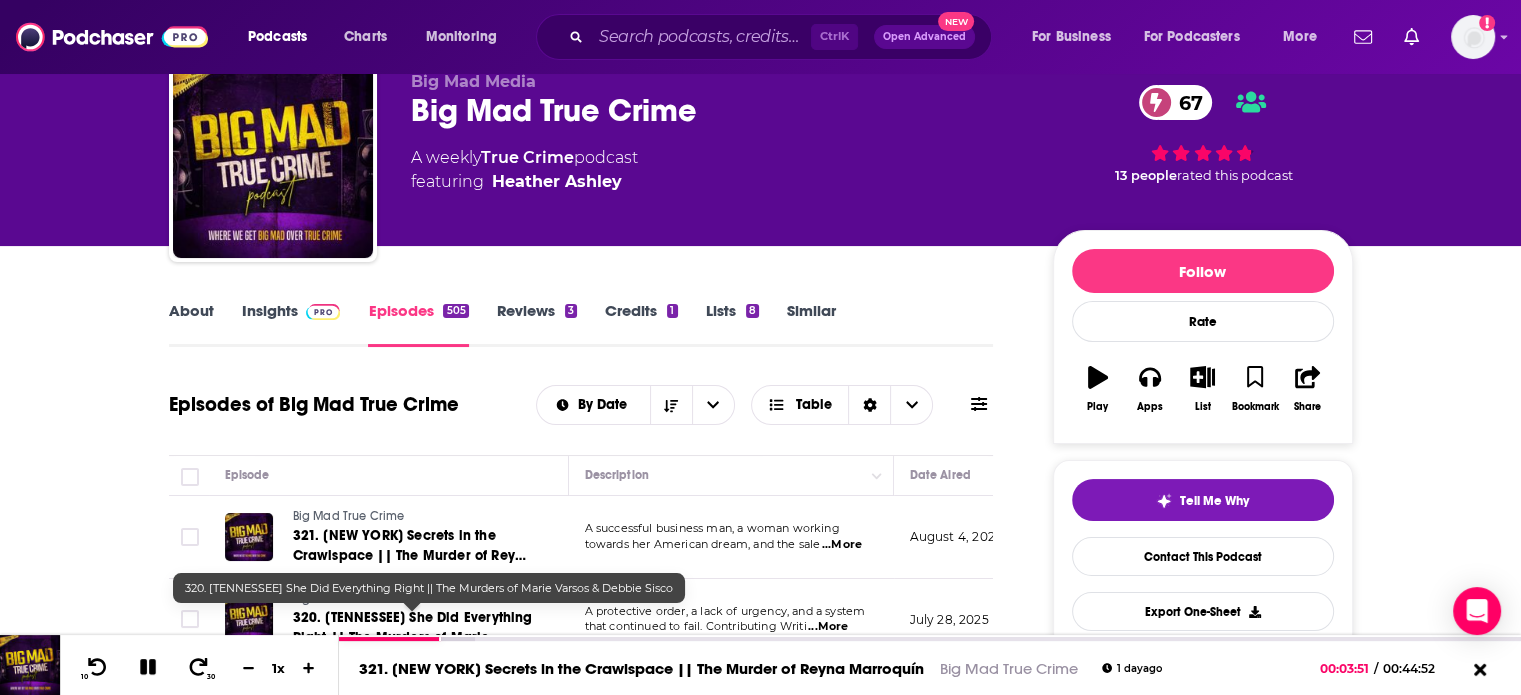 click on "320. [TENNESSEE] She Did Everything Right || The Murders of Marie Varsos & Debbie Sisco" at bounding box center (413, 628) 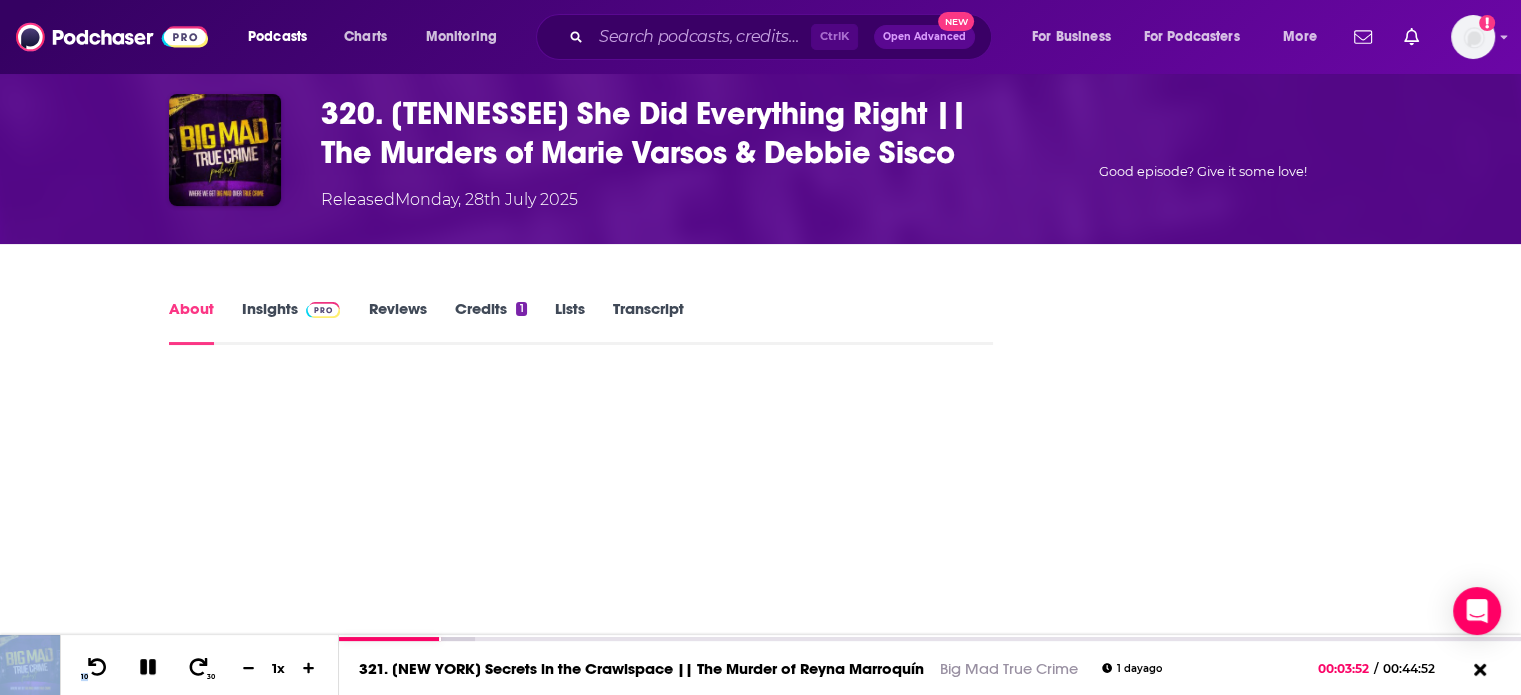 scroll, scrollTop: 0, scrollLeft: 0, axis: both 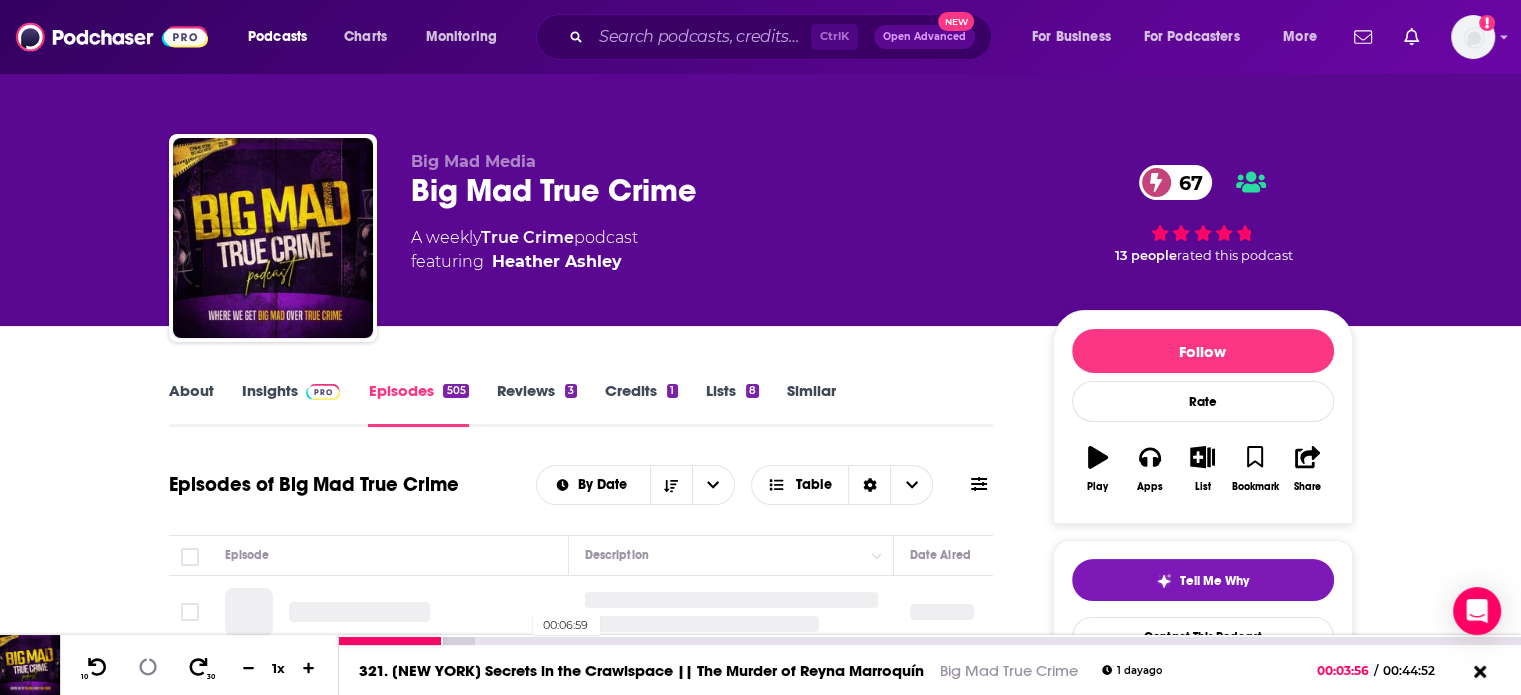 click on "00:06:59" at bounding box center [930, 641] 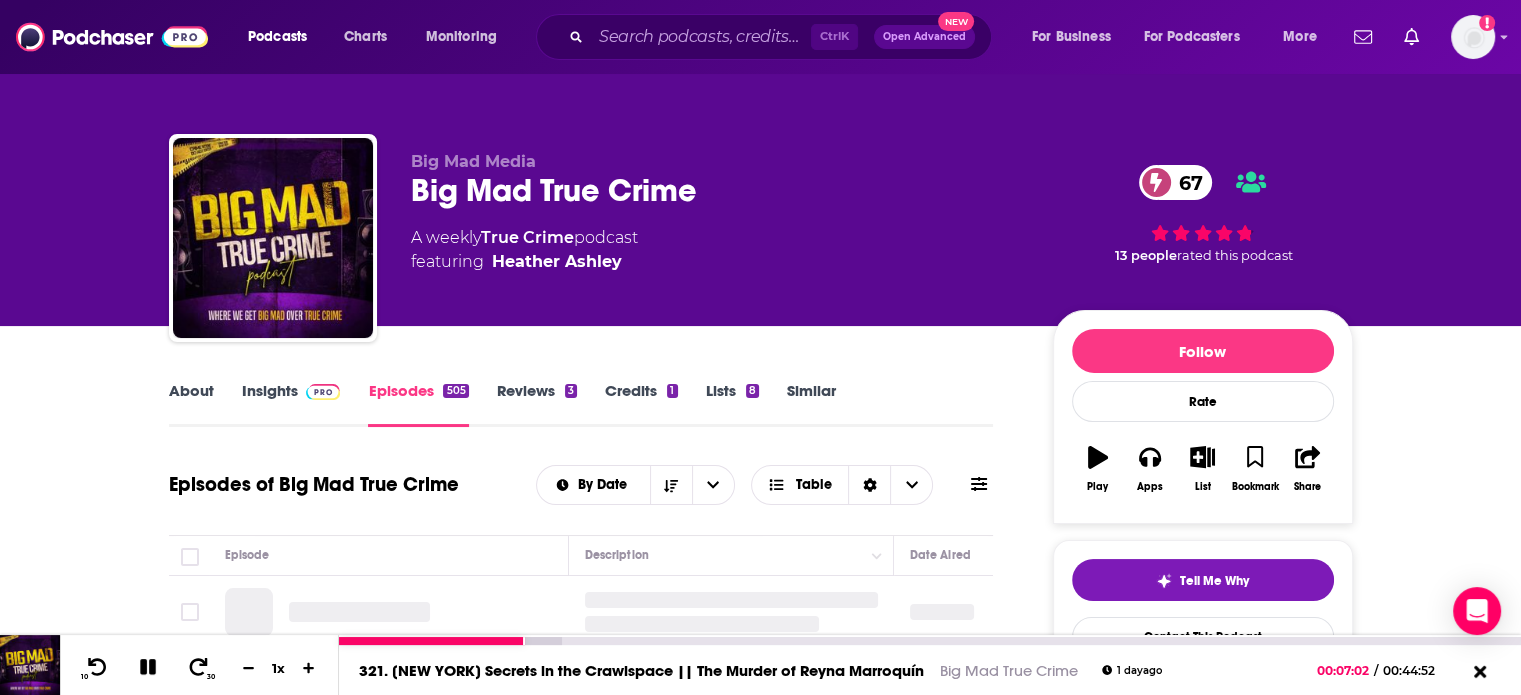 click on "10 30 1 x" at bounding box center [199, 665] 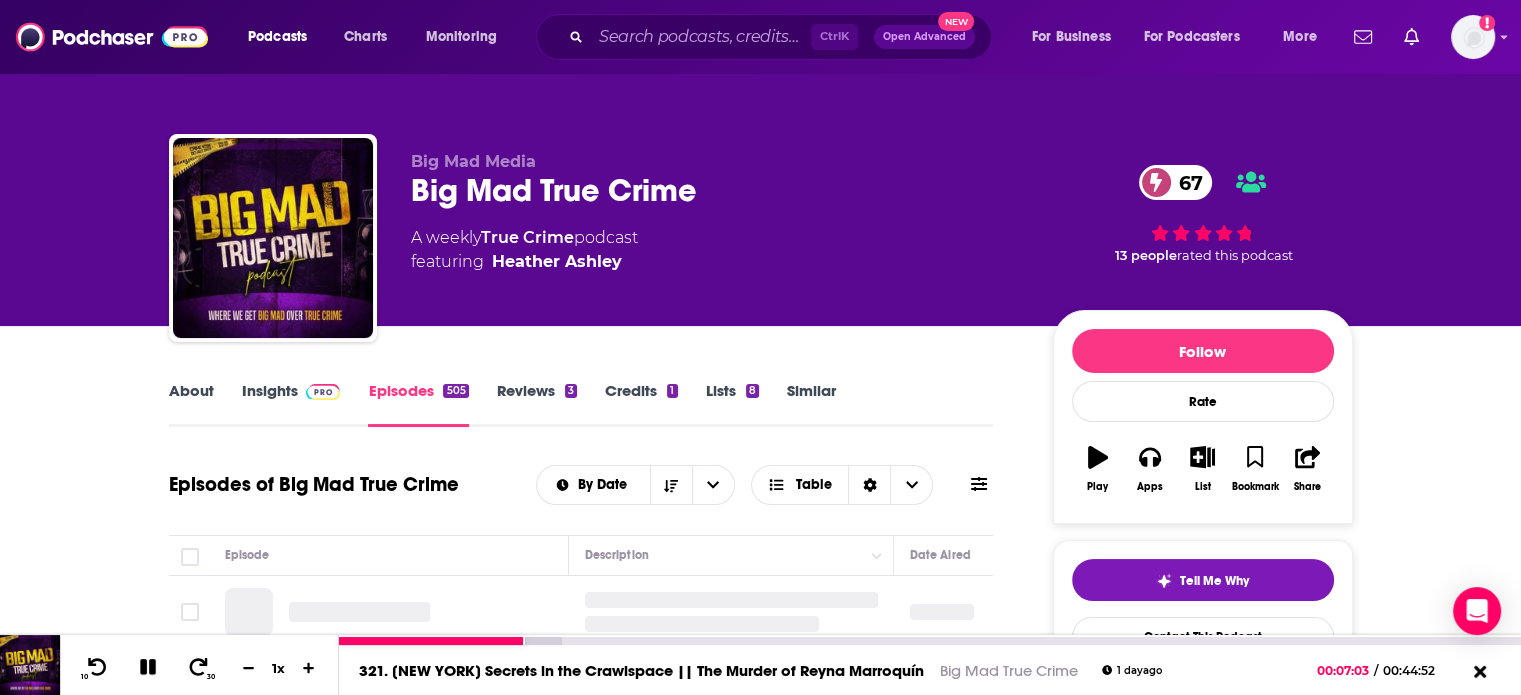 click at bounding box center [148, 668] 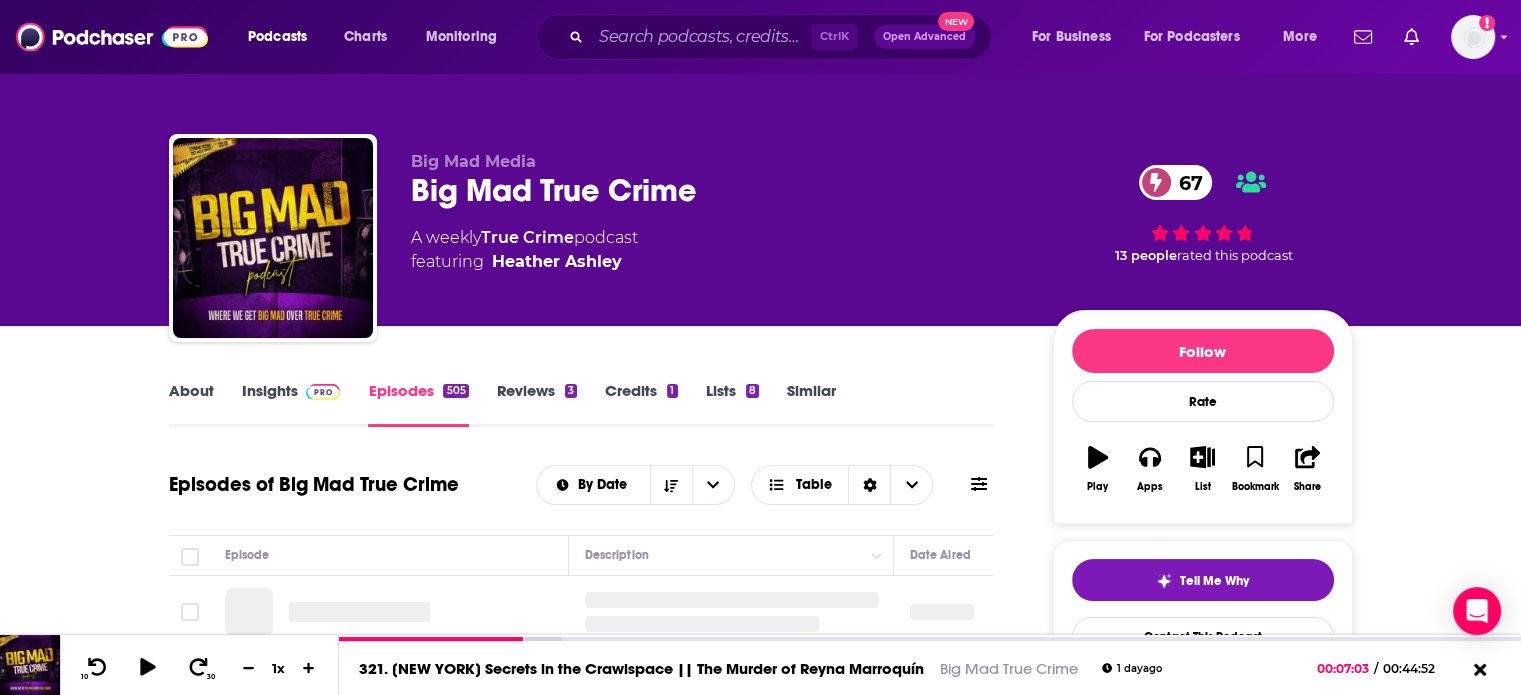 click on "Episodes 505" at bounding box center (418, 404) 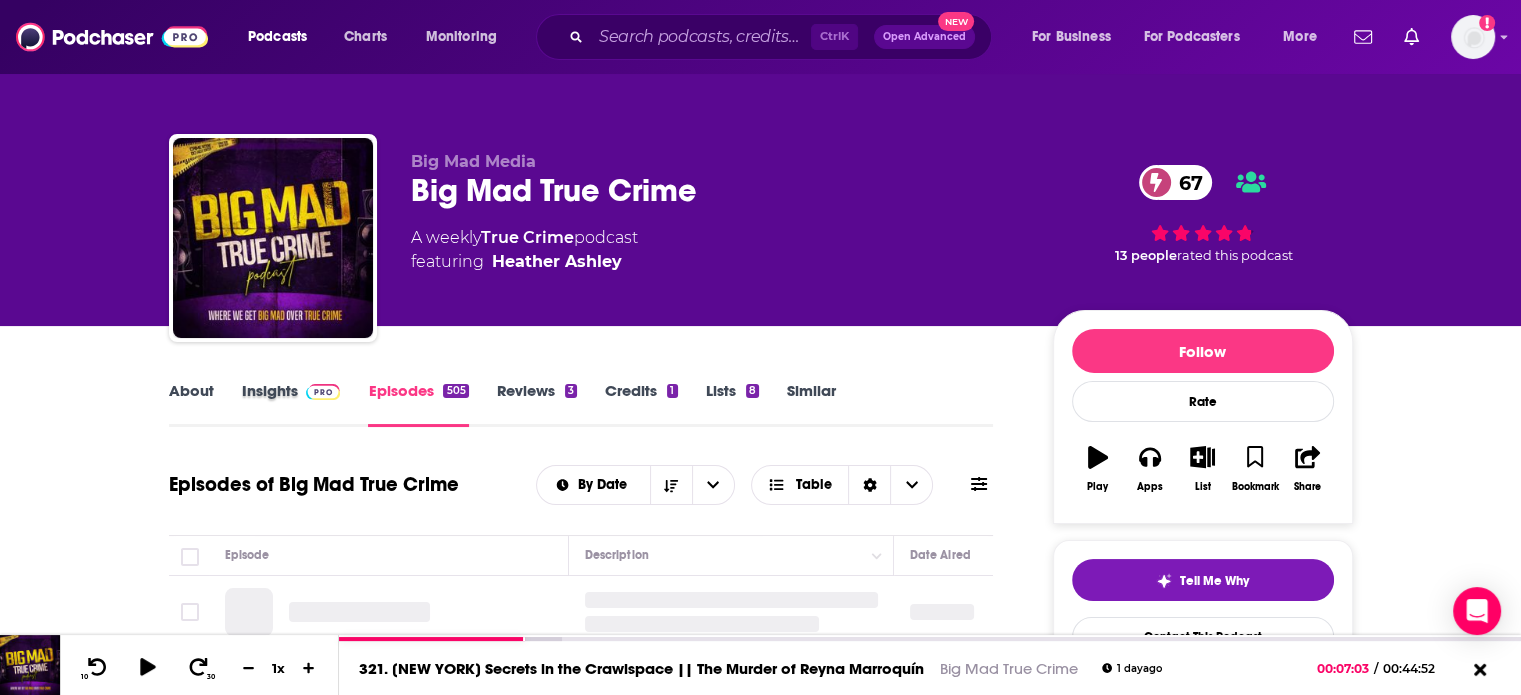 click on "Insights" at bounding box center (305, 404) 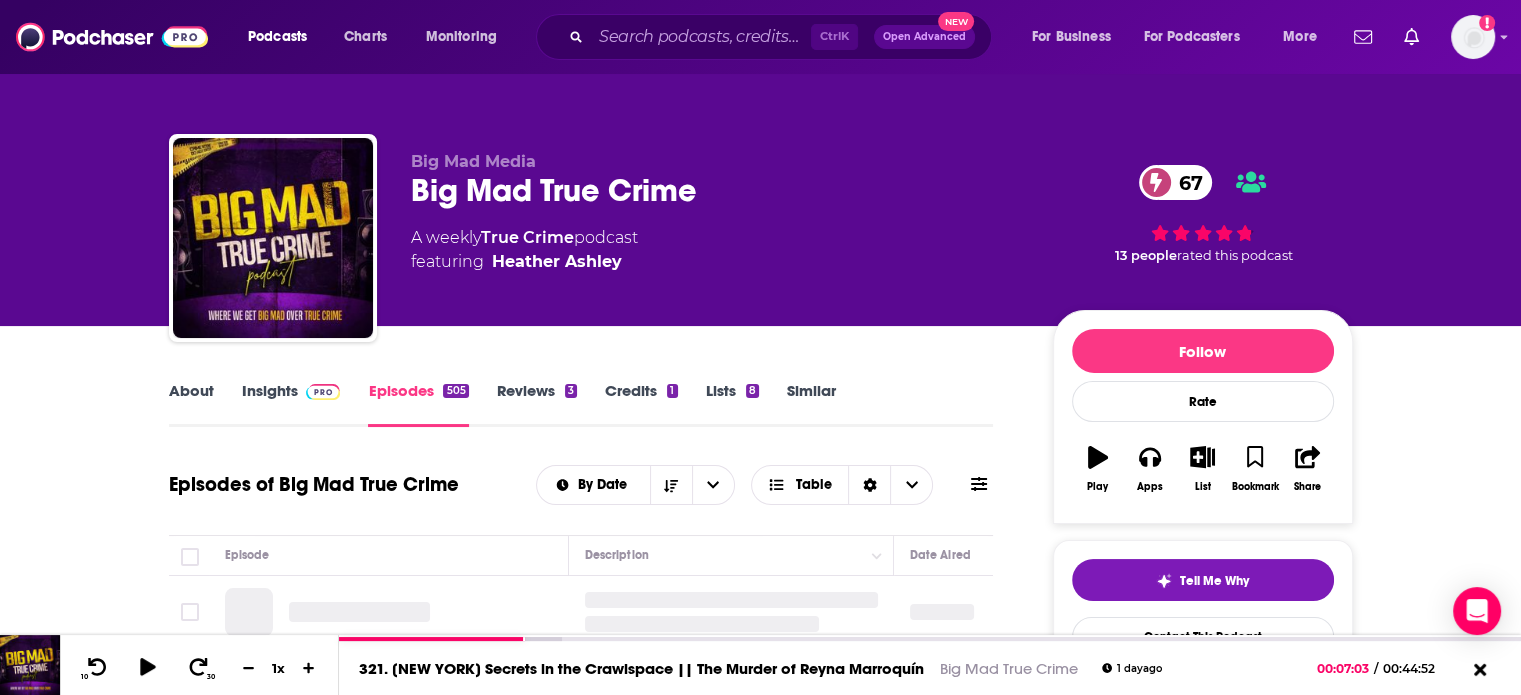 click at bounding box center (323, 392) 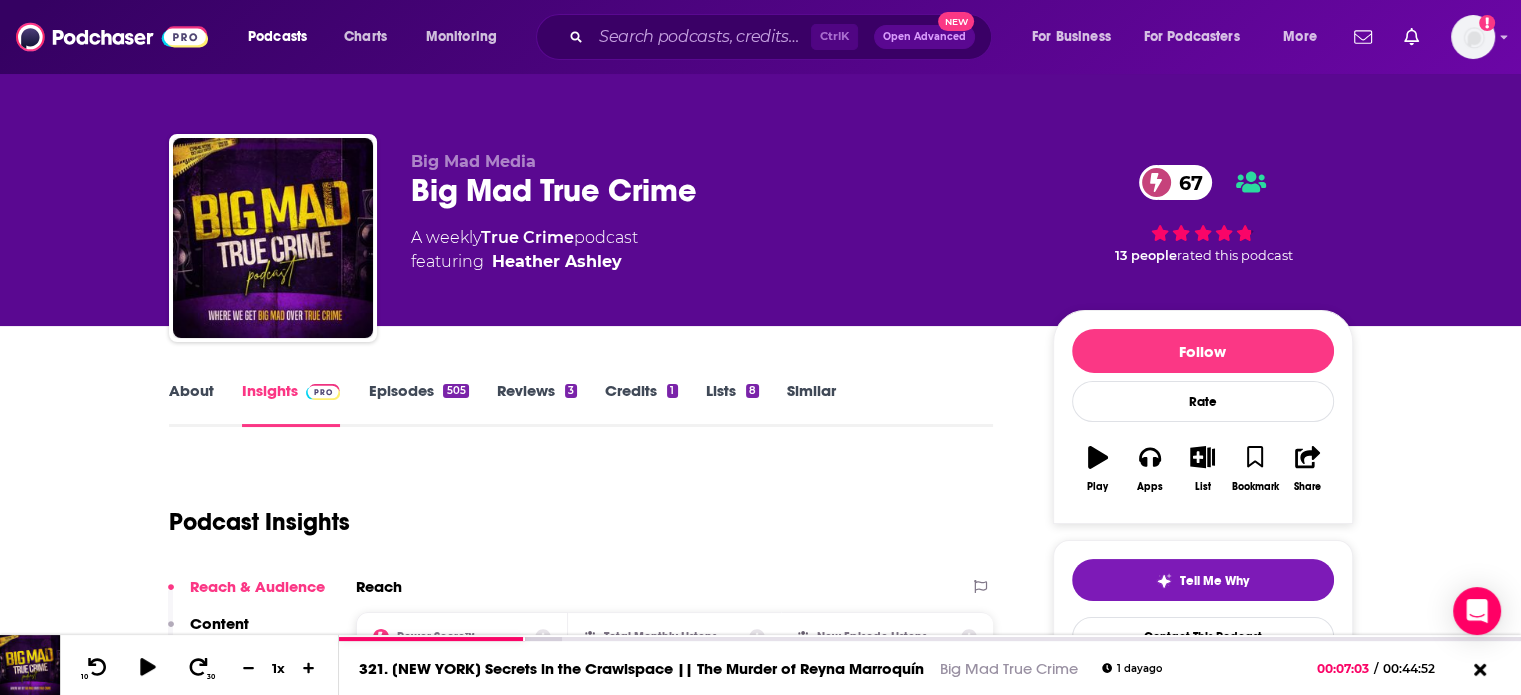 click on "About Insights Episodes 505 Reviews 3 Credits 1 Lists 8 Similar Podcast Insights Reach & Audience Content Social Contacts Charts Rate Card Sponsors Details Similar Contact Podcast Open Website  Reach Power Score™ 67 Total Monthly Listens 422k-627k New Episode Listens 52k-77k Export One-Sheet Audience Demographics Gender Female Age 30 yo Income $ $ $ $ $ Parental Status Parents Countries 1 United States 2 Canada 3 United Kingdom 4 Australia 5 New Zealand Top Cities Los Angeles, CA , New York, NY , Chicago, IL , San Antonio, TX , Houston, TX , San Diego, CA Interests Friends, Family & Relationships , Toys, Children & Baby , Restaurants, Food & Grocery , Wedding , Television & Film , Pets Jobs Drivers , Principals/Owners , Machinists/Operators , Technicians , Managers , Supervisors/Foremen Ethnicities White / Caucasian , Asian , Hispanic , African American Show More Content Political Skew Neutral/Mixed Socials X/Twitter @BigMadTrueCrime 926 Instagram @theheatherashley 44k Facebook @BigMadTrueCrime 12k Contacts" at bounding box center [760, 4645] 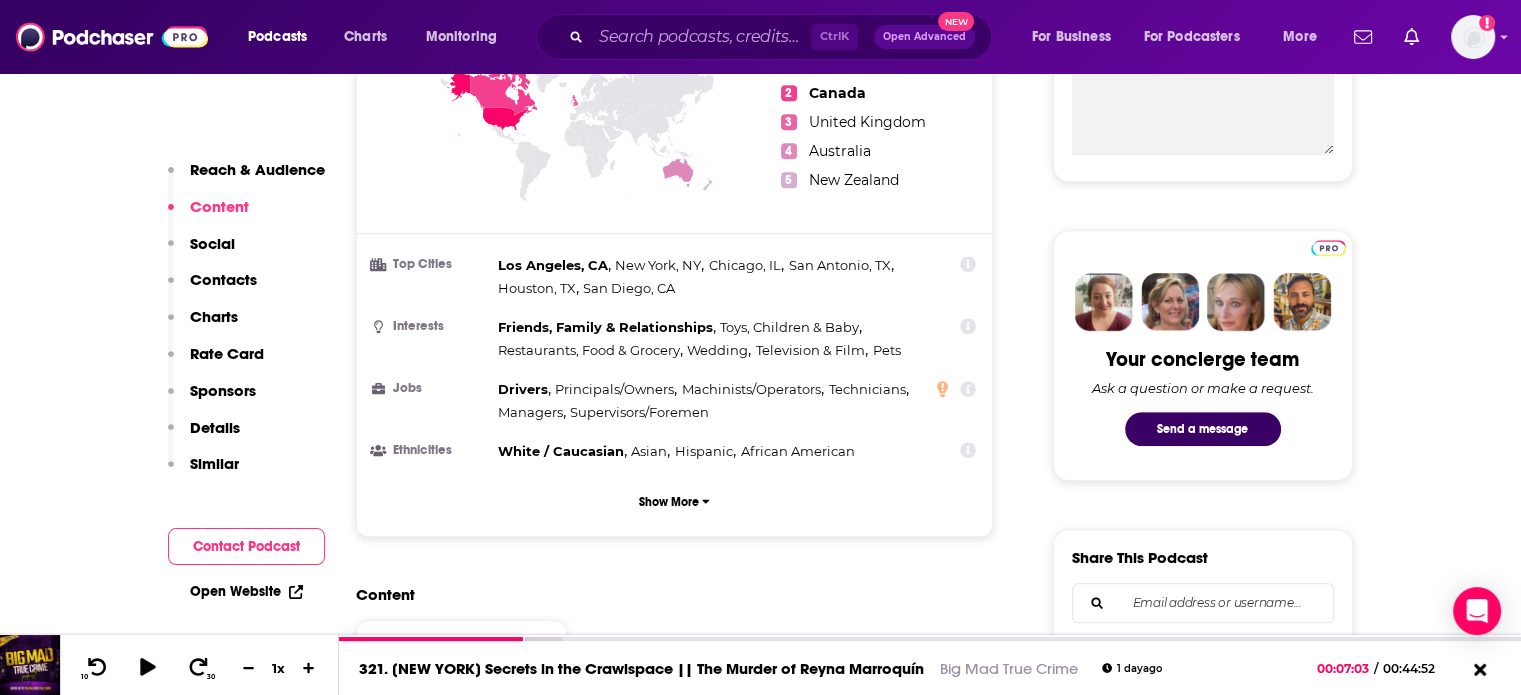 scroll, scrollTop: 1824, scrollLeft: 0, axis: vertical 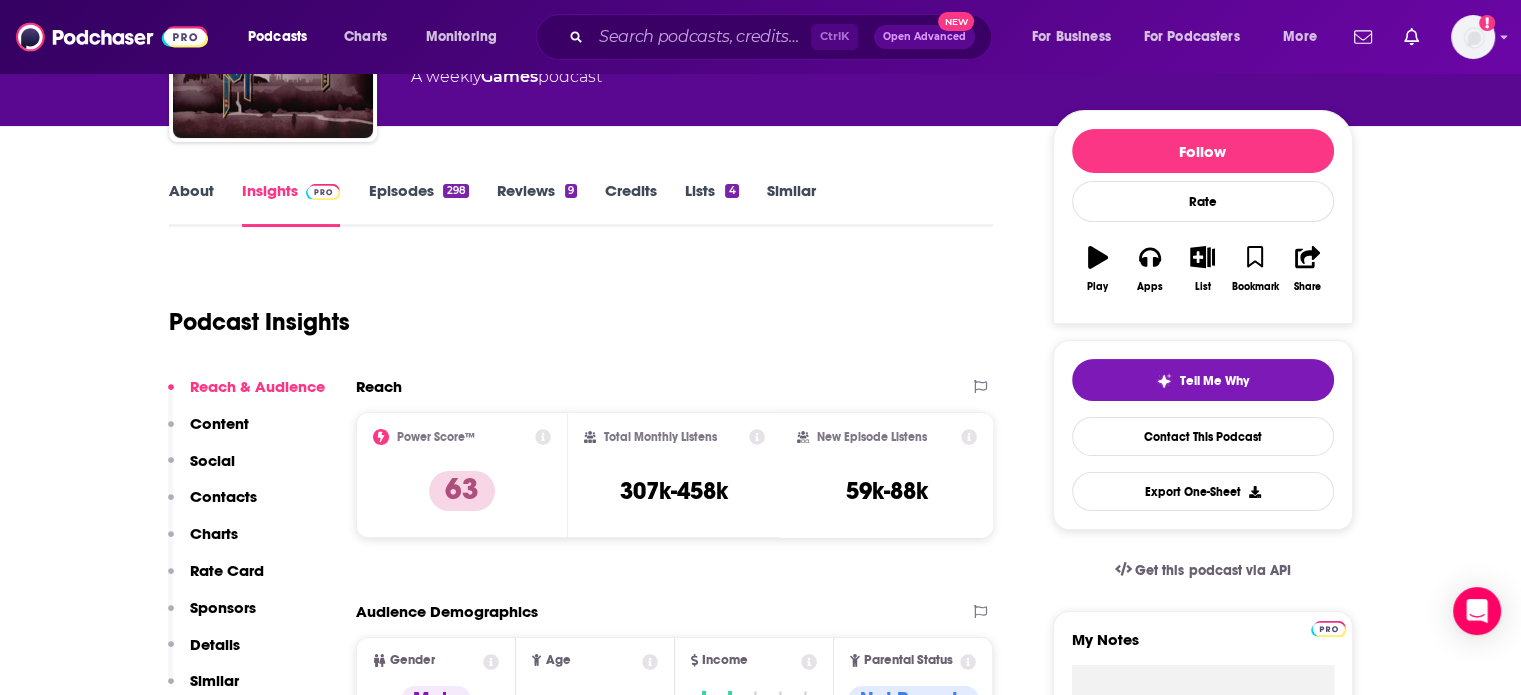 click on "Episodes 298" at bounding box center (418, 204) 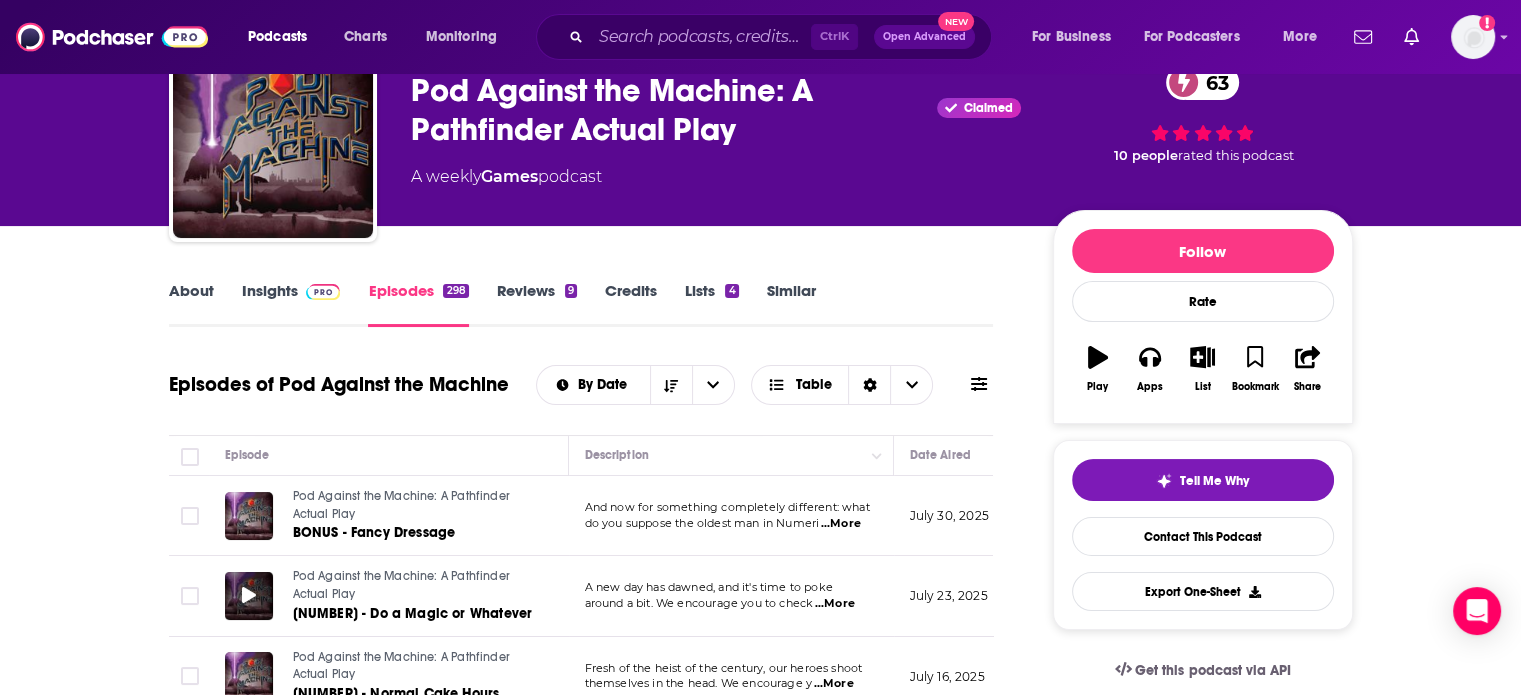 scroll, scrollTop: 120, scrollLeft: 0, axis: vertical 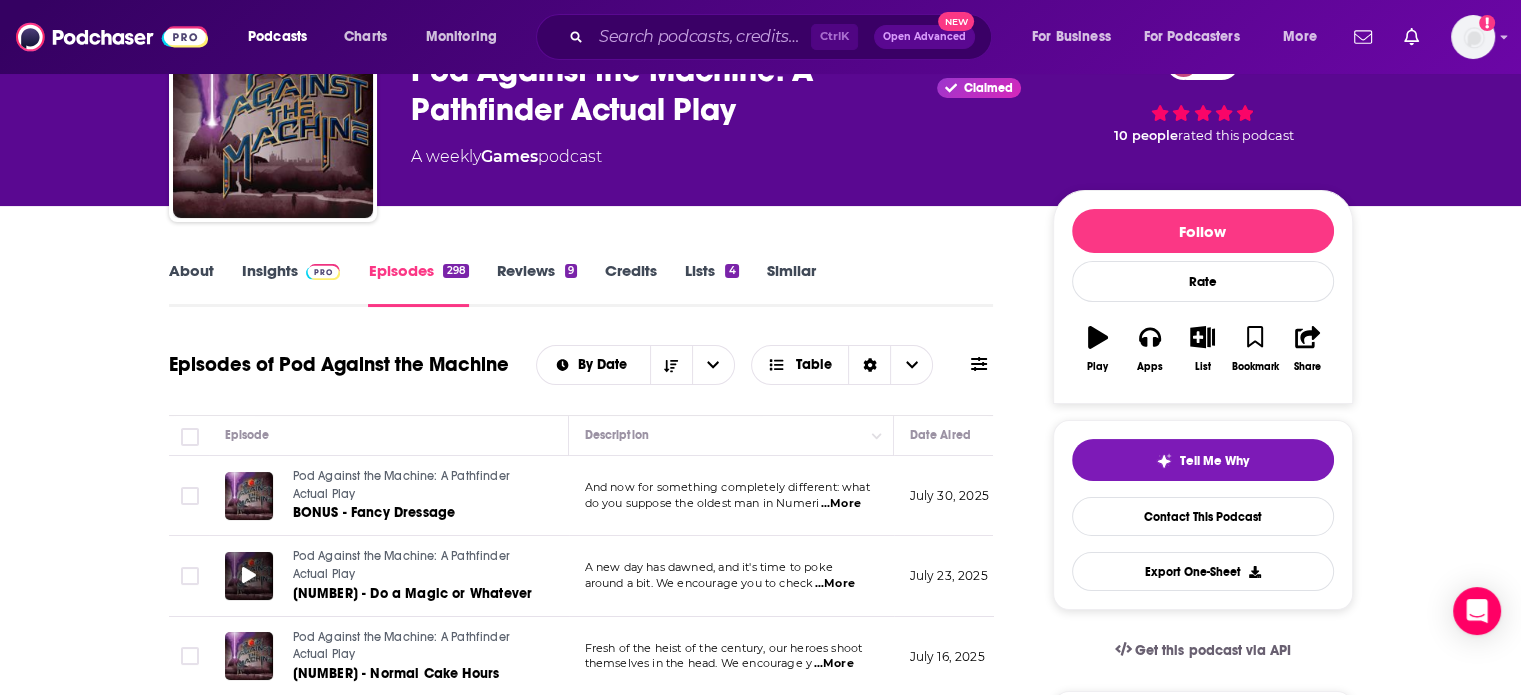 click at bounding box center [249, 576] 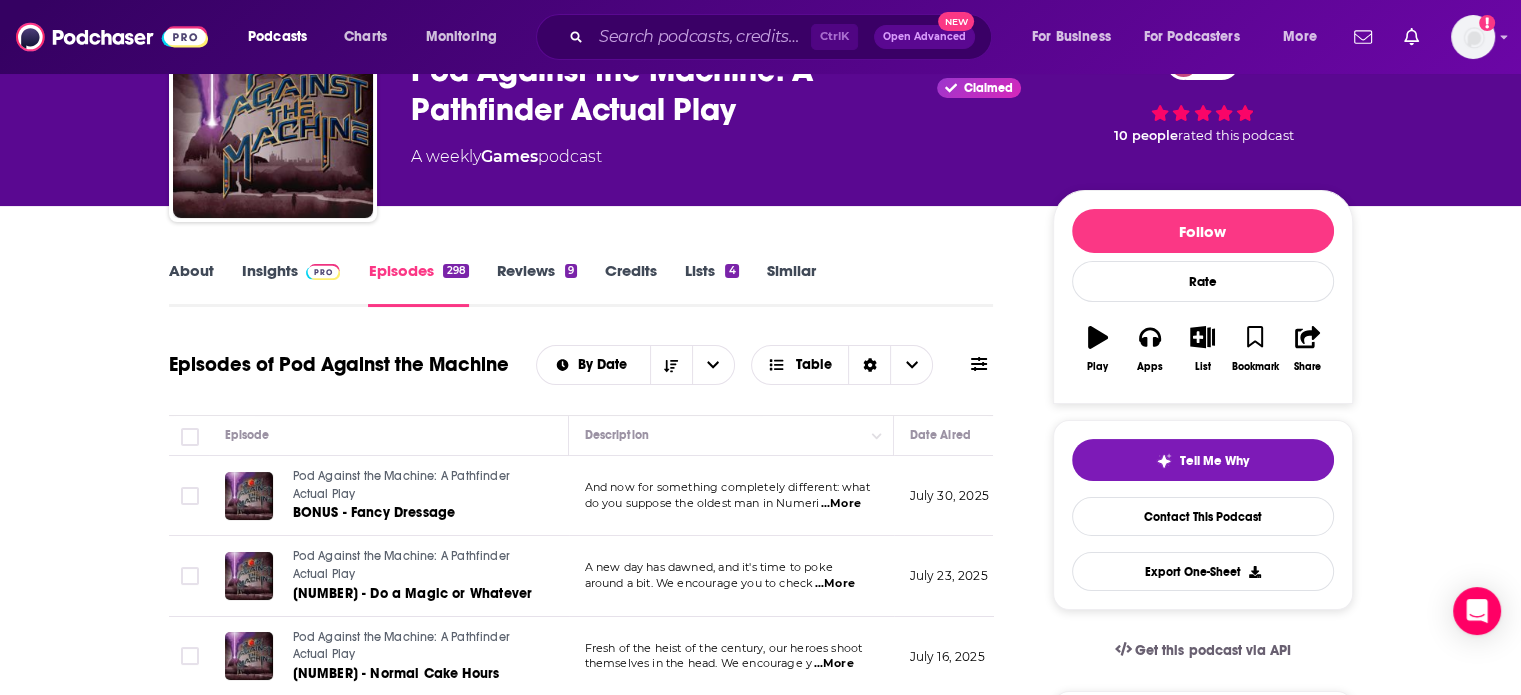 click at bounding box center (249, 576) 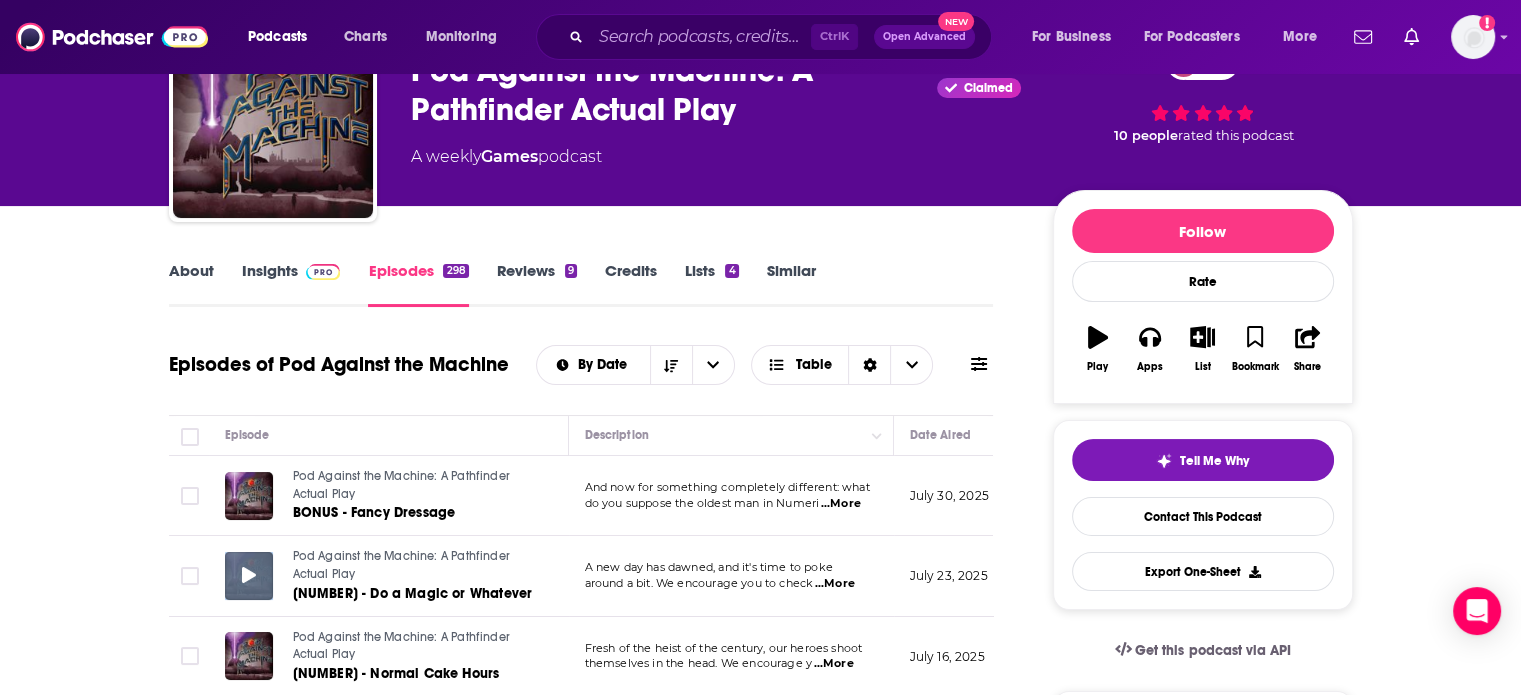 click at bounding box center [249, 576] 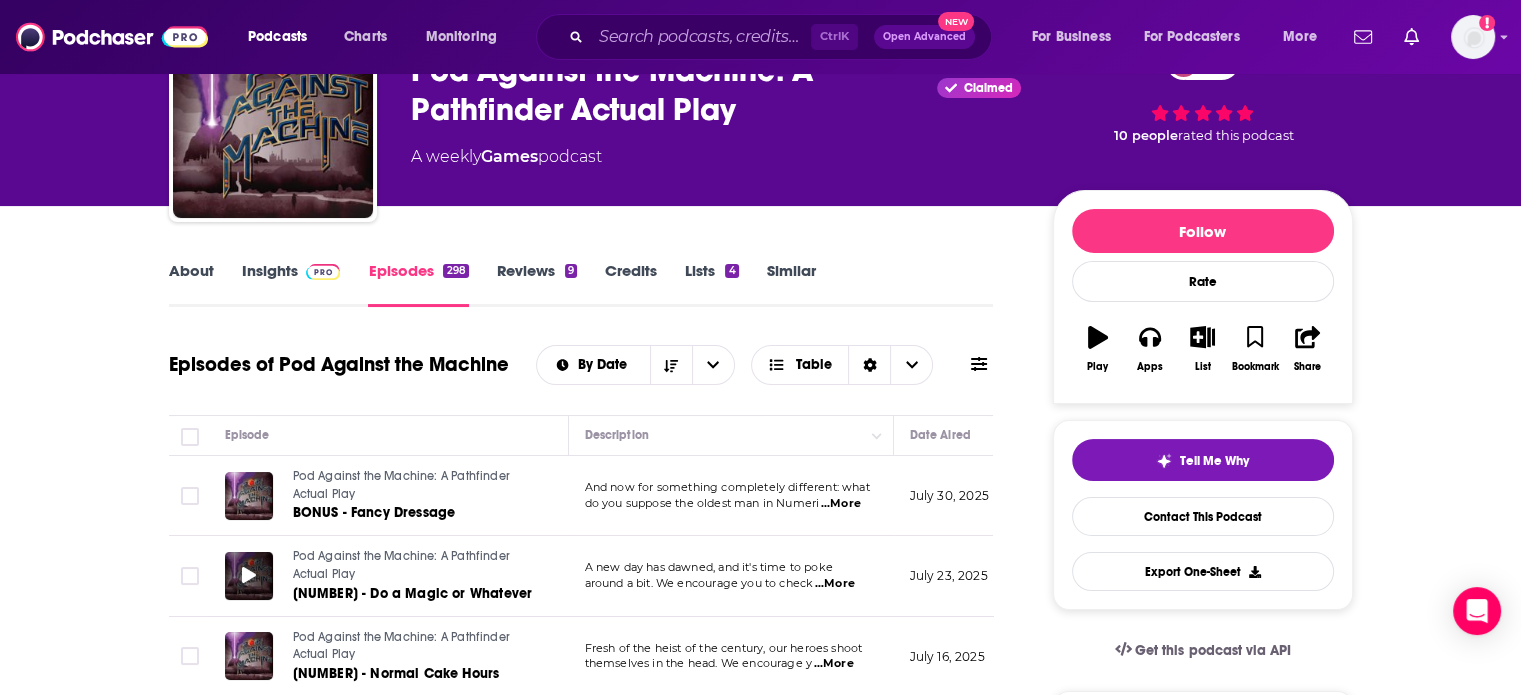 click at bounding box center (249, 576) 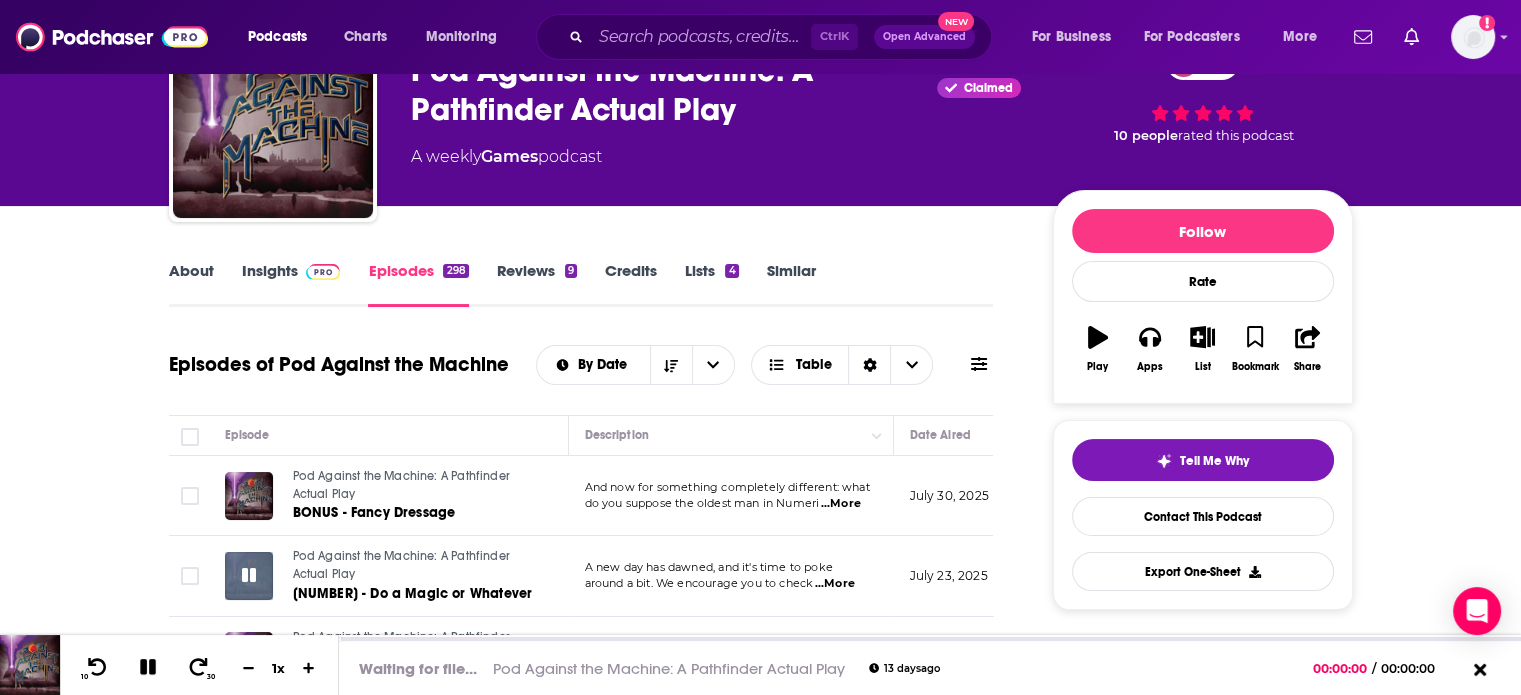 click 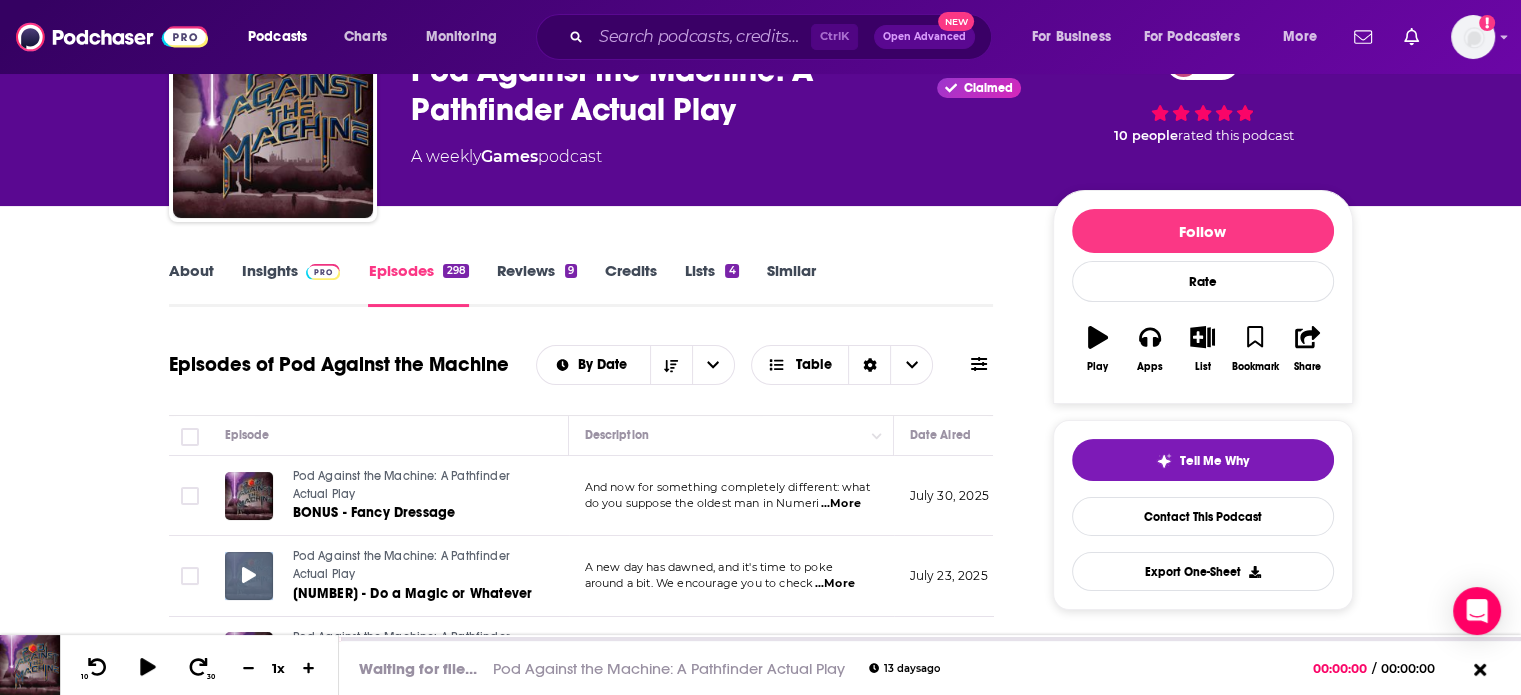 click 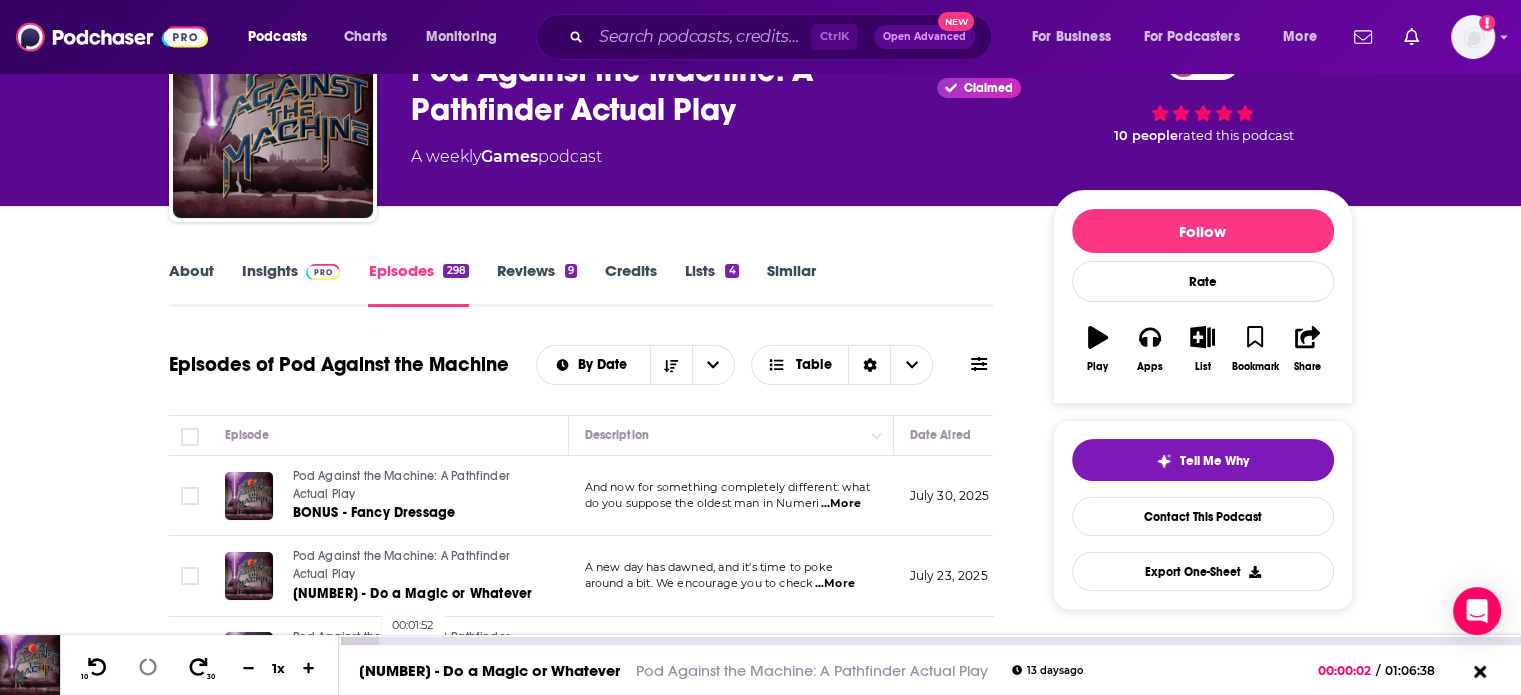 click at bounding box center [359, 641] 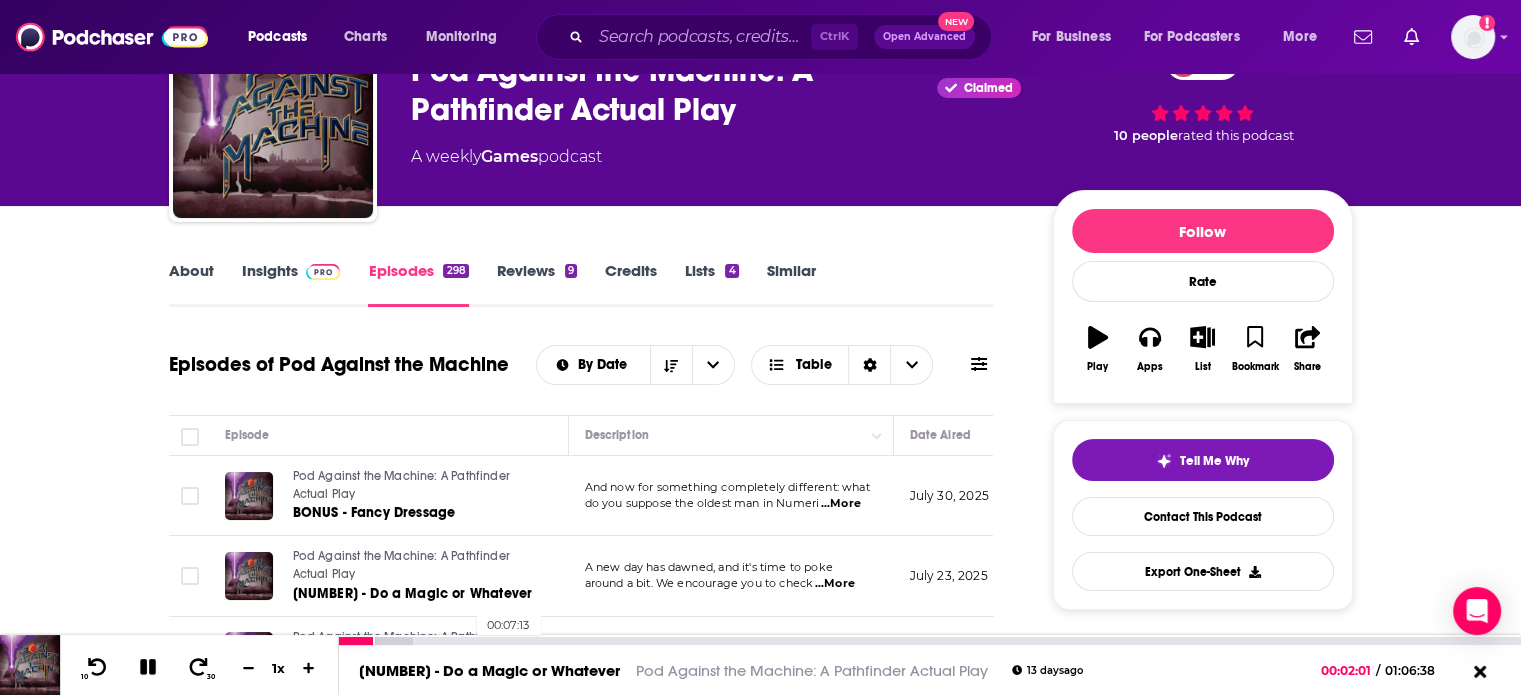 click on "00:07:13" at bounding box center (930, 641) 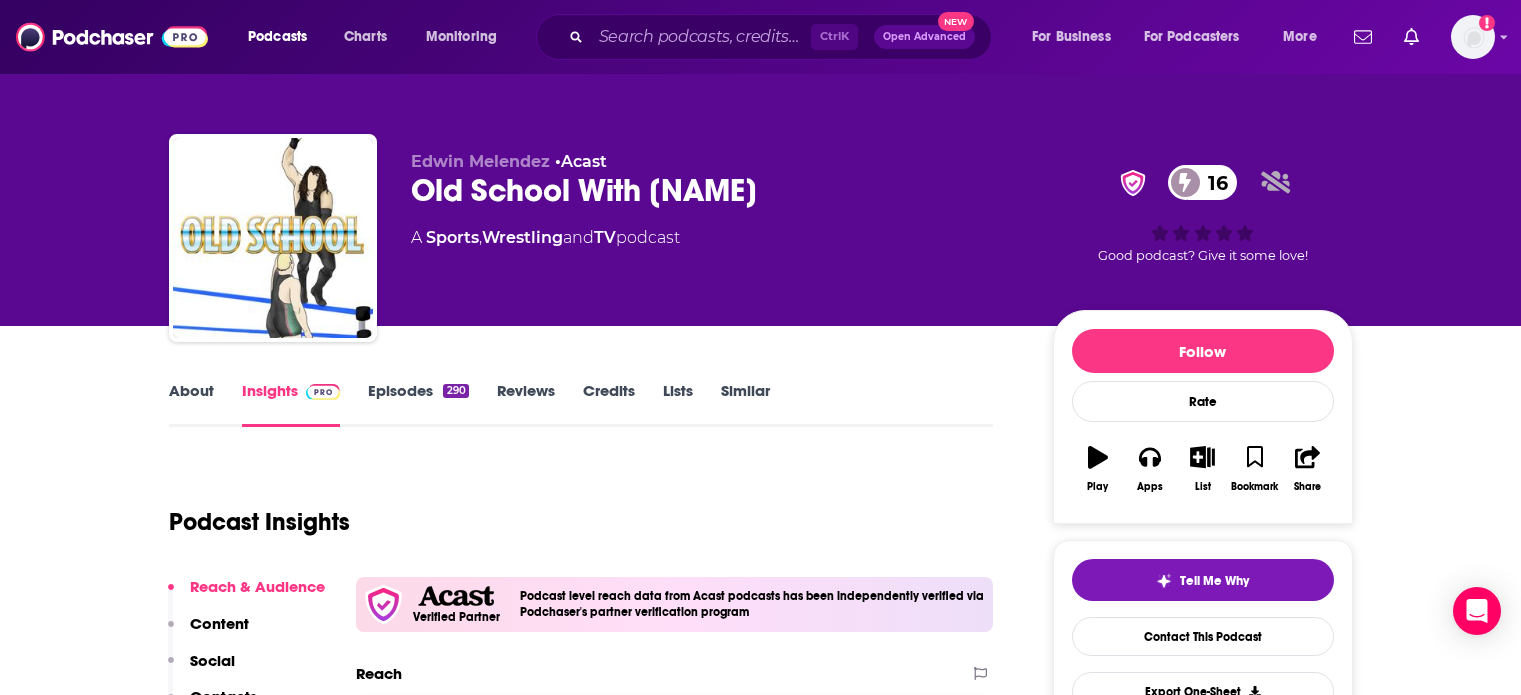 scroll, scrollTop: 0, scrollLeft: 0, axis: both 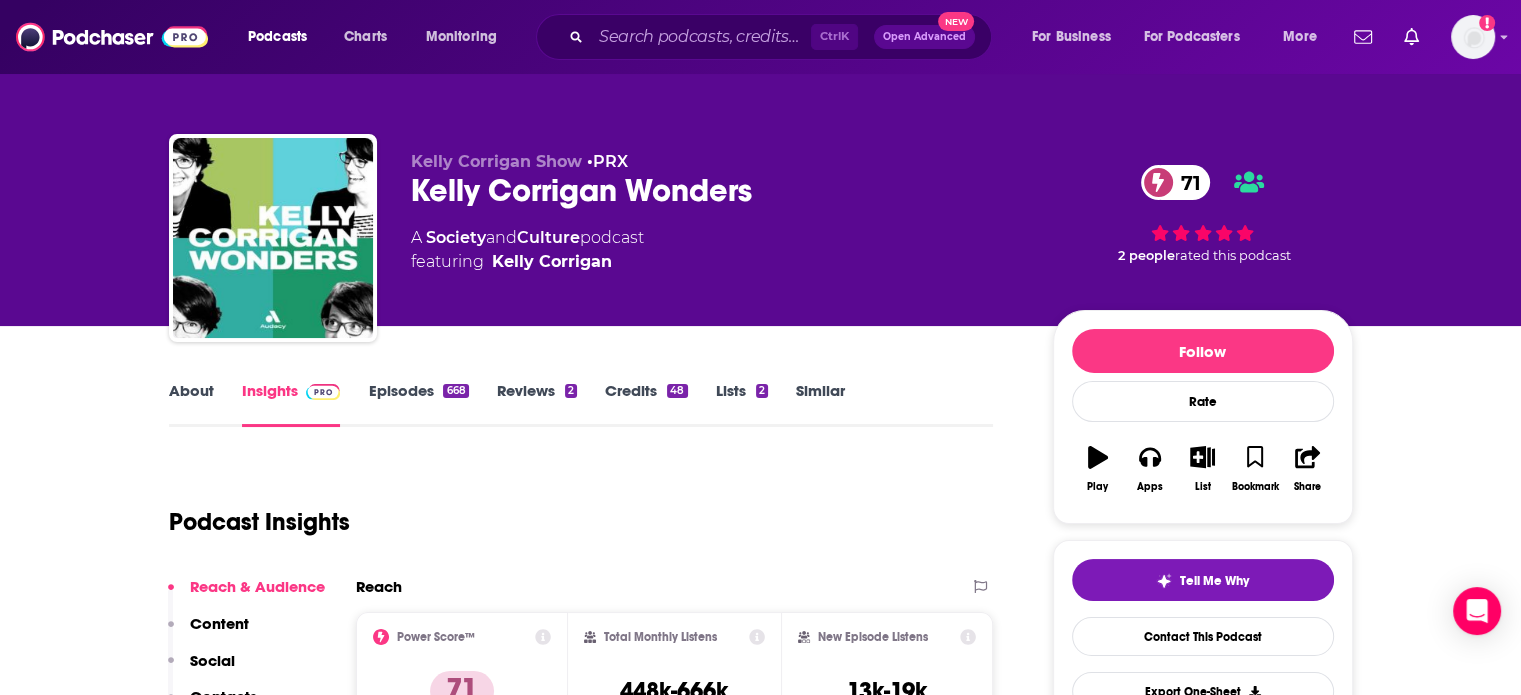 click on "Episodes 668" at bounding box center (418, 404) 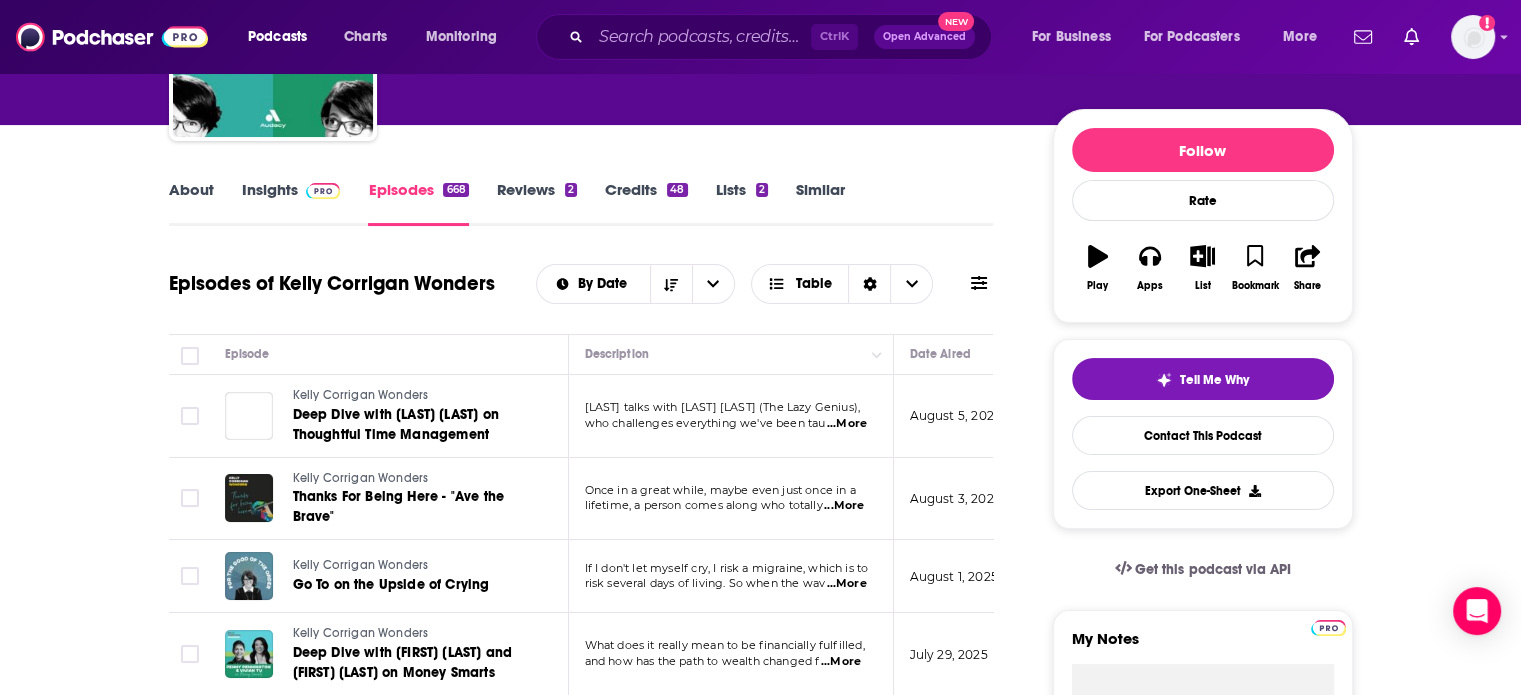 scroll, scrollTop: 300, scrollLeft: 0, axis: vertical 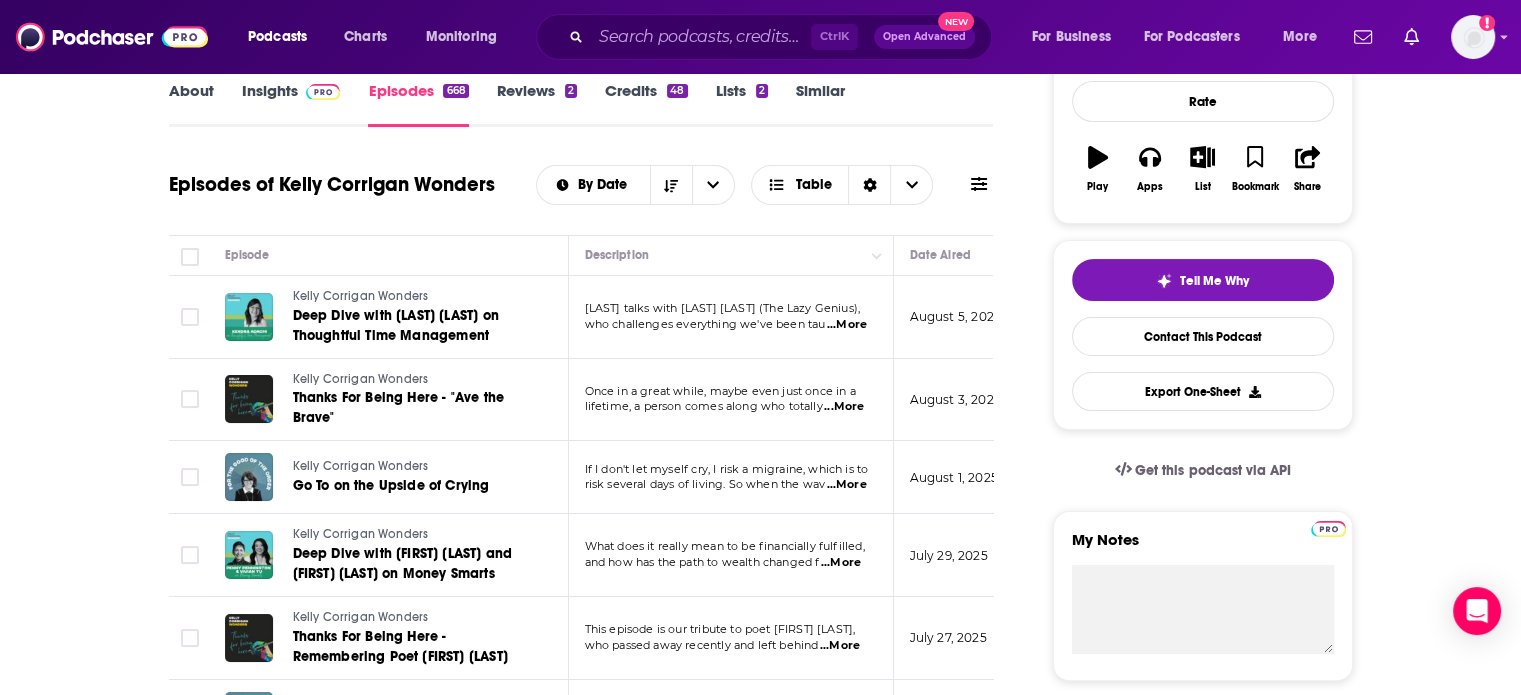 click on "[LAST] [LAST] Wonders Deep Dive with [LAST] [LAST] on Thoughtful Time Management" at bounding box center [379, 317] 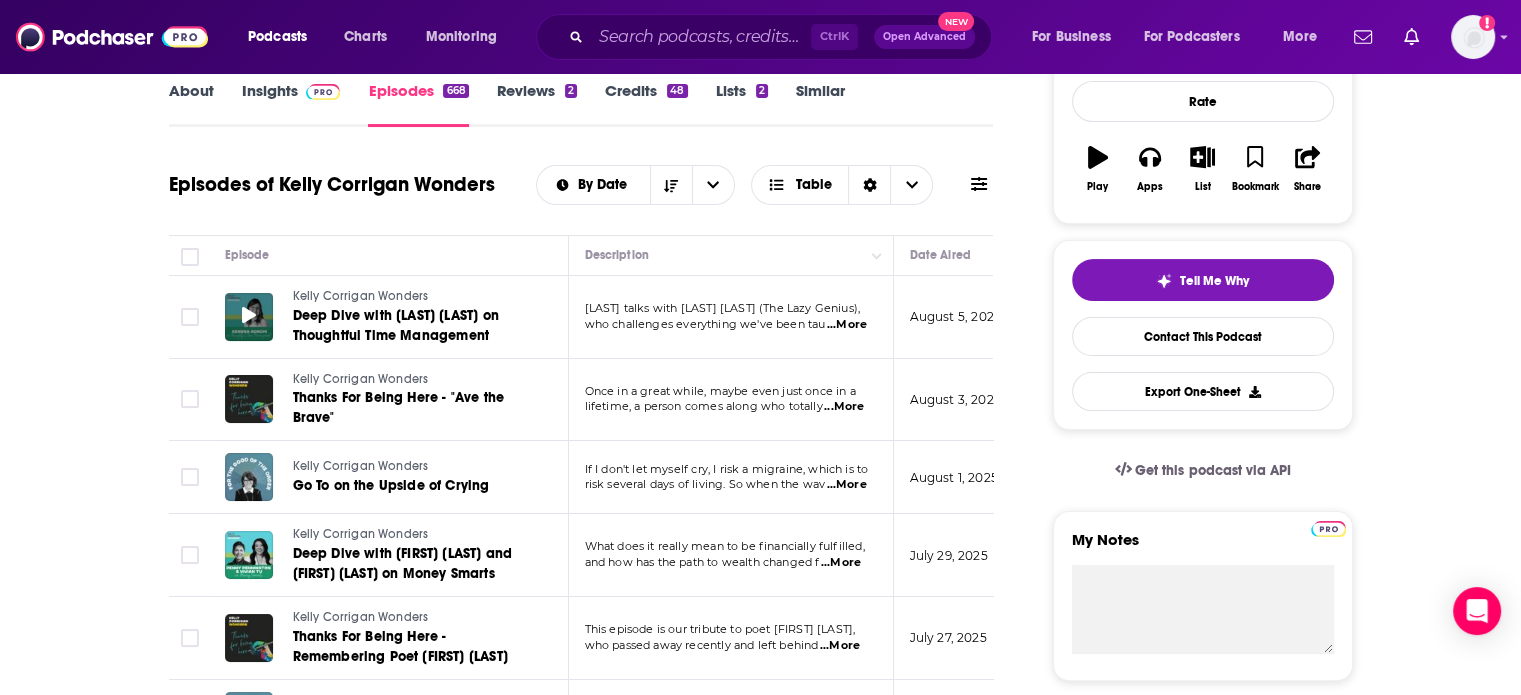 click at bounding box center (249, 317) 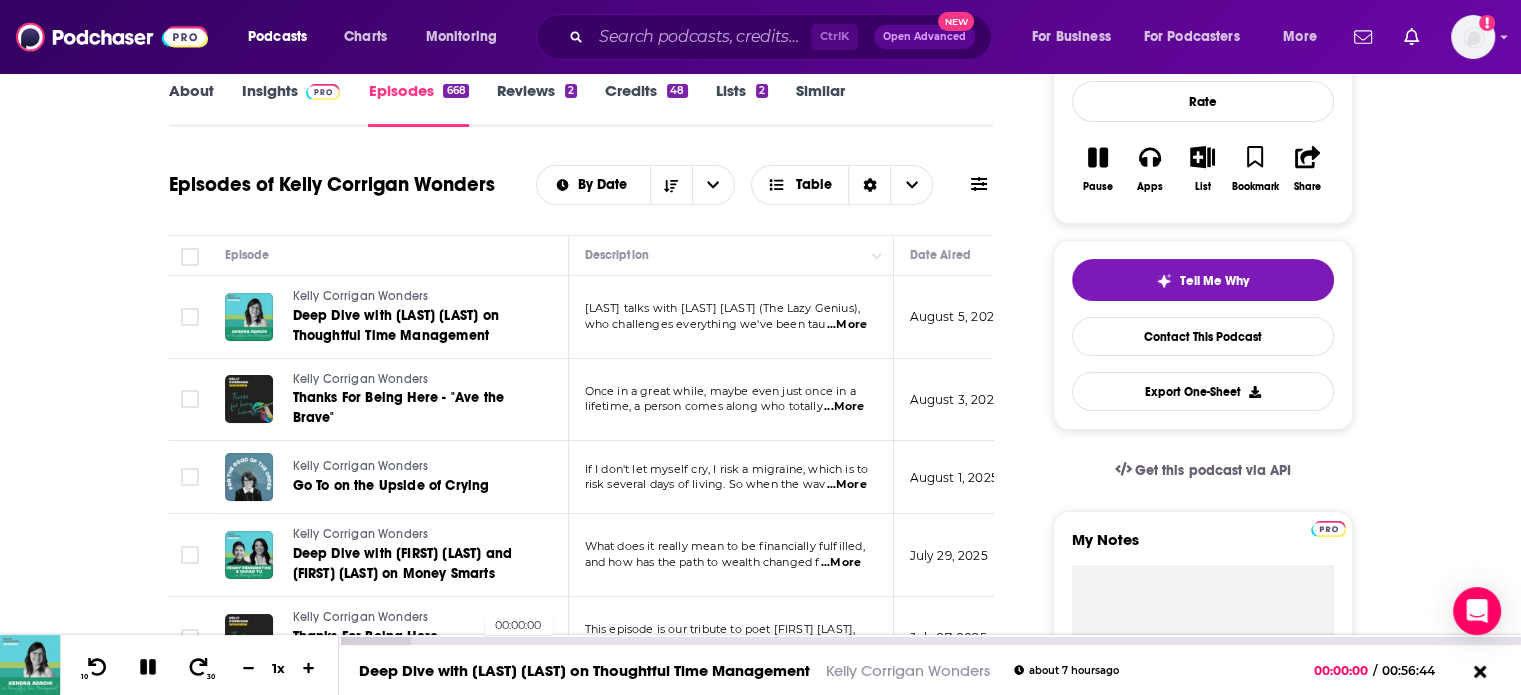 click on "00:00:00" at bounding box center (930, 641) 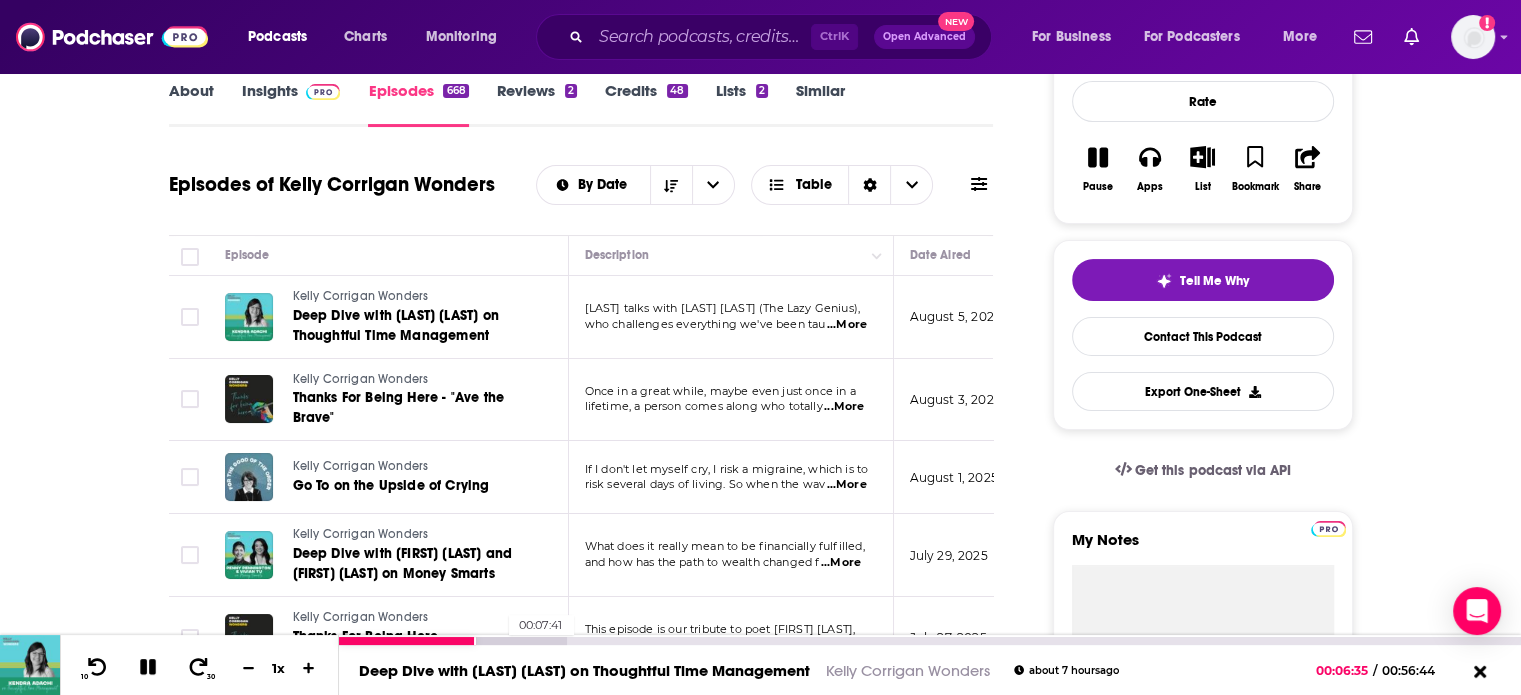 click at bounding box center [452, 641] 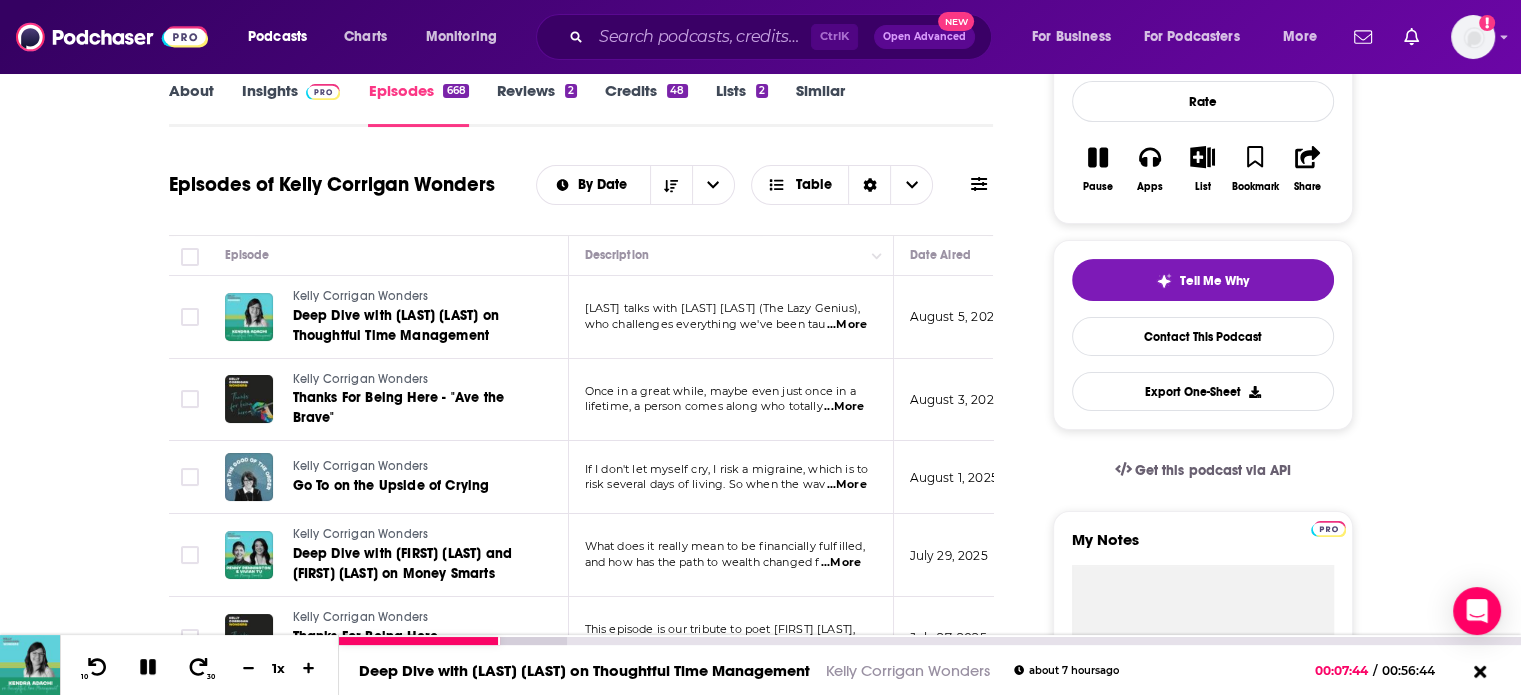 click 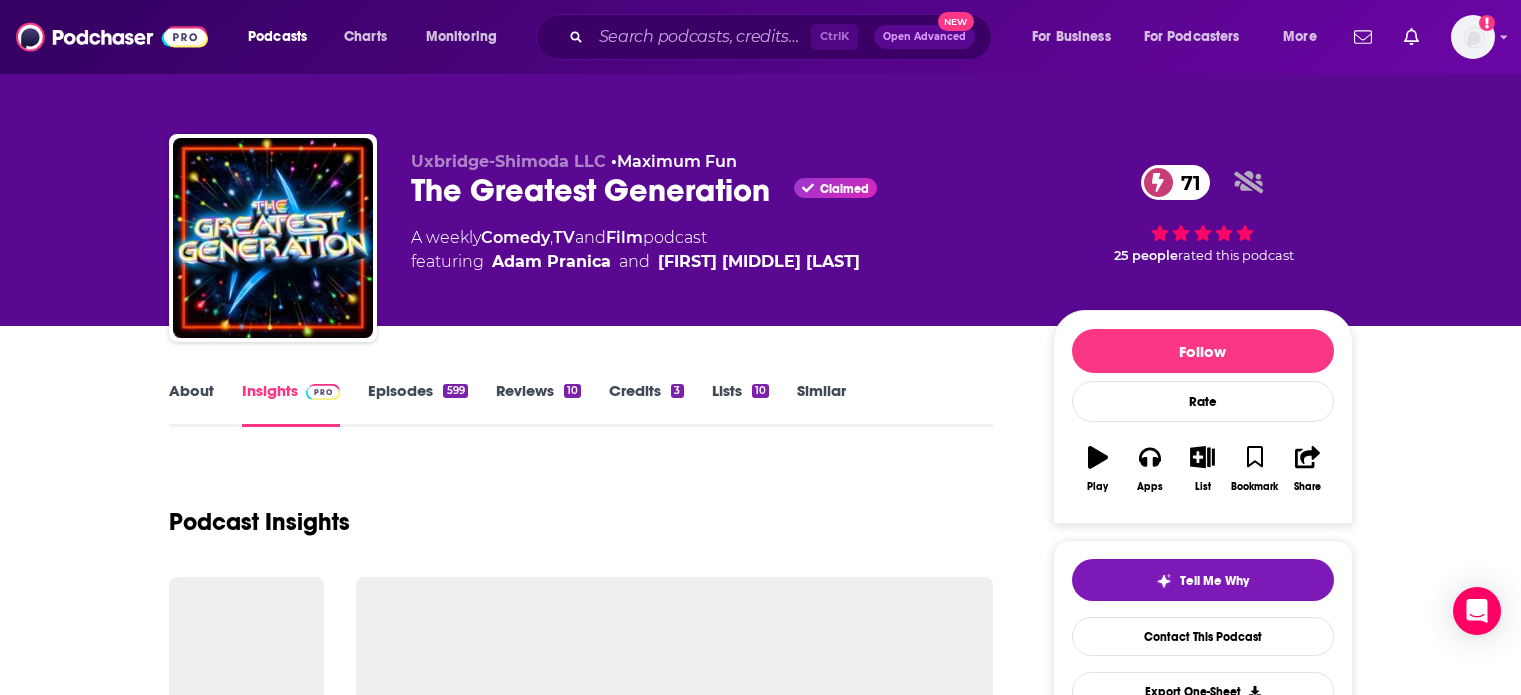 scroll, scrollTop: 0, scrollLeft: 0, axis: both 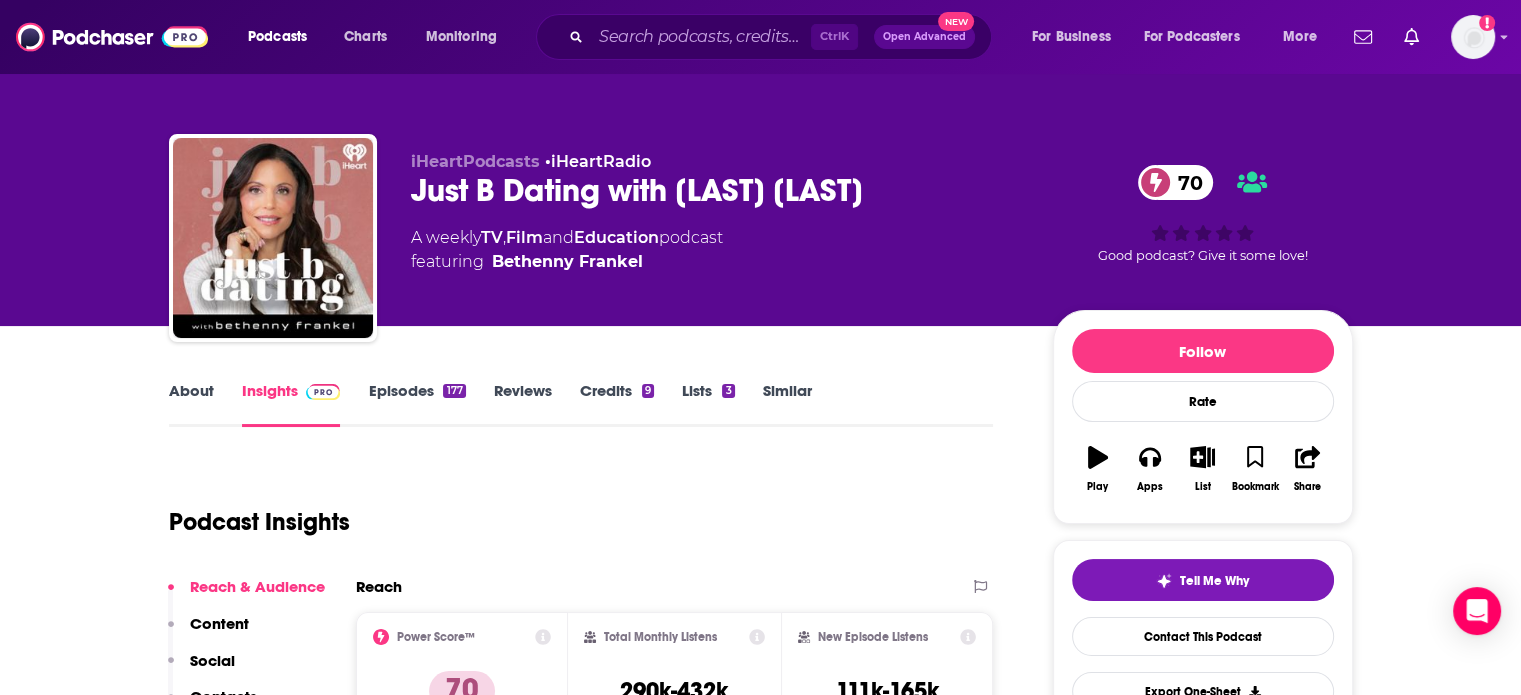 click on "Episodes 177" at bounding box center (416, 404) 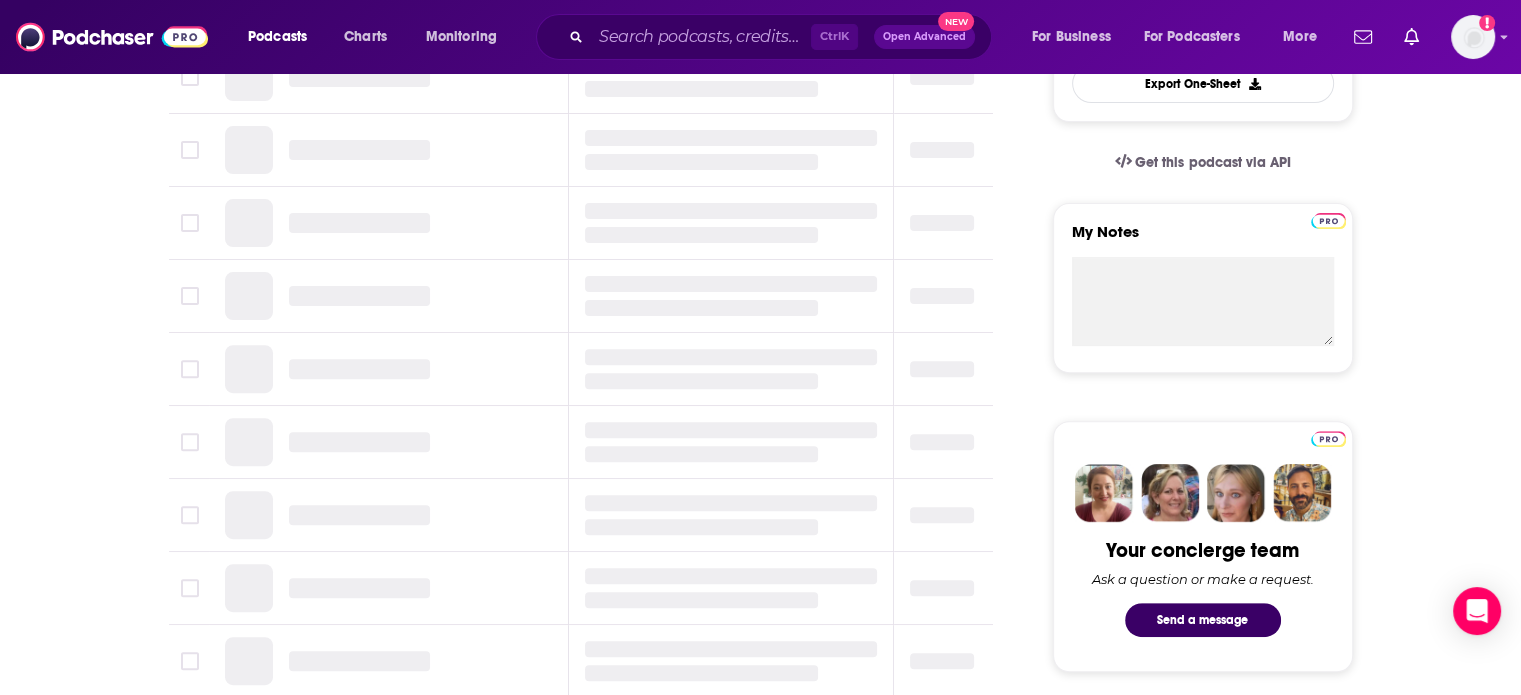scroll, scrollTop: 0, scrollLeft: 0, axis: both 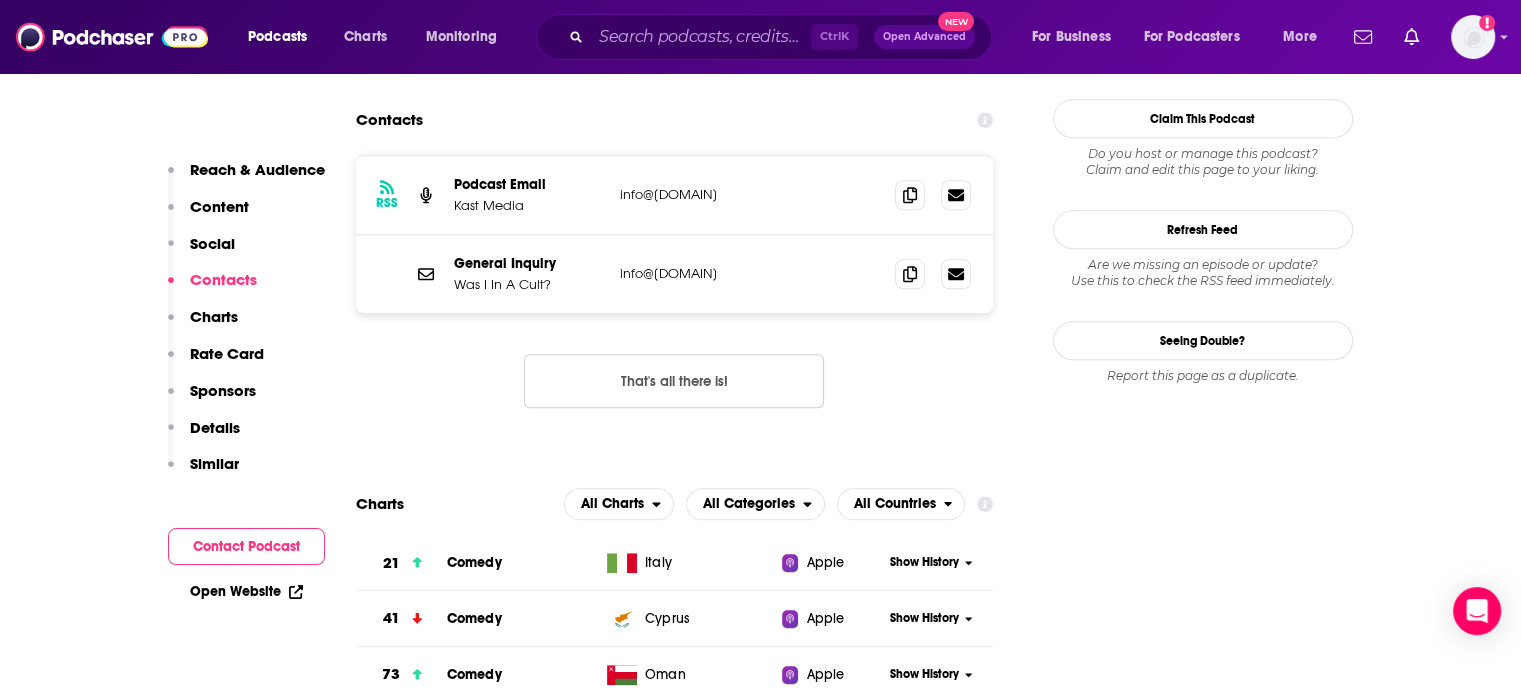 click on "info@[DOMAIN]" at bounding box center (750, 273) 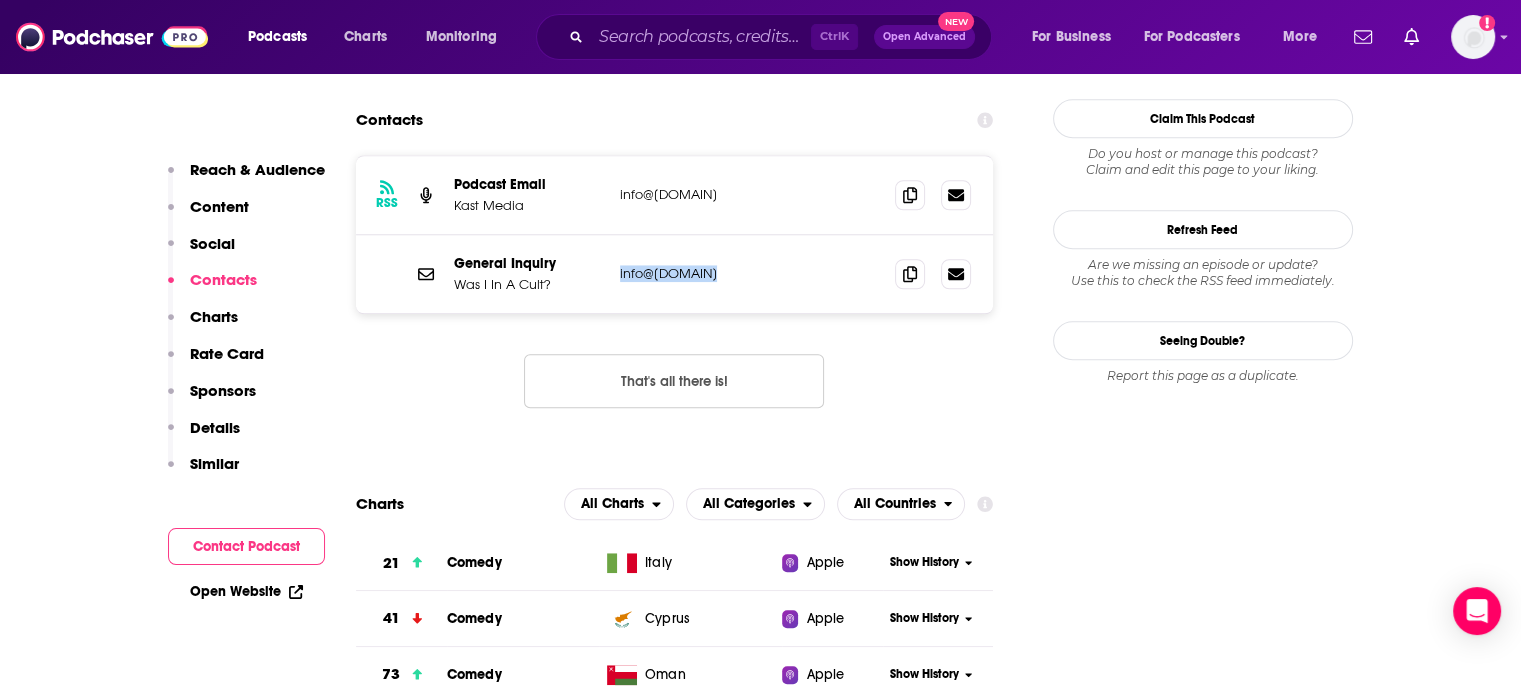 click on "info@[DOMAIN]" at bounding box center [750, 273] 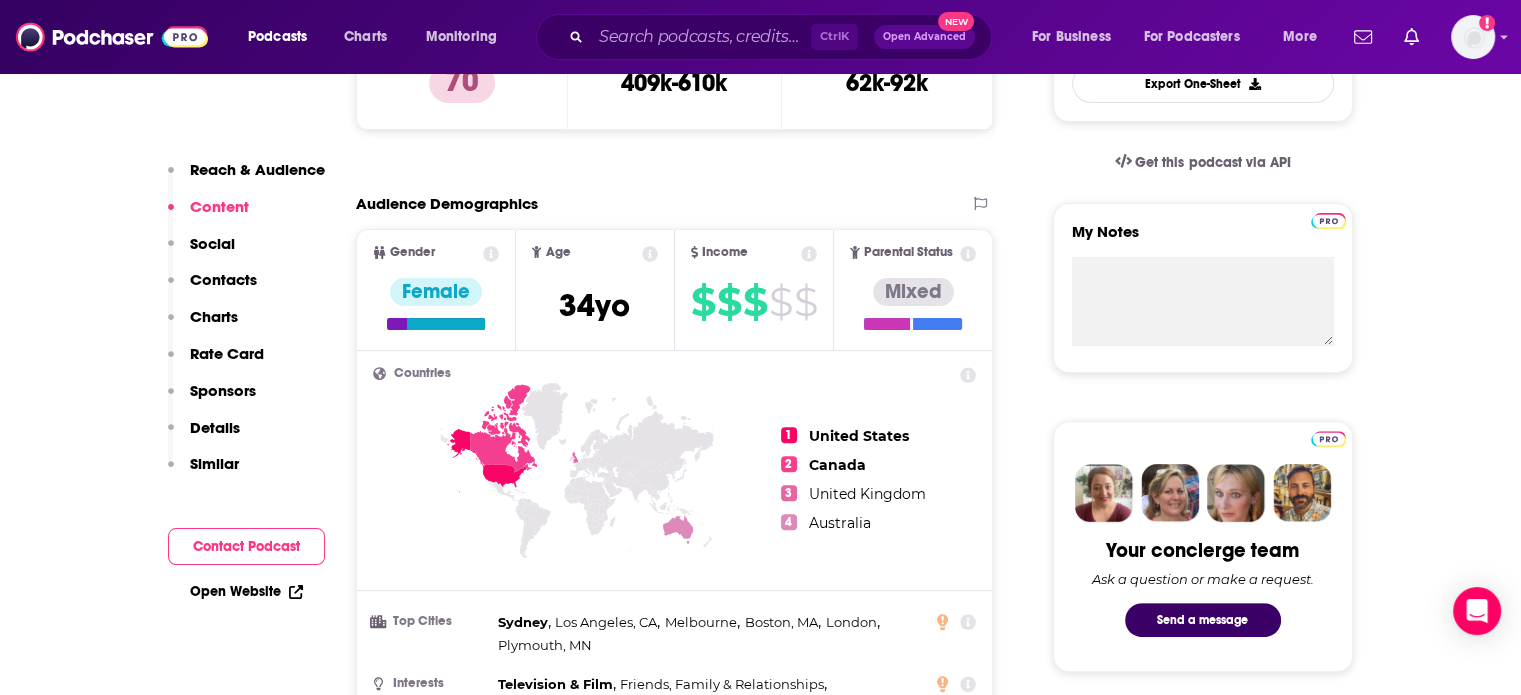 scroll, scrollTop: 0, scrollLeft: 0, axis: both 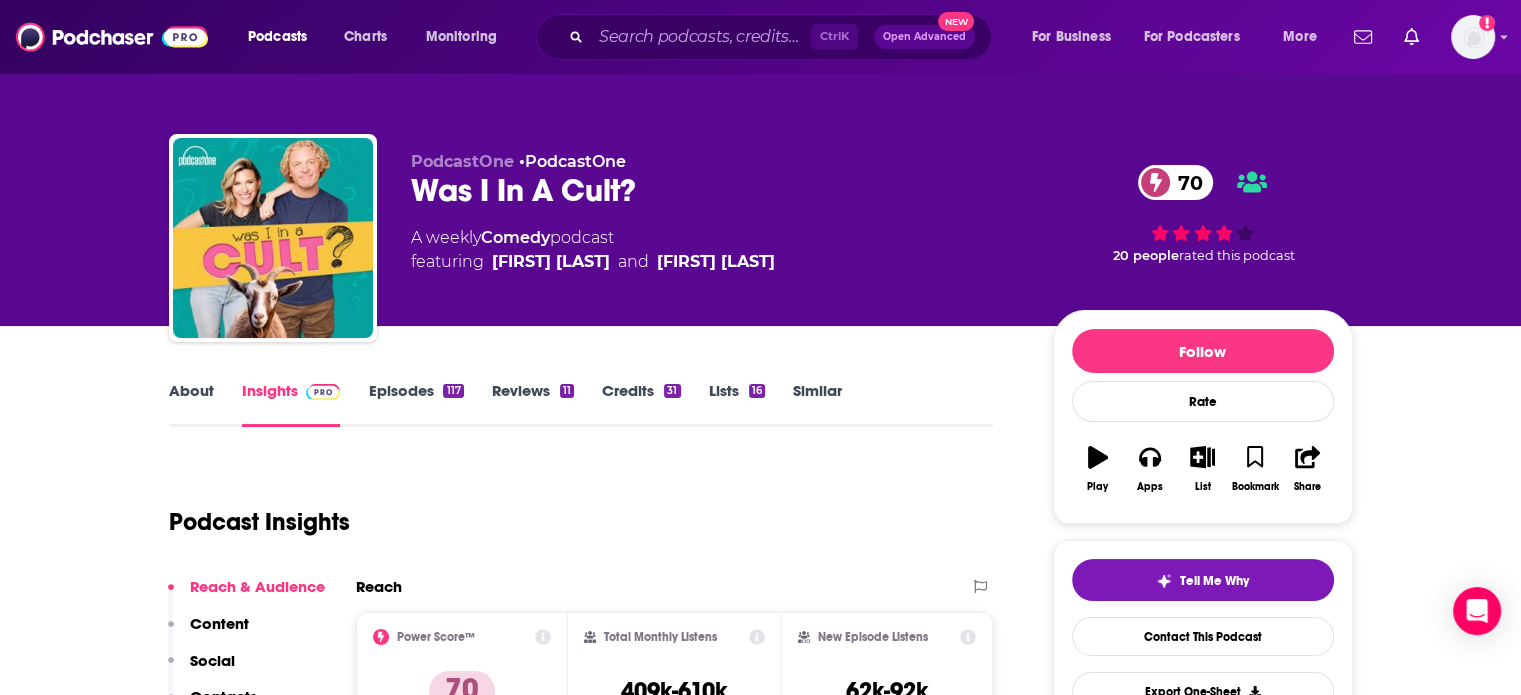 click on "Episodes 117" at bounding box center (415, 404) 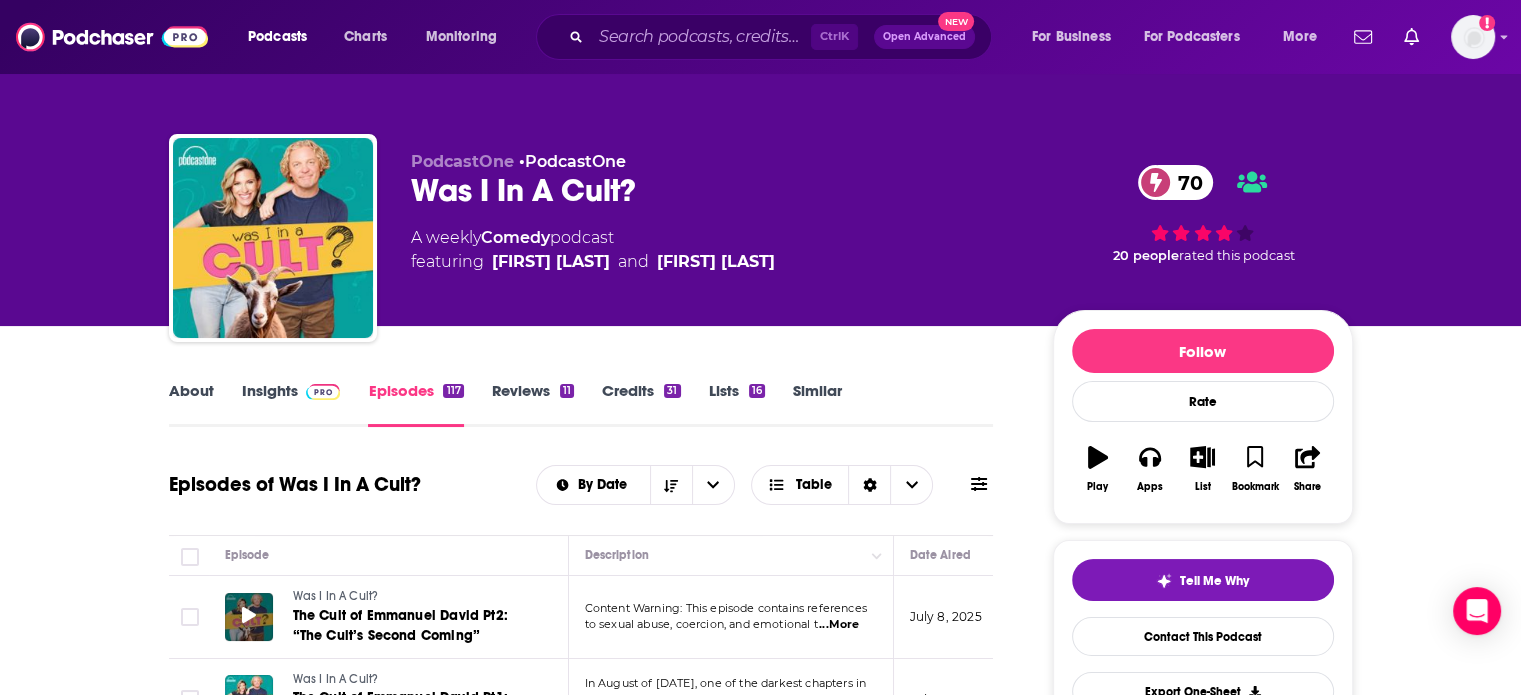 click at bounding box center [249, 617] 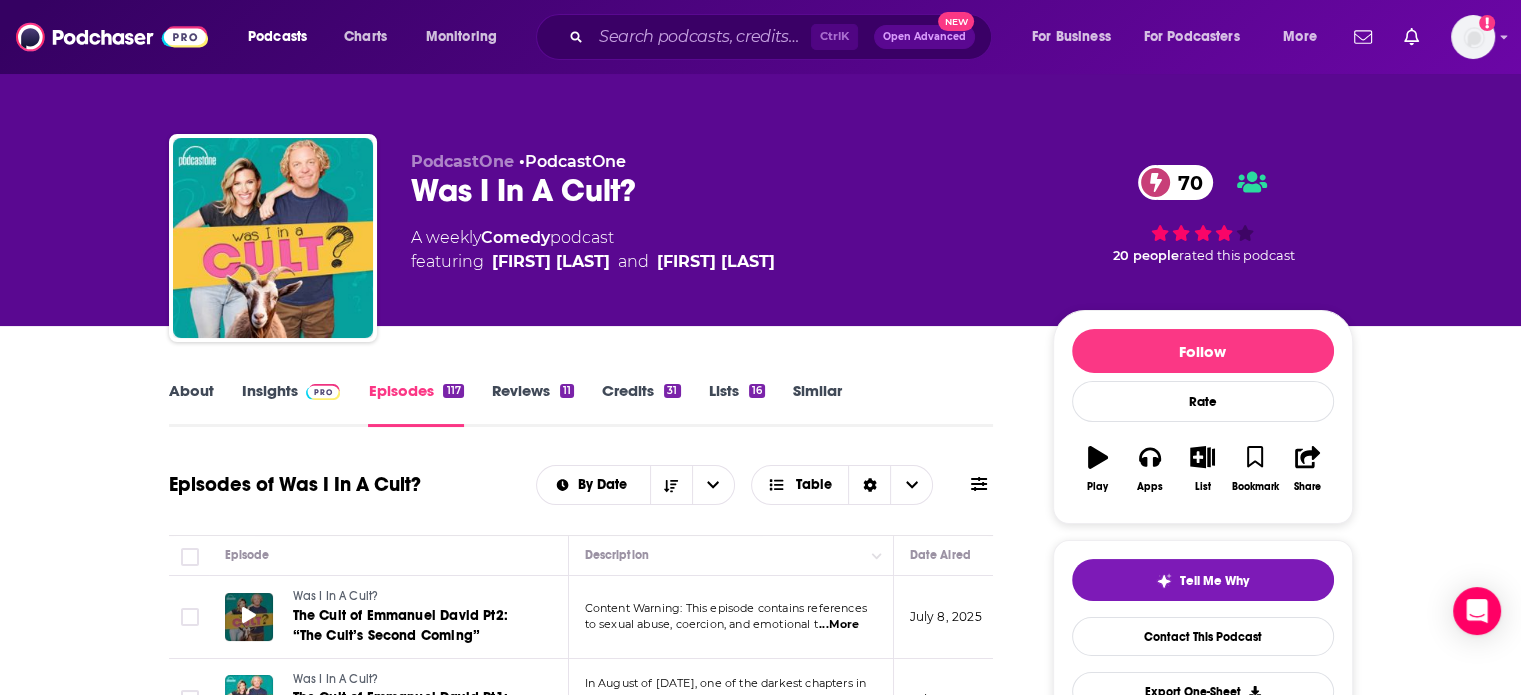 click 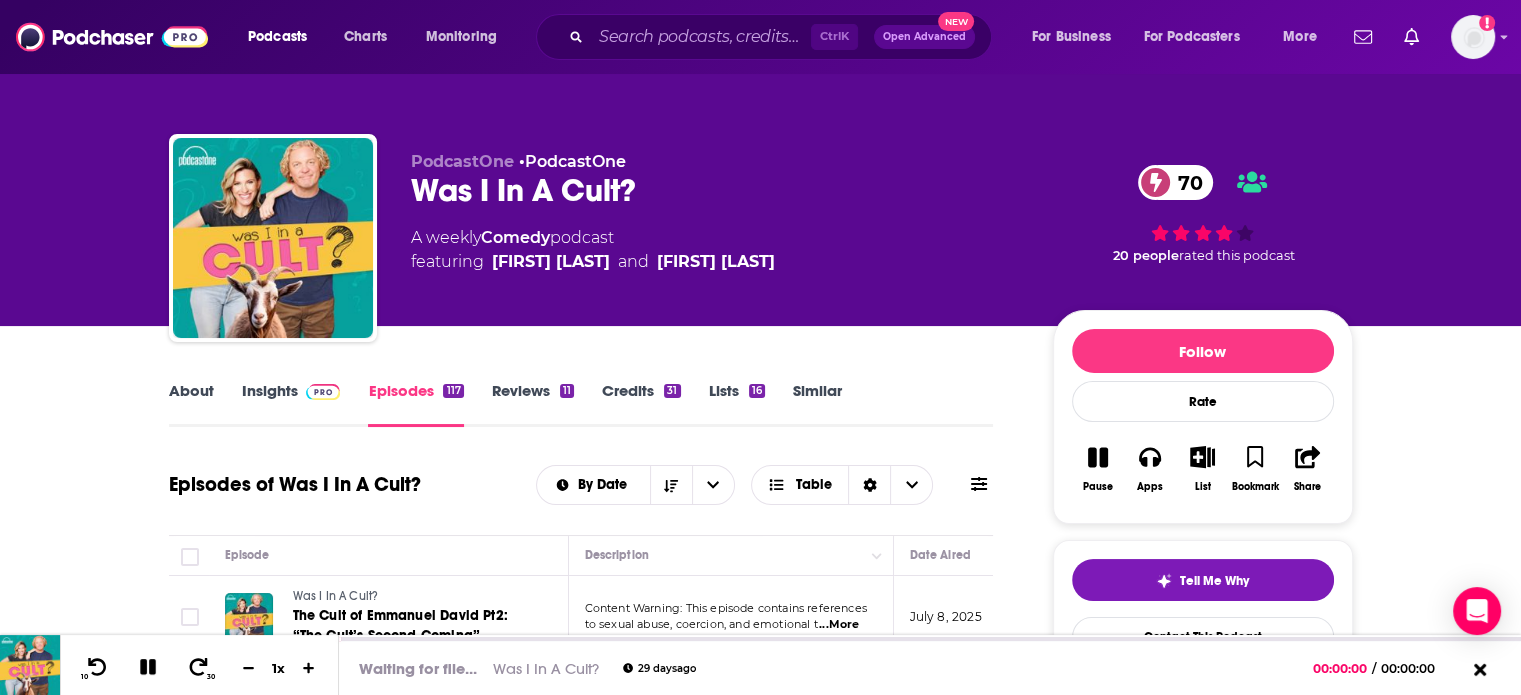click on "About Insights Episodes 117 Reviews 11 Credits 31 Lists 16 Similar Episodes of Was I In A Cult? By Date Table Episode Description Date Aired Reach Episode Guests Length Was I In A Cult? The Cult of Emmanuel David Pt2: “The Cult’s Second Coming”  Content Warning: This episode contains references to sexual abuse, coercion, and emotional t  ...More July 8, 2025 75k-112k -- 48:03 s Was I In A Cult? The Cult of Emmanuel David Pt1: “Life After Death”  In August of 1978, one of the darkest chapters in Utah’s history unfolded. A man claiming to  ...More July 2, 2025 68k-102k -- 50:31 s Was I In A Cult? The Lost Children of Scientology Pt2: “Free At Last” (Content warning: child abuse, psychological trauma, and forced labor.)What happens   ...More June 23, 2025 64k-96k -- 53:25 s Was I In A Cult? The Lost Children of Scientology Pt 1: “Born Into Cult Slavery” What happens when a newborn is handed—by his own mother—into the arms of a cult?On t  ...More June 16, 2025 58k-86k -- 49:10 s  ...More s" at bounding box center (760, 4571) 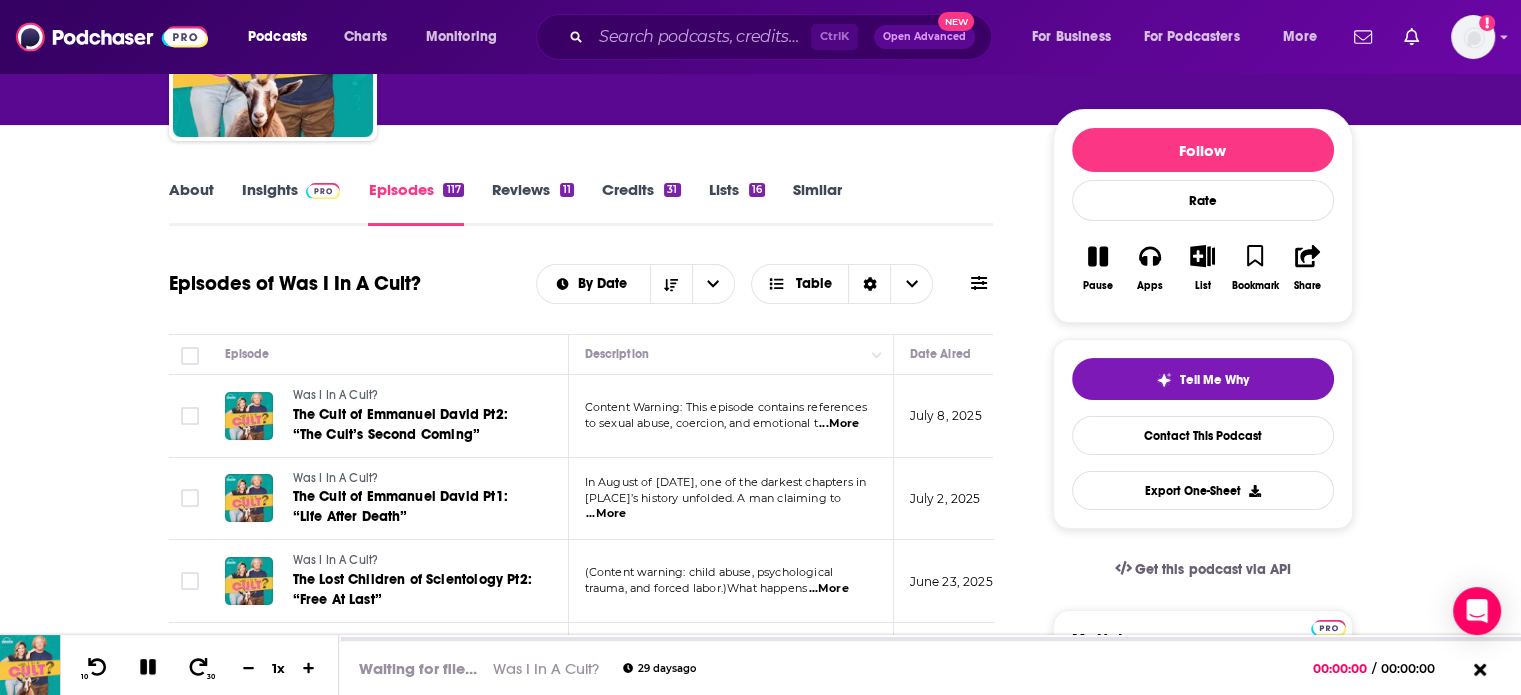 scroll, scrollTop: 200, scrollLeft: 0, axis: vertical 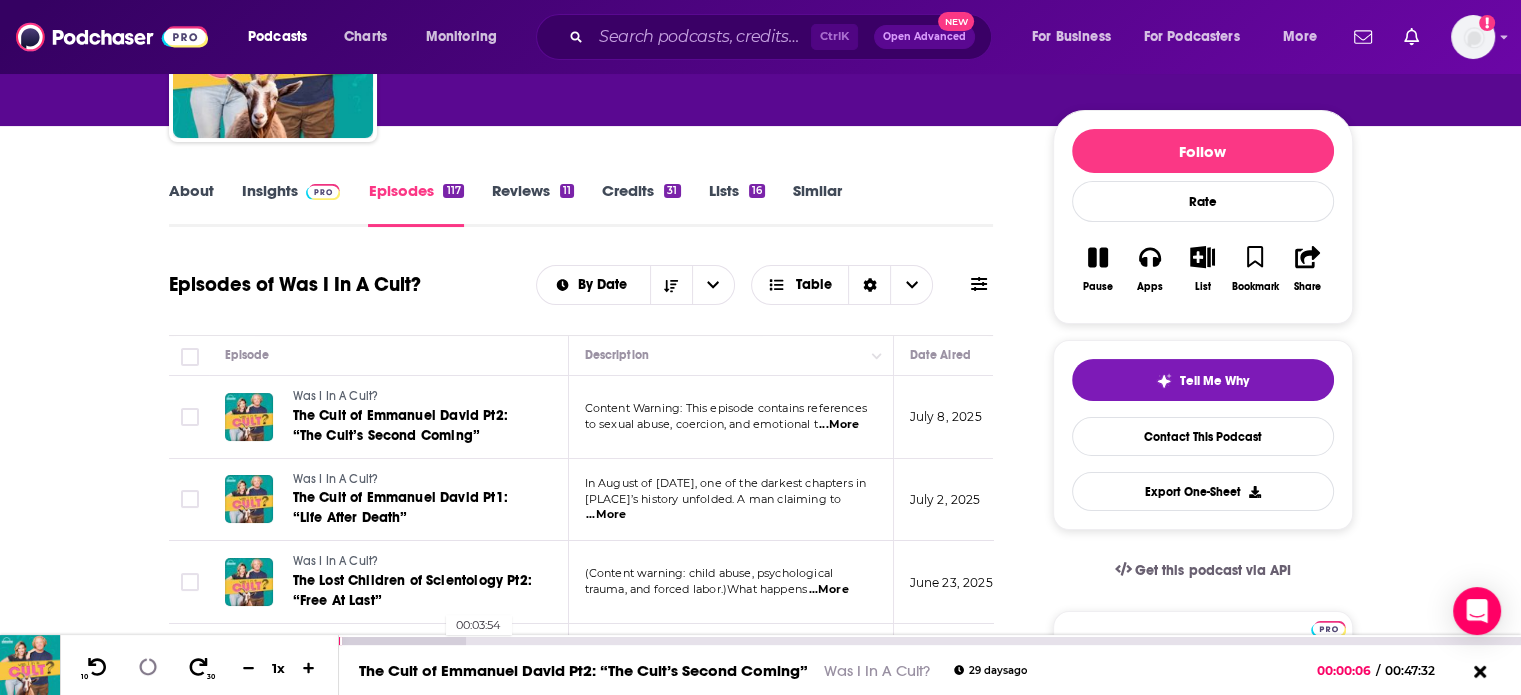 click at bounding box center (402, 641) 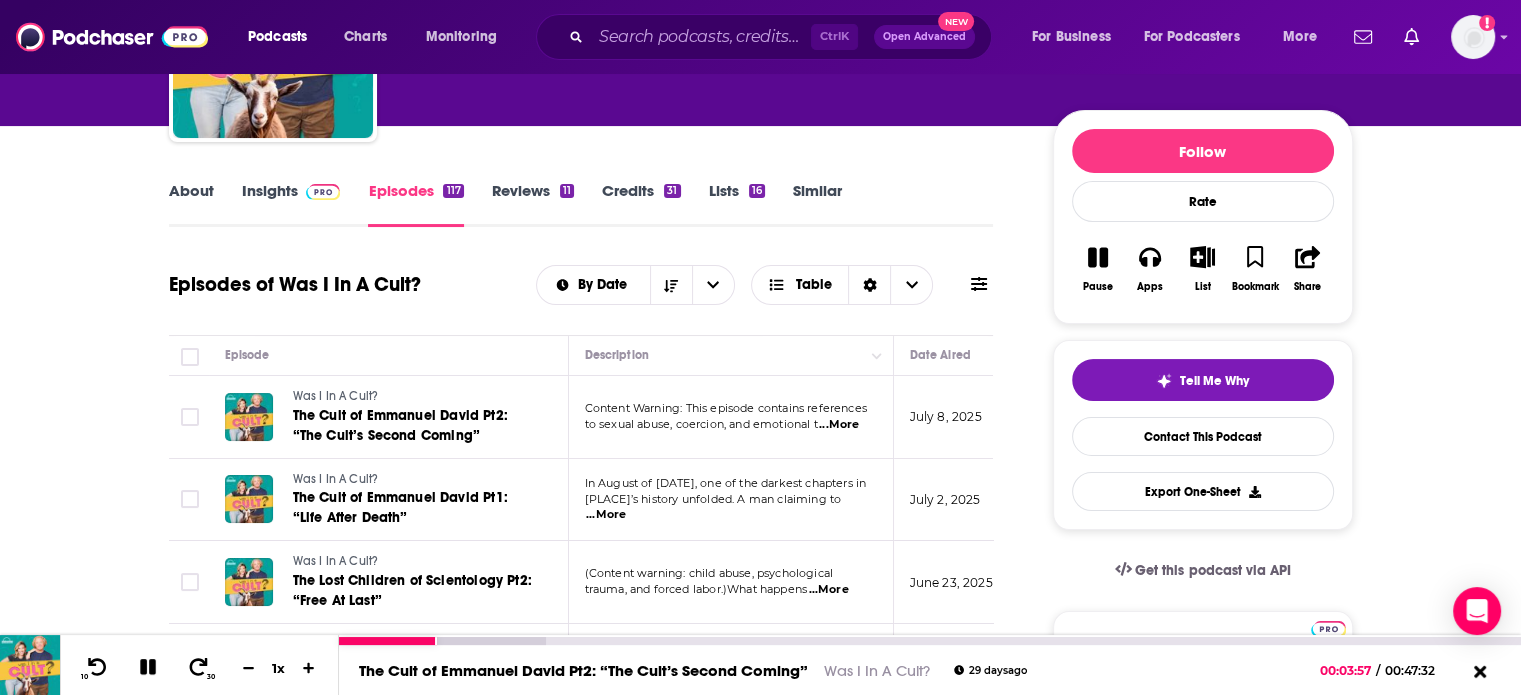 click at bounding box center [442, 641] 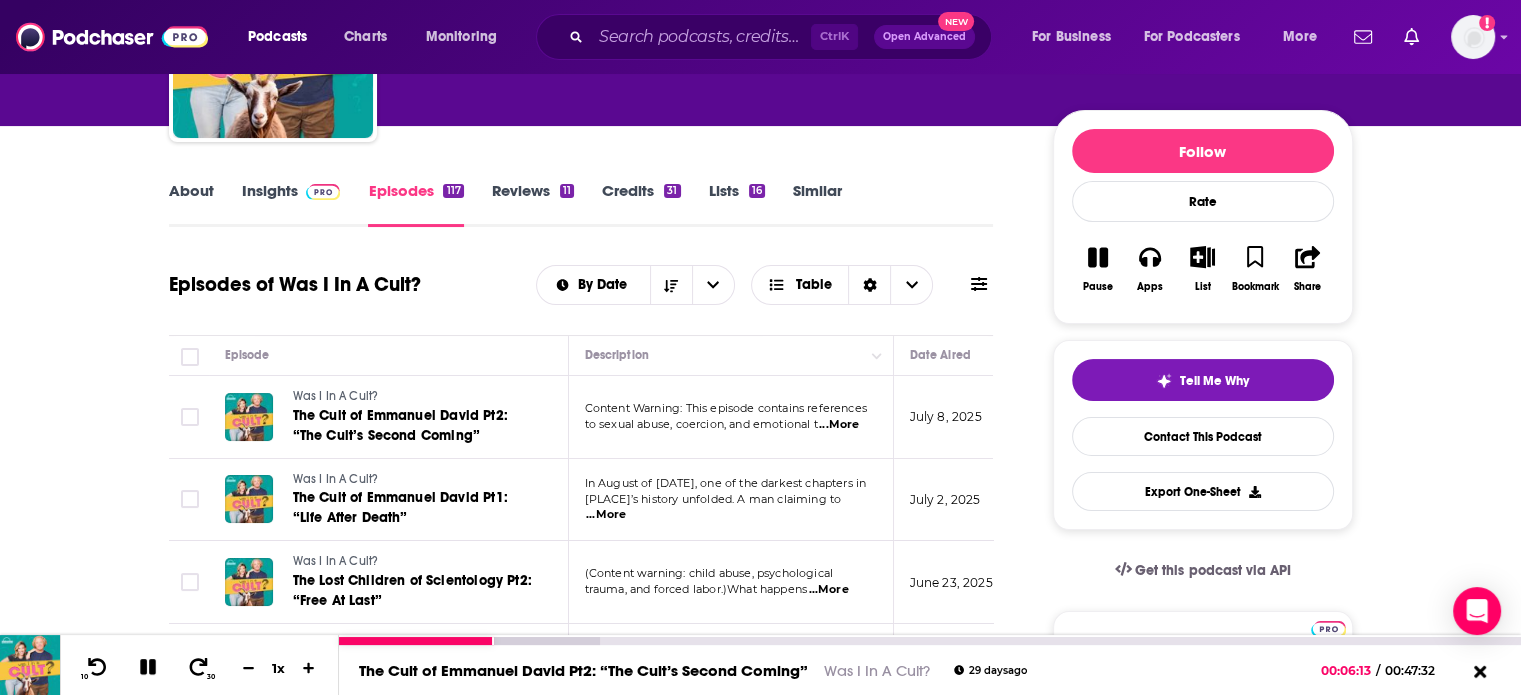 click 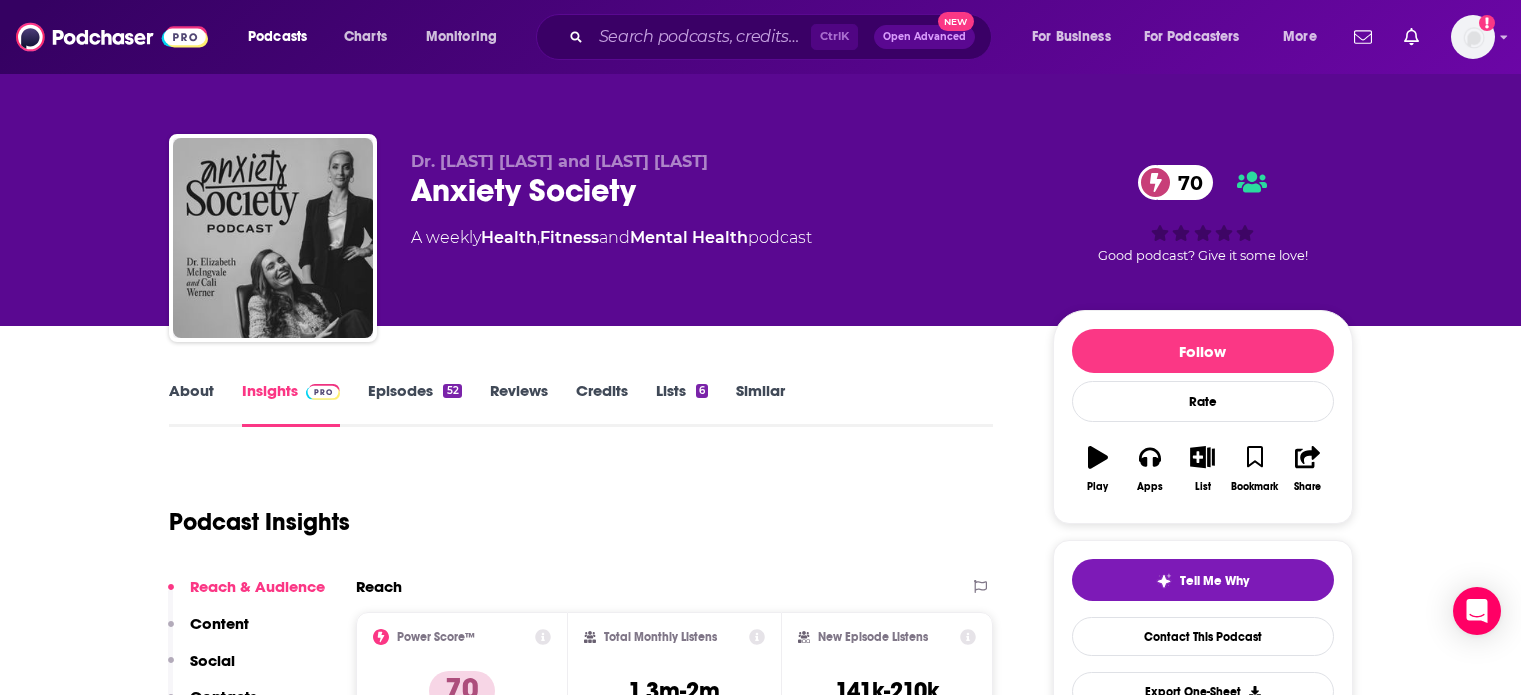 scroll, scrollTop: 0, scrollLeft: 0, axis: both 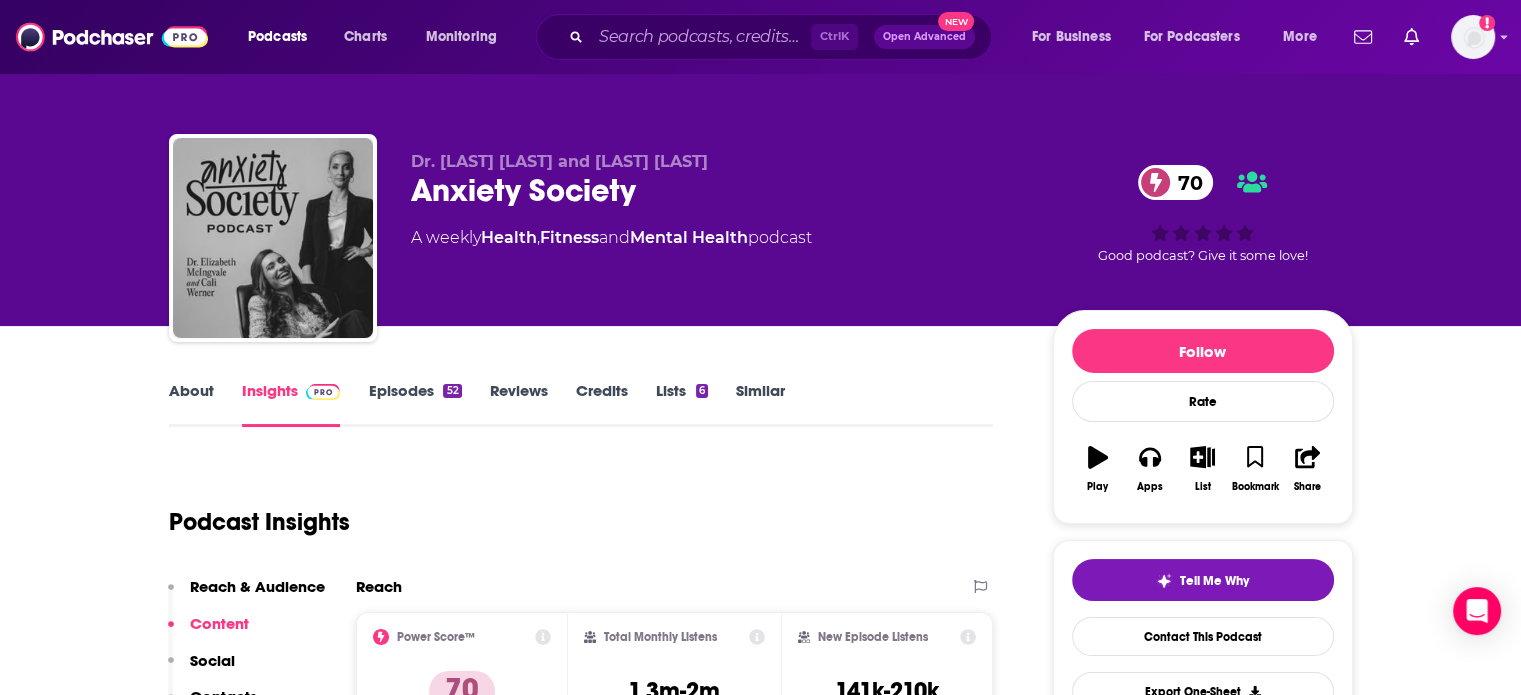 click on "Episodes 52" at bounding box center (414, 404) 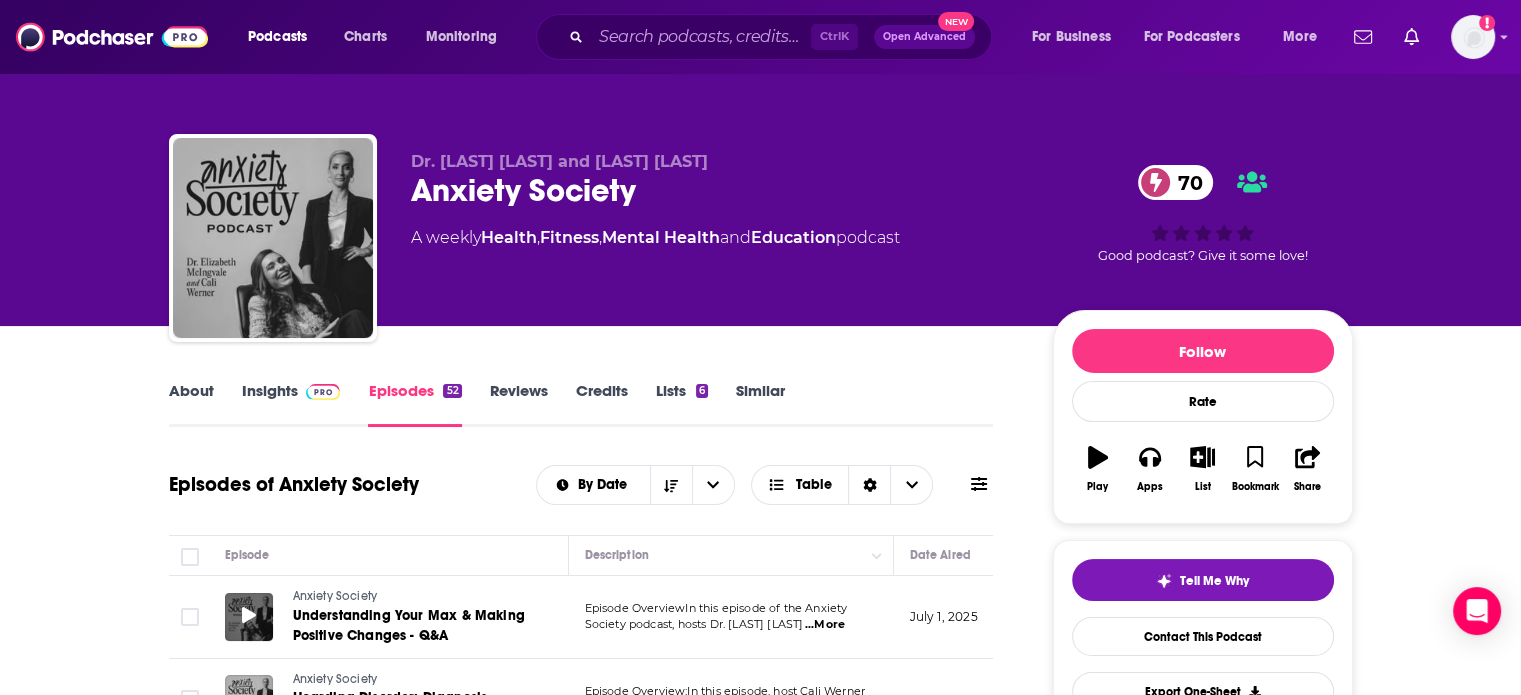 click at bounding box center (249, 617) 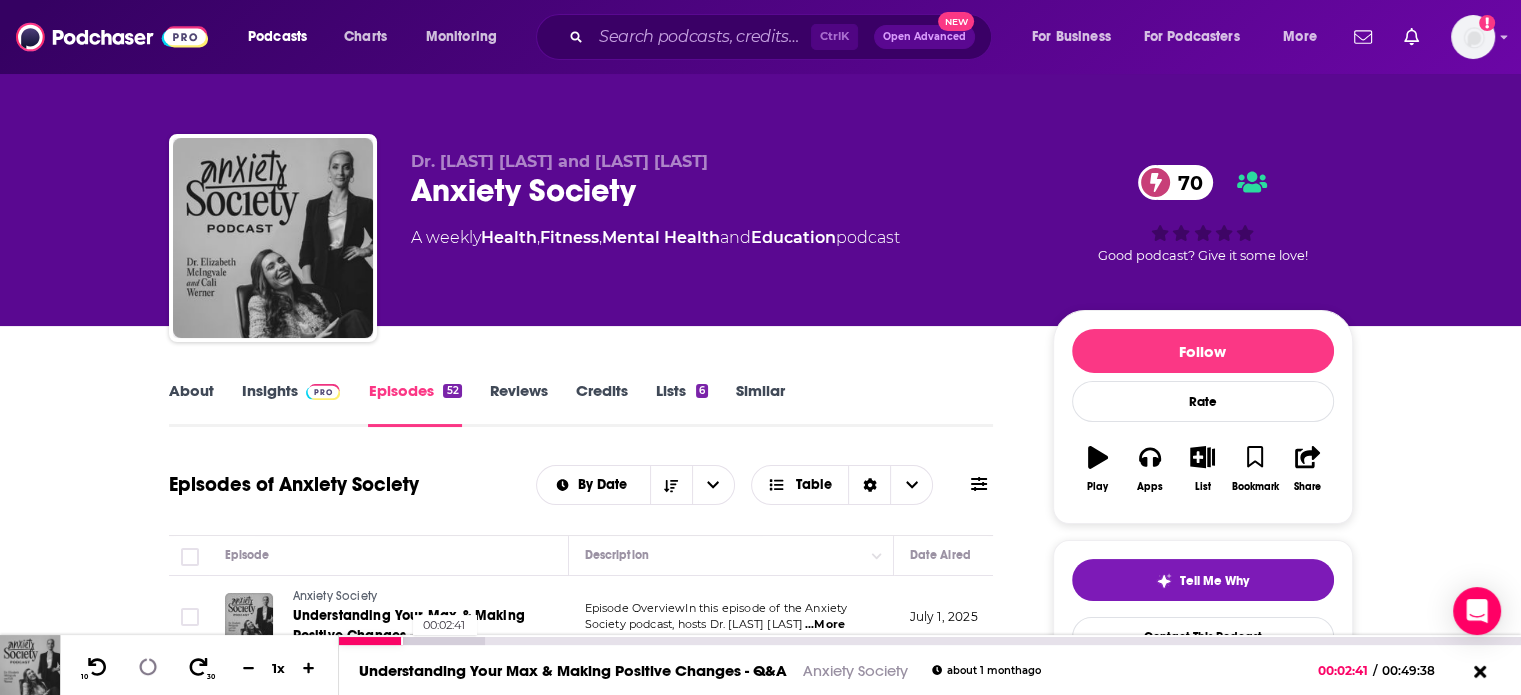 click at bounding box center [411, 641] 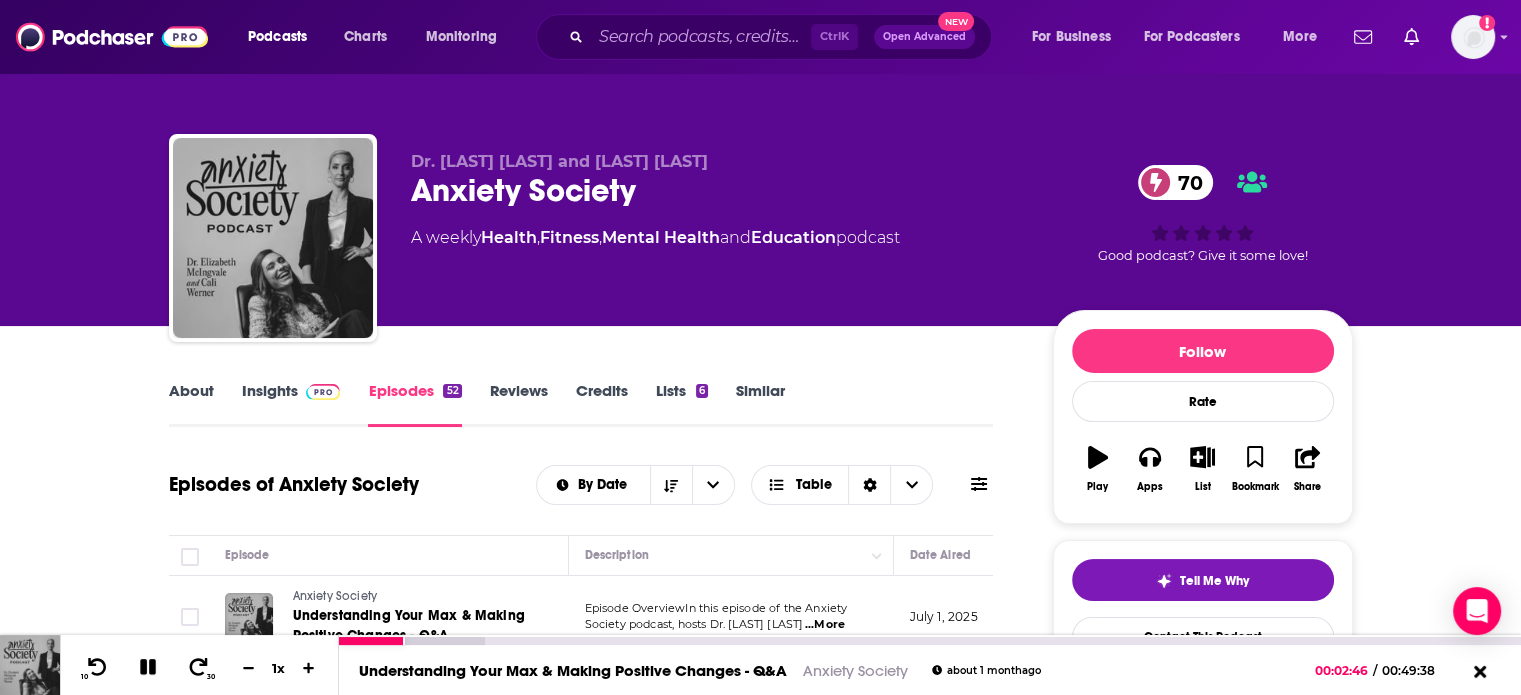 click 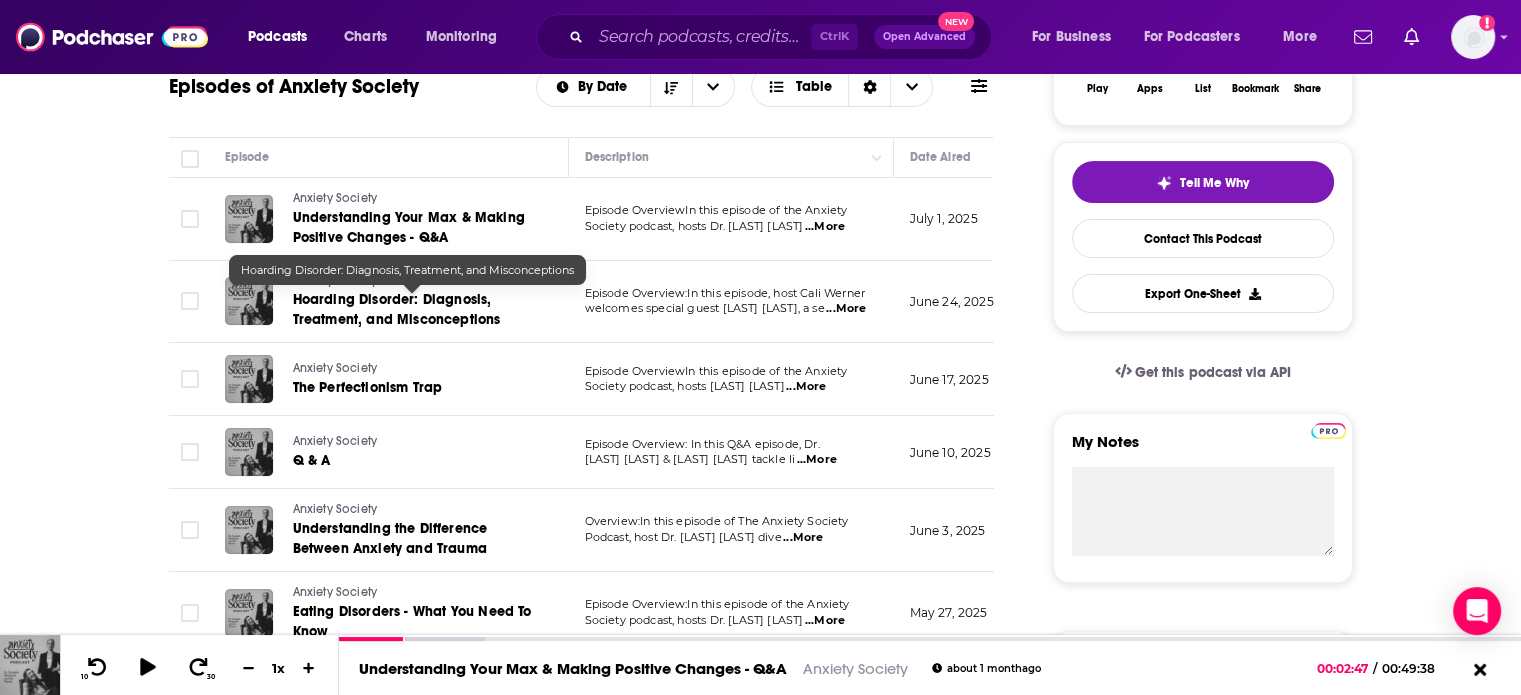 scroll, scrollTop: 400, scrollLeft: 0, axis: vertical 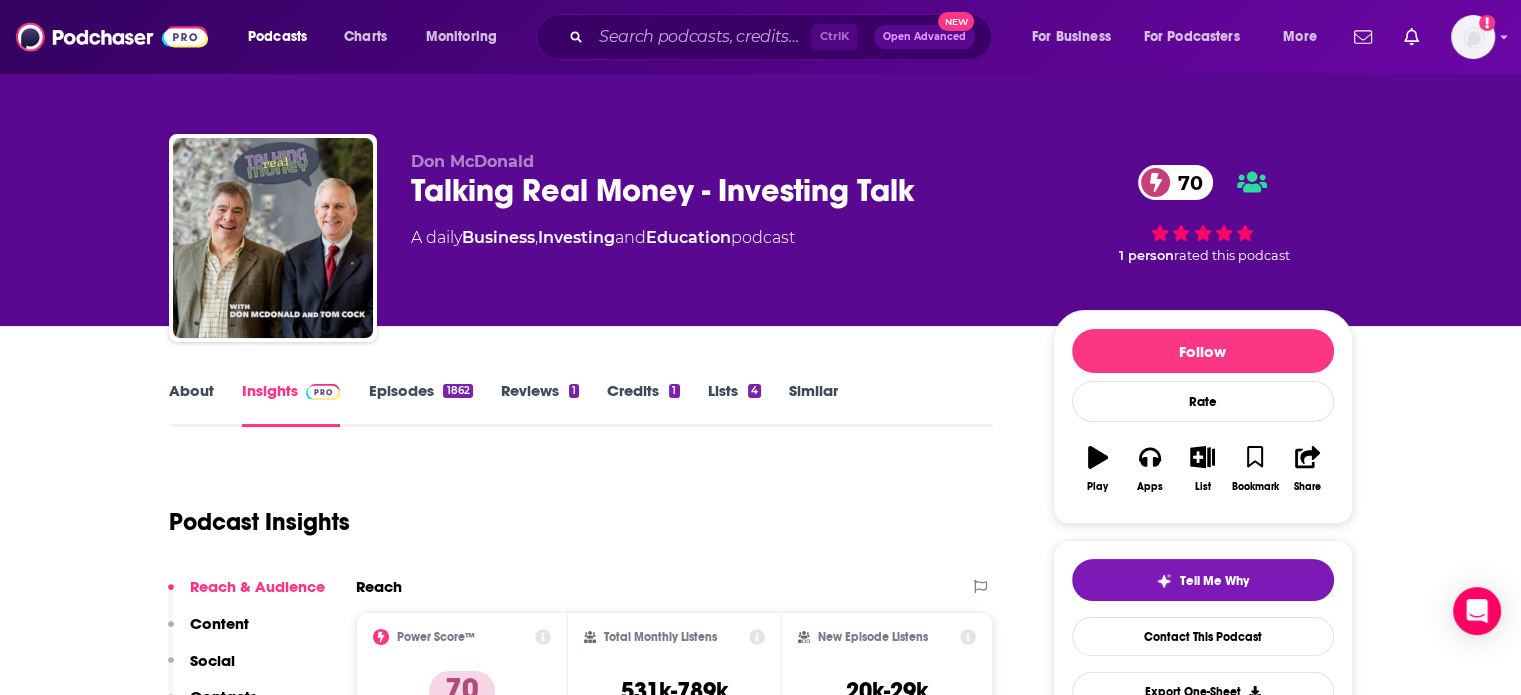 click on "Episodes 1862" at bounding box center (420, 404) 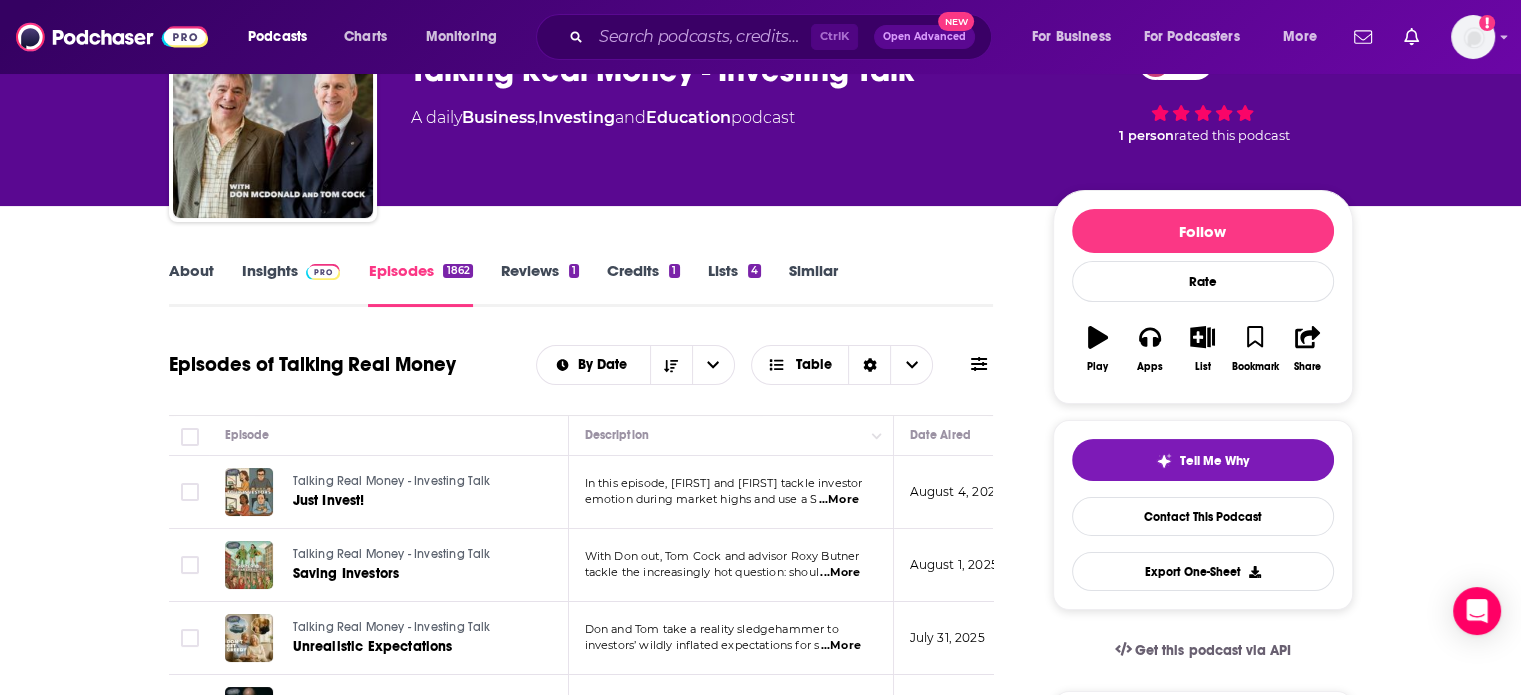 scroll, scrollTop: 160, scrollLeft: 0, axis: vertical 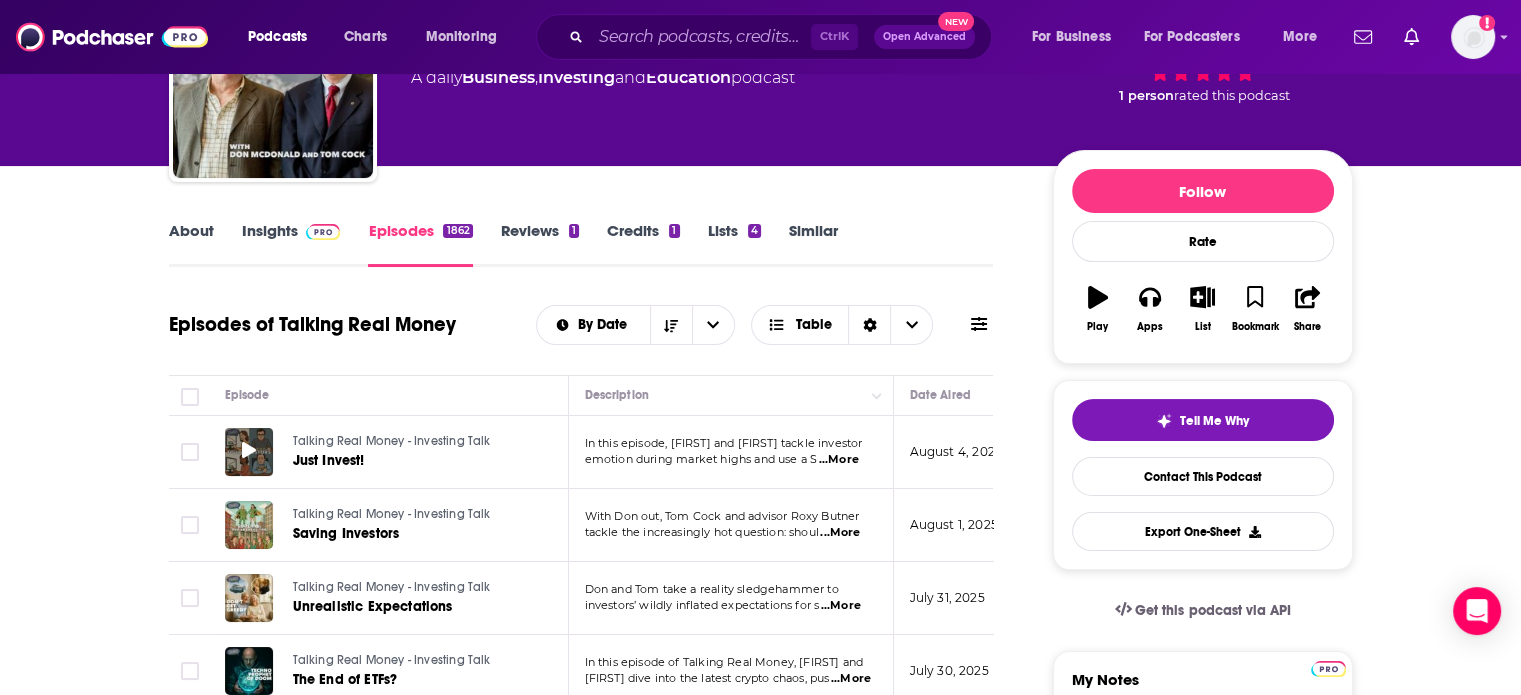 click at bounding box center (249, 452) 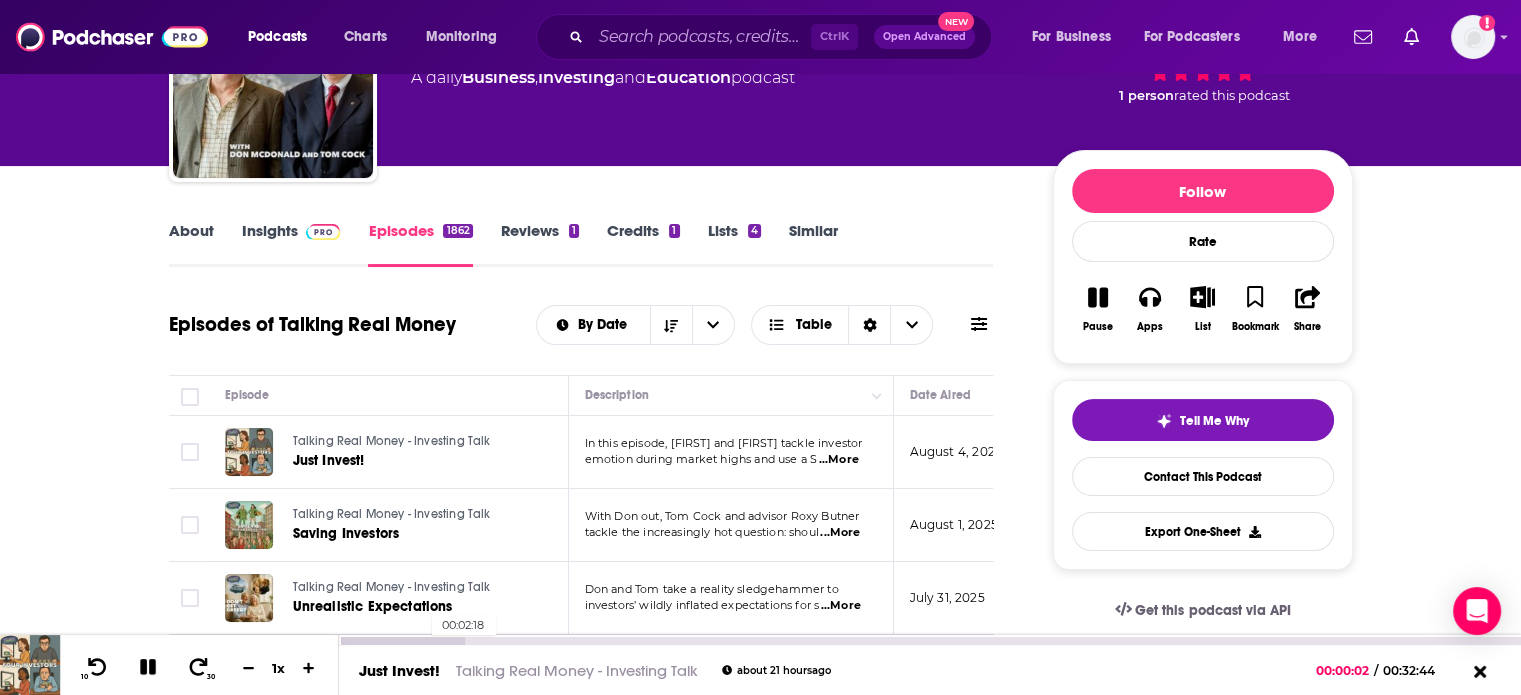 click at bounding box center (402, 641) 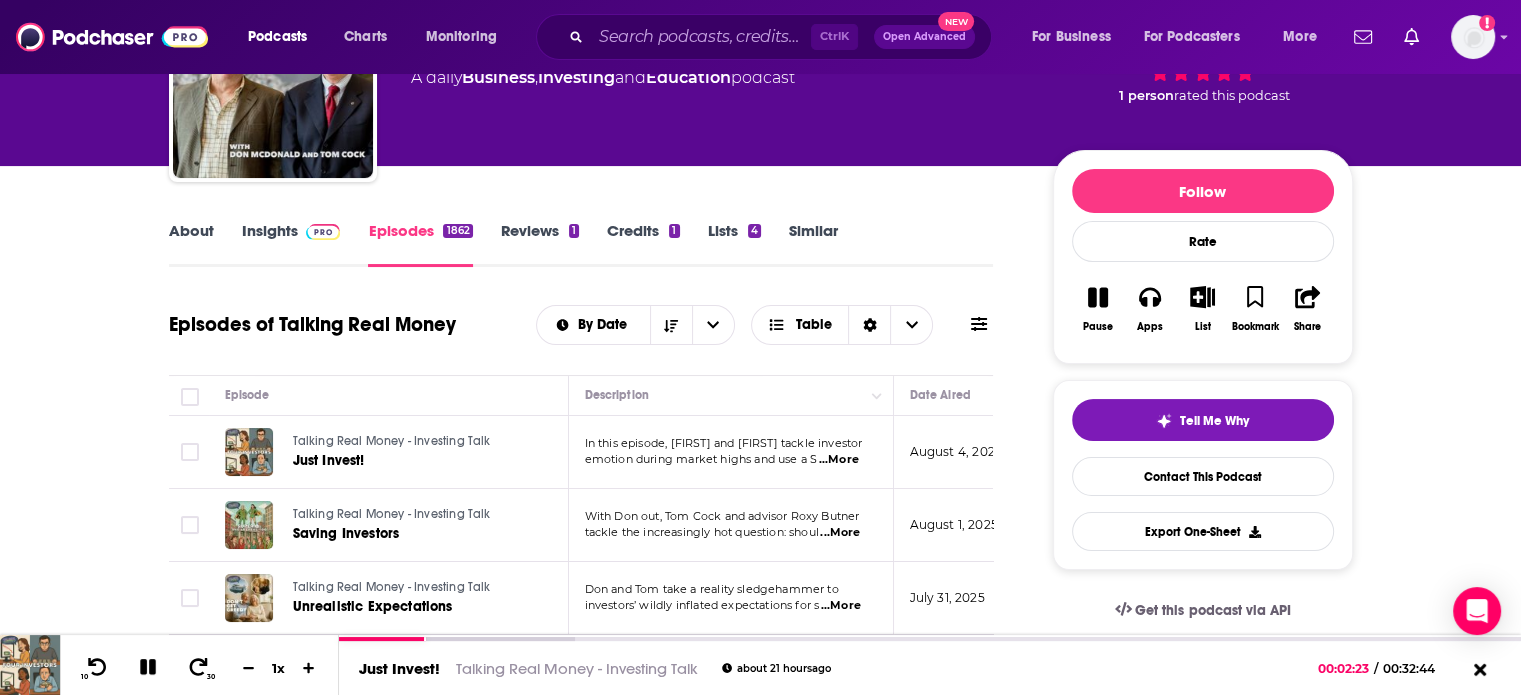 click on "Reviews 1" at bounding box center [540, 244] 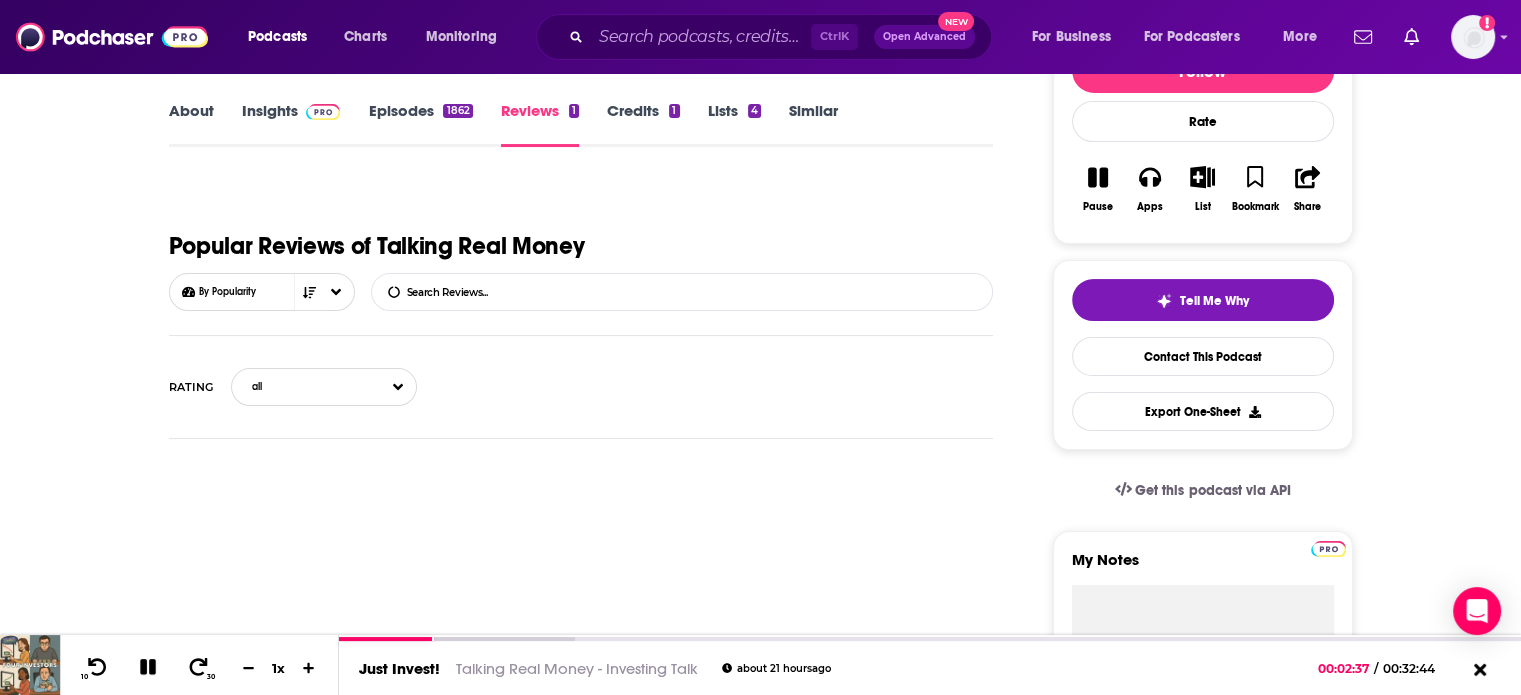 scroll, scrollTop: 240, scrollLeft: 0, axis: vertical 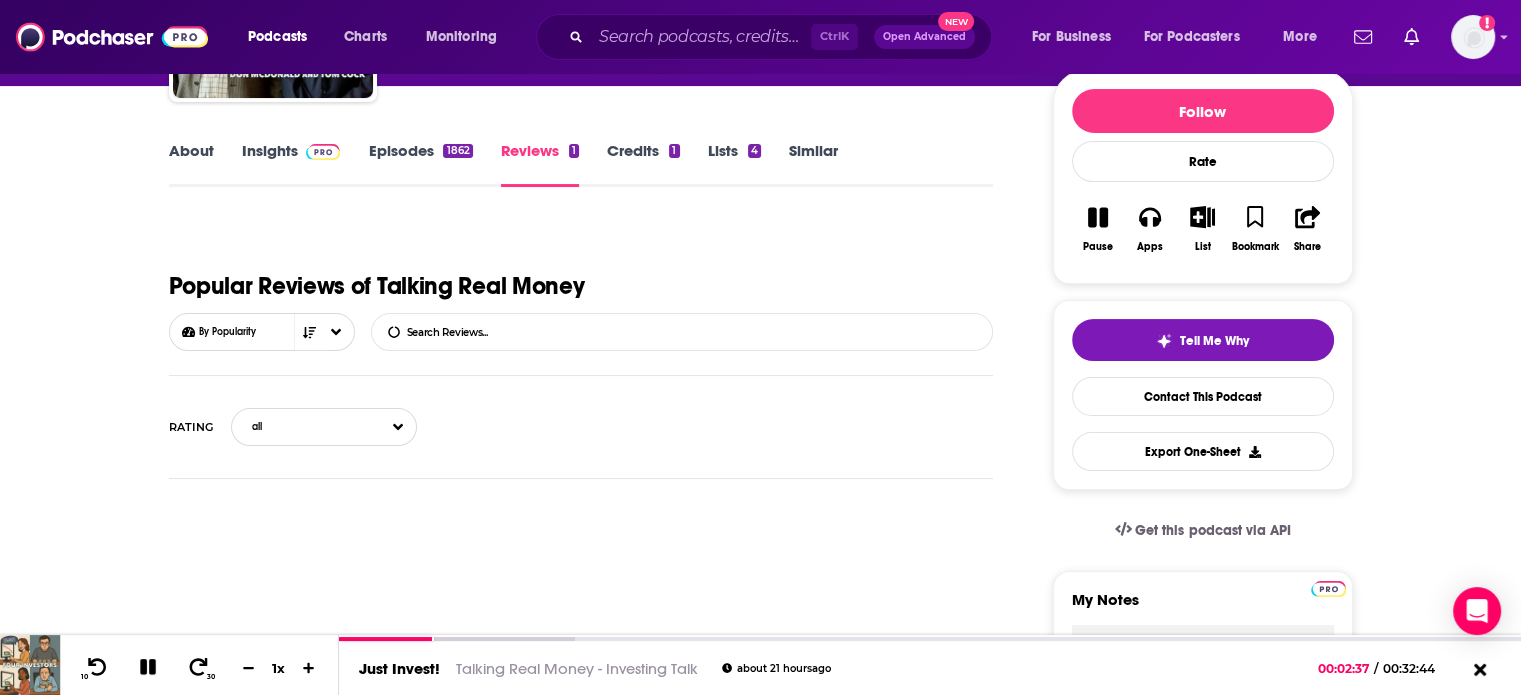 click on "About Insights Episodes 1862 Reviews 1 Credits 1 Lists 4 Similar Popular    Reviews of Talking Real Money By Popularity List Search Input Search Reviews... RATING all spinner add a review Follow Rate Pause Apps List Bookmark Share Tell Me Why Contact This Podcast Export One-Sheet Get this podcast via API My Notes Your concierge team Ask a question or make a request. Send a message Share This Podcast Recommendation sent https://www.podchaser.com/podcasts/talking-real-money-investing-t-115101 Copy Link Followers 2" at bounding box center [761, 1400] 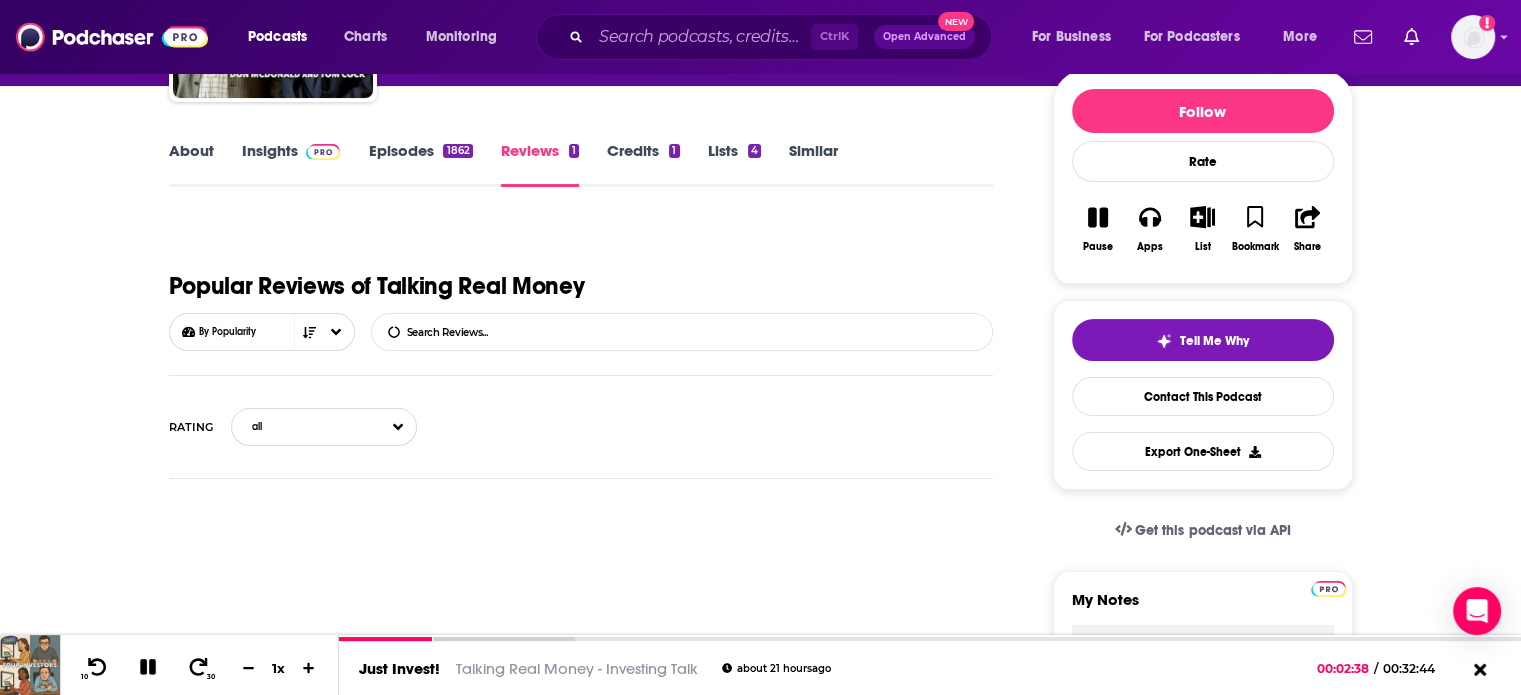 click on "Credits 1" at bounding box center (643, 164) 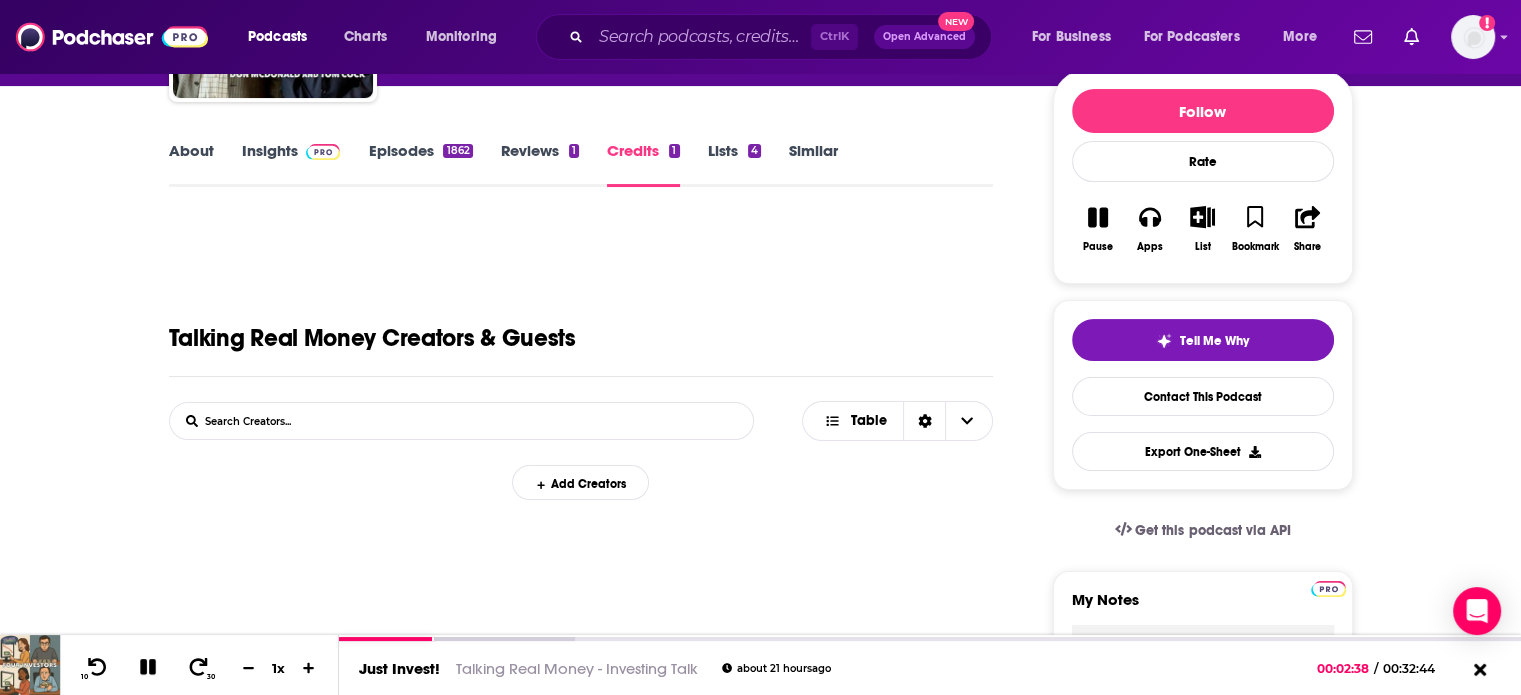 scroll, scrollTop: 0, scrollLeft: 0, axis: both 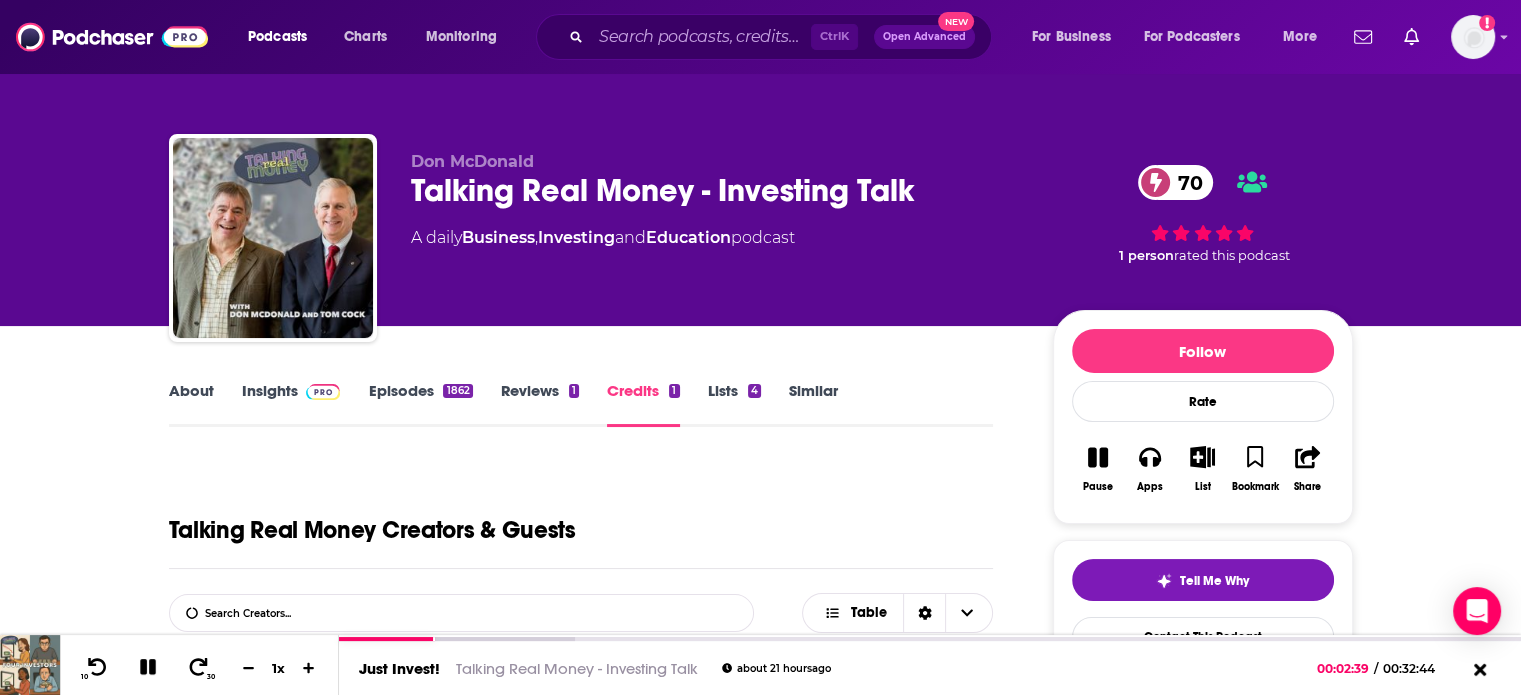 click on "Reviews 1" at bounding box center (540, 404) 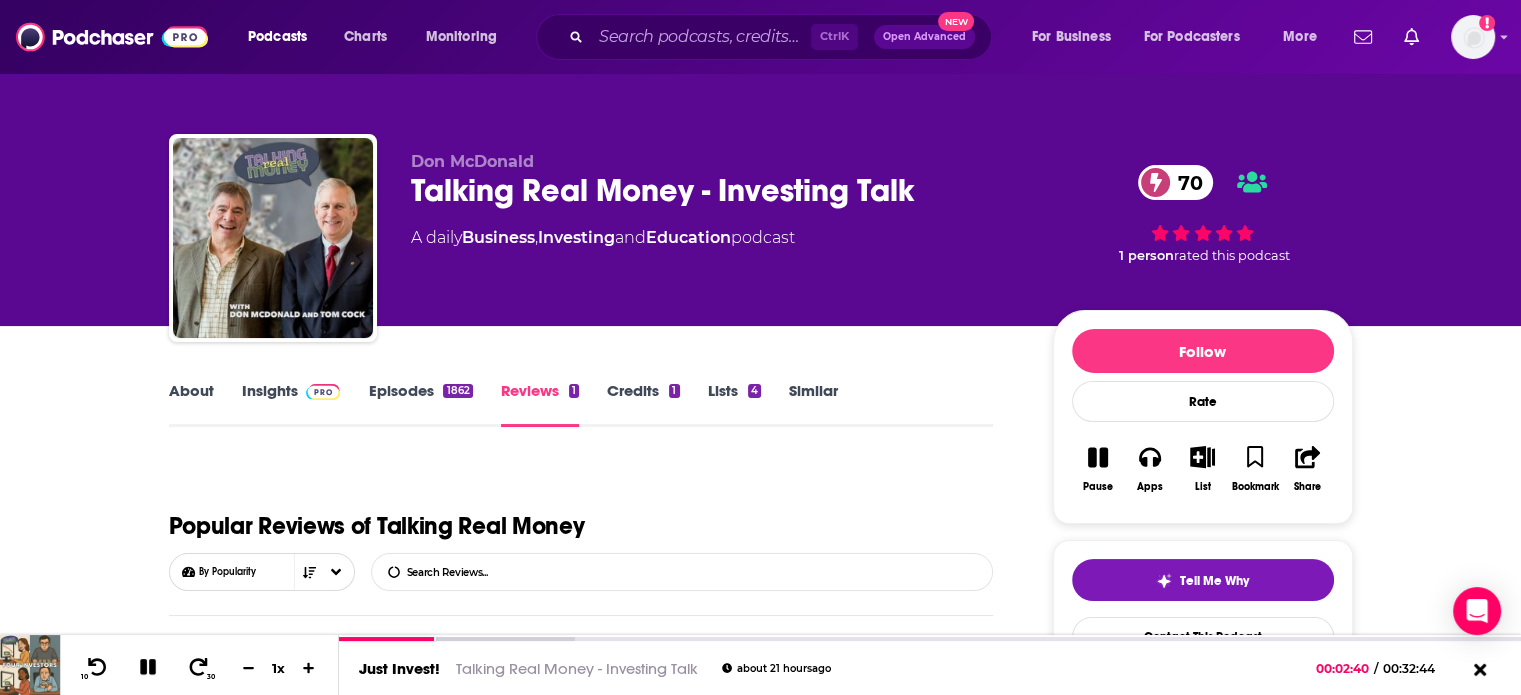 click on "1862" at bounding box center [457, 391] 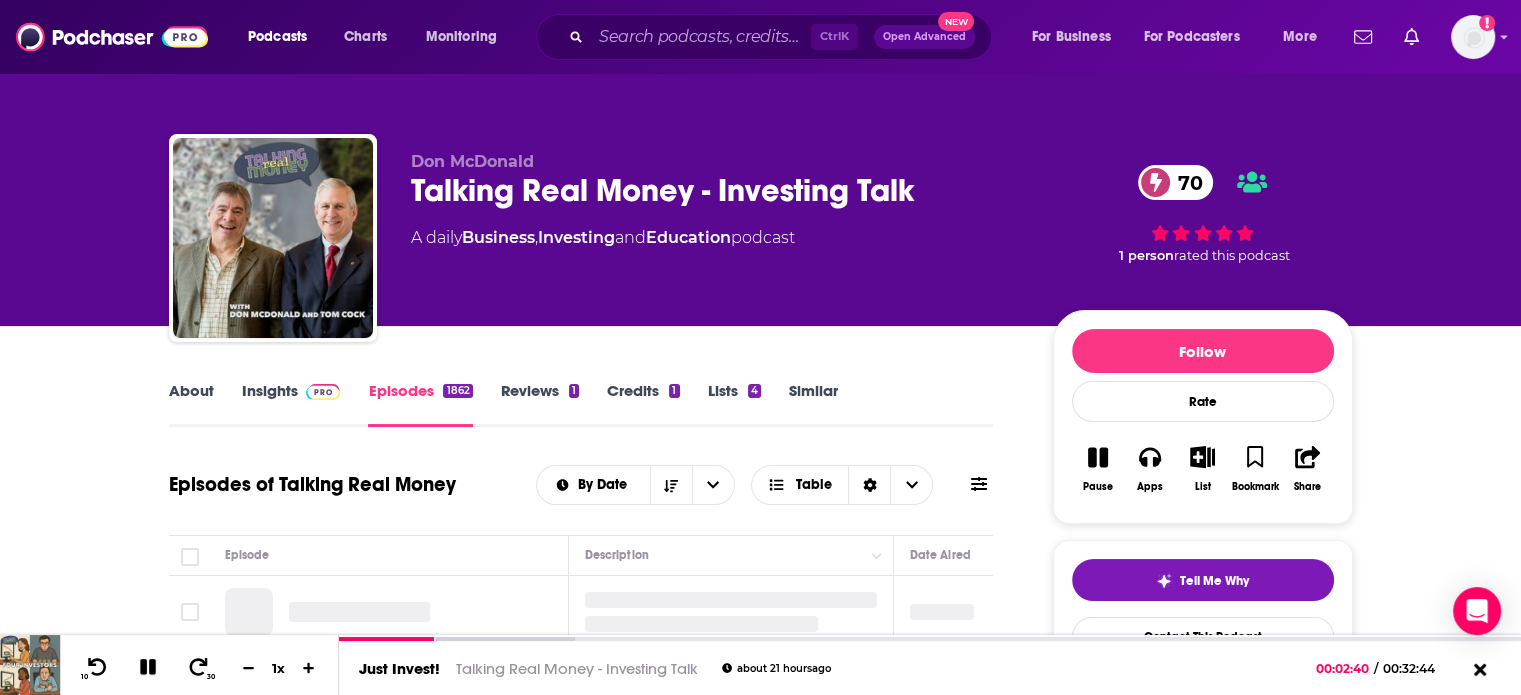 click on "Insights" at bounding box center [291, 404] 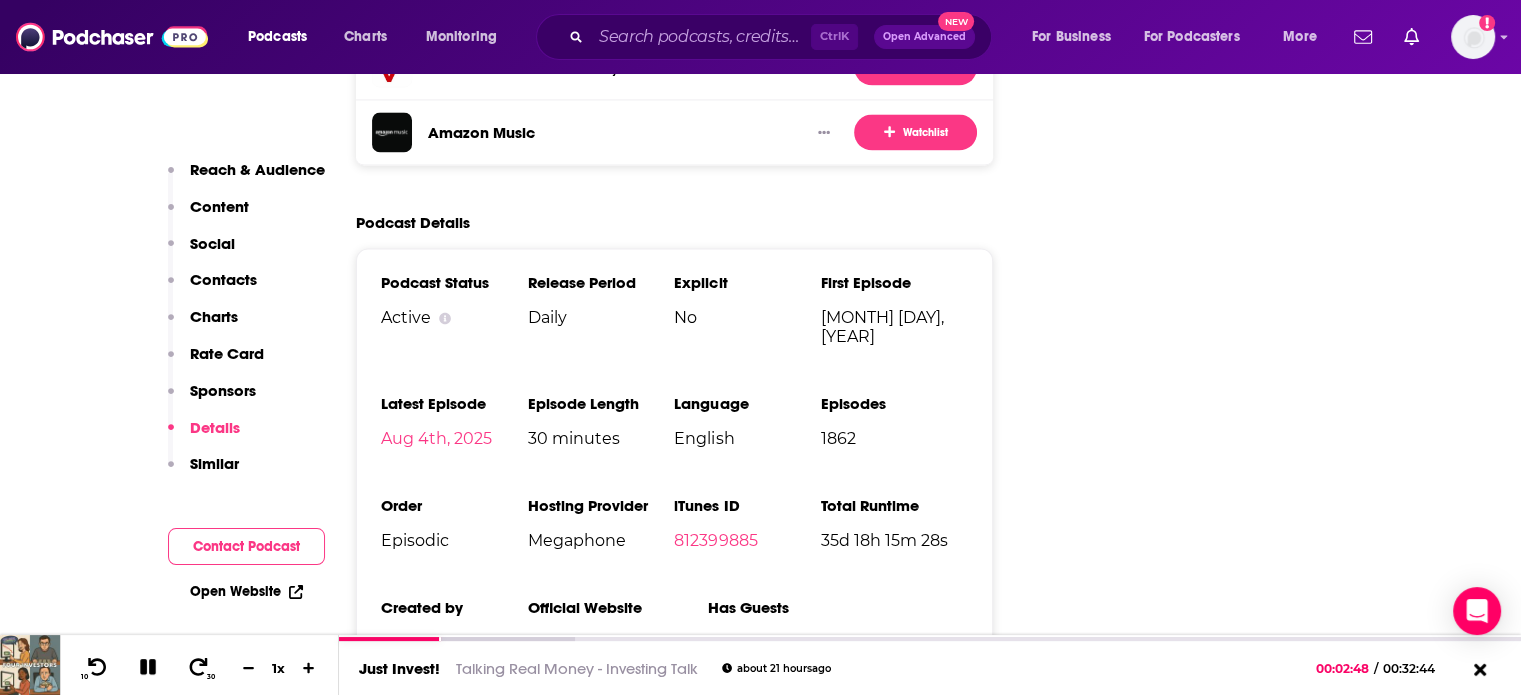 scroll, scrollTop: 3200, scrollLeft: 0, axis: vertical 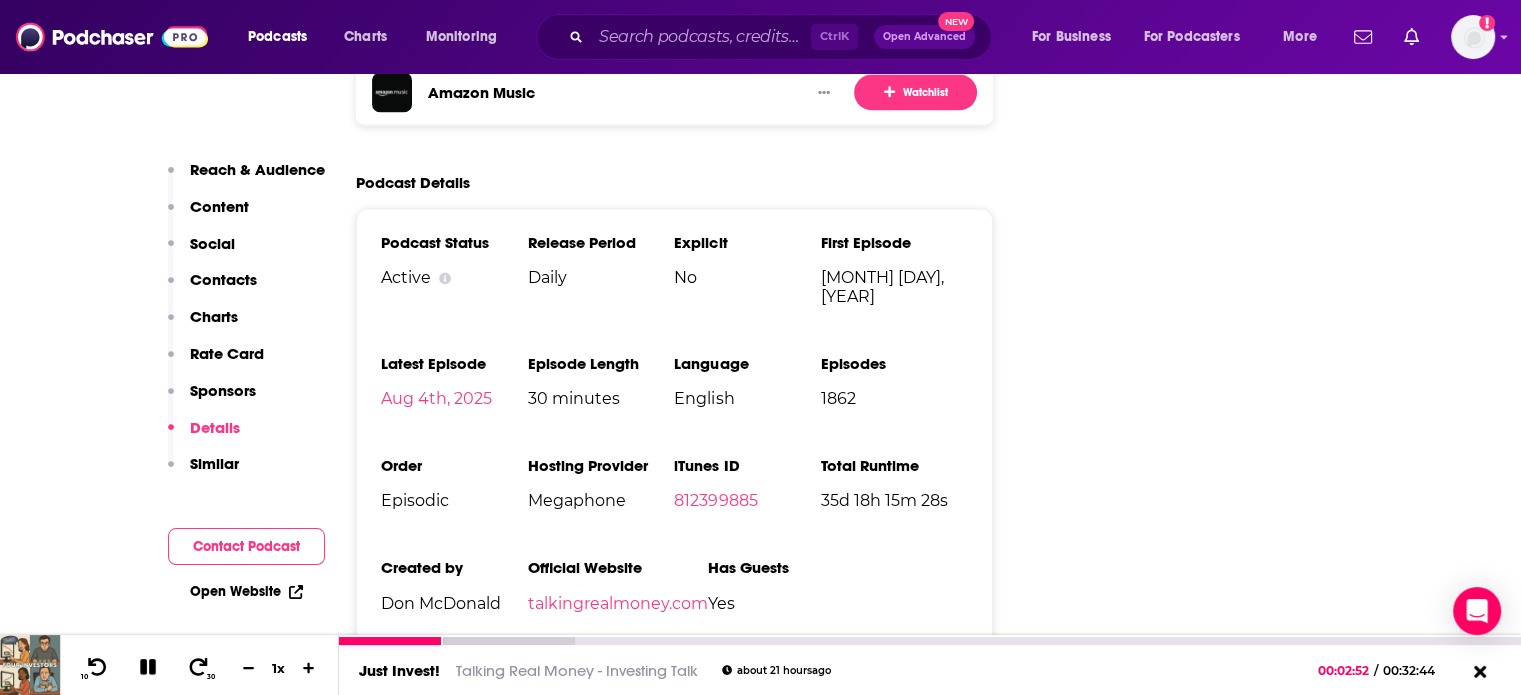 click at bounding box center (148, 668) 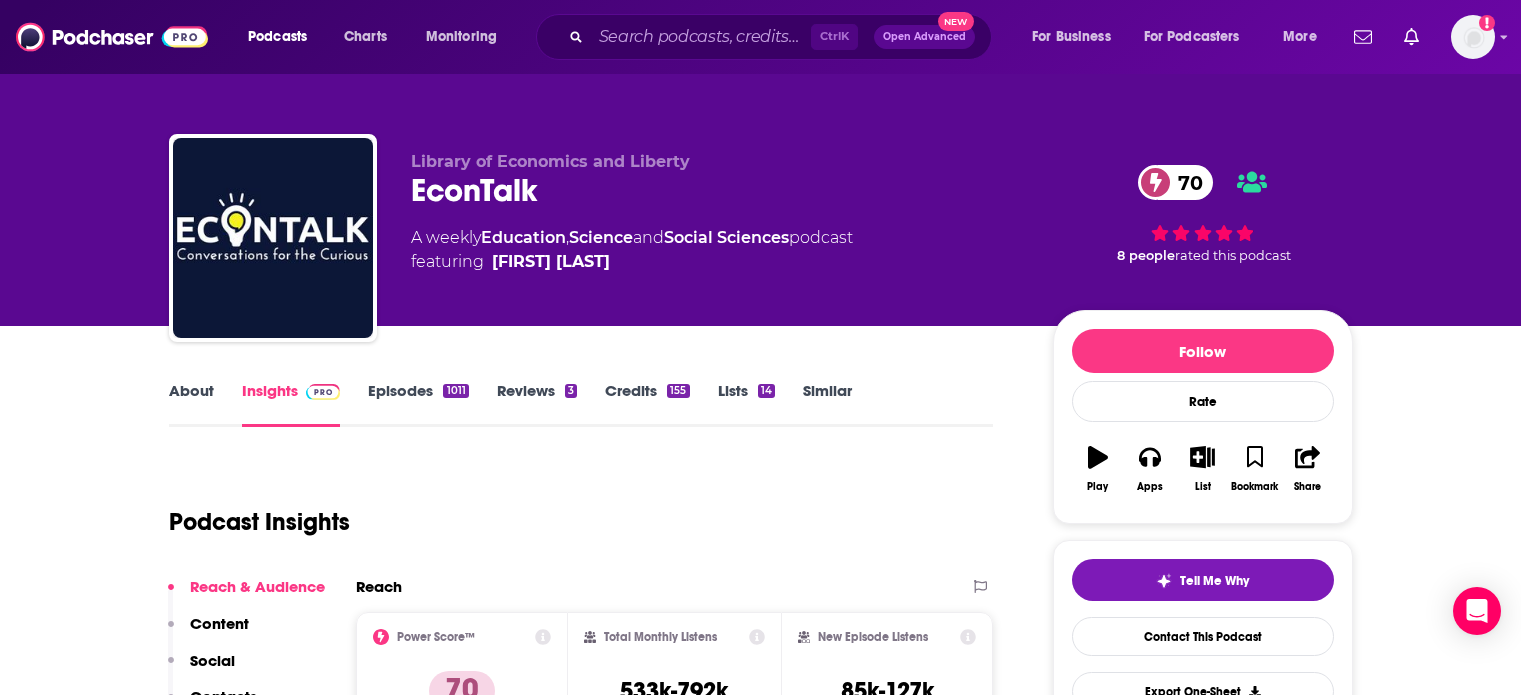 scroll, scrollTop: 0, scrollLeft: 0, axis: both 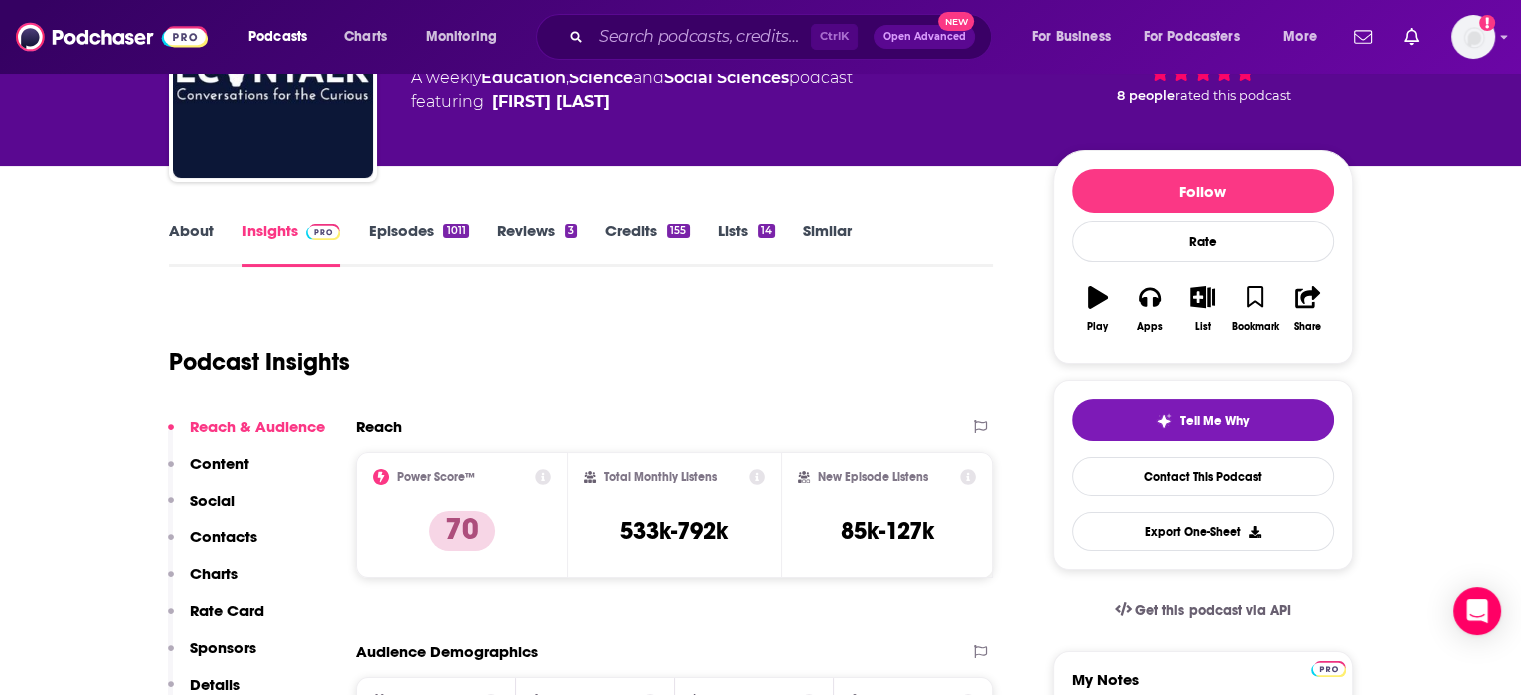 click on "Episodes 1011" at bounding box center [418, 244] 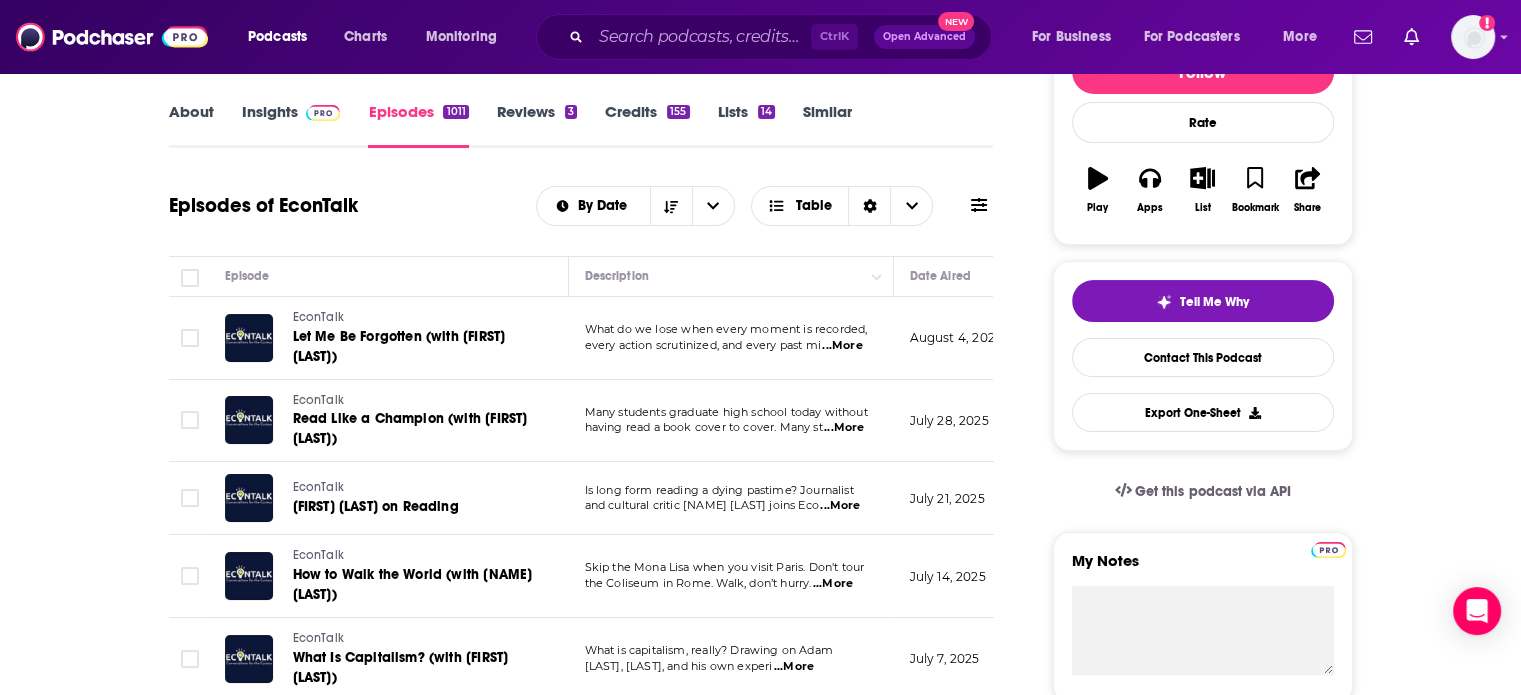 scroll, scrollTop: 280, scrollLeft: 0, axis: vertical 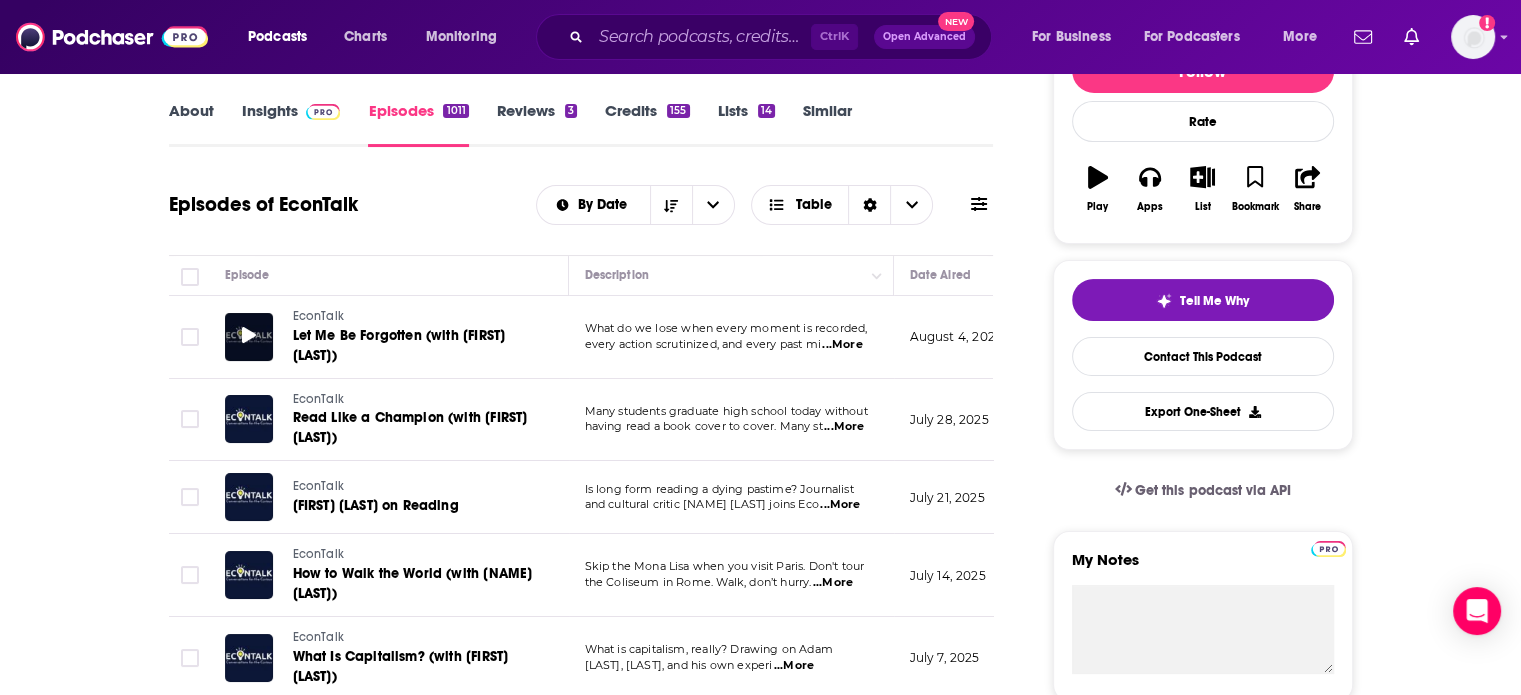 click at bounding box center [249, 337] 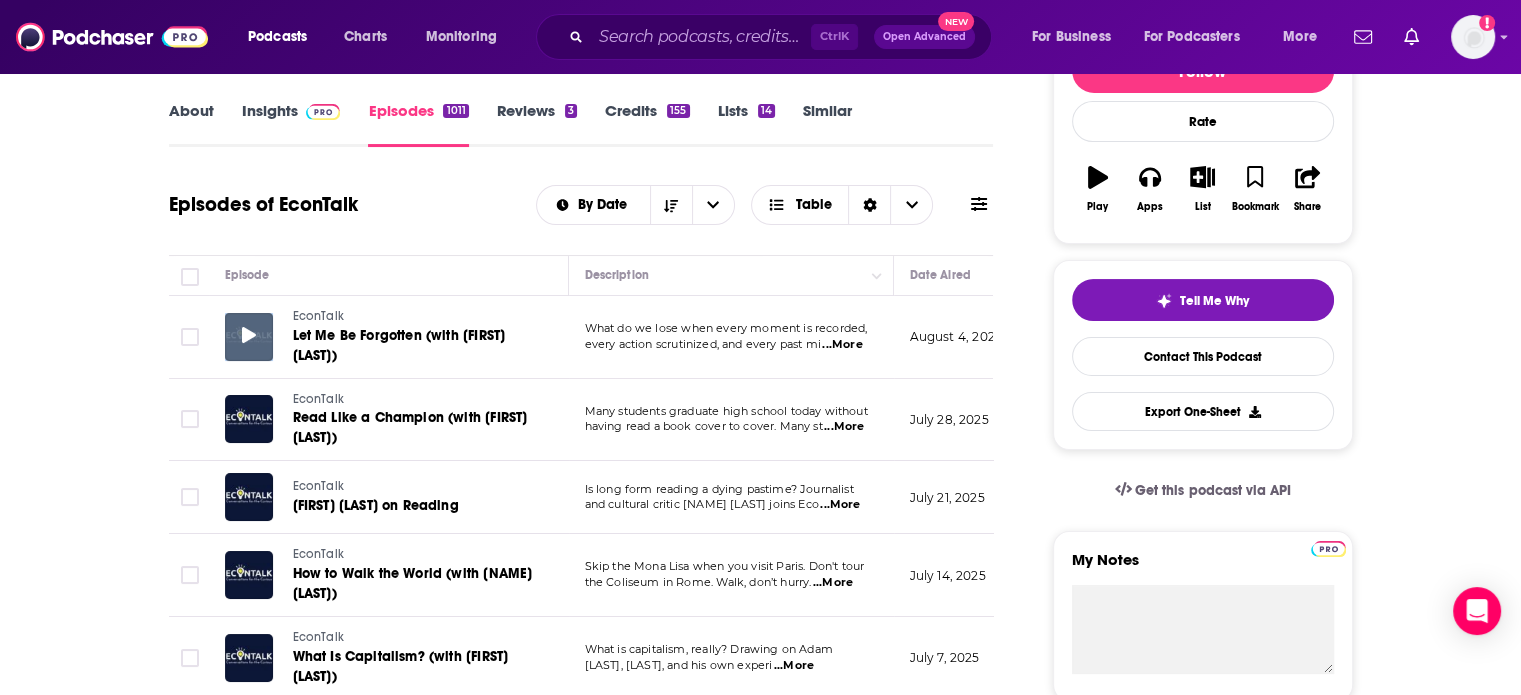 click at bounding box center (249, 336) 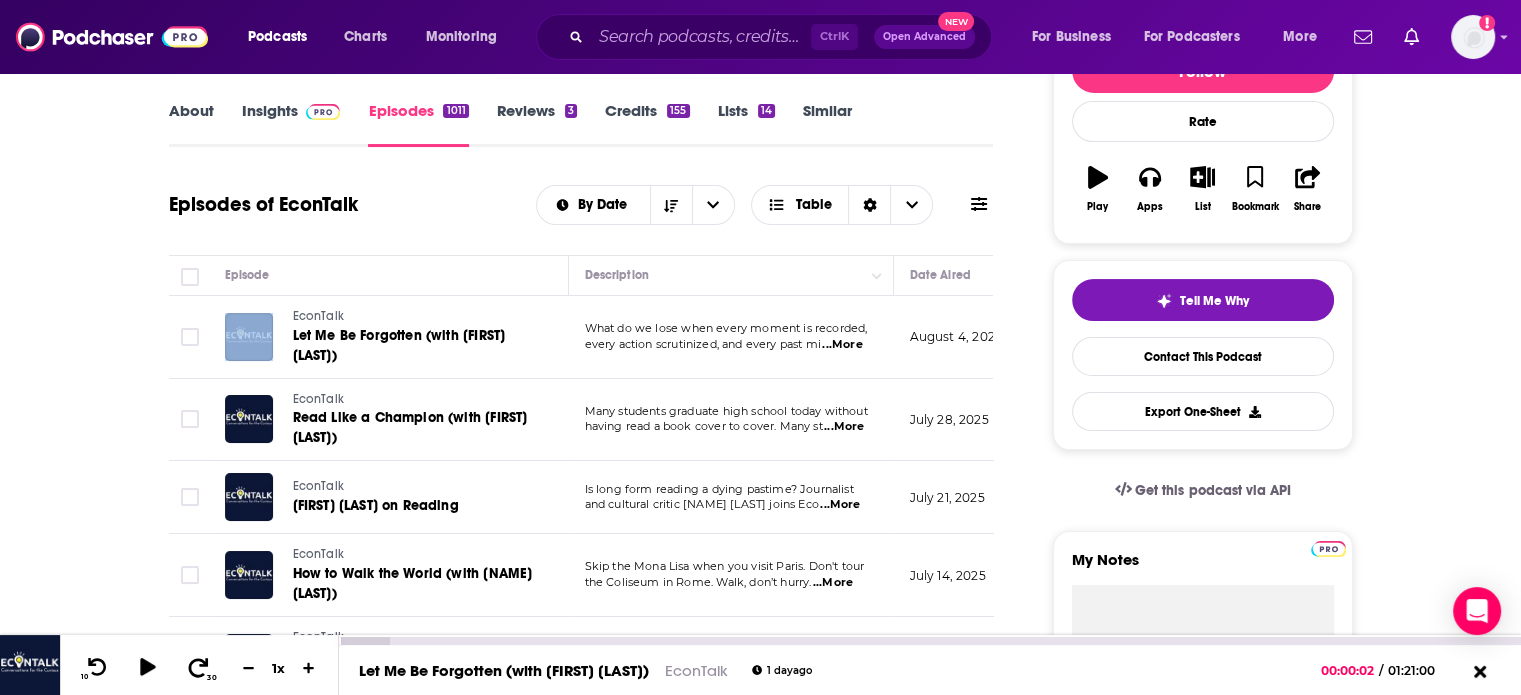 click 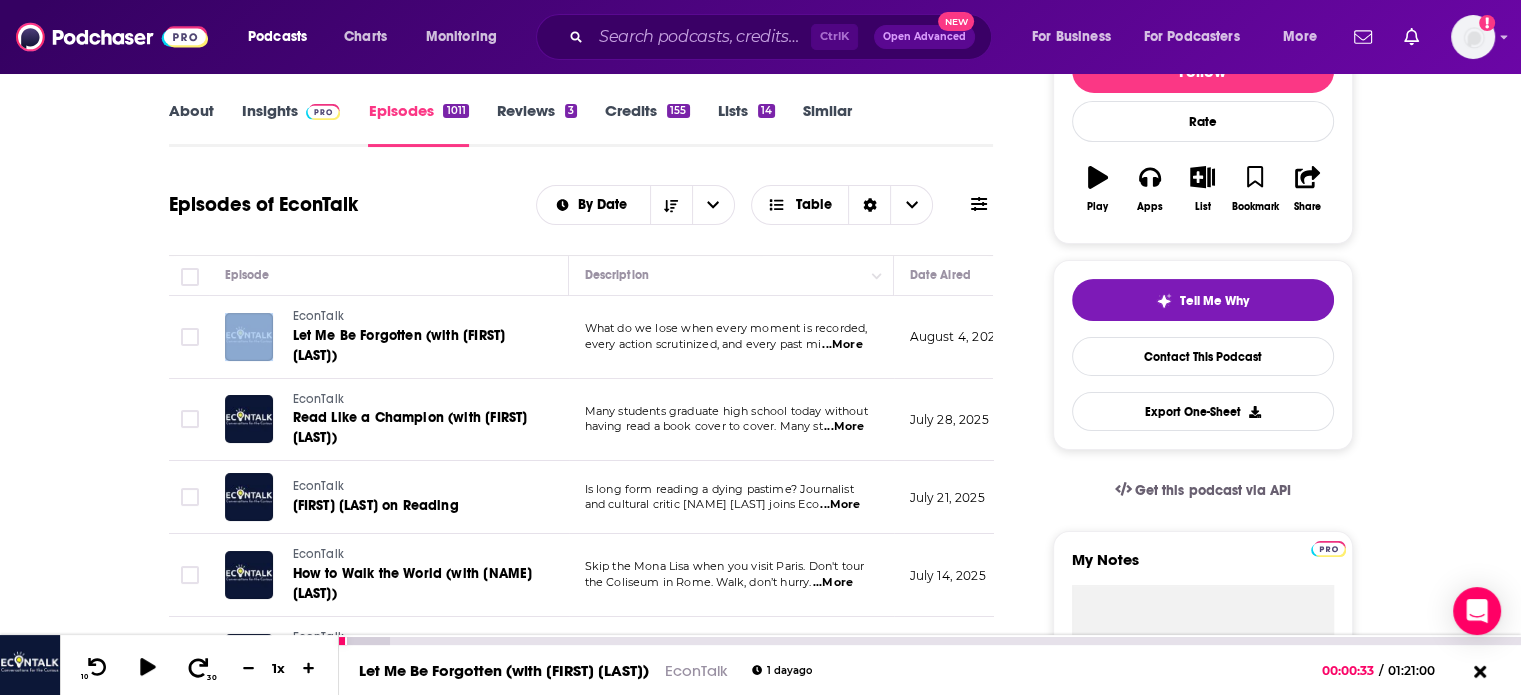 click 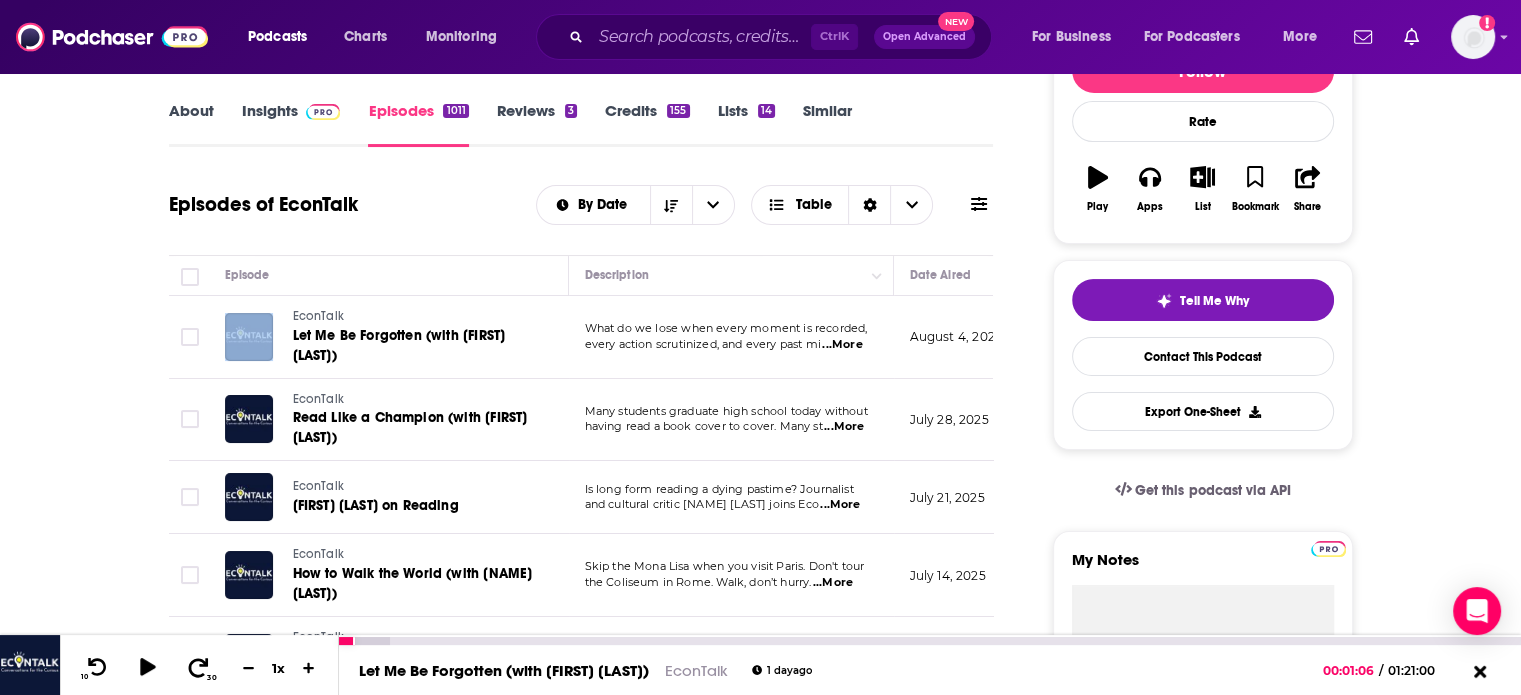 click 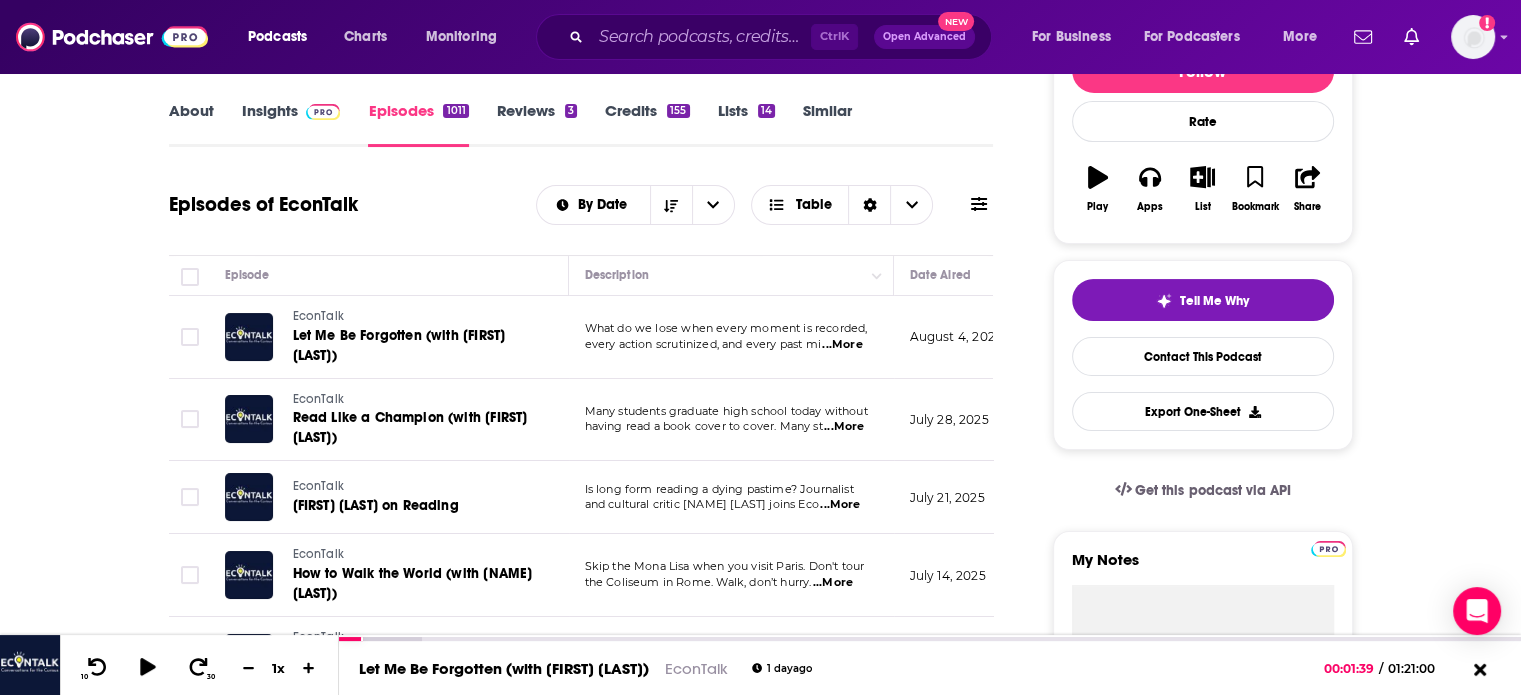 click on "About Insights Episodes 1011 Reviews 3 Credits 155 Lists 14 Similar Episodes of EconTalk By Date Table Episode Description Date Aired Reach Episode Guests Length EconTalk Let Me Be Forgotten (with Lowry Pressly) What do we lose when every moment is recorded, every action scrutinized, and every past mi  ...More August 4, 2025  Pending -- 1:21:00 s EconTalk Read Like a Champion (with Doug Lemov) Many students graduate high school today without having read a book cover to cover. Many st  ...More July 28, 2025 92k-136k -- 1:03:56 s EconTalk James Marriott on Reading Is long form reading a dying pastime? Journalist and cultural critic James Marriott joins Eco  ...More July 21, 2025 82k-121k James Marriott 1:25:22 s EconTalk How to Walk the World (with Chris Arnade) Skip the Mona Lisa when you visit Paris. Don't tour the Coliseum in Rome. Walk, don’t hurry.   ...More July 14, 2025 84k-124k Chris Arnade 1:14:38 s EconTalk What Is Capitalism? (with Mike Munger) What is capitalism, really? Drawing on Adam  ...More s" at bounding box center [760, 4330] 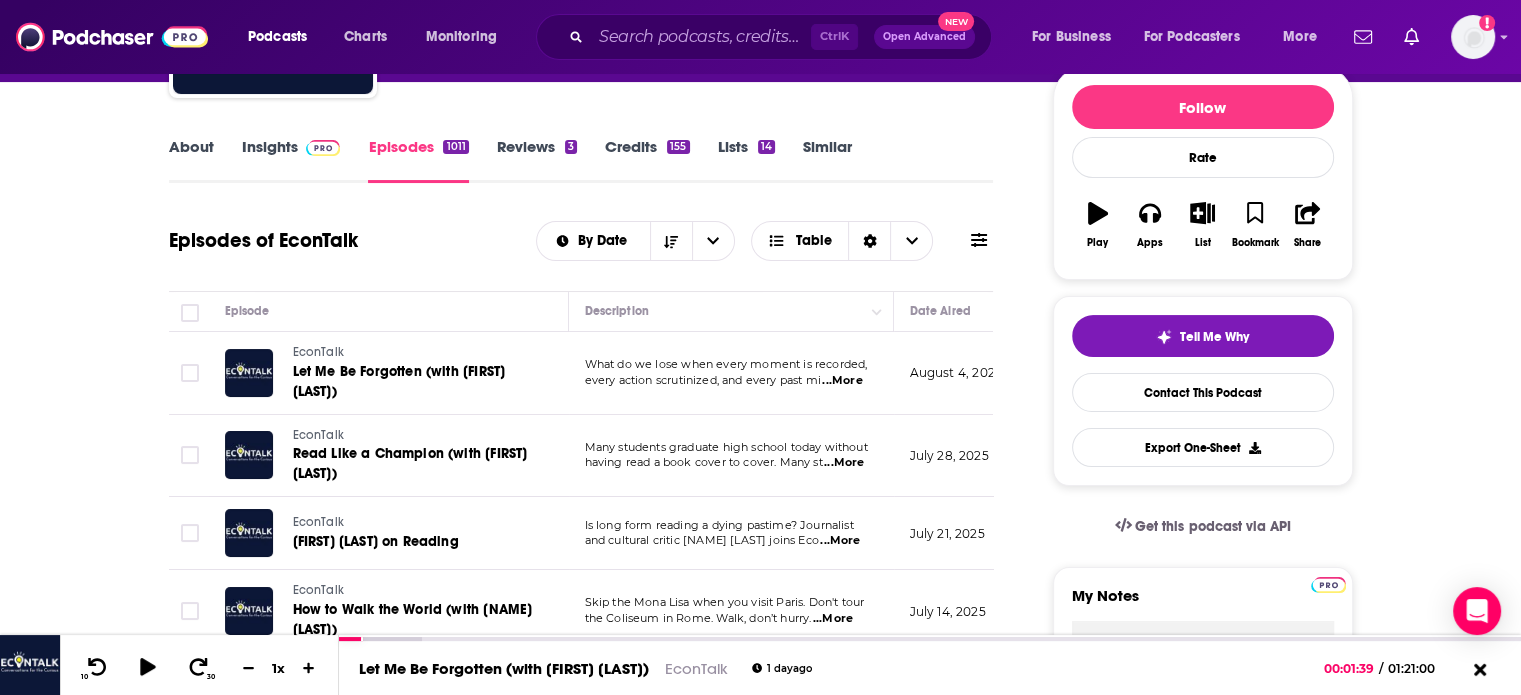 scroll, scrollTop: 240, scrollLeft: 0, axis: vertical 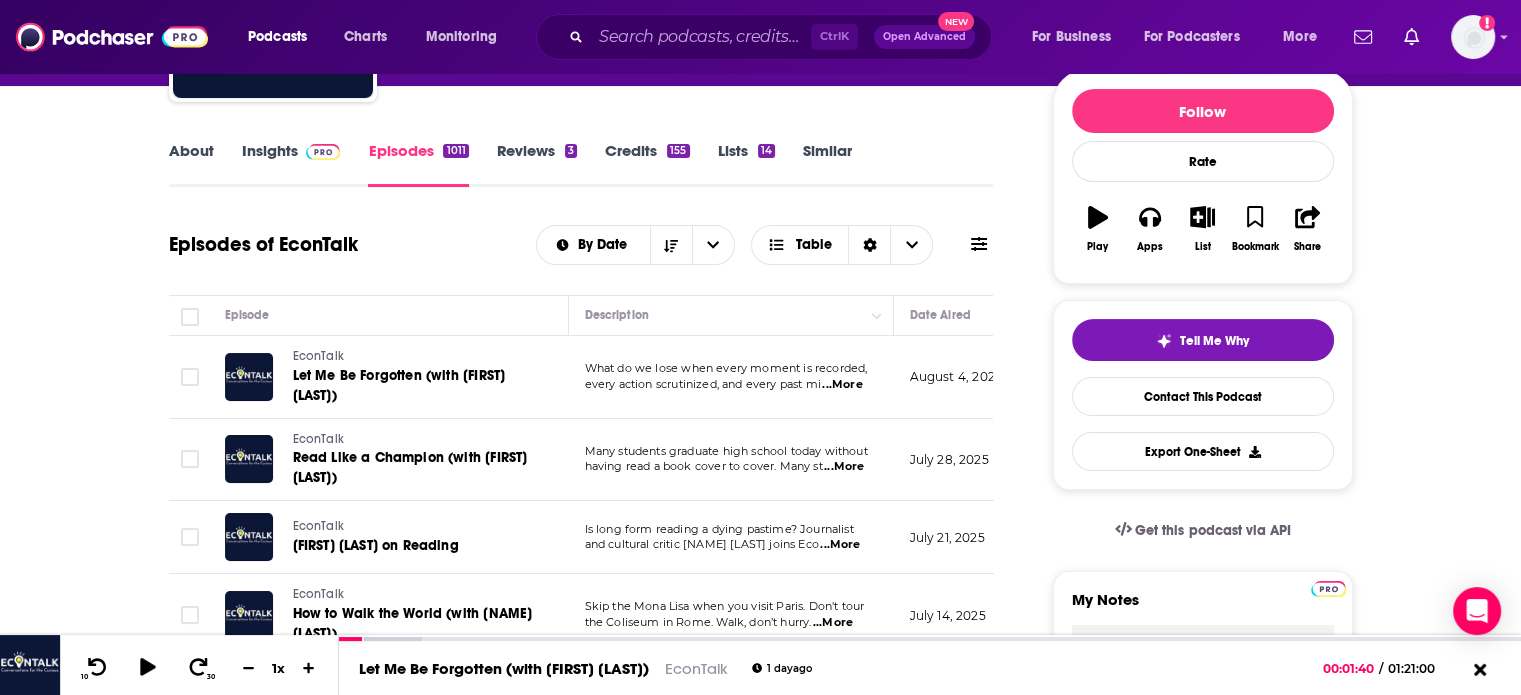 click on "About" at bounding box center (191, 164) 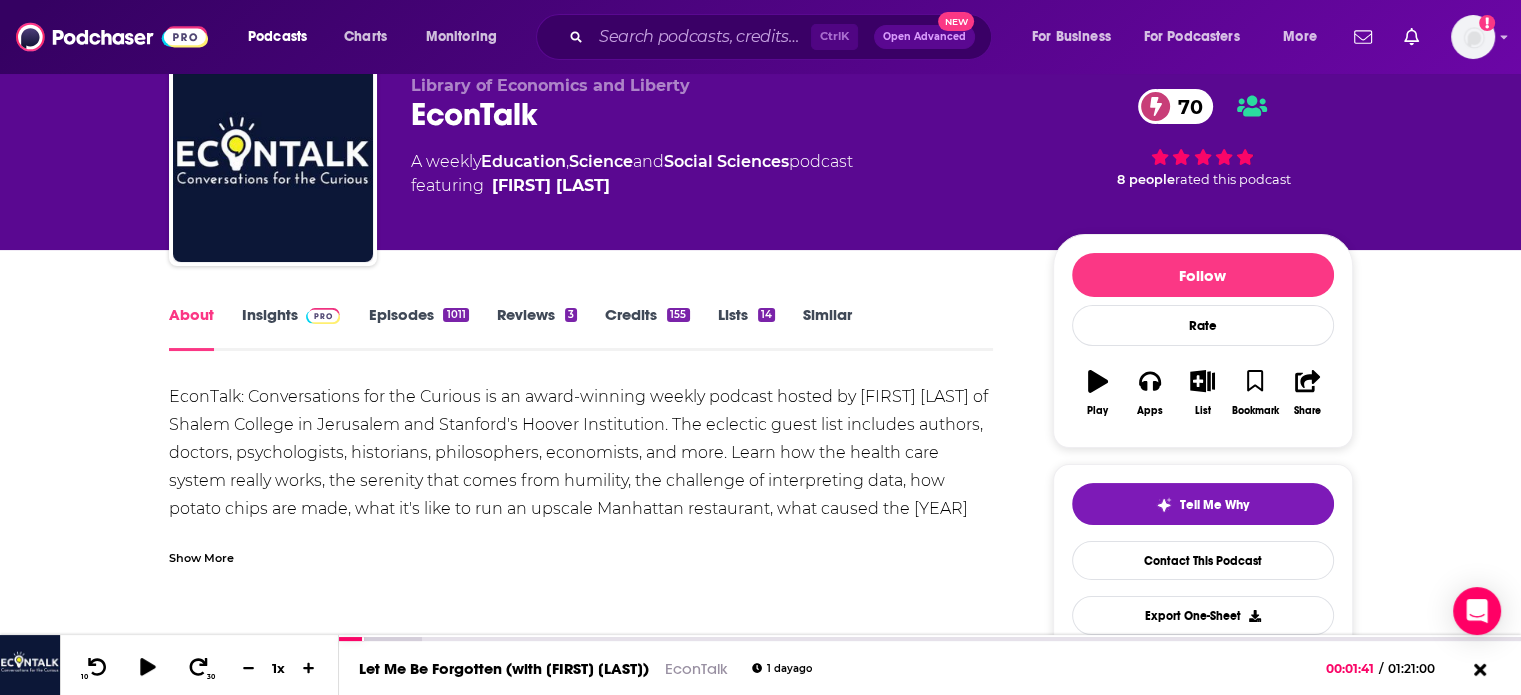 scroll, scrollTop: 80, scrollLeft: 0, axis: vertical 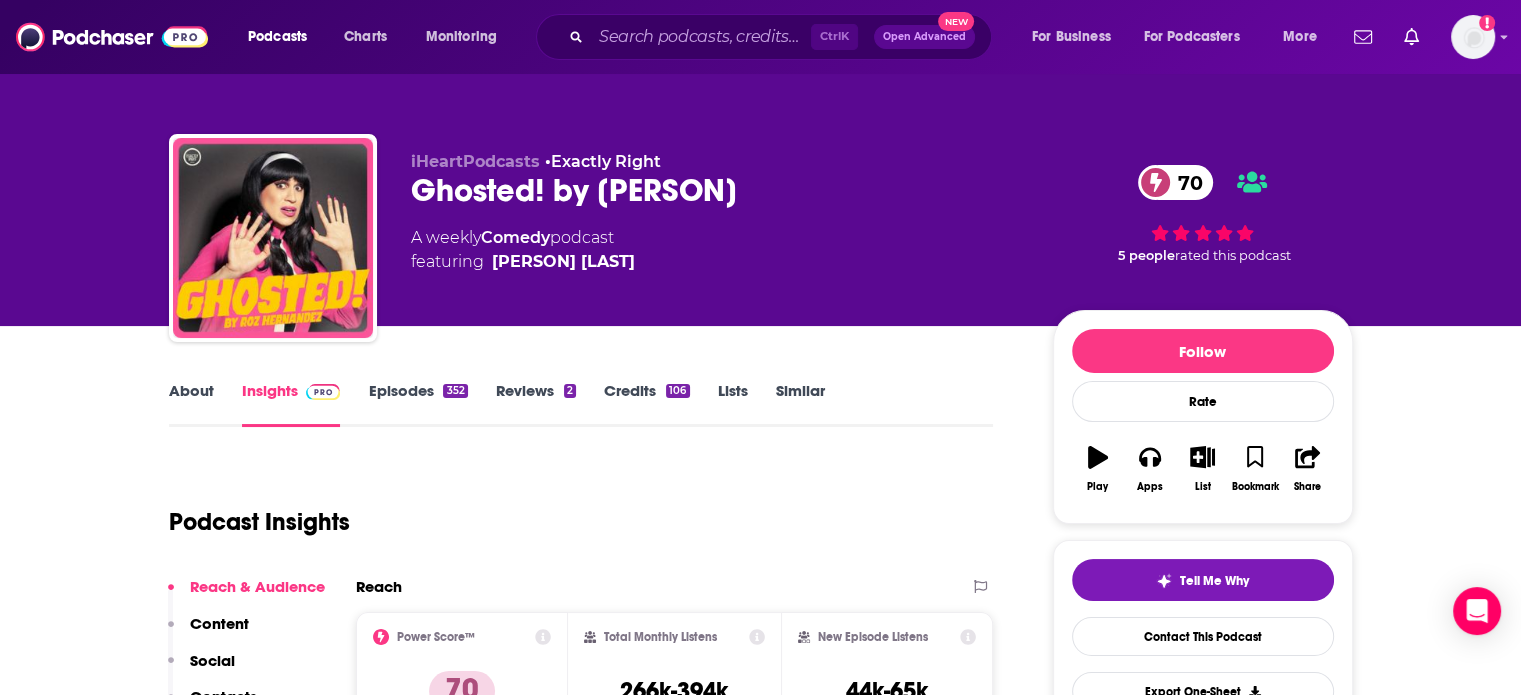 click on "About Insights Episodes 352 Reviews 2 Credits 106 Lists Similar" at bounding box center (581, 402) 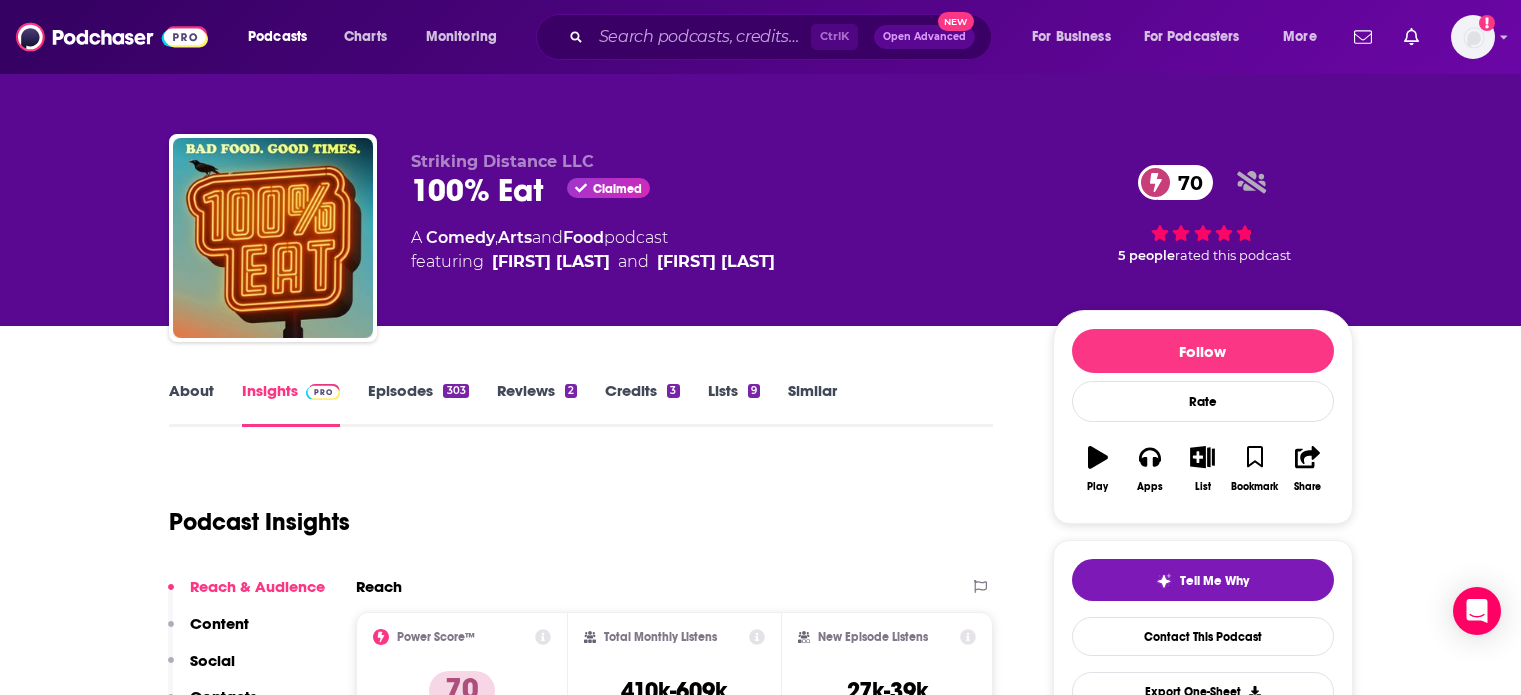 scroll, scrollTop: 0, scrollLeft: 0, axis: both 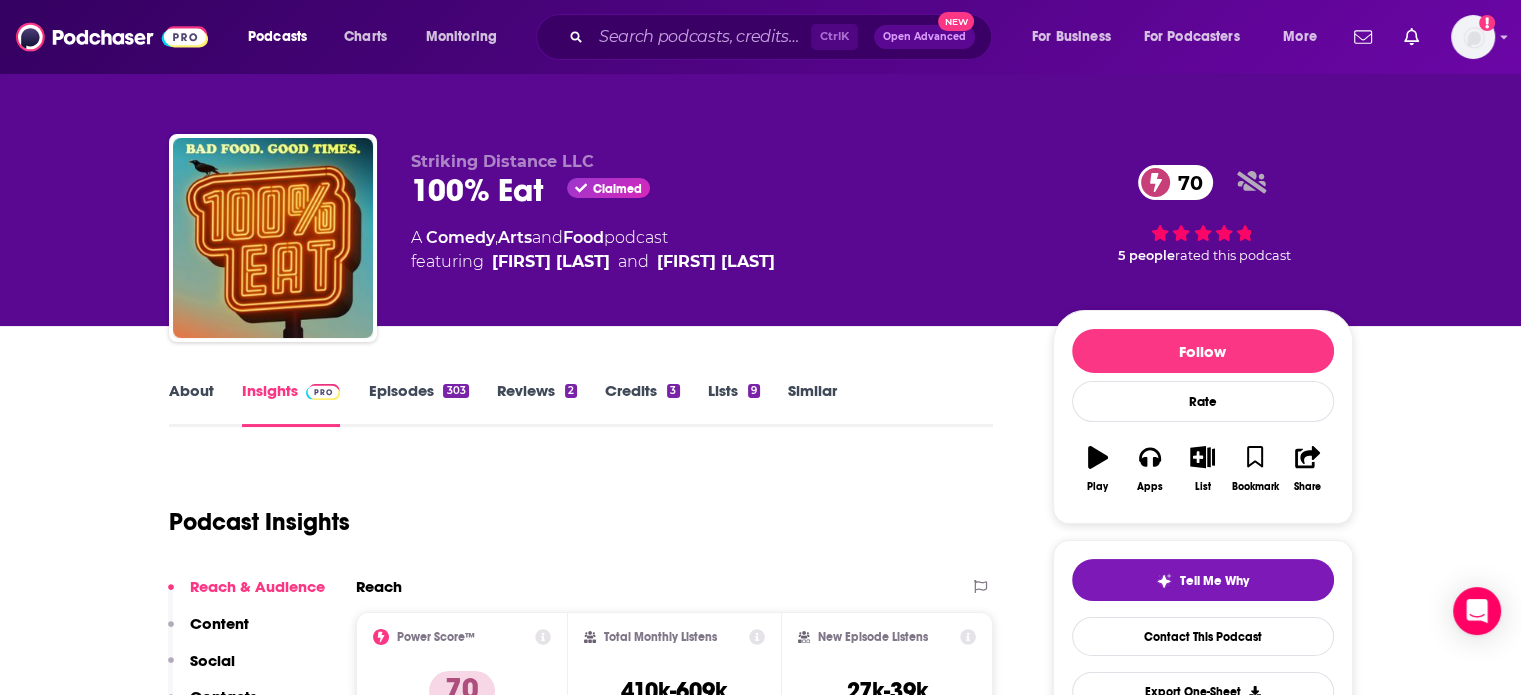 click on "Episodes 303" at bounding box center [418, 404] 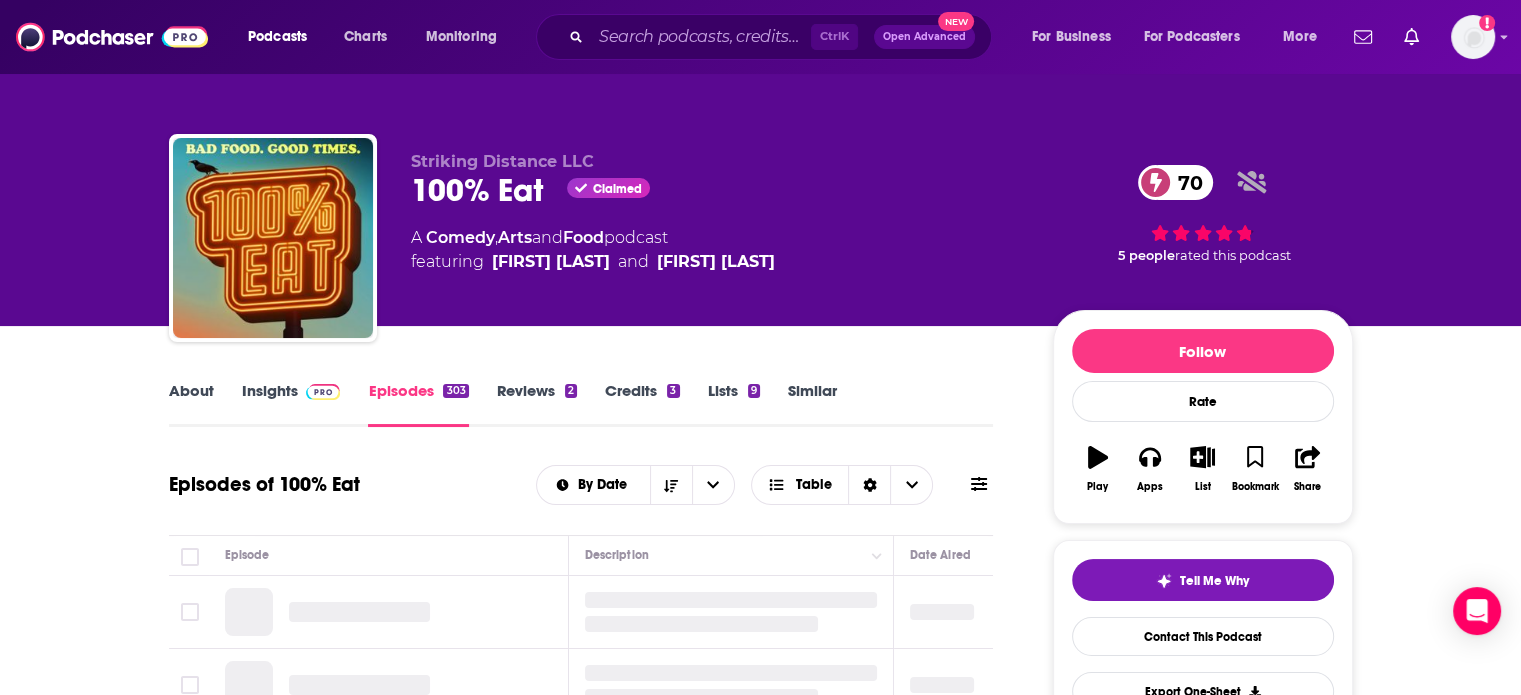 click at bounding box center (319, 390) 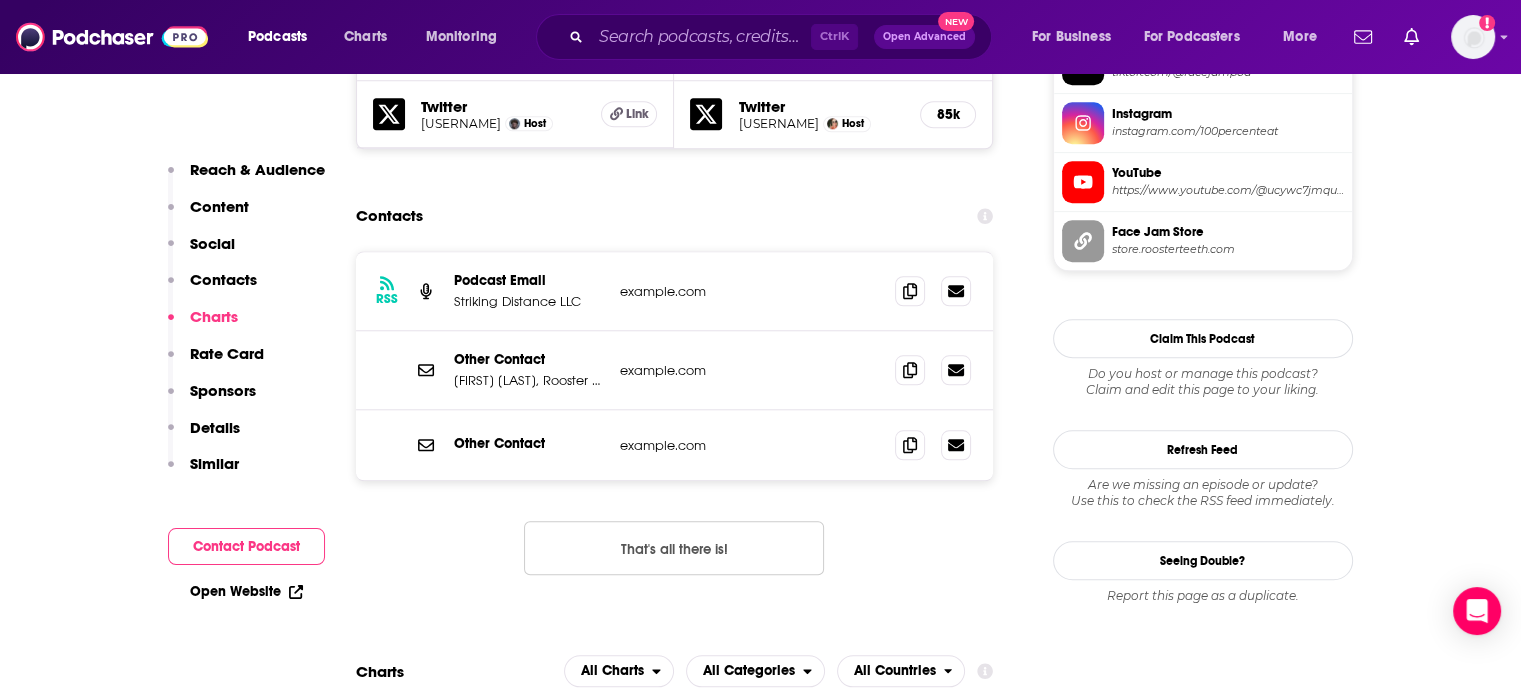 scroll, scrollTop: 1824, scrollLeft: 0, axis: vertical 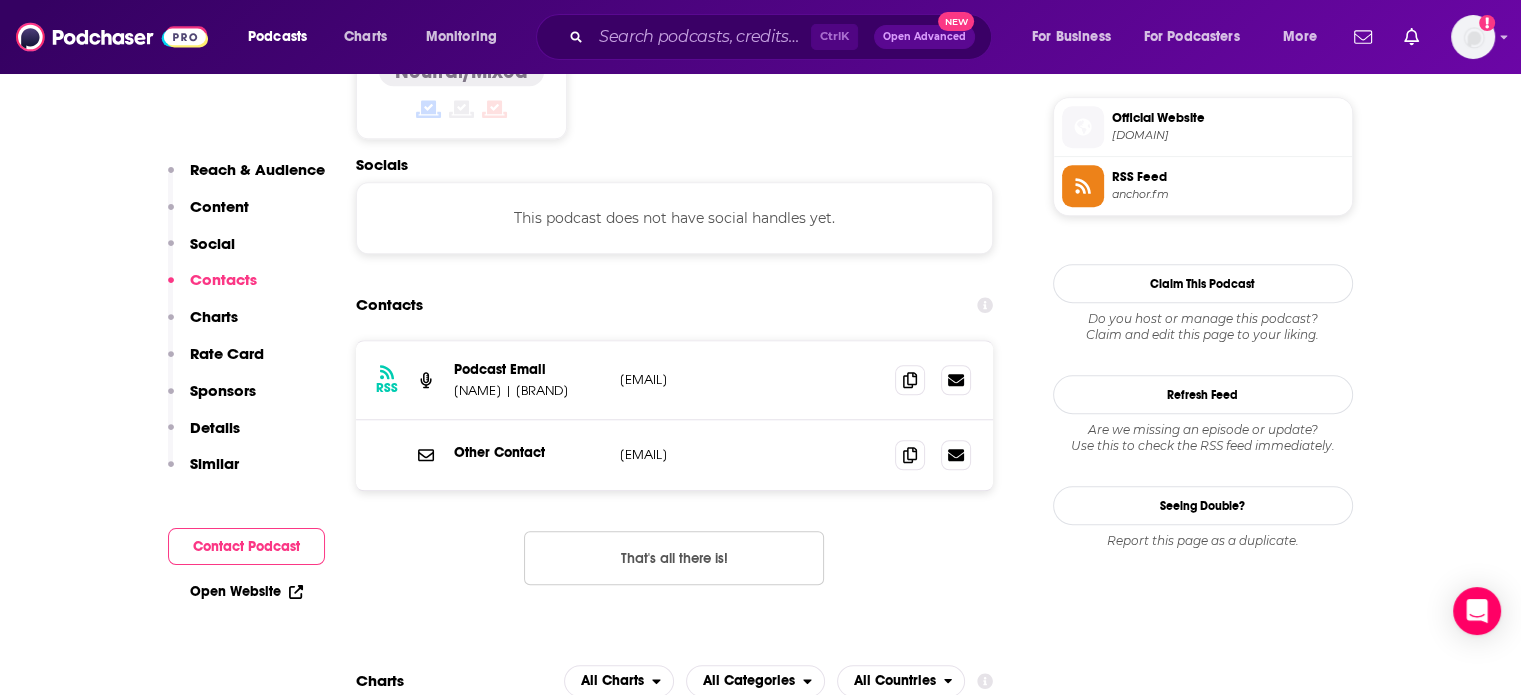 click on "[EMAIL]" at bounding box center (750, 379) 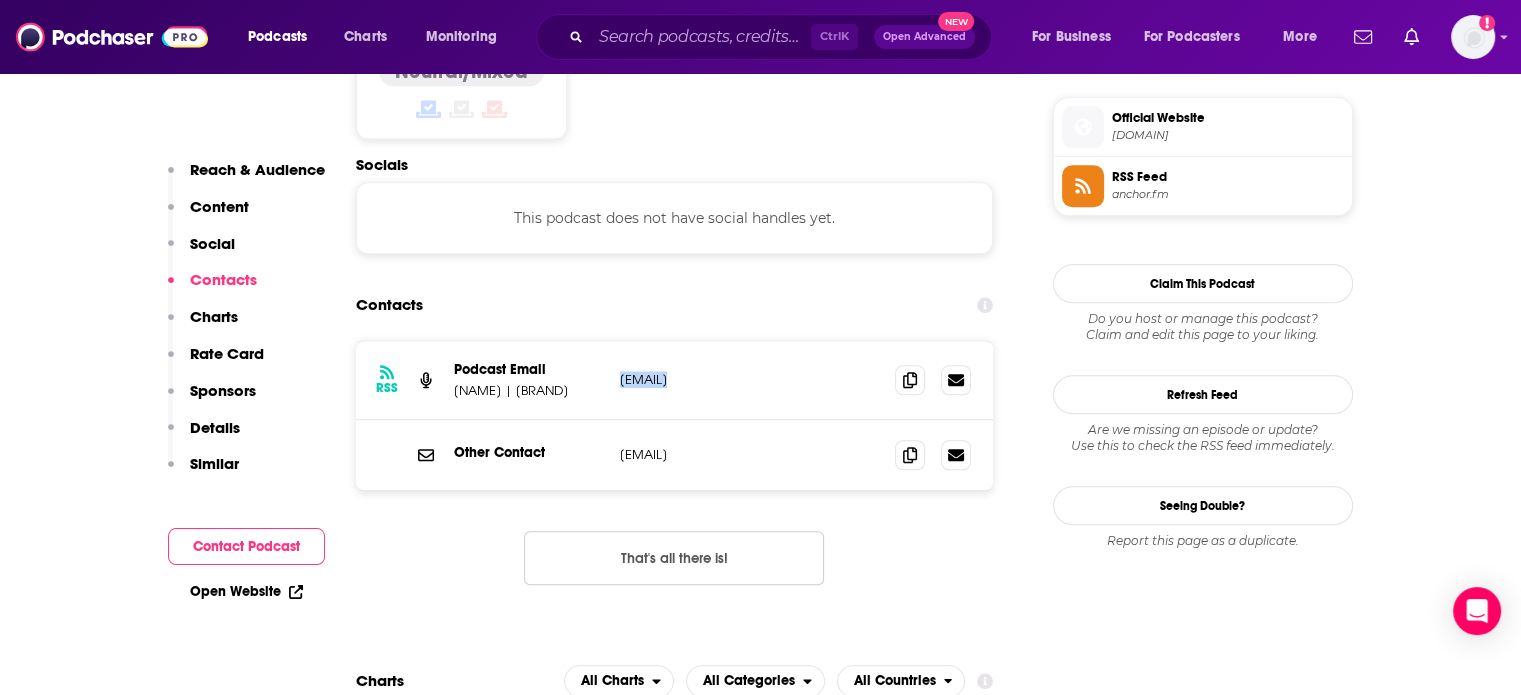 click on "[EMAIL]" at bounding box center (750, 379) 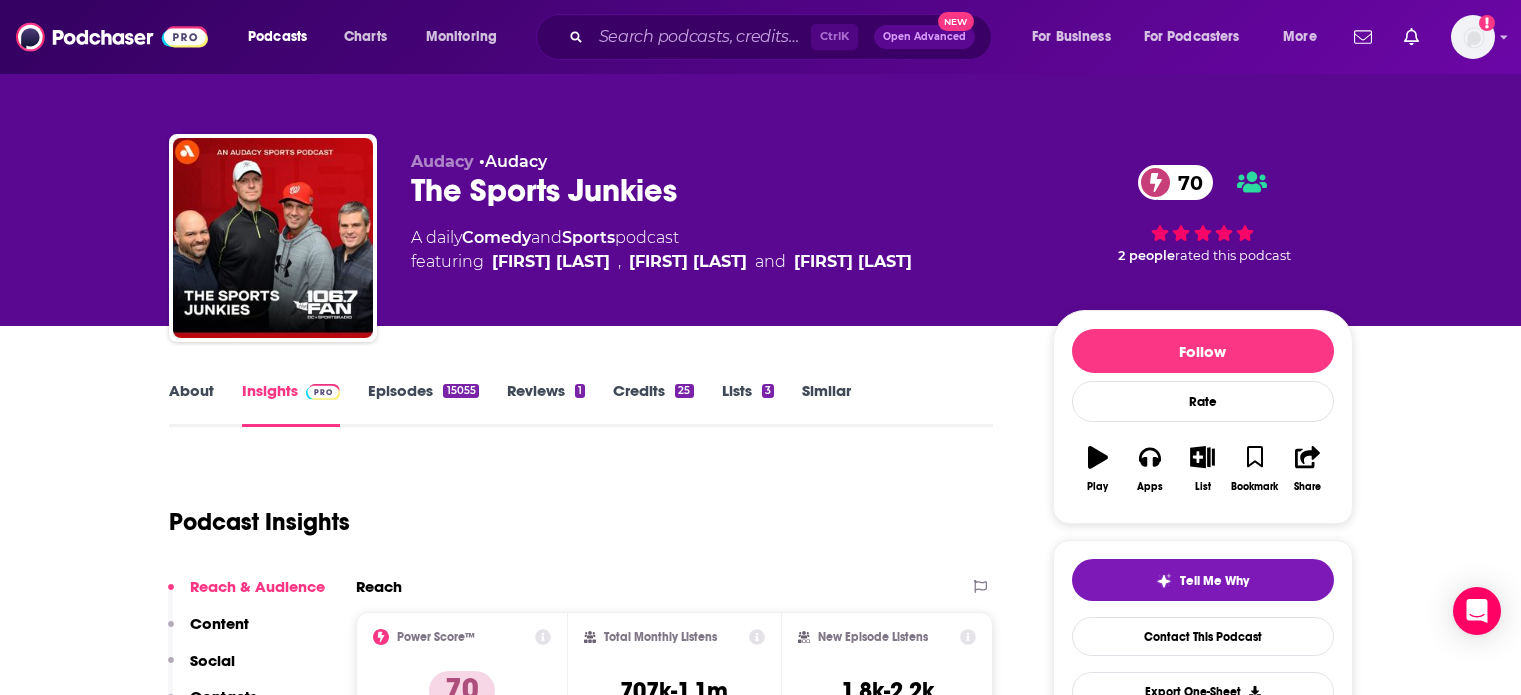 scroll, scrollTop: 0, scrollLeft: 0, axis: both 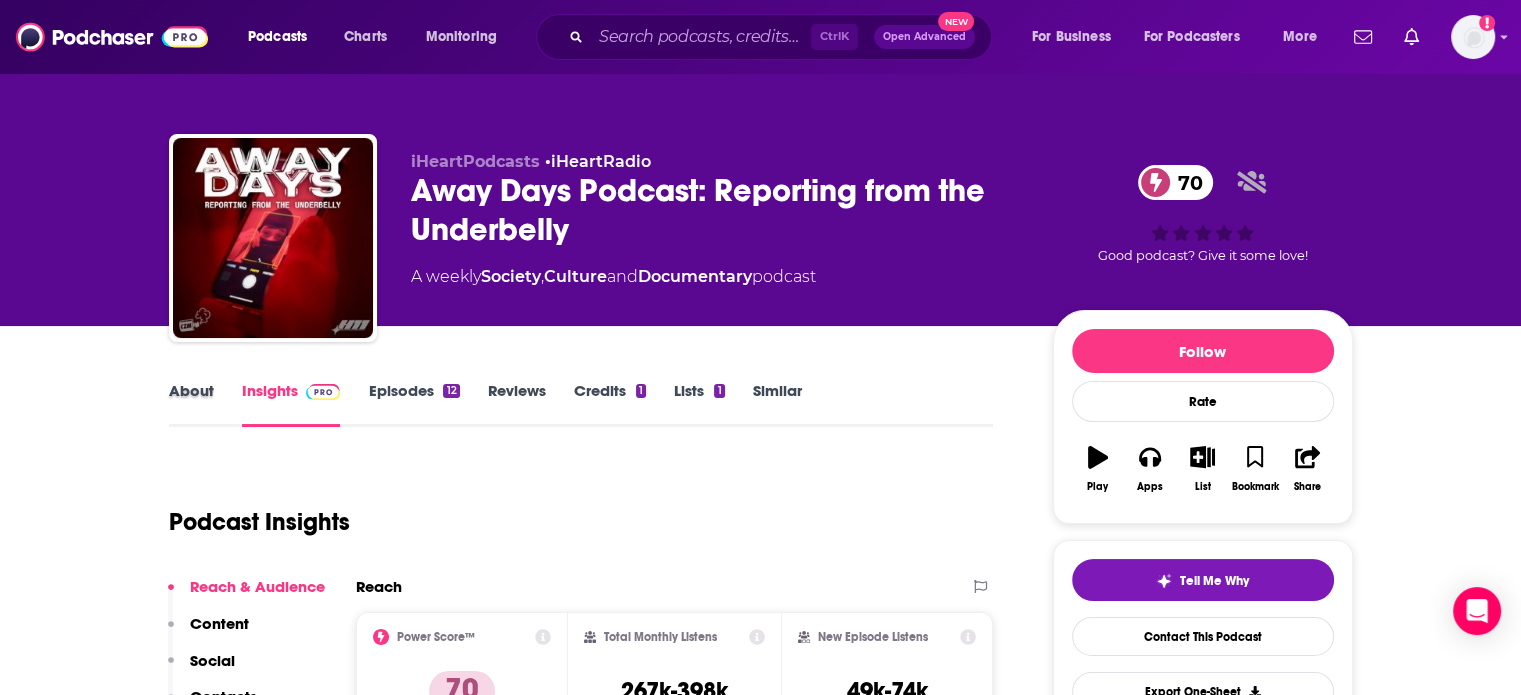 click on "About" at bounding box center [205, 404] 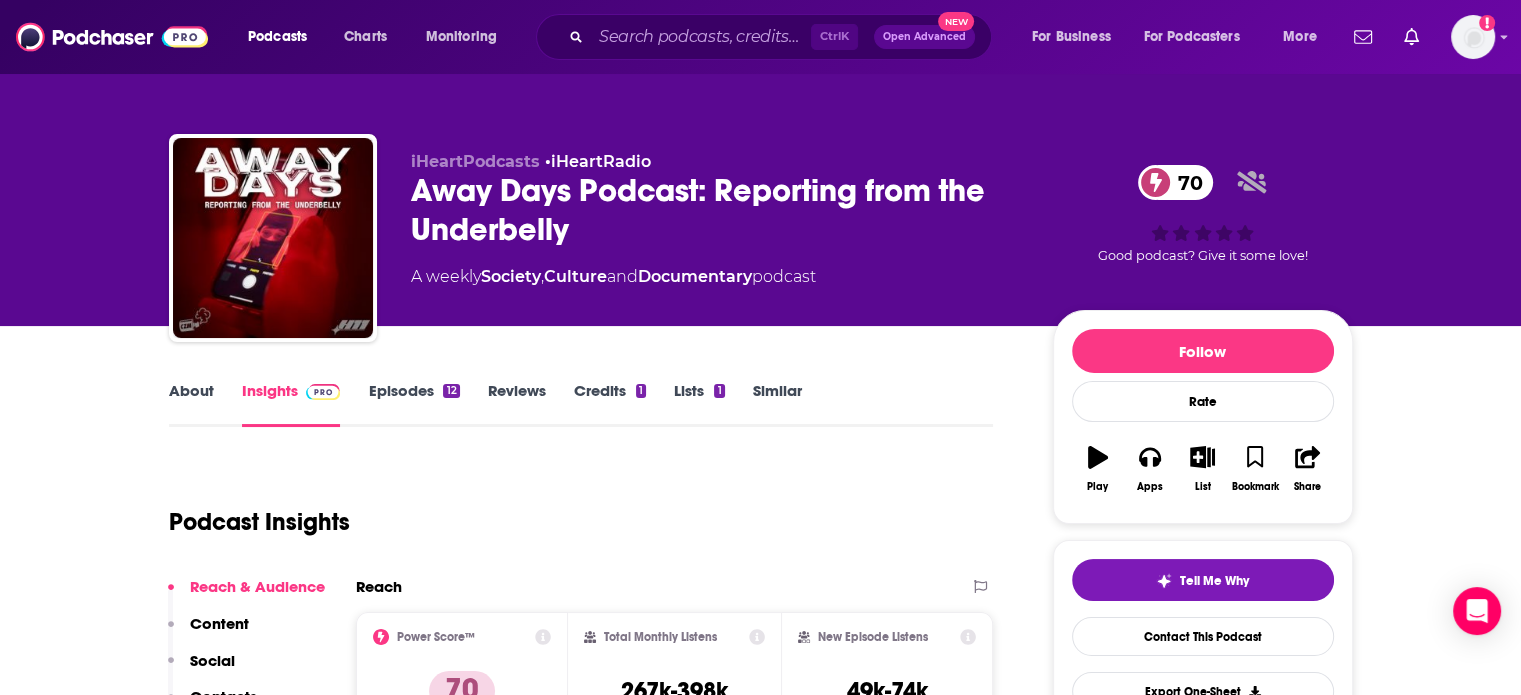 click on "About" at bounding box center (191, 404) 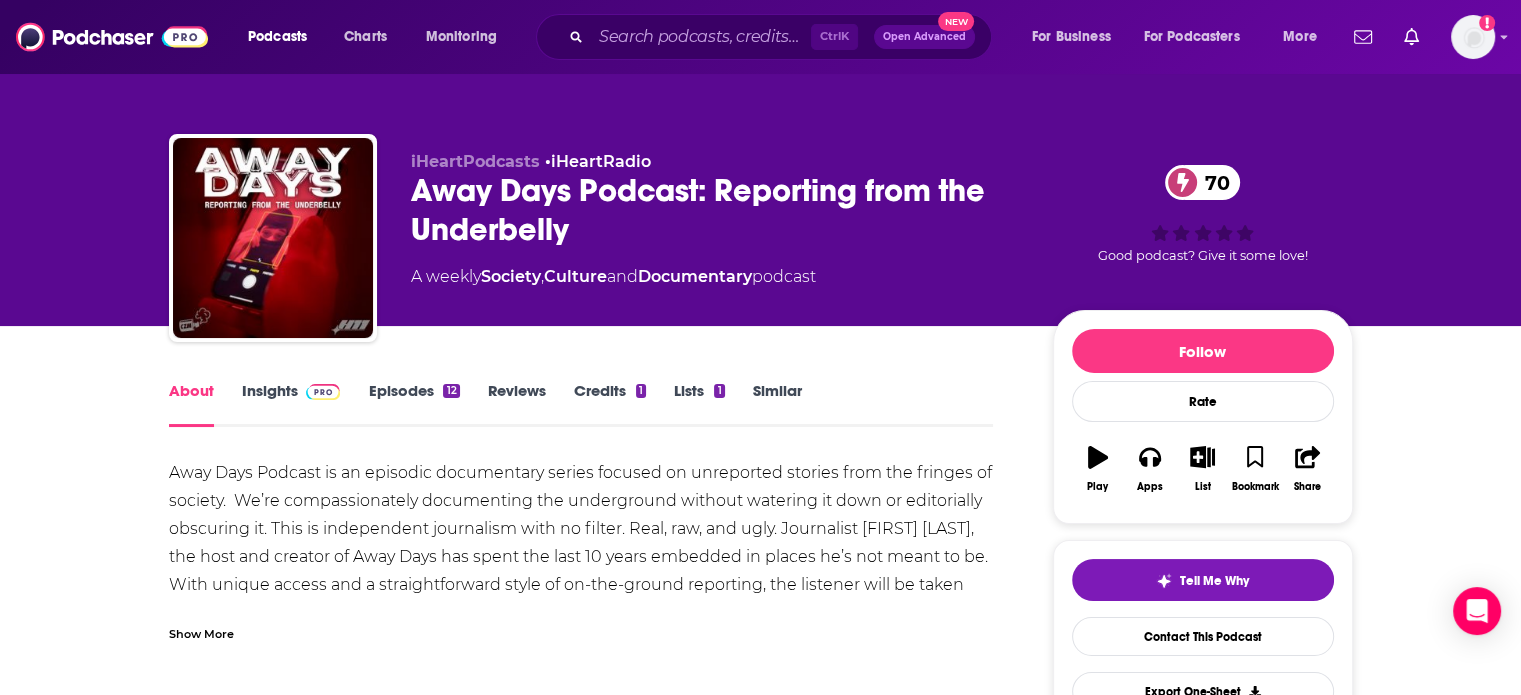 click on "Show More" at bounding box center (581, 626) 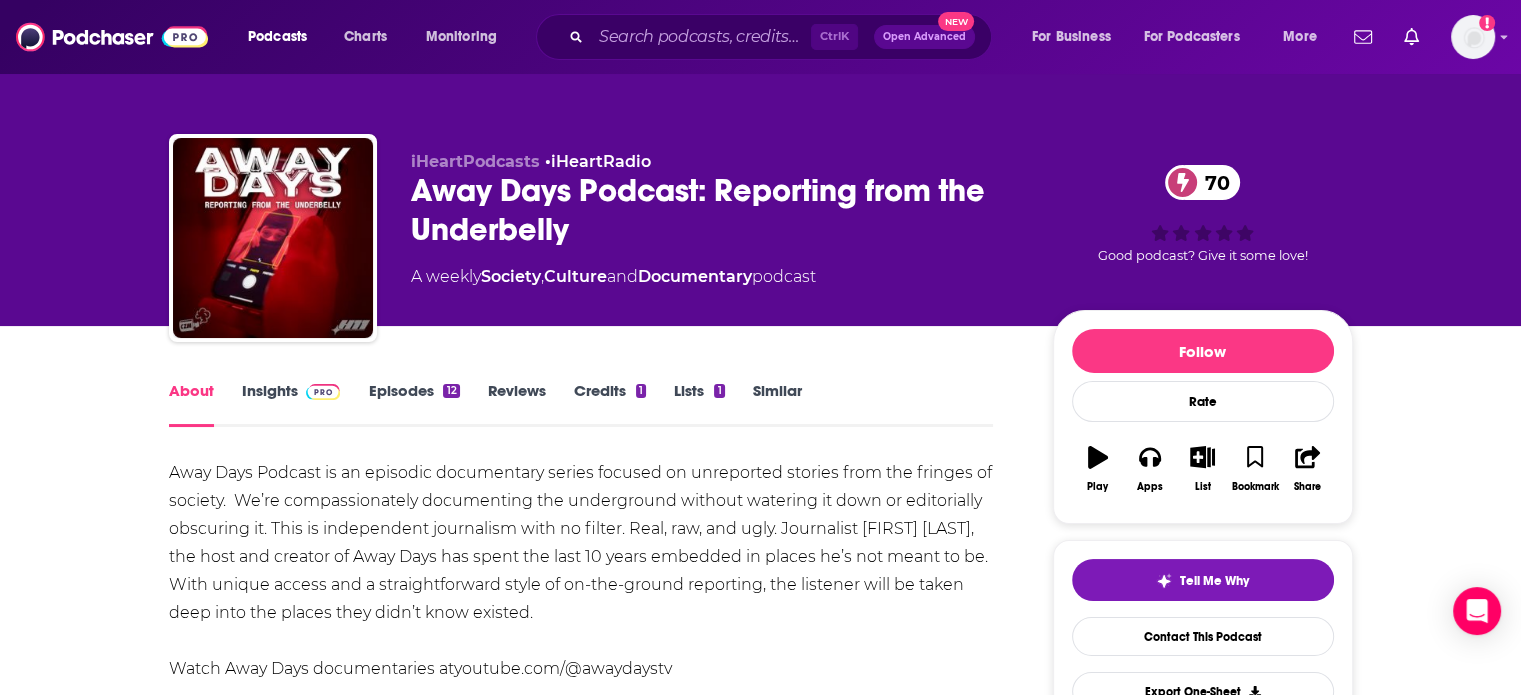 click on "Episodes 12" at bounding box center [413, 404] 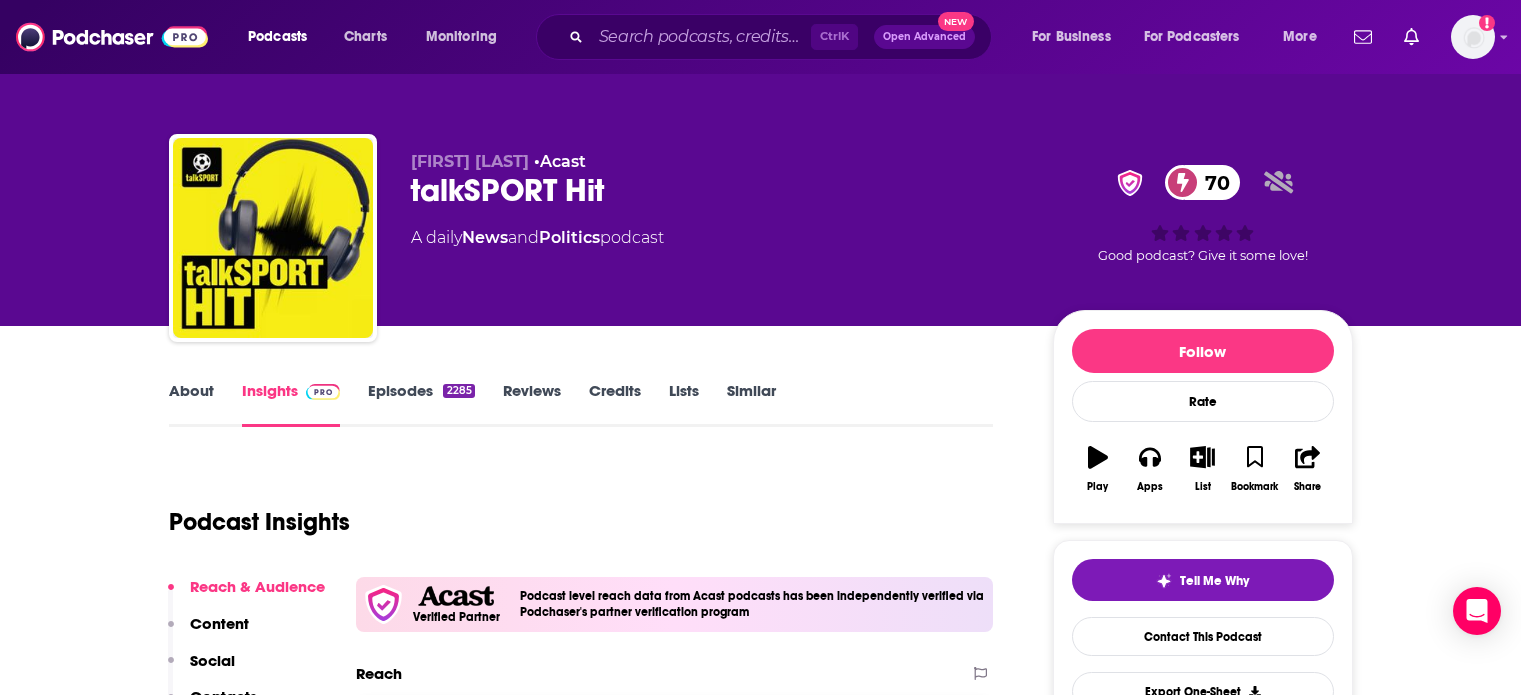 scroll, scrollTop: 0, scrollLeft: 0, axis: both 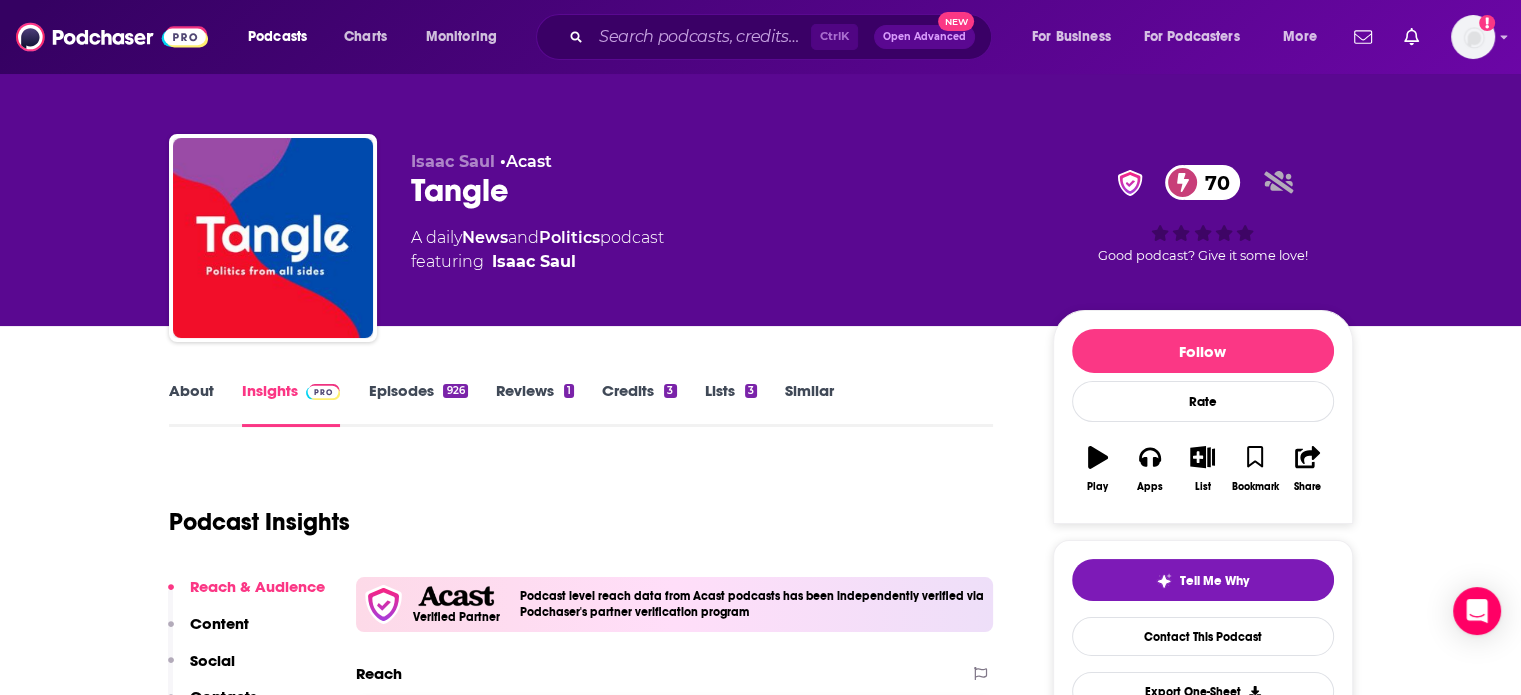click on "Episodes 926" at bounding box center (417, 404) 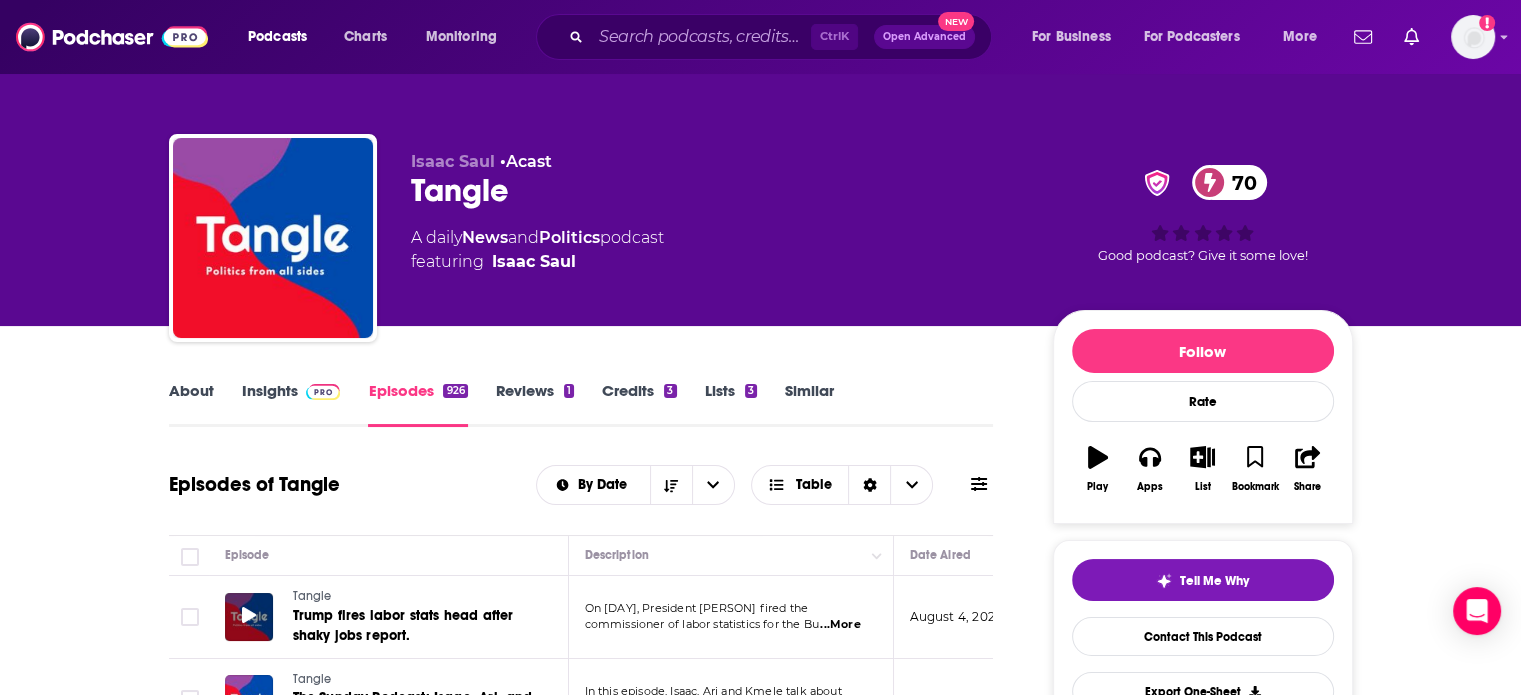 click 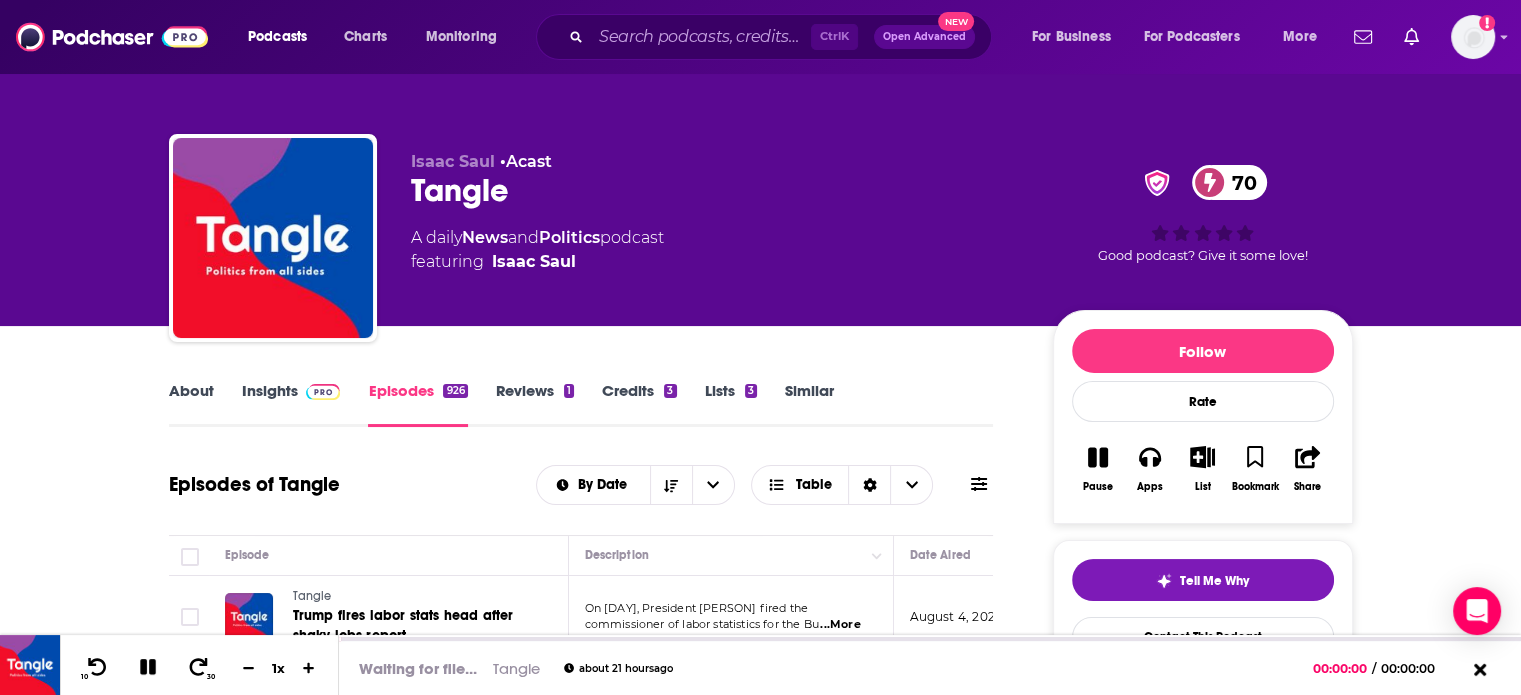 scroll, scrollTop: 100, scrollLeft: 0, axis: vertical 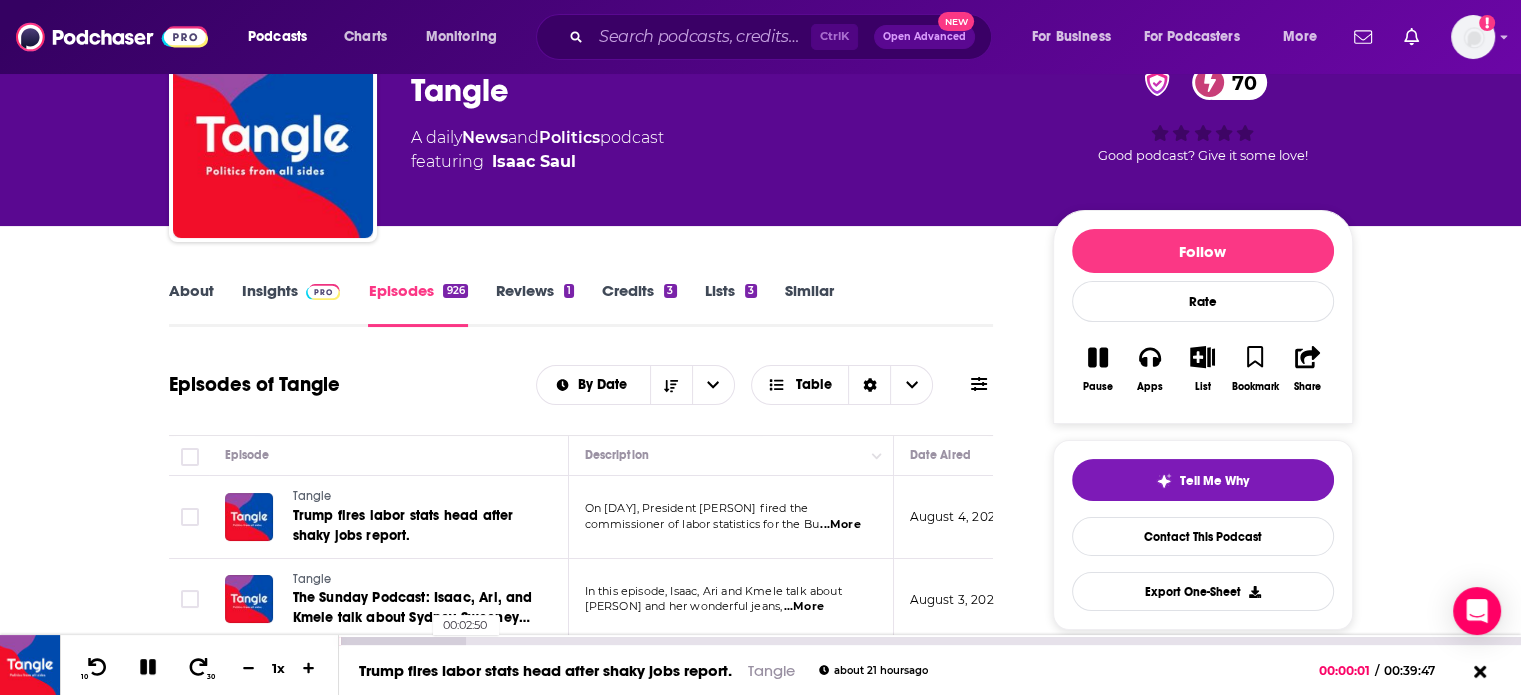 click at bounding box center (402, 641) 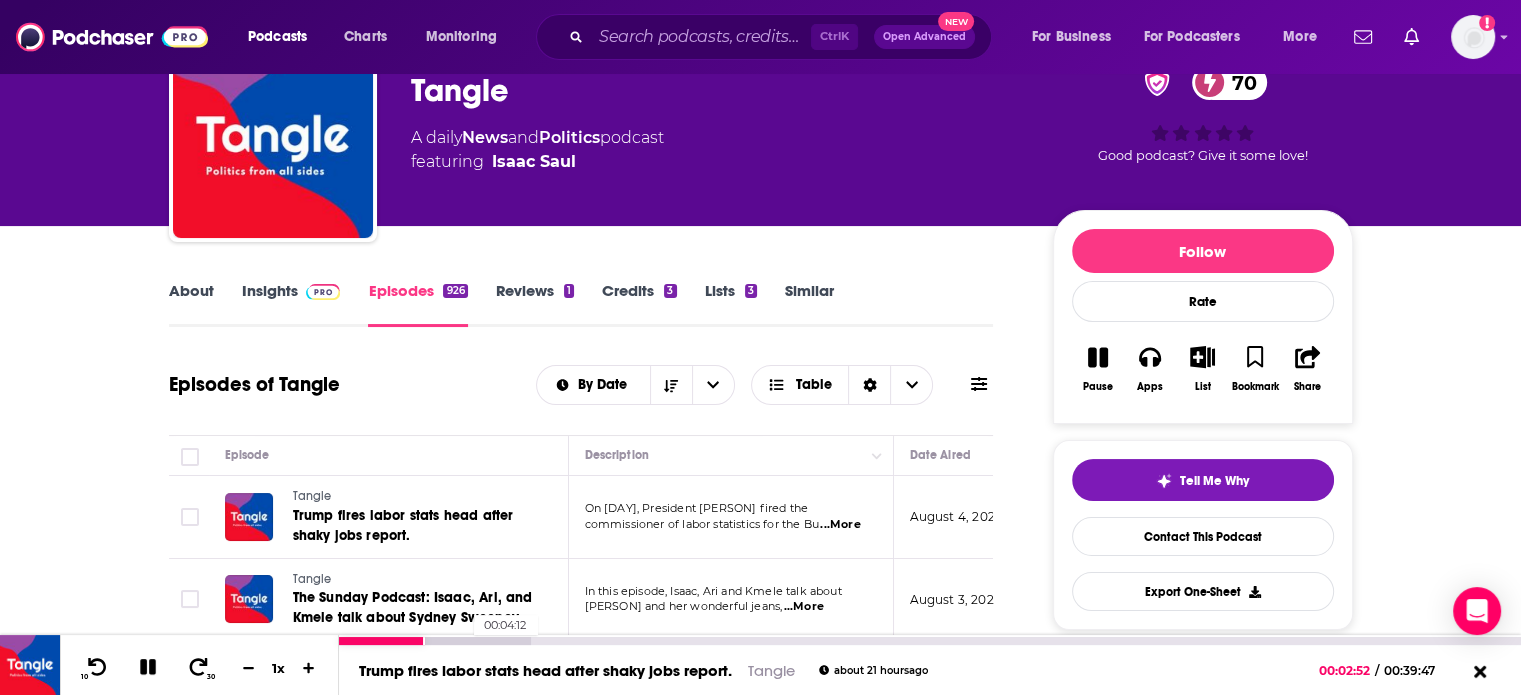 click at bounding box center [434, 641] 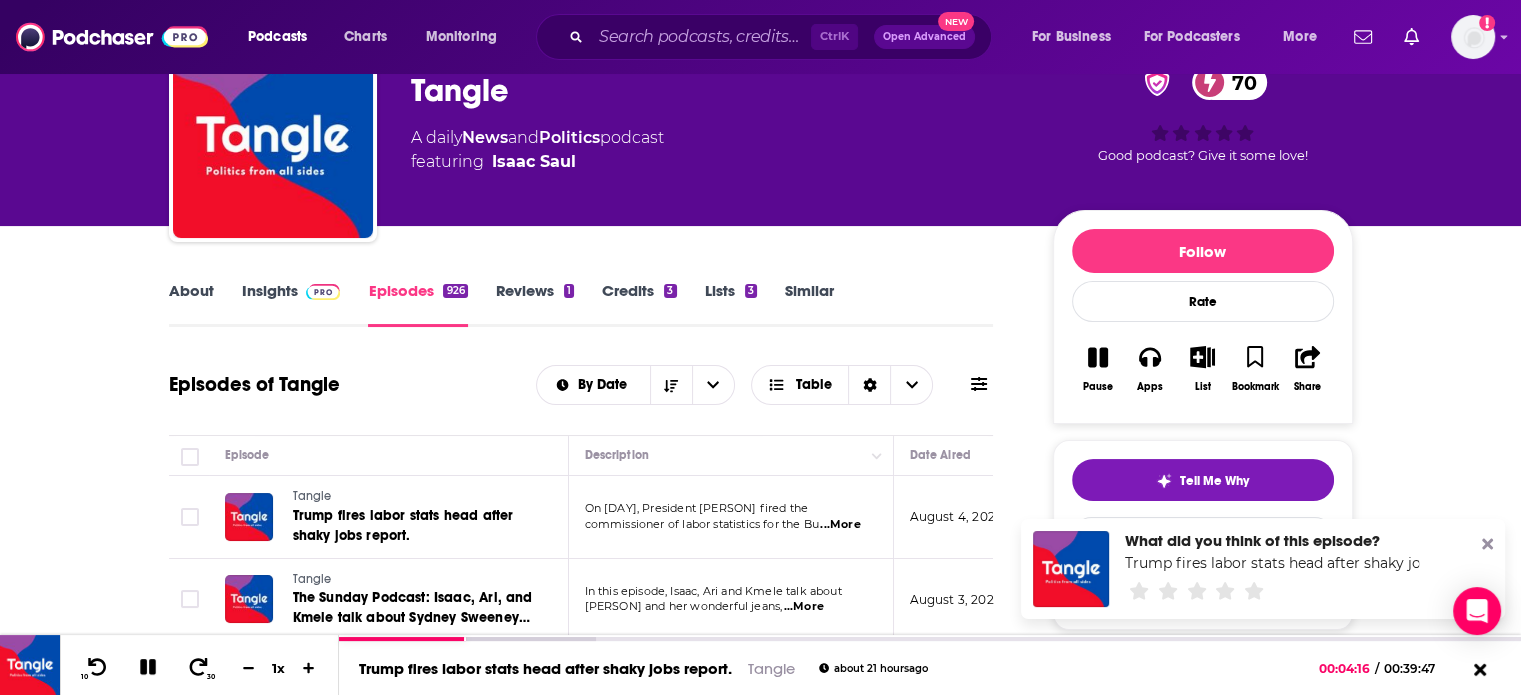 click 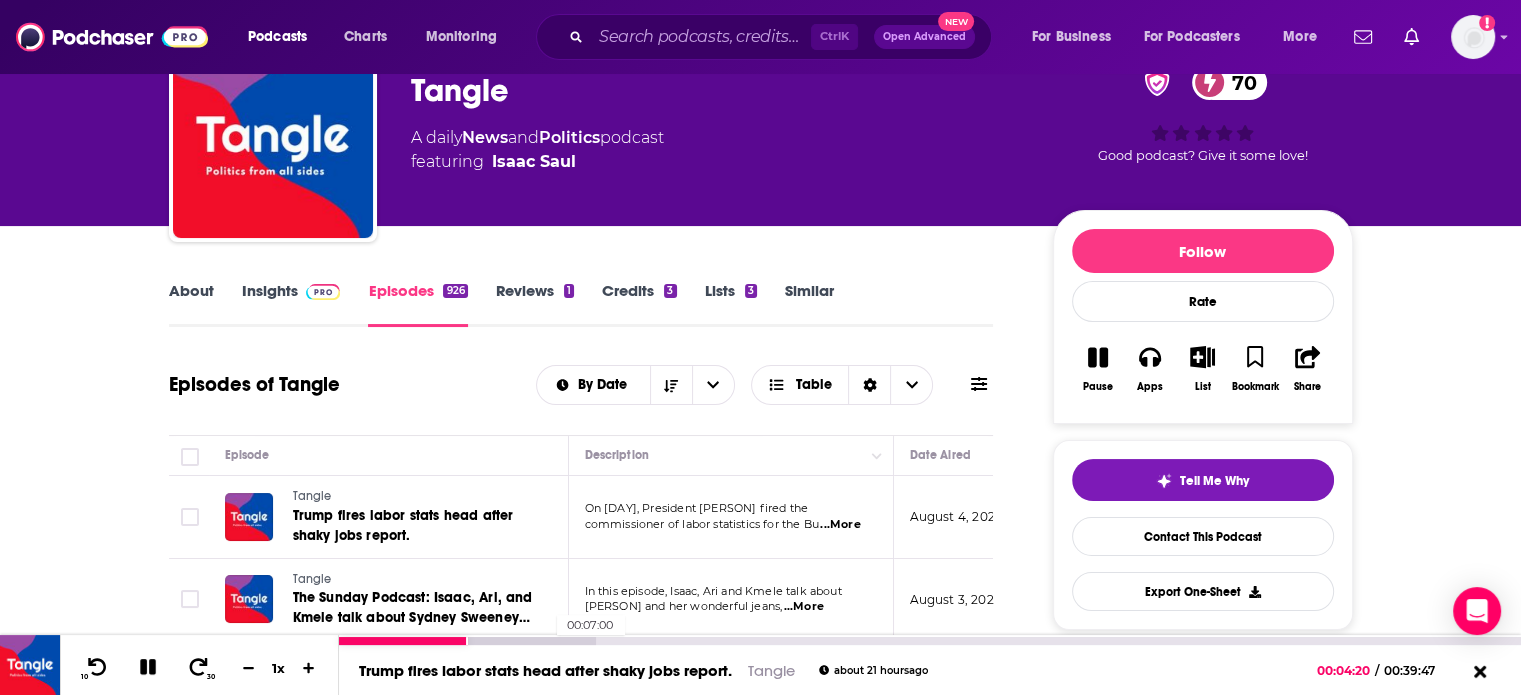 click at bounding box center (467, 641) 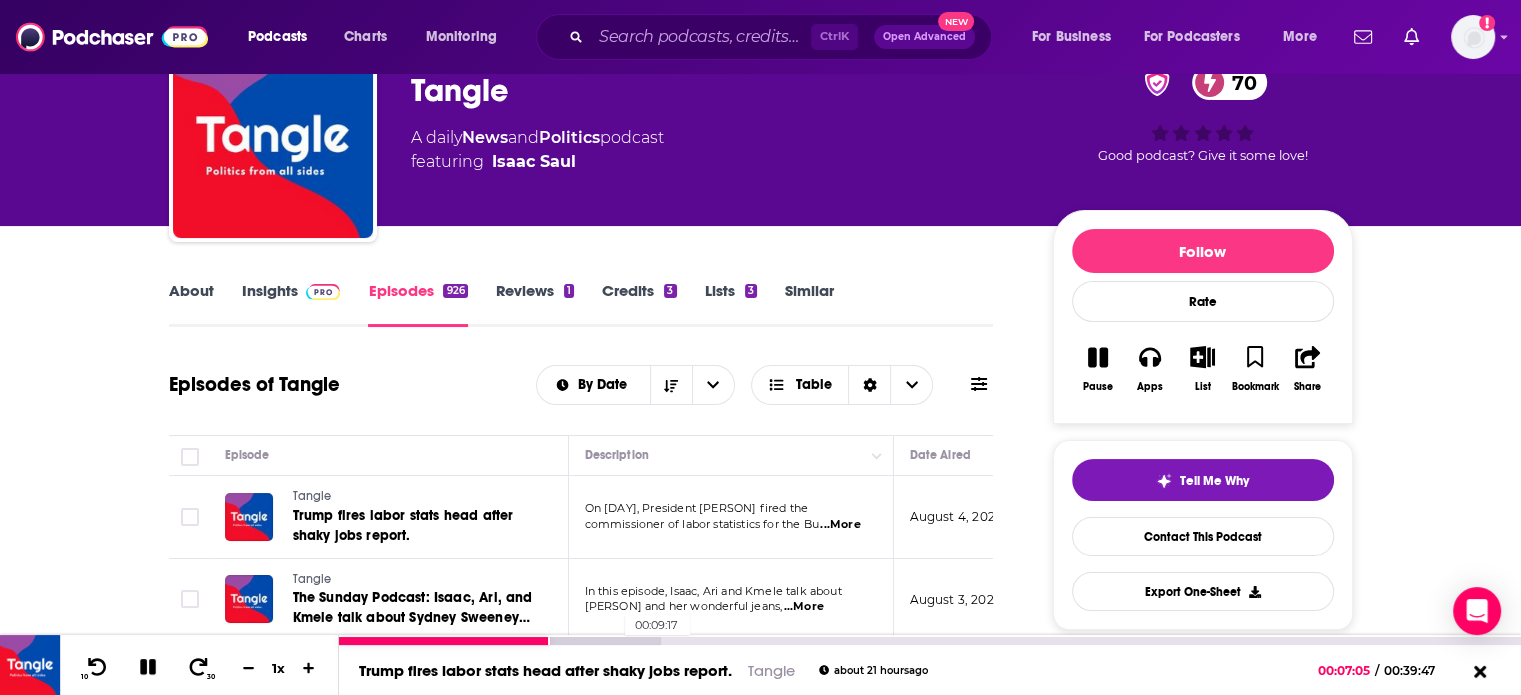 click at bounding box center [499, 641] 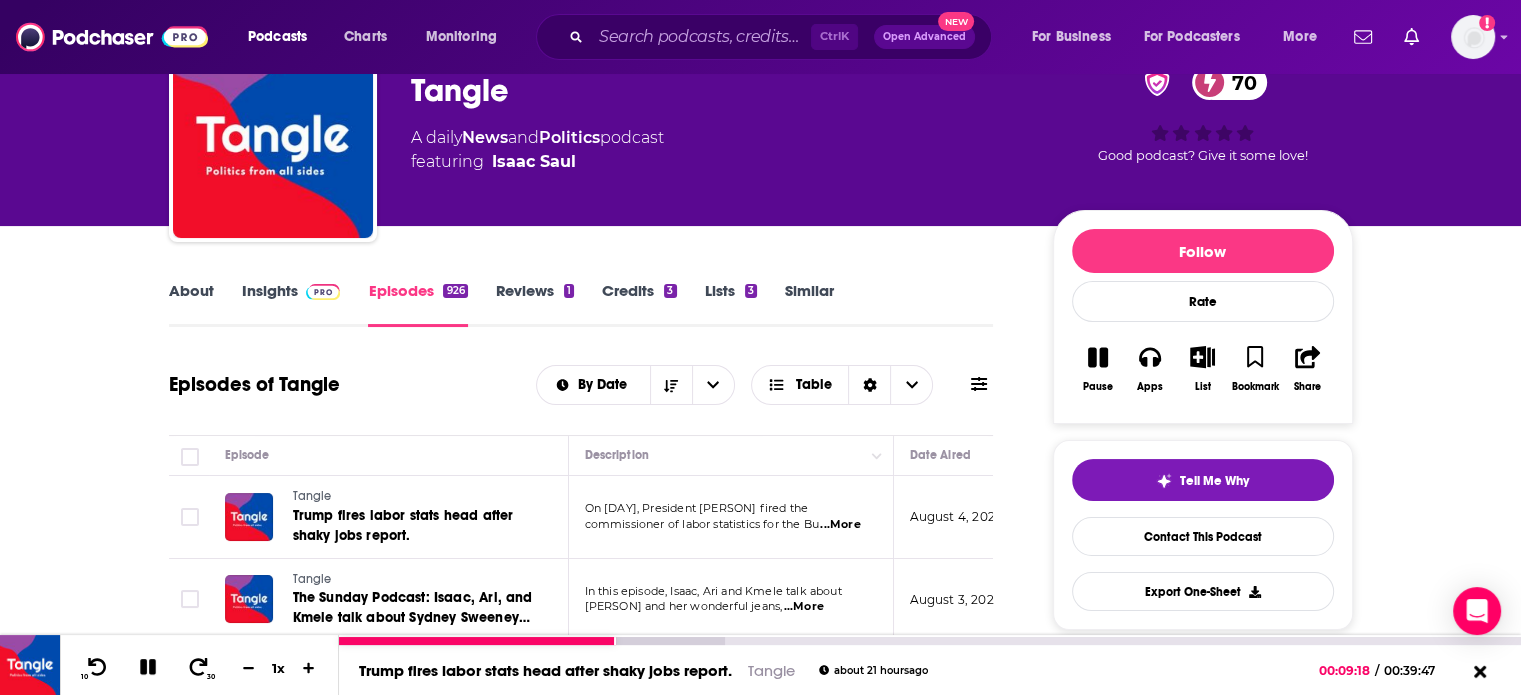 click 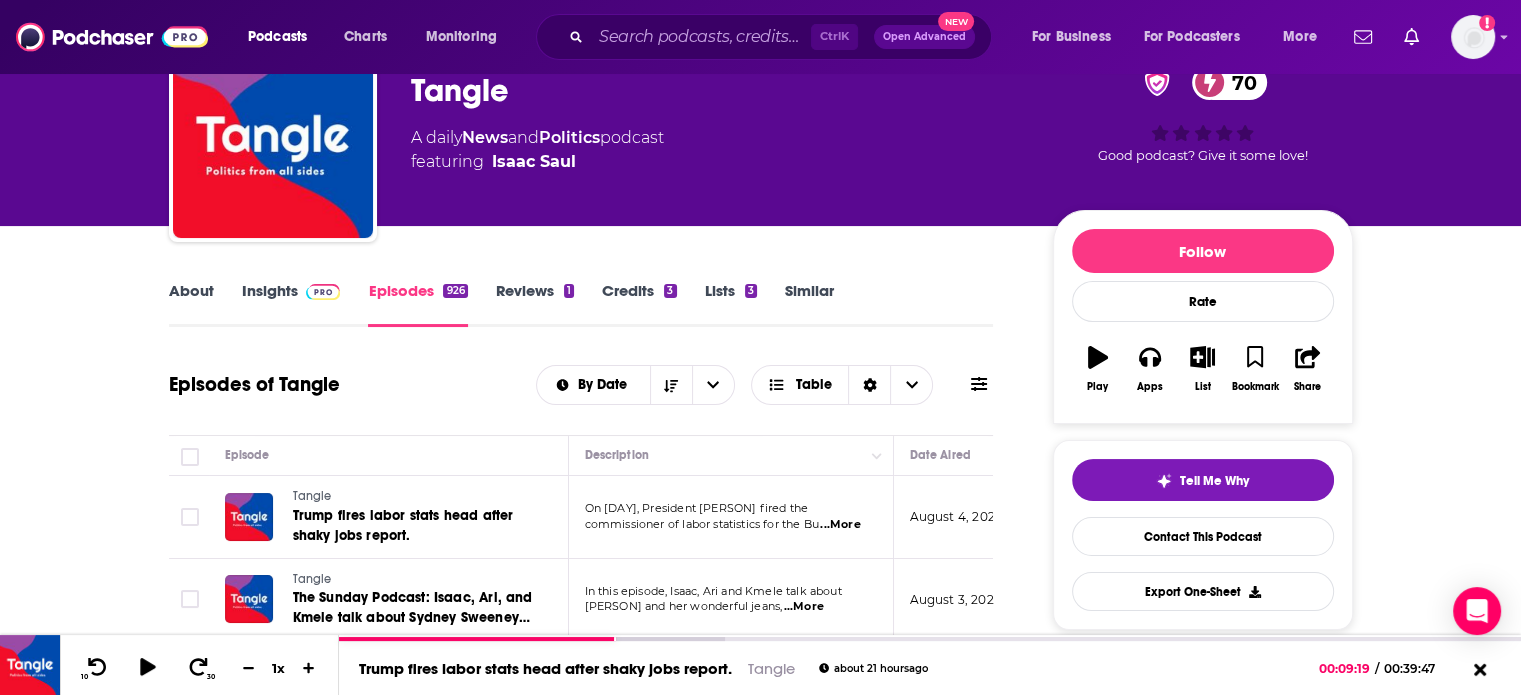 click at bounding box center [323, 292] 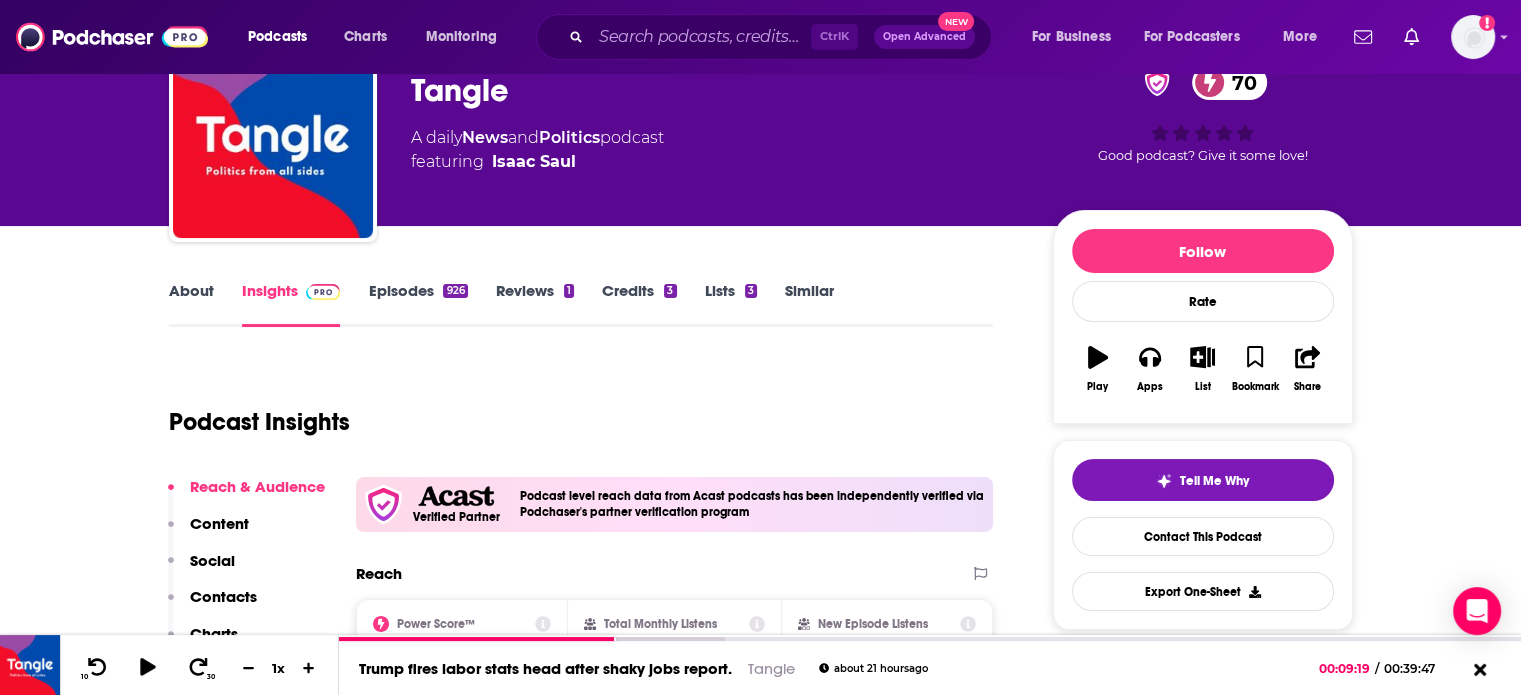 scroll, scrollTop: 0, scrollLeft: 0, axis: both 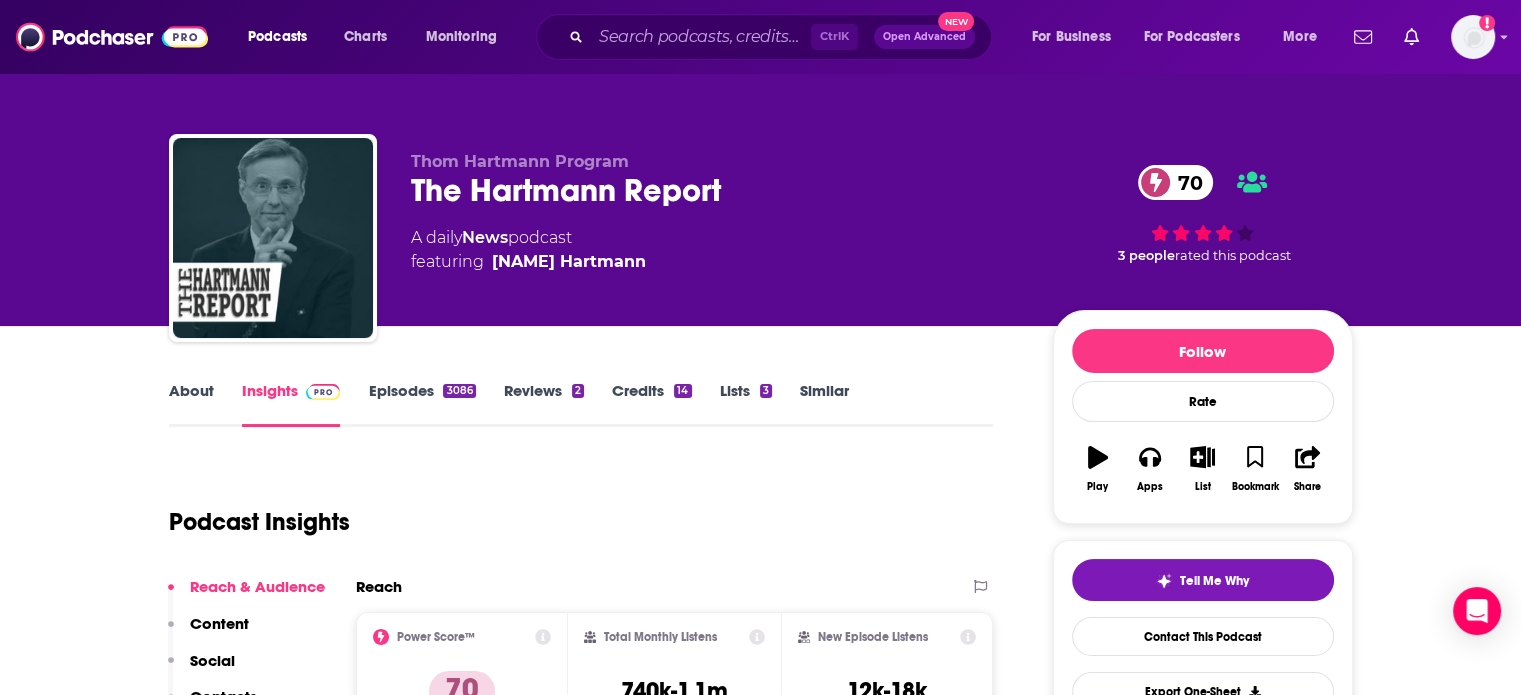 click on "3086" at bounding box center (459, 391) 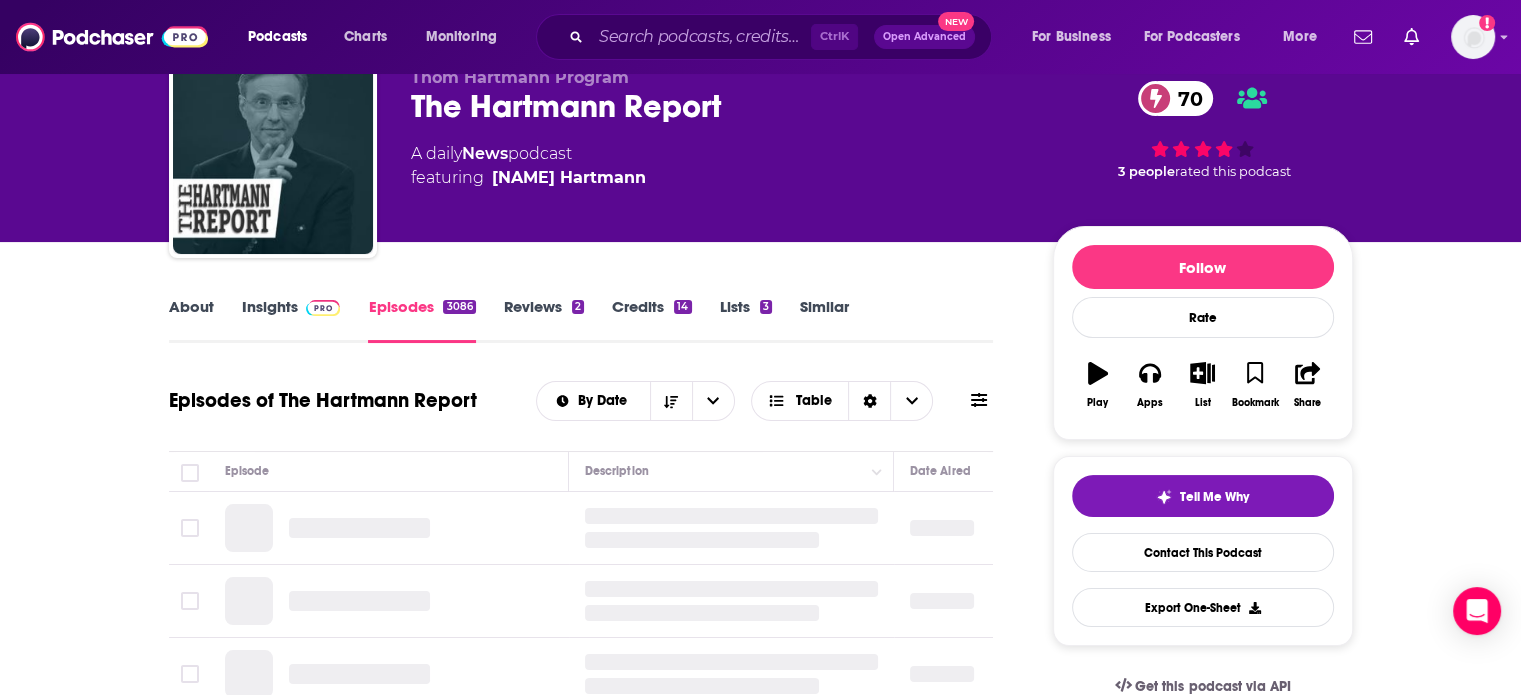 scroll, scrollTop: 200, scrollLeft: 0, axis: vertical 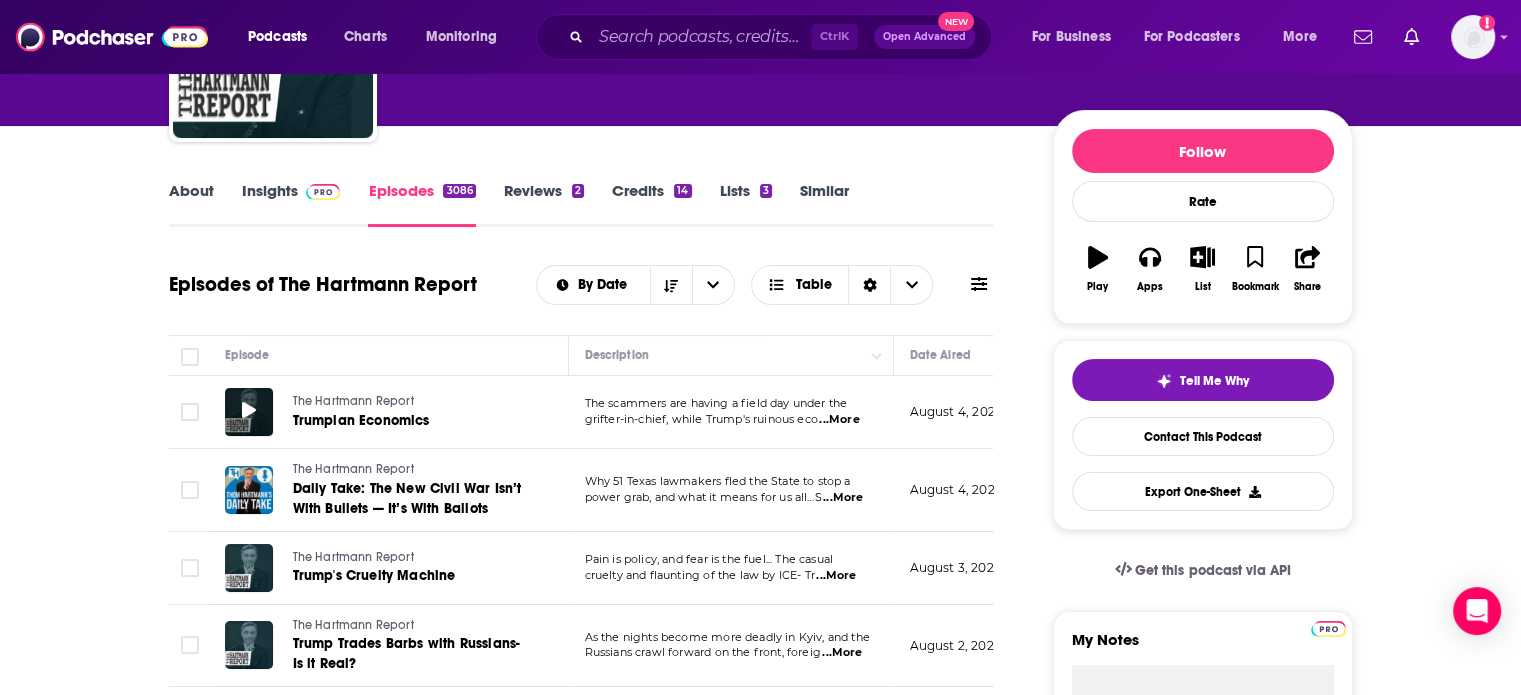 click 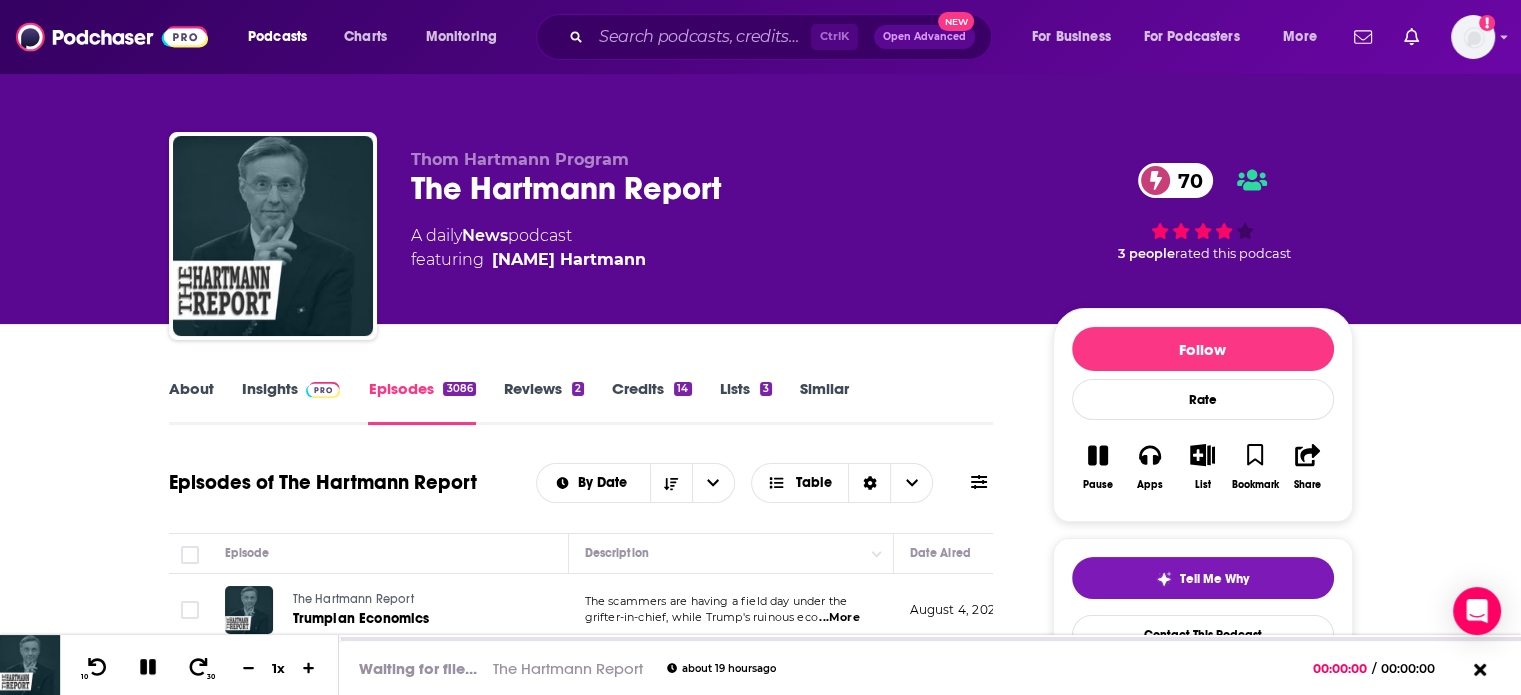 scroll, scrollTop: 0, scrollLeft: 0, axis: both 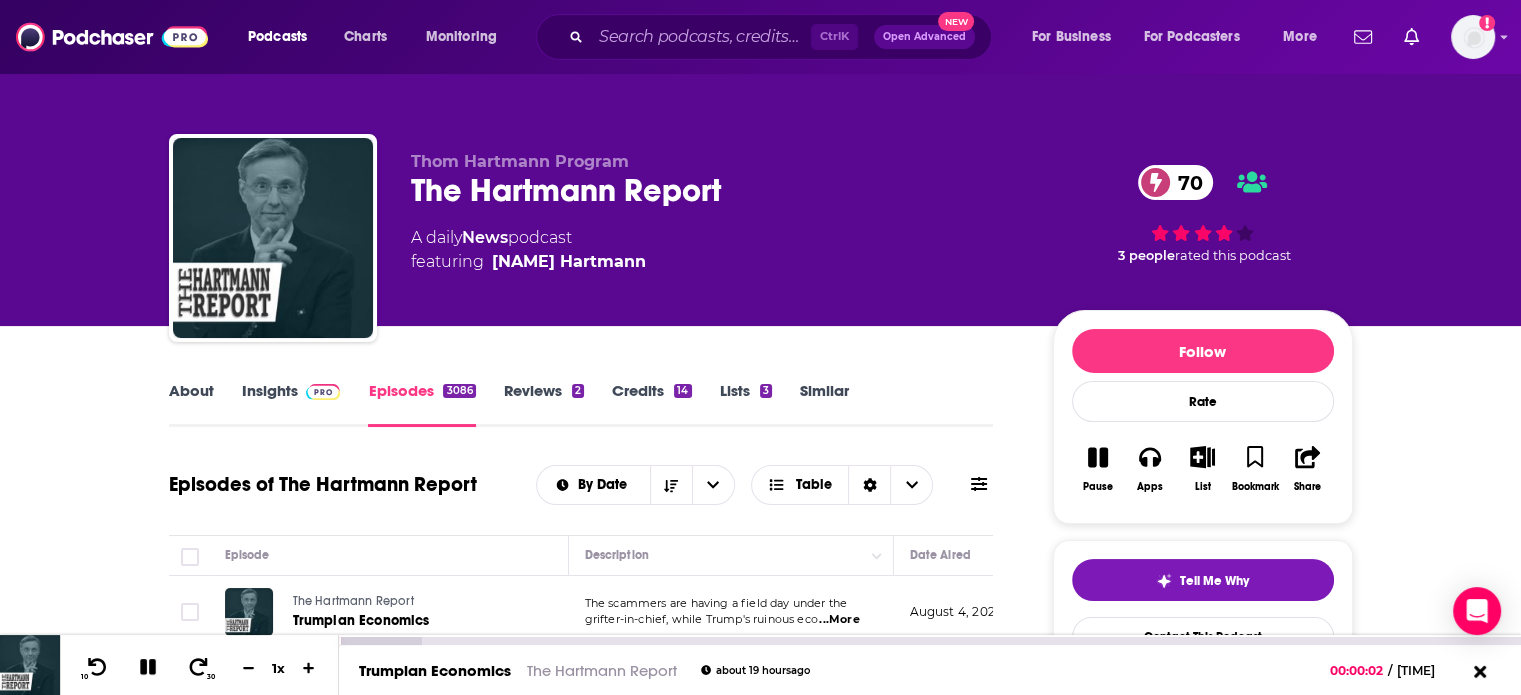 click at bounding box center (380, 641) 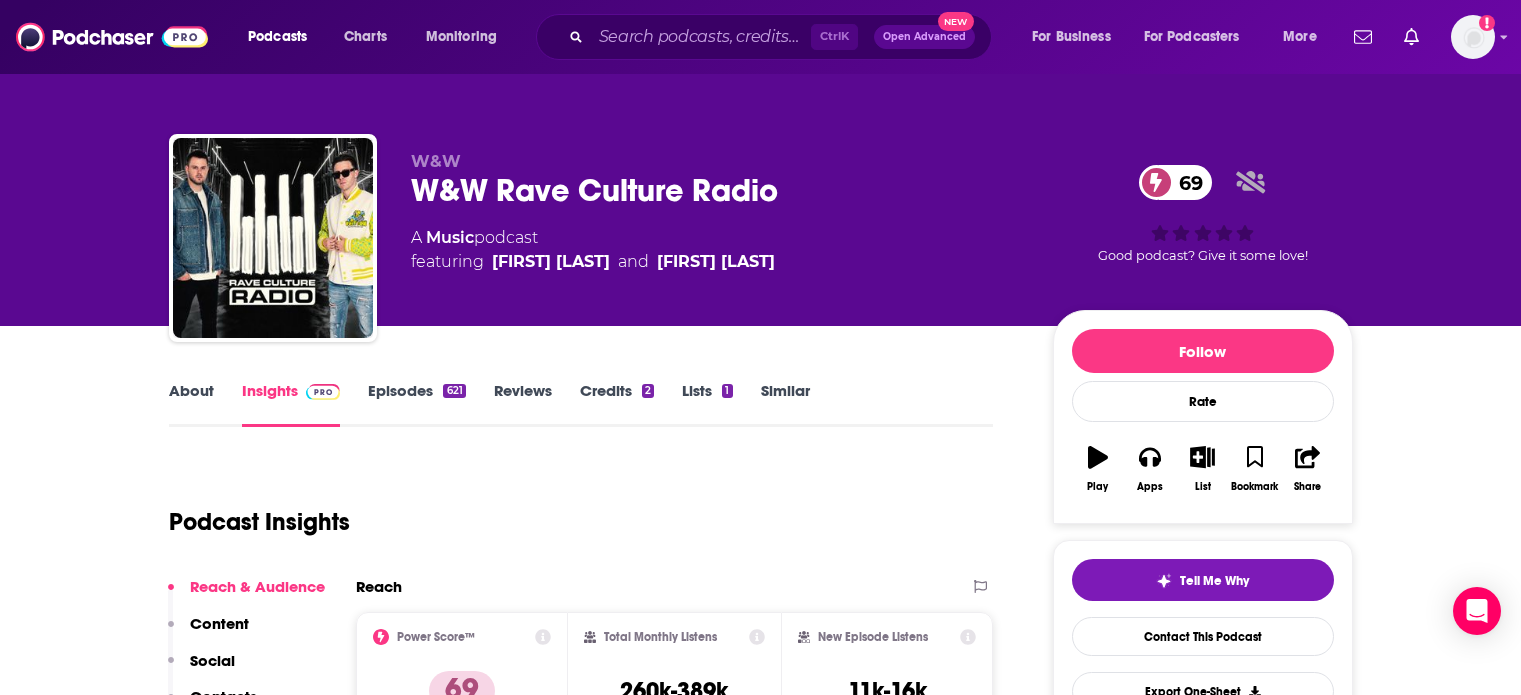 scroll, scrollTop: 0, scrollLeft: 0, axis: both 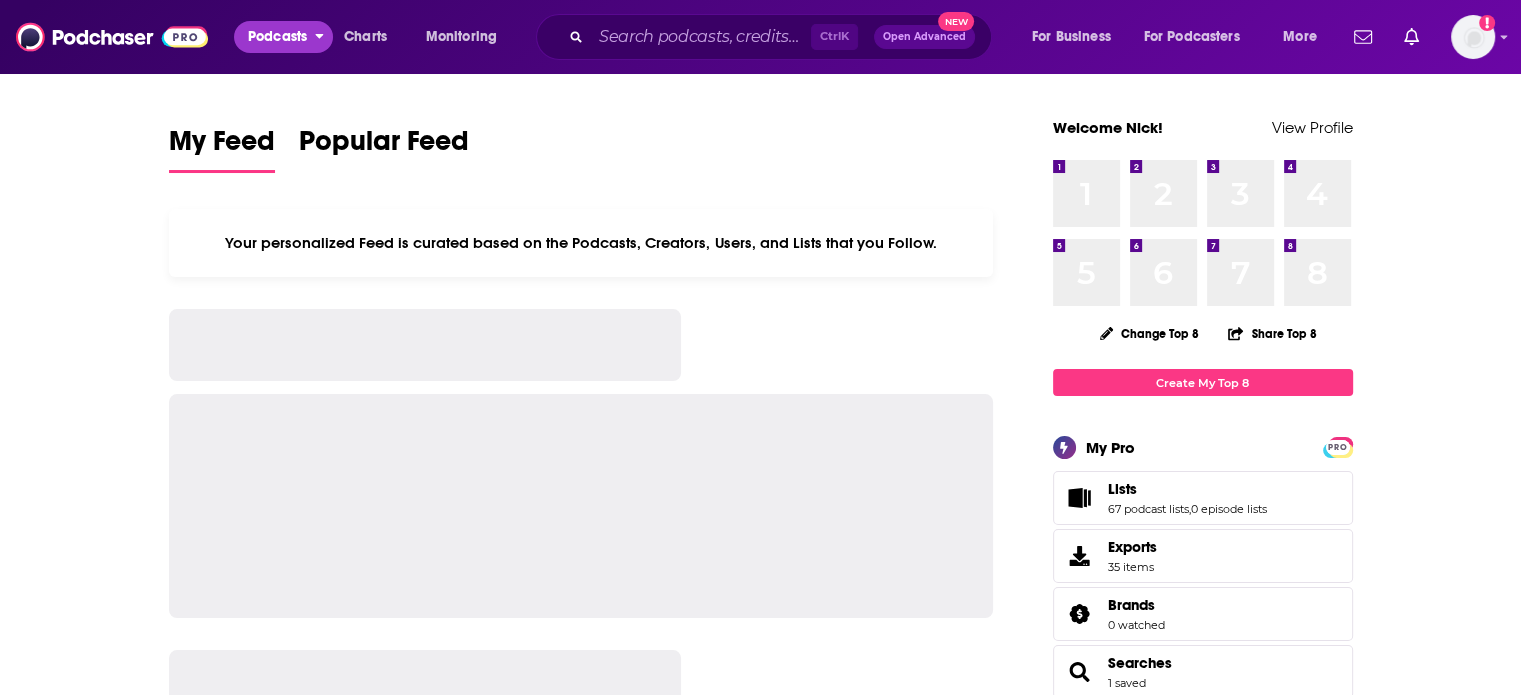click on "Podcasts" at bounding box center (277, 37) 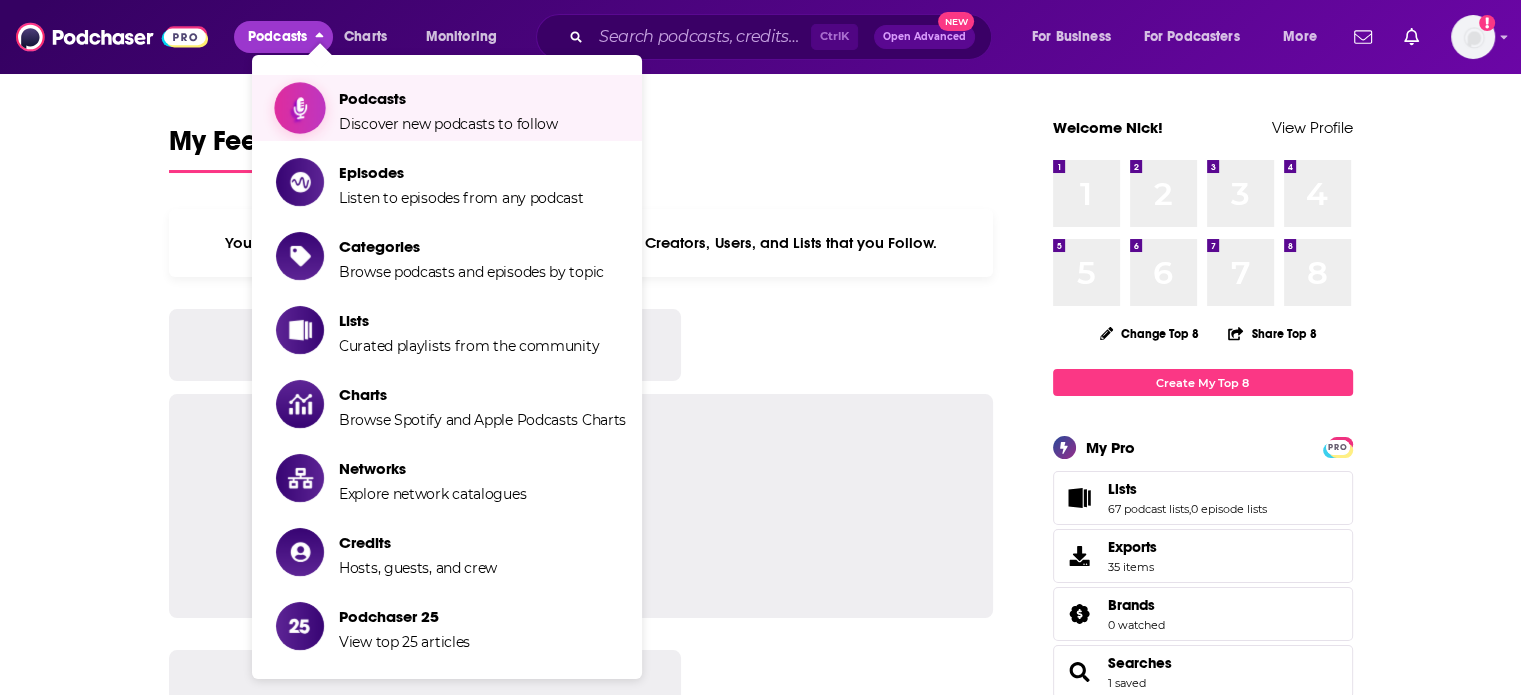 click at bounding box center (300, 108) 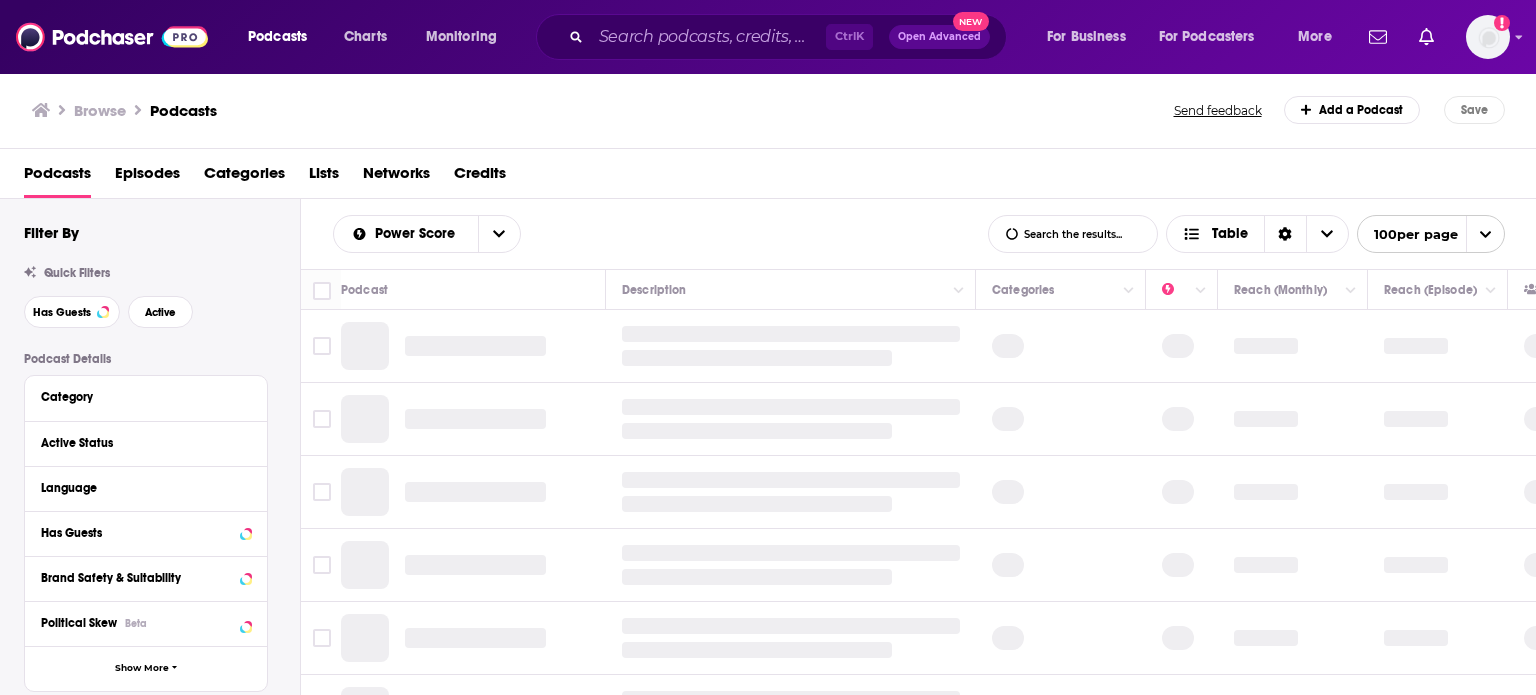 click on "Has Guests" at bounding box center [146, 533] 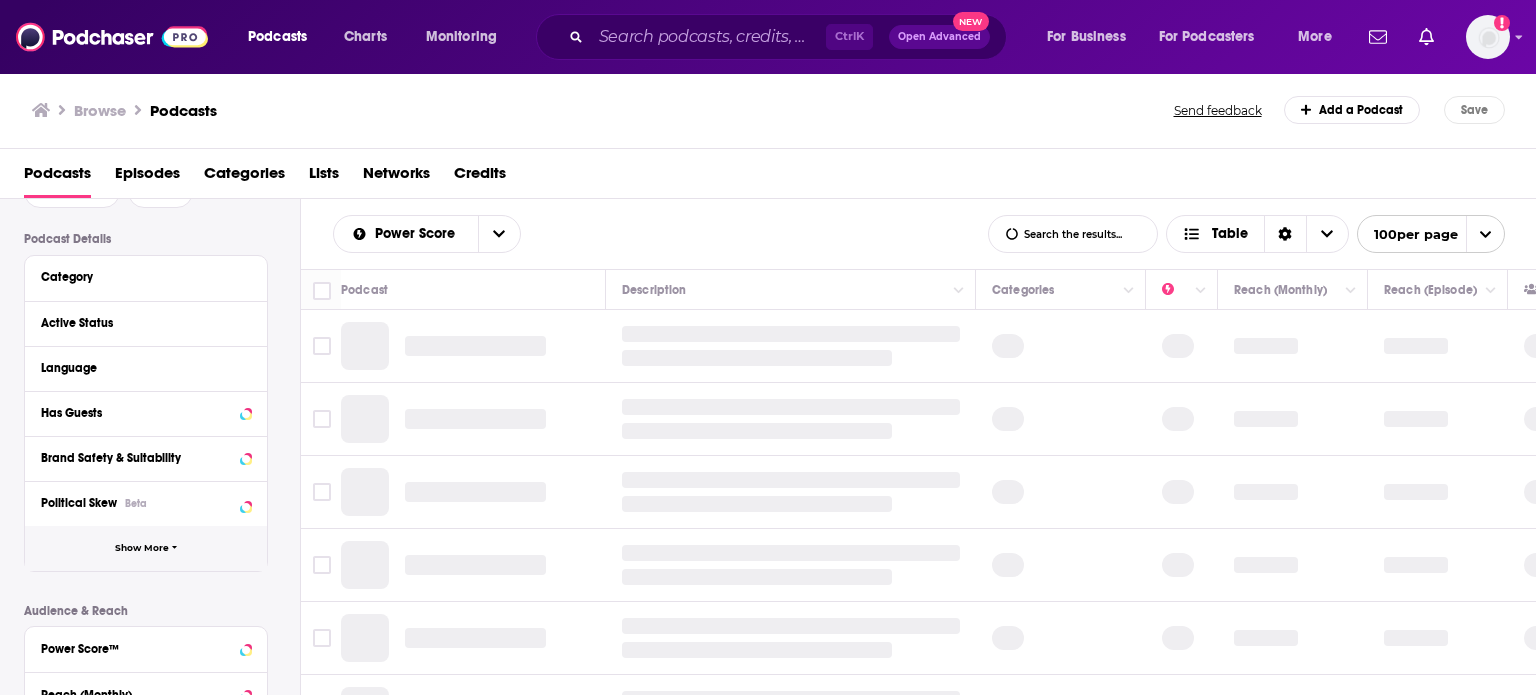 click on "Show More" at bounding box center (142, 548) 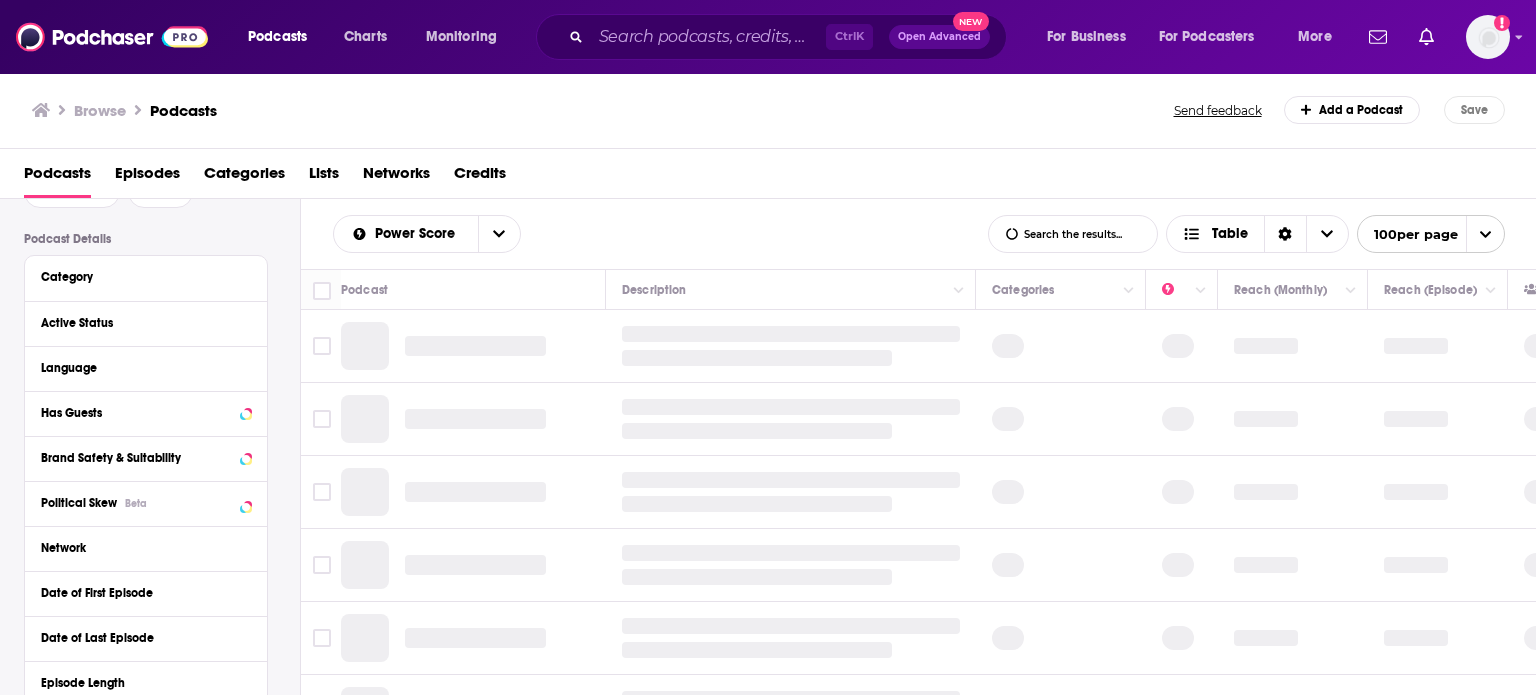 type 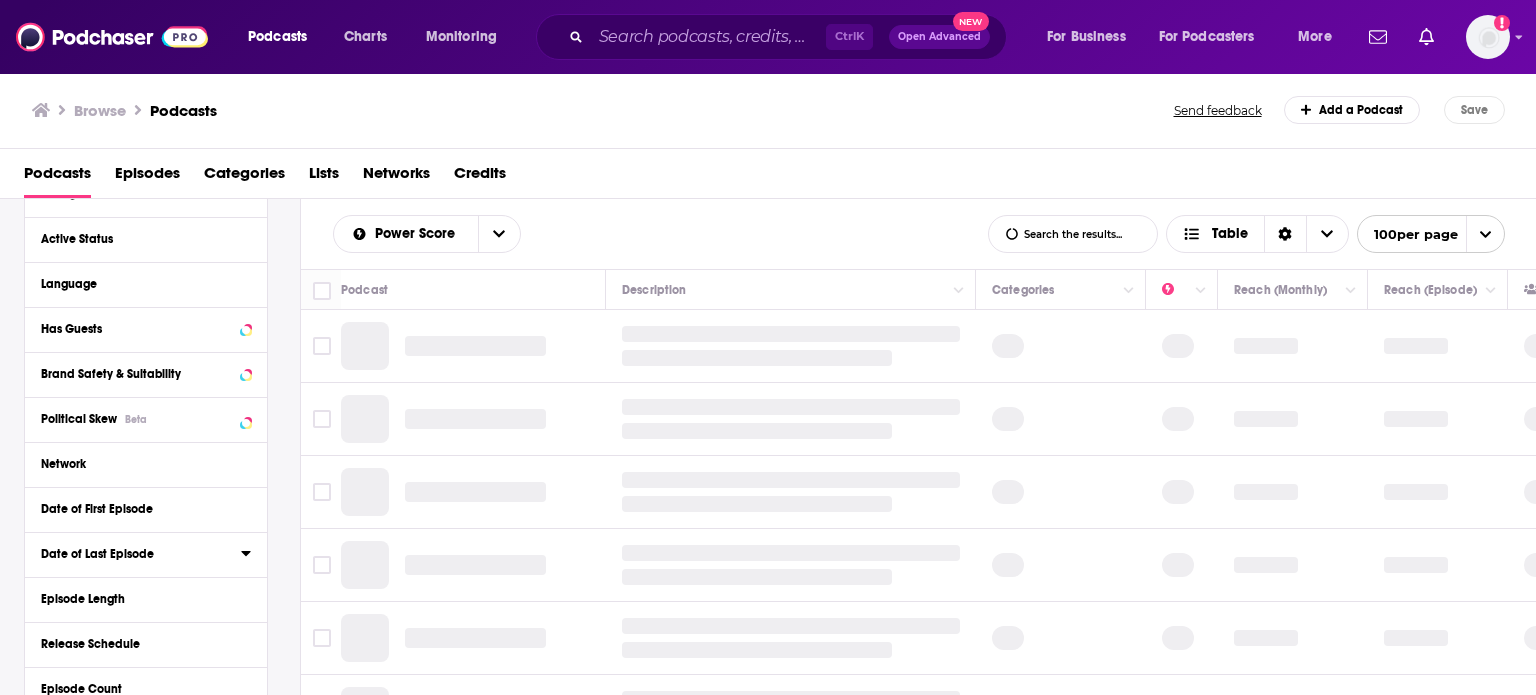 scroll, scrollTop: 240, scrollLeft: 0, axis: vertical 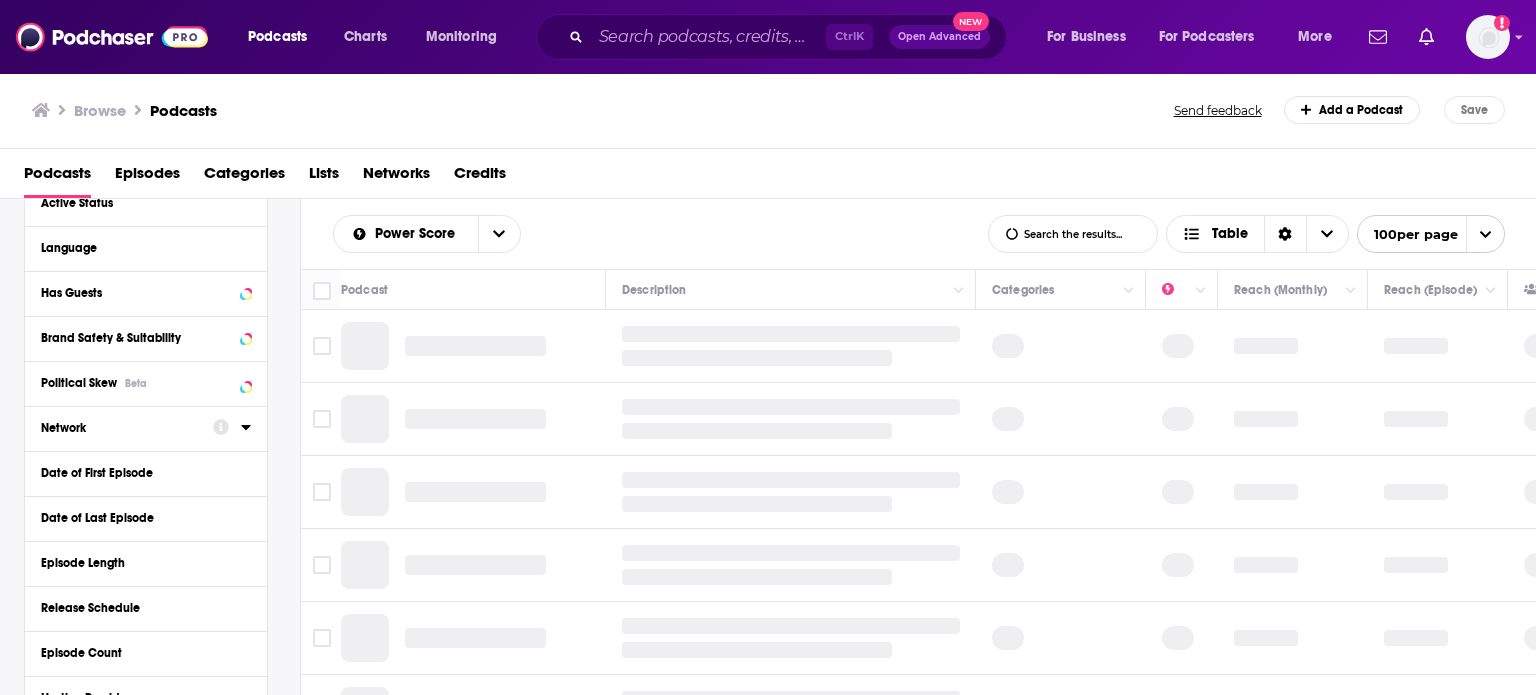click at bounding box center [232, 427] 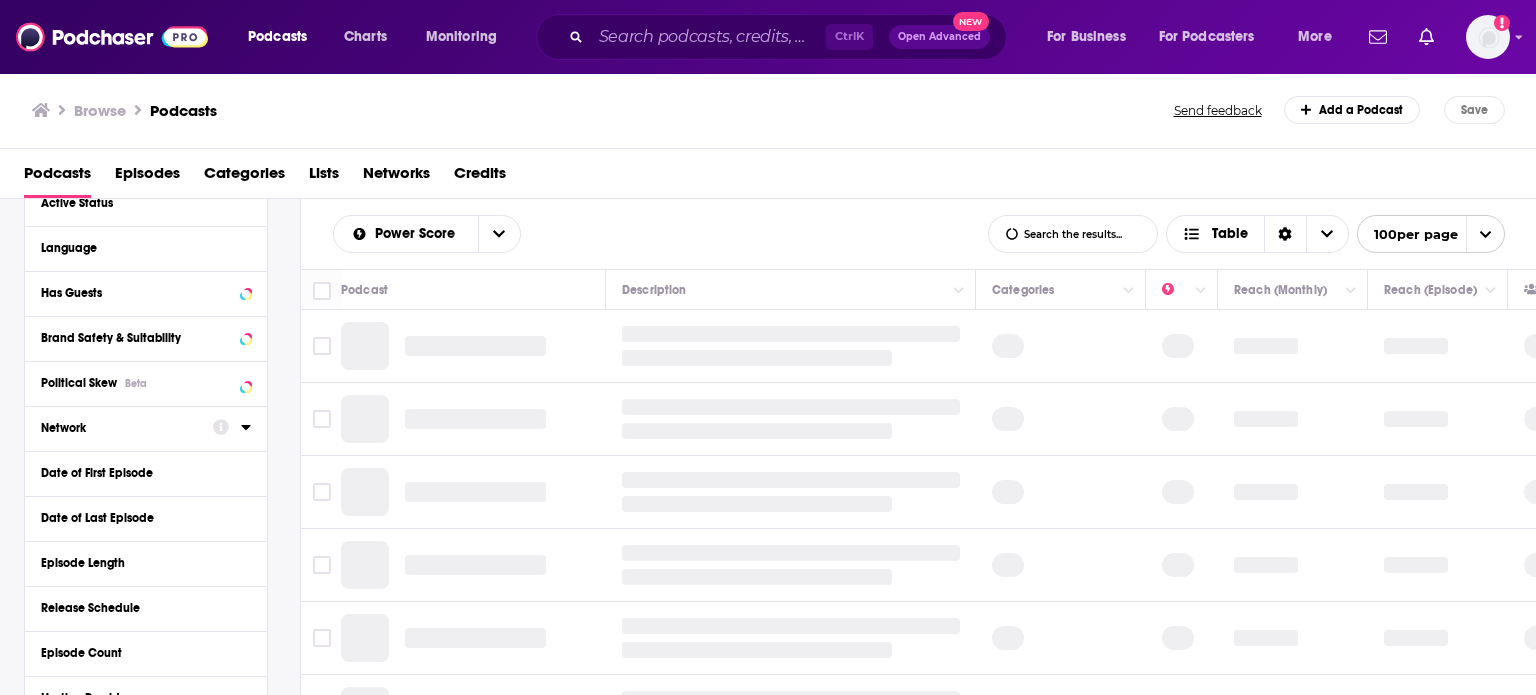 click 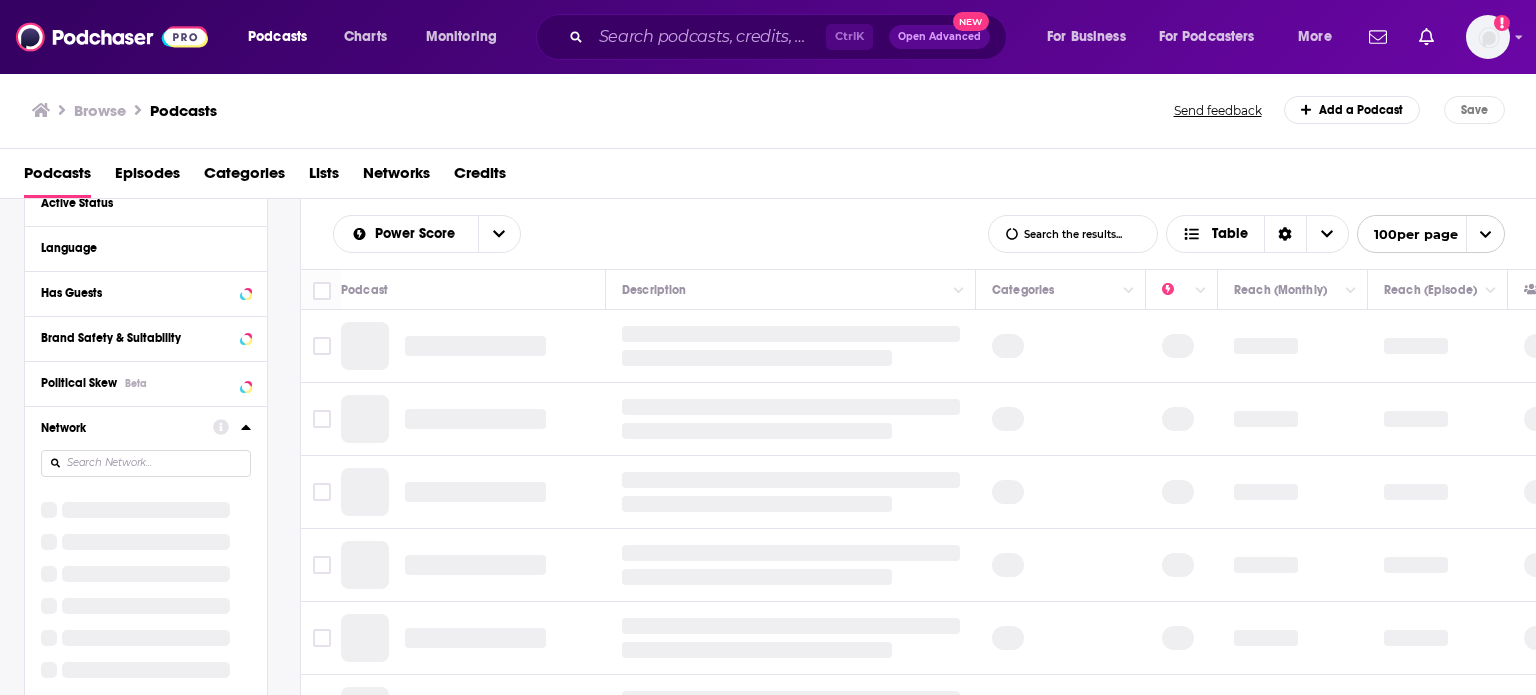 click on "Network" at bounding box center [146, 554] 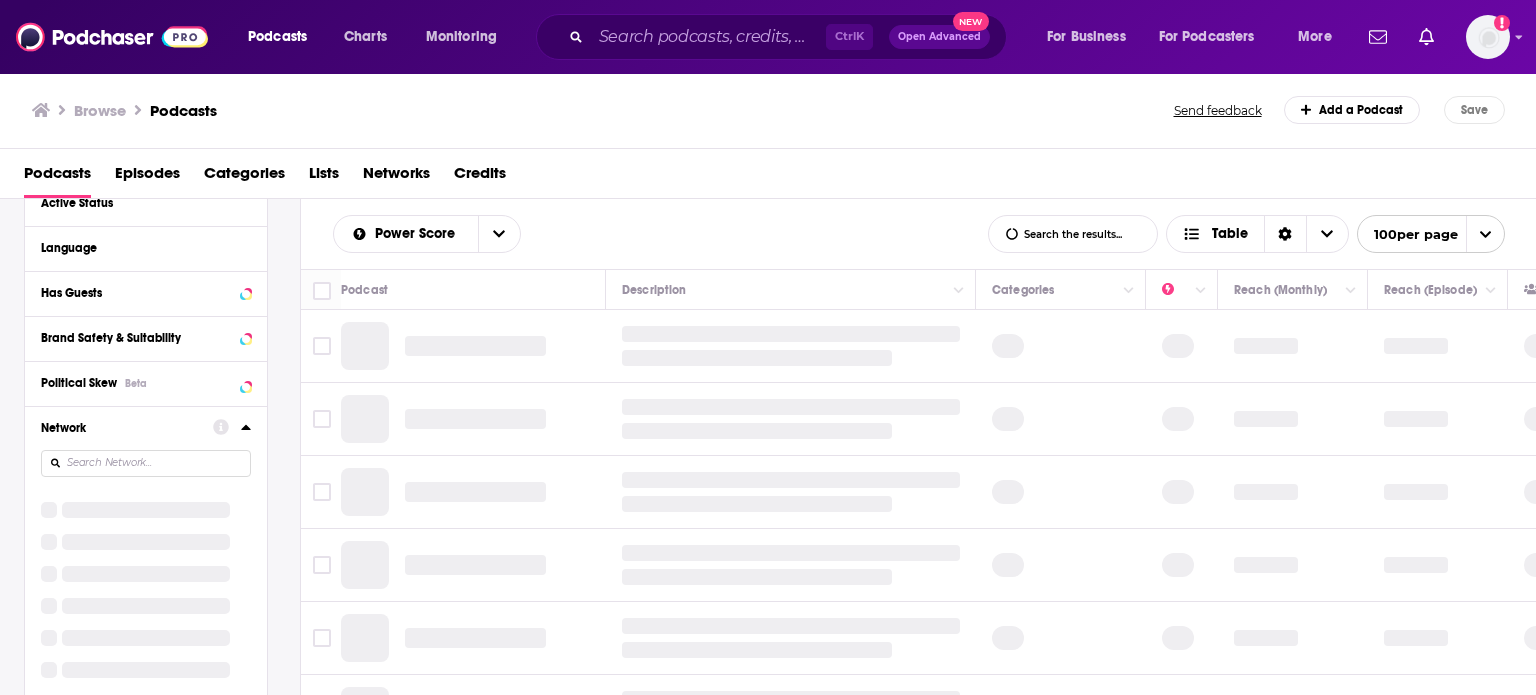scroll, scrollTop: 192, scrollLeft: 0, axis: vertical 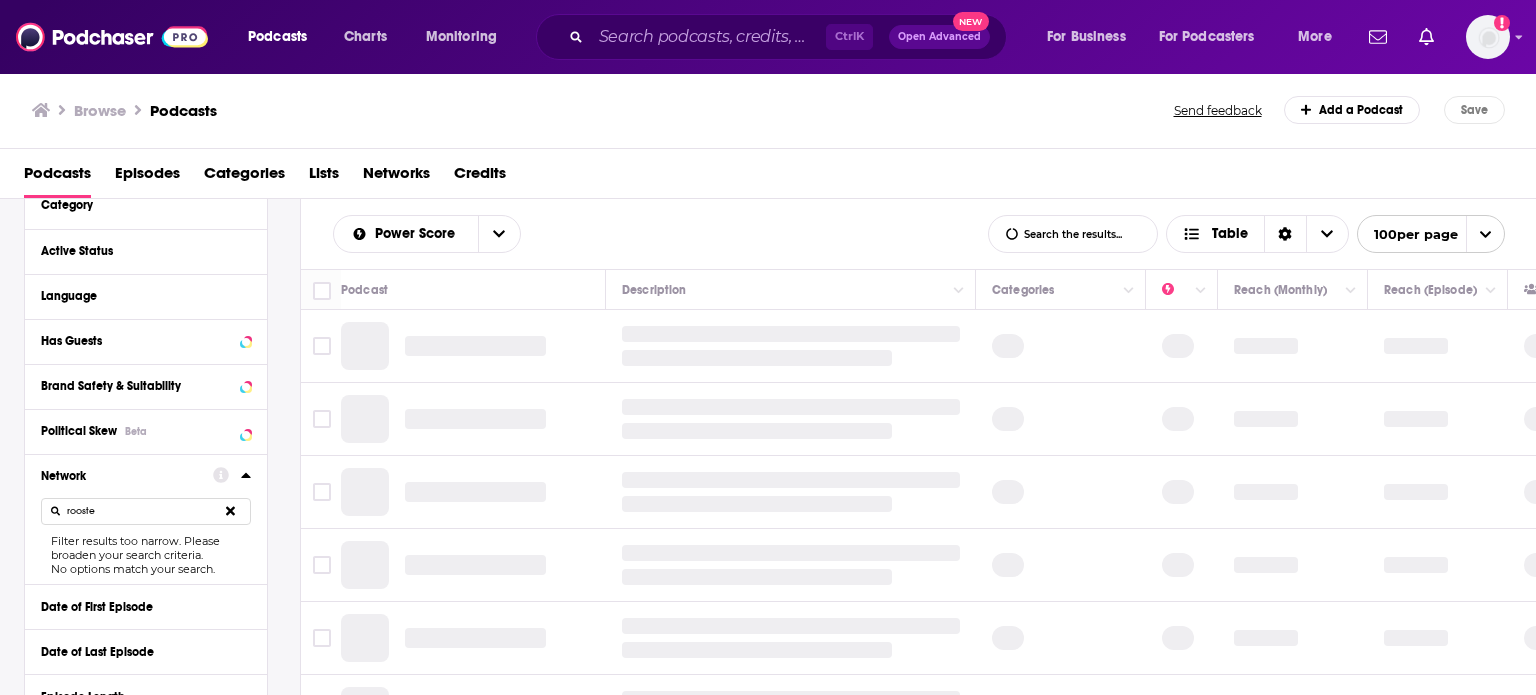 type on "rooster" 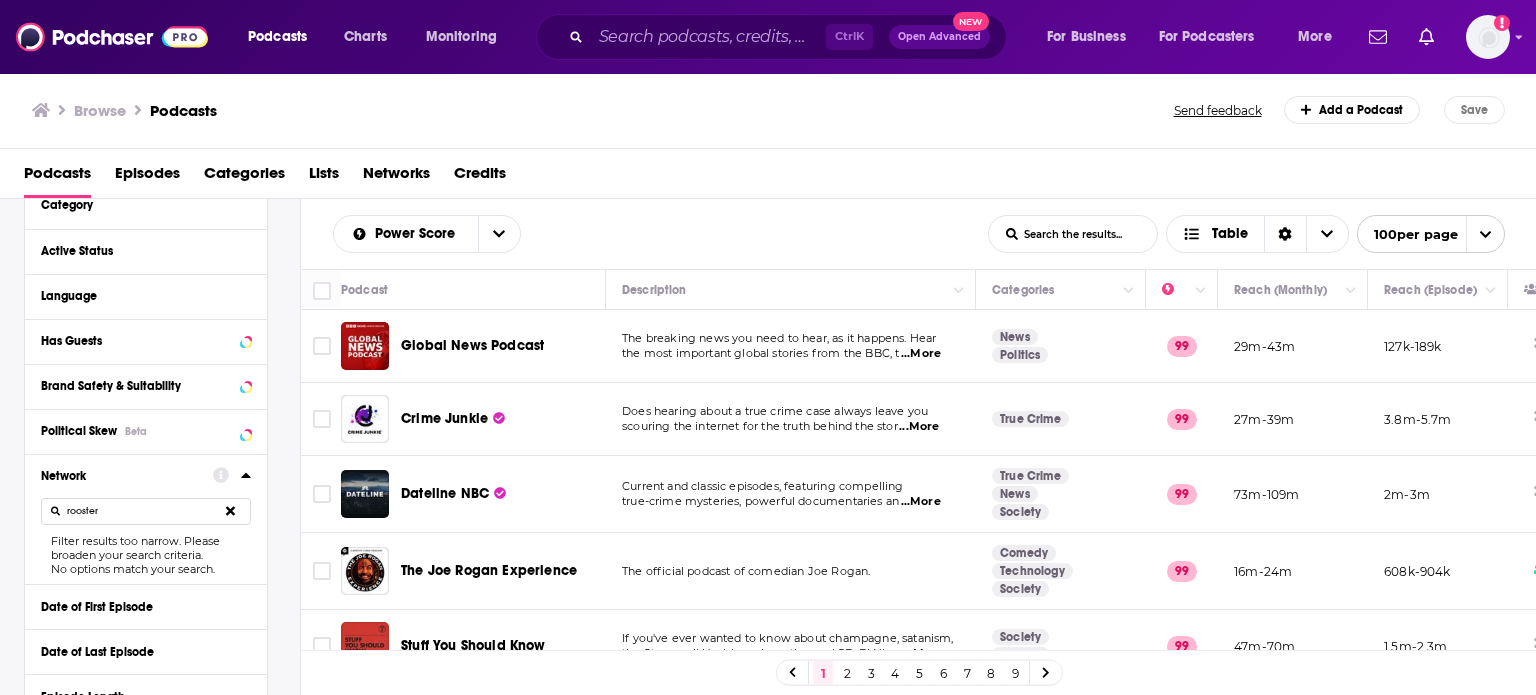 click on "rooster" at bounding box center (146, 511) 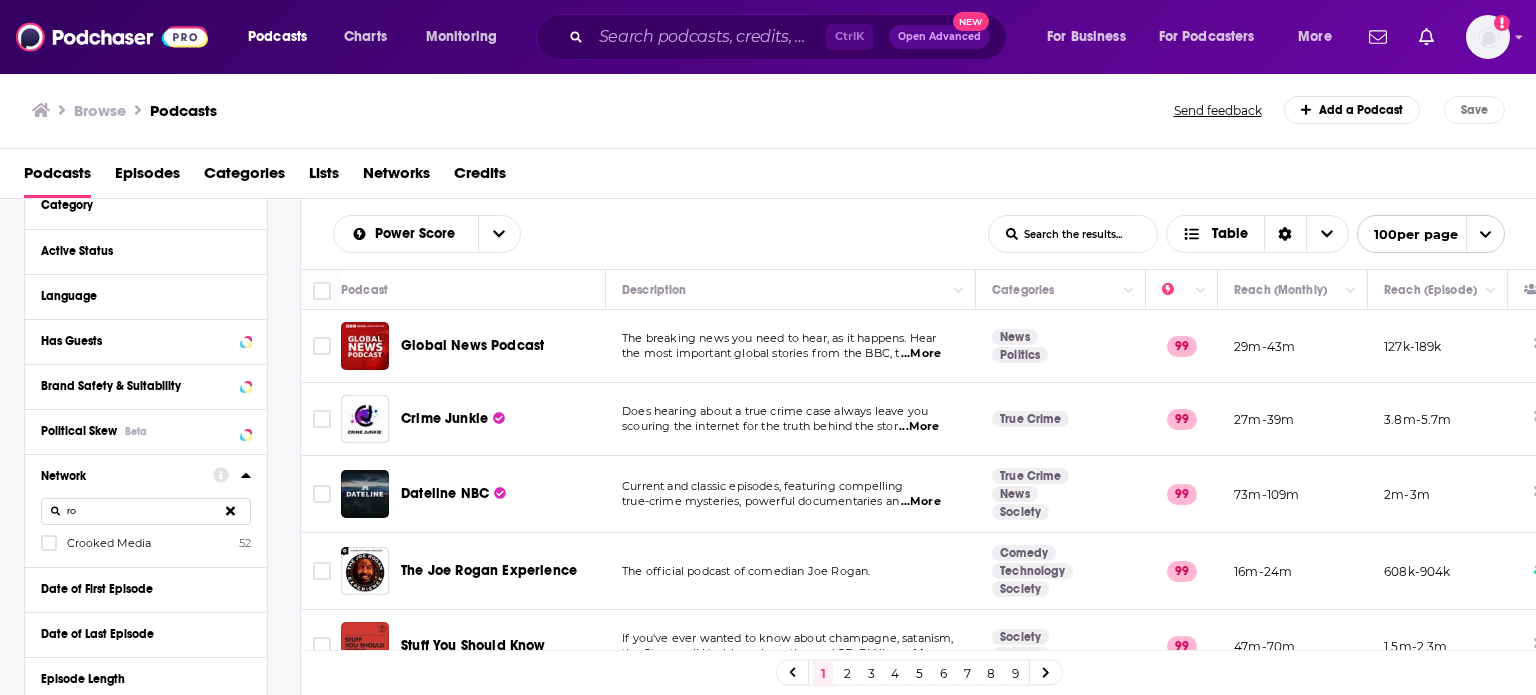 type on "r" 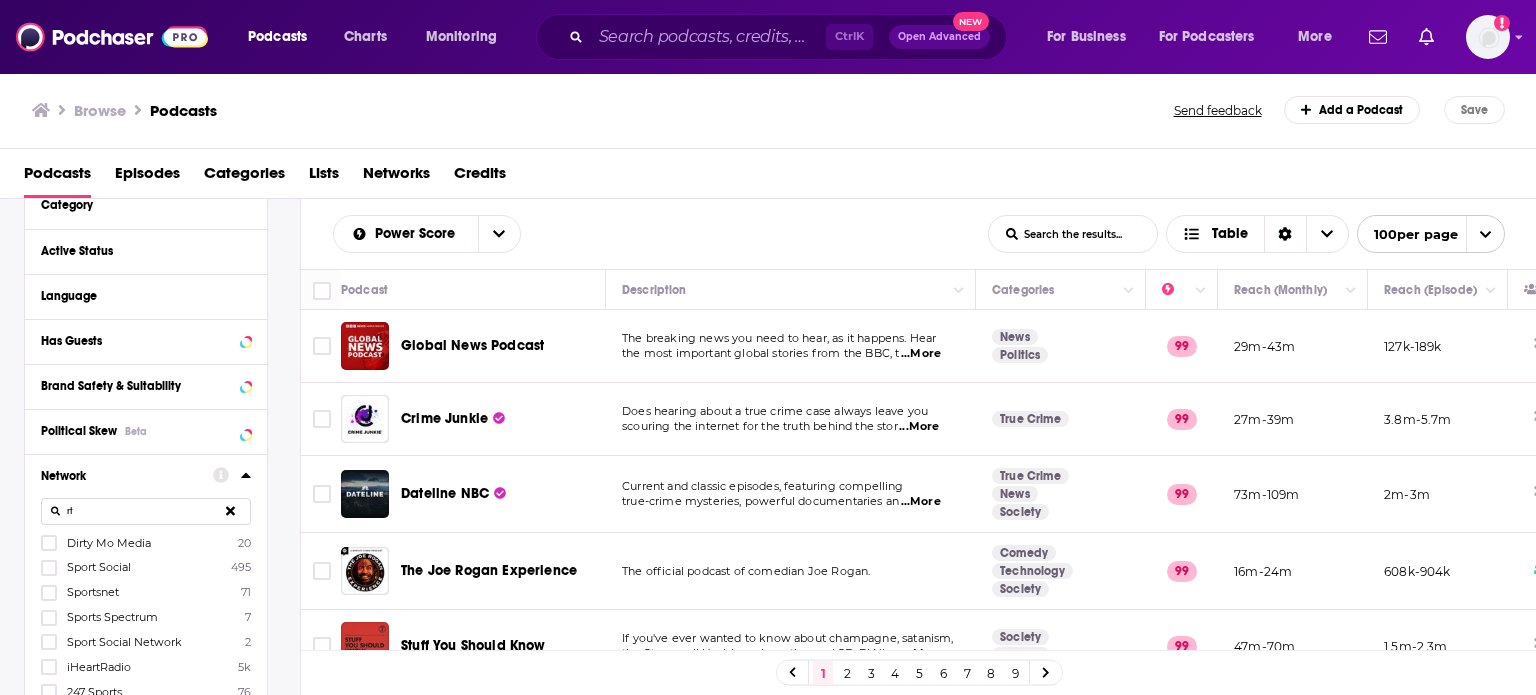 type on "r" 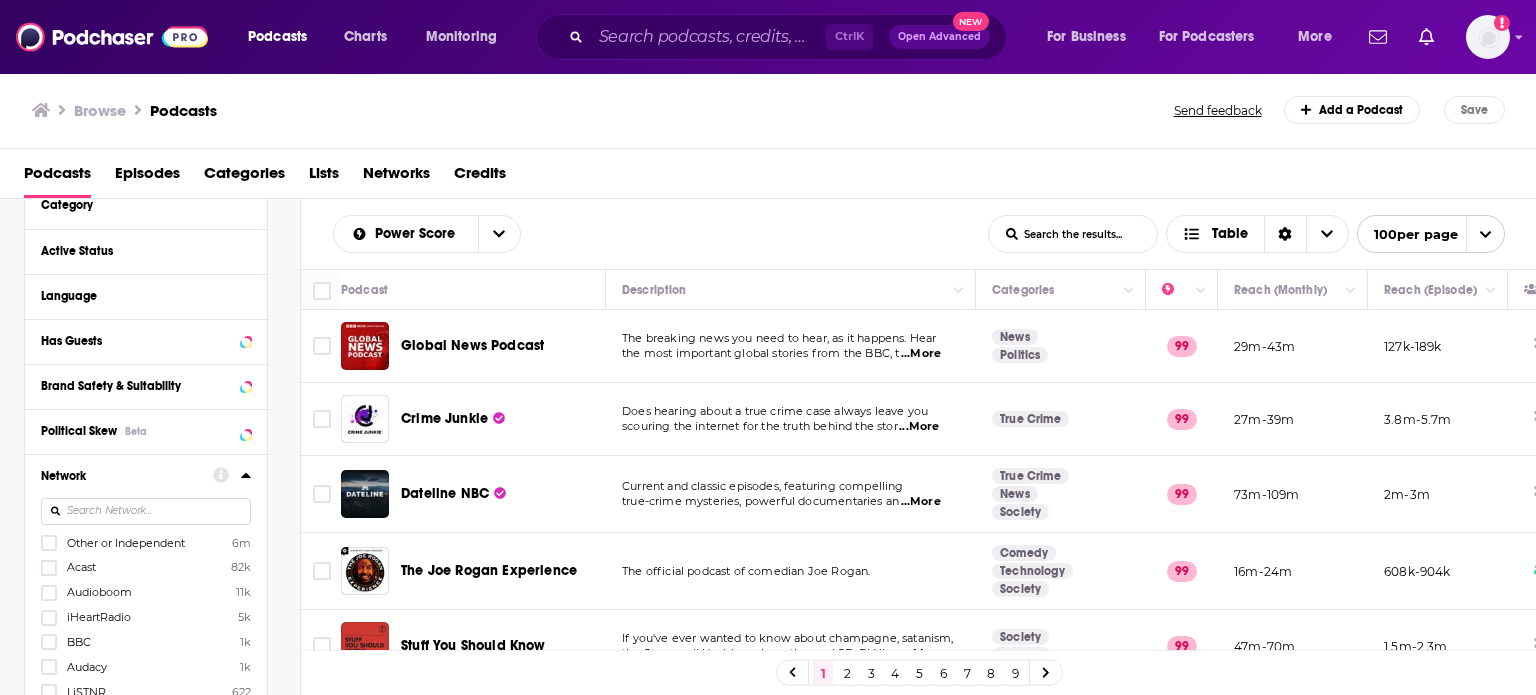 type on "t" 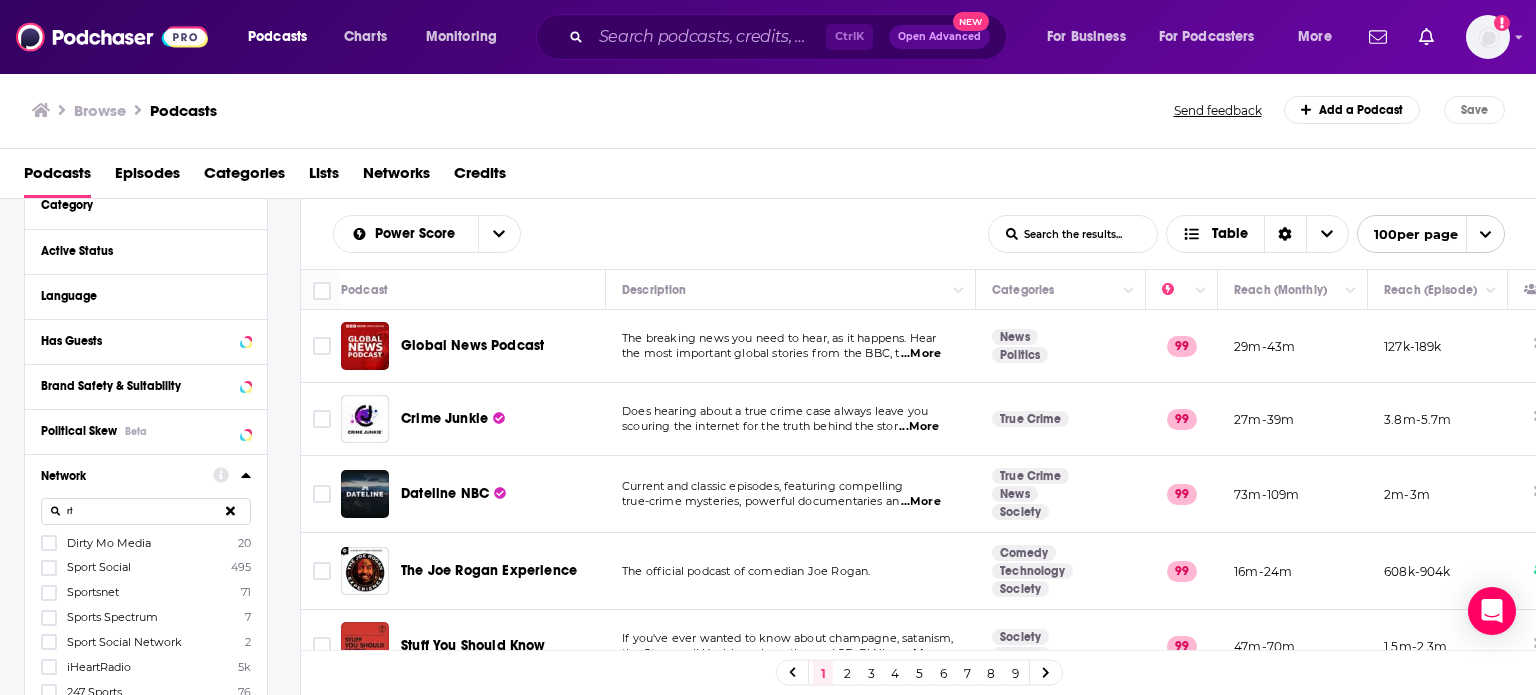 type on "r" 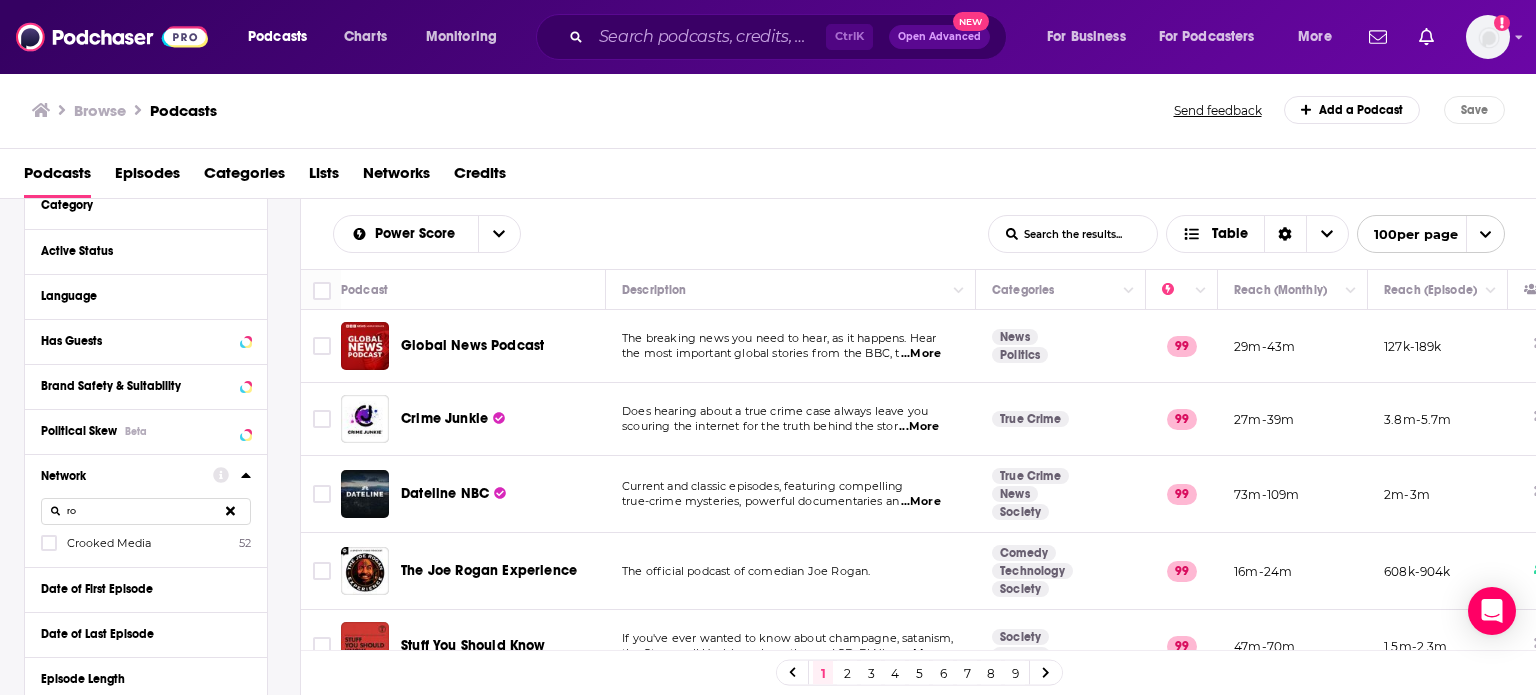 type on "r" 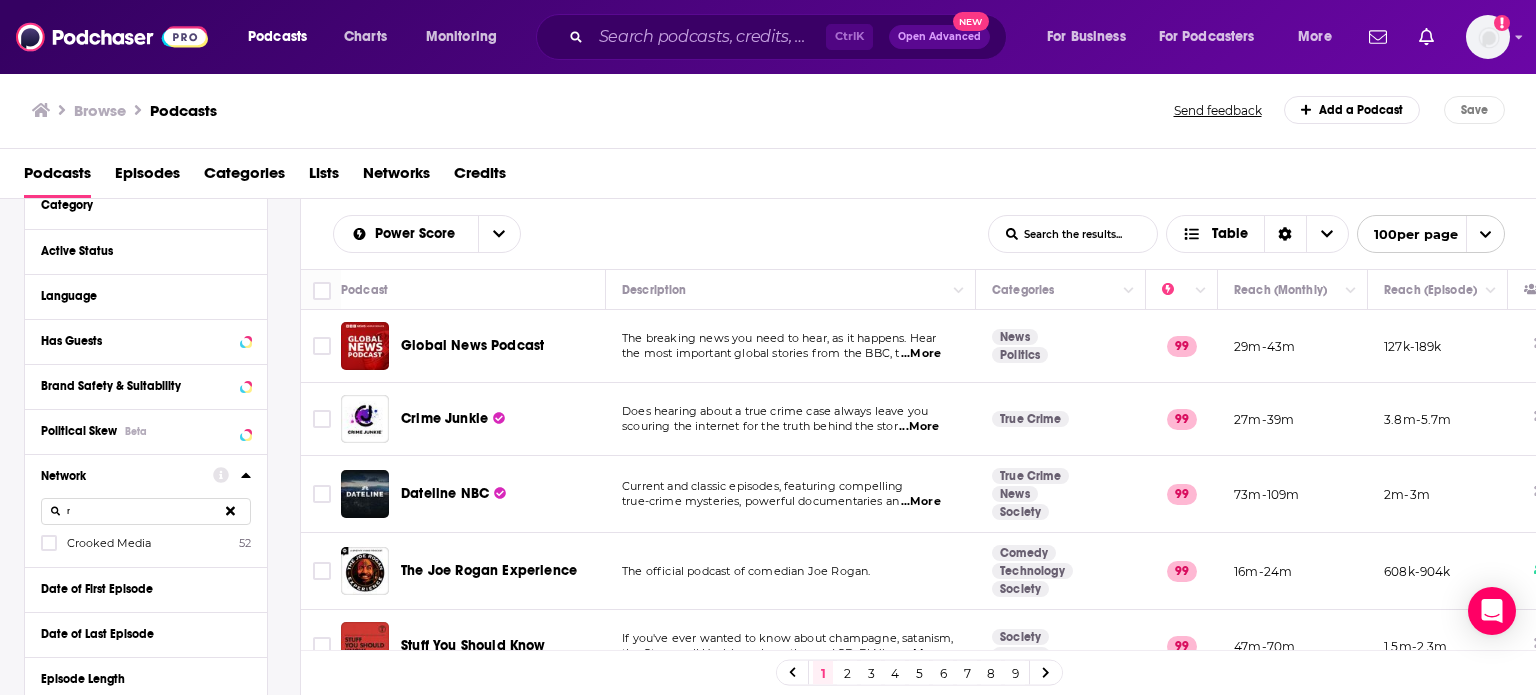 type 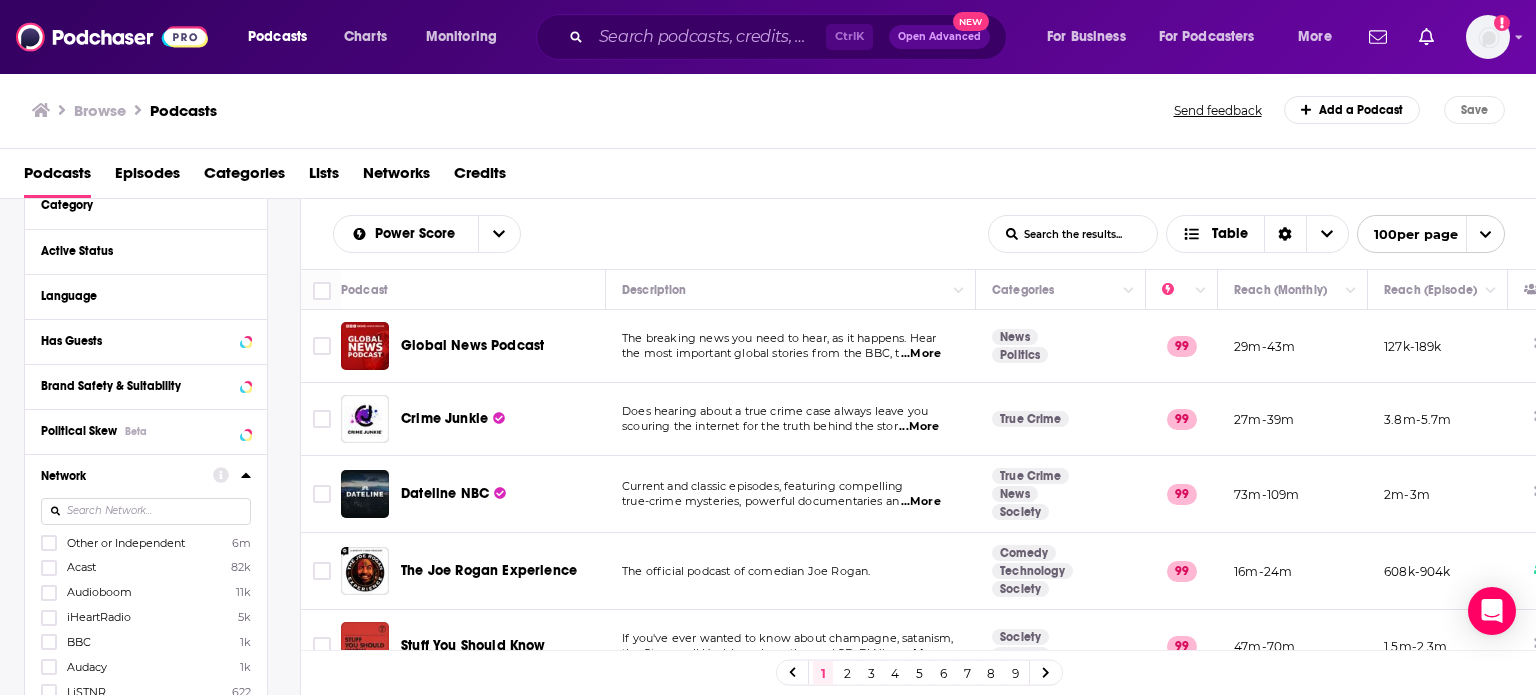 click 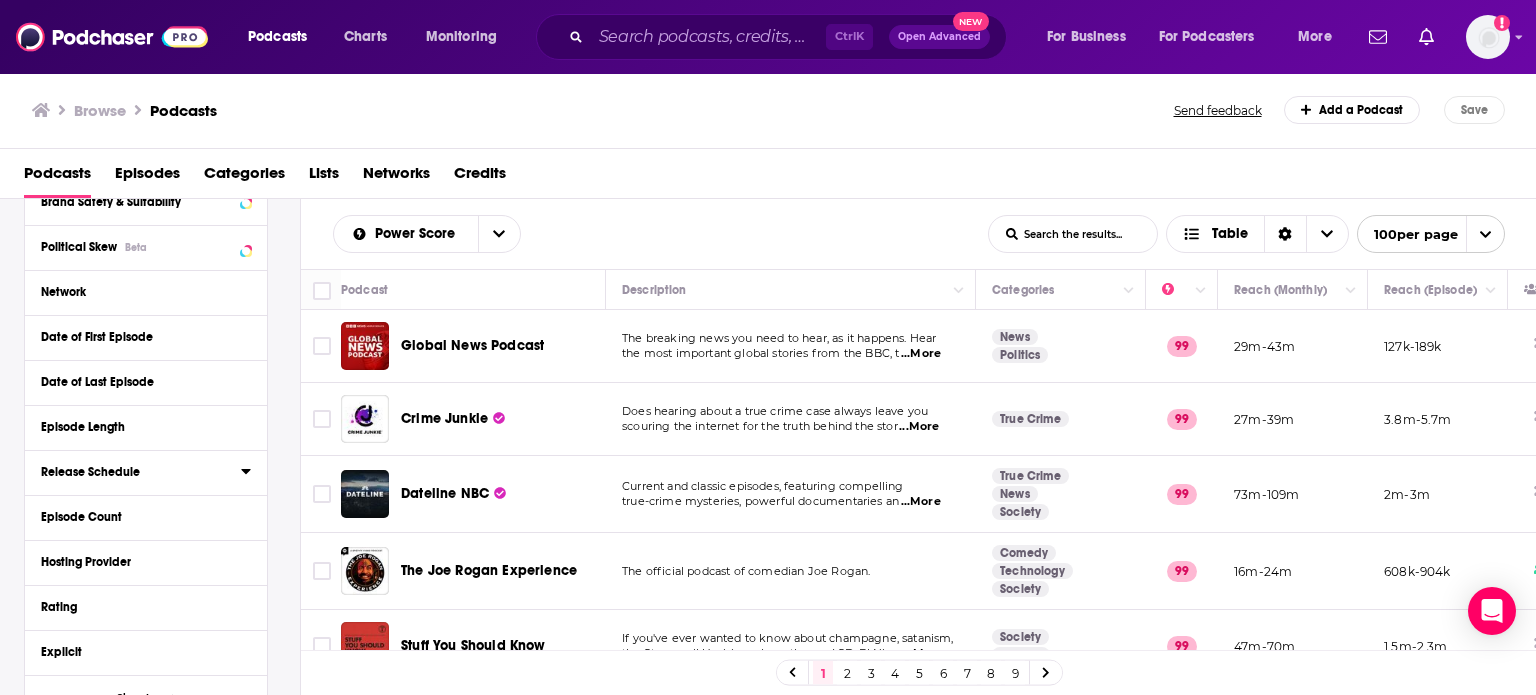 scroll, scrollTop: 0, scrollLeft: 0, axis: both 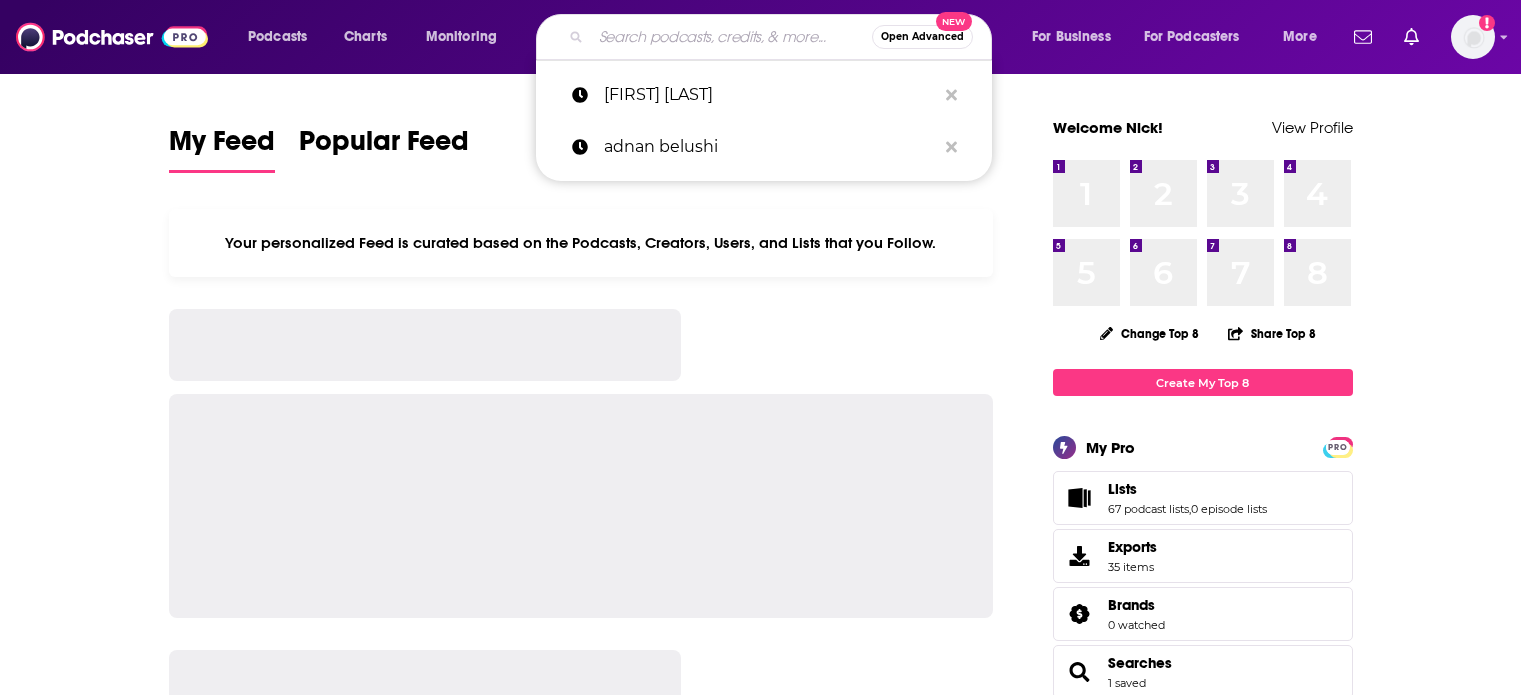 click at bounding box center (731, 37) 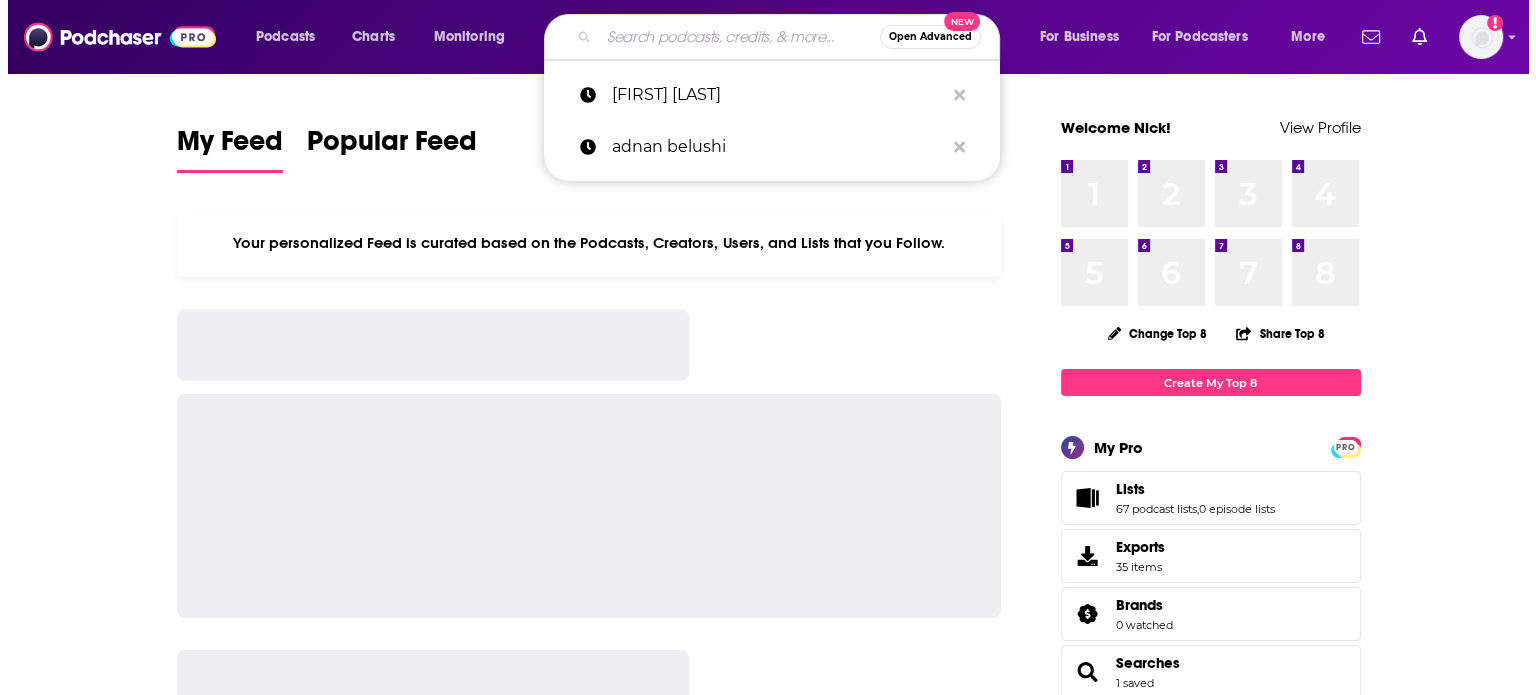 scroll, scrollTop: 0, scrollLeft: 0, axis: both 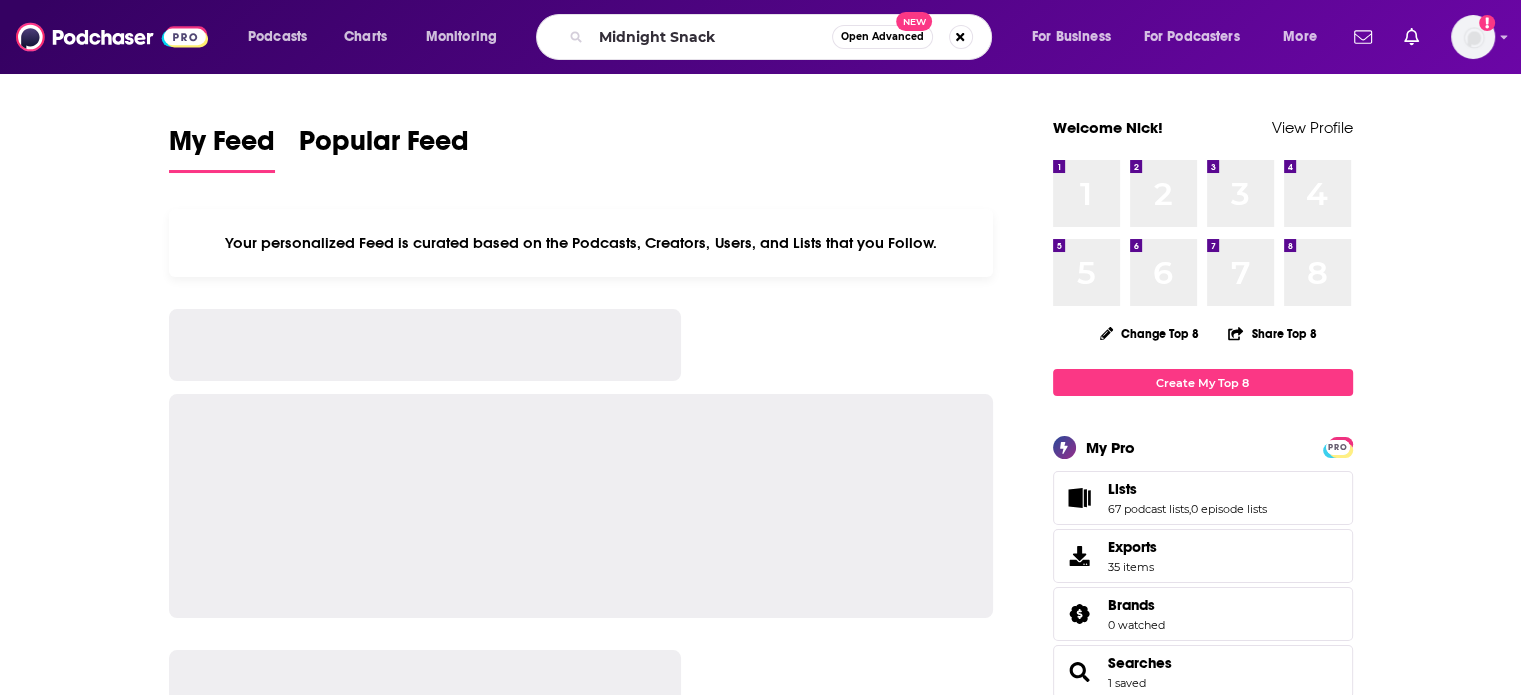 type on "Midnight Snack" 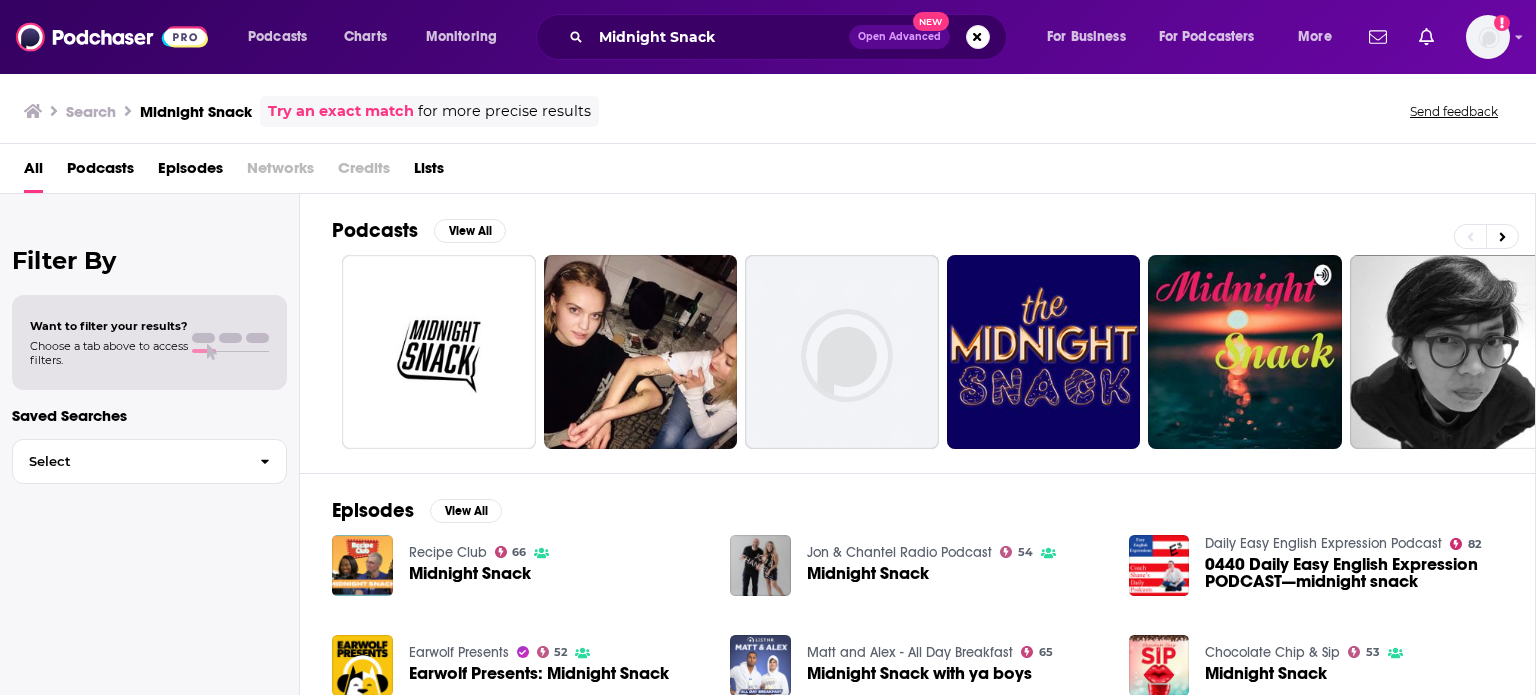click on "Earwolf Presents: Midnight Snack" at bounding box center [539, 673] 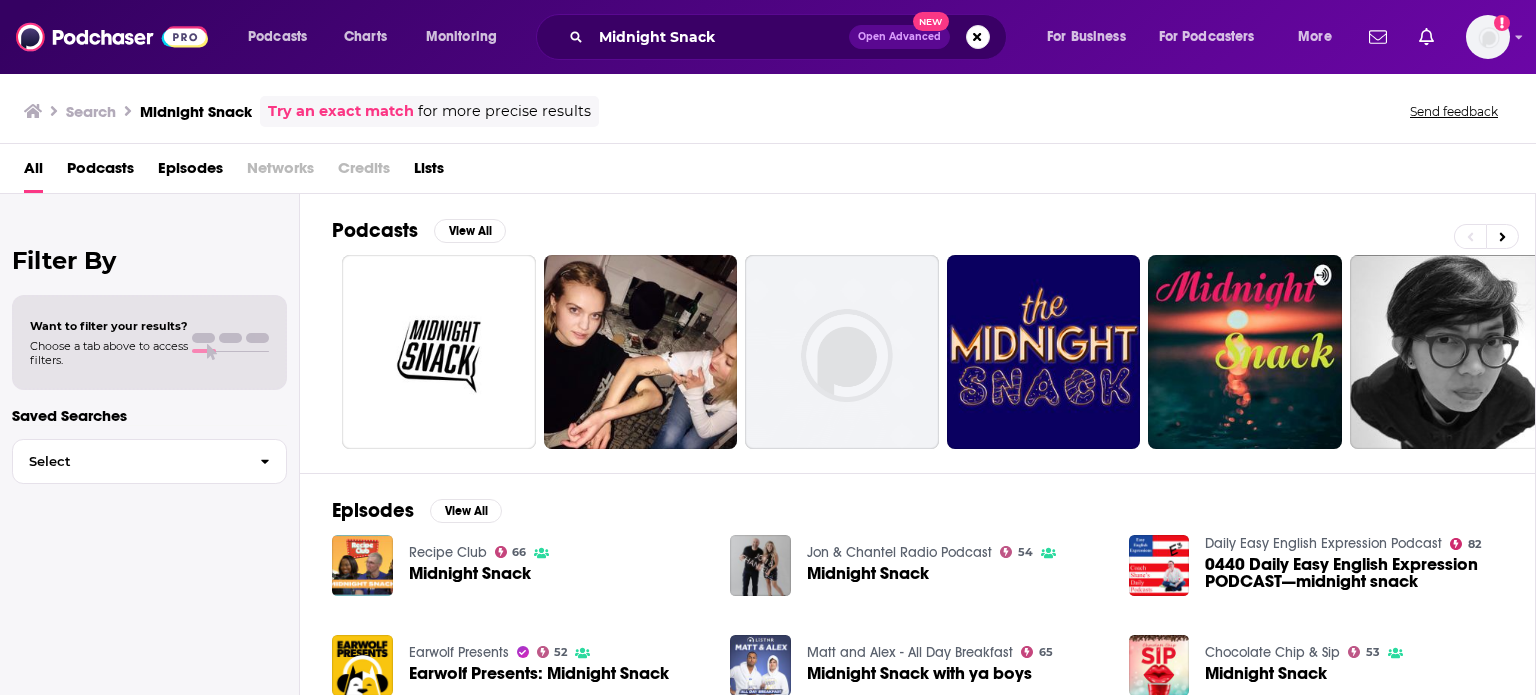 type 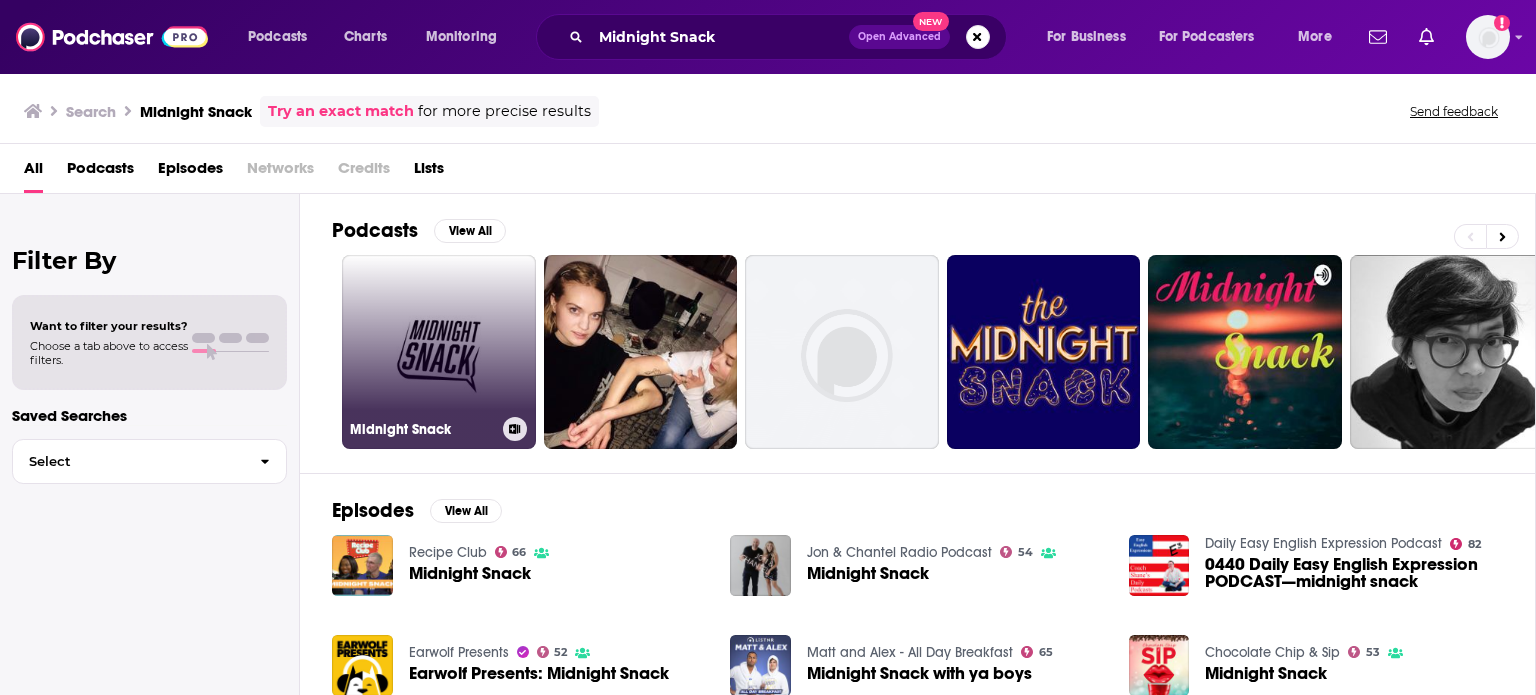 click on "Midnight Snack" at bounding box center (439, 352) 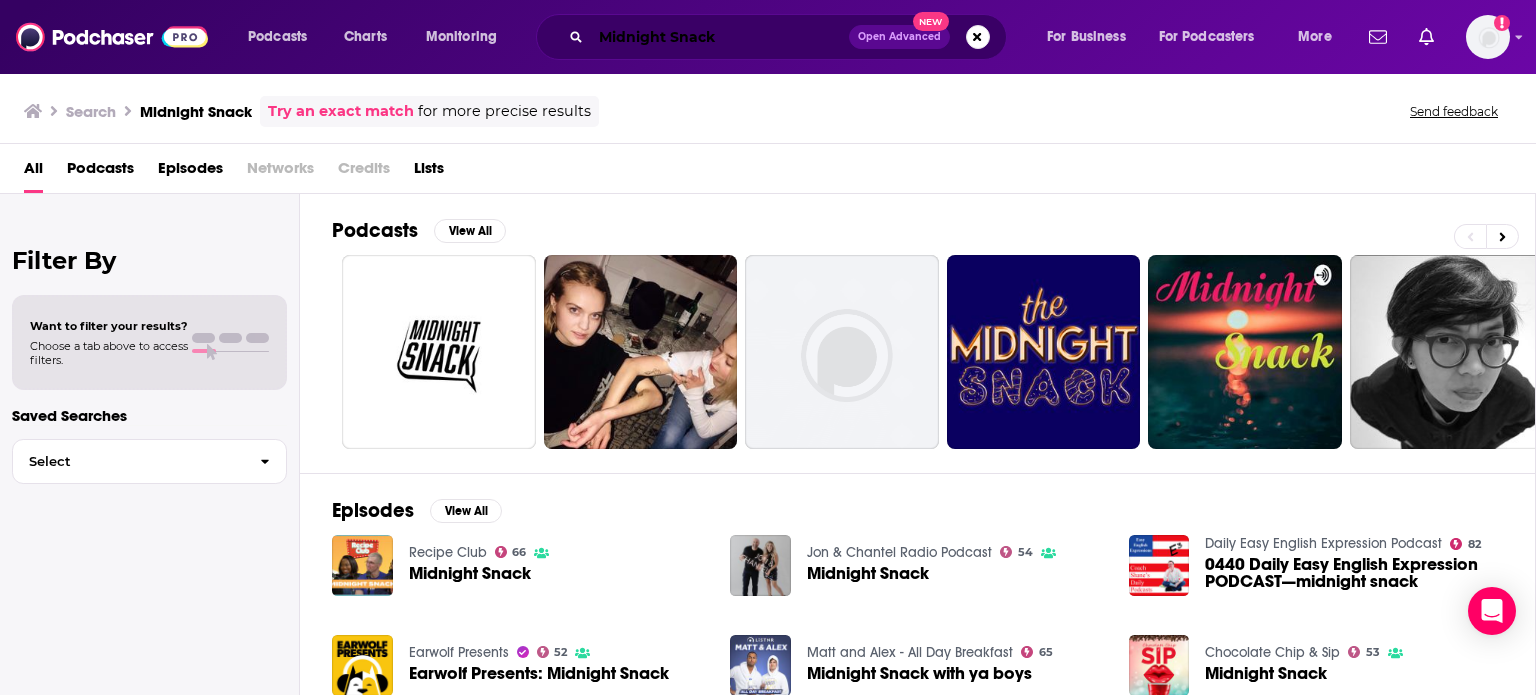 click on "Midnight Snack" at bounding box center (720, 37) 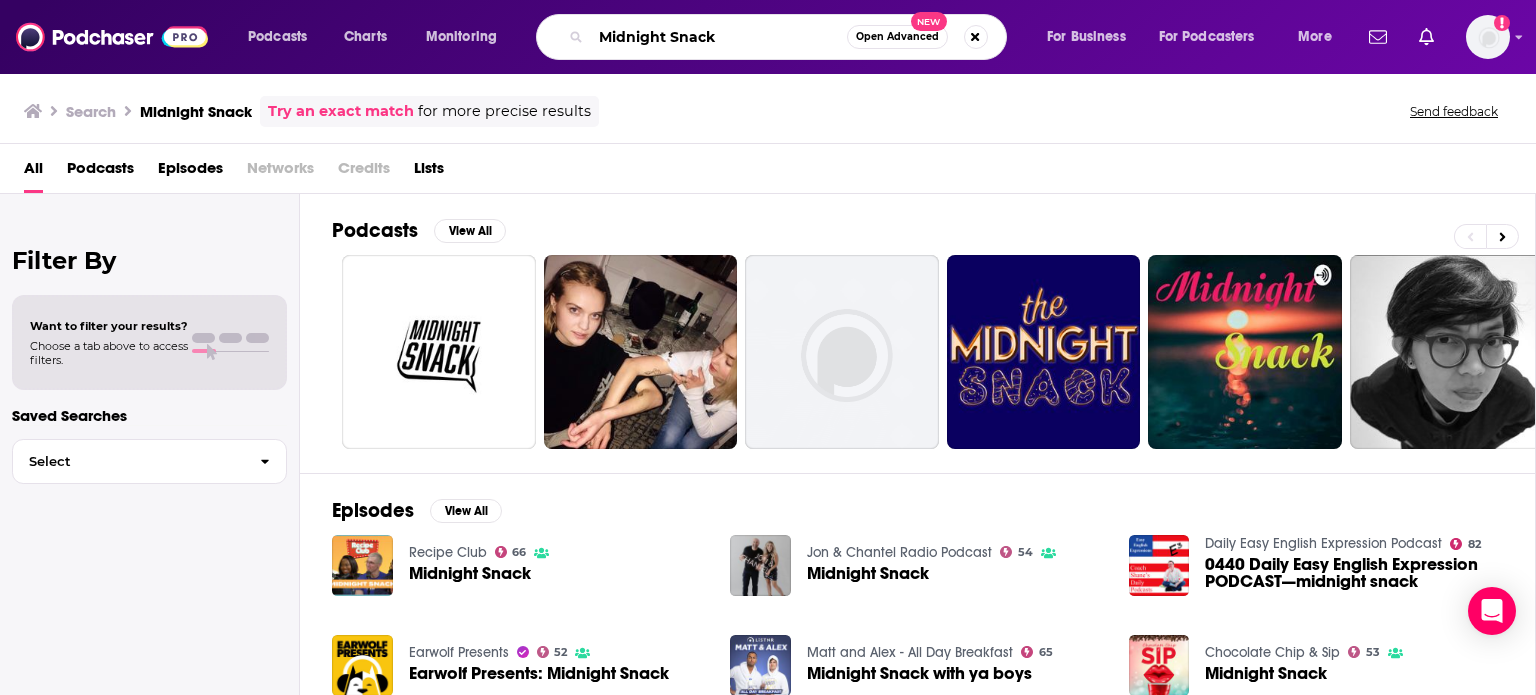 click on "Midnight Snack" at bounding box center [719, 37] 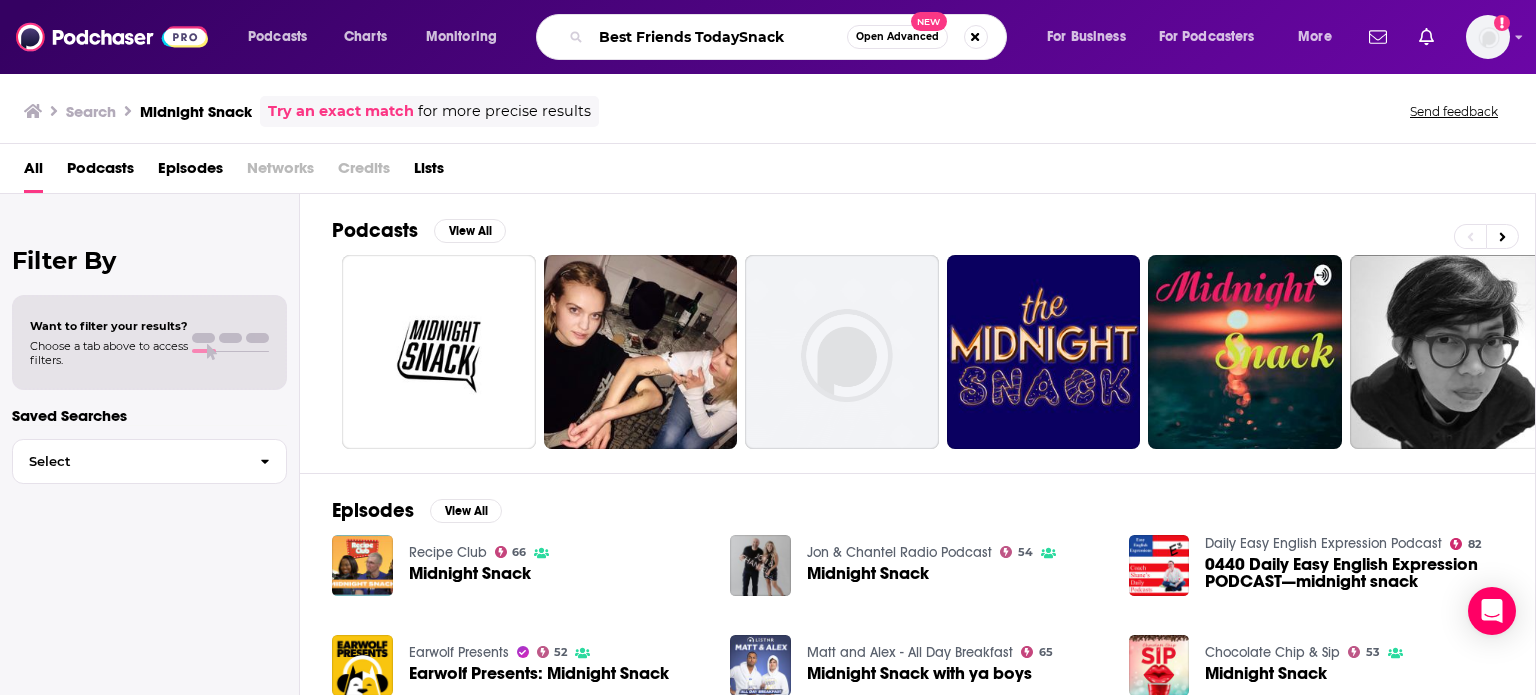click on "Best Friends TodaySnack" at bounding box center [719, 37] 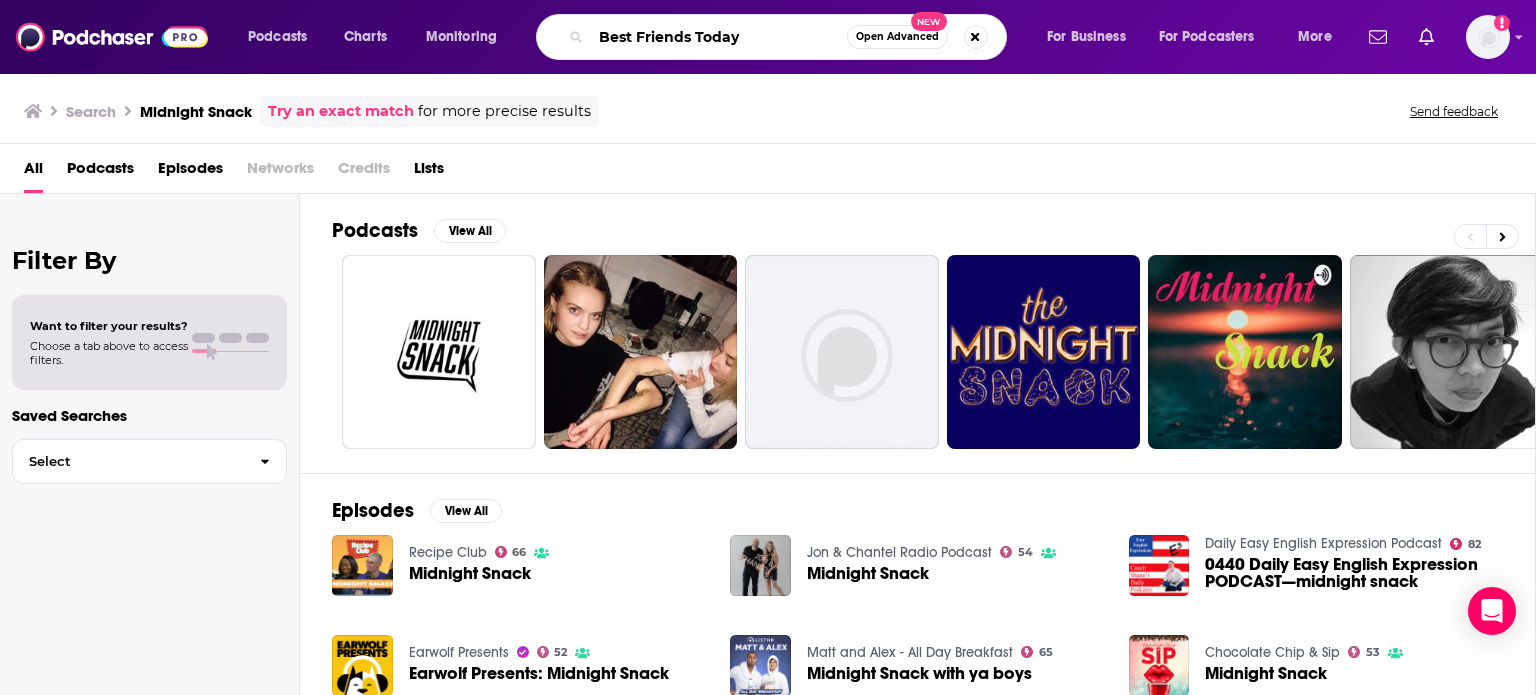 type on "Best Friends Today" 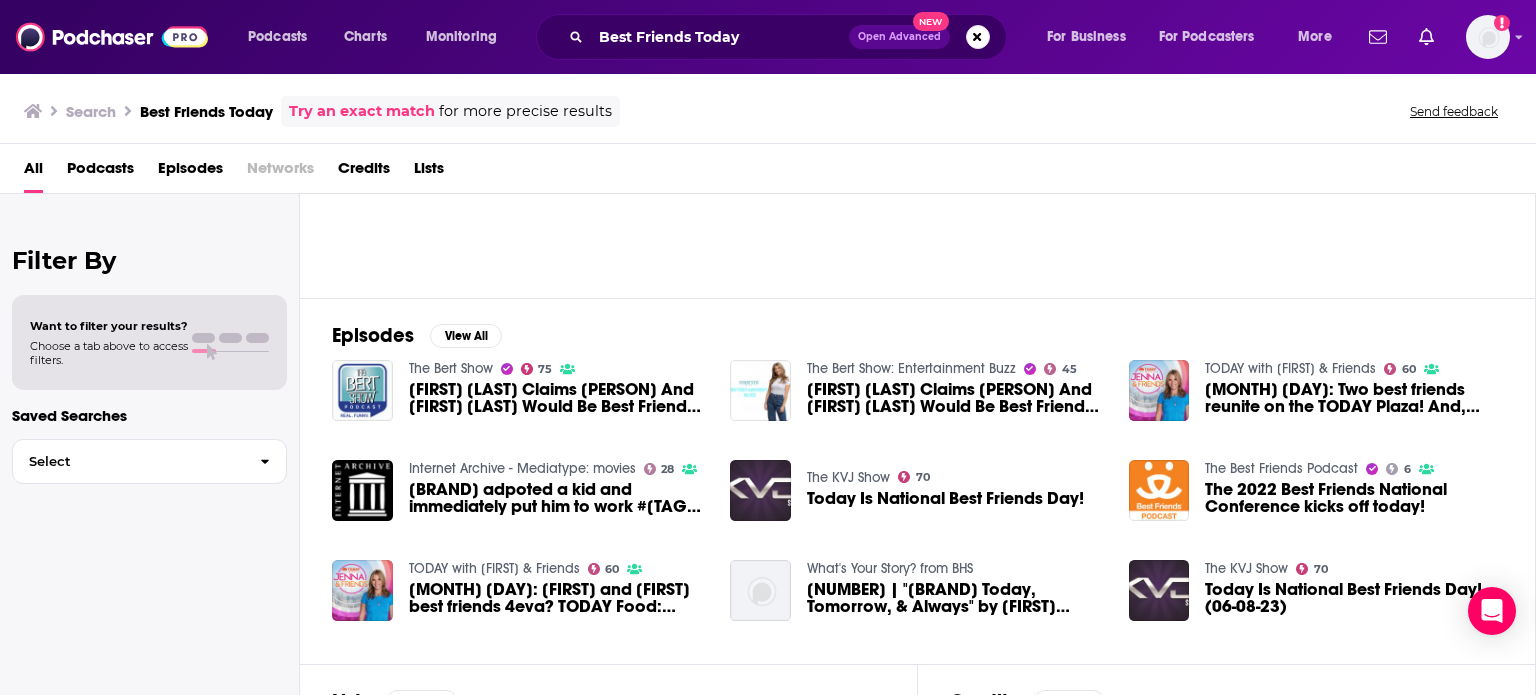 scroll, scrollTop: 0, scrollLeft: 0, axis: both 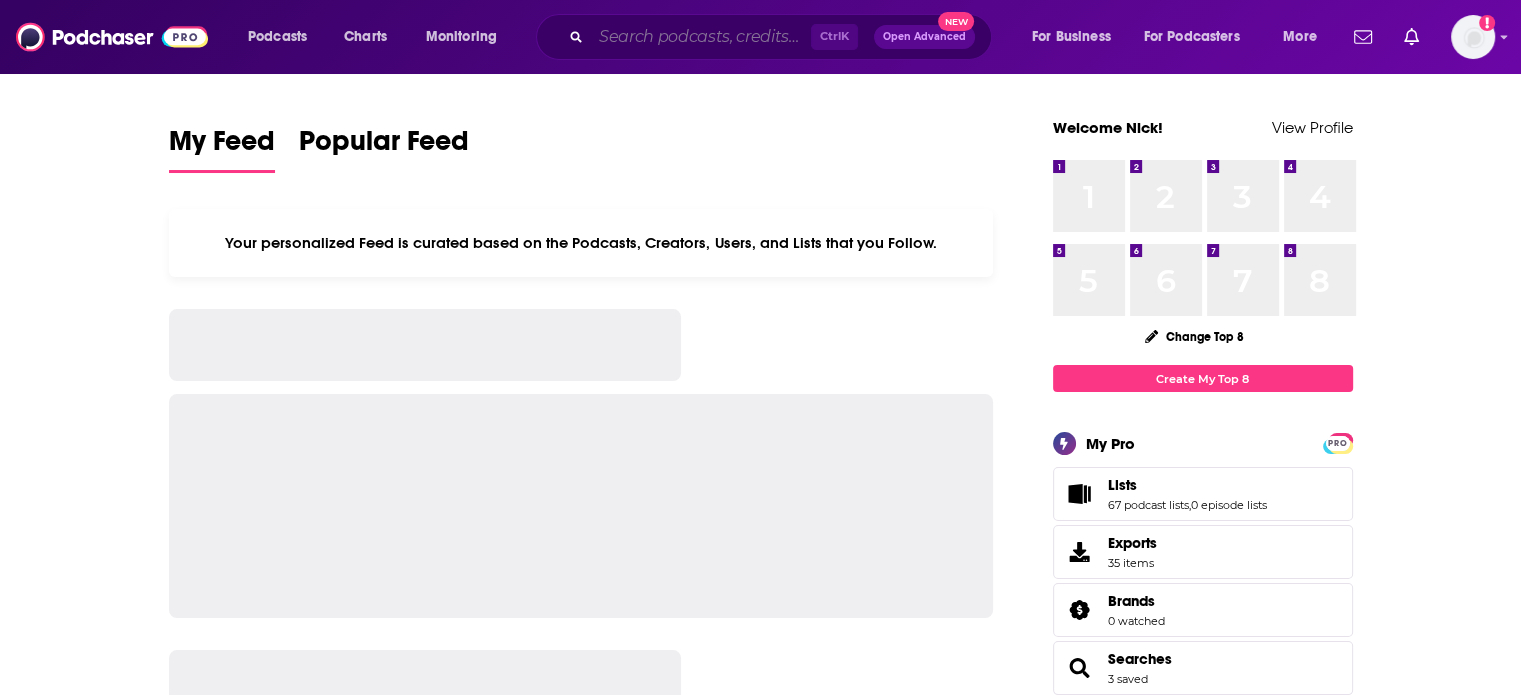 click at bounding box center [701, 37] 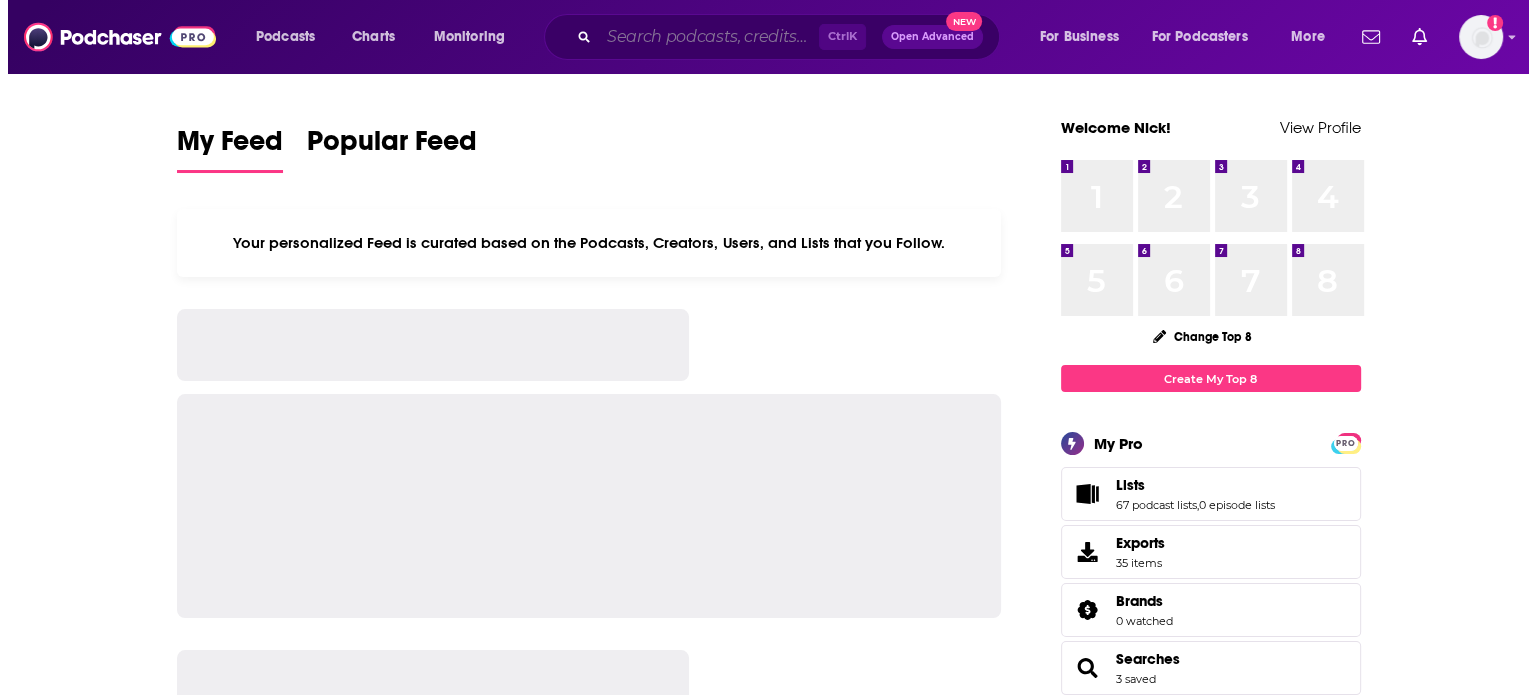 scroll, scrollTop: 0, scrollLeft: 0, axis: both 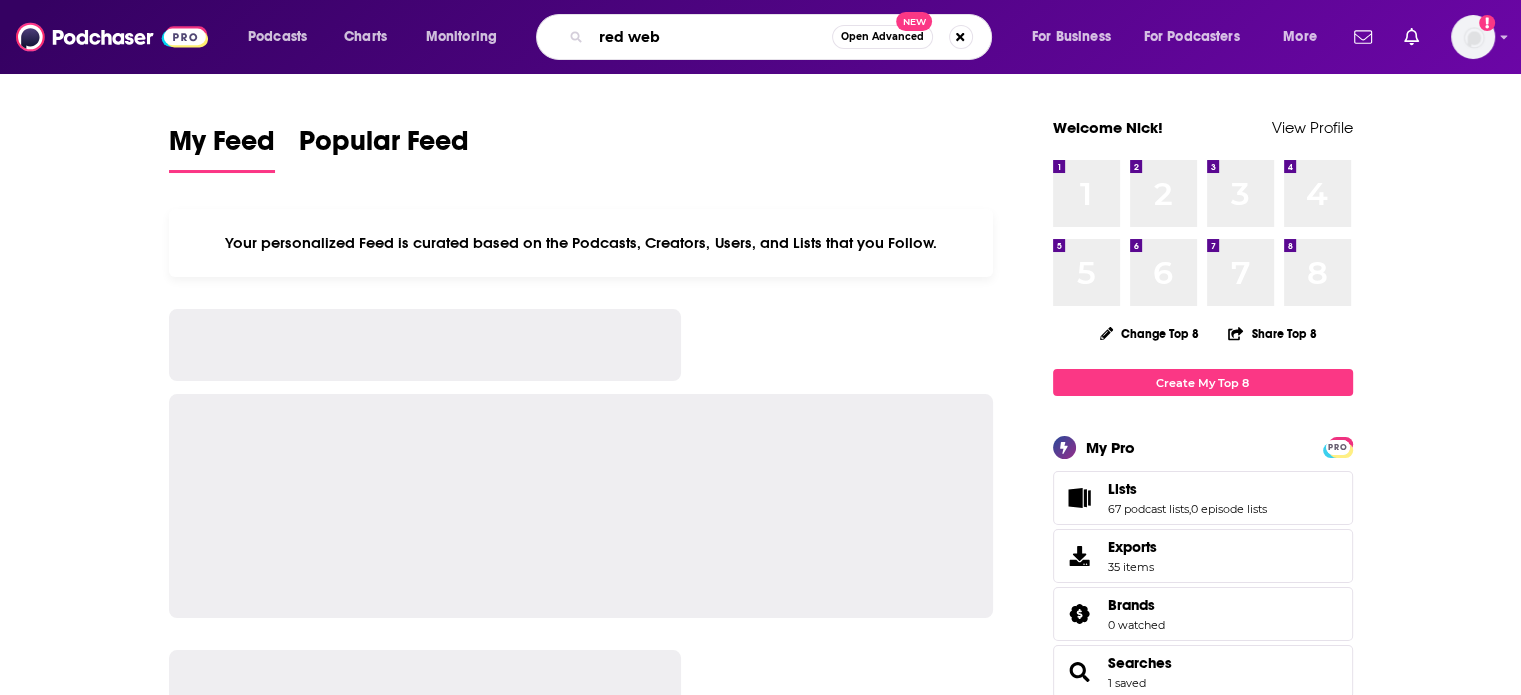 type on "red web" 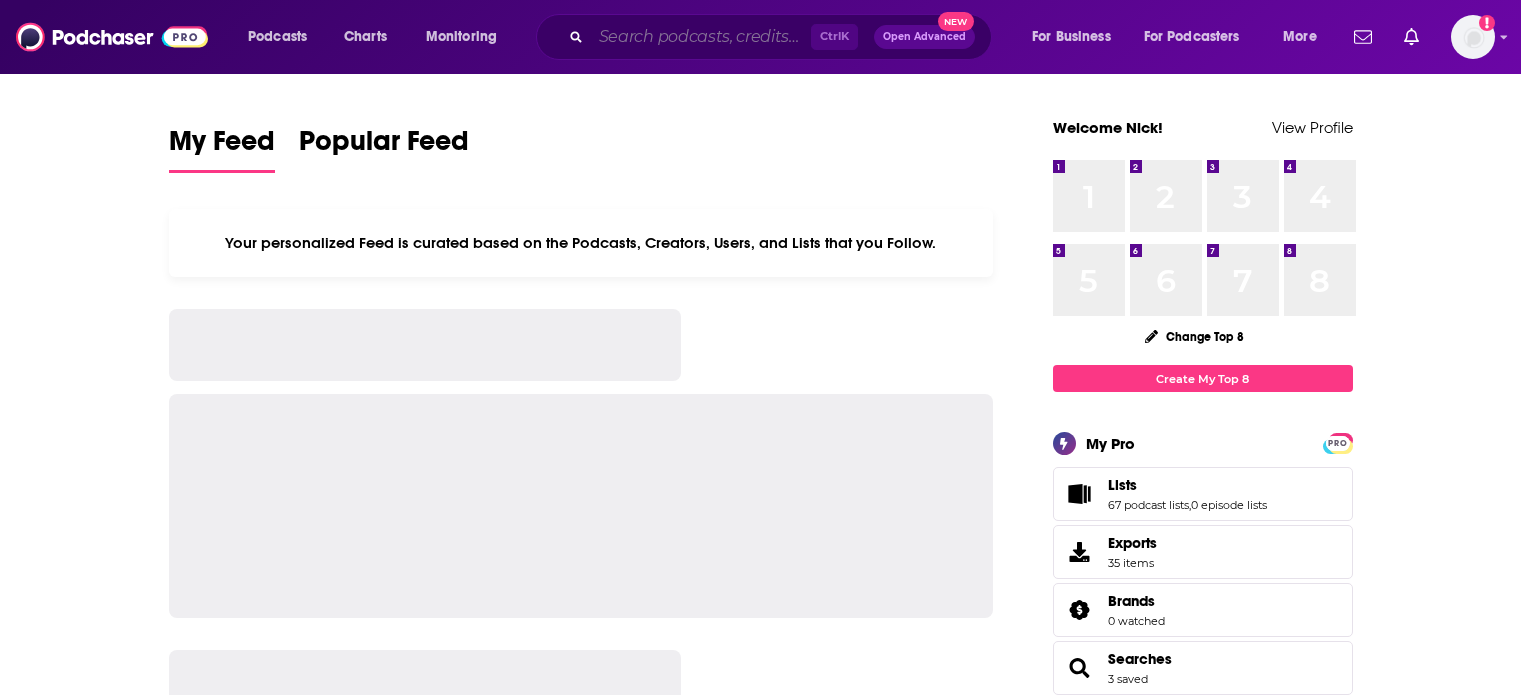 scroll, scrollTop: 0, scrollLeft: 0, axis: both 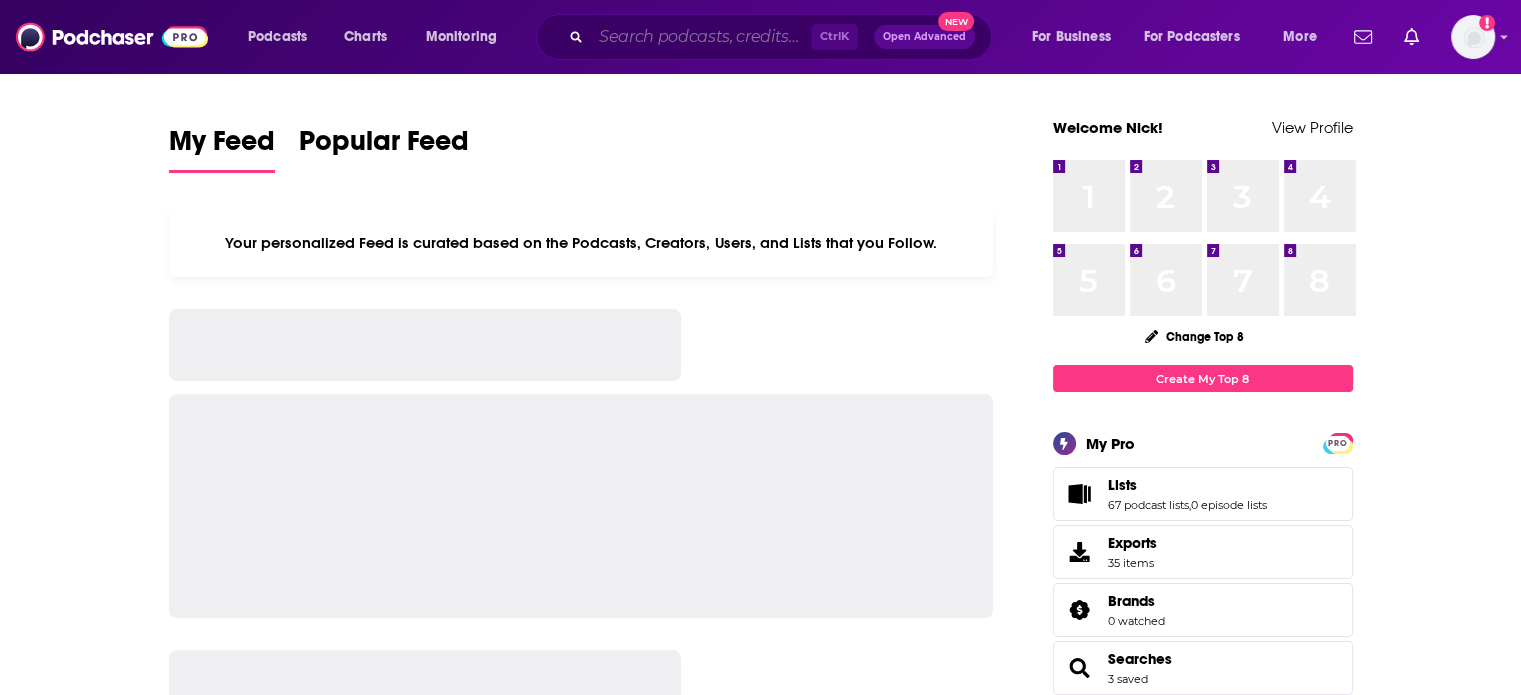 click at bounding box center [701, 37] 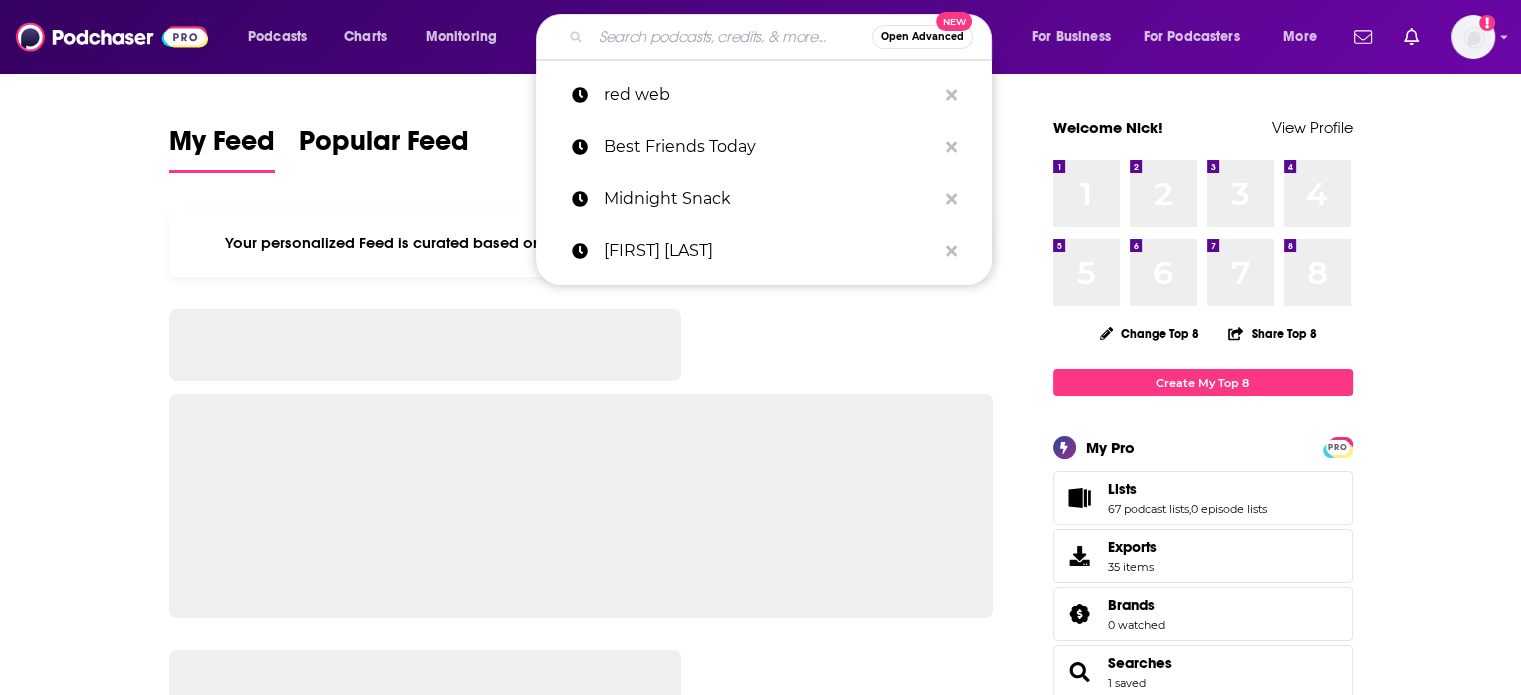 paste on "Good Morning From Hell" 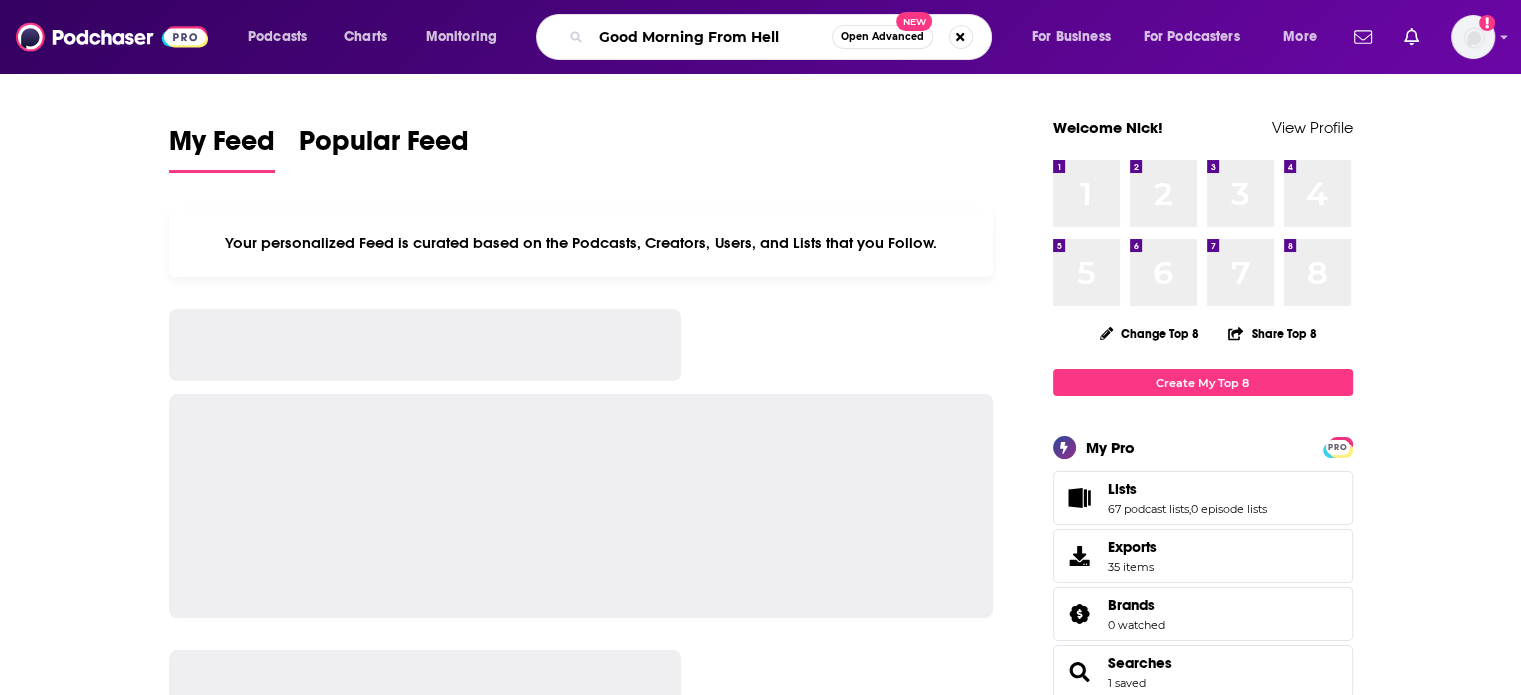 type on "Good Morning From Hell" 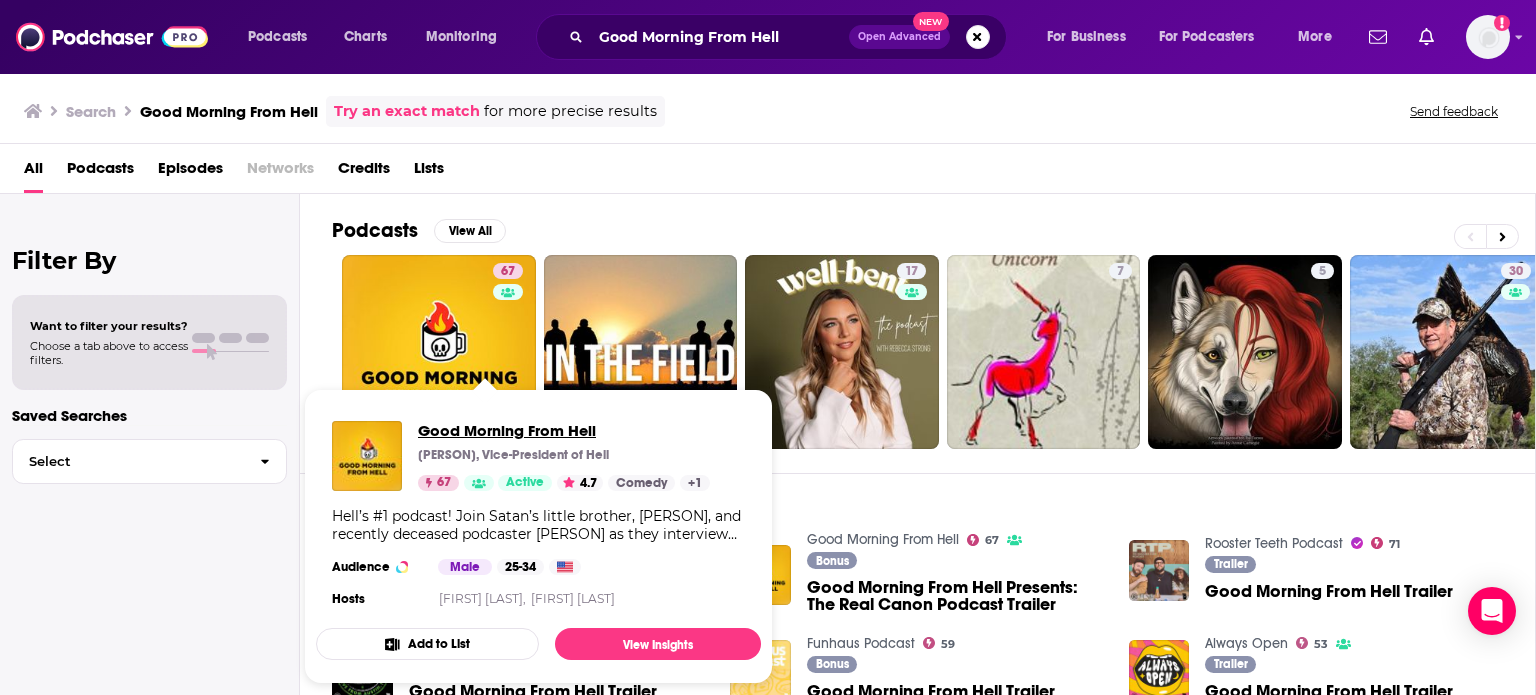 click on "Good Morning From Hell" at bounding box center [564, 430] 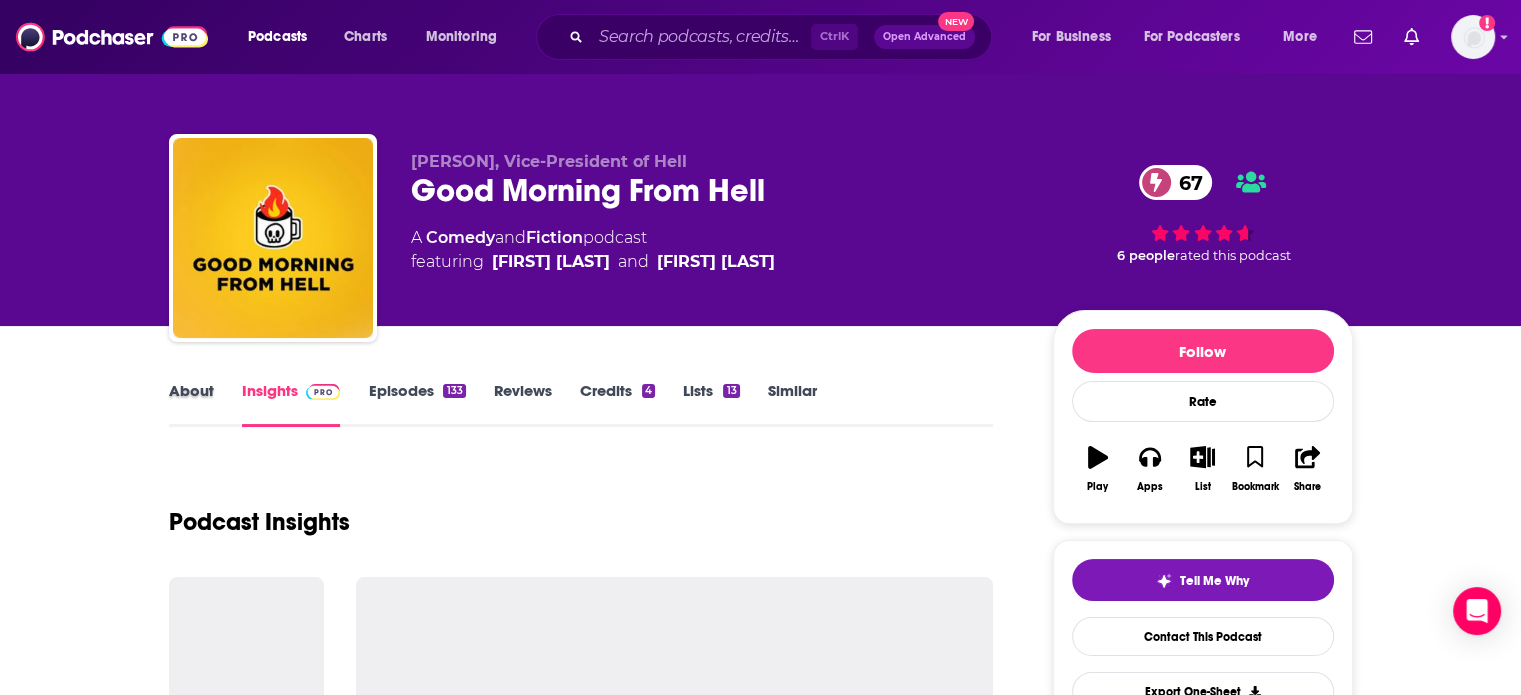 click on "About" at bounding box center [205, 404] 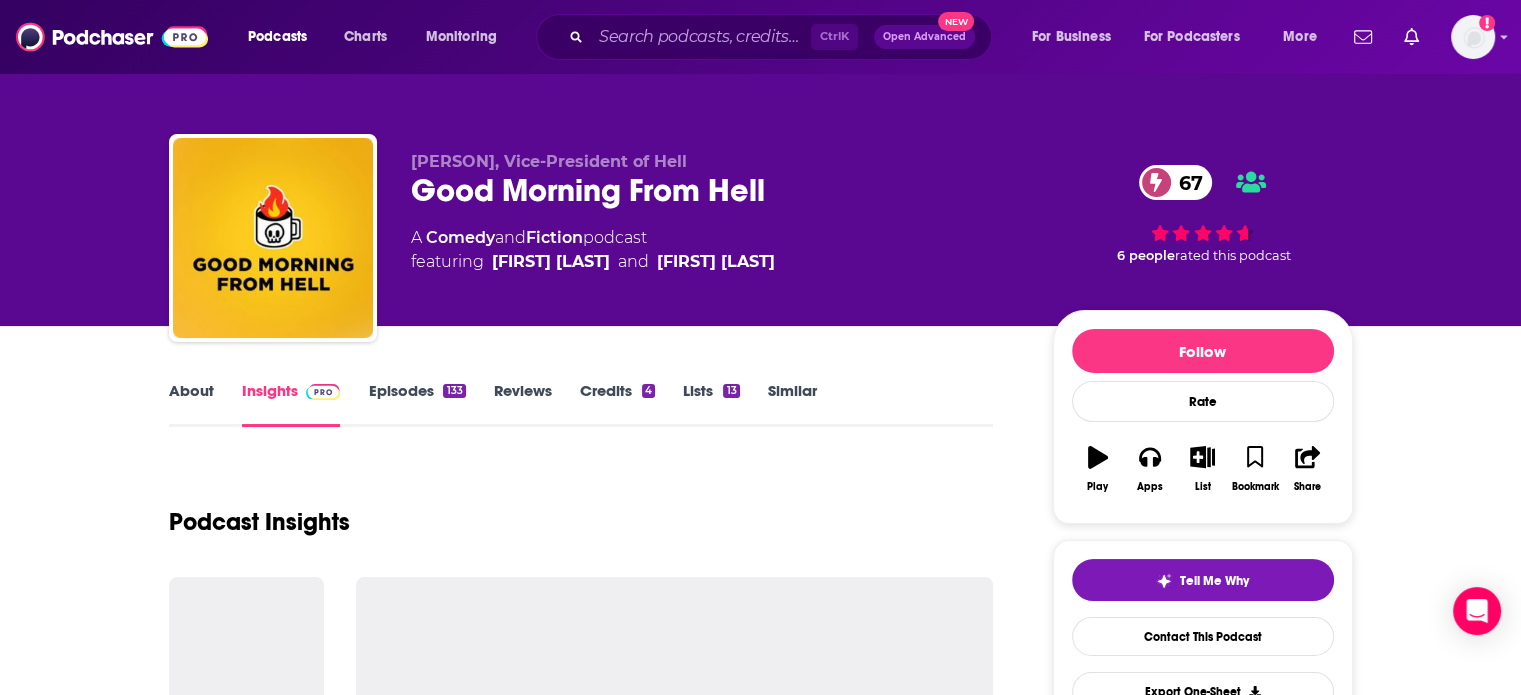 click on "About" at bounding box center (191, 404) 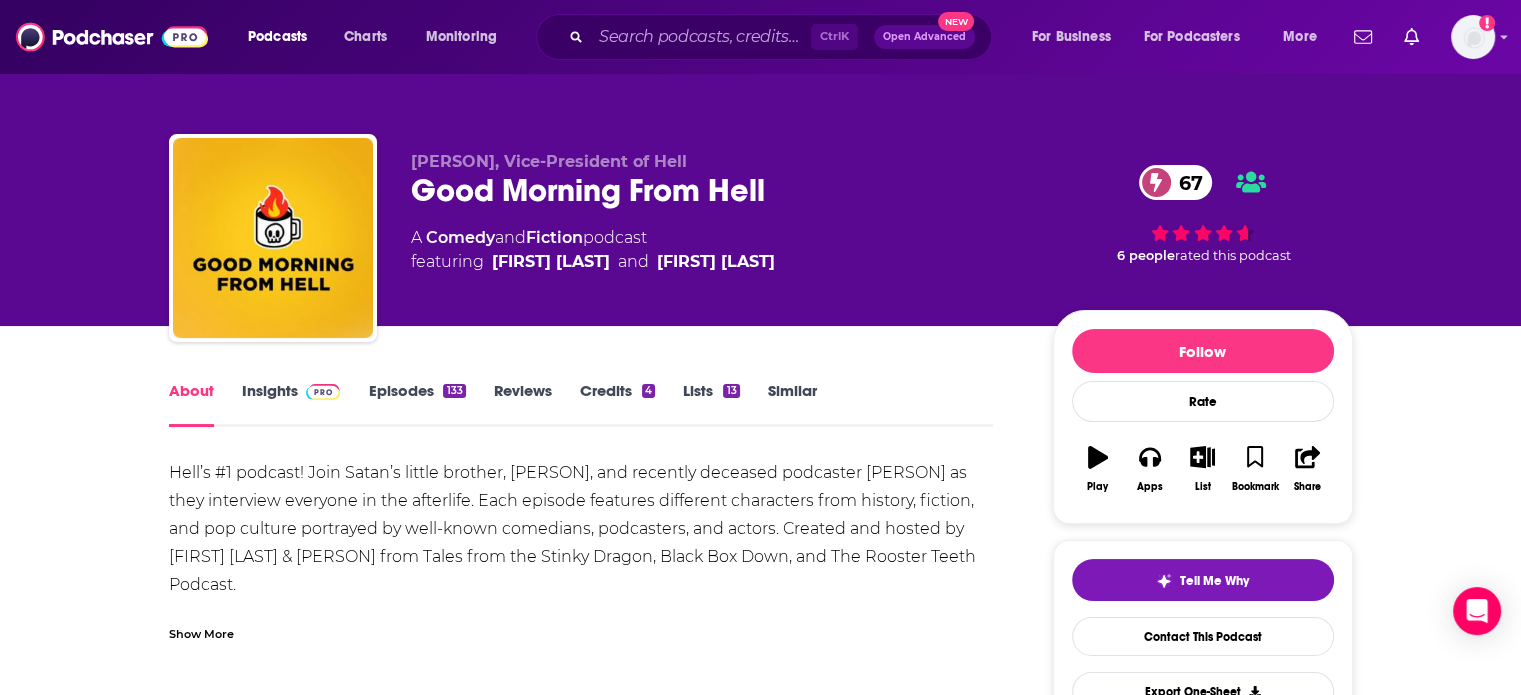 click on "Insights" at bounding box center (291, 404) 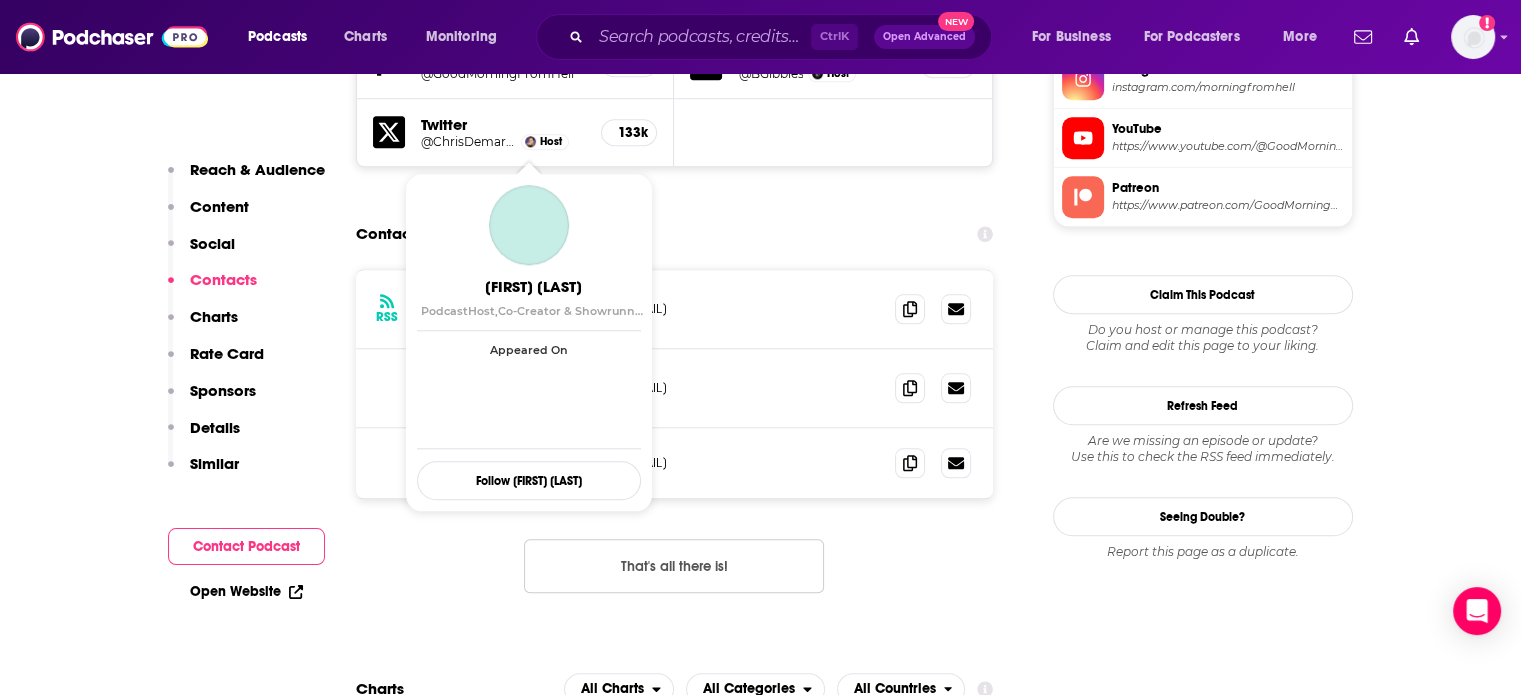 scroll, scrollTop: 1900, scrollLeft: 0, axis: vertical 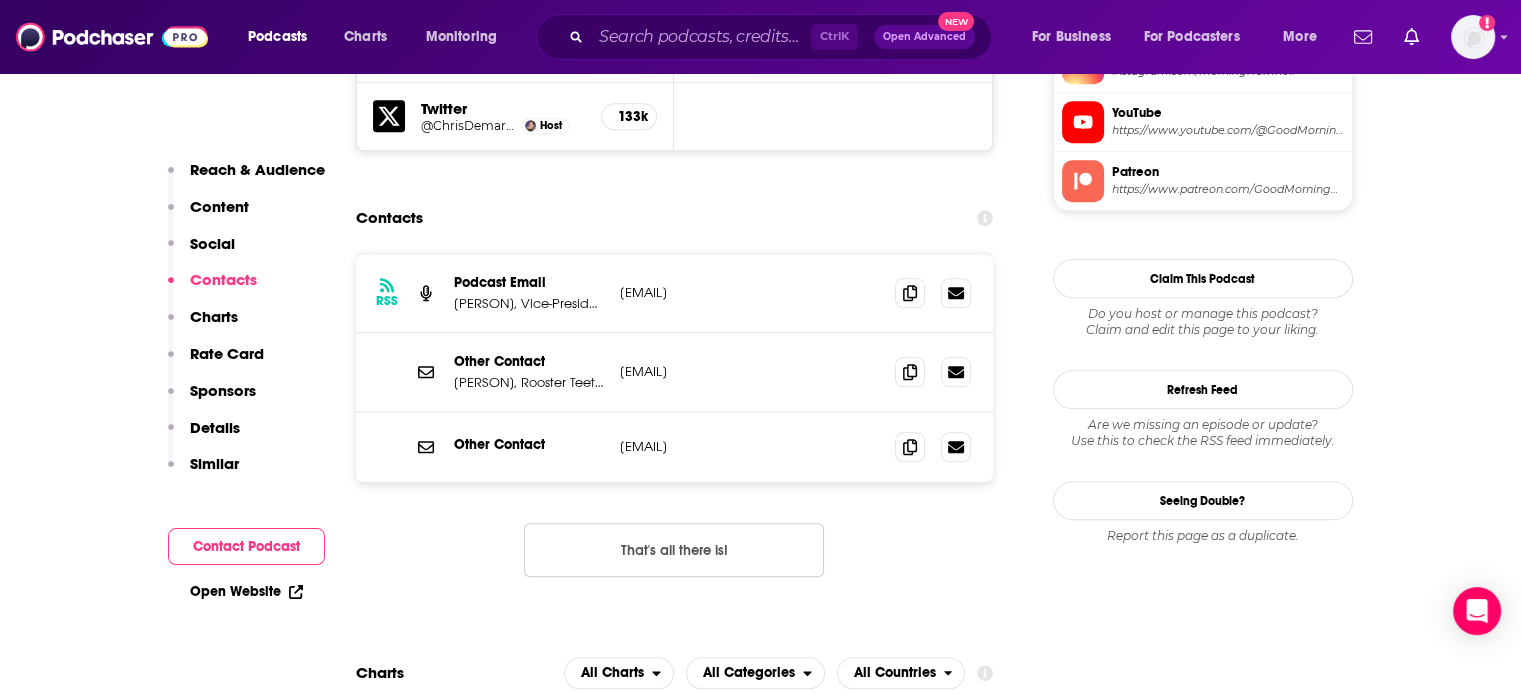 click on "goodmorningfromhellpodcast@gmail.com" at bounding box center (750, 292) 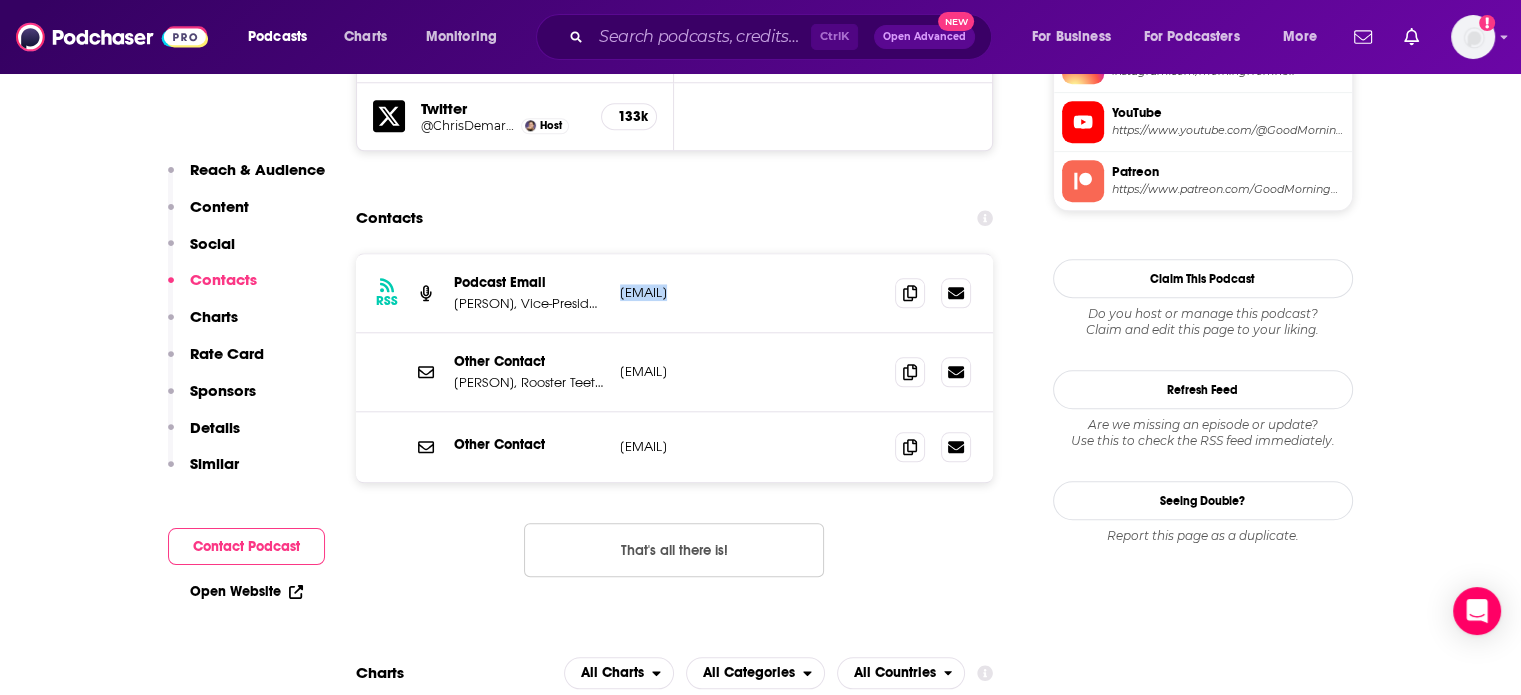 click on "goodmorningfromhellpodcast@gmail.com" at bounding box center (750, 292) 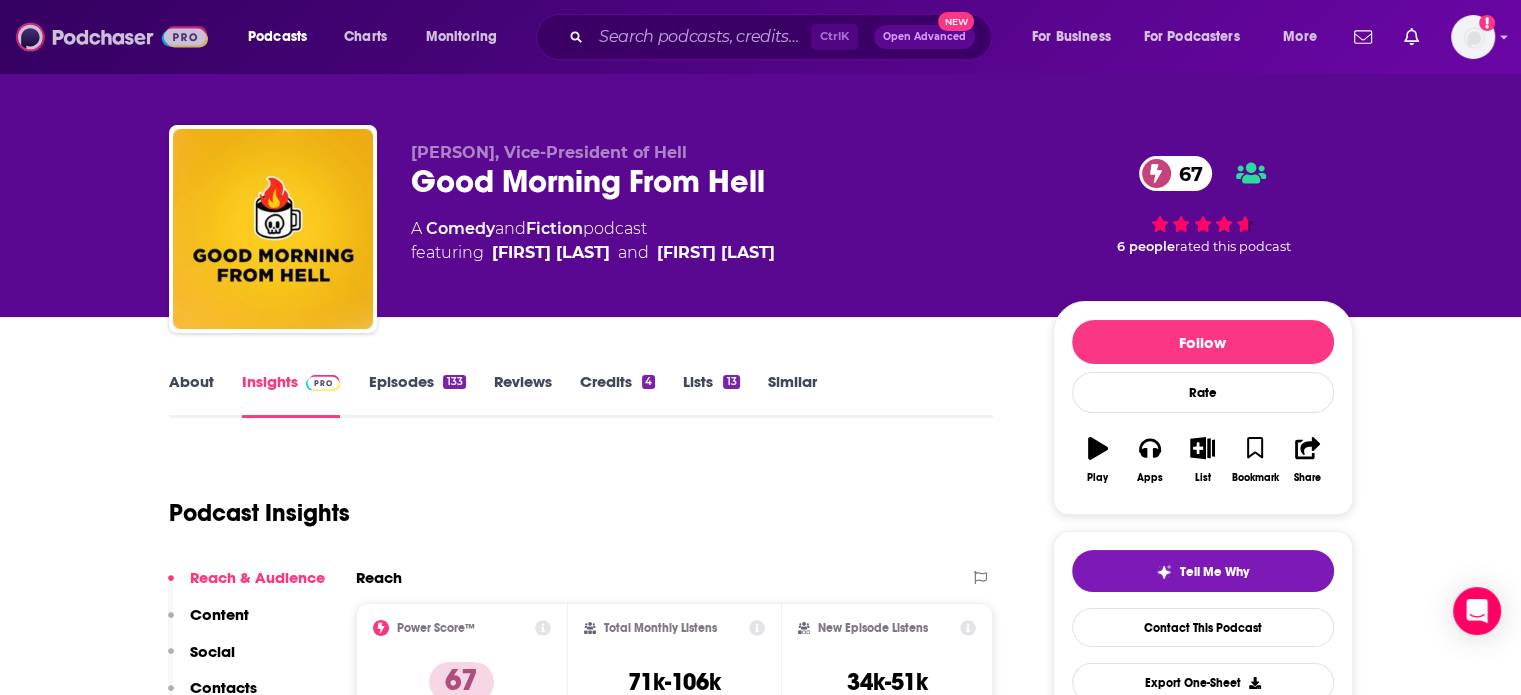 scroll, scrollTop: 0, scrollLeft: 0, axis: both 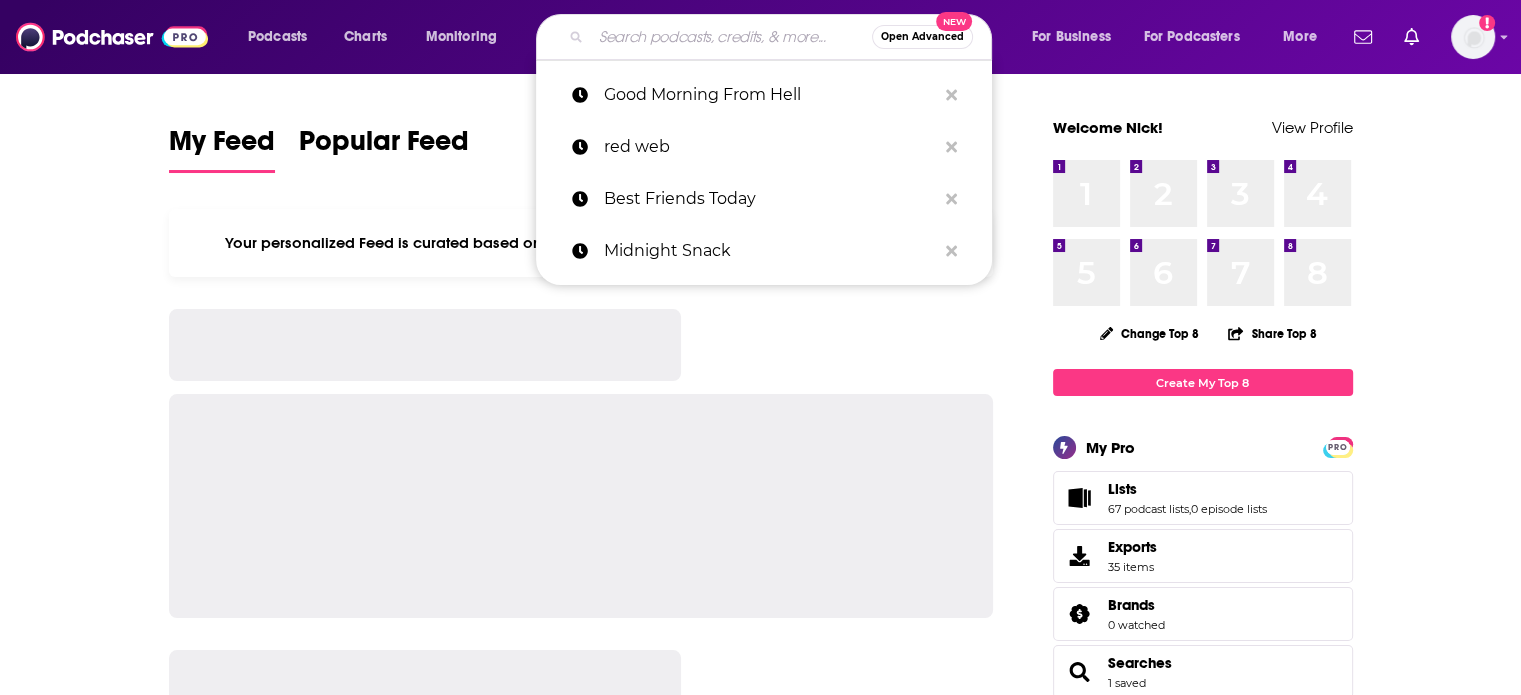 click at bounding box center (731, 37) 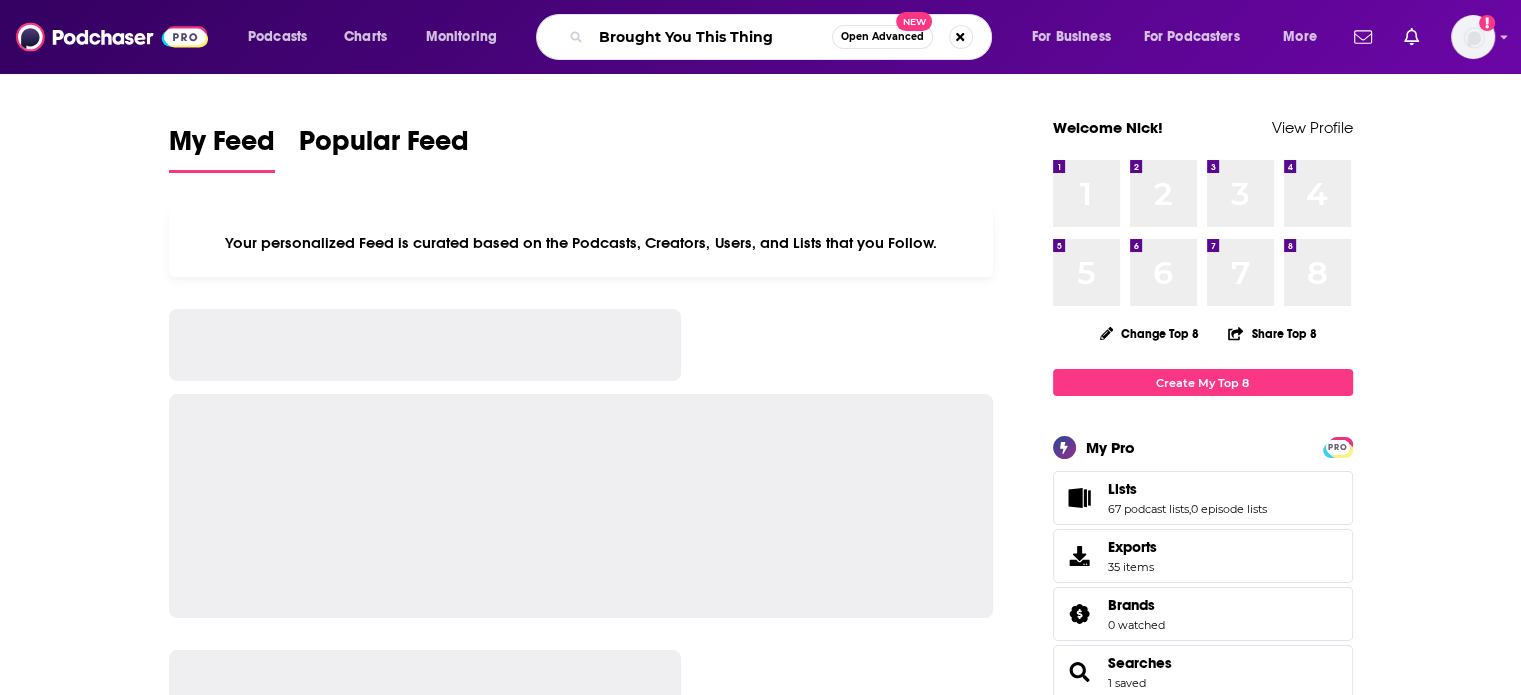 type on "Brought You This Thing" 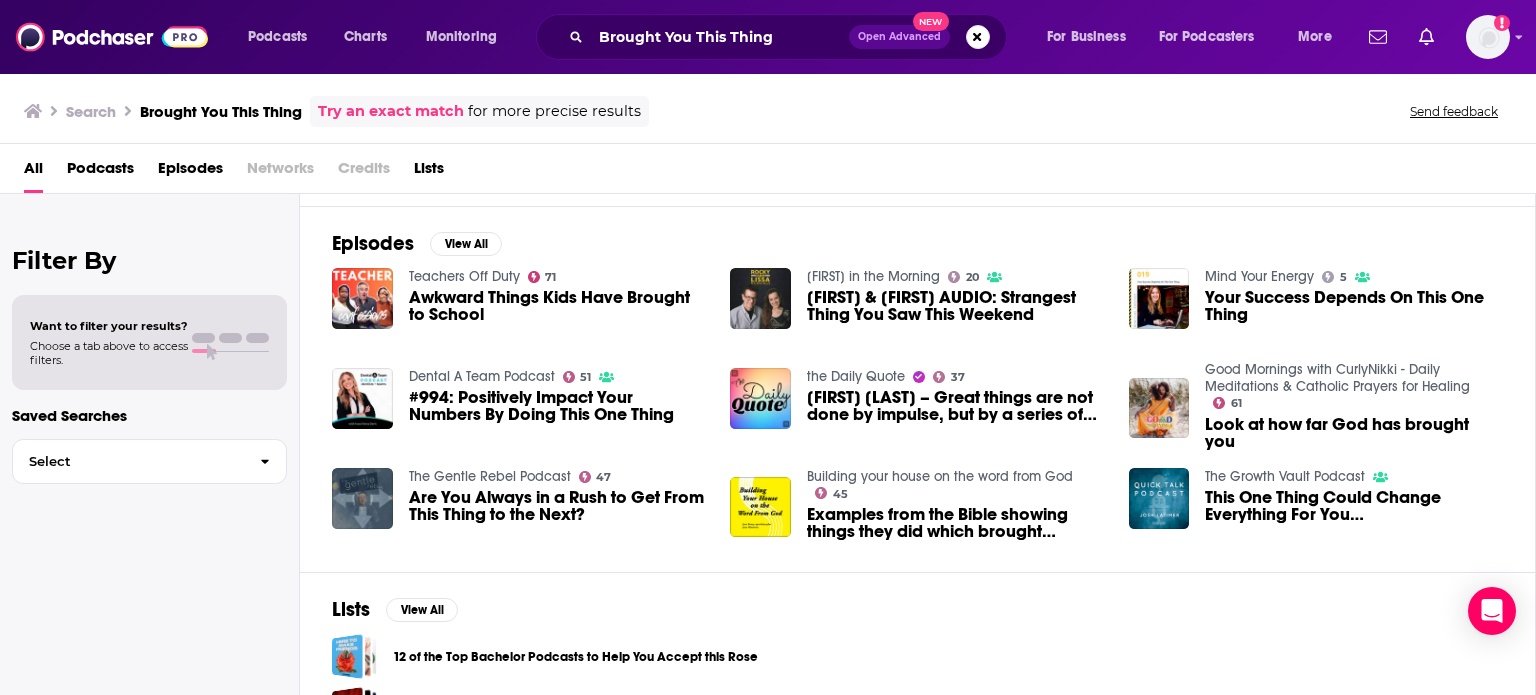 scroll, scrollTop: 376, scrollLeft: 0, axis: vertical 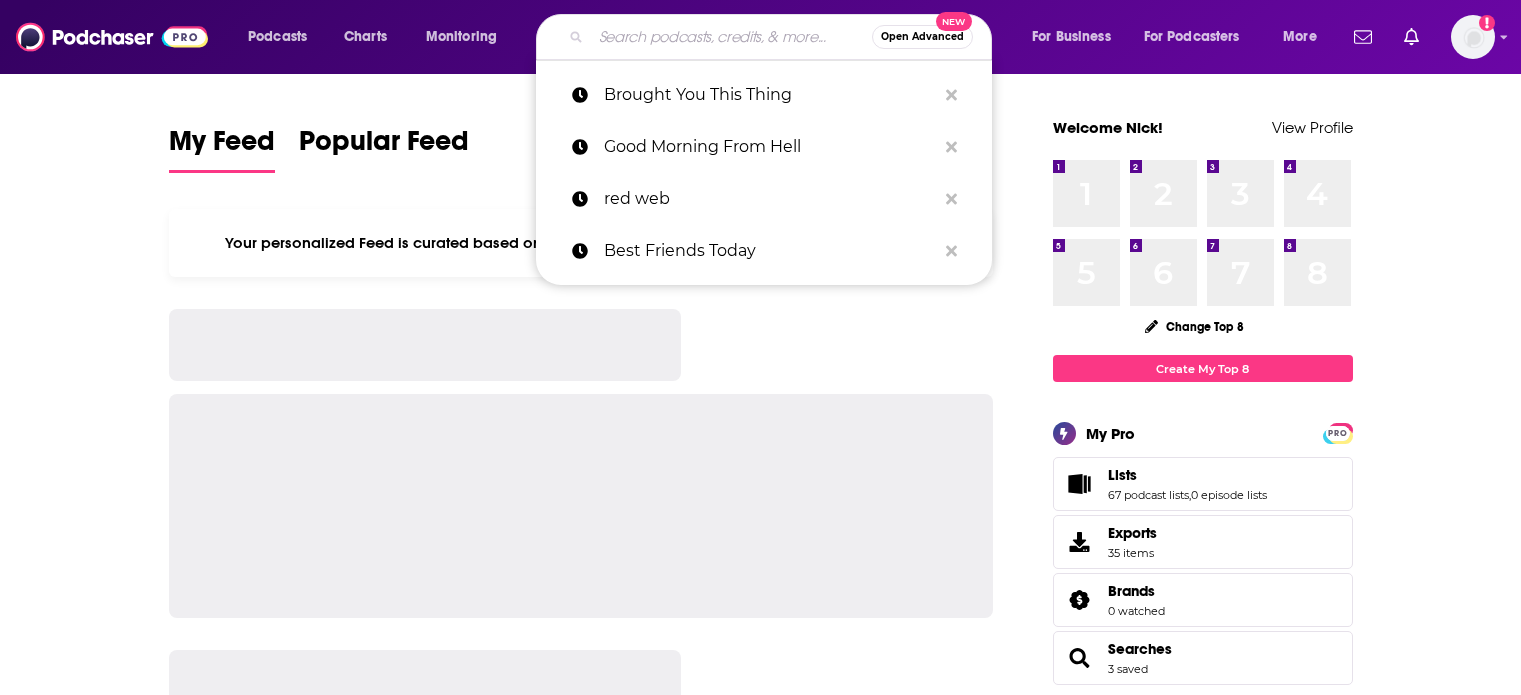 click at bounding box center (731, 37) 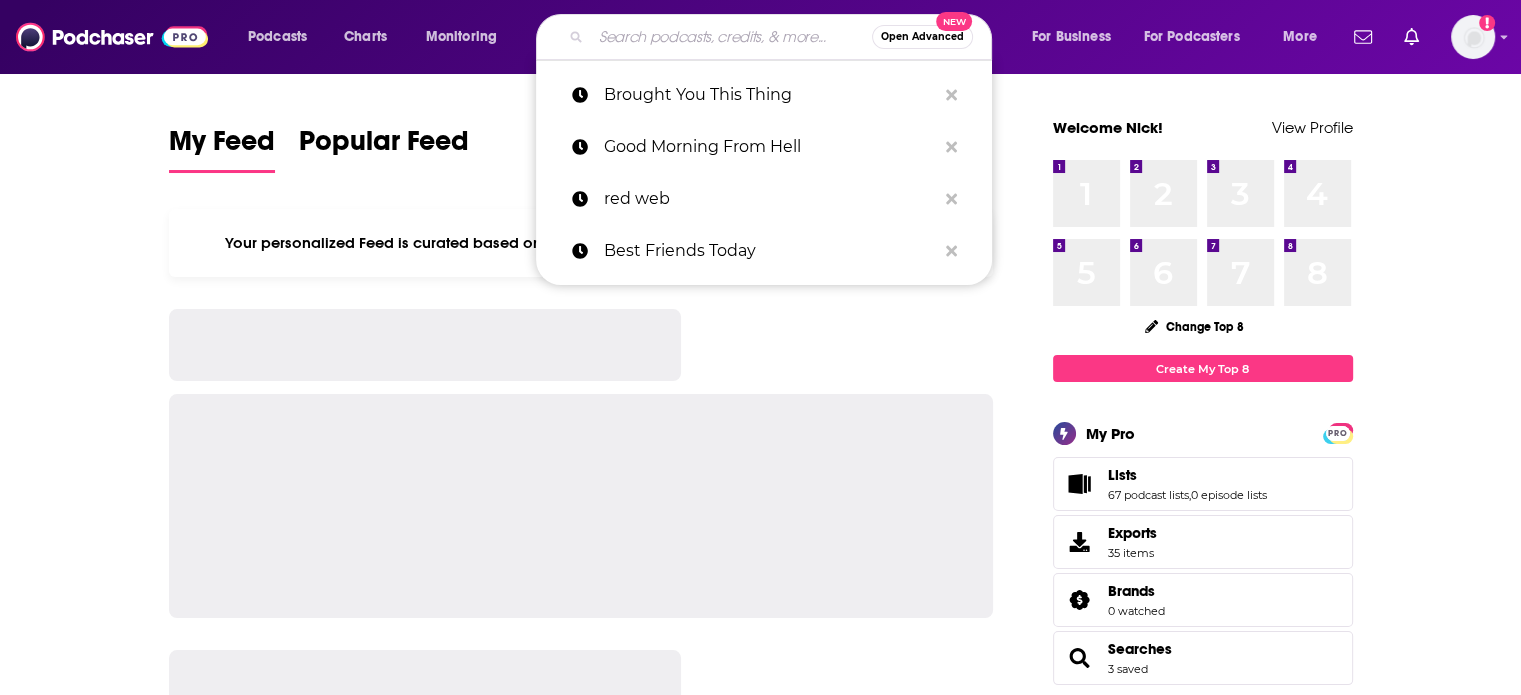 scroll, scrollTop: 0, scrollLeft: 0, axis: both 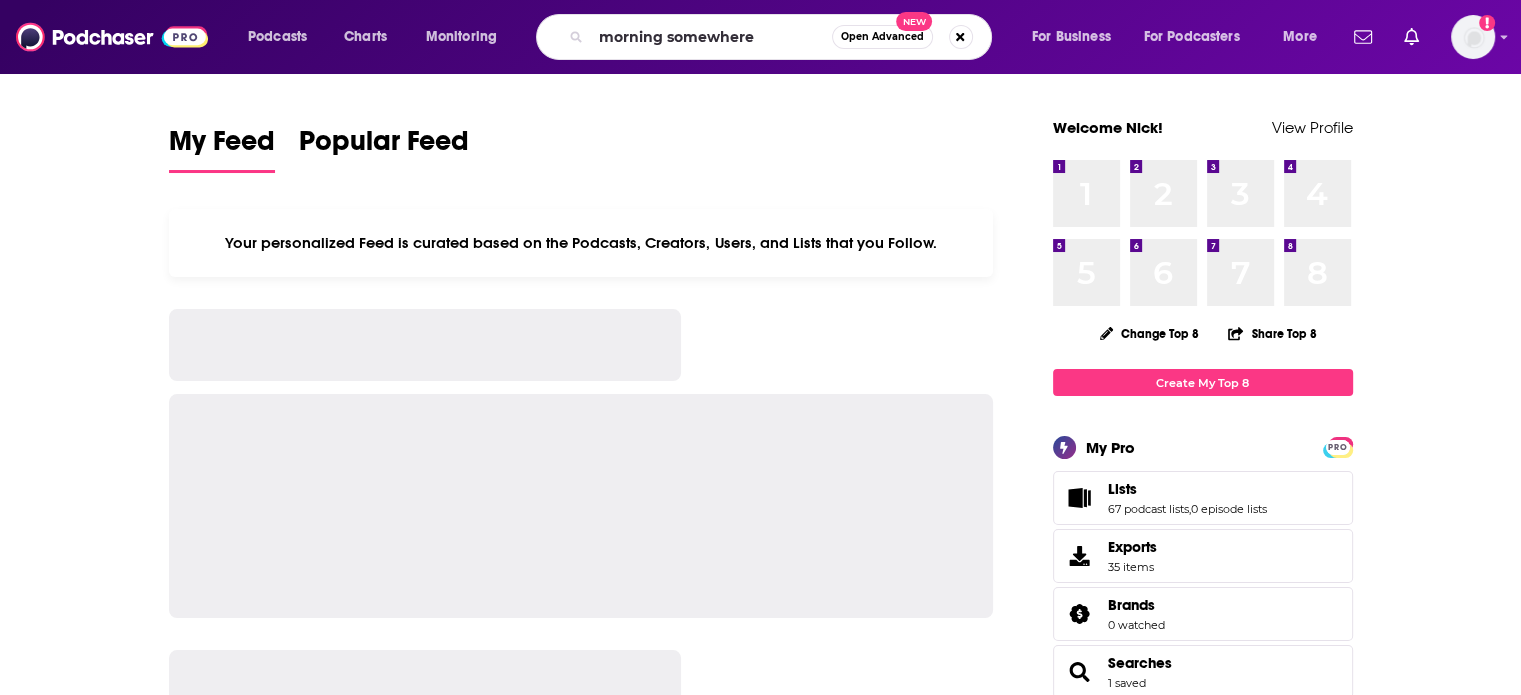 type on "morning somewhere" 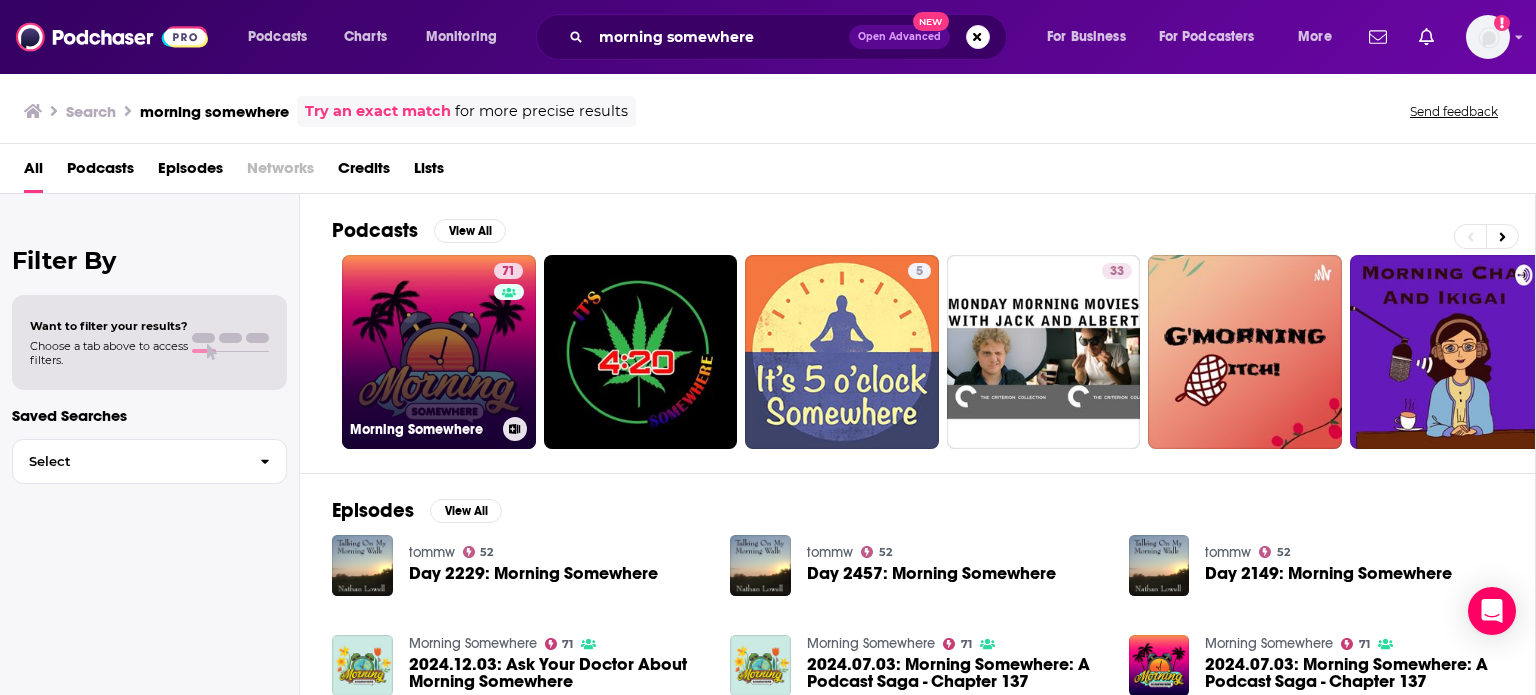 click on "71 Morning Somewhere" at bounding box center (439, 352) 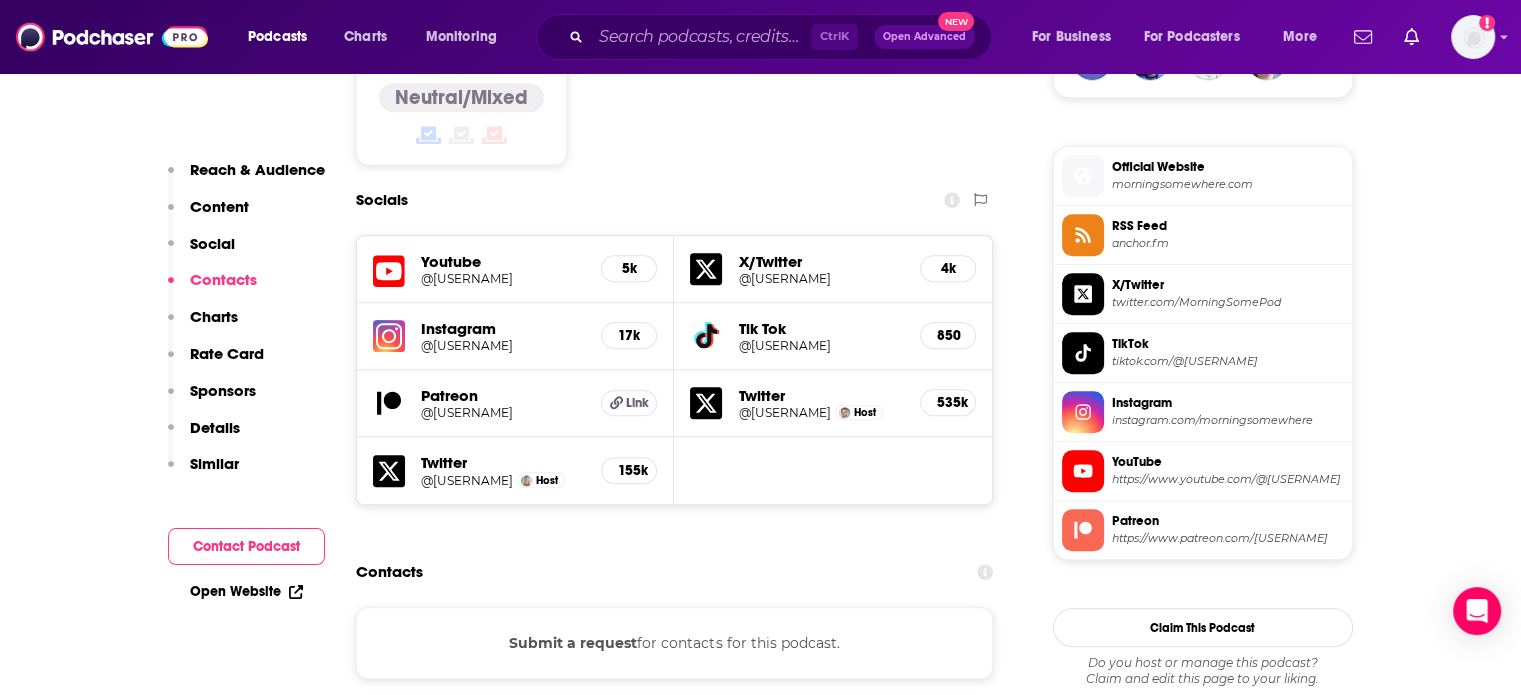 scroll, scrollTop: 1200, scrollLeft: 0, axis: vertical 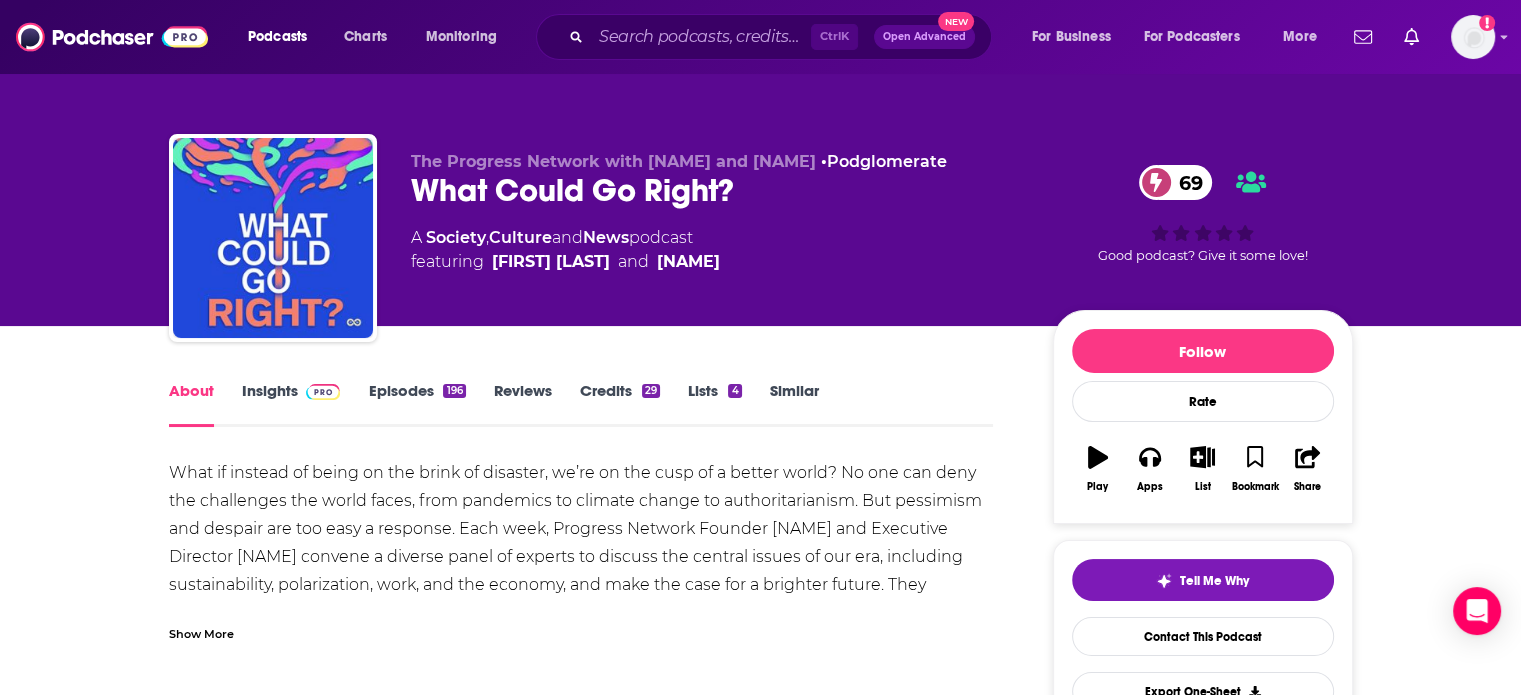 click at bounding box center (323, 392) 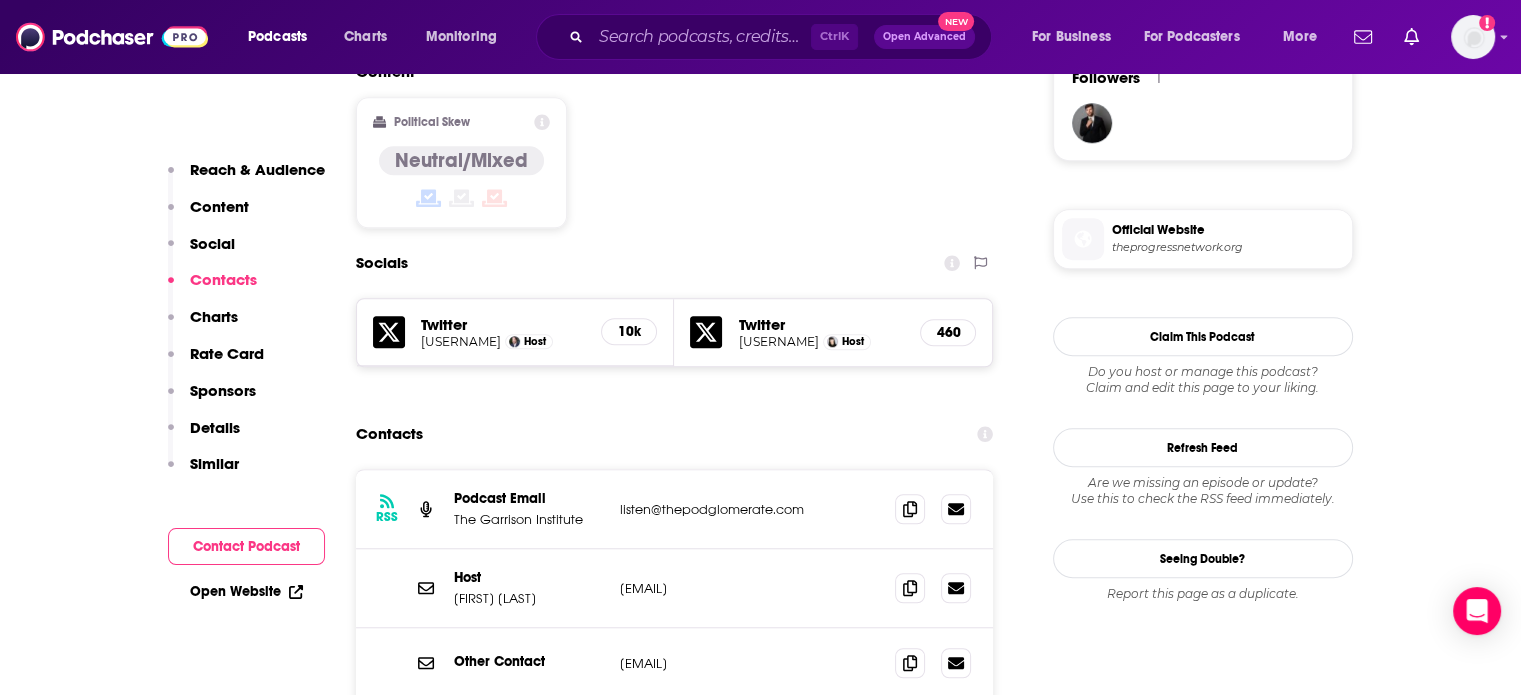 scroll, scrollTop: 1600, scrollLeft: 0, axis: vertical 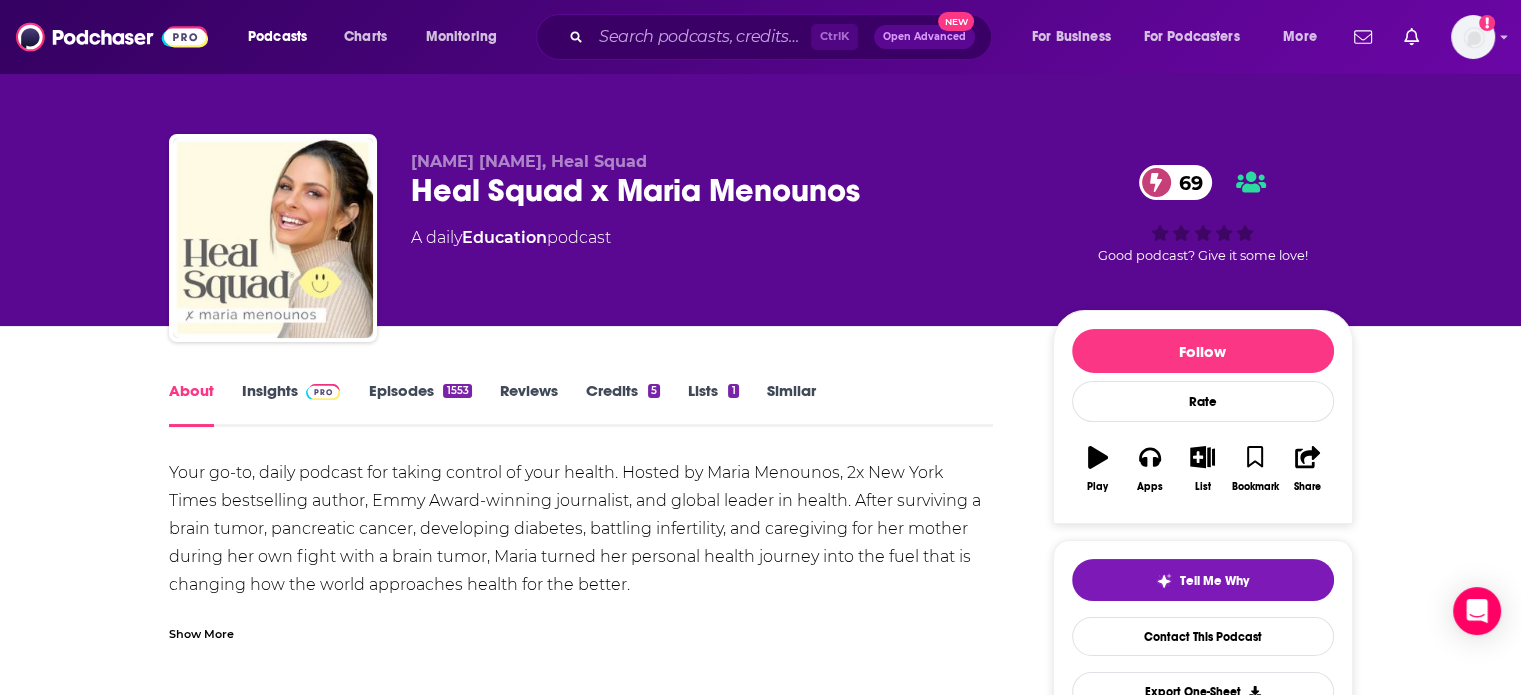 click at bounding box center [323, 392] 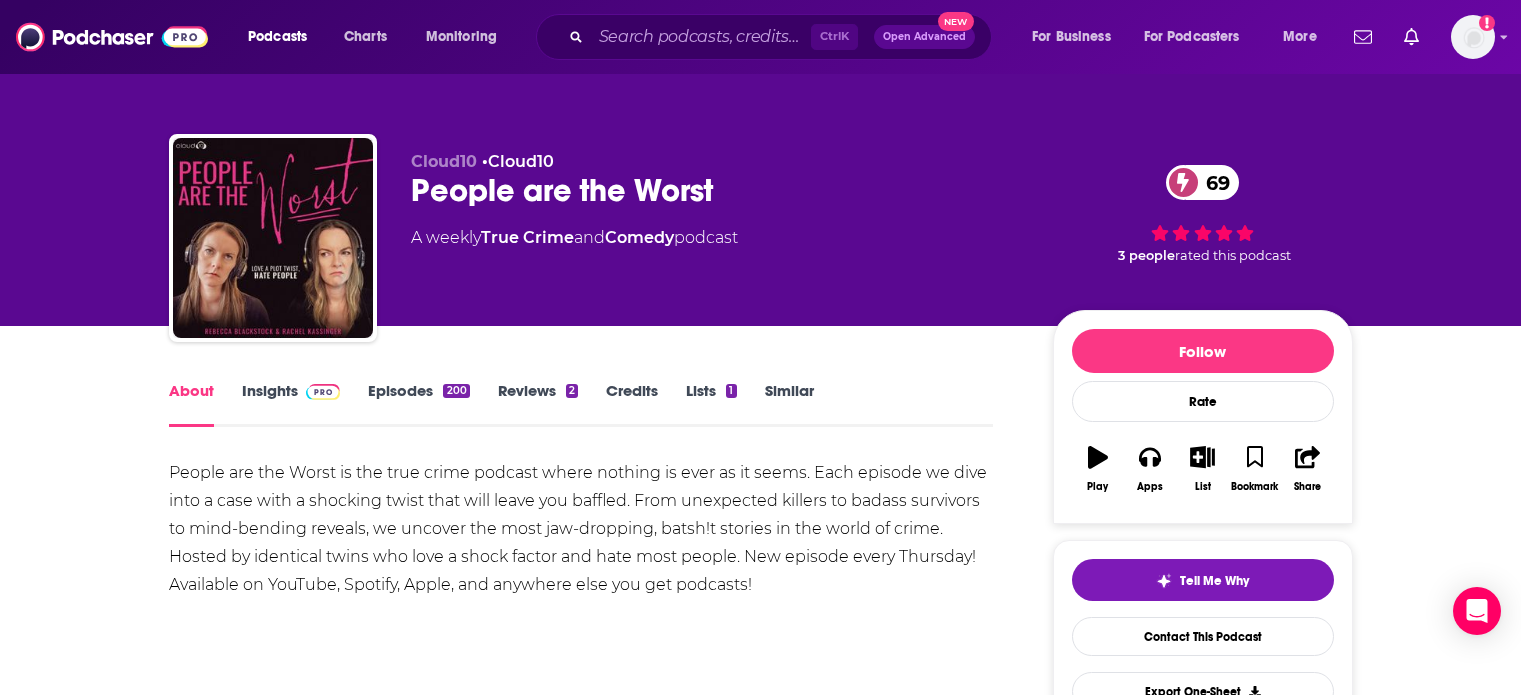 scroll, scrollTop: 137, scrollLeft: 0, axis: vertical 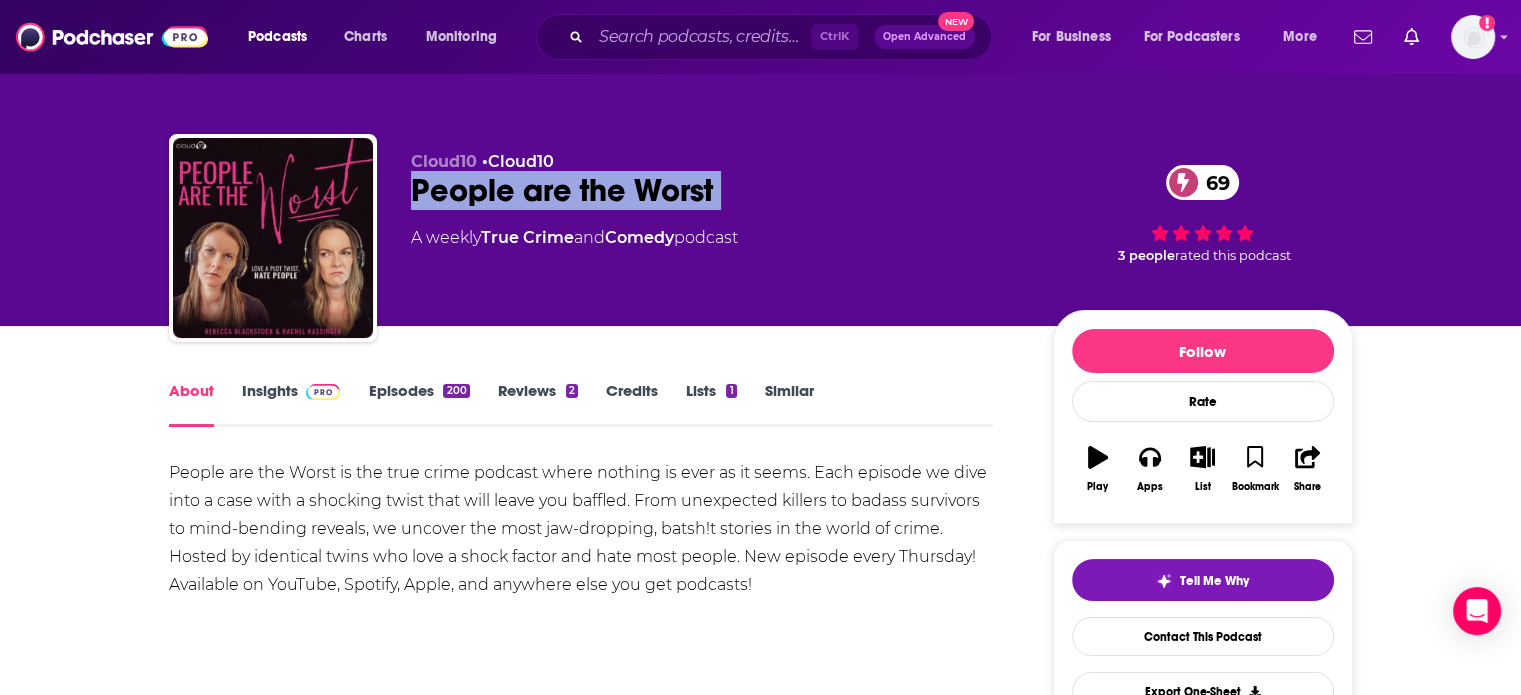 click on "Episodes 200" at bounding box center (418, 404) 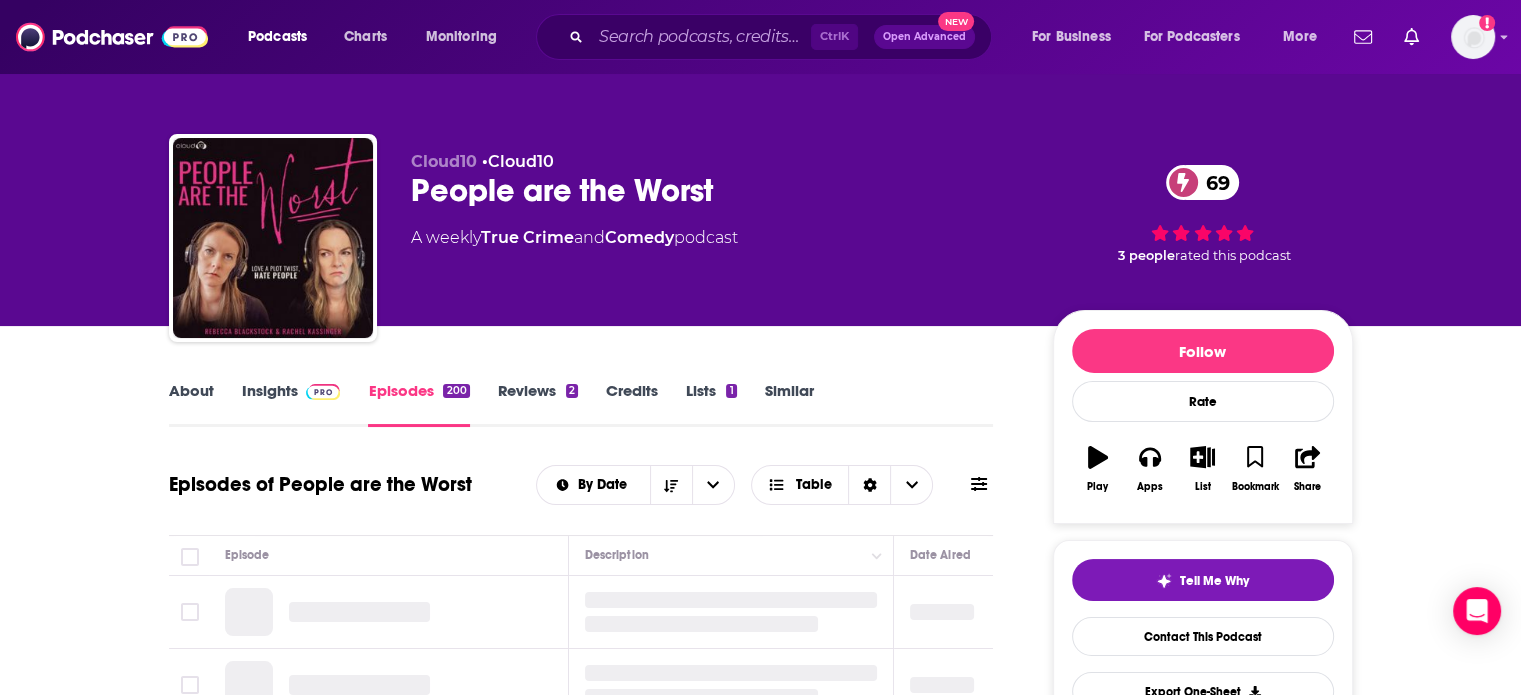 click at bounding box center [323, 392] 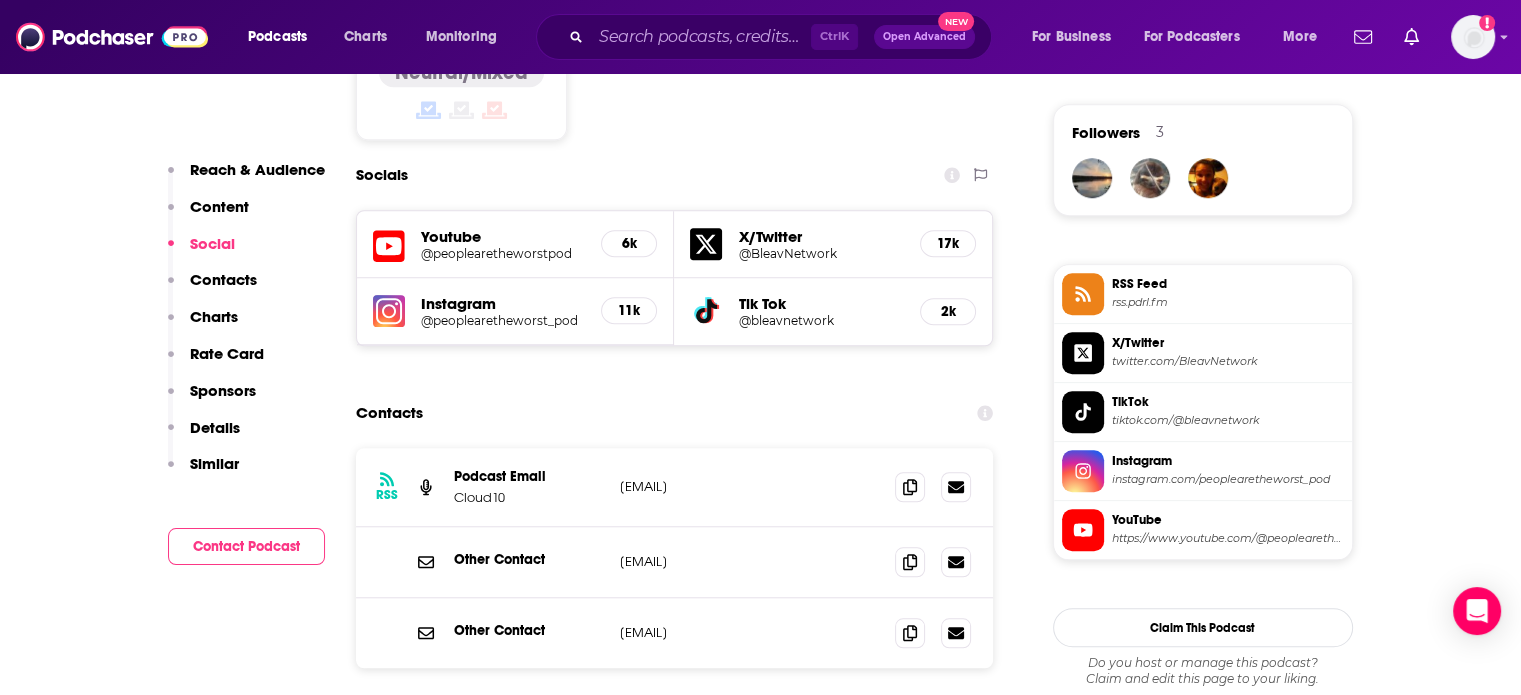 scroll, scrollTop: 1600, scrollLeft: 0, axis: vertical 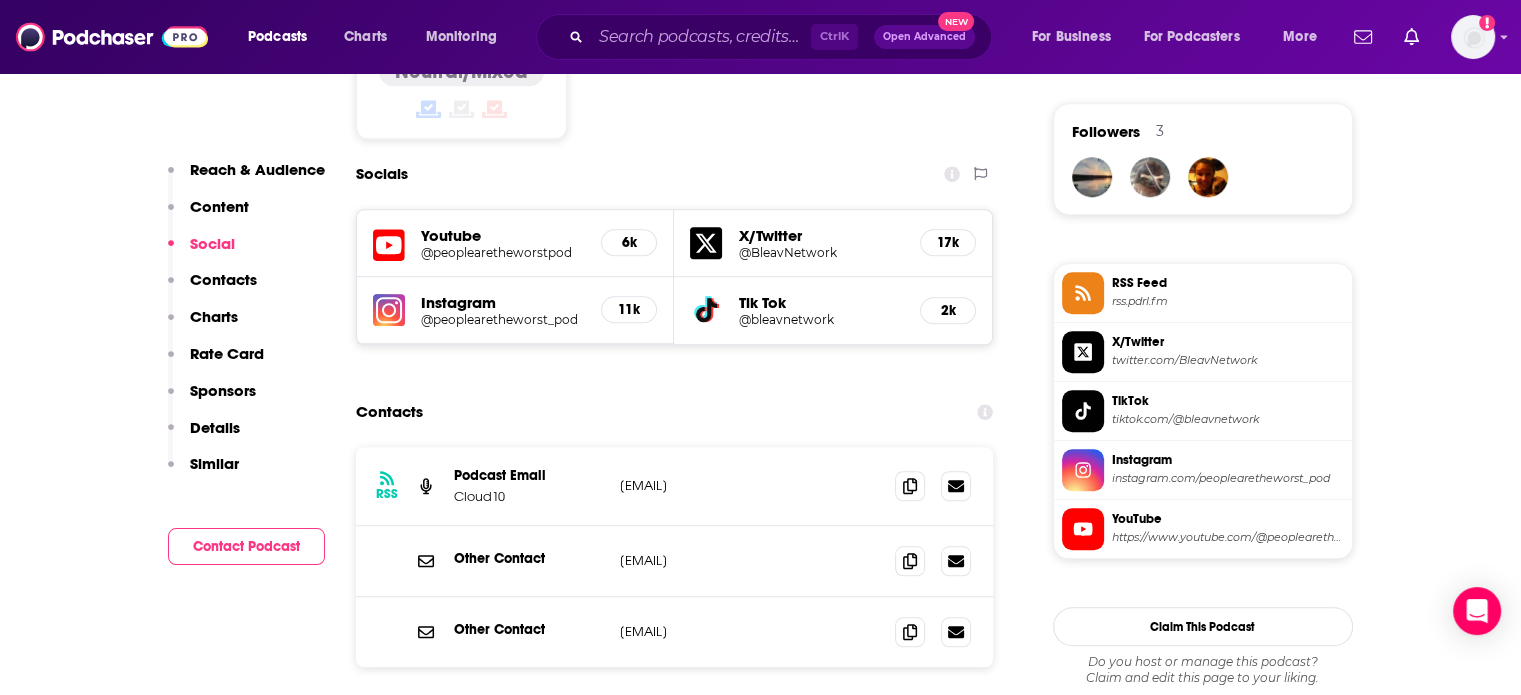 click on "Instagram" at bounding box center (503, 302) 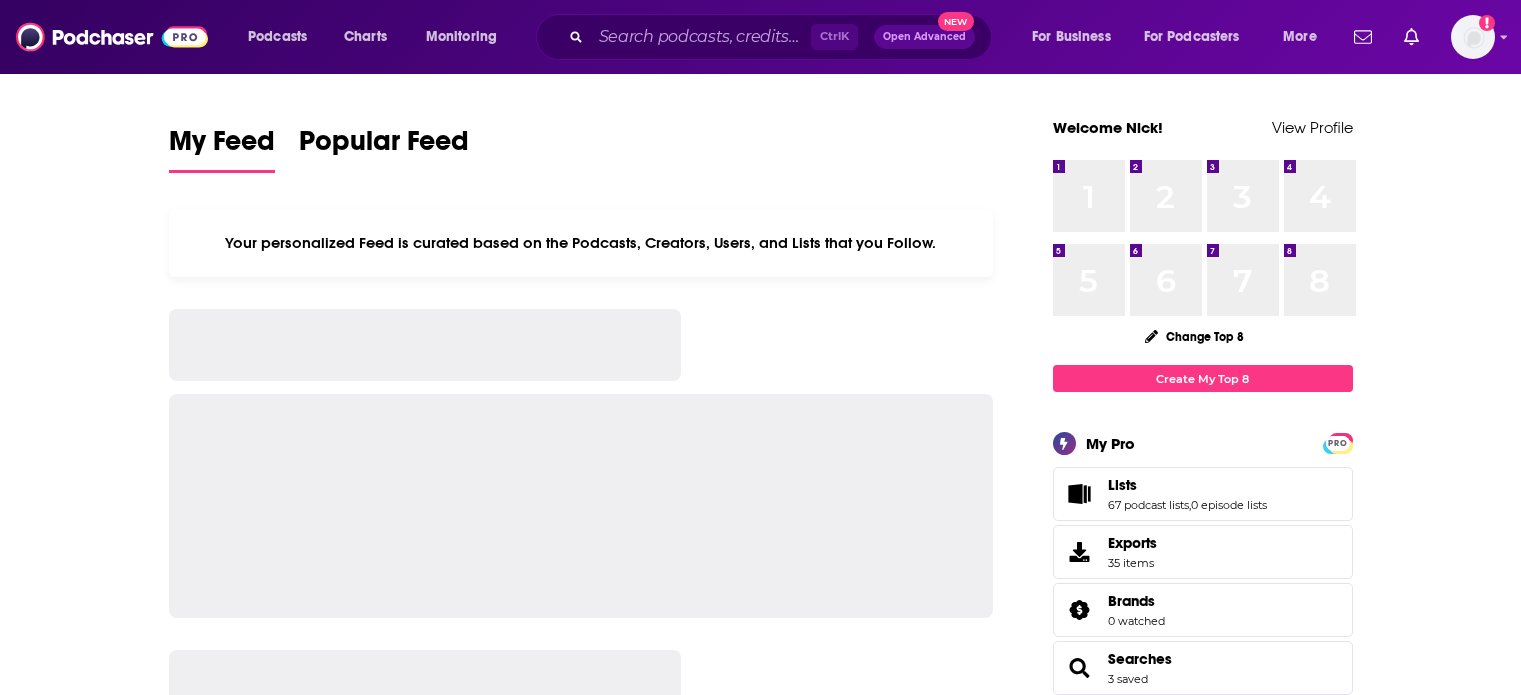 scroll, scrollTop: 0, scrollLeft: 0, axis: both 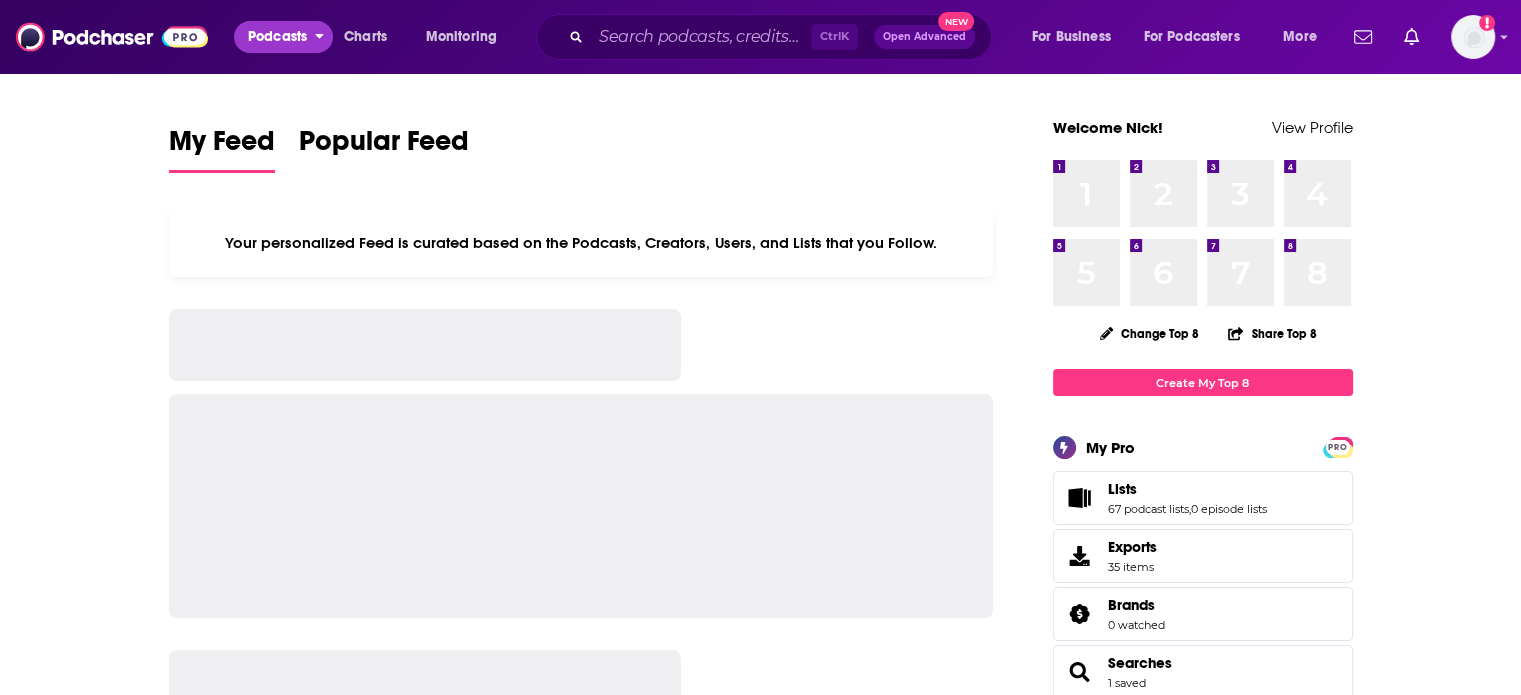 click on "Podcasts" at bounding box center (277, 37) 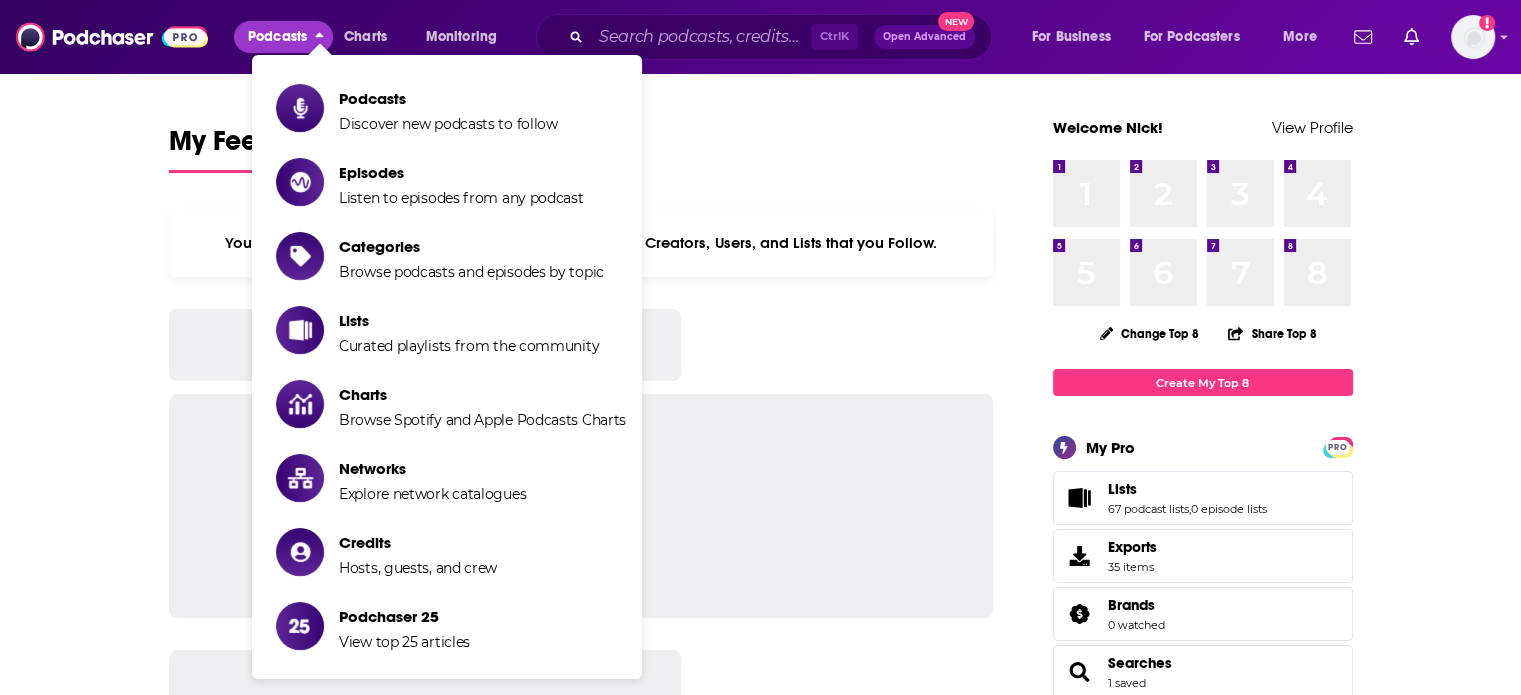 click at bounding box center (300, 108) 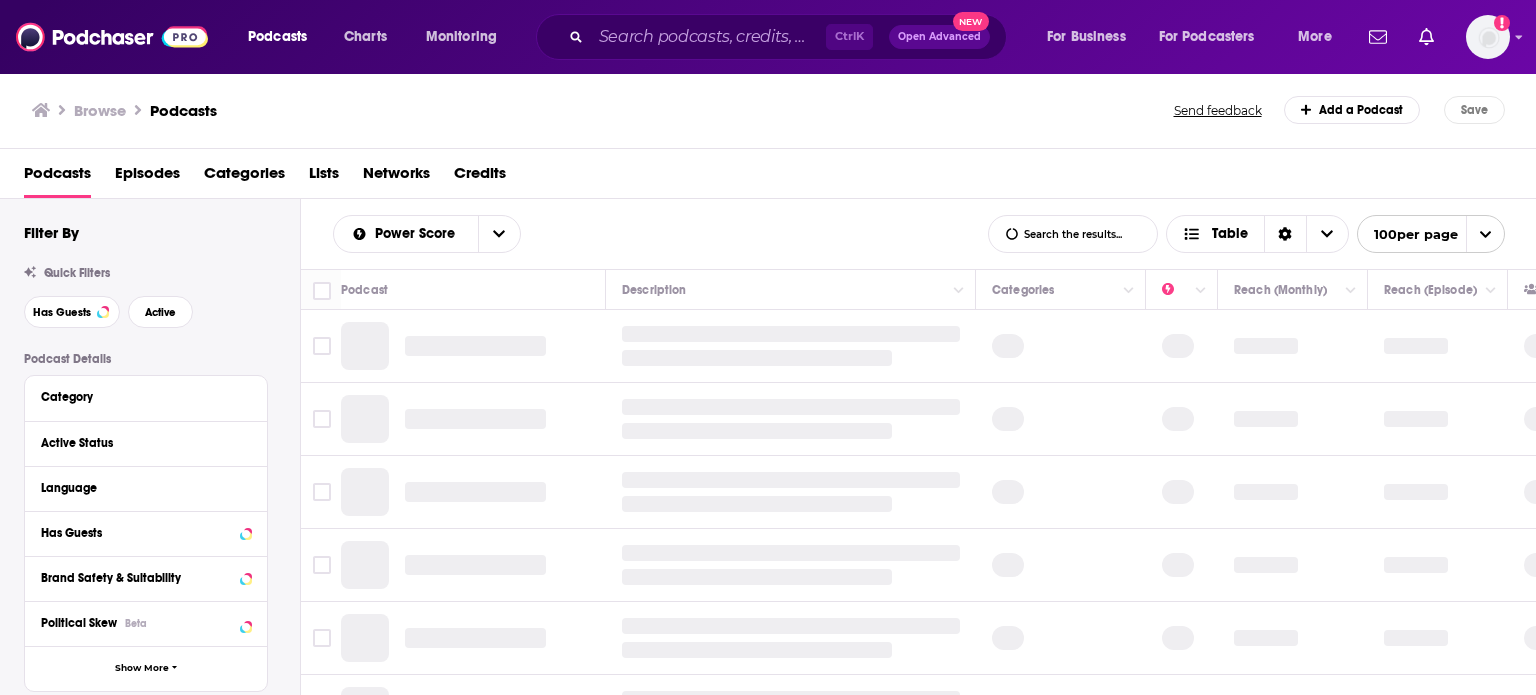 scroll, scrollTop: 200, scrollLeft: 0, axis: vertical 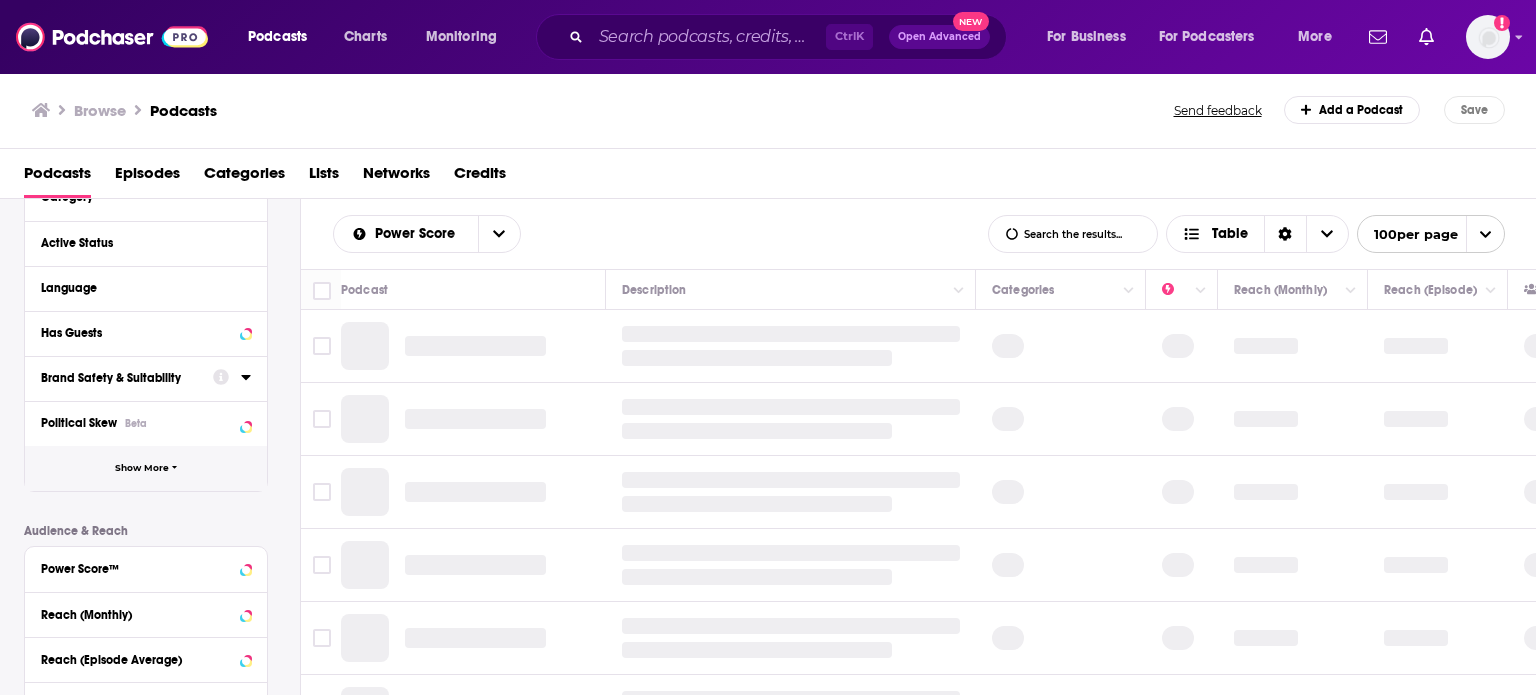click on "Show More" at bounding box center (146, 468) 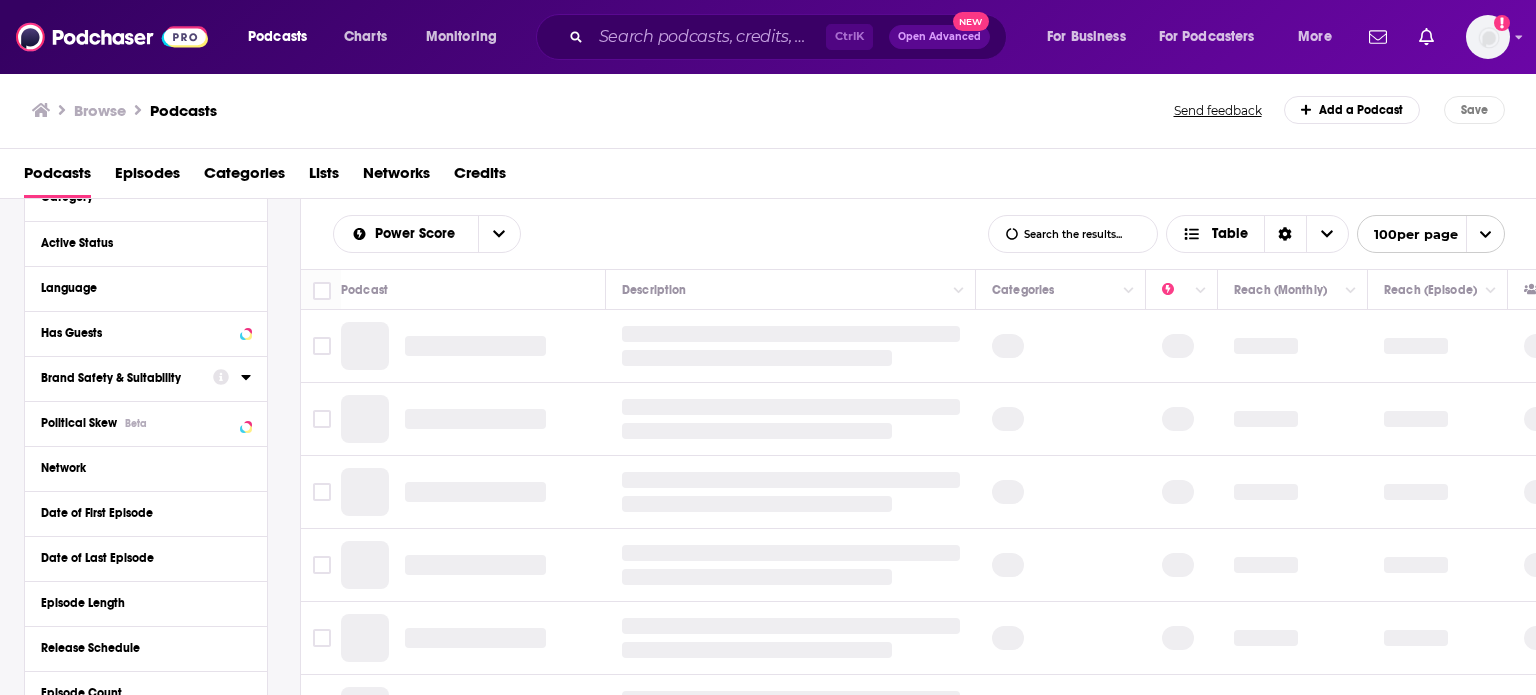 click on "Network" at bounding box center [146, 467] 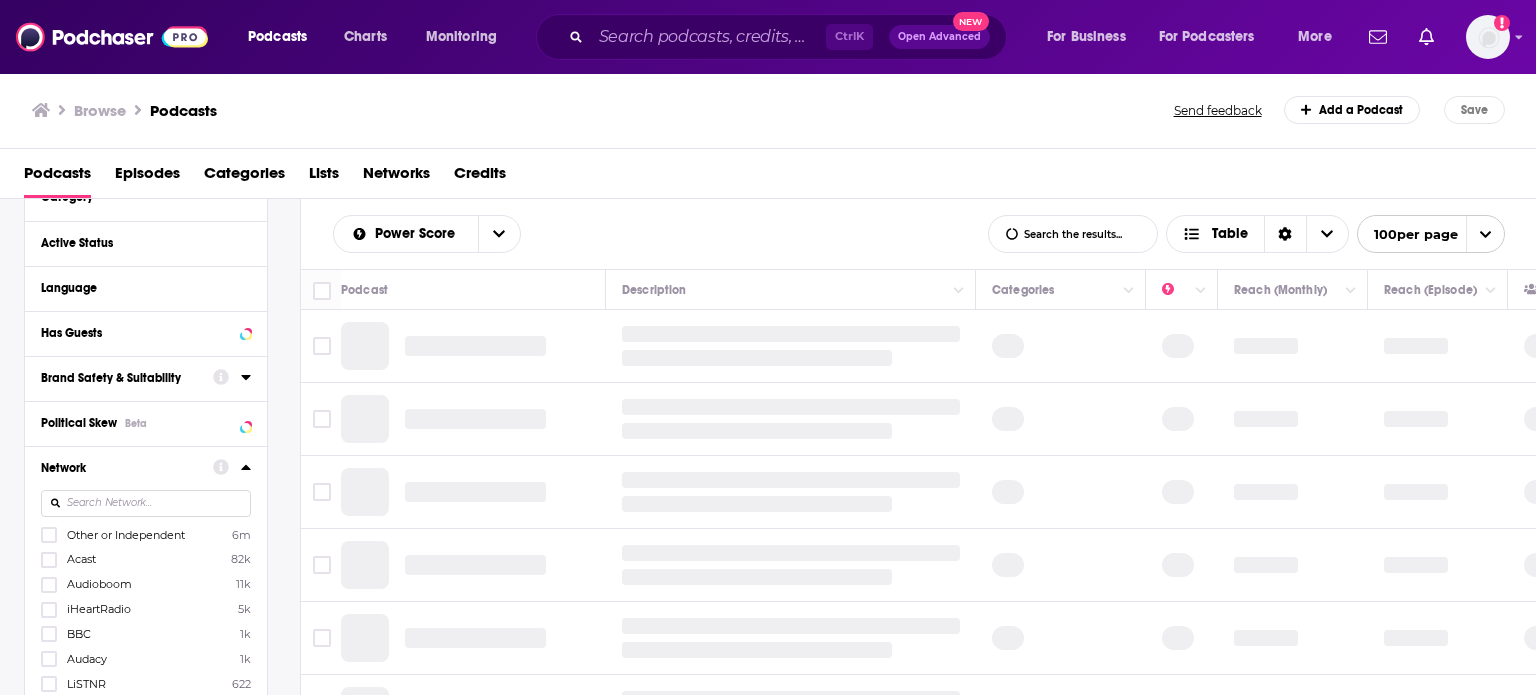 click at bounding box center (146, 503) 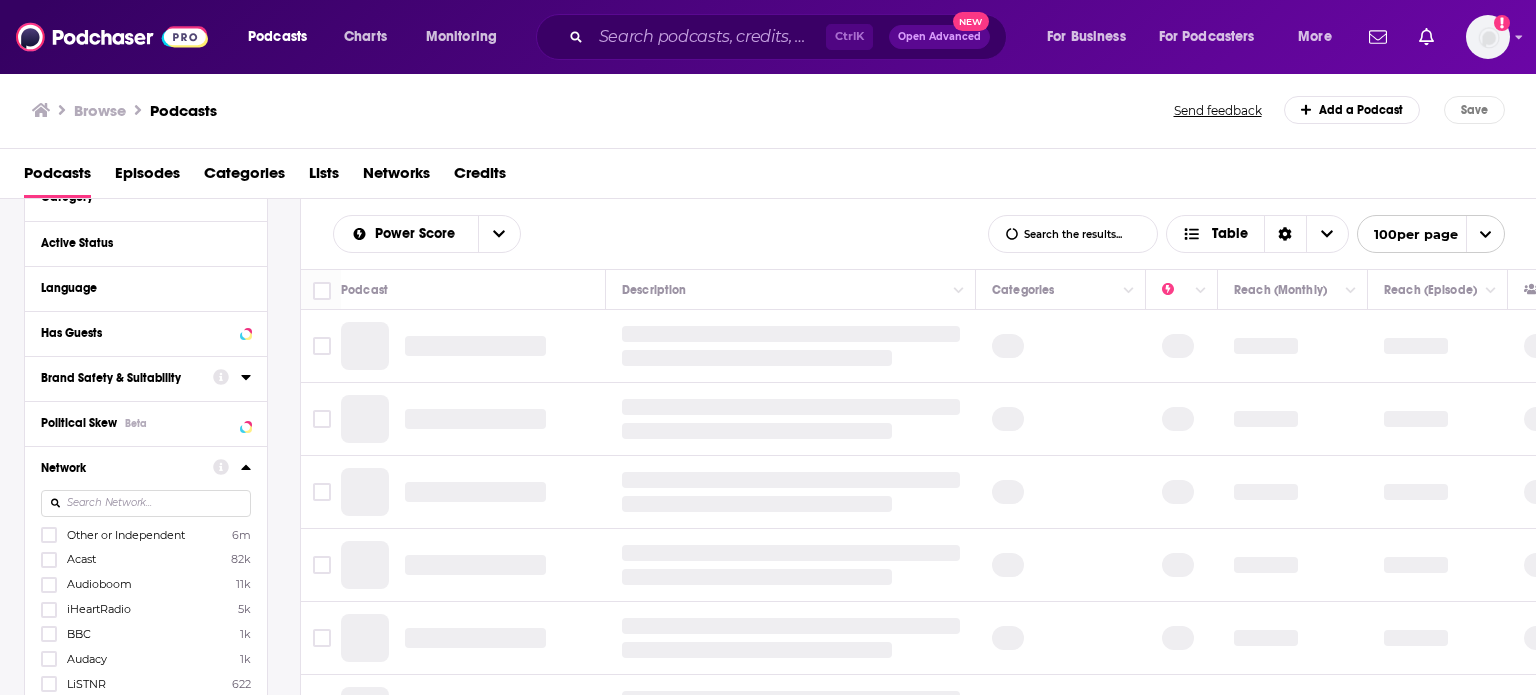 click at bounding box center (146, 503) 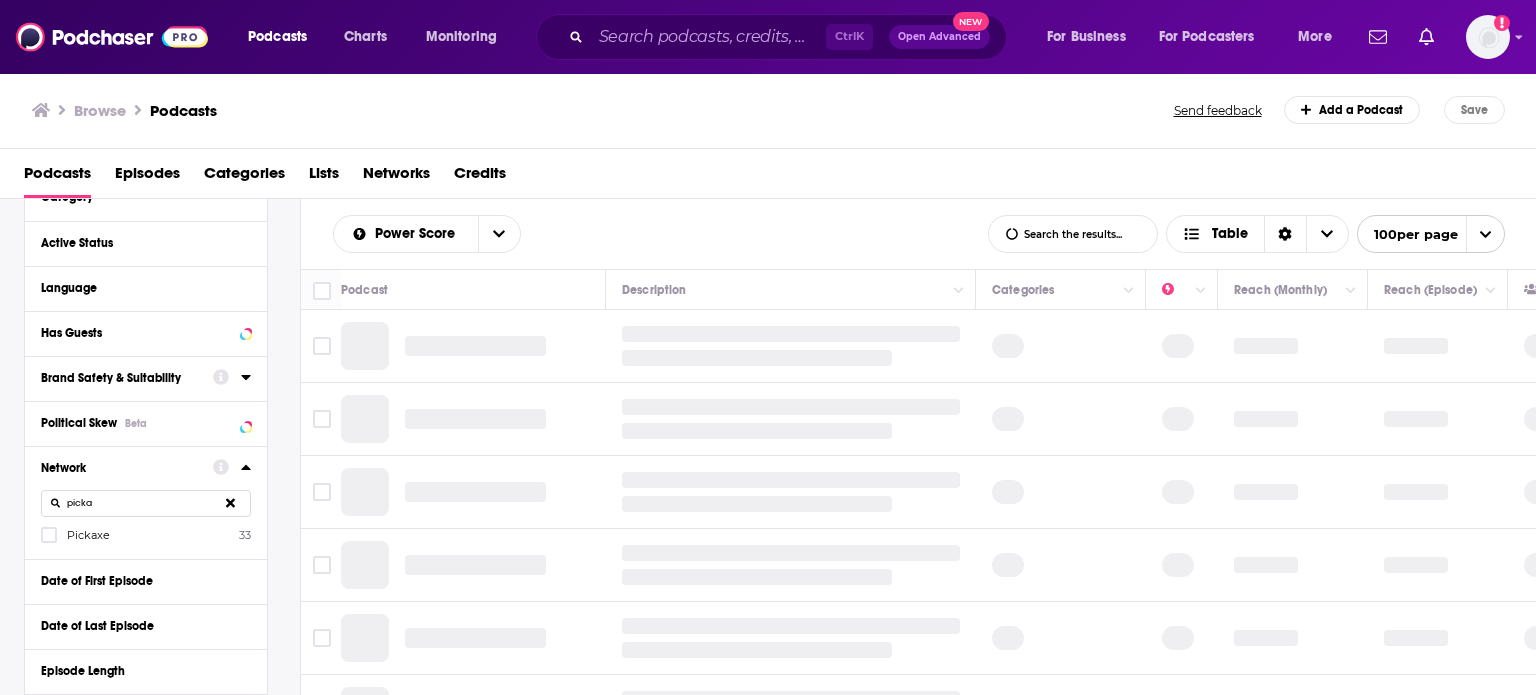 type on "picka" 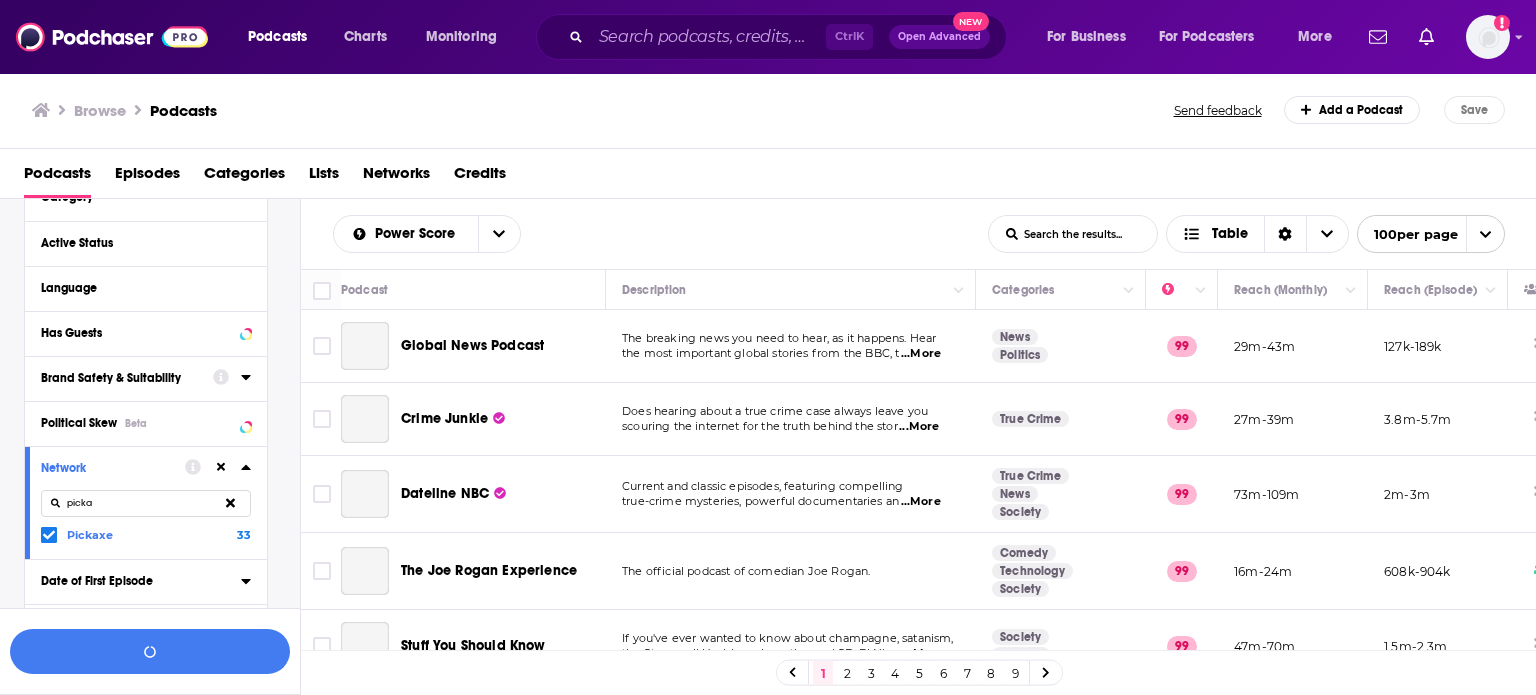 scroll, scrollTop: 249, scrollLeft: 0, axis: vertical 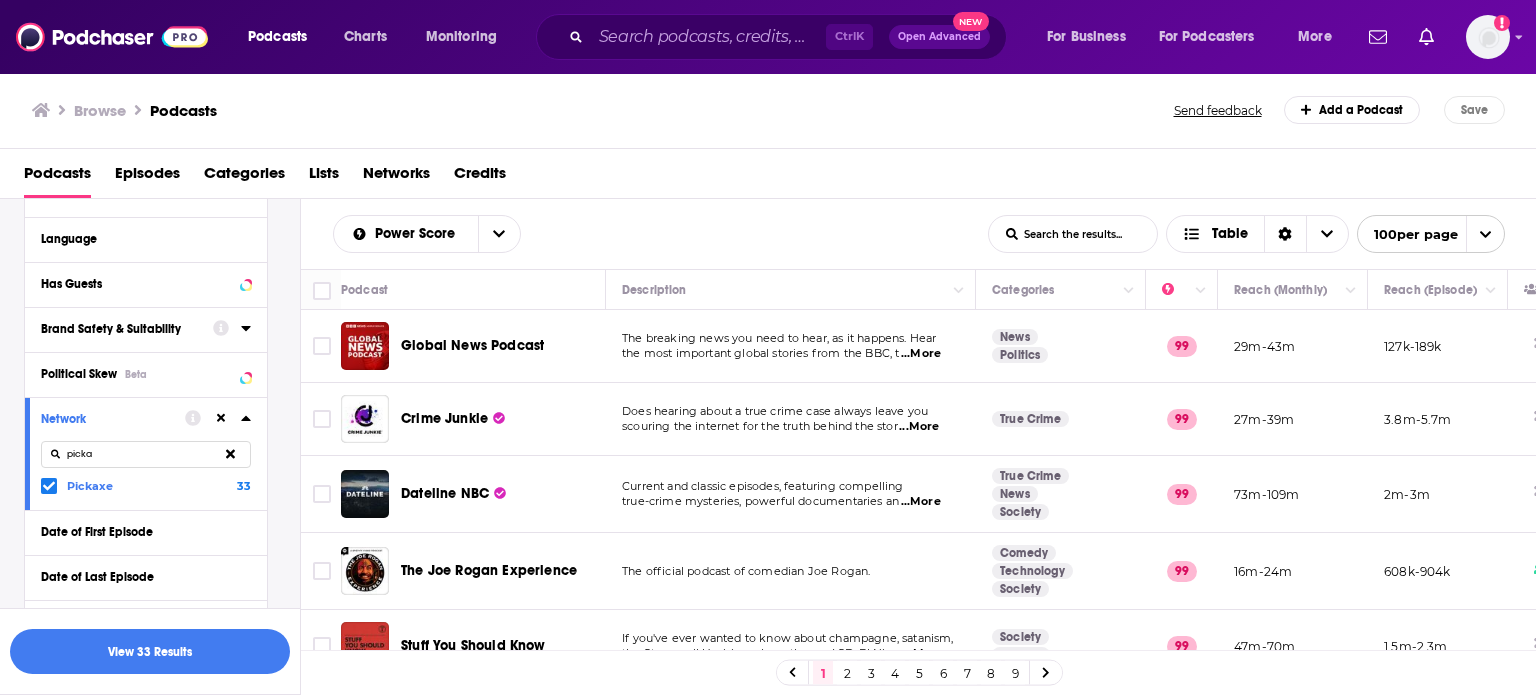 click 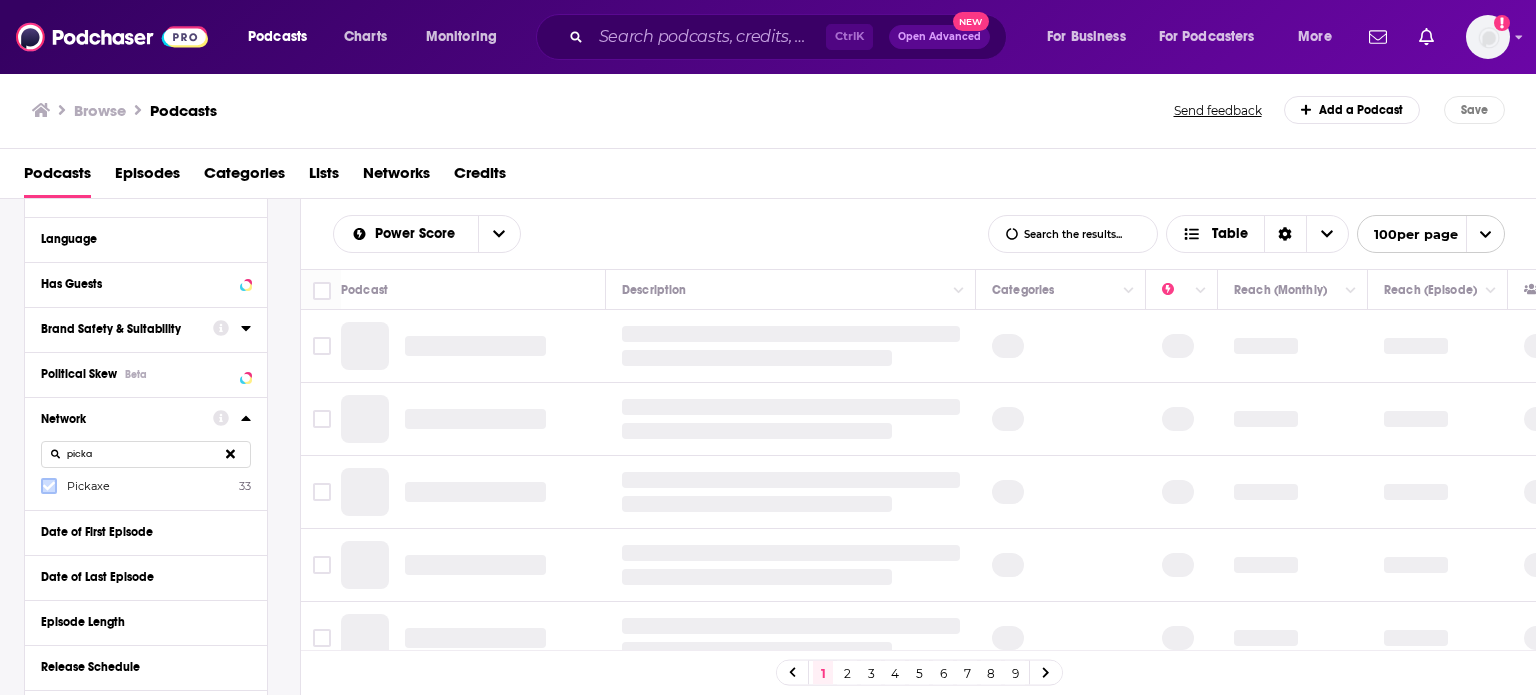click 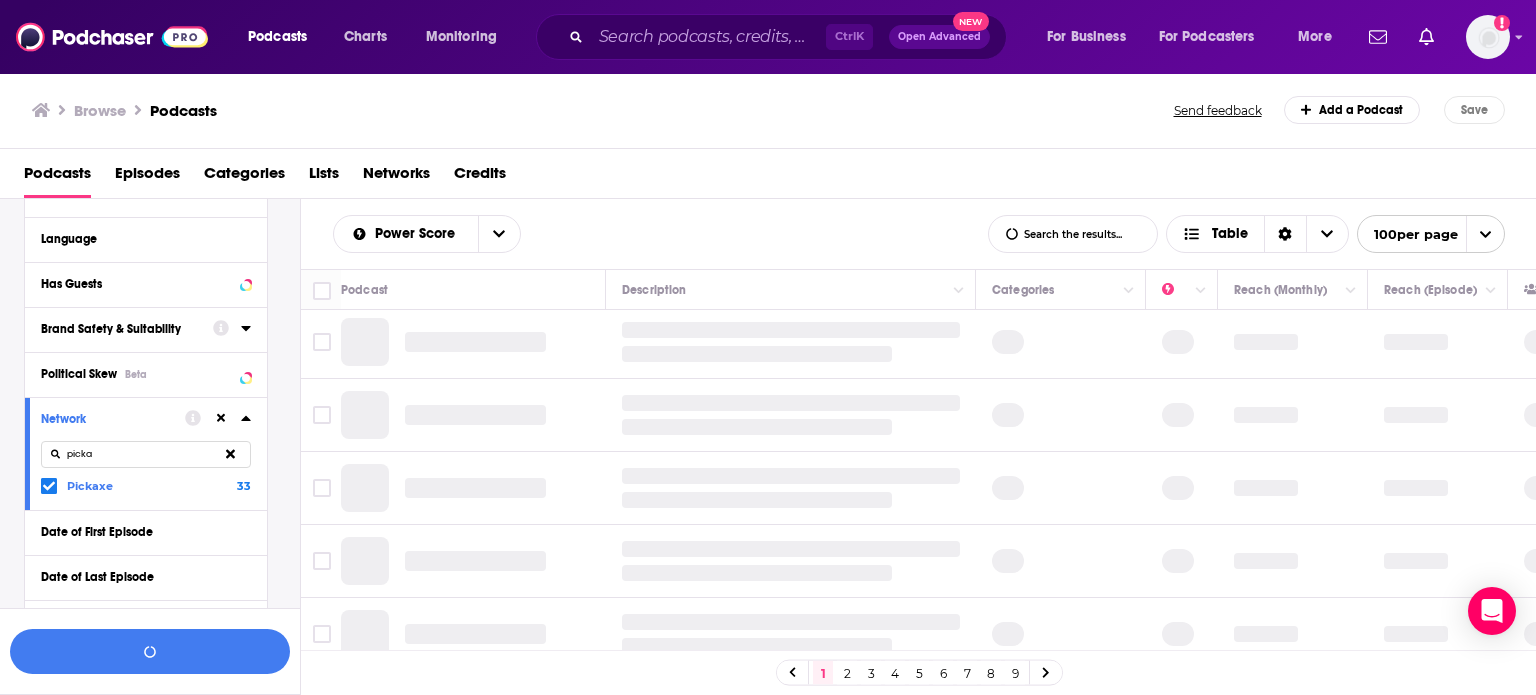 scroll, scrollTop: 0, scrollLeft: 0, axis: both 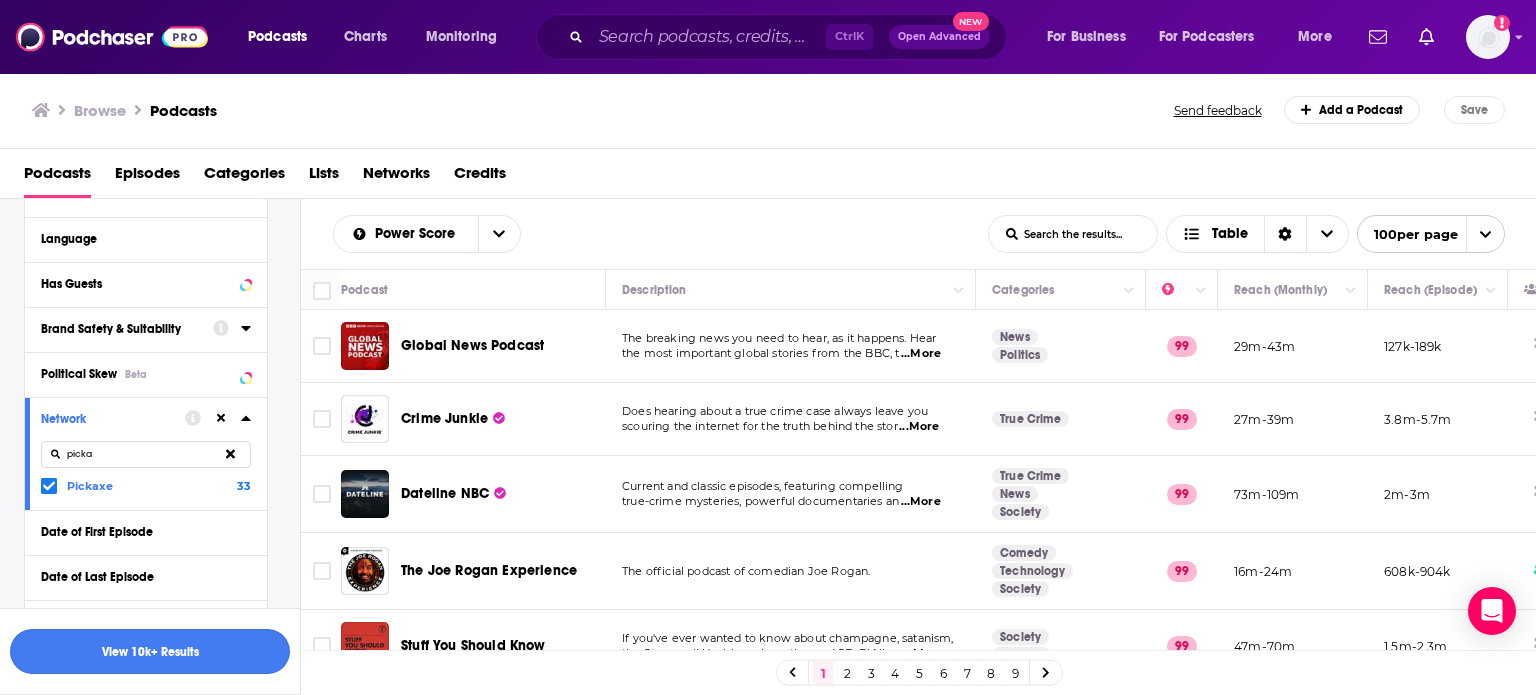 click on "View 10k+ Results" at bounding box center (150, 651) 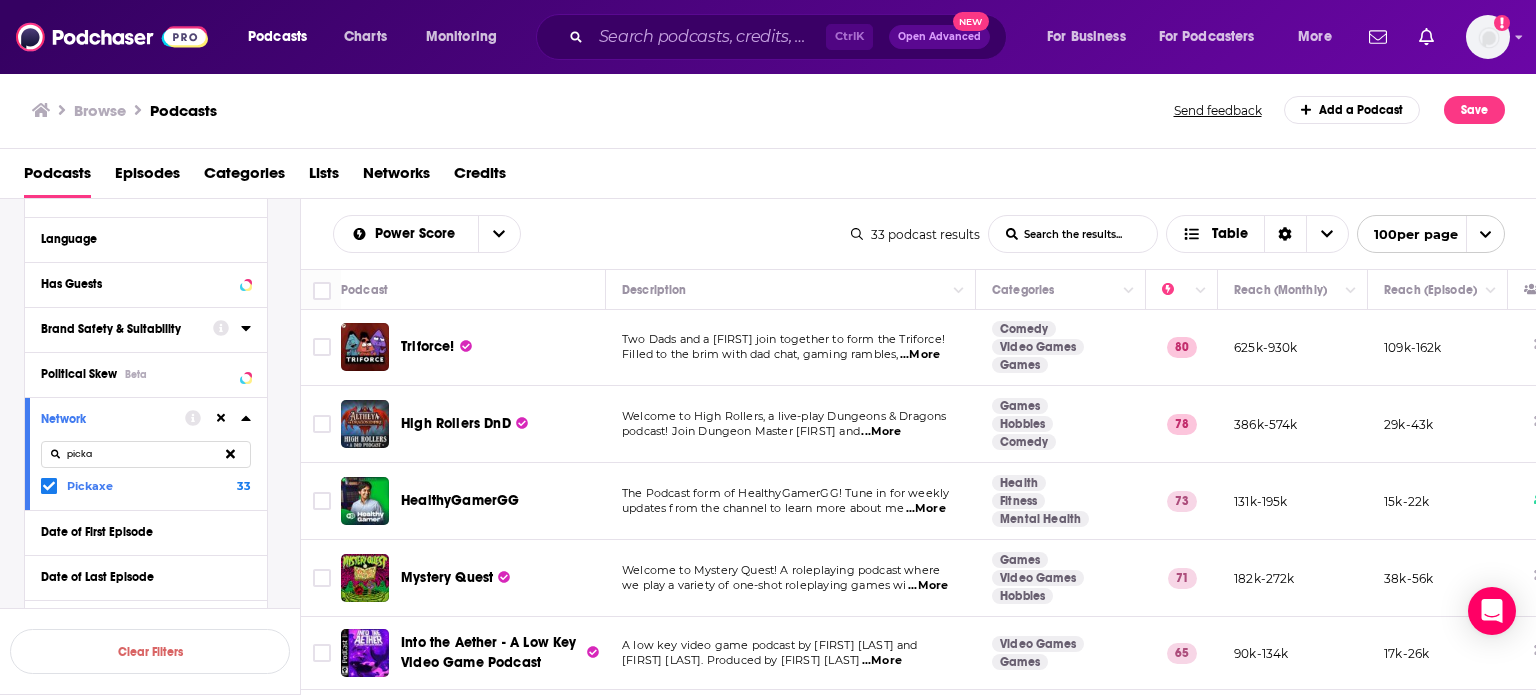 scroll, scrollTop: 0, scrollLeft: 0, axis: both 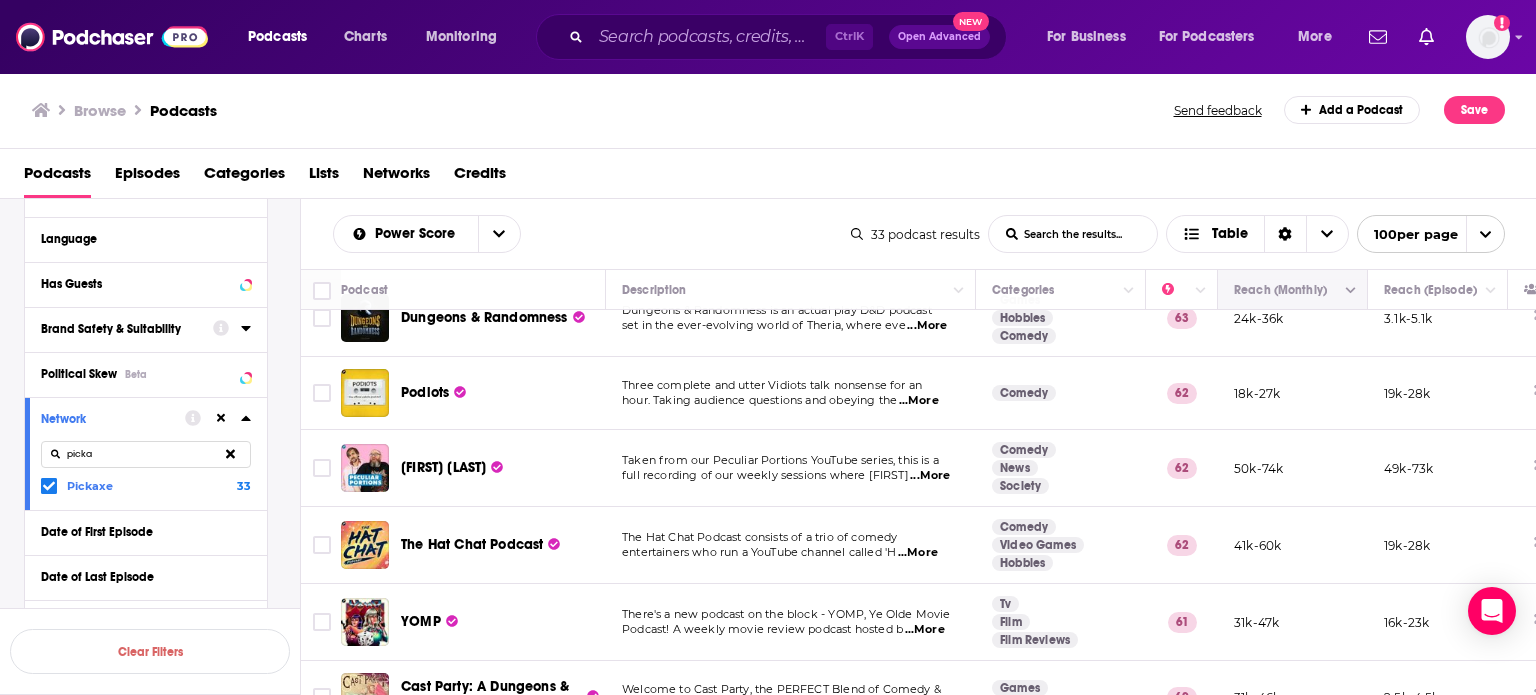 click 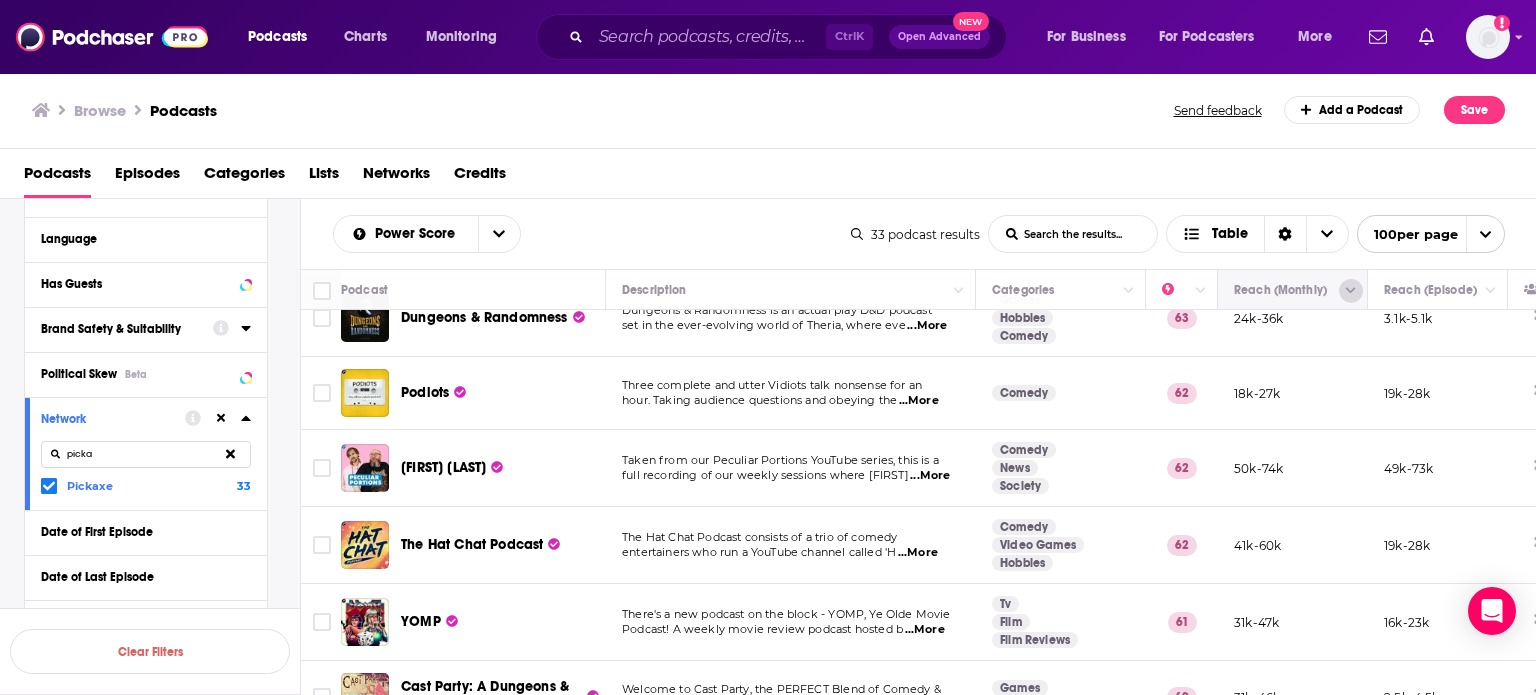 click at bounding box center (1351, 291) 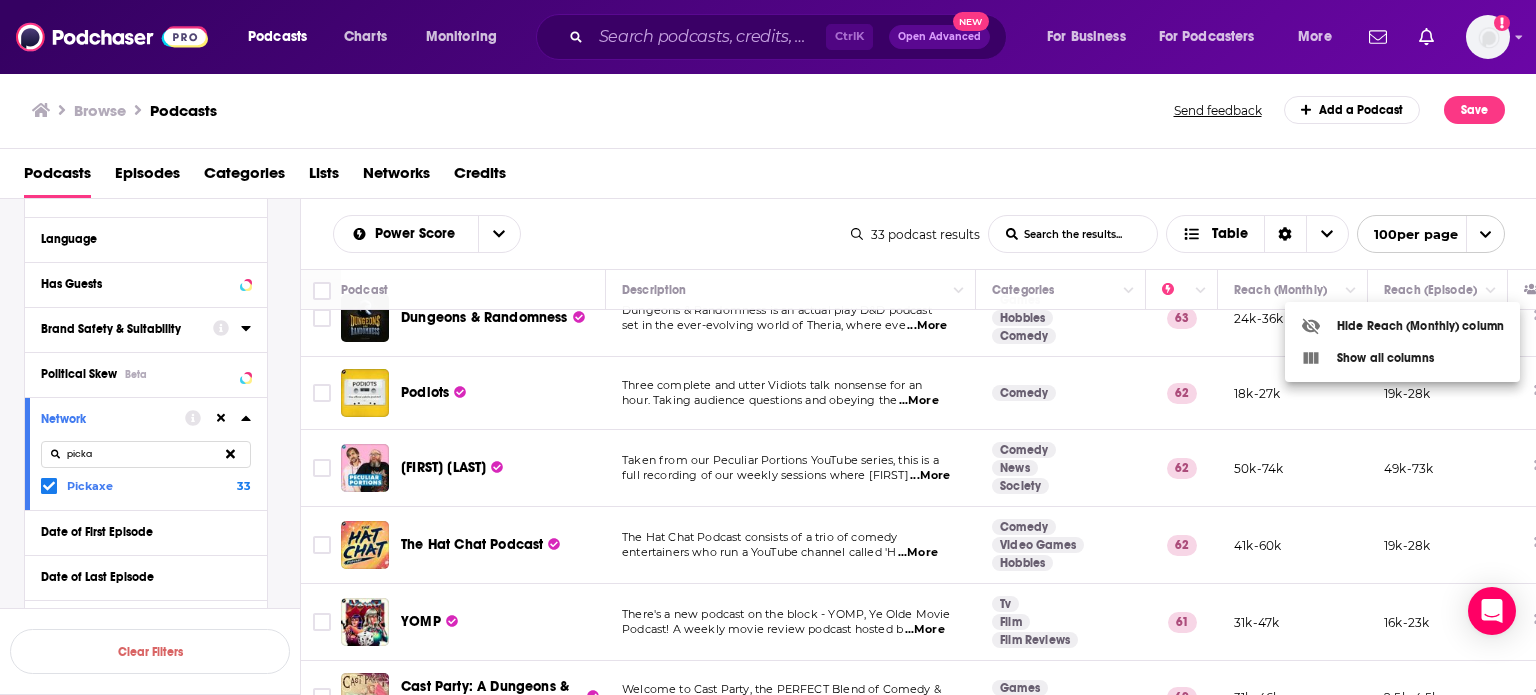 click at bounding box center [768, 347] 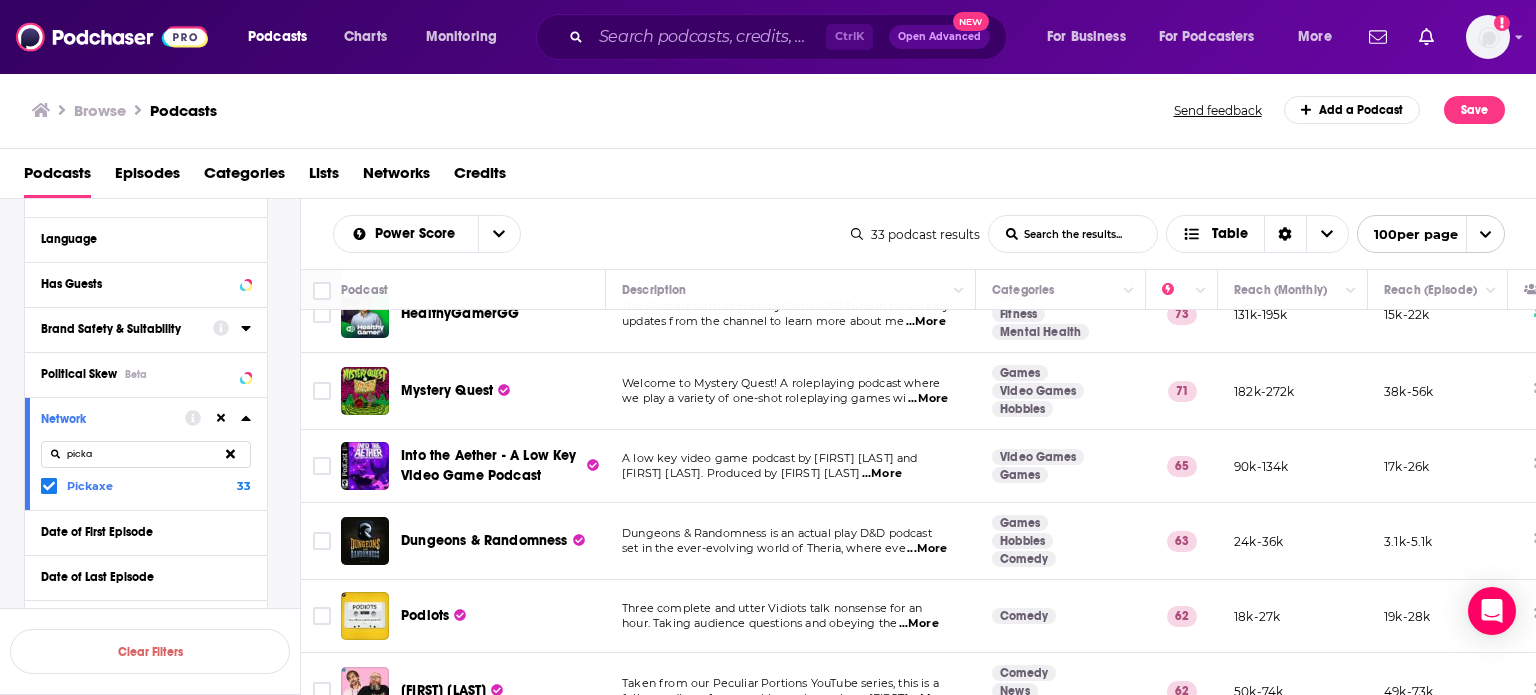 scroll, scrollTop: 200, scrollLeft: 0, axis: vertical 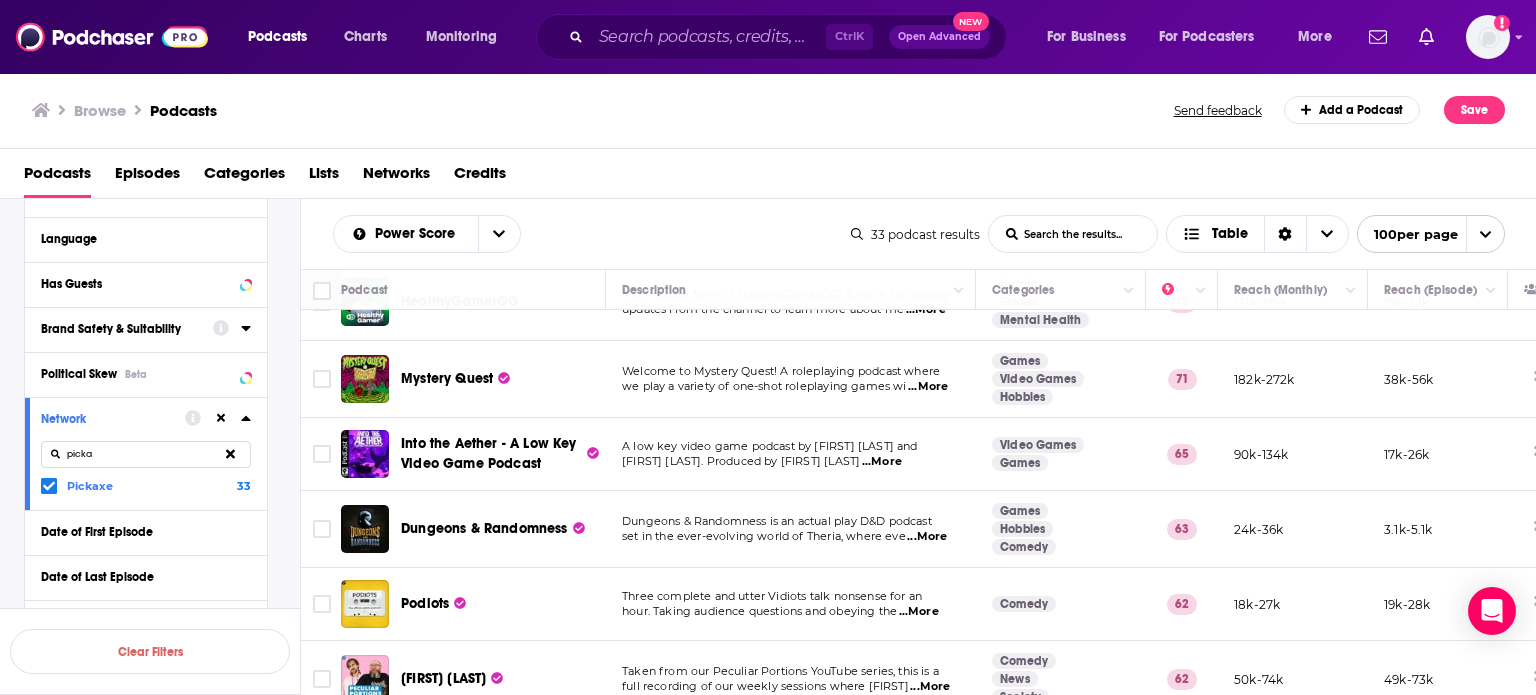 click on "Welcome to Mystery Quest! A roleplaying podcast where we play a variety of one-shot roleplaying games wi  ...More" at bounding box center (791, 379) 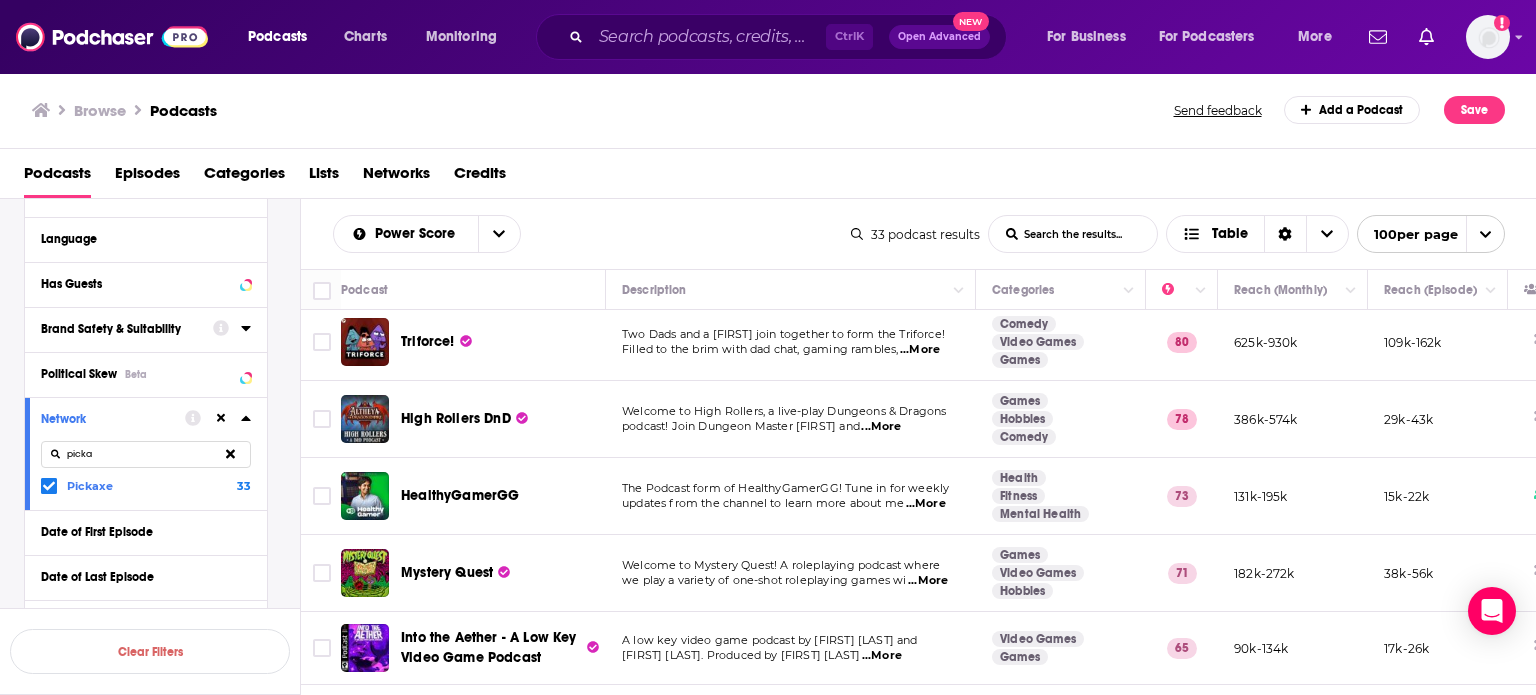 scroll, scrollTop: 0, scrollLeft: 0, axis: both 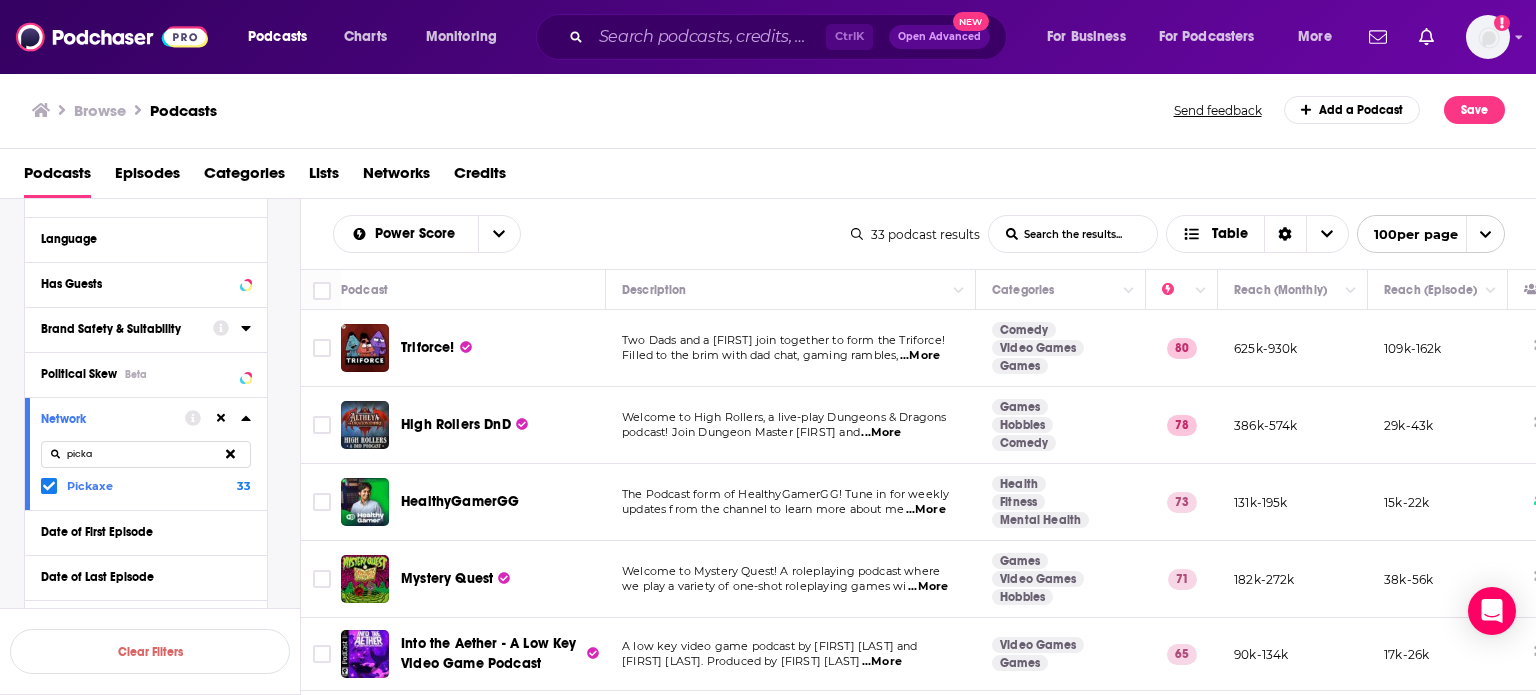click at bounding box center [49, 486] 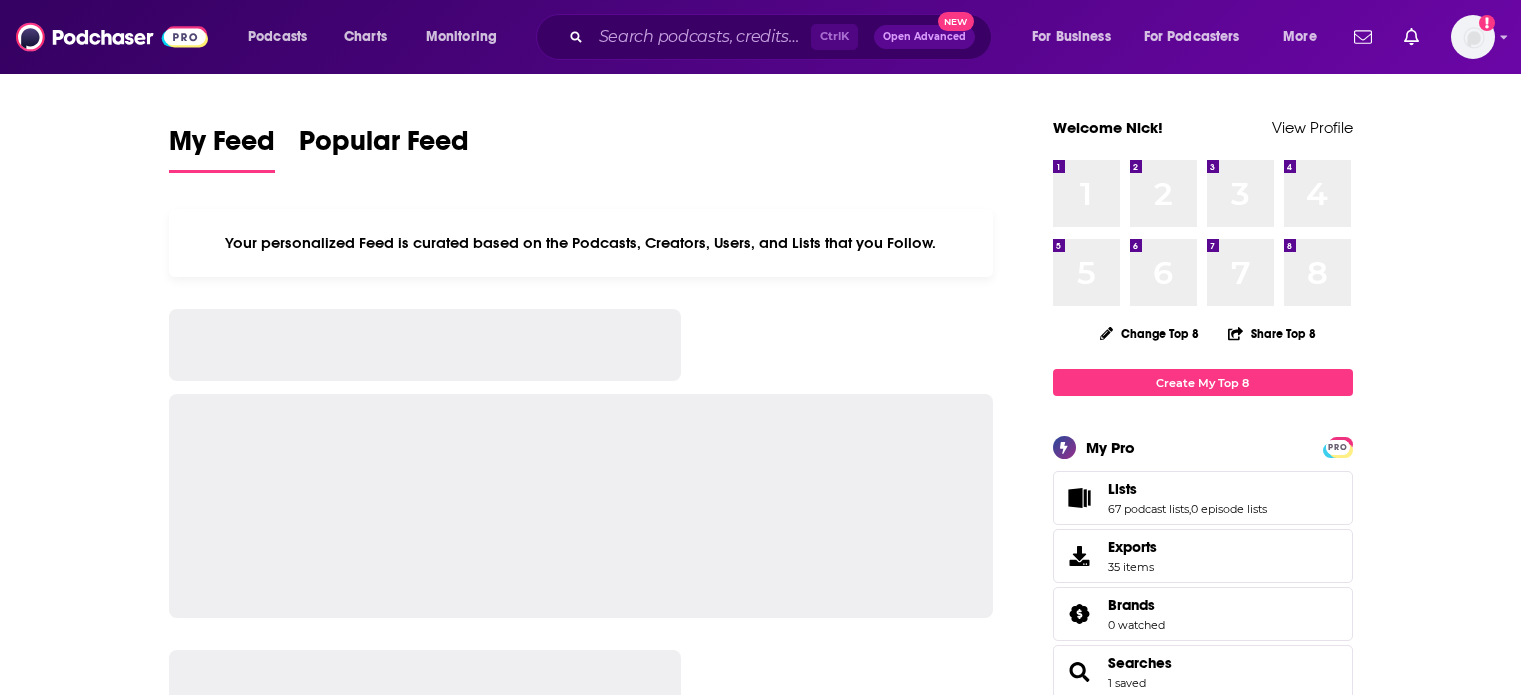 scroll, scrollTop: 0, scrollLeft: 0, axis: both 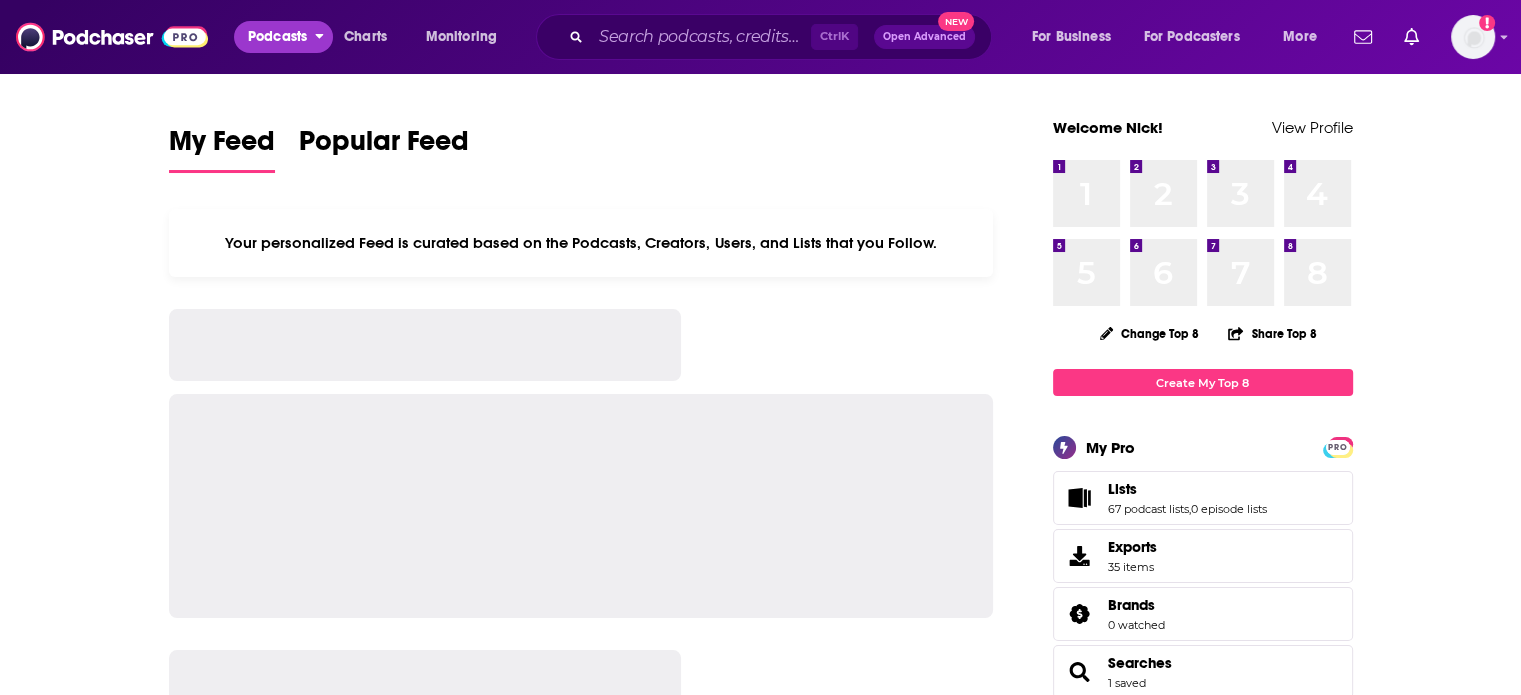 click on "Podcasts" at bounding box center (277, 37) 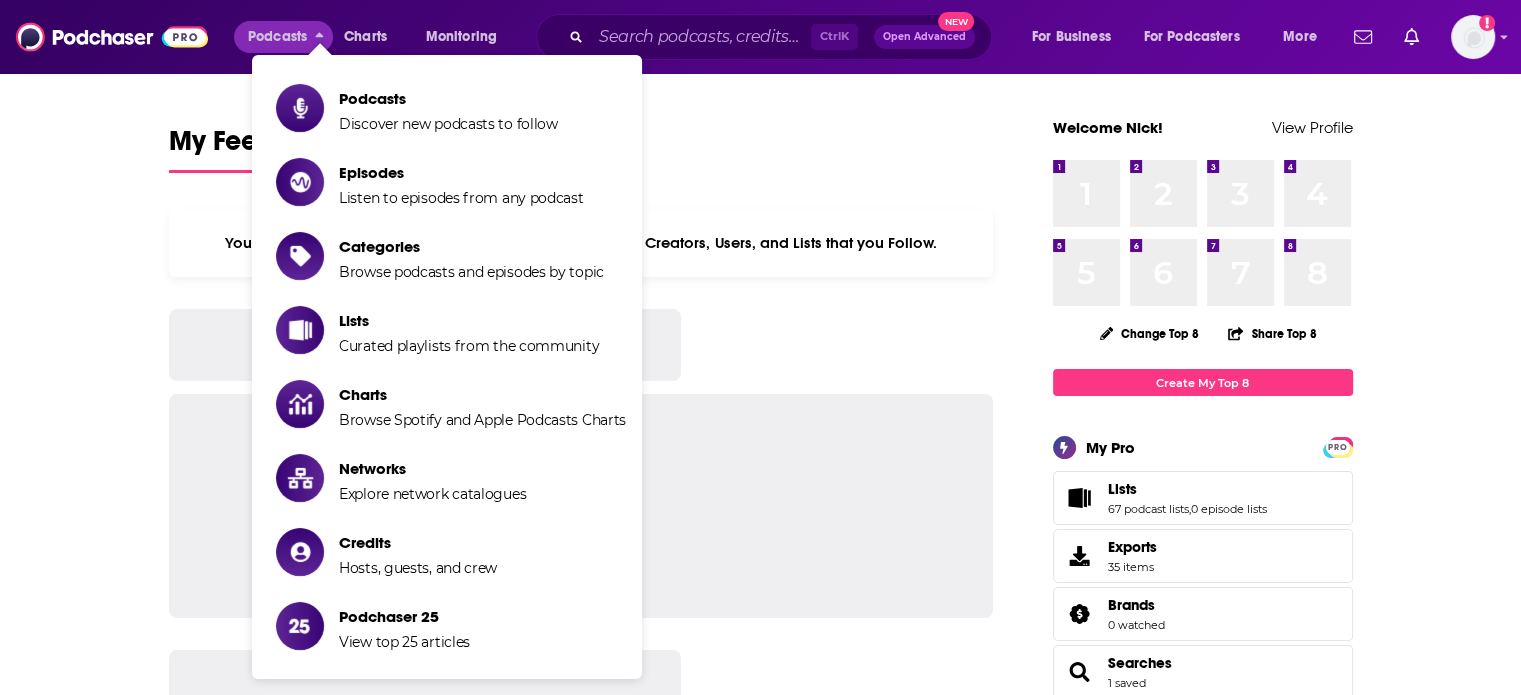 click on "Podcasts Discover new podcasts to follow" at bounding box center [447, 108] 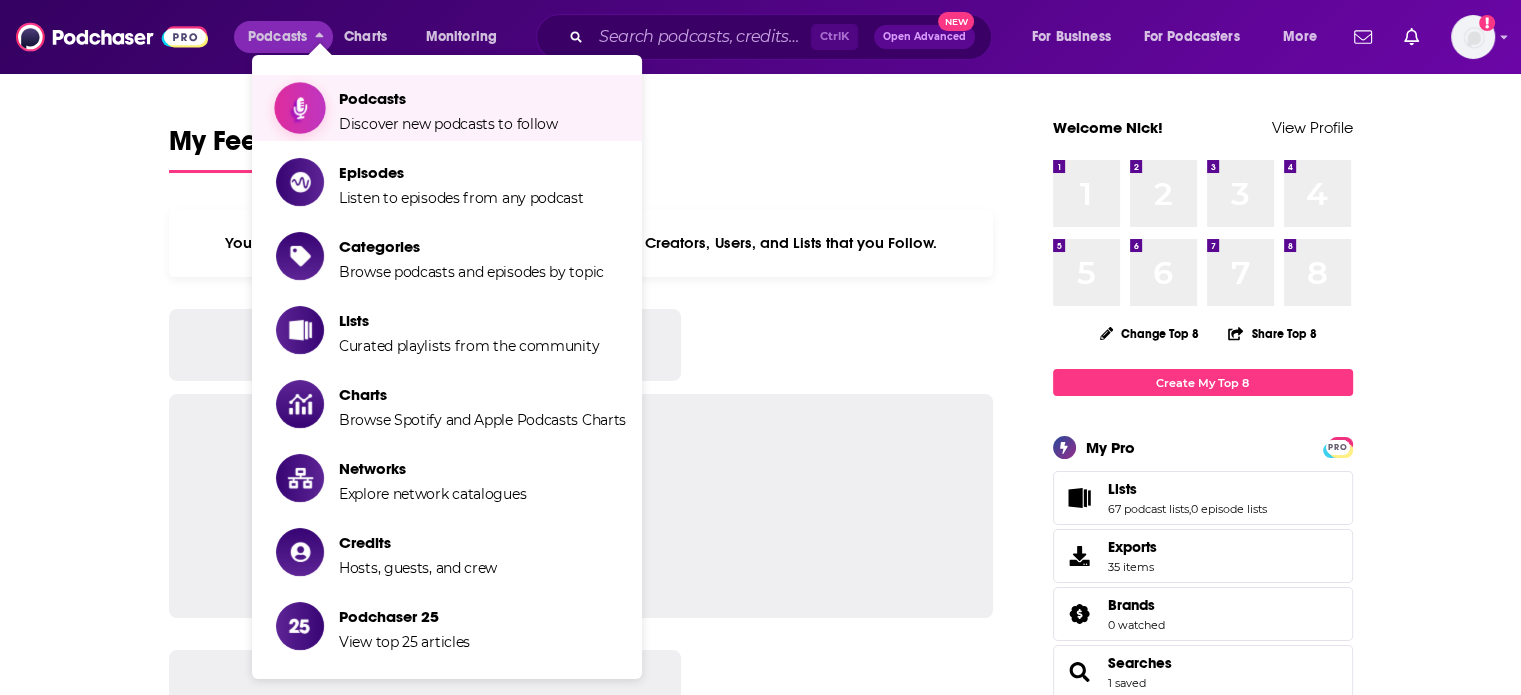 click at bounding box center (300, 108) 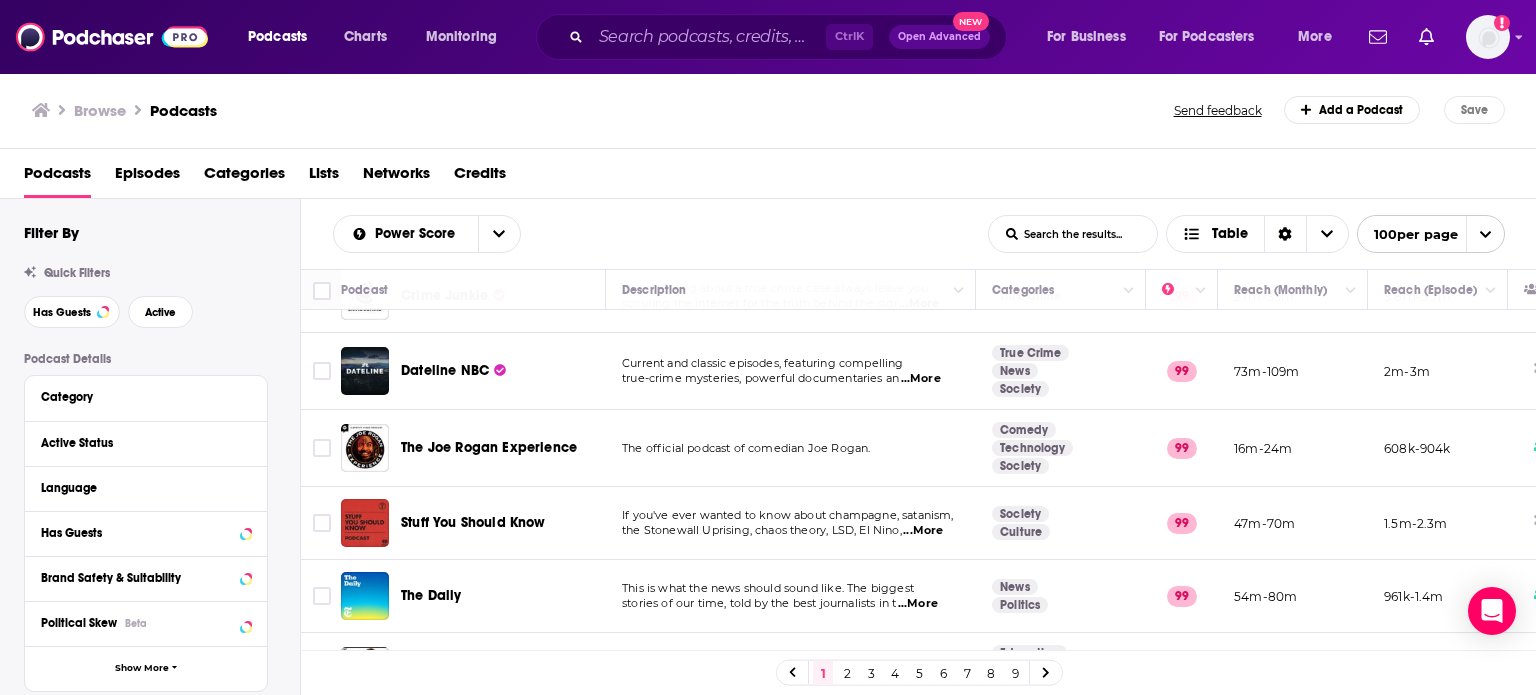 scroll, scrollTop: 0, scrollLeft: 0, axis: both 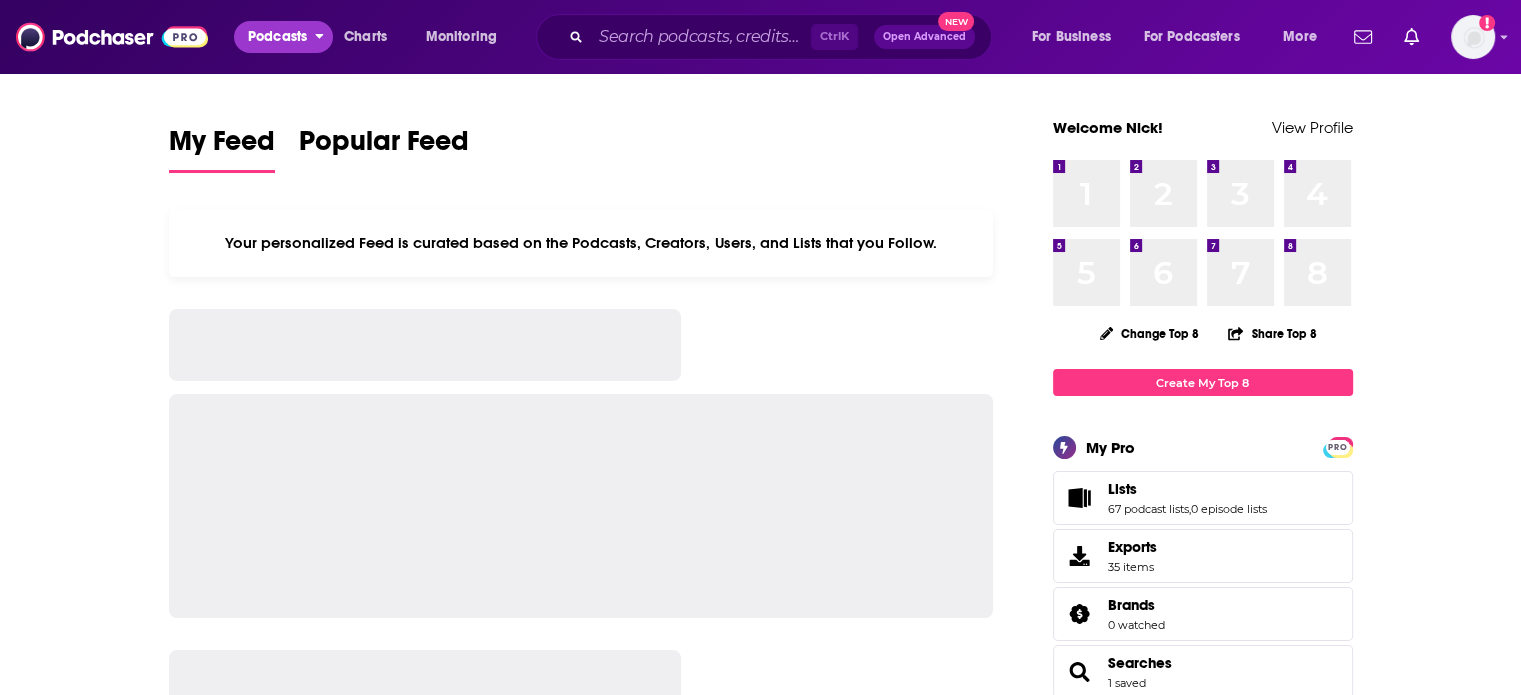 click on "Podcasts" at bounding box center [277, 37] 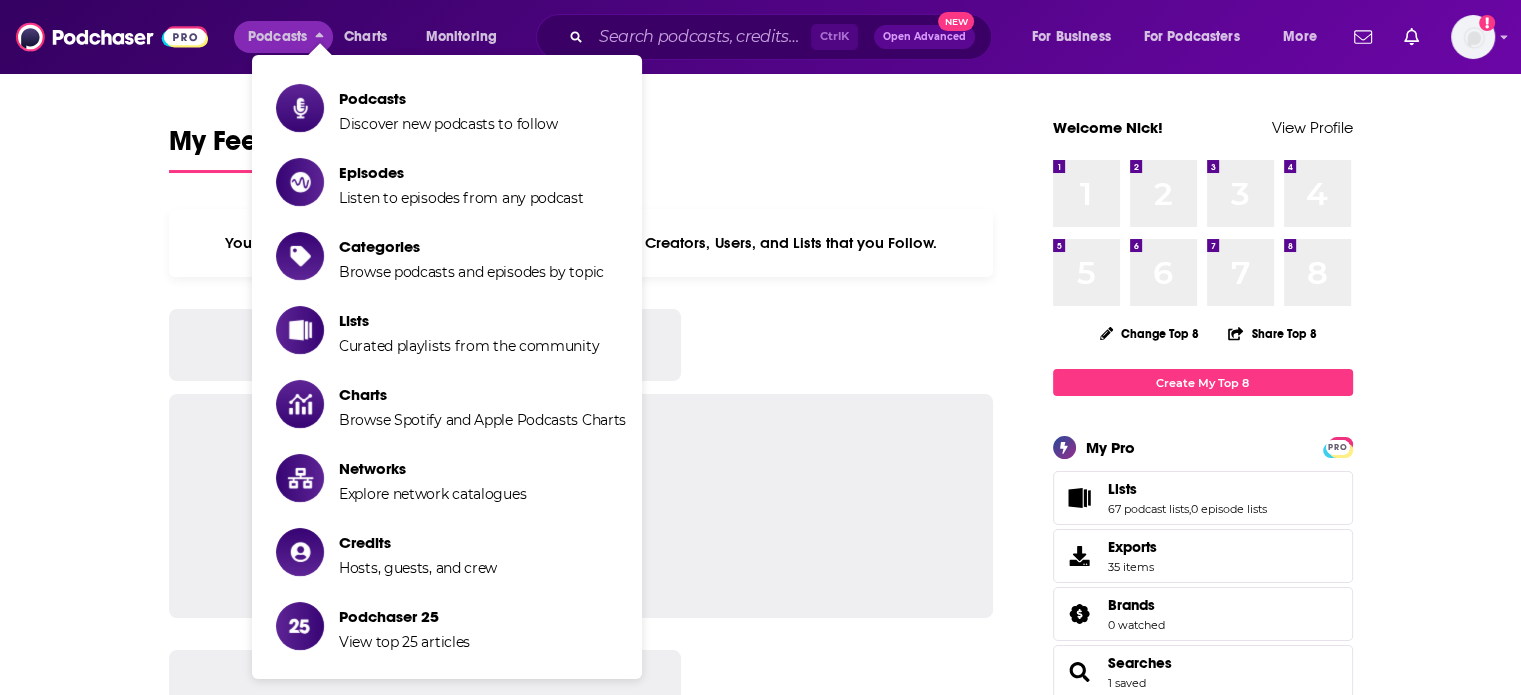 click on "Podcasts Discover new podcasts to follow" at bounding box center [447, 108] 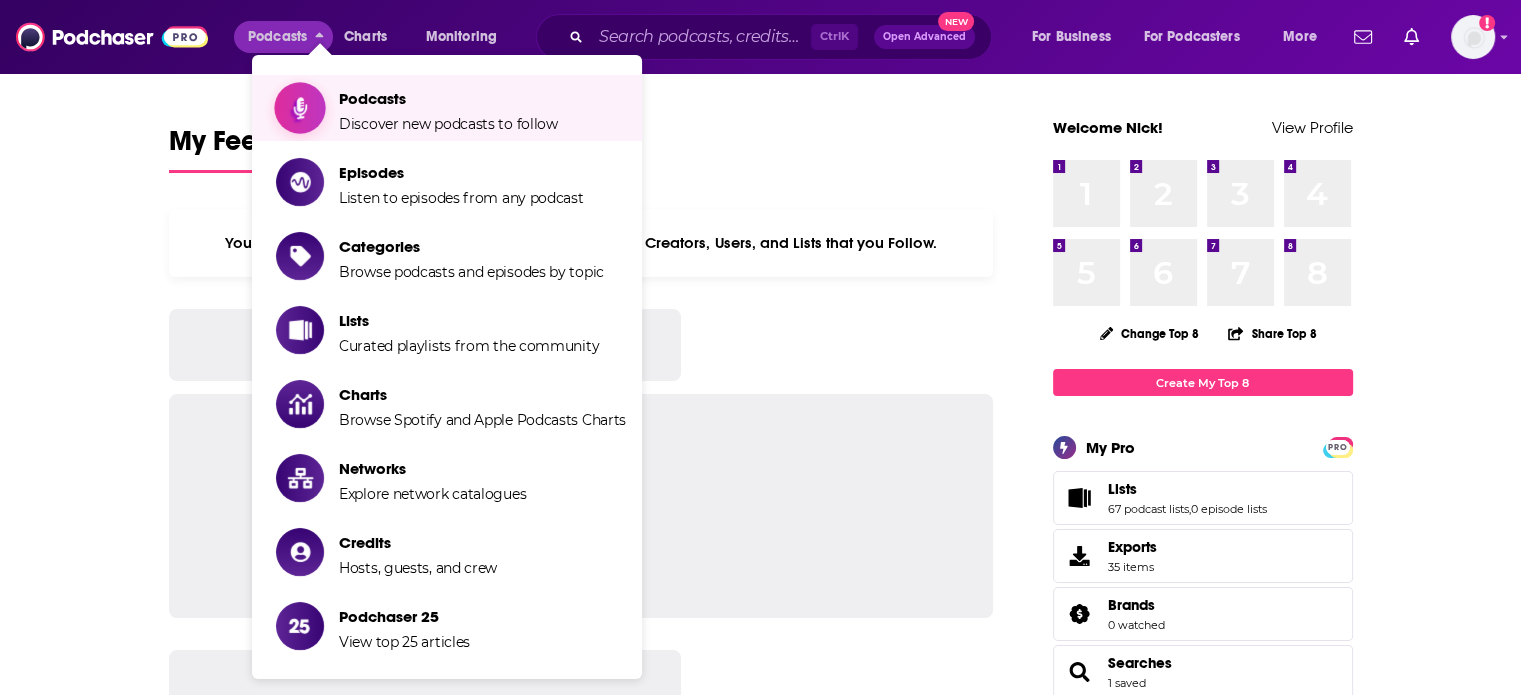 click 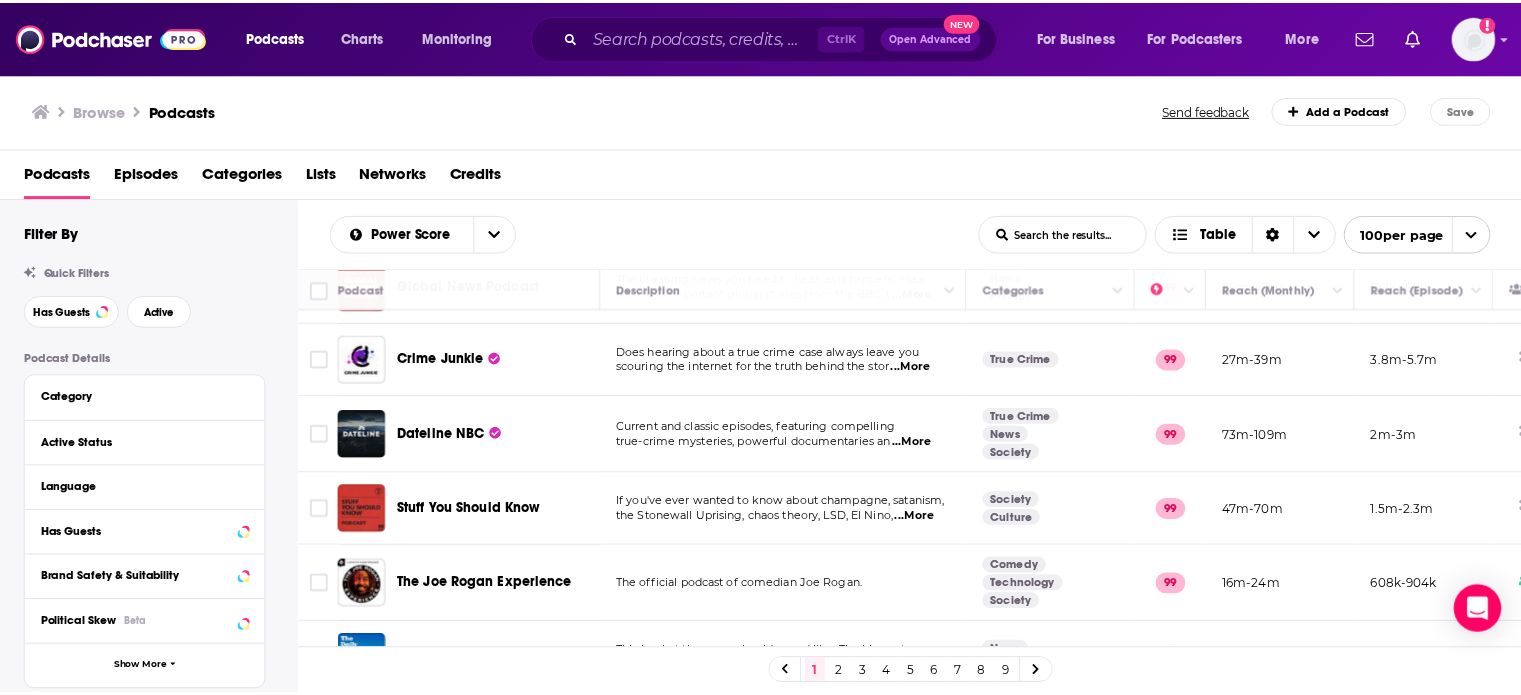 scroll, scrollTop: 0, scrollLeft: 0, axis: both 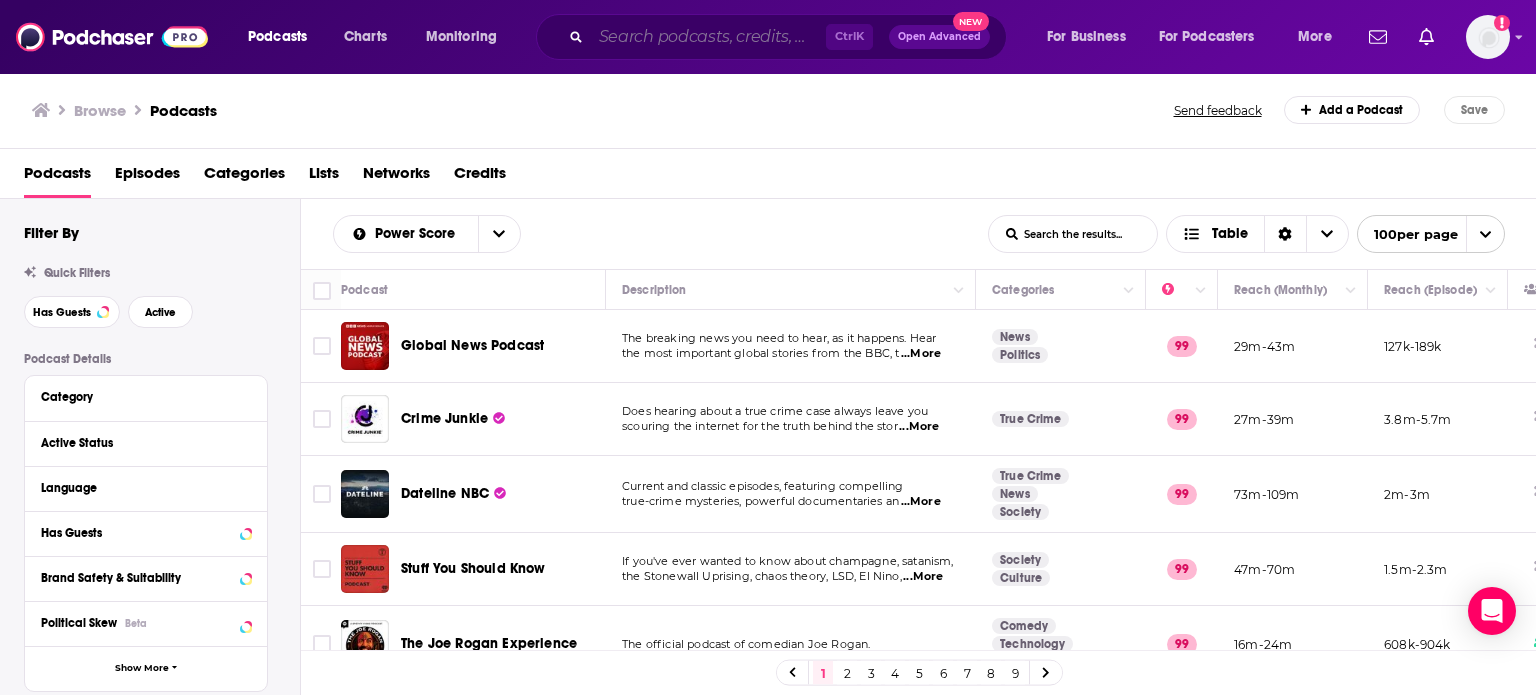 click at bounding box center [708, 37] 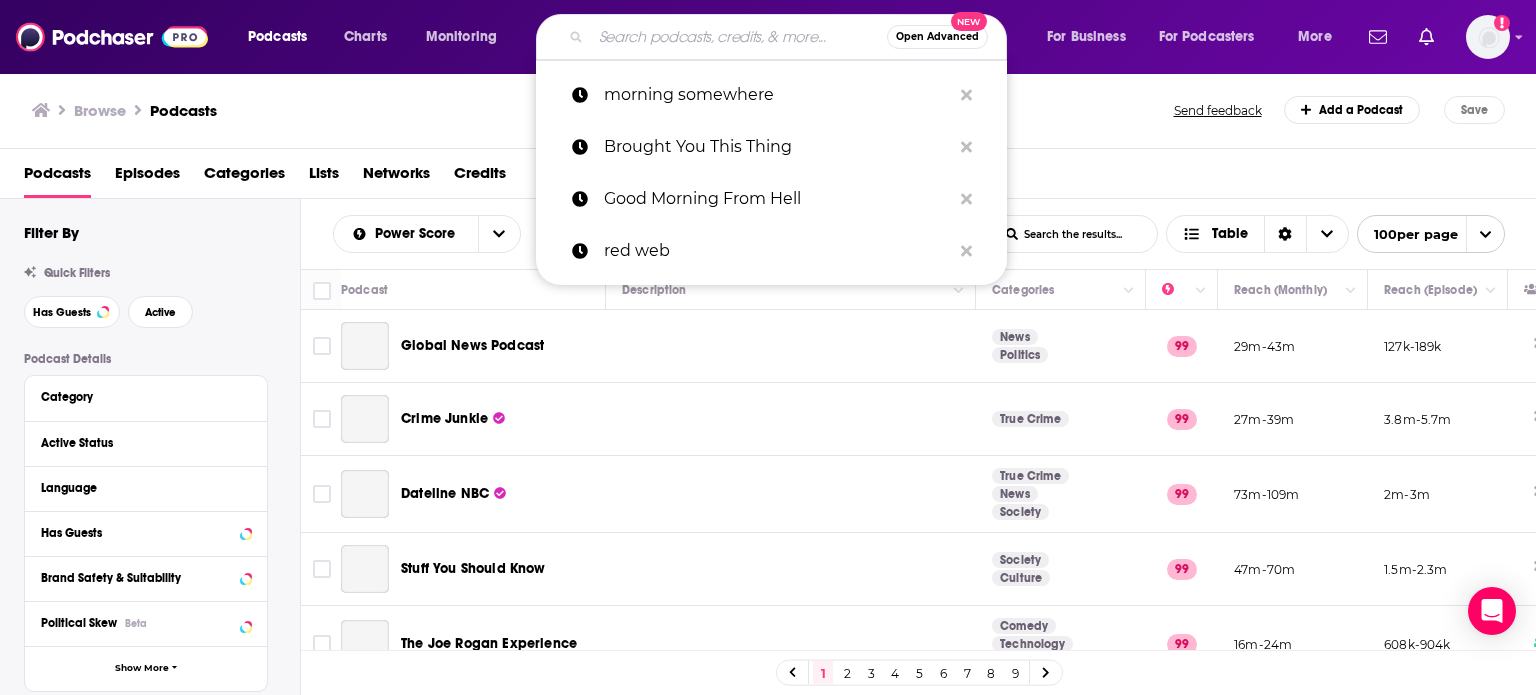 click at bounding box center (739, 37) 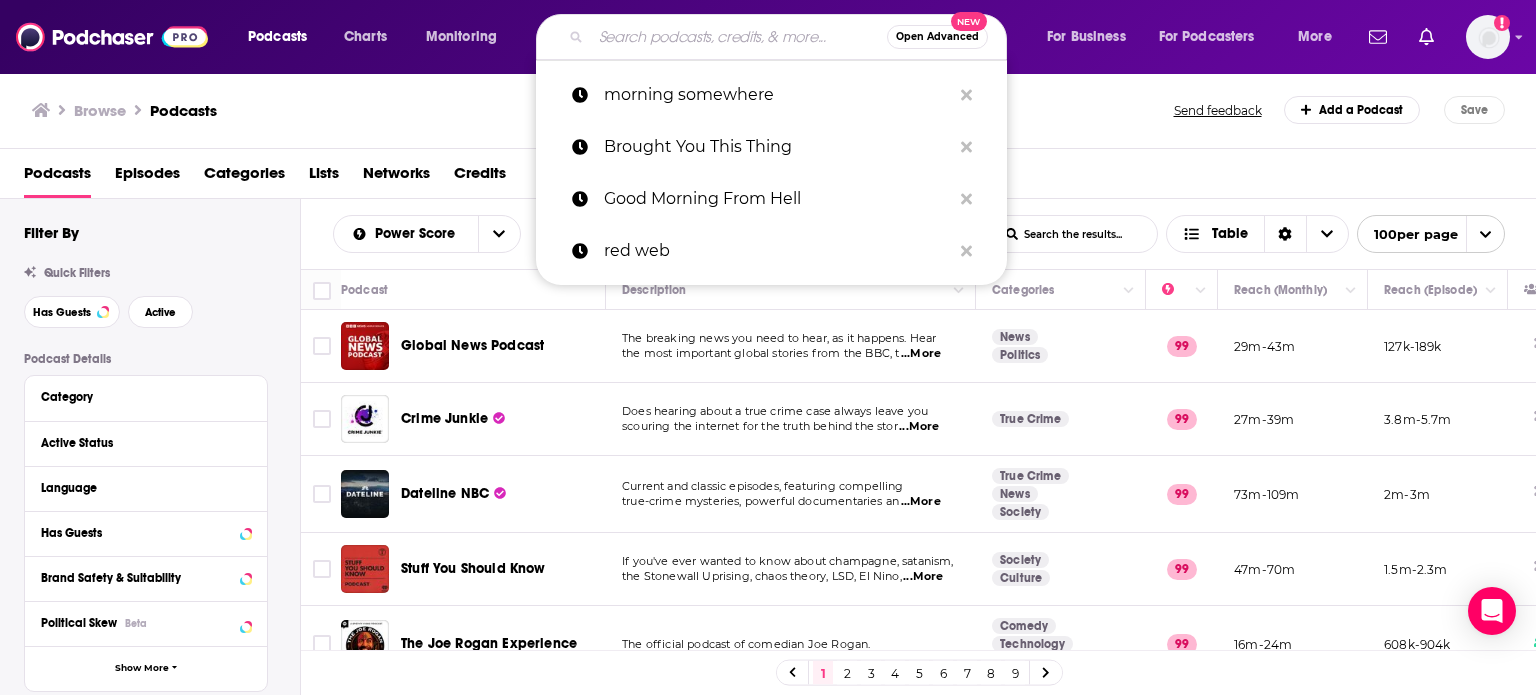 paste on "Good Morning, Gustavo" 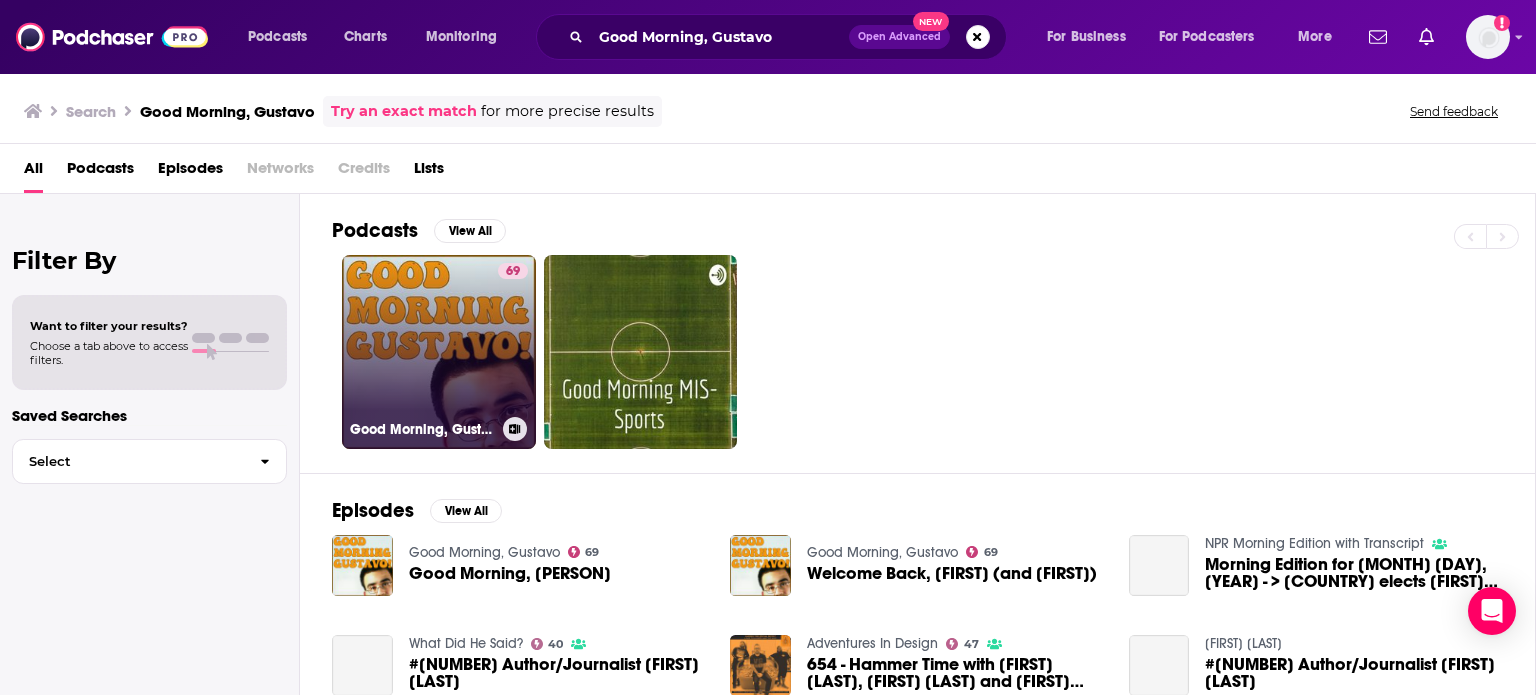 click on "[NUMBER] Good Morning, [FIRST]" at bounding box center (439, 352) 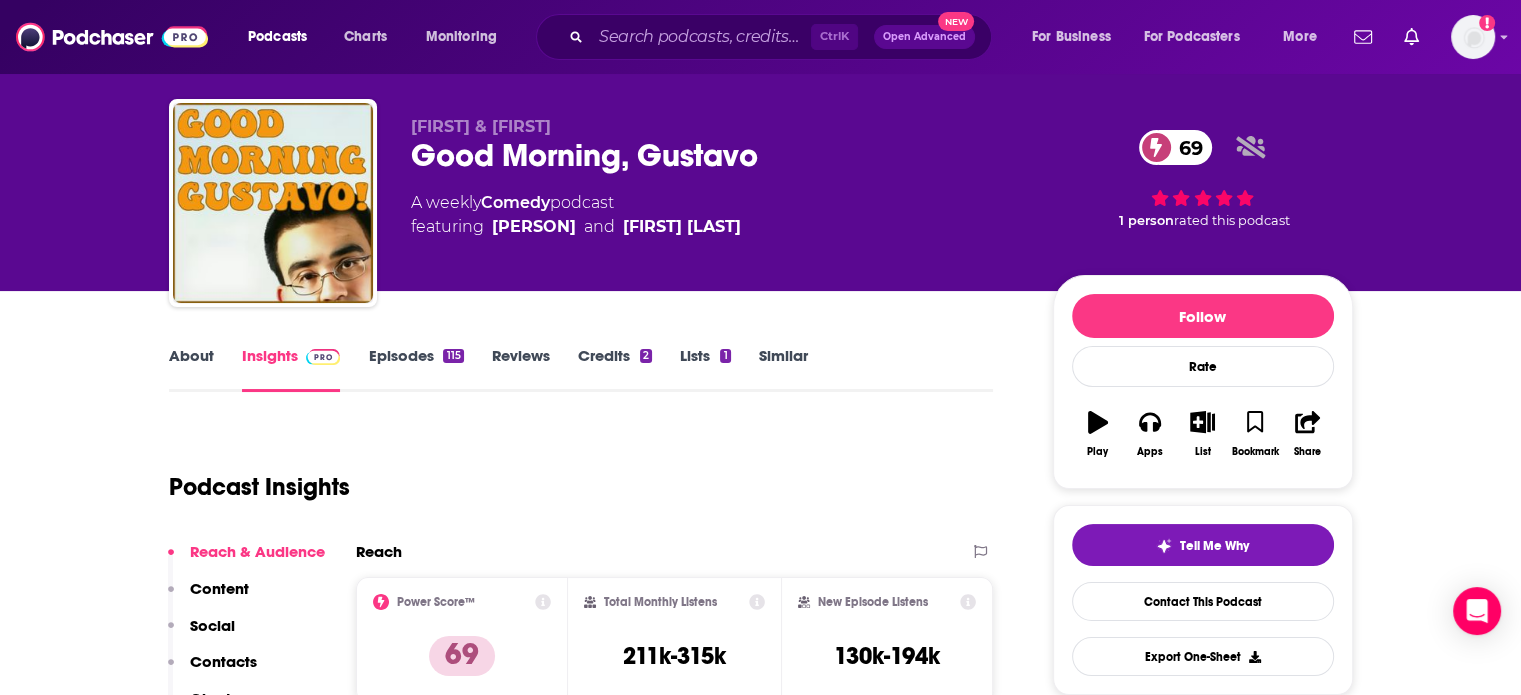 scroll, scrollTop: 0, scrollLeft: 0, axis: both 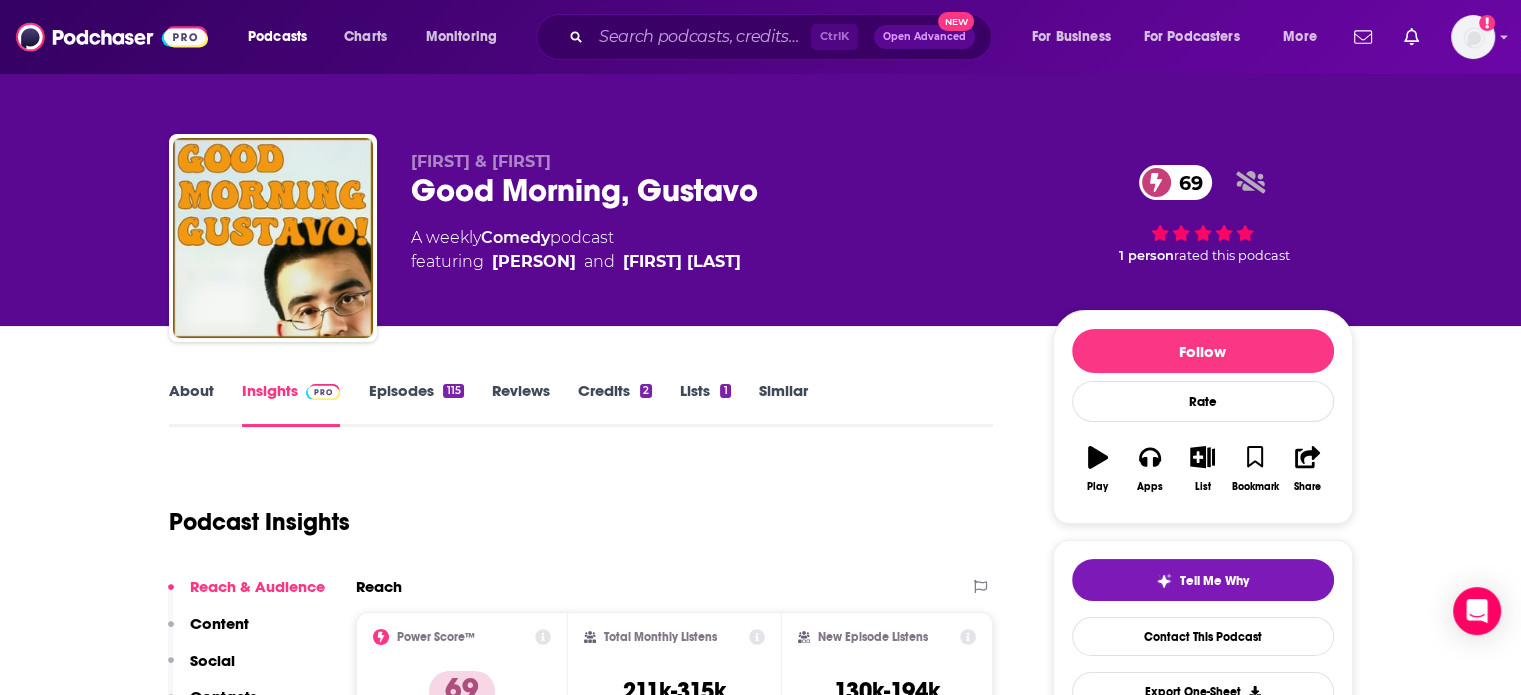 click on "Episodes 115" at bounding box center [415, 404] 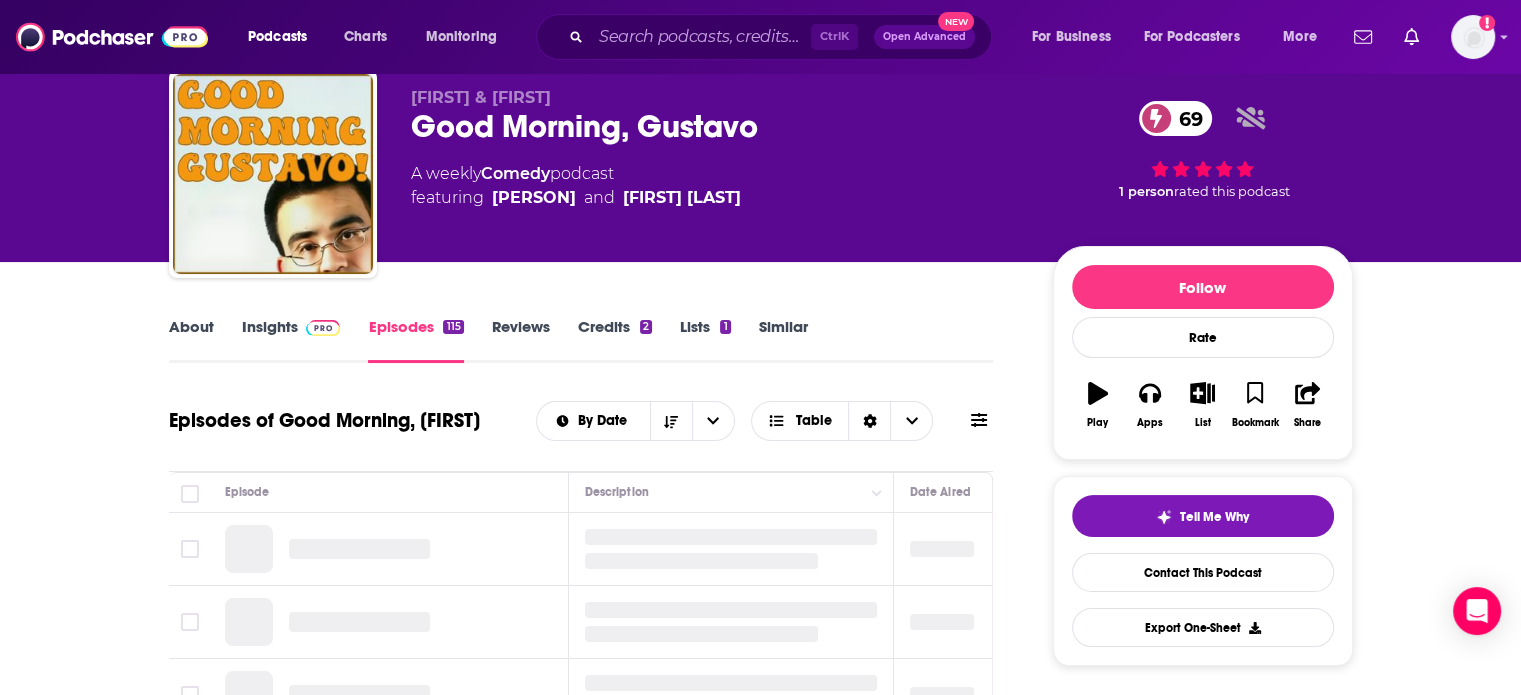 scroll, scrollTop: 100, scrollLeft: 0, axis: vertical 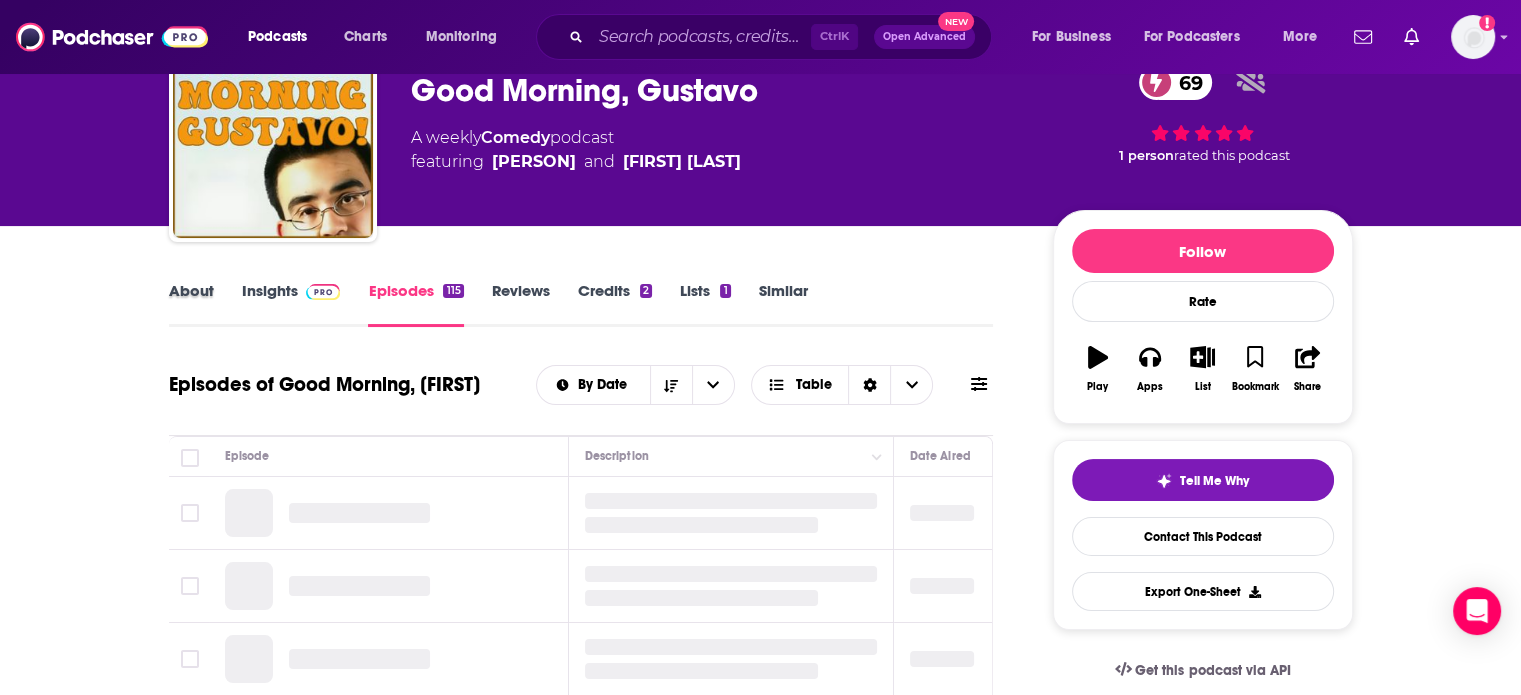 click on "About" at bounding box center [205, 304] 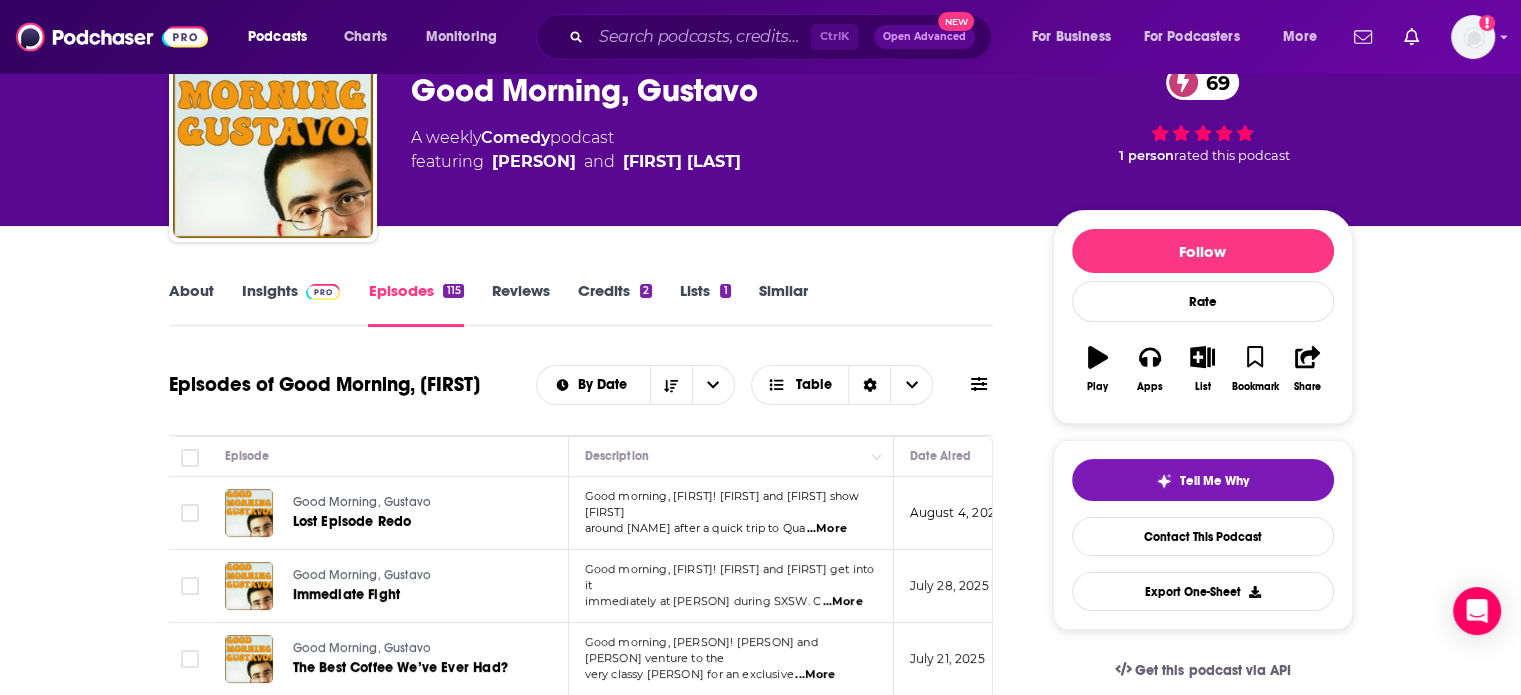 click on "About" at bounding box center [191, 304] 